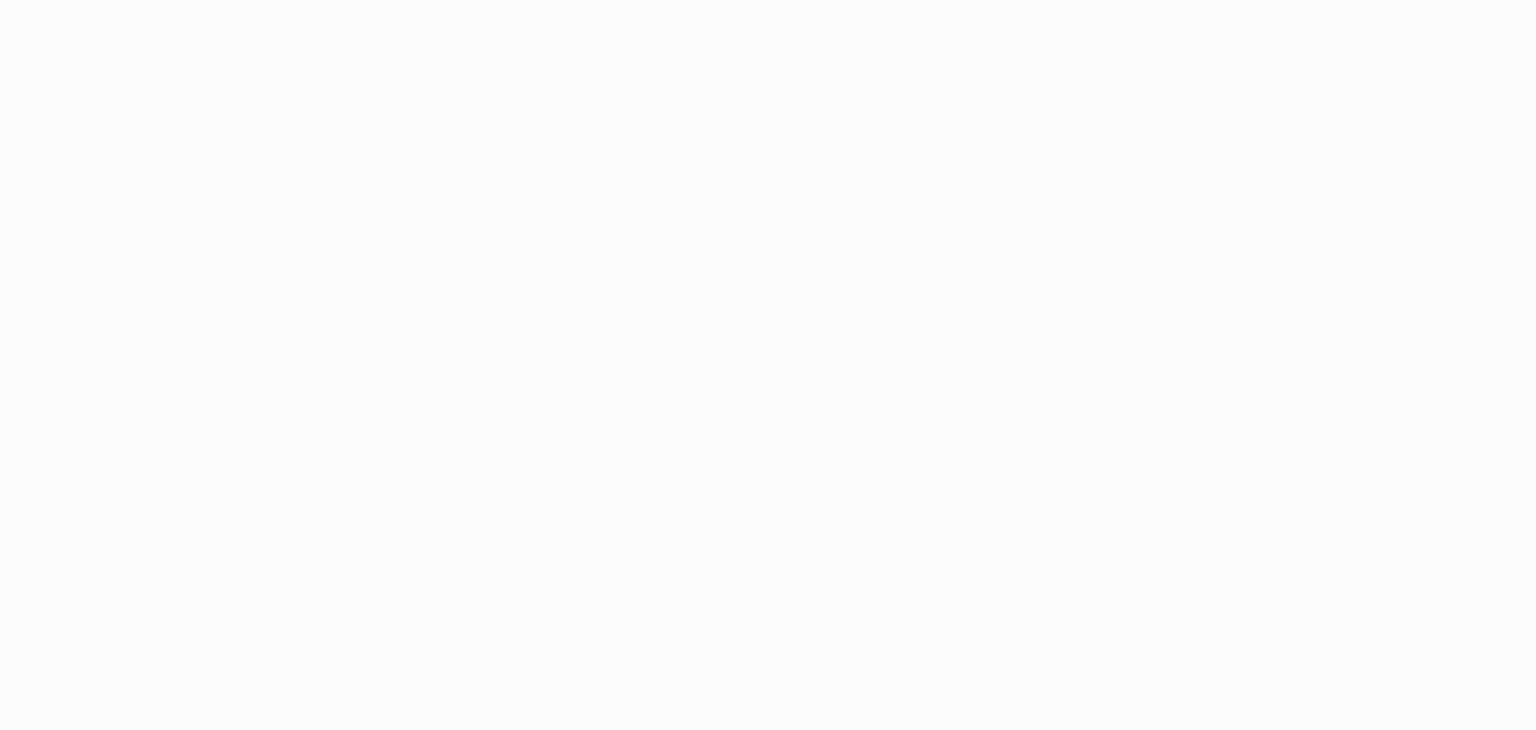 scroll, scrollTop: 0, scrollLeft: 0, axis: both 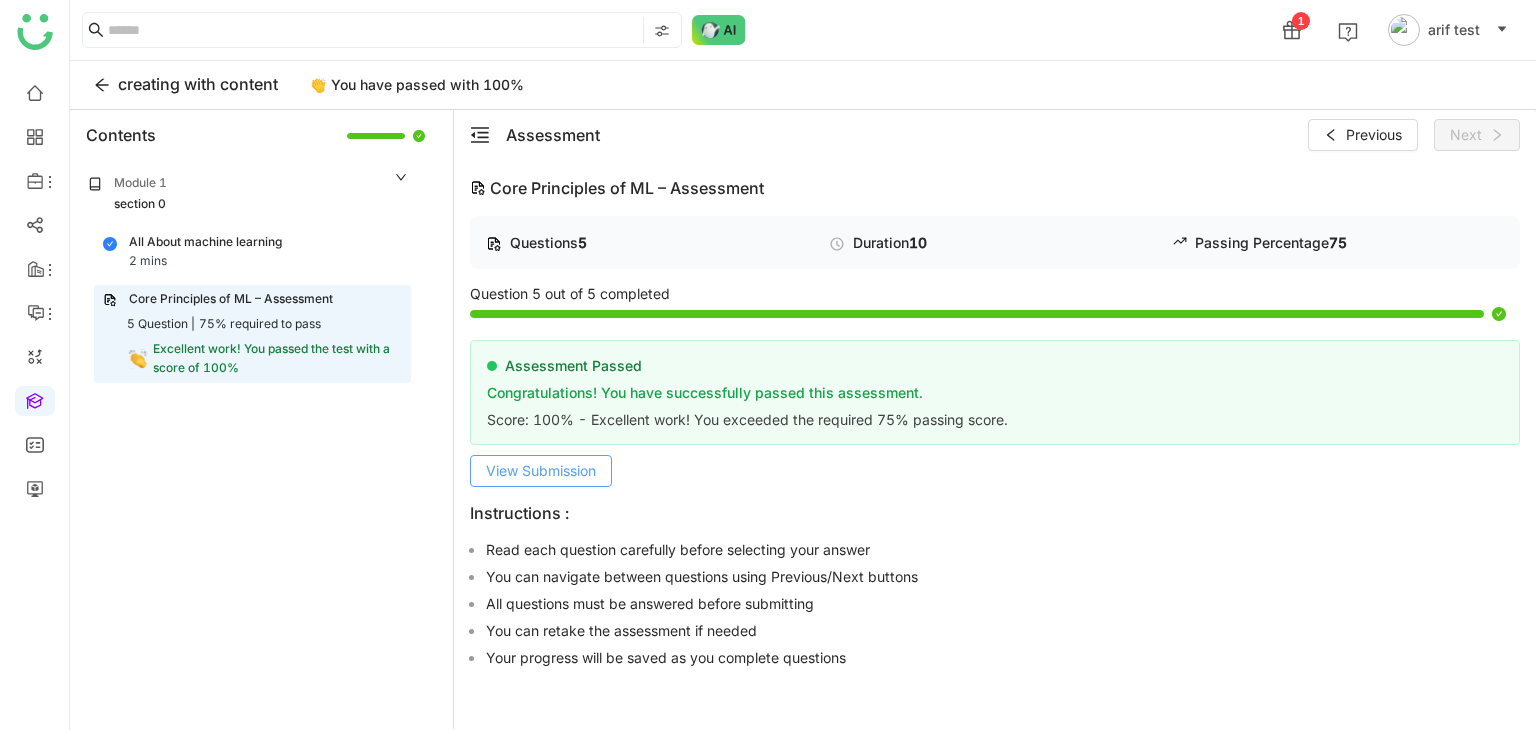 click on "View Submission" 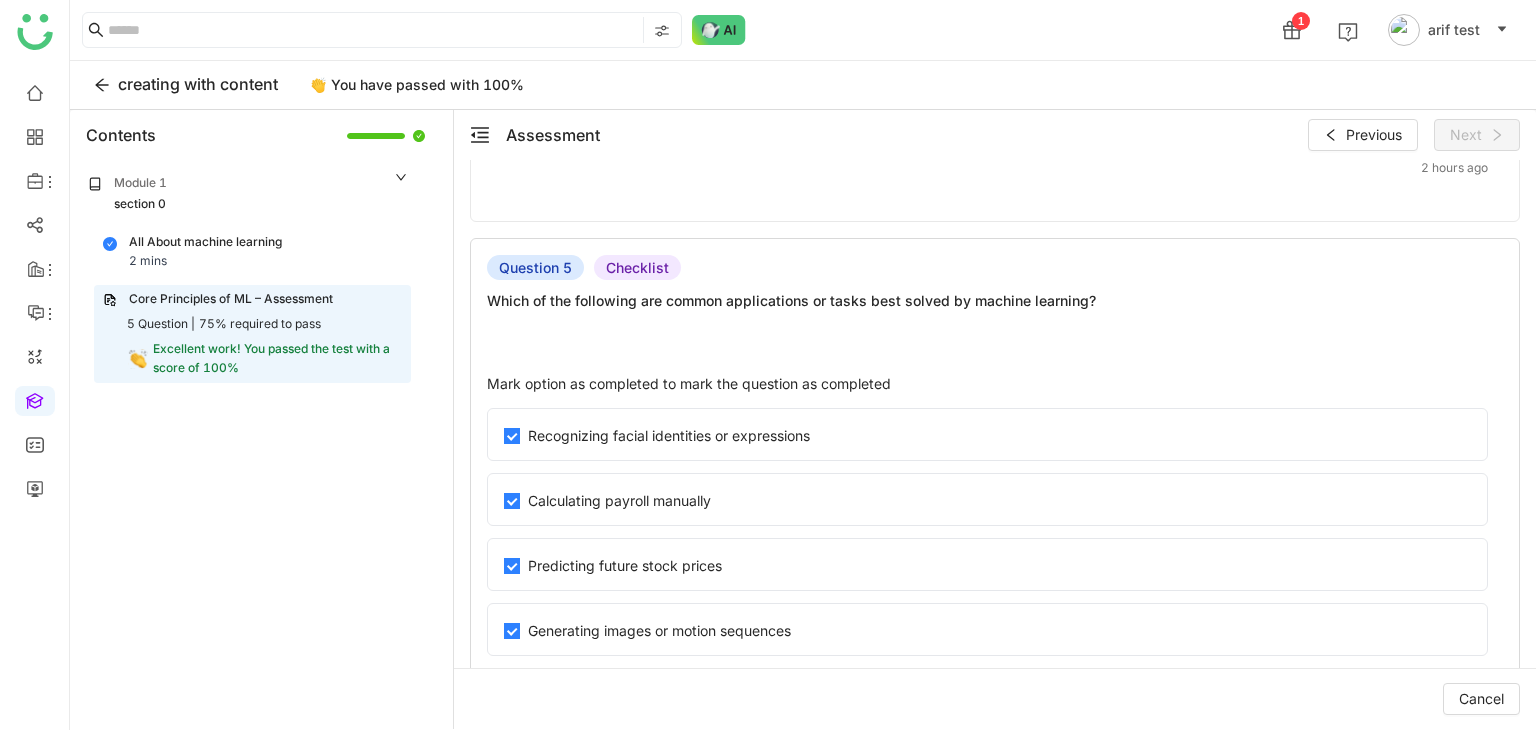 scroll, scrollTop: 5300, scrollLeft: 0, axis: vertical 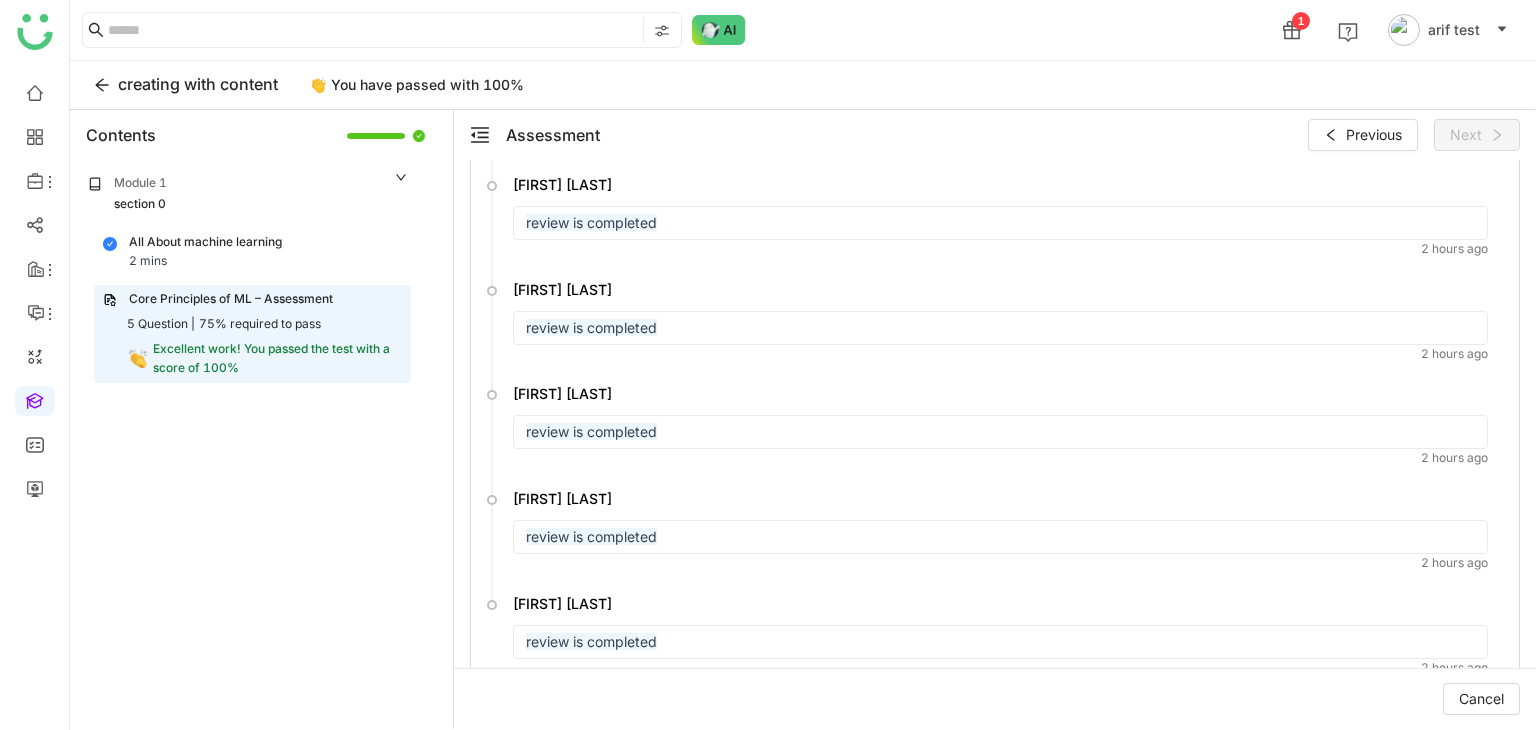 click on "Question 4  Pitch  Present a pitch for the solution discussed in the text.
Start Recording or submit   pre-recorded videos.  Start Recording OR  Upload files File types - .pdf, .pptx, .ppt, .doc, .docx, .xlsx, .xls,   .csv, .ai, .psd, .zip, .jpeg, .png, .jpg, .svg, .ico,   .mp4, .mov, .gif, .mp3, .m4a
Uploading your file....  0%  Processing your file....
Processing your file.... Recording in progress.... Pause Play % buffered 00:00 00:18 Settings Captions Disabled Quality undefined Speed Normal Captions Go back to previous menu Quality Go back to previous menu Speed Go back to previous menu 0.5× 0.75× Normal 1.25× 1.5× 1.75× 2× 4× Exit fullscreen Enter fullscreen Play
Screenshare - 2025-07-10 12_24_57 AM Download  Review and Evaluation  Created with Highcharts 11.2.0 Arif uddin Average Uday Bhanu Building Rapport 1 1 2 3 4 5     Arif uddin   Total Score  100%  A   Average Score   Uday Bhanu   Total Score  80%  Building Rapport   Exceptional   Outstanding   0" 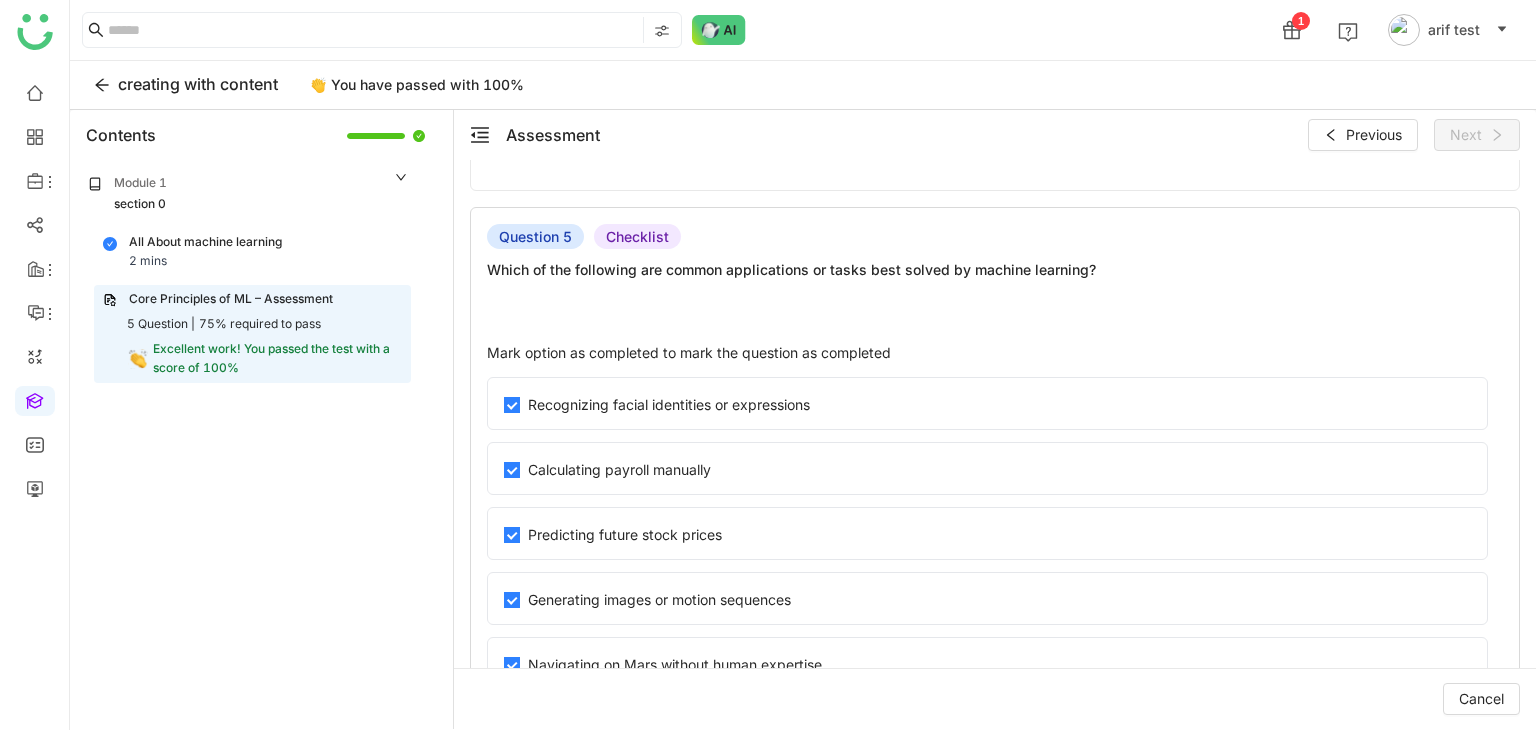 scroll, scrollTop: 5917, scrollLeft: 0, axis: vertical 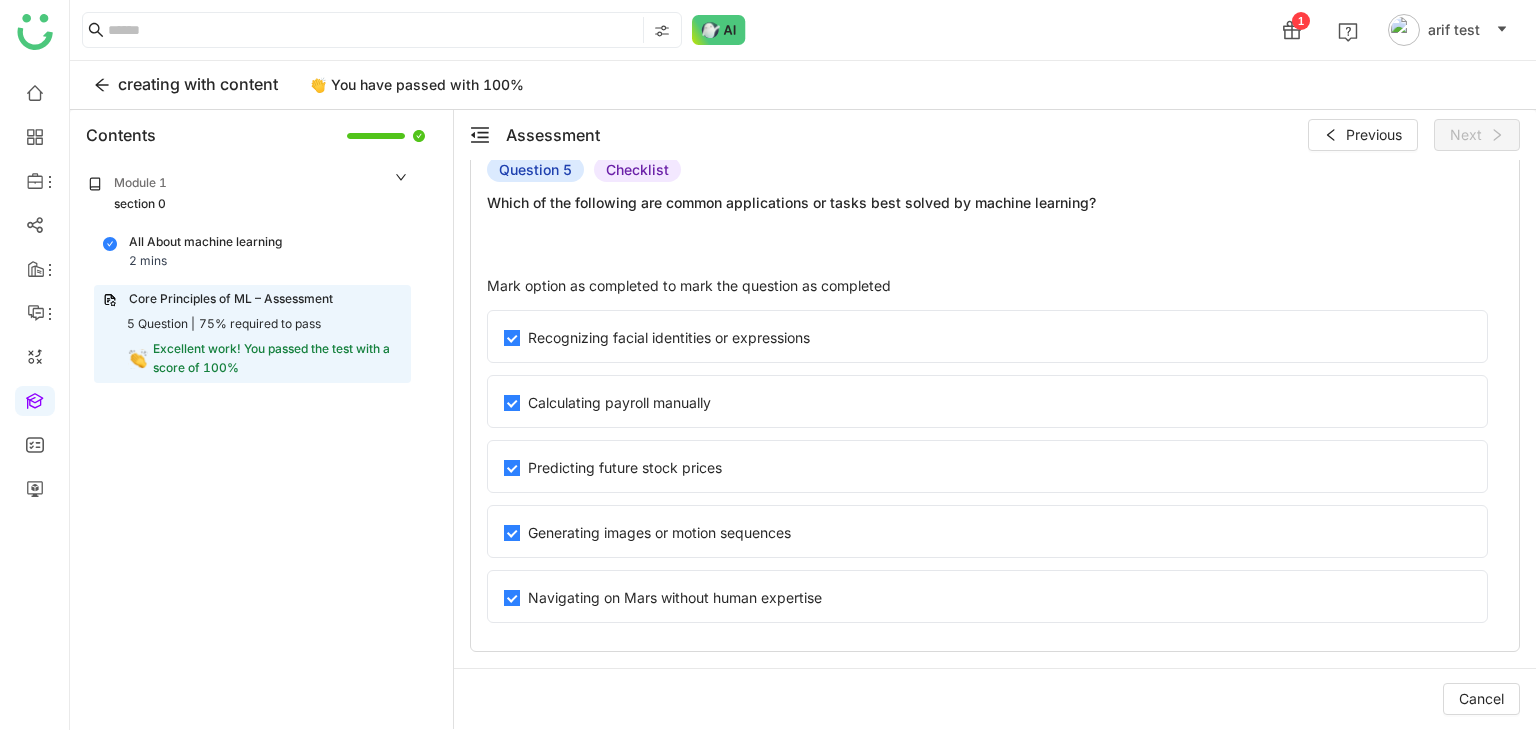 click on "Predicting future stock prices" 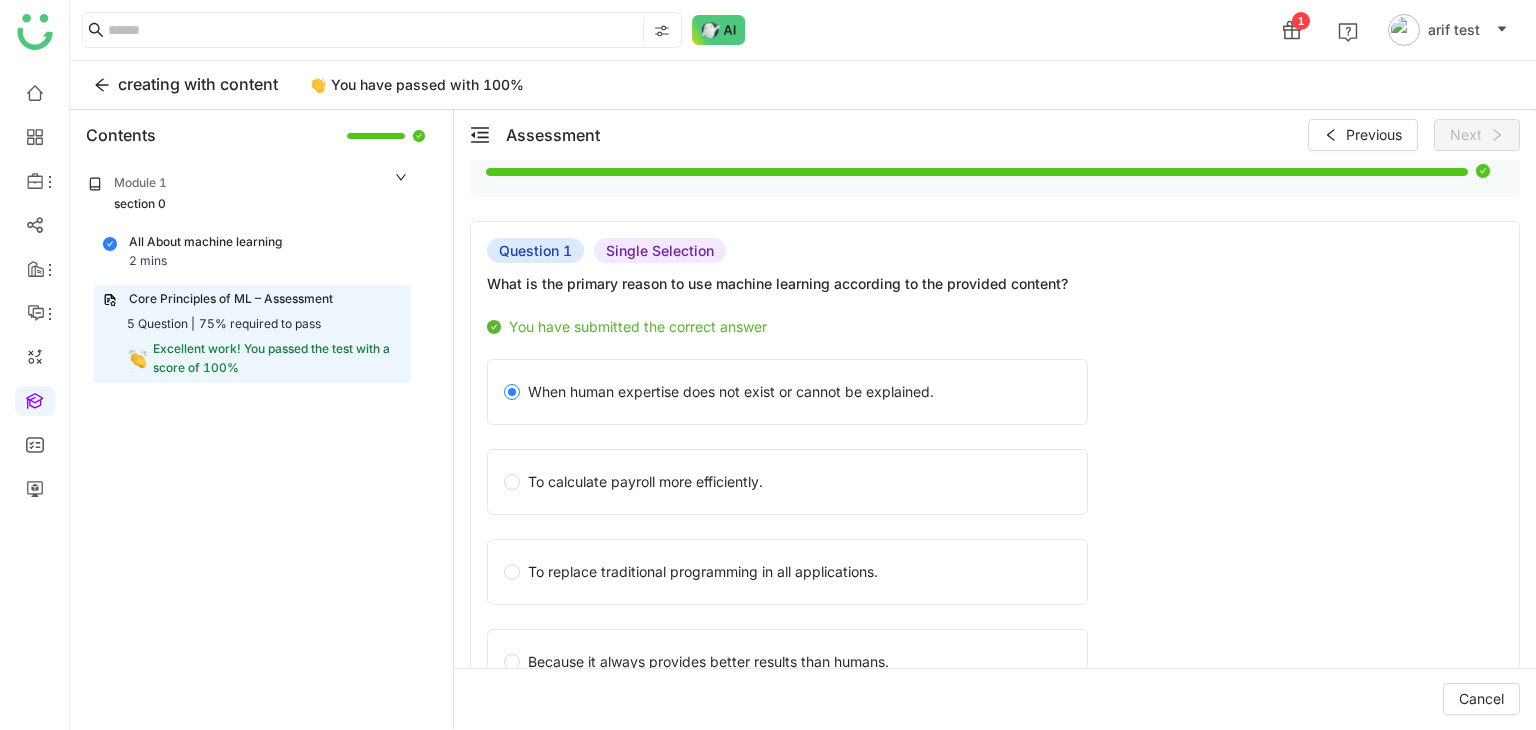 scroll, scrollTop: 0, scrollLeft: 0, axis: both 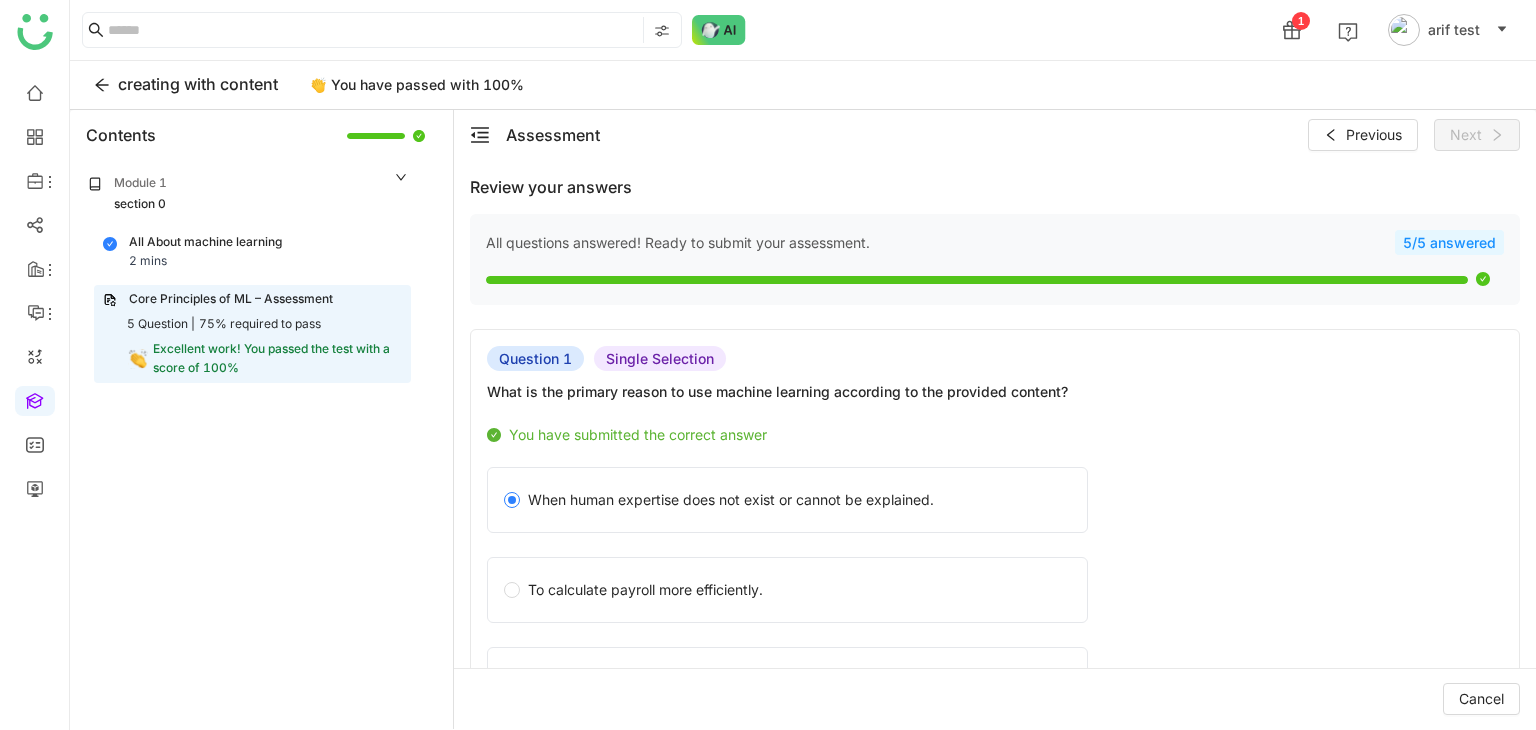 click 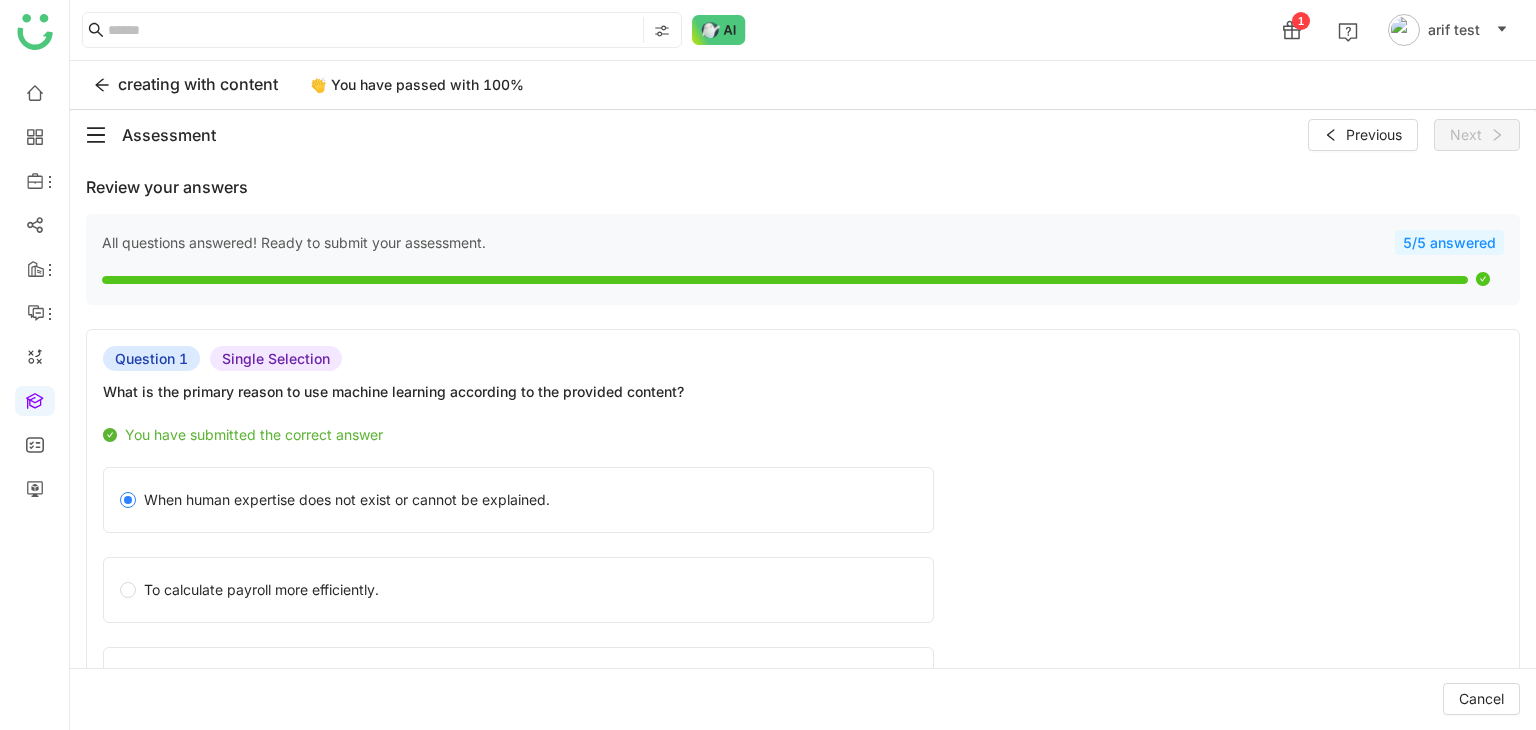 click on "Assessment" 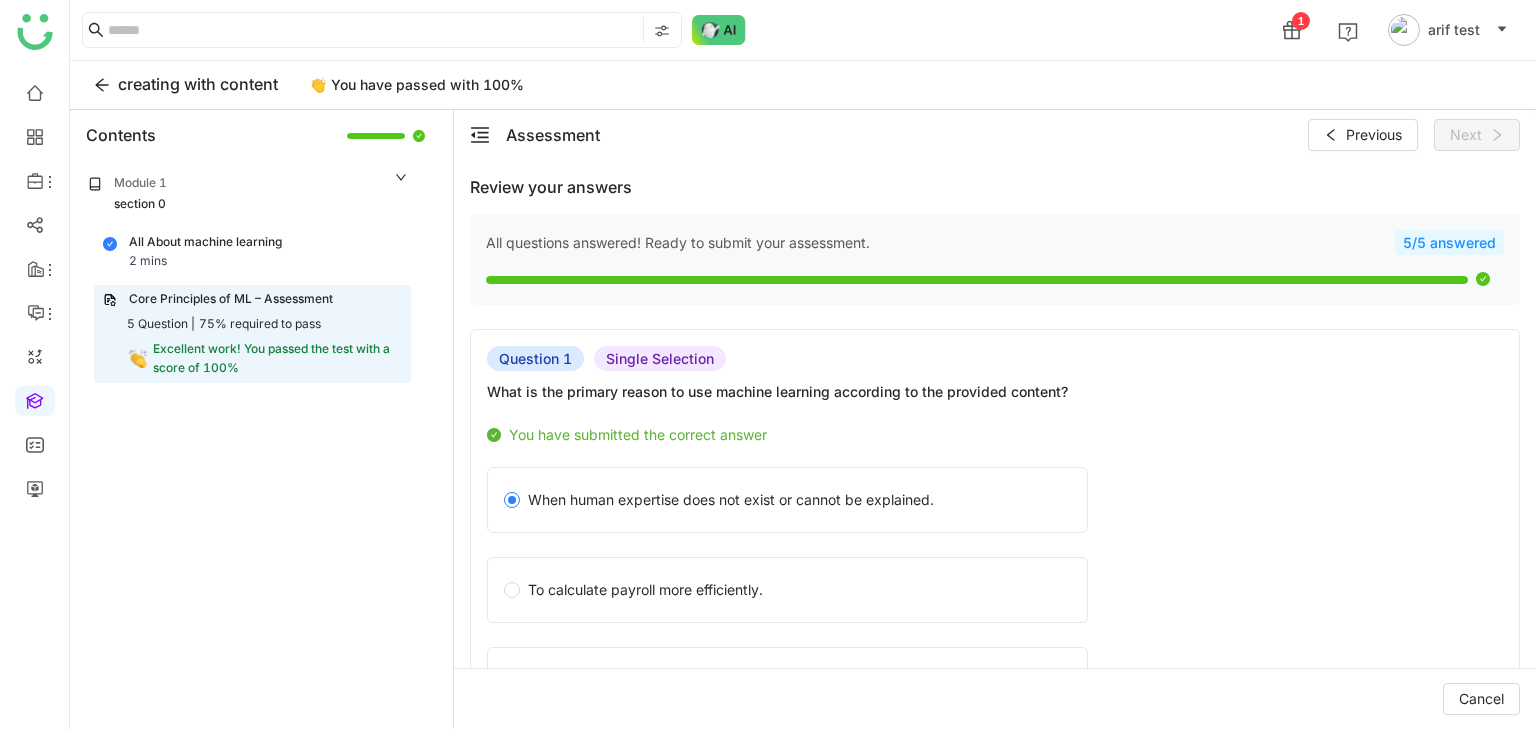 click on "All About machine learning 2 mins" 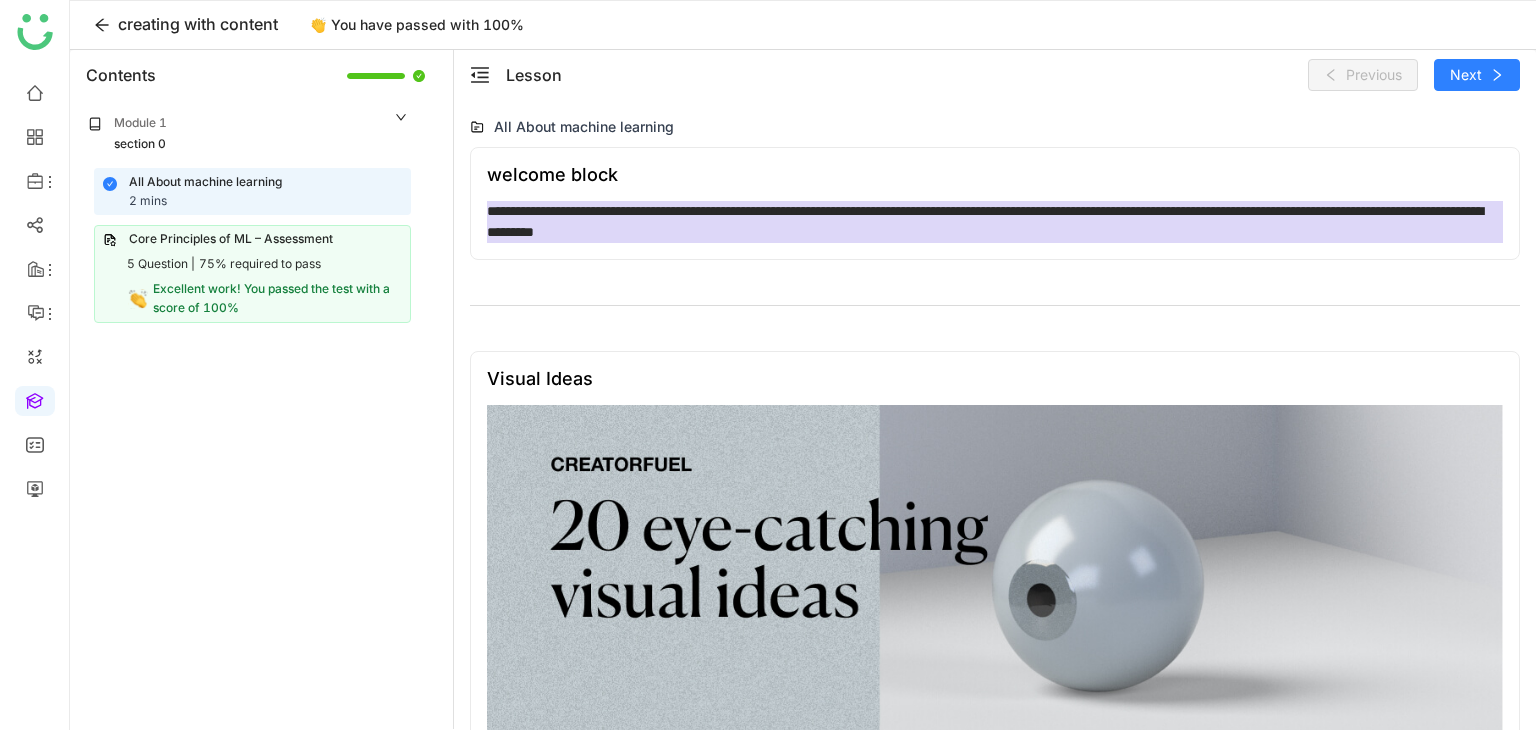 click on "75% required to pass" 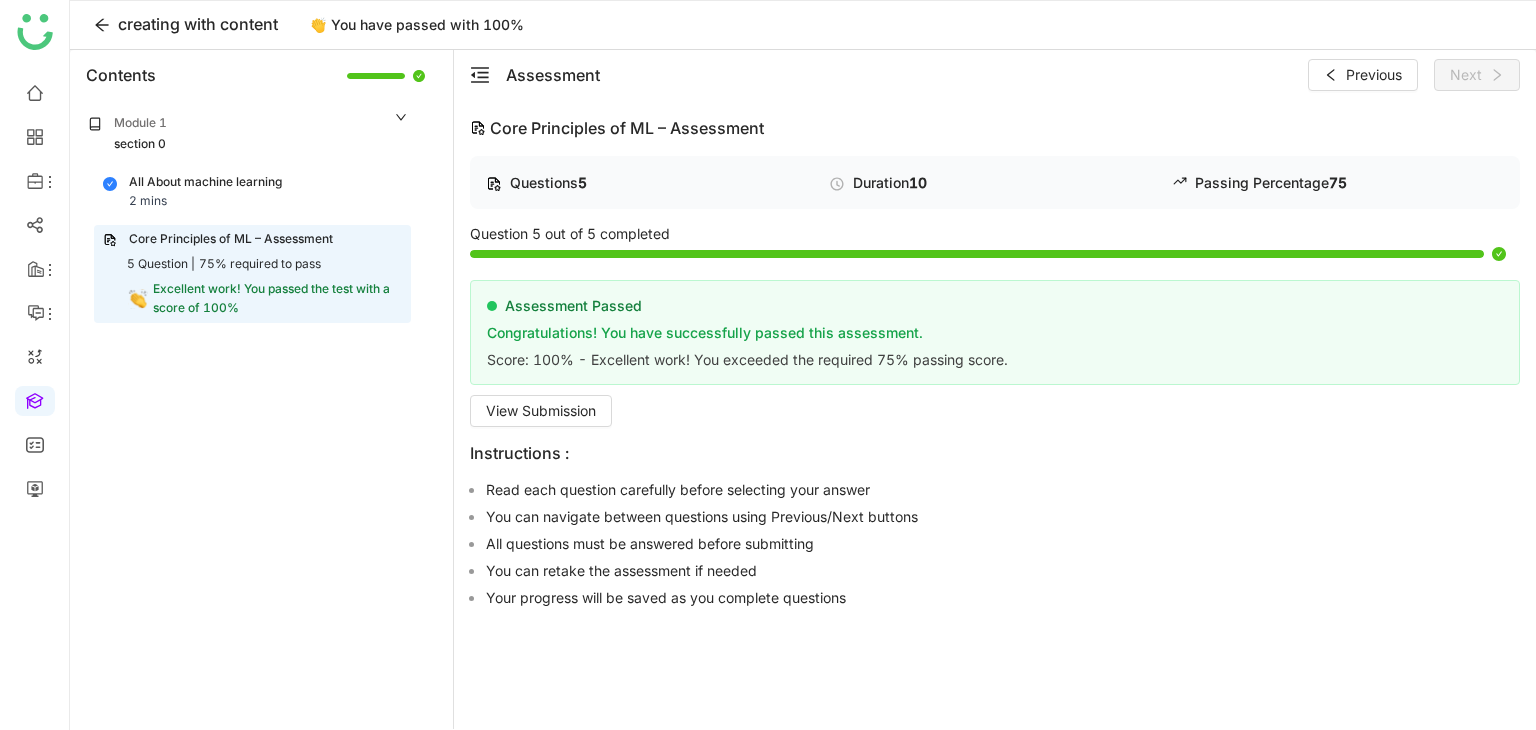 click 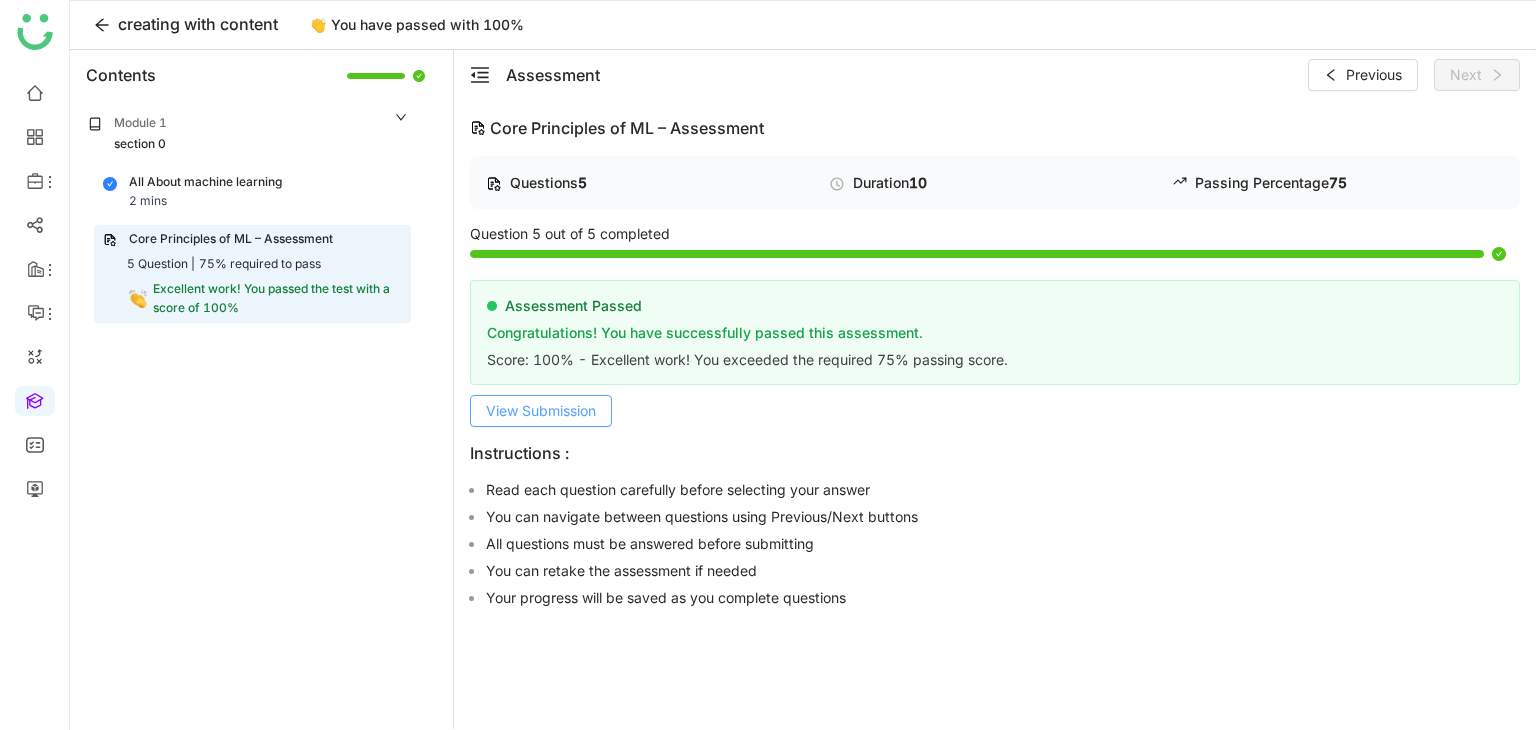 click on "View Submission" 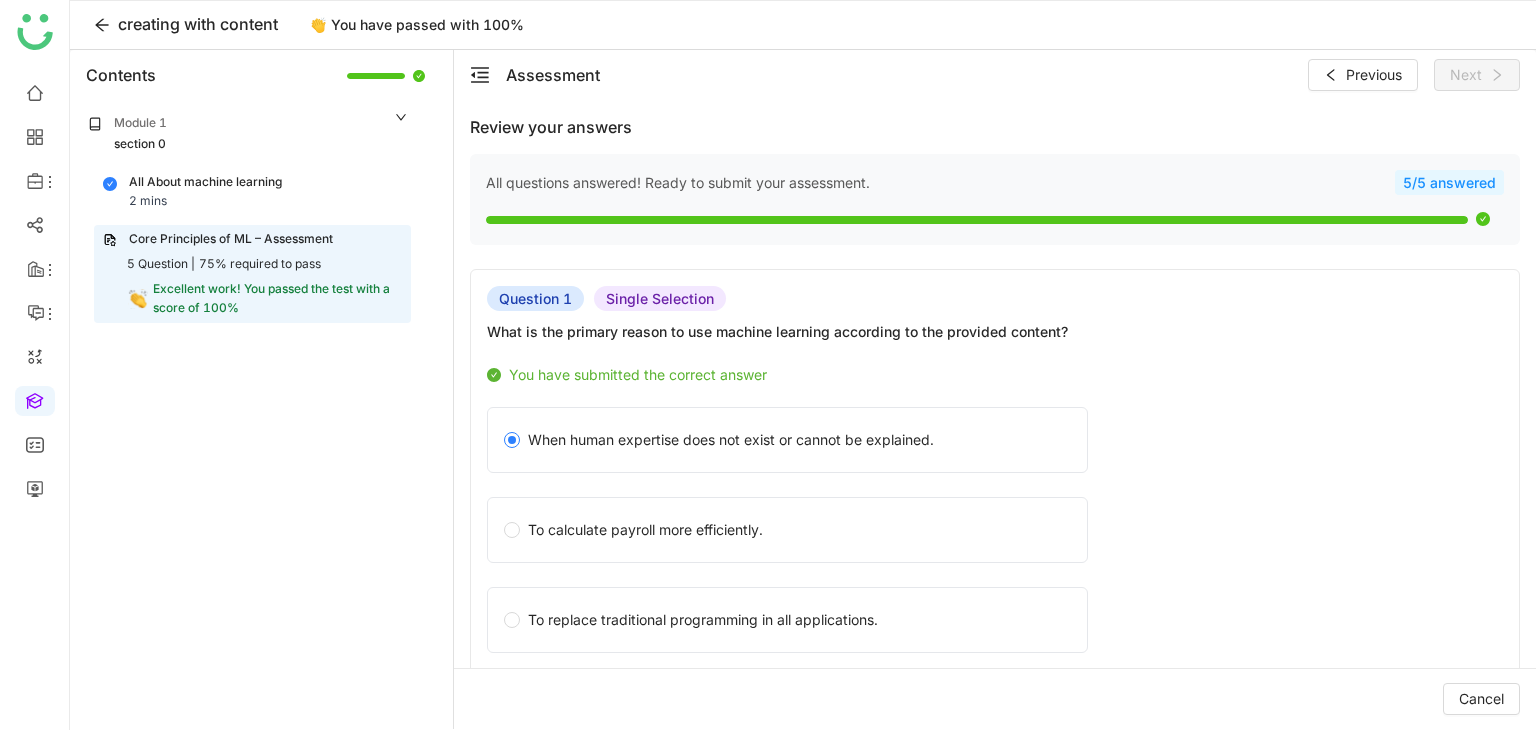 click 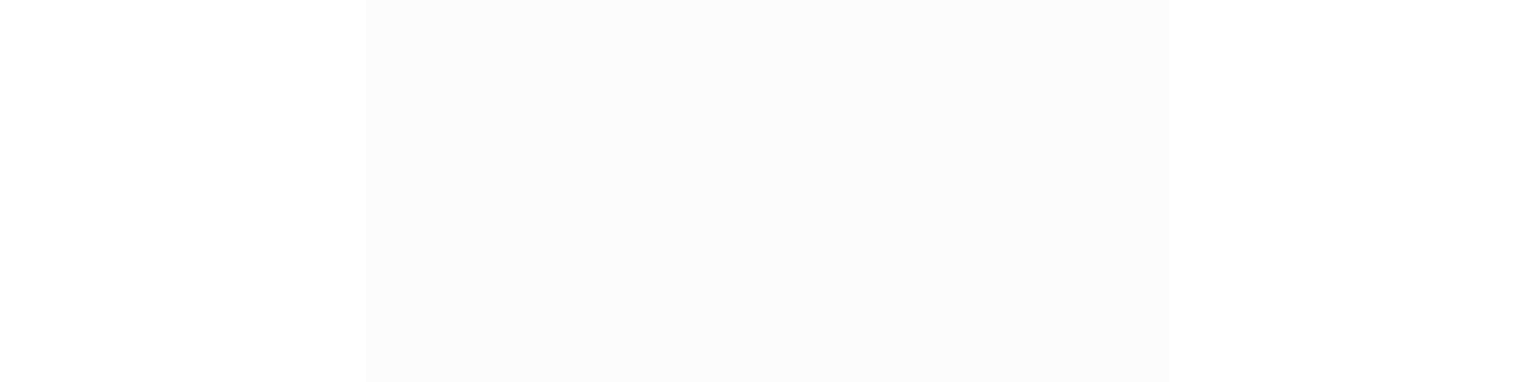 scroll, scrollTop: 0, scrollLeft: 0, axis: both 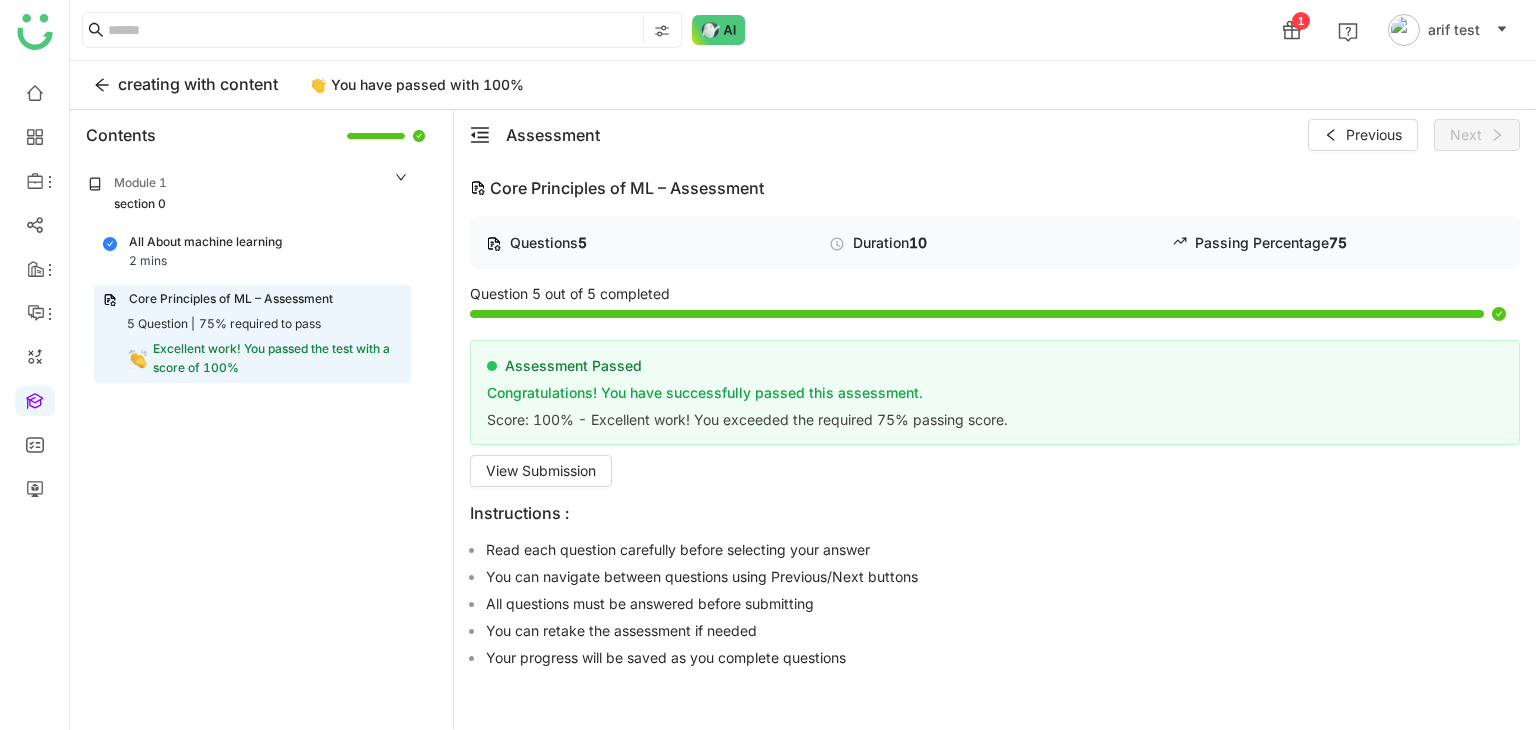 click on "Question 5 out of 5 completed" 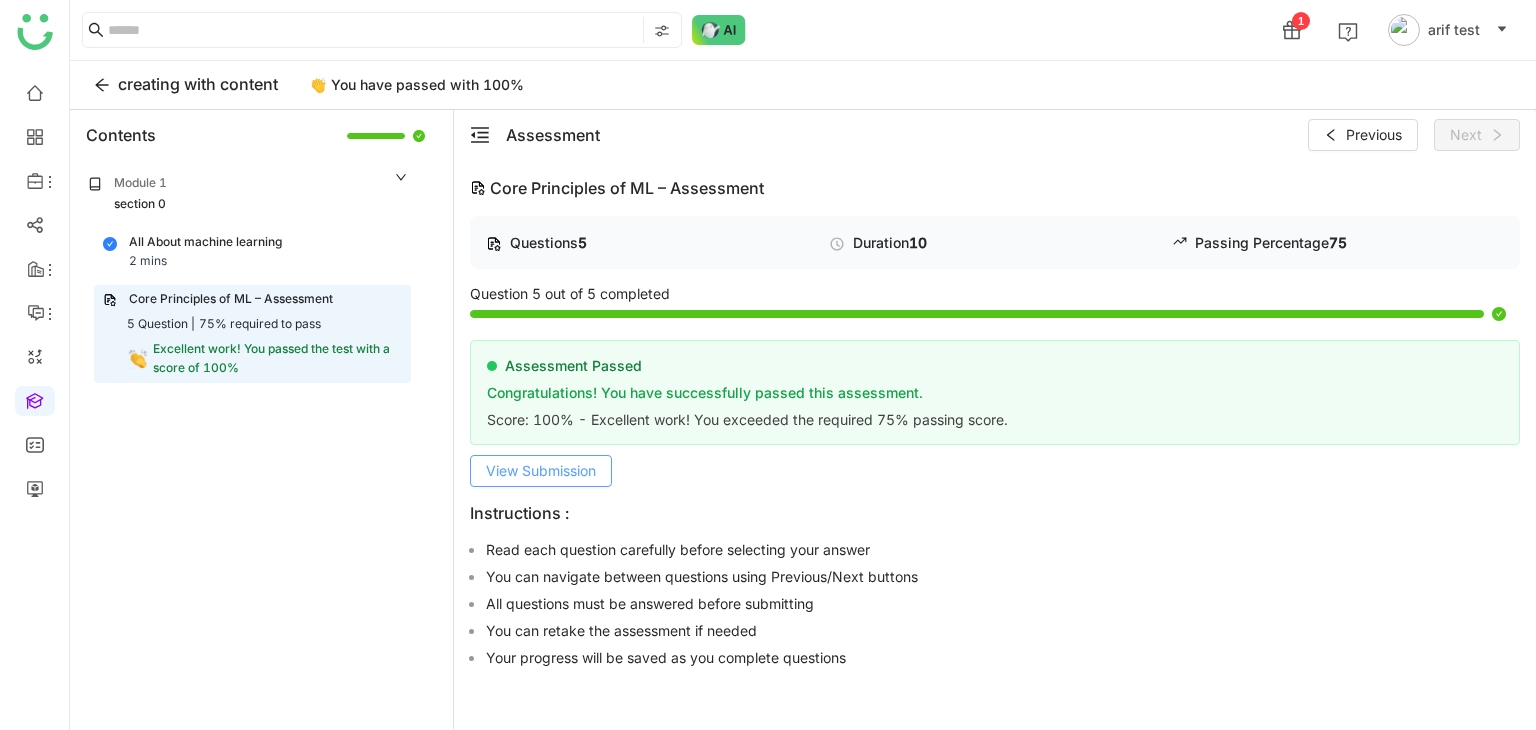 click on "View Submission" 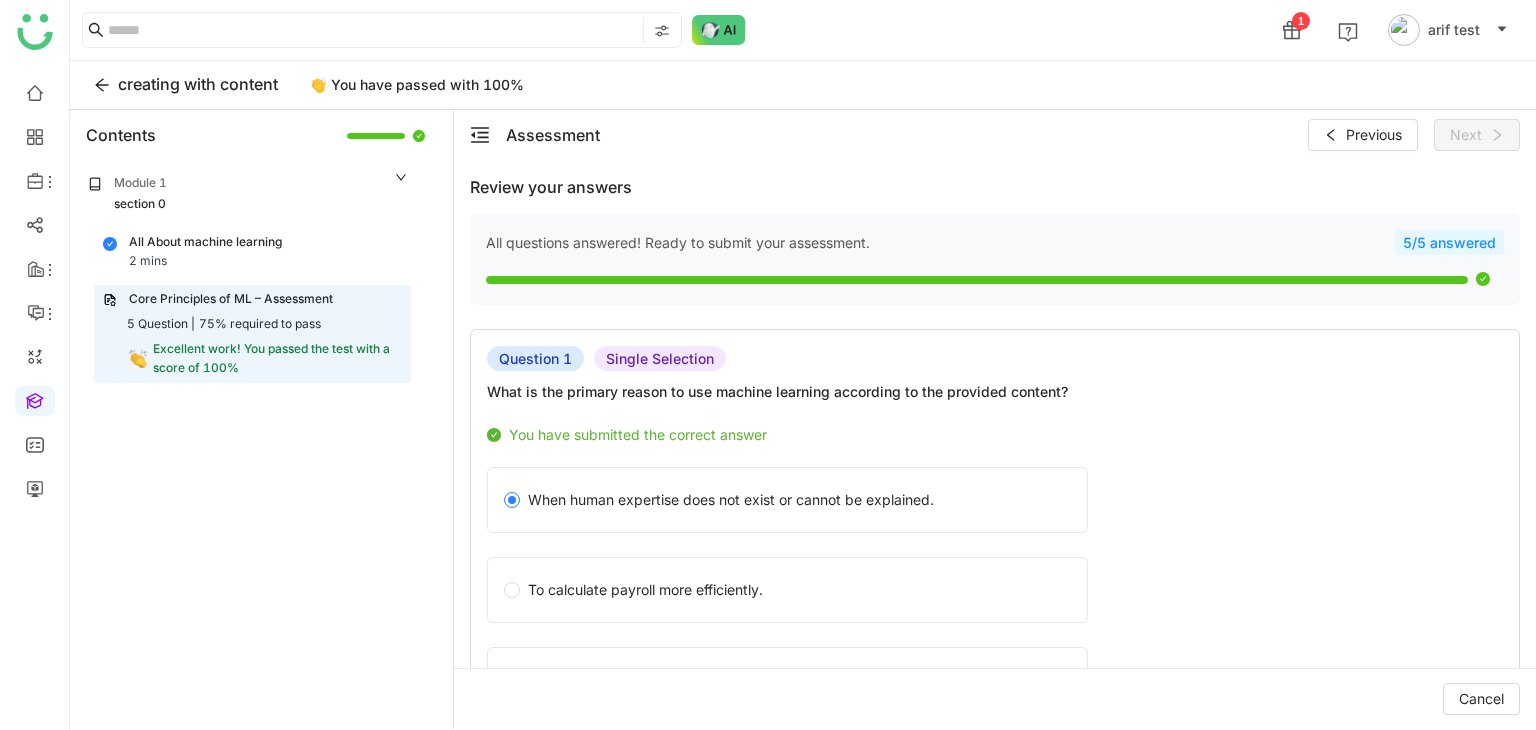 click on "Question 1" 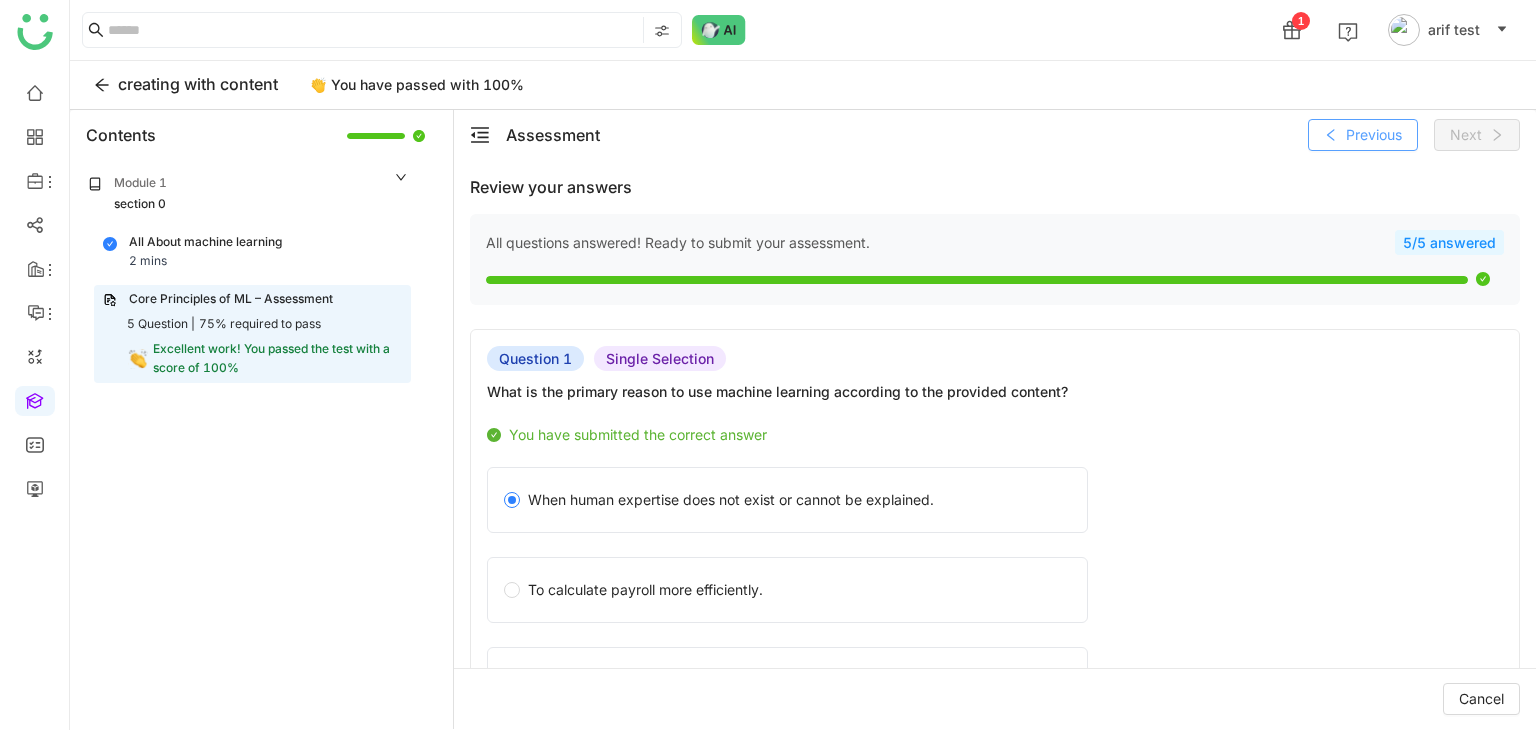 click on "Previous" 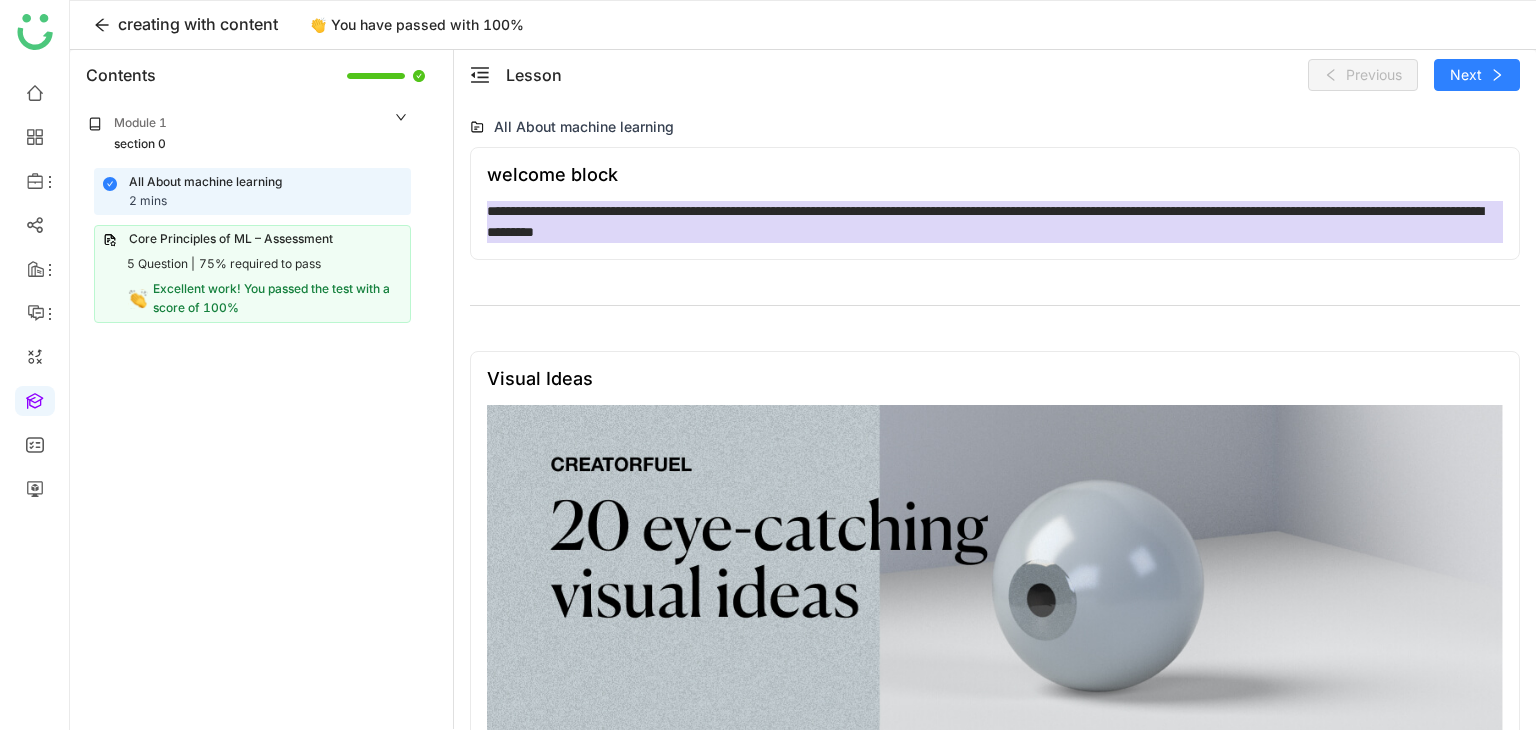 click on "Visual Ideas" at bounding box center [995, 550] 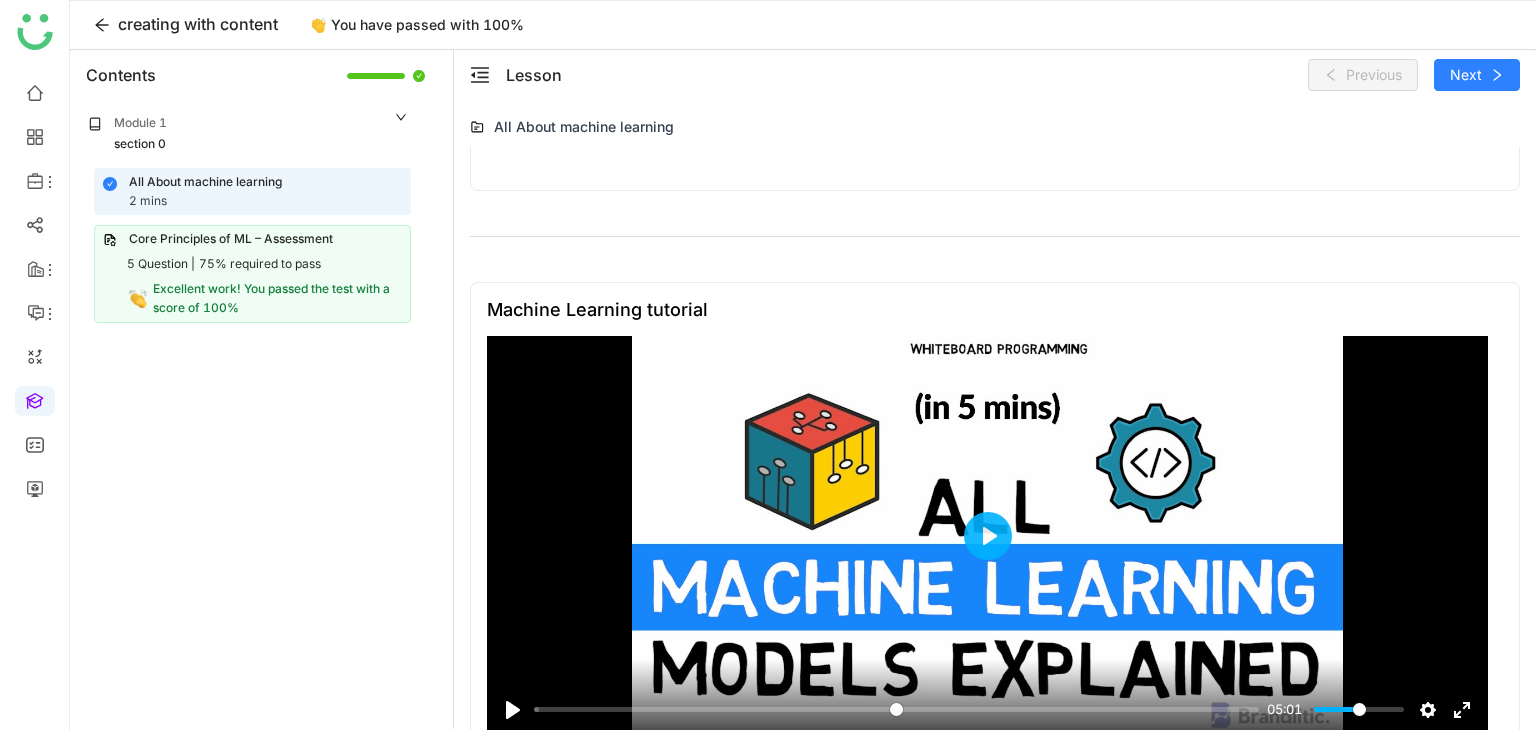 scroll, scrollTop: 1958, scrollLeft: 0, axis: vertical 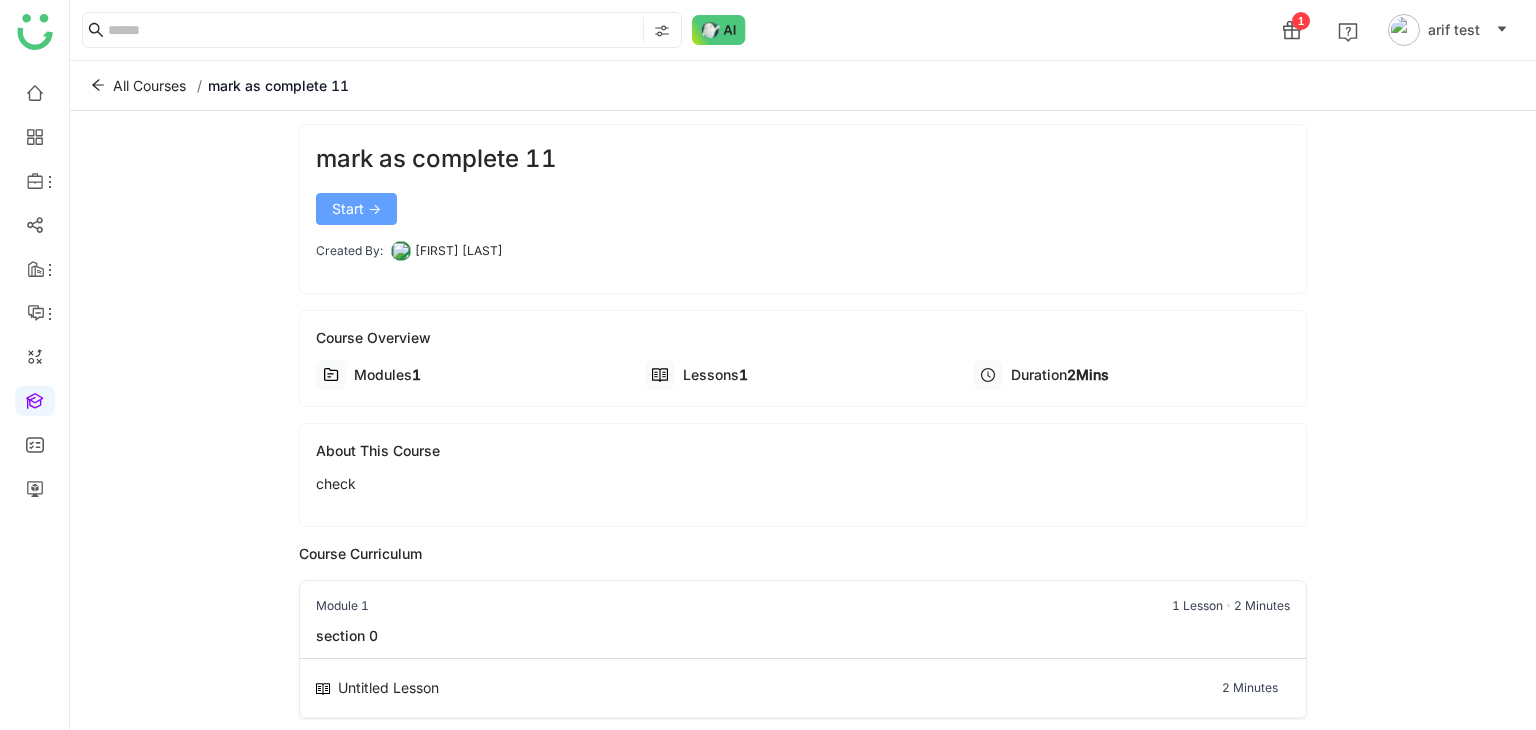 click on "Start ->" 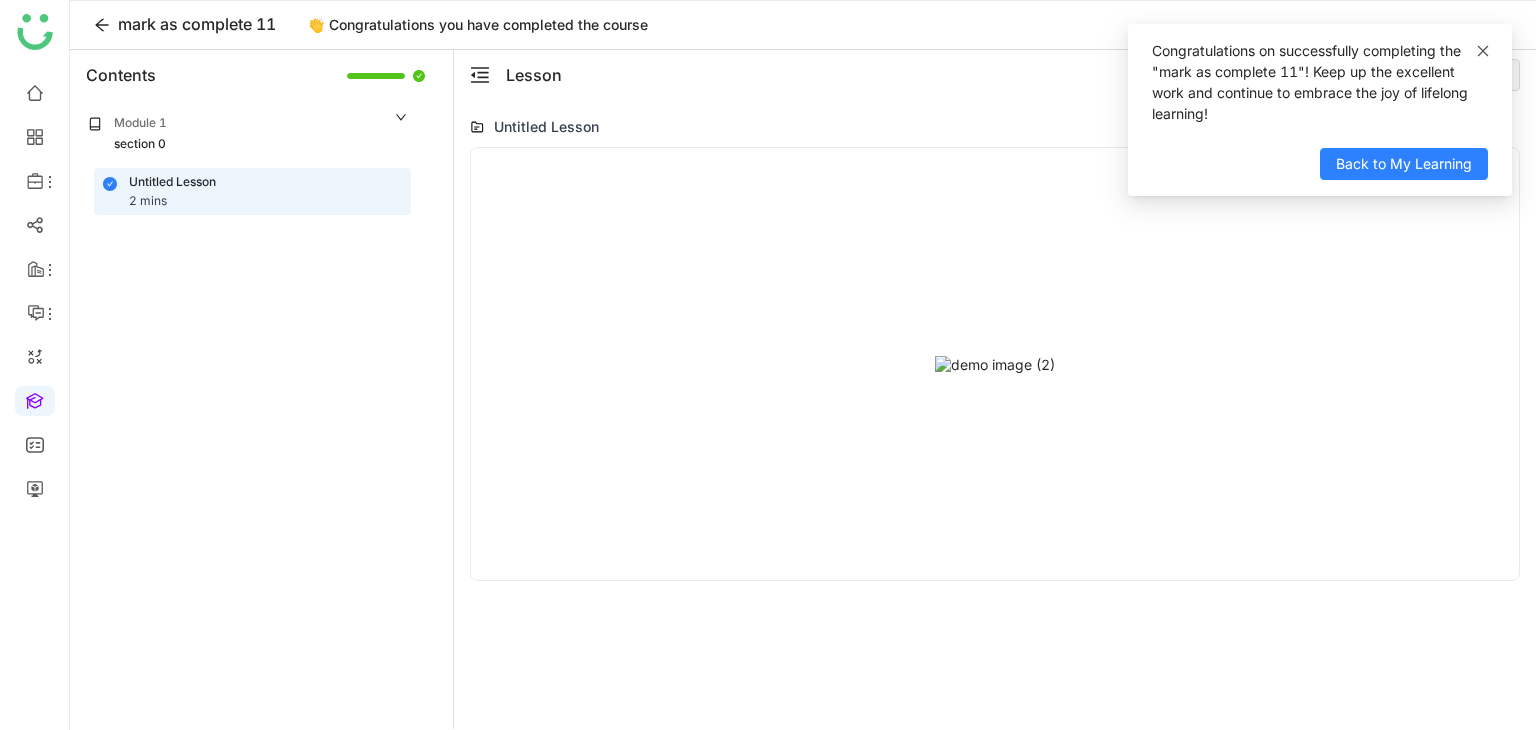 click 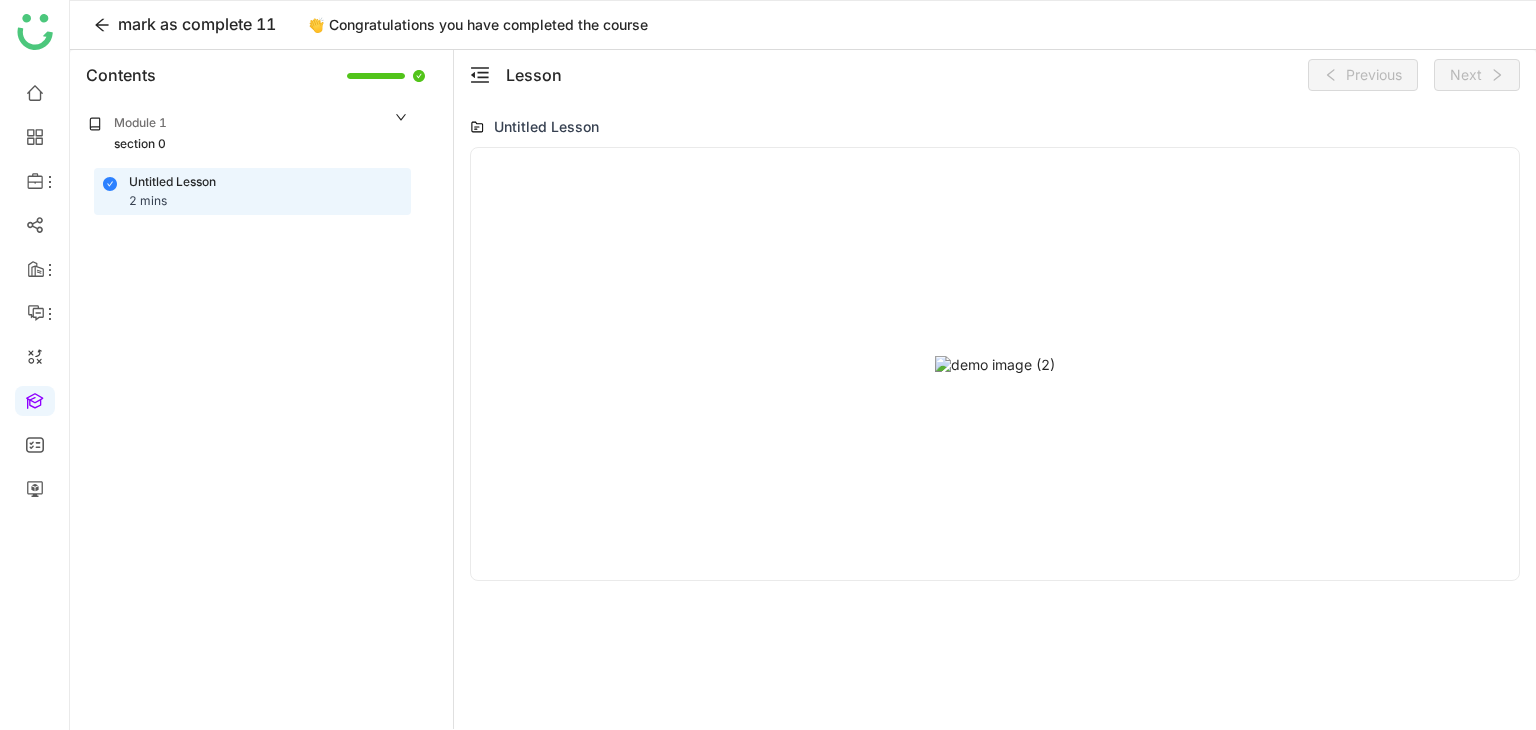 click at bounding box center [995, 364] 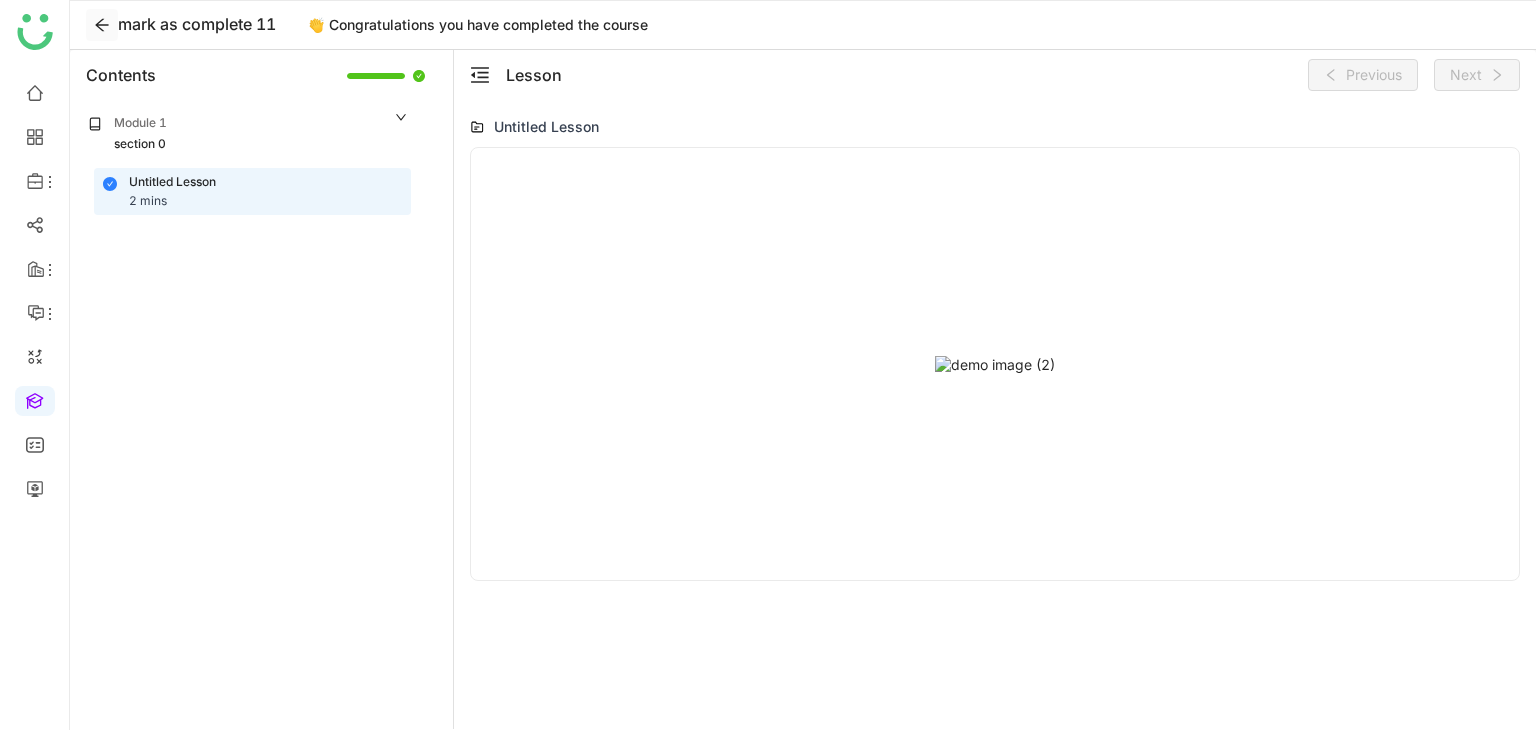click 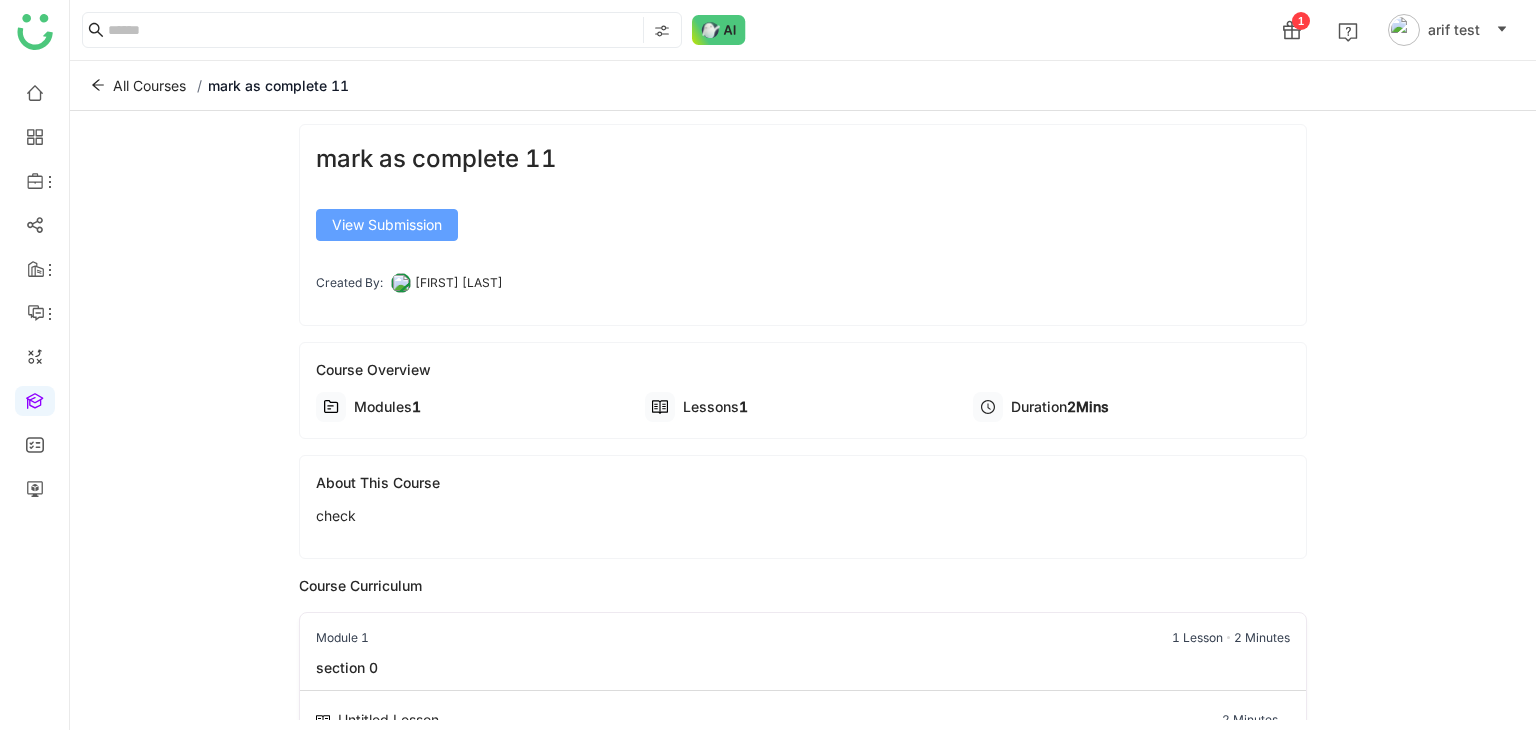 click on "View Submission" 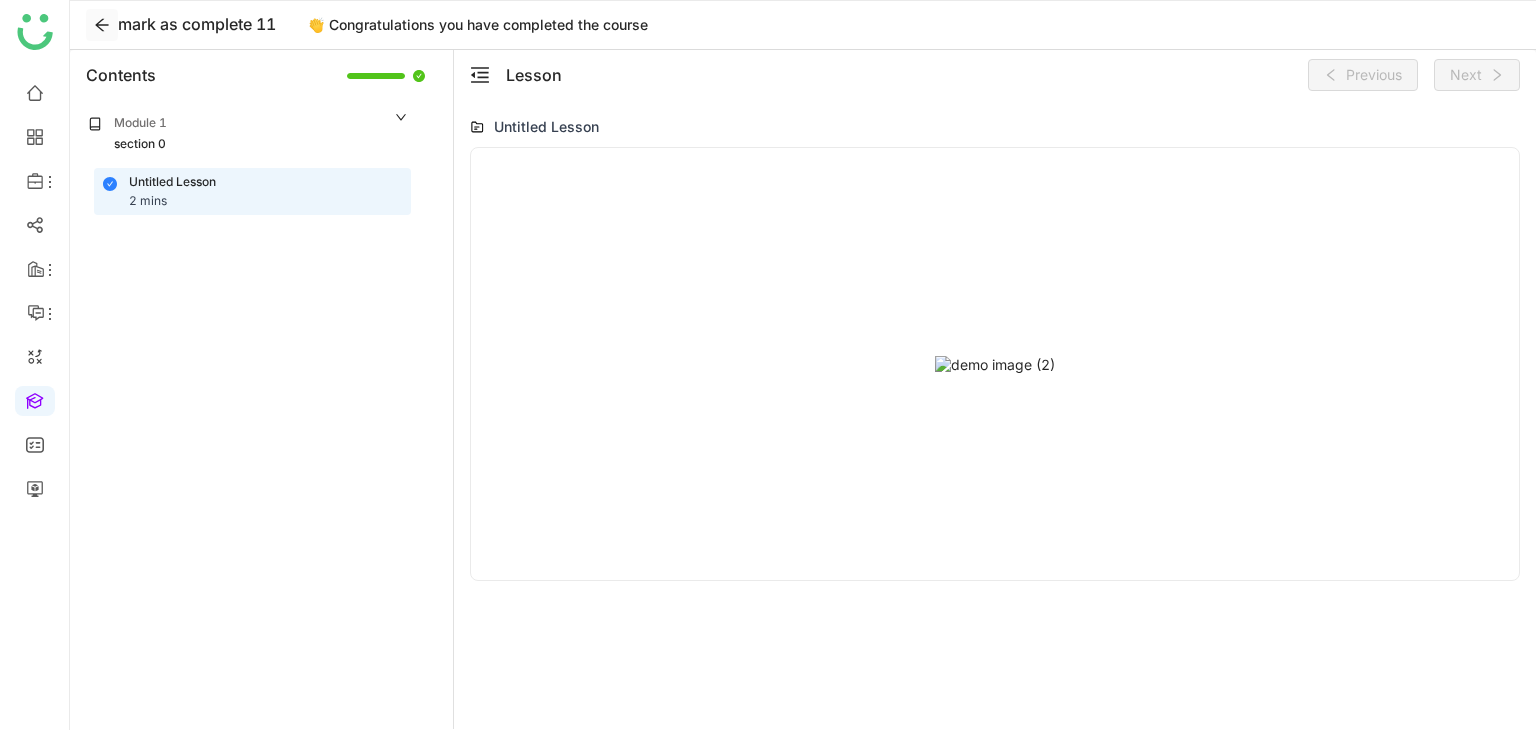 click 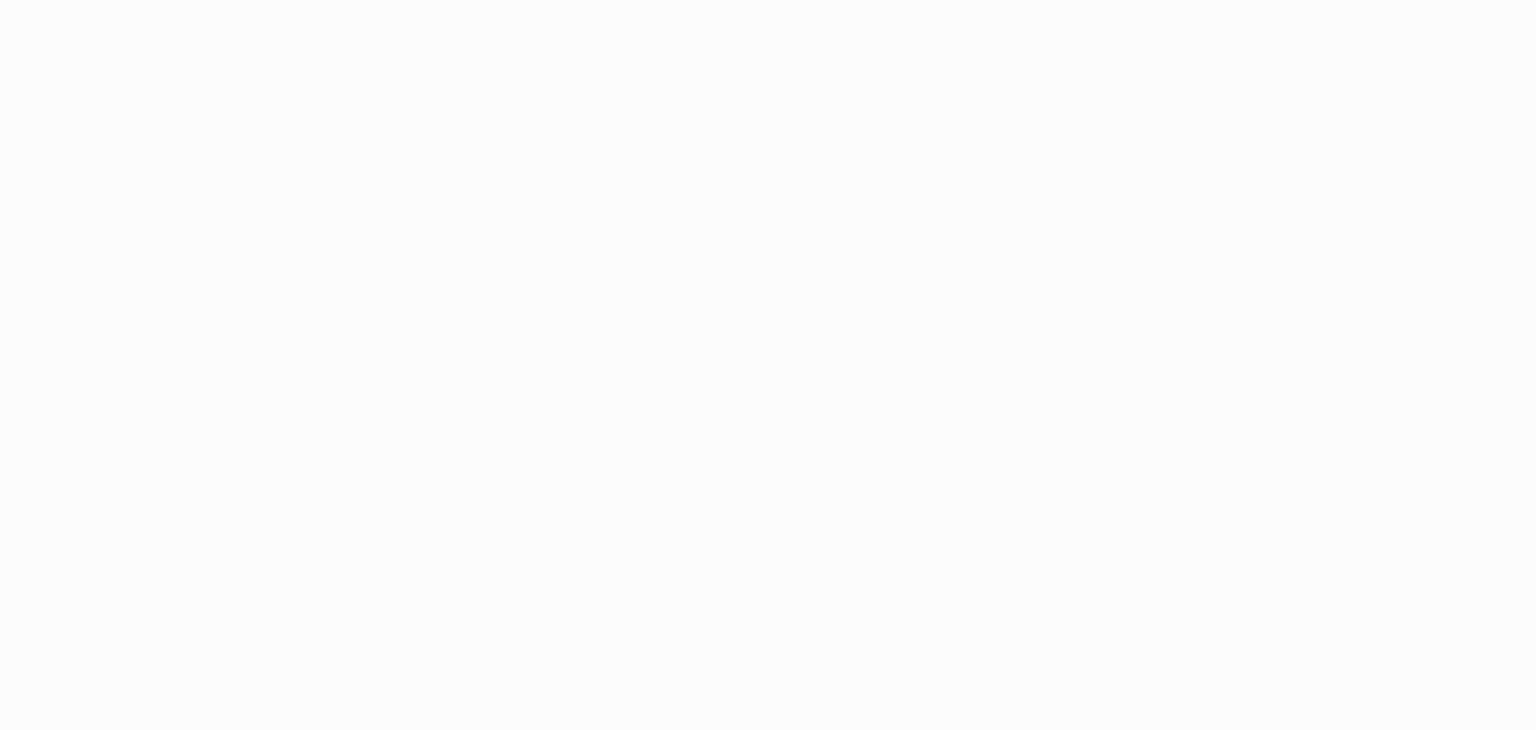 scroll, scrollTop: 0, scrollLeft: 0, axis: both 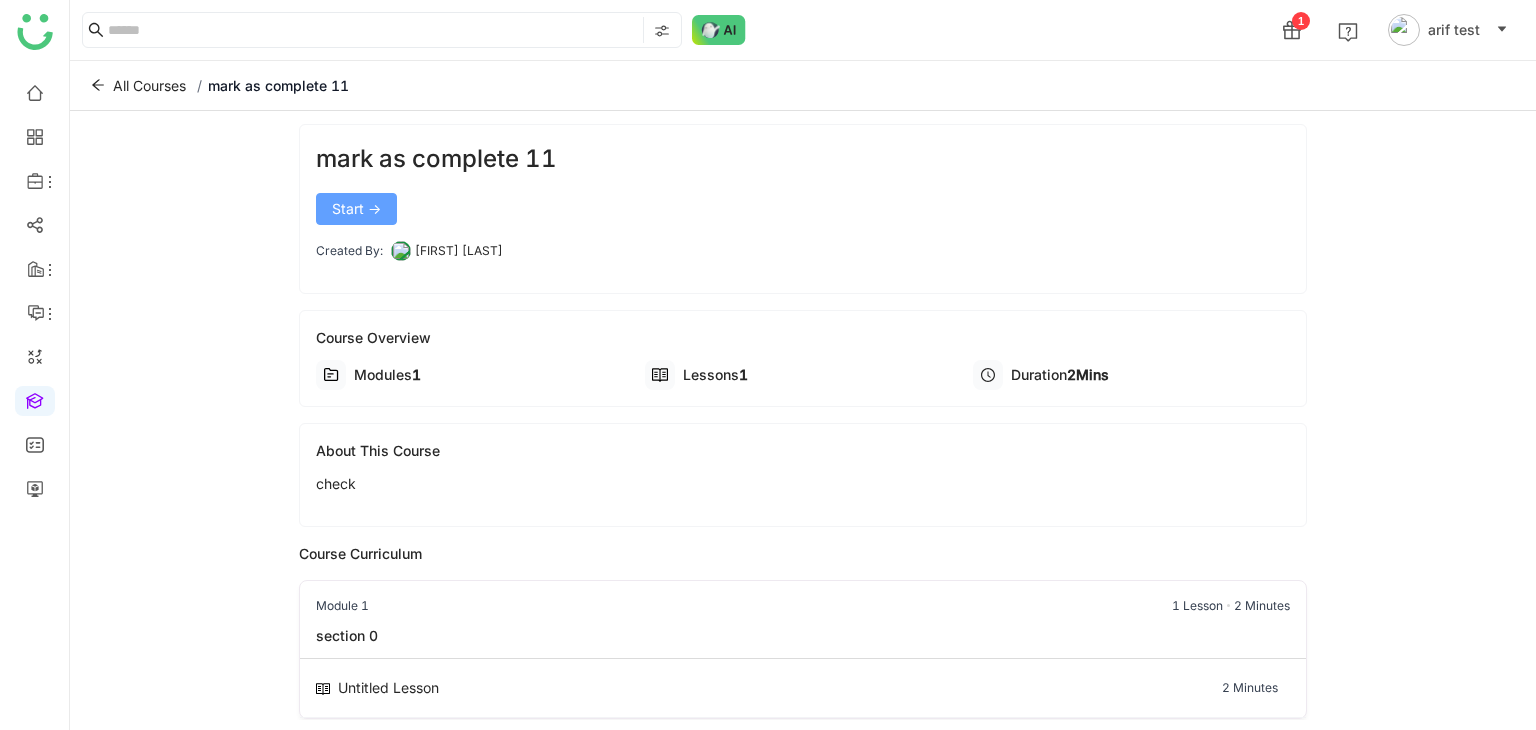 click on "Start ->" 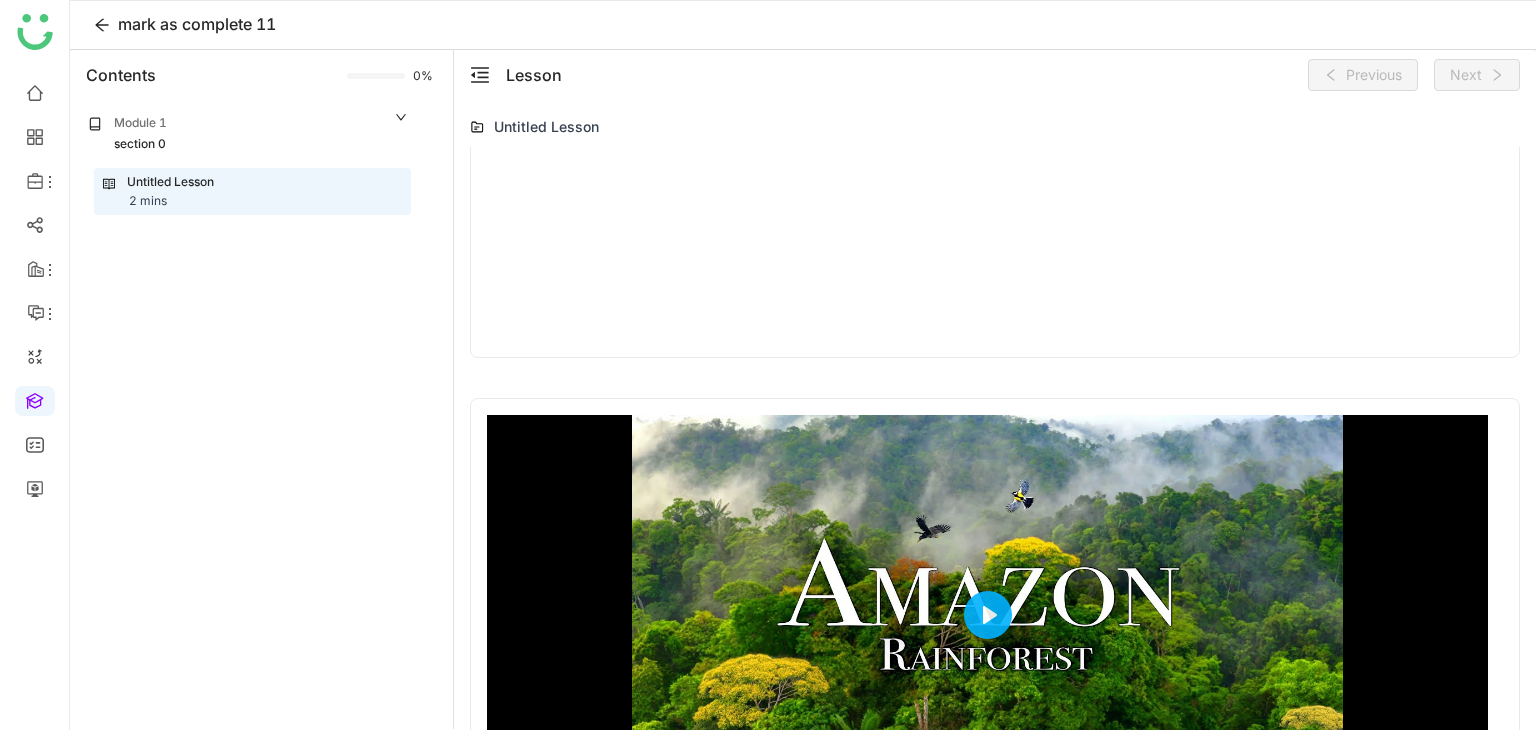 scroll, scrollTop: 0, scrollLeft: 0, axis: both 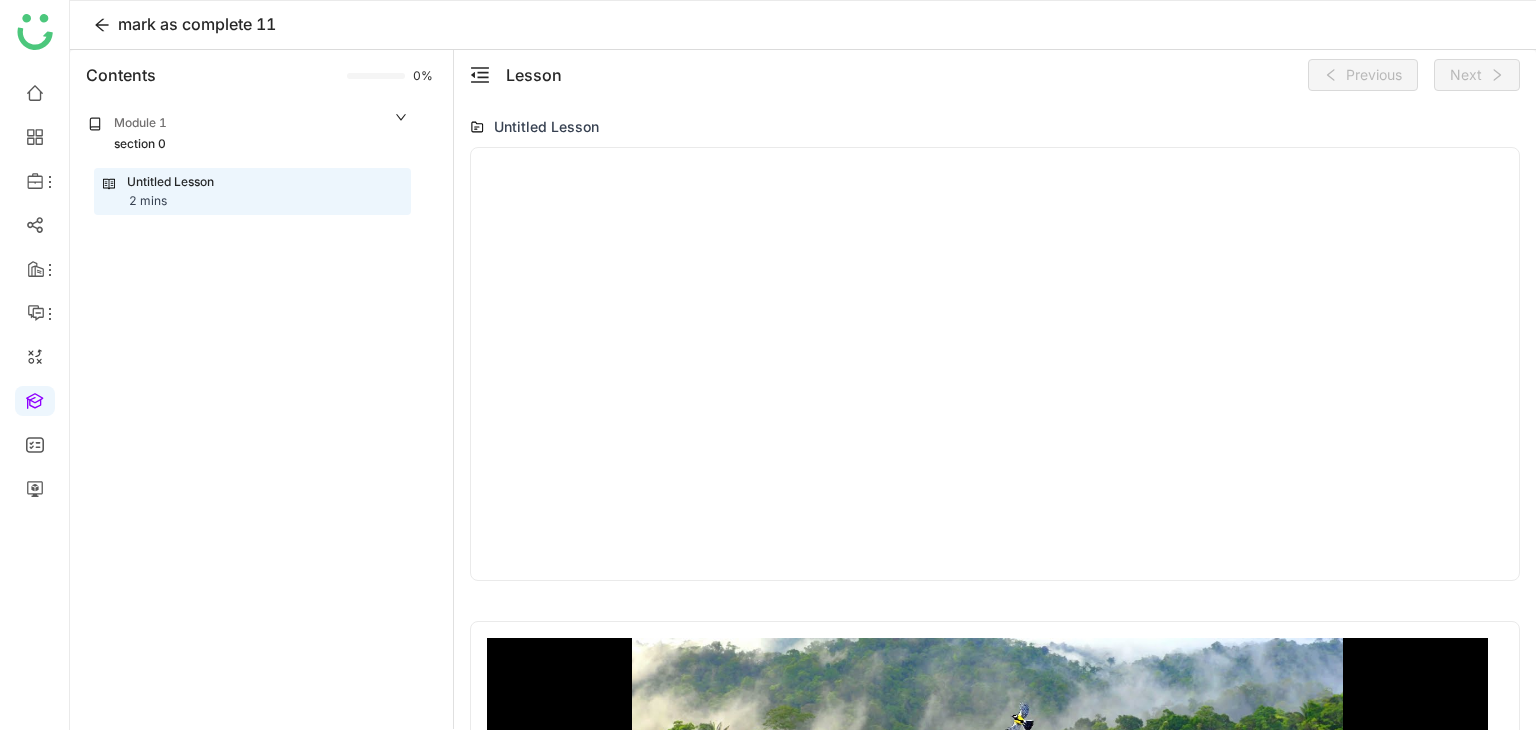 click on "Untitled Lesson" 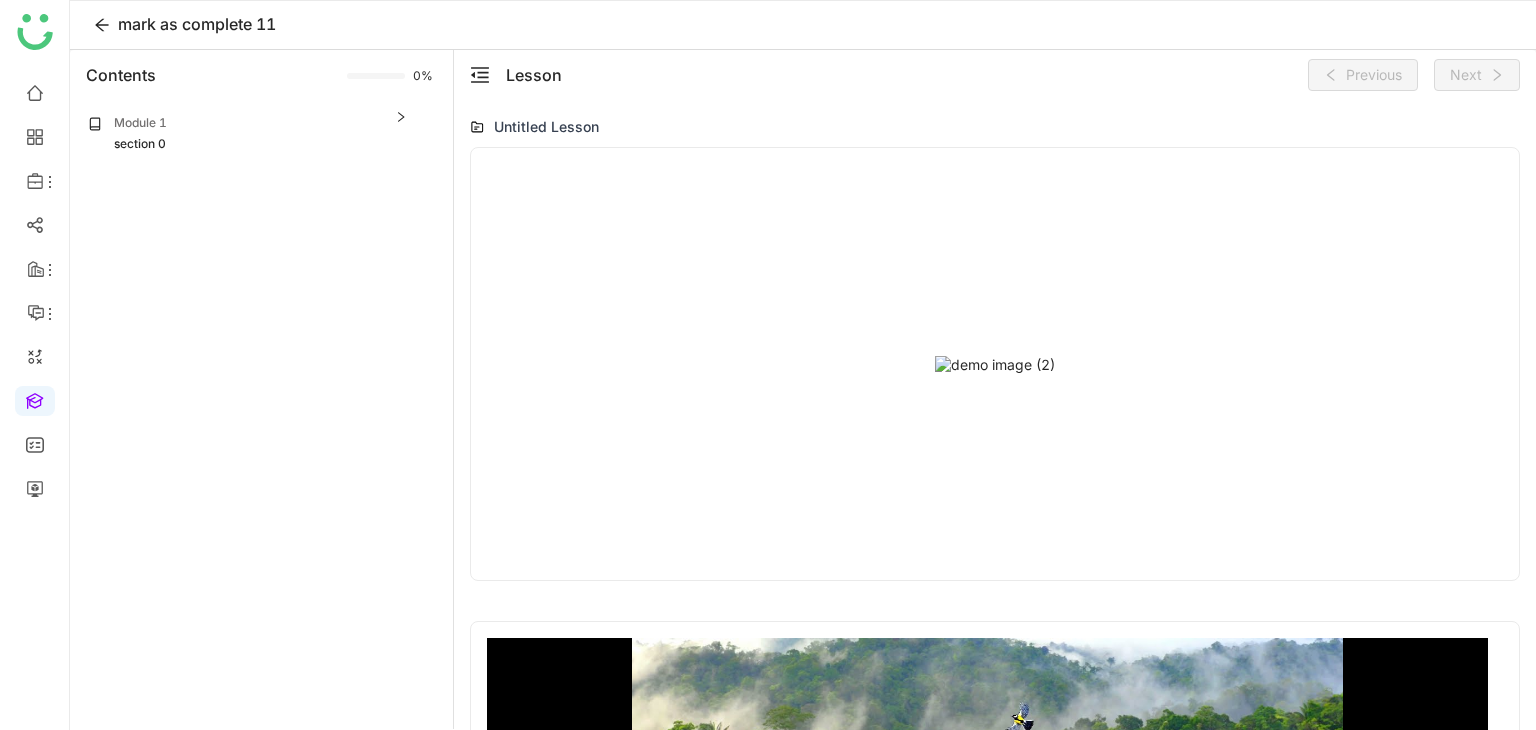 click on "section 0" 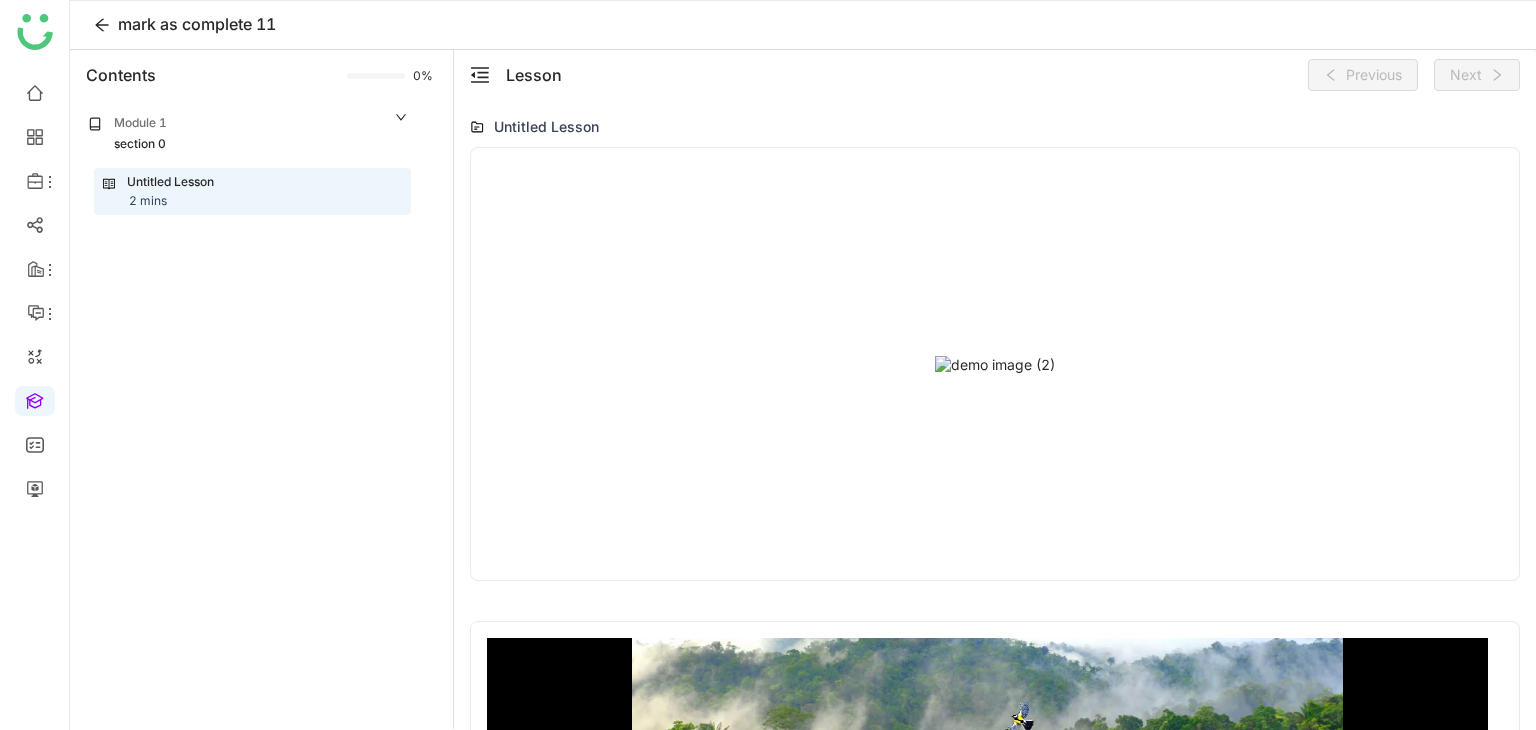 click on "Untitled Lesson 2 mins" 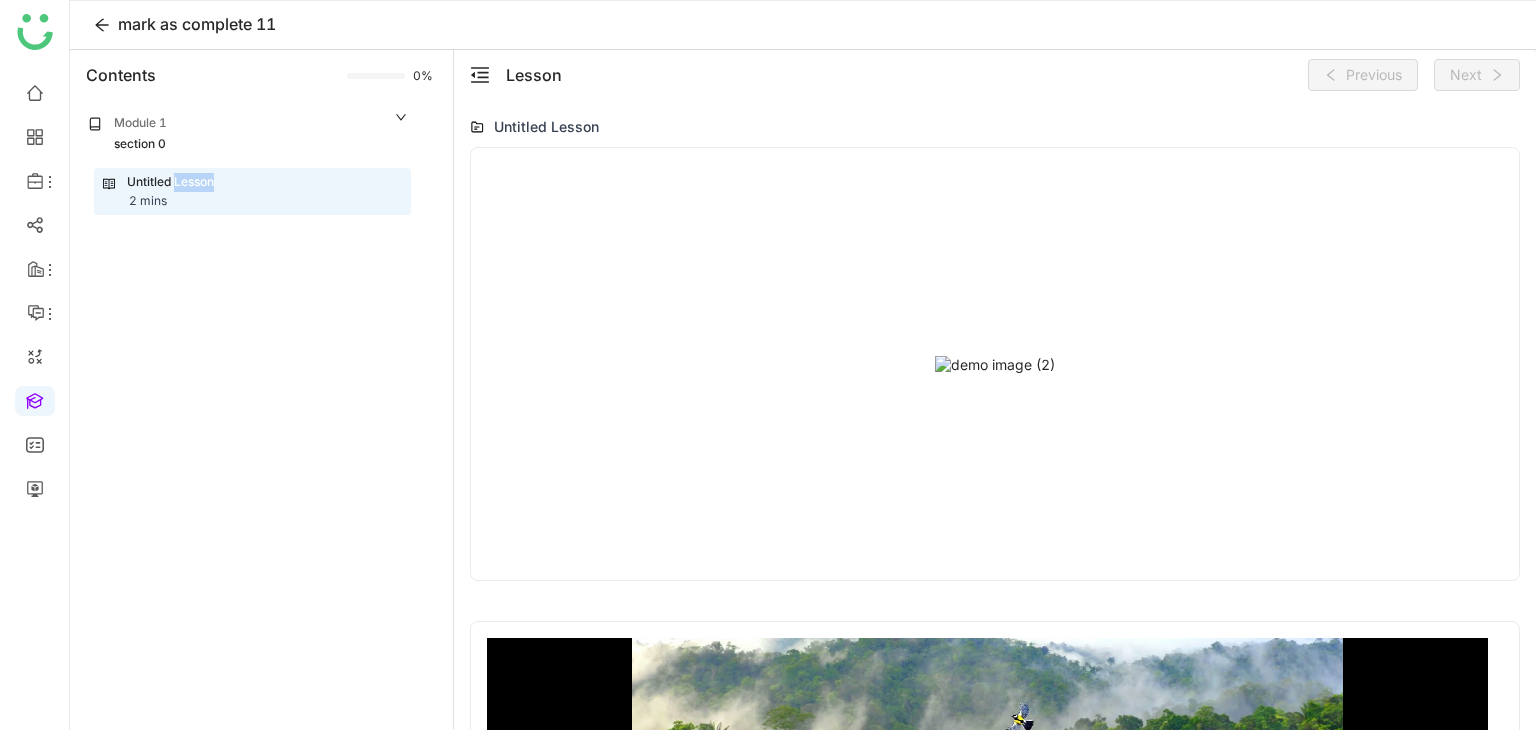click on "Untitled Lesson 2 mins" 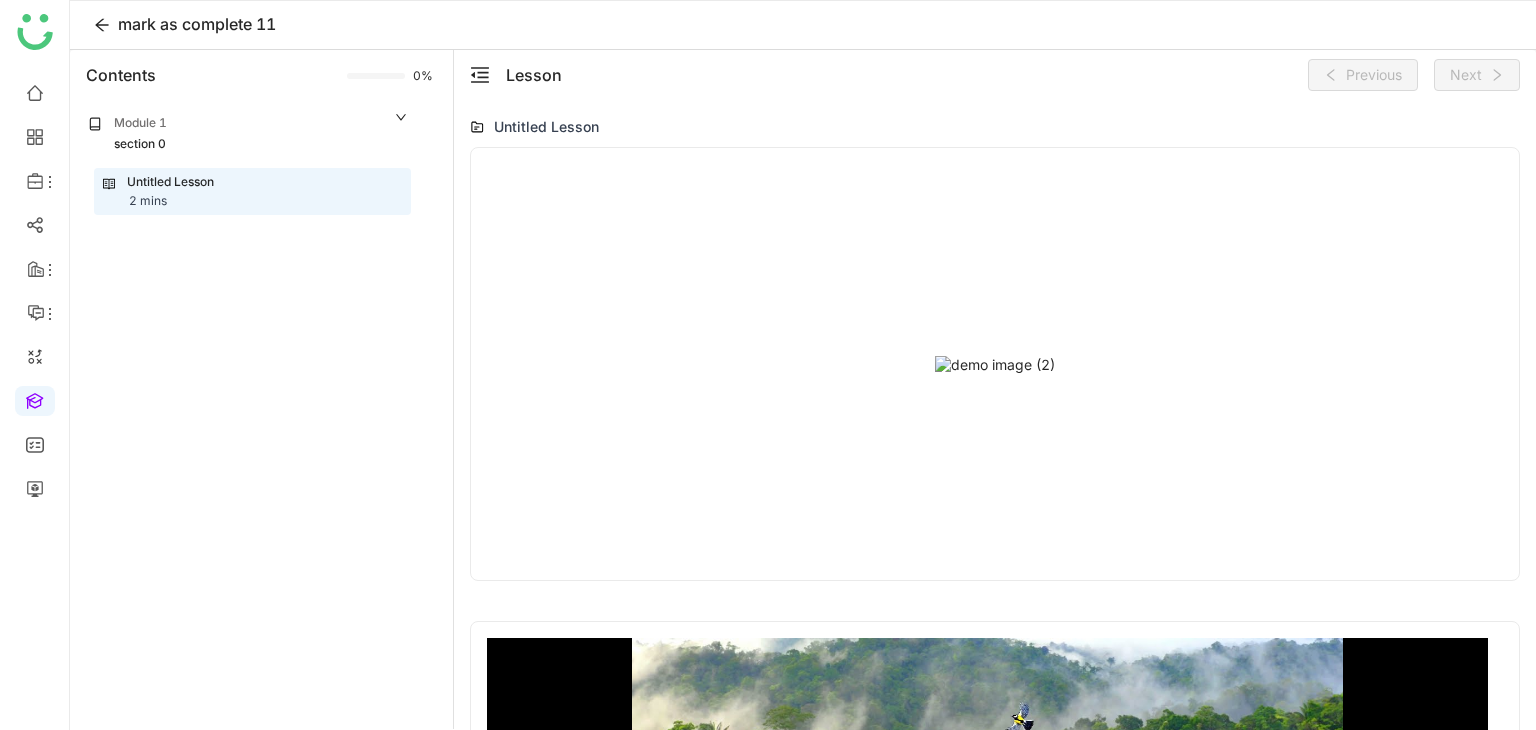 click on "Lesson  Previous   Next" 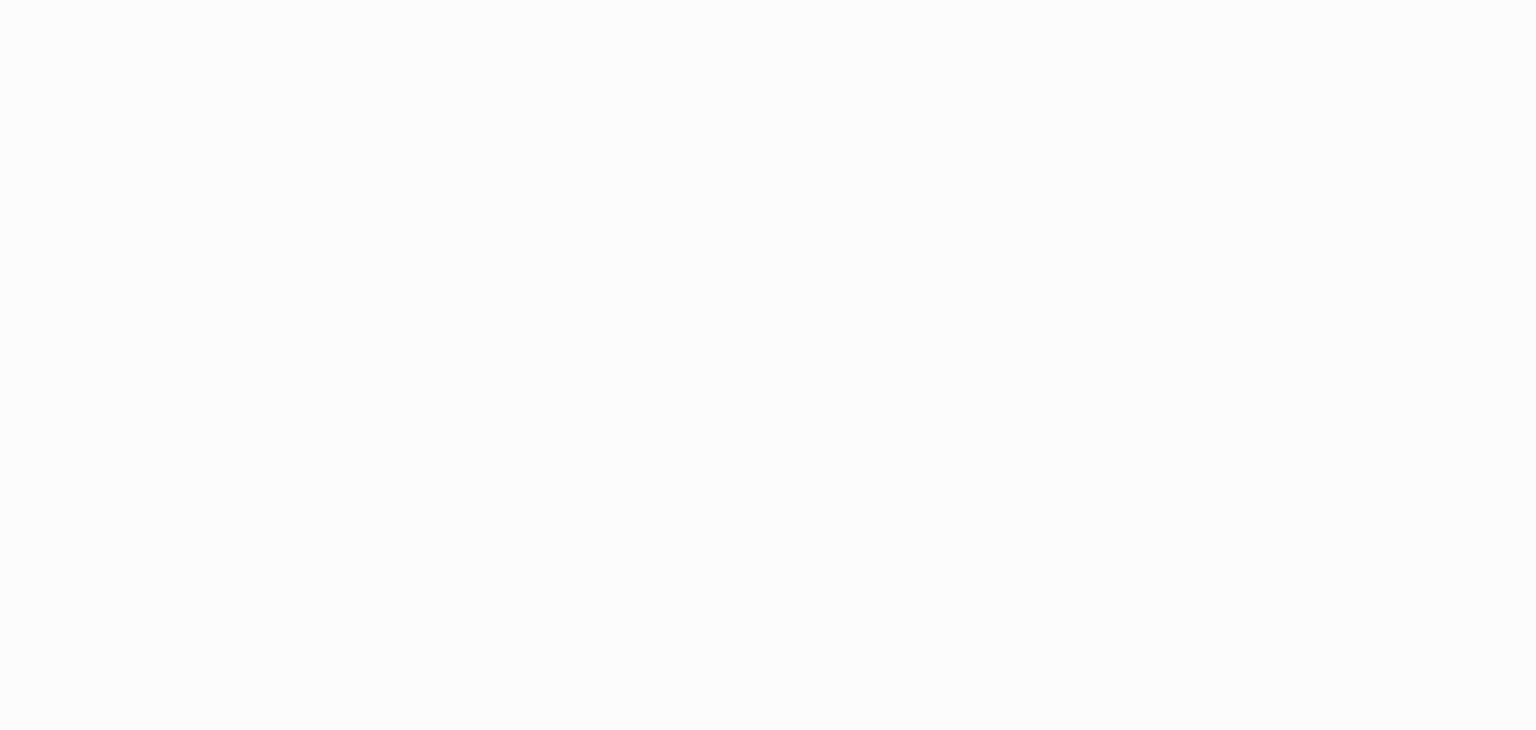 scroll, scrollTop: 0, scrollLeft: 0, axis: both 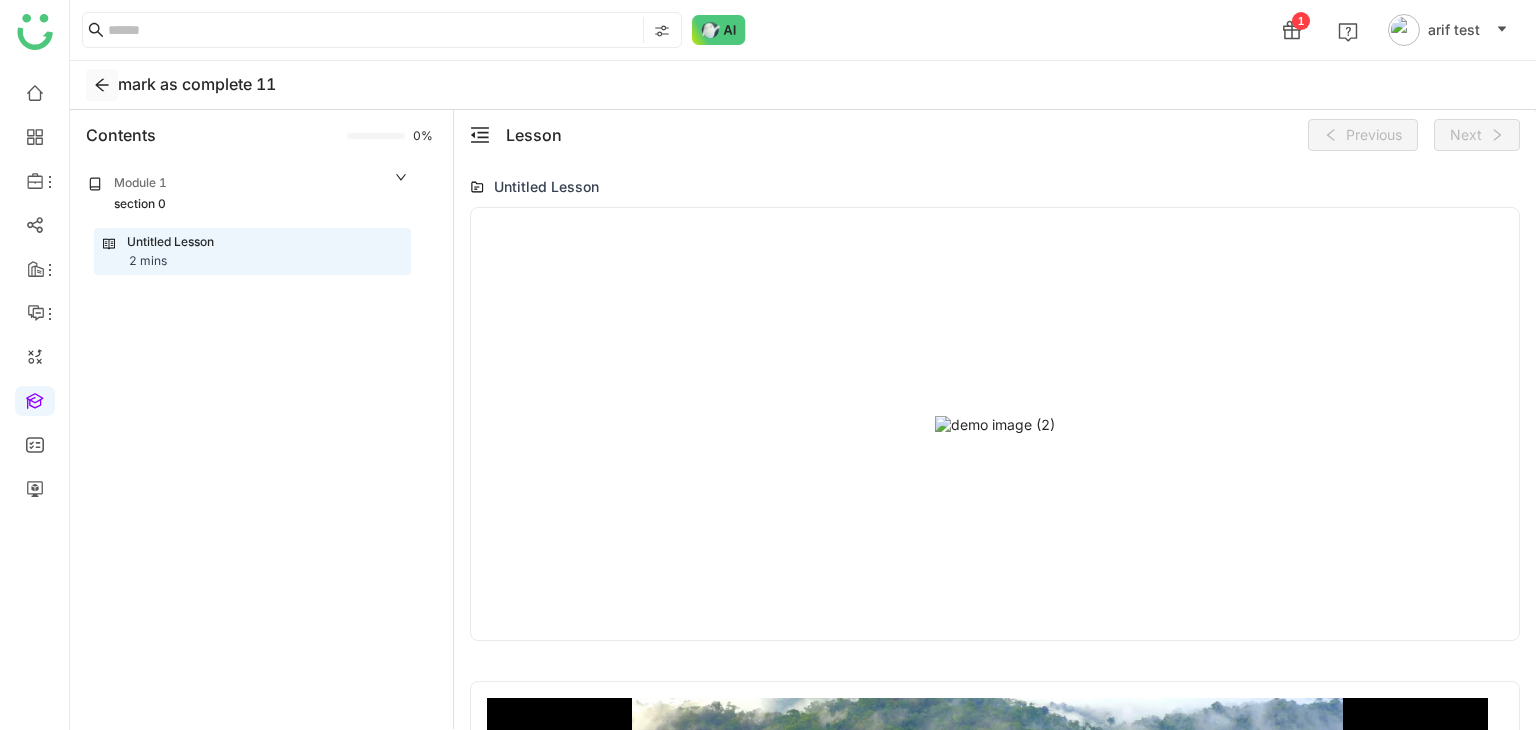click 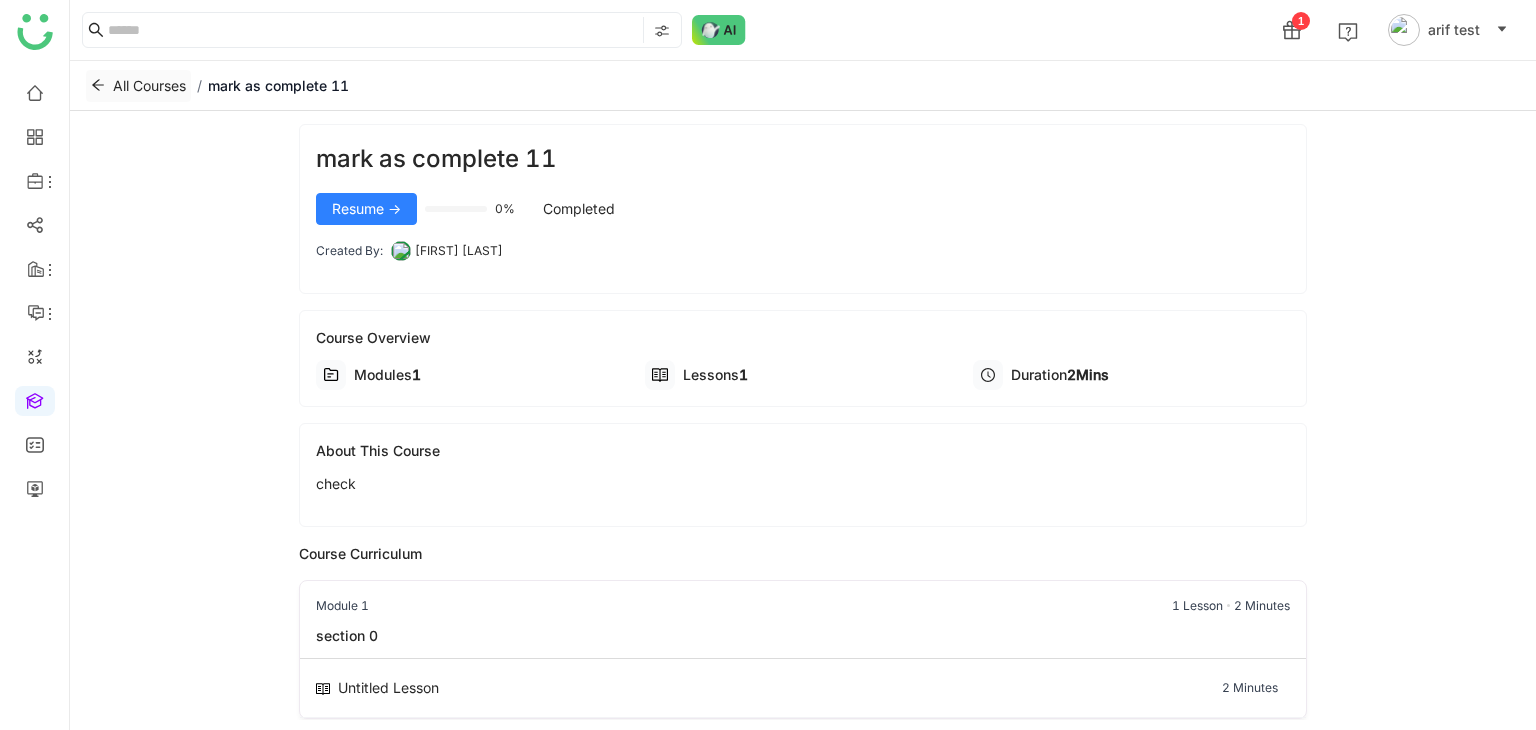 click on "All Courses" 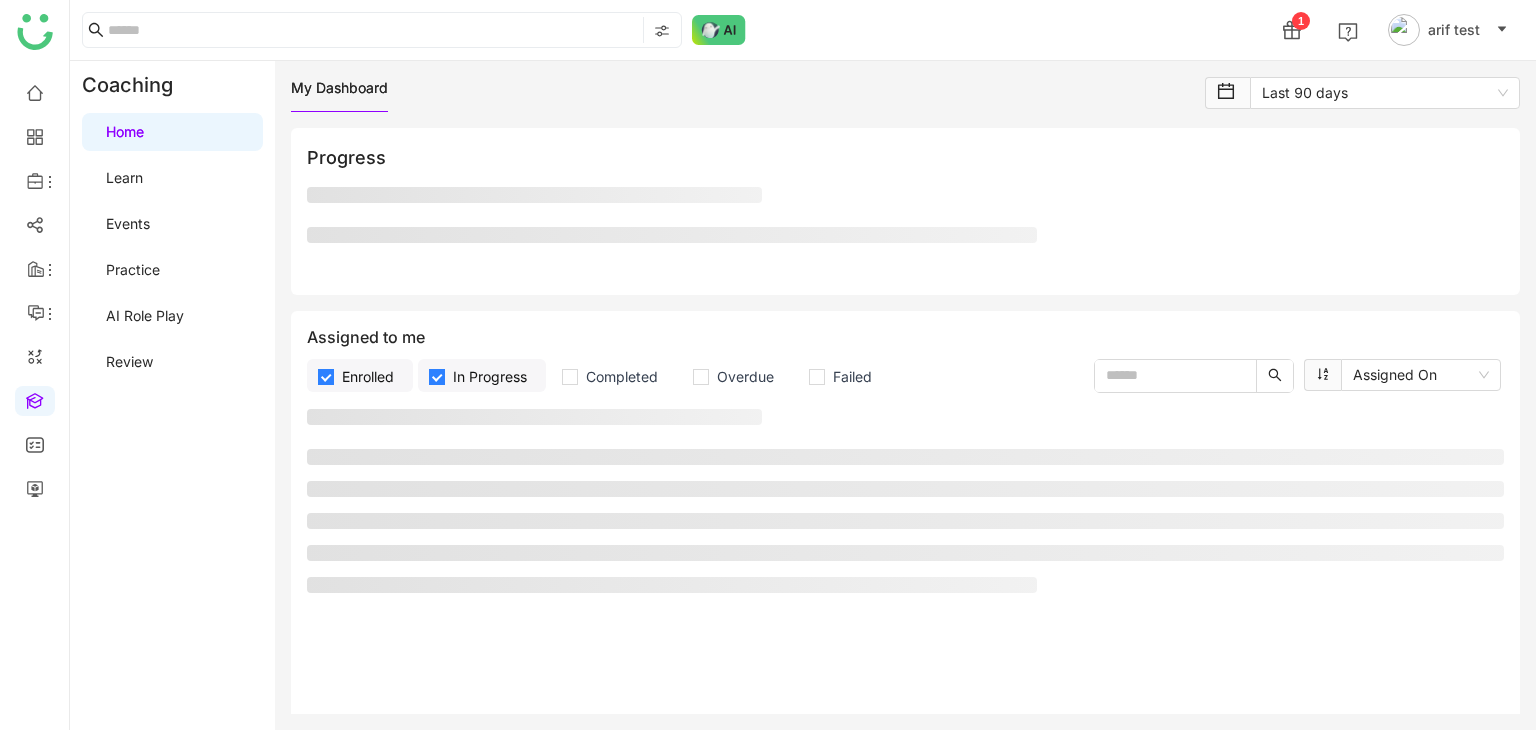 click on "Events" at bounding box center (128, 223) 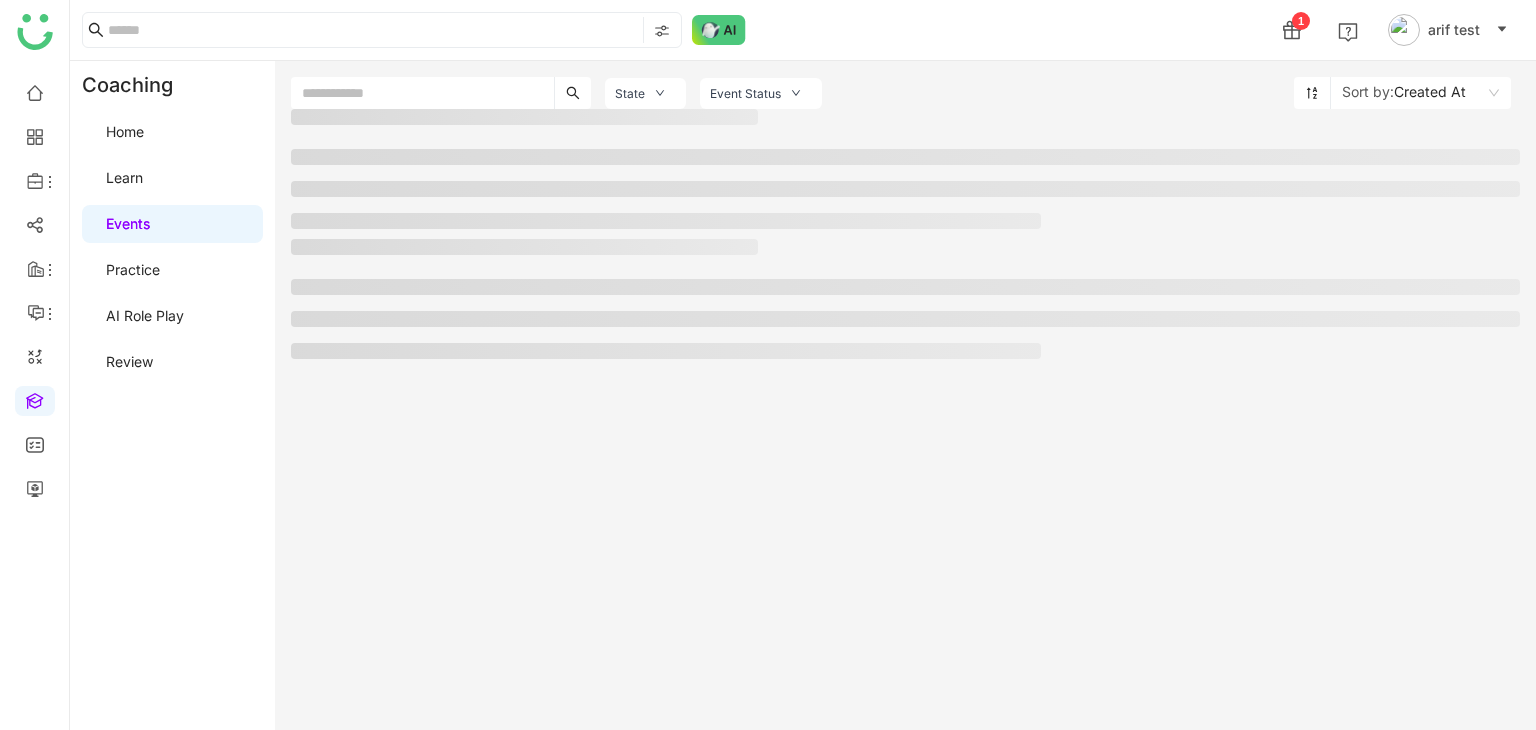 click on "Events" at bounding box center [128, 223] 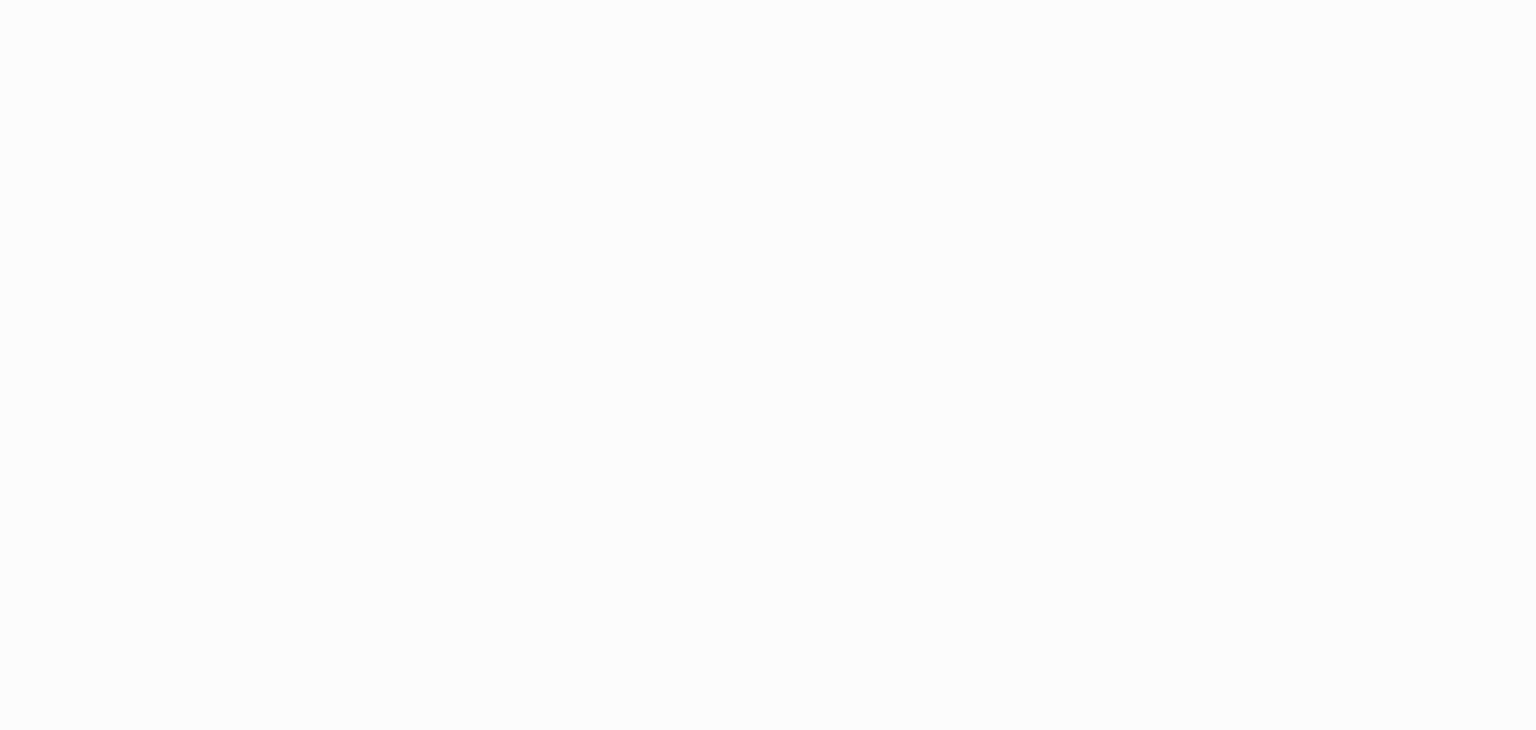 scroll, scrollTop: 0, scrollLeft: 0, axis: both 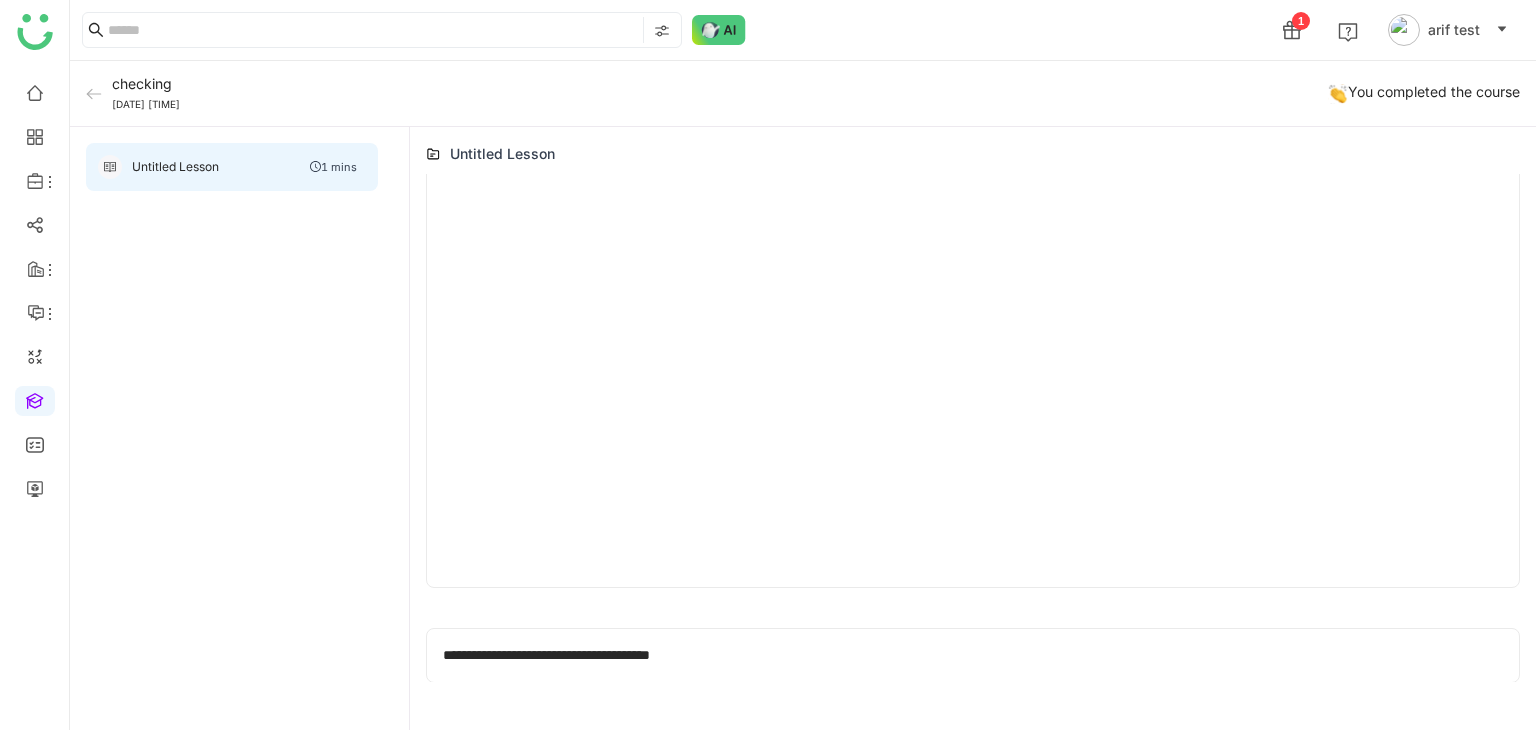 click on "Untitled Lesson   [DURATION]" 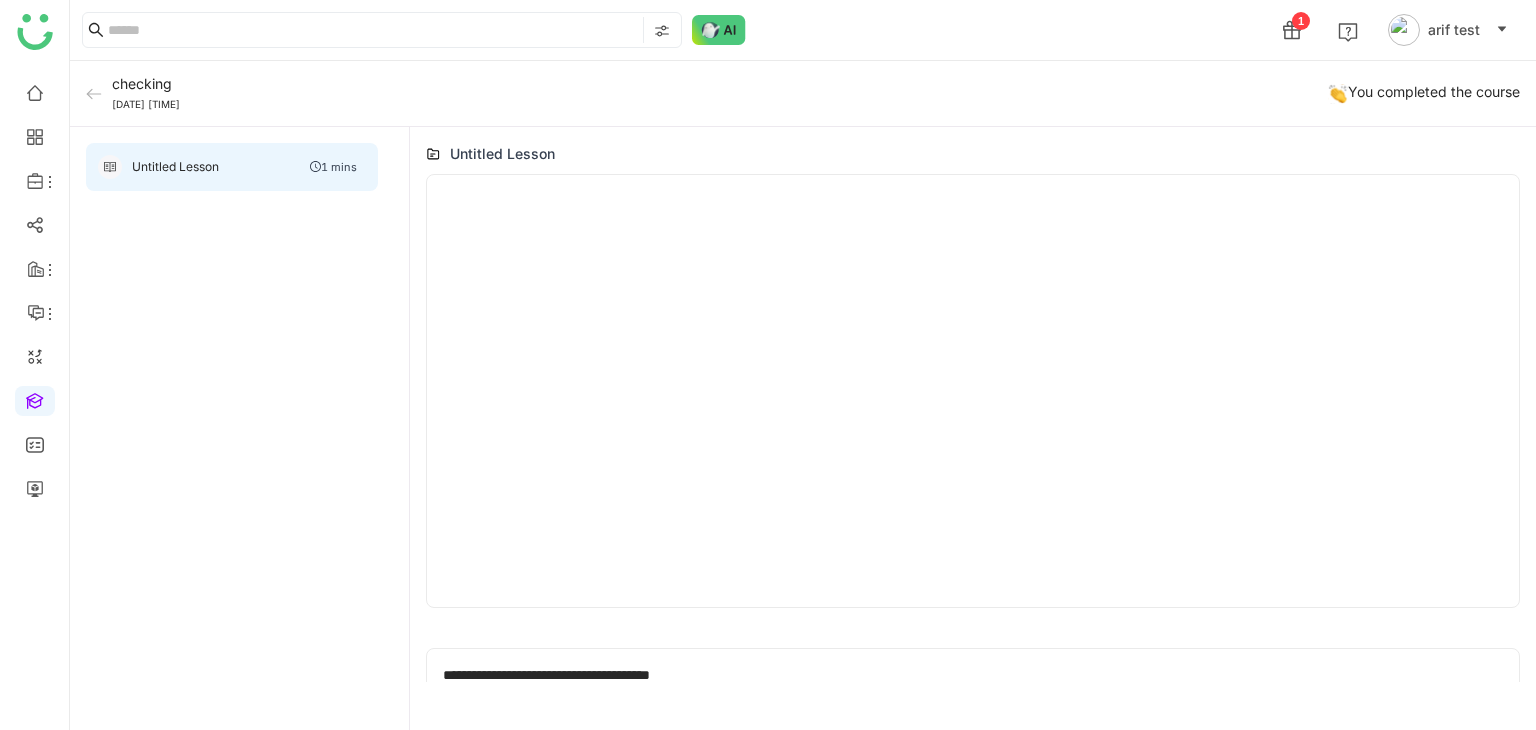 scroll, scrollTop: 20, scrollLeft: 0, axis: vertical 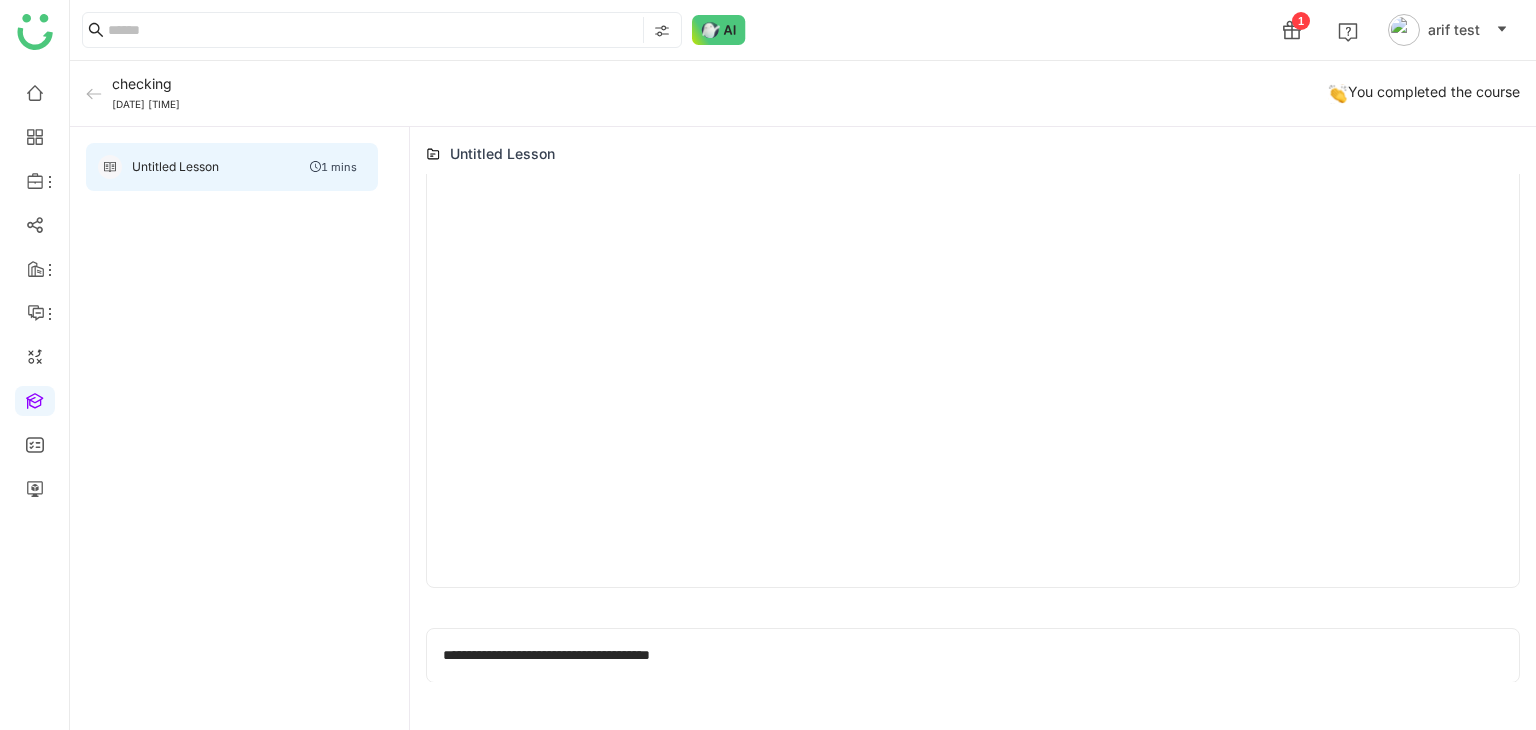 click on "**********" at bounding box center [965, 655] 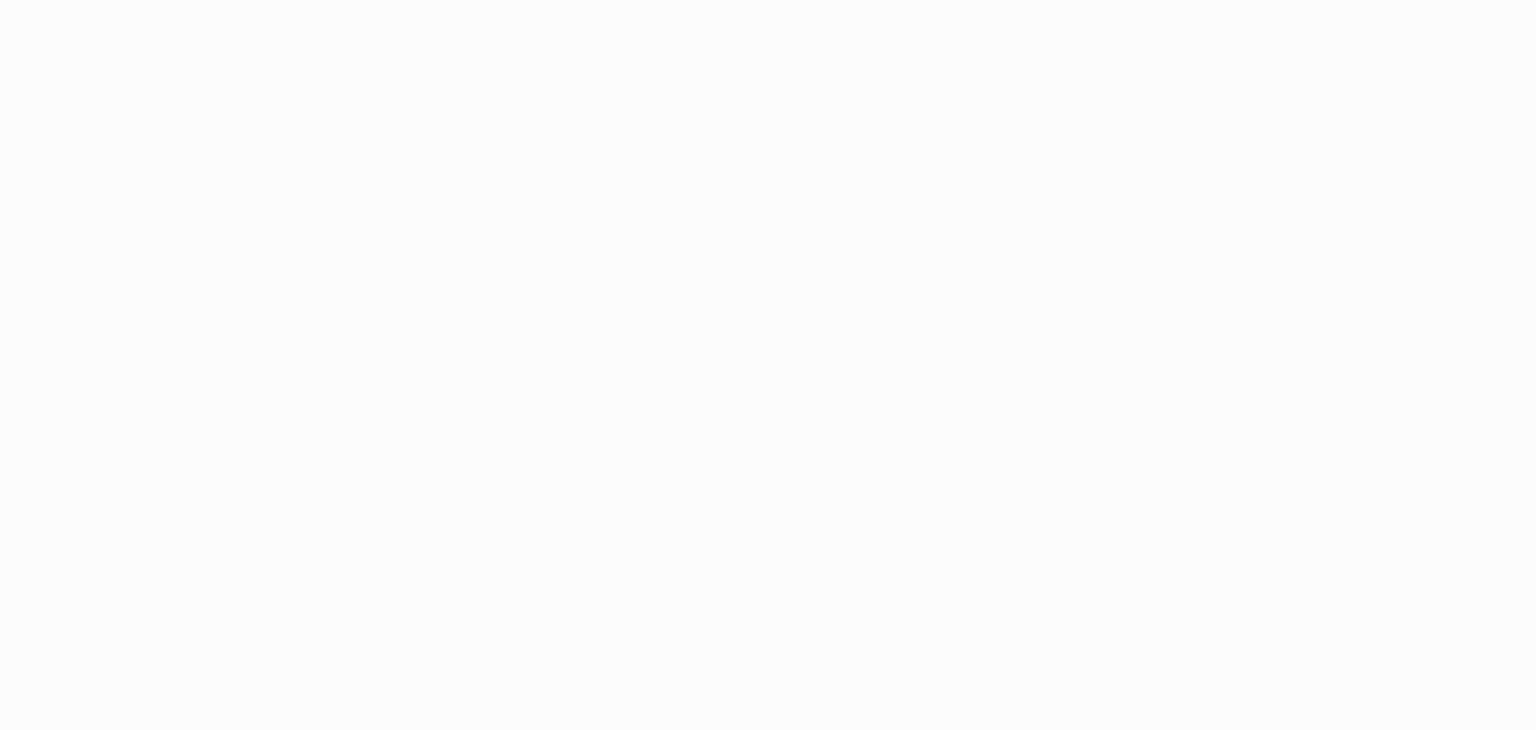 scroll, scrollTop: 0, scrollLeft: 0, axis: both 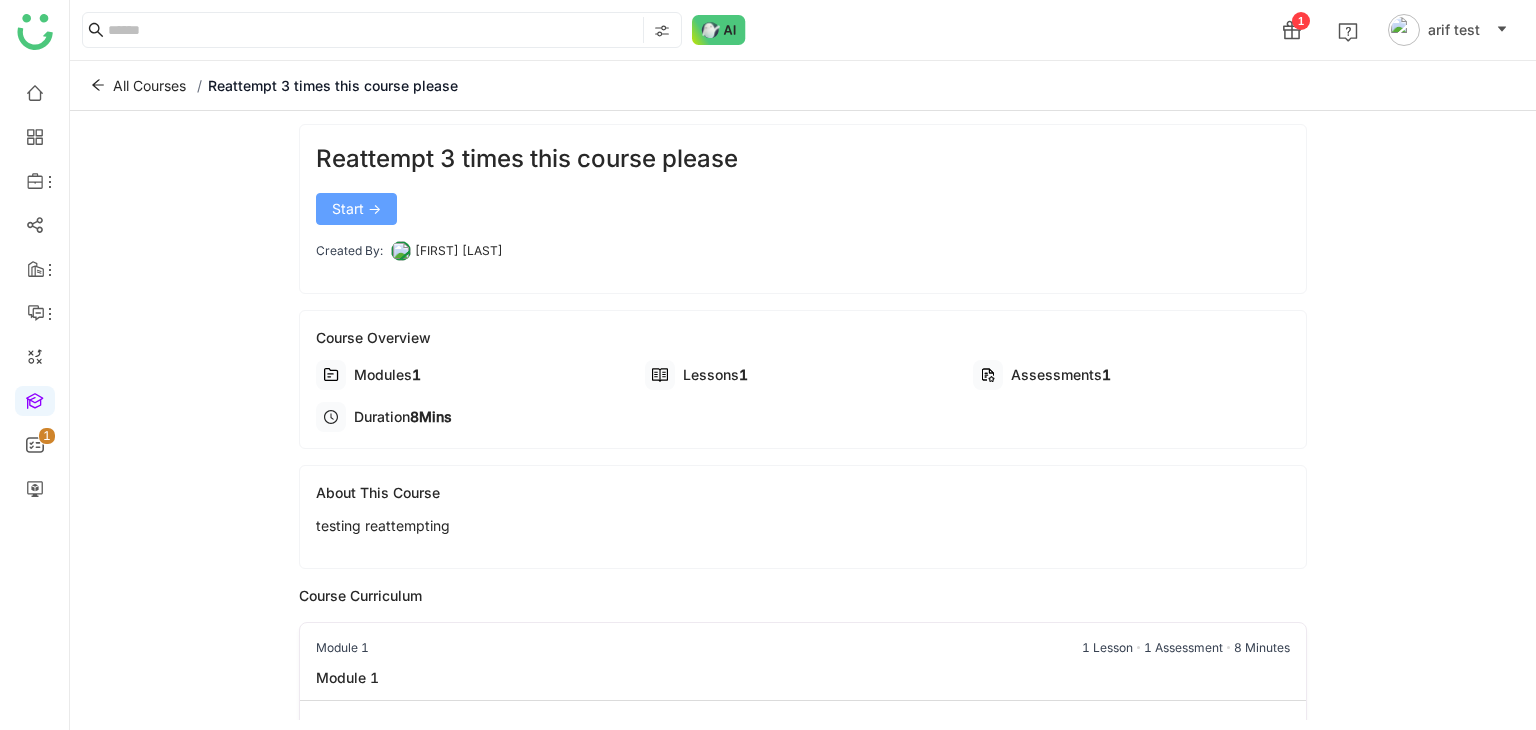 click on "Start ->" 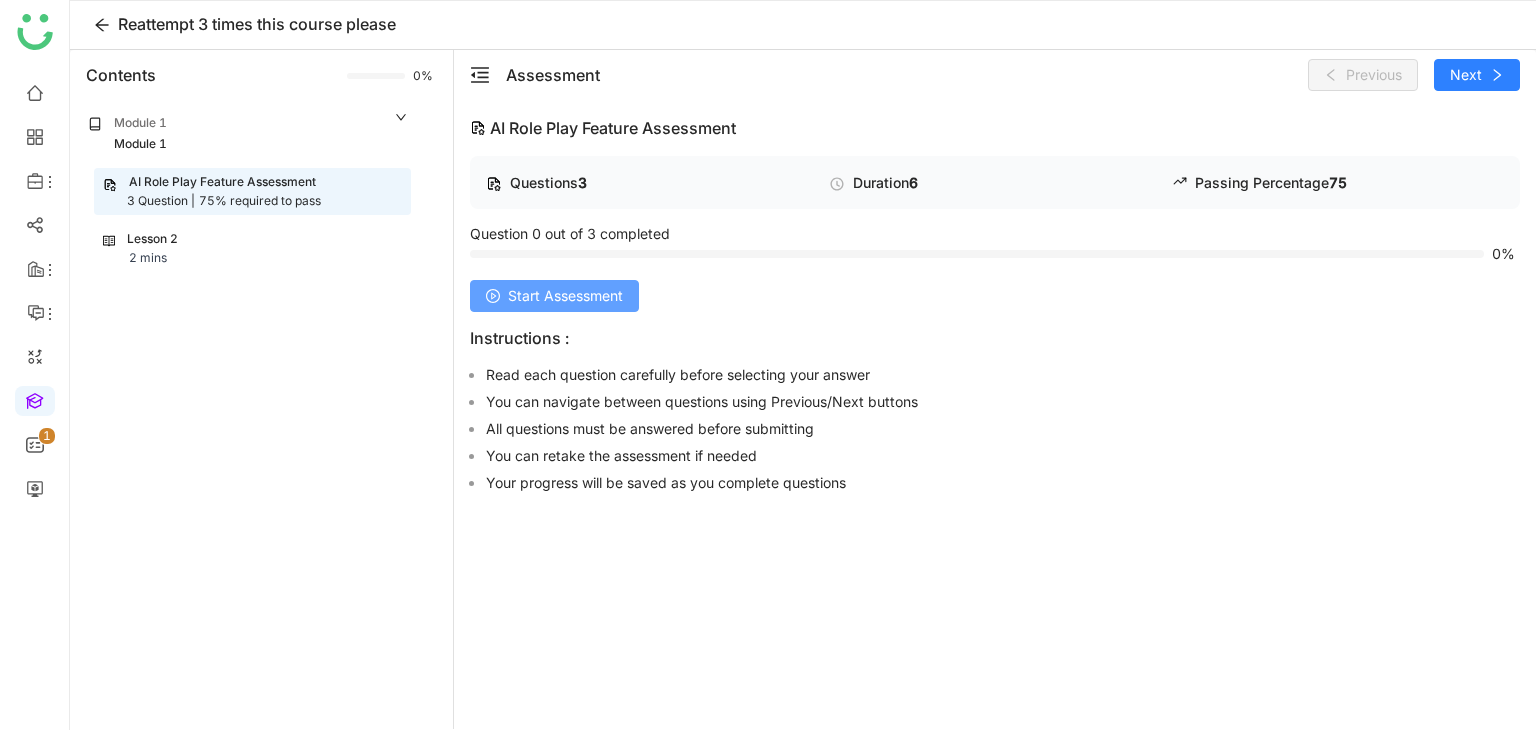 click on "Start Assessment" 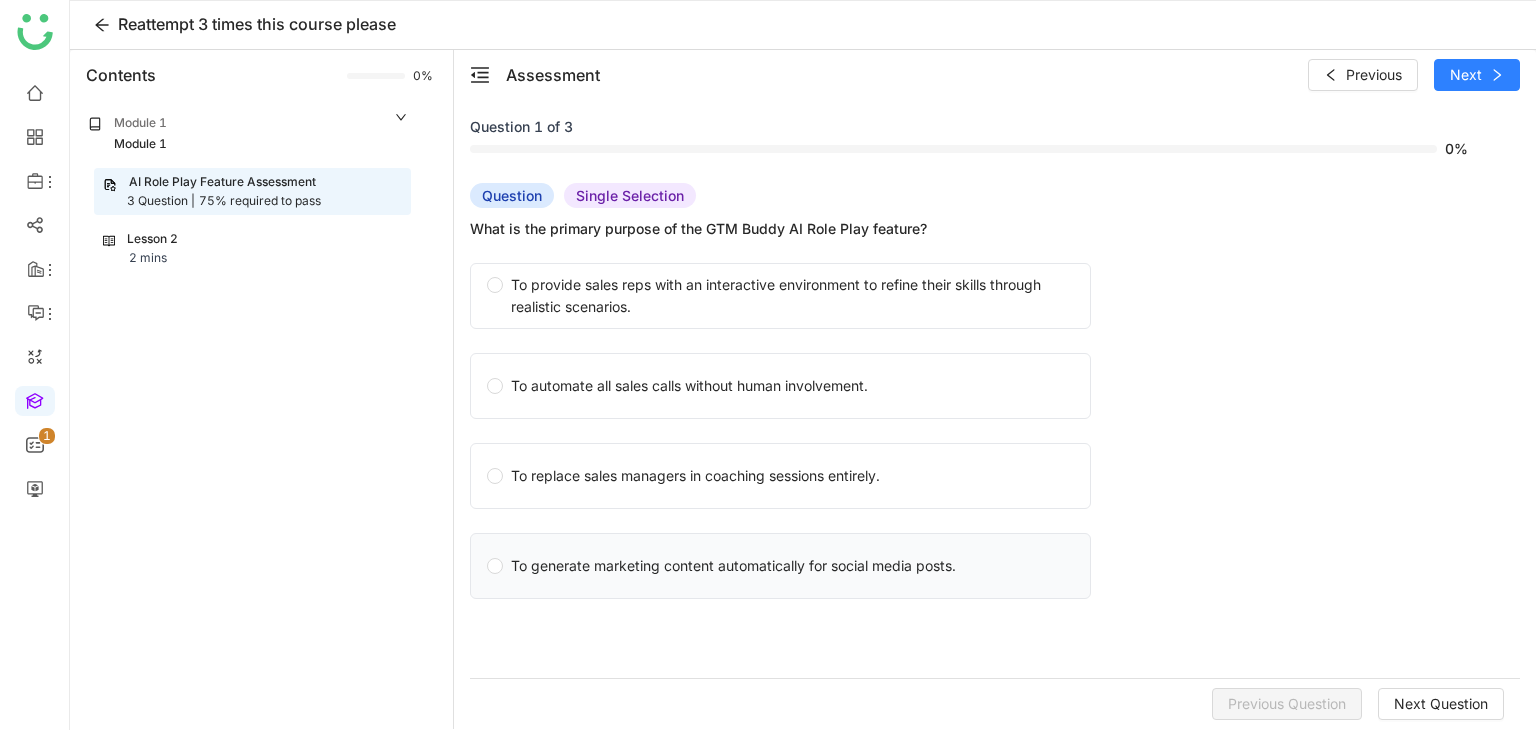 click on "To generate marketing content automatically for social media posts." 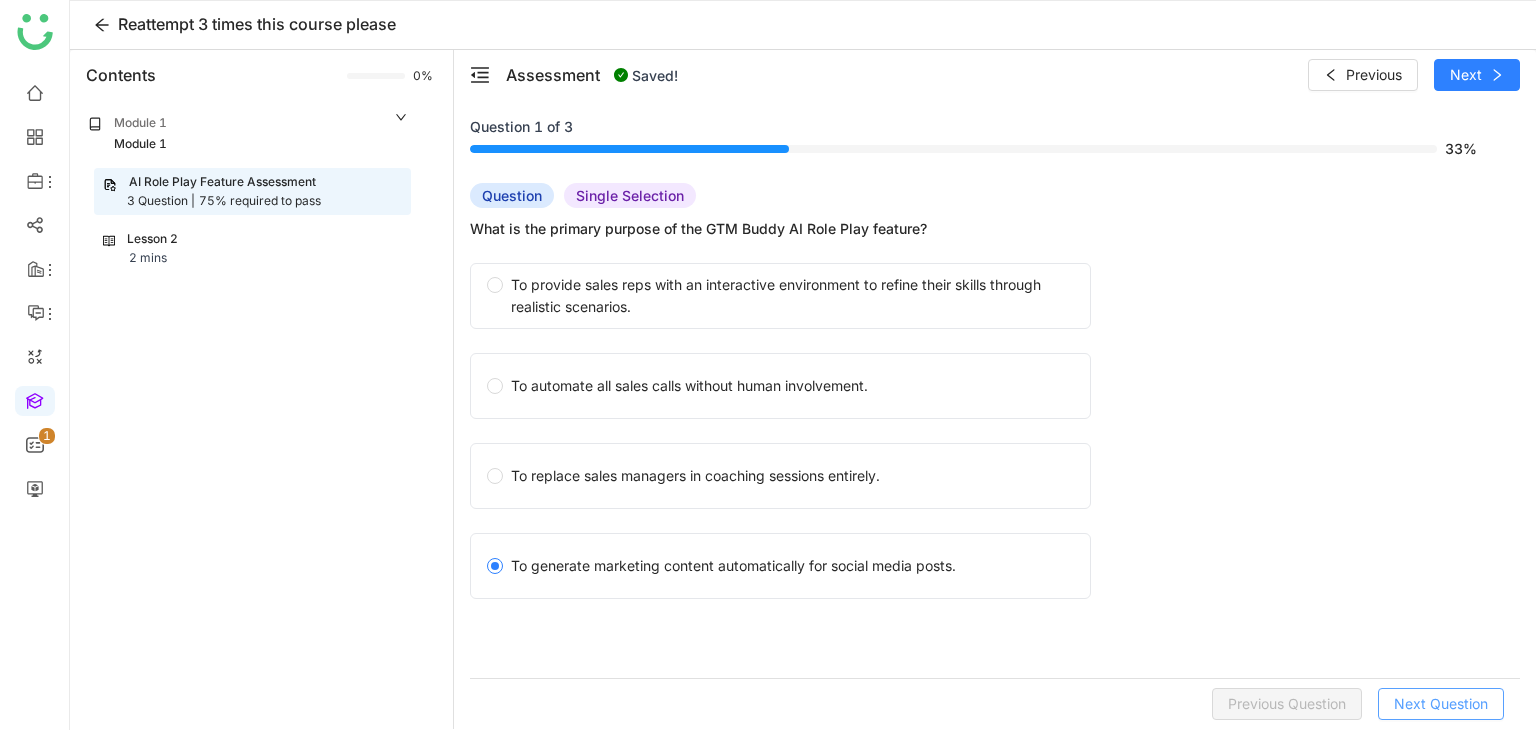 click on "Next Question" 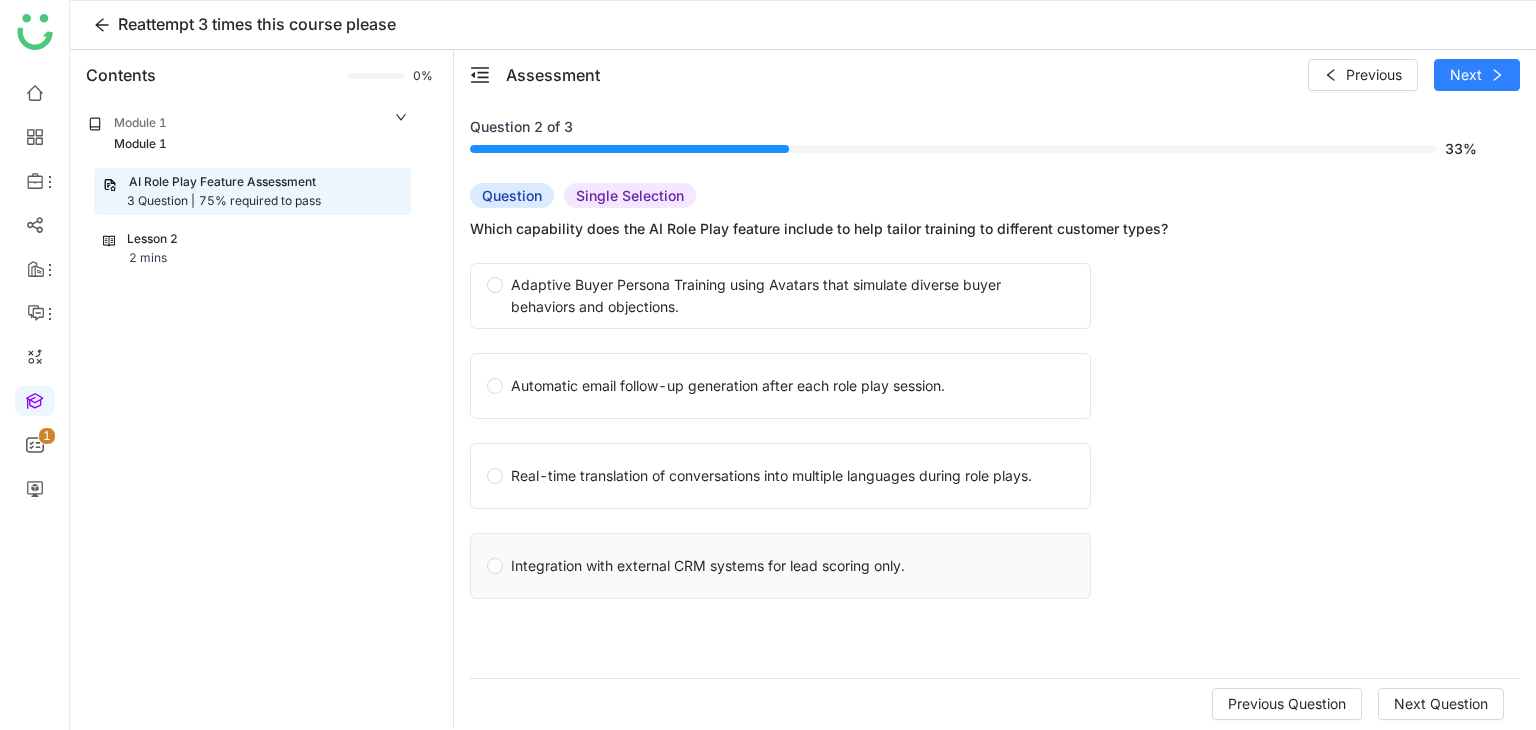 click on "Integration with external CRM systems for lead scoring only." 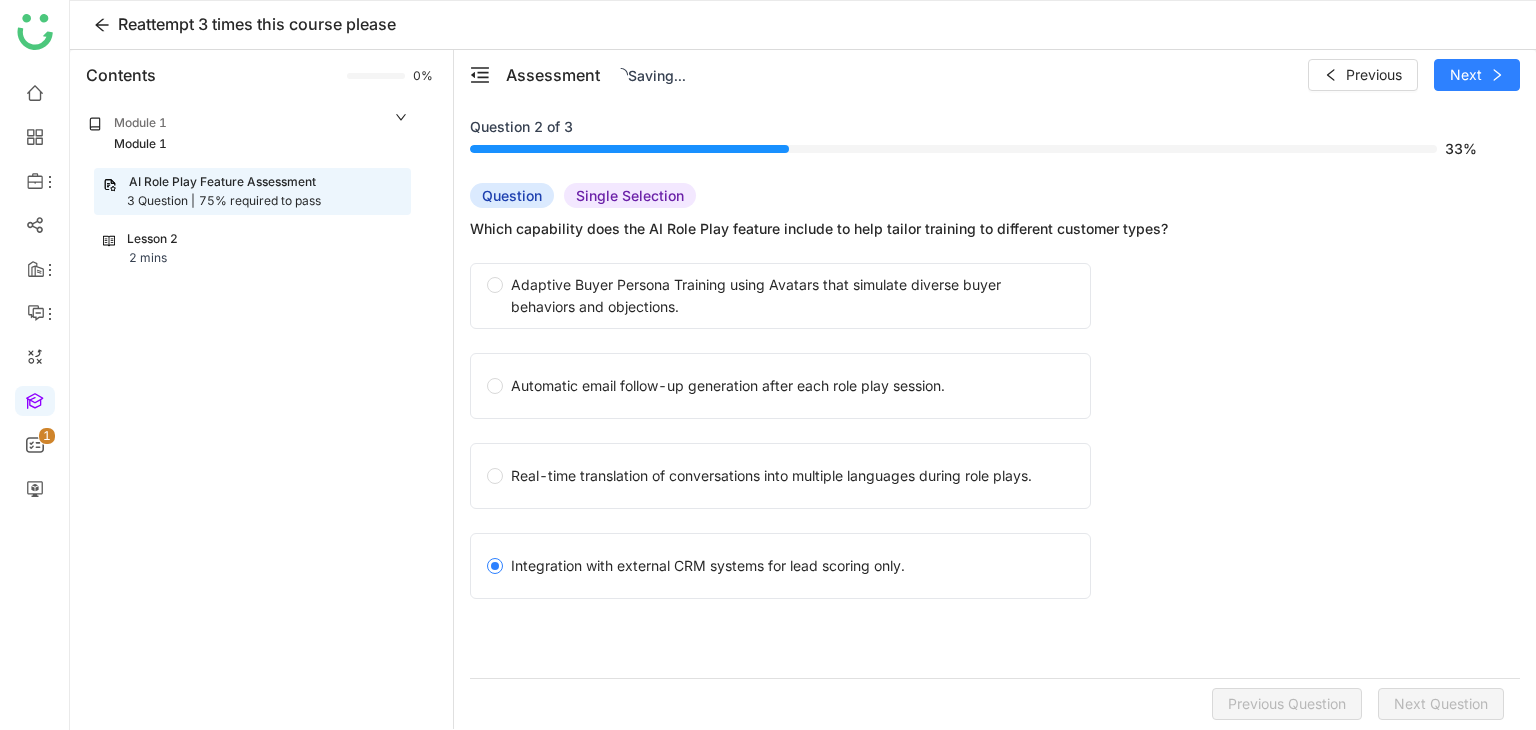 click on "Next Question" 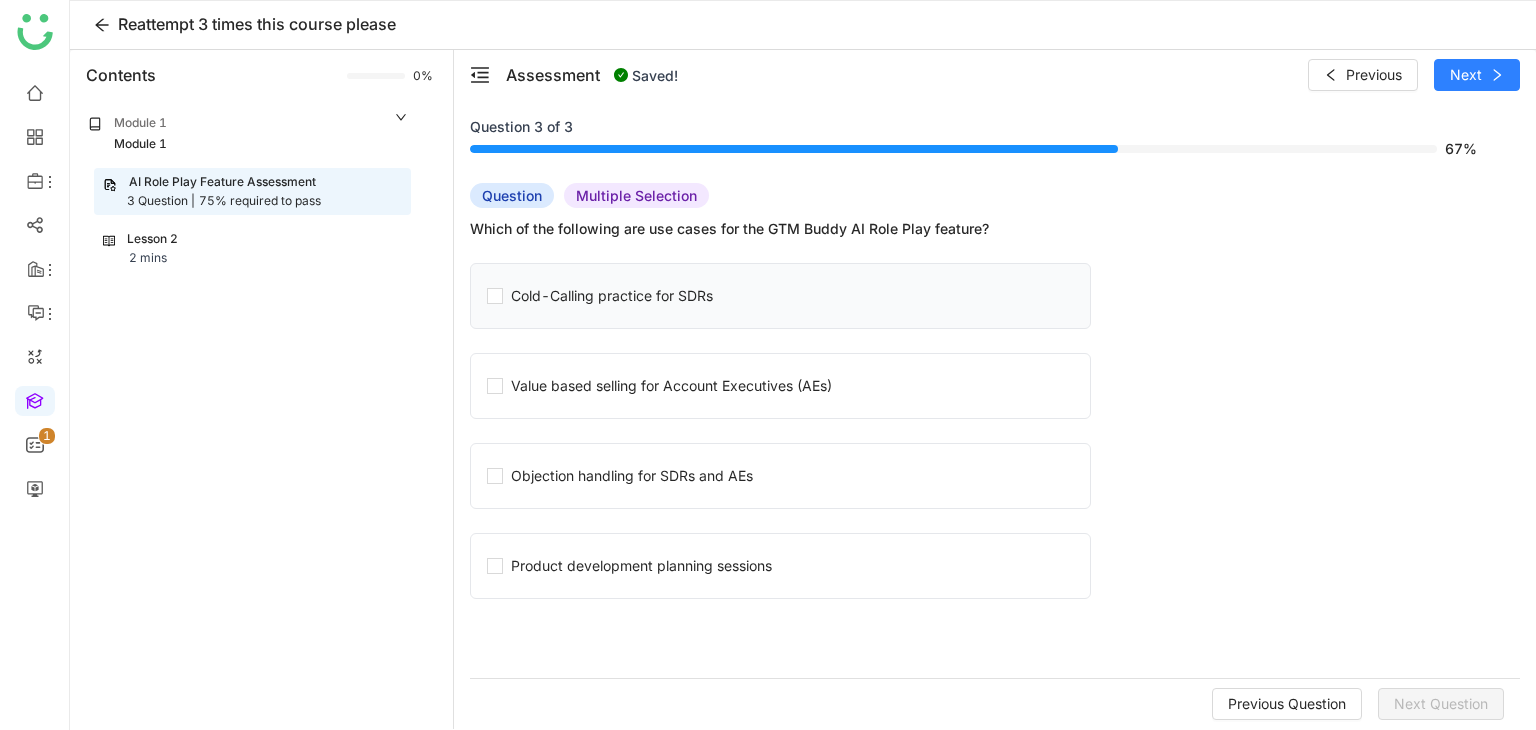 click on "Cold-Calling practice for SDRs" 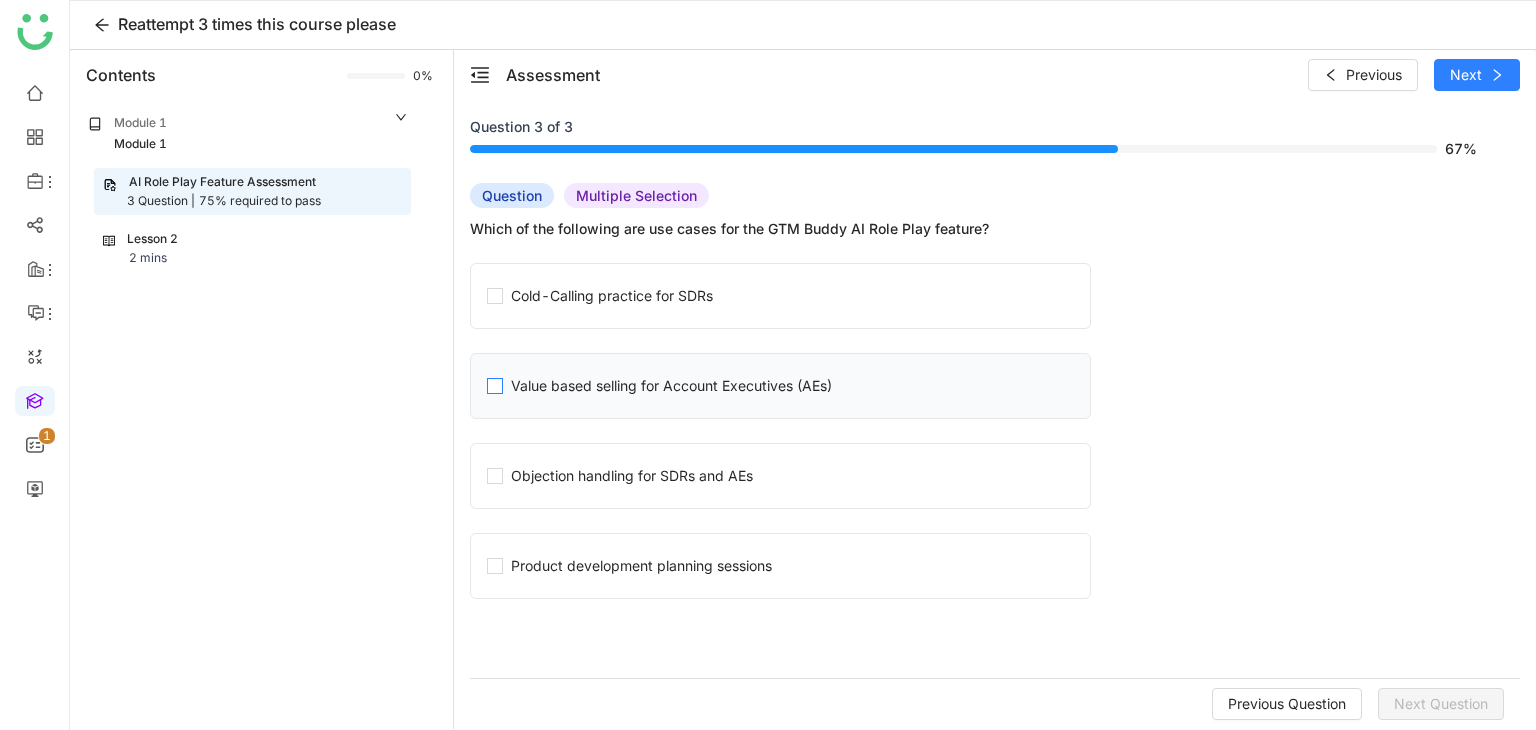 click on "Value based selling for Account Executives (AEs)" 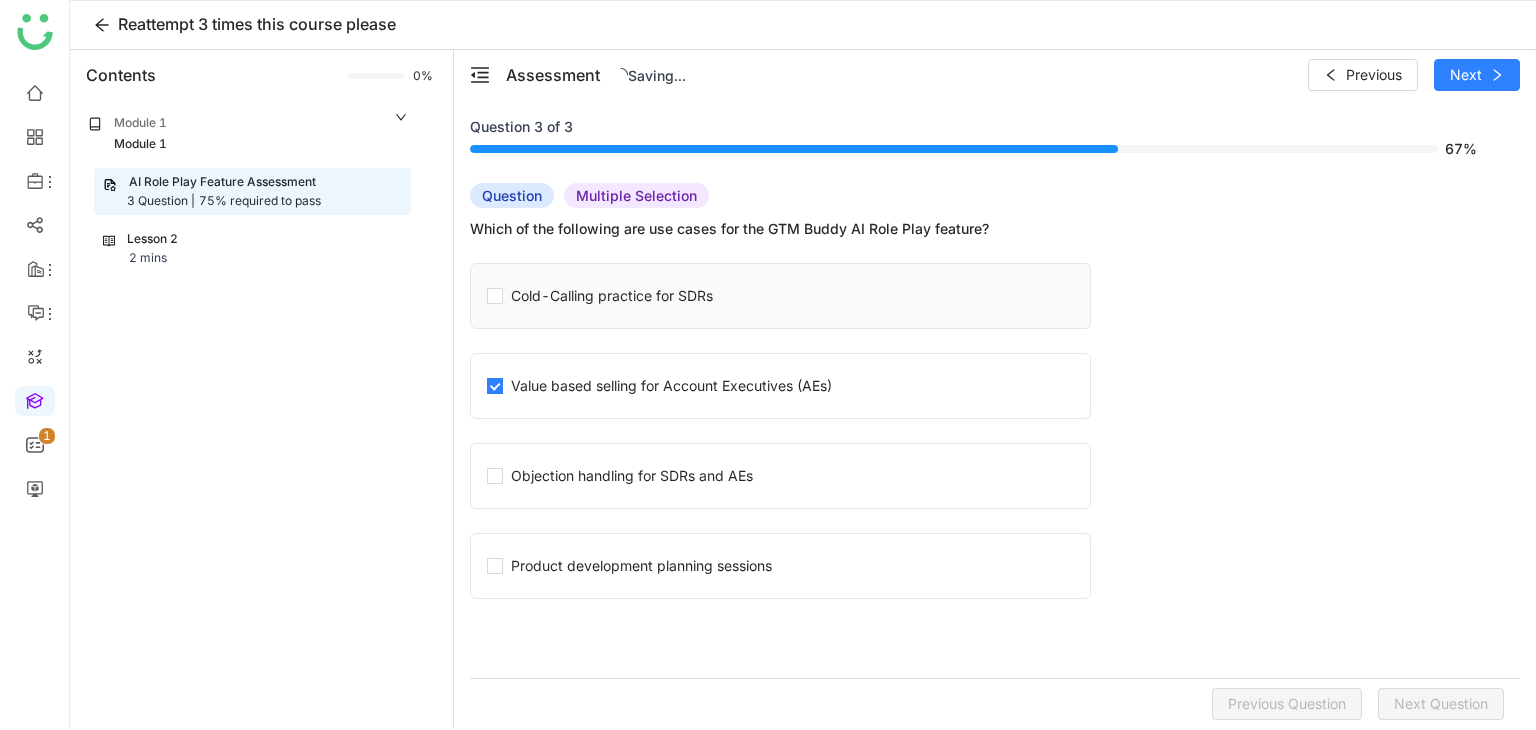 click on "Cold-Calling practice for SDRs" 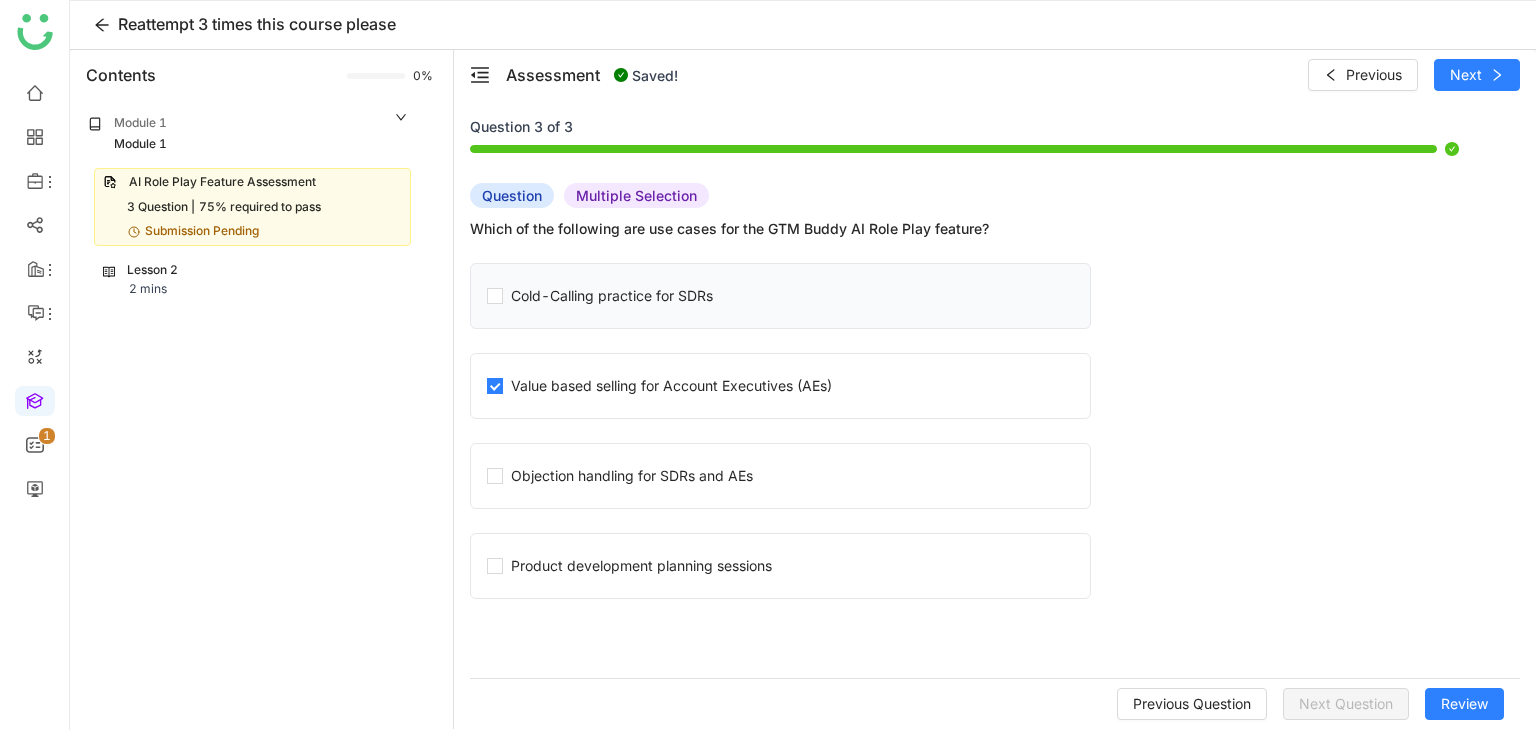 click on "Cold-Calling practice for SDRs" 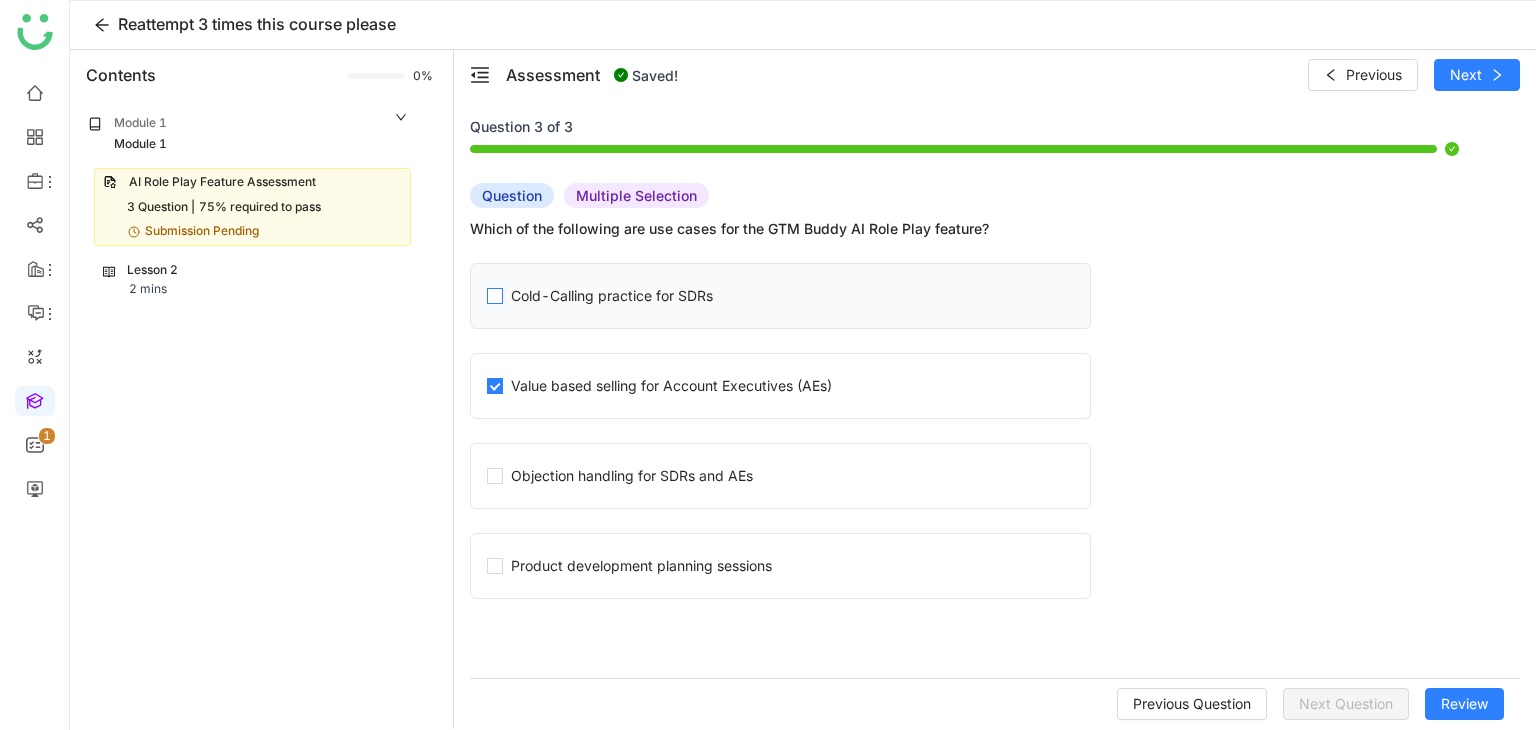 click on "Cold-Calling practice for SDRs" 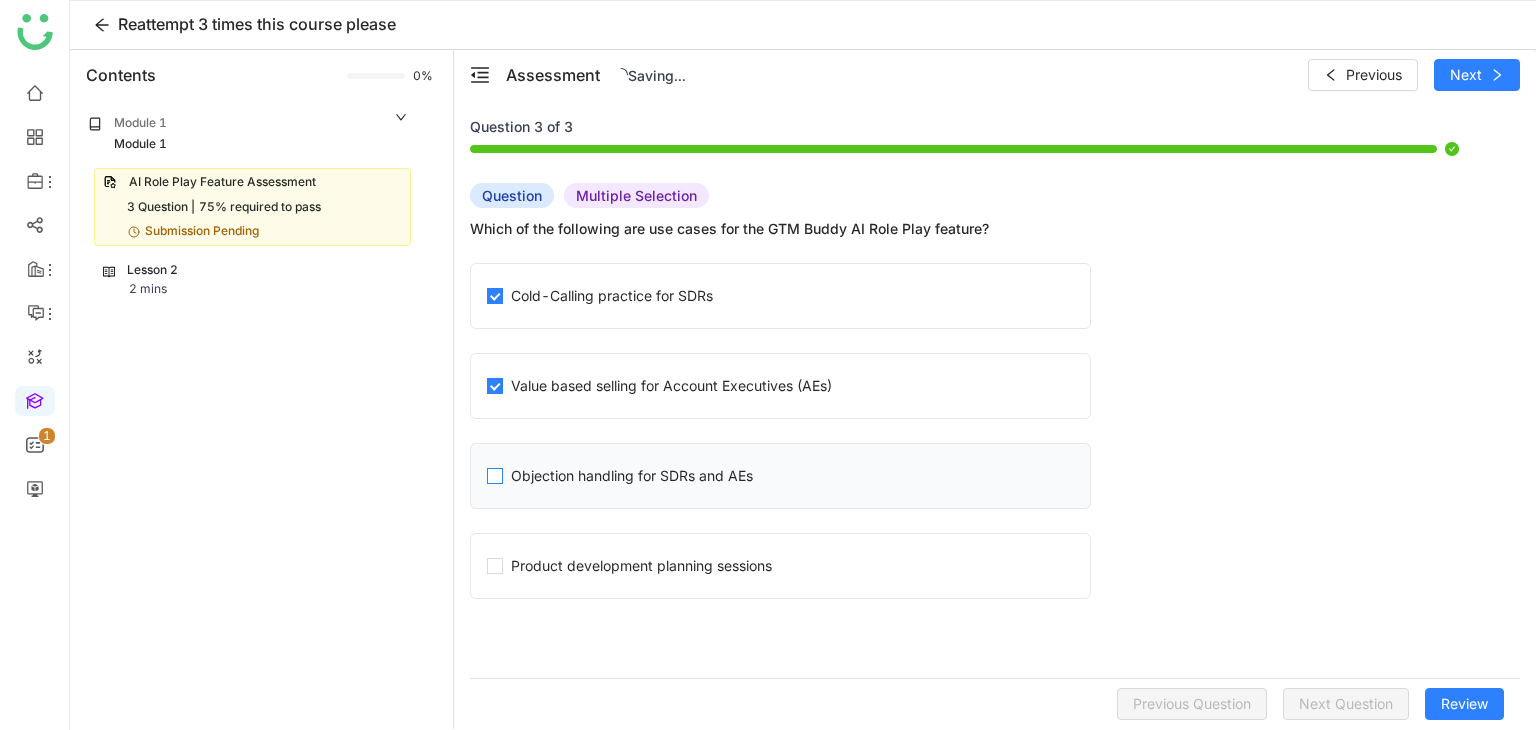 click on "Objection handling for SDRs and AEs" 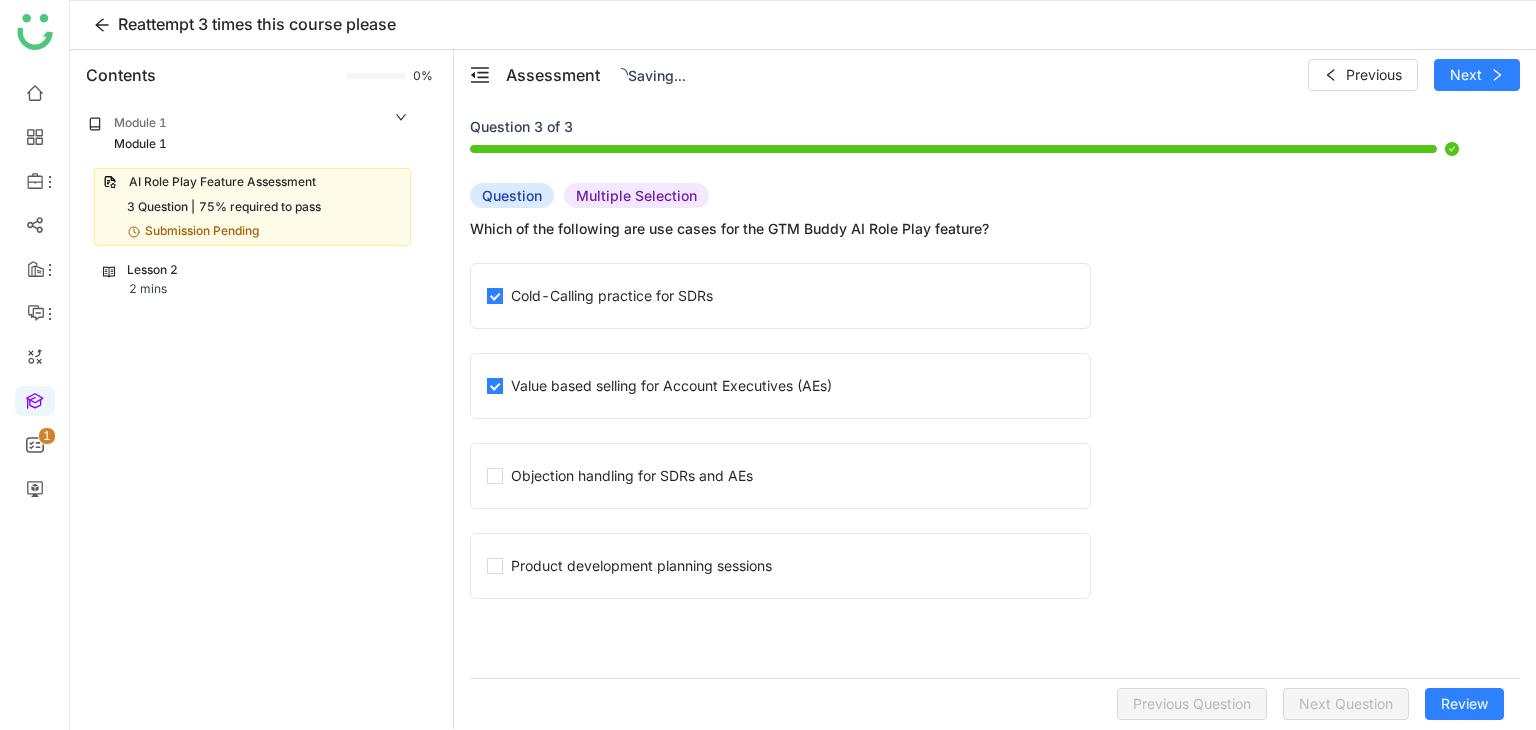 click on "Product development planning sessions" 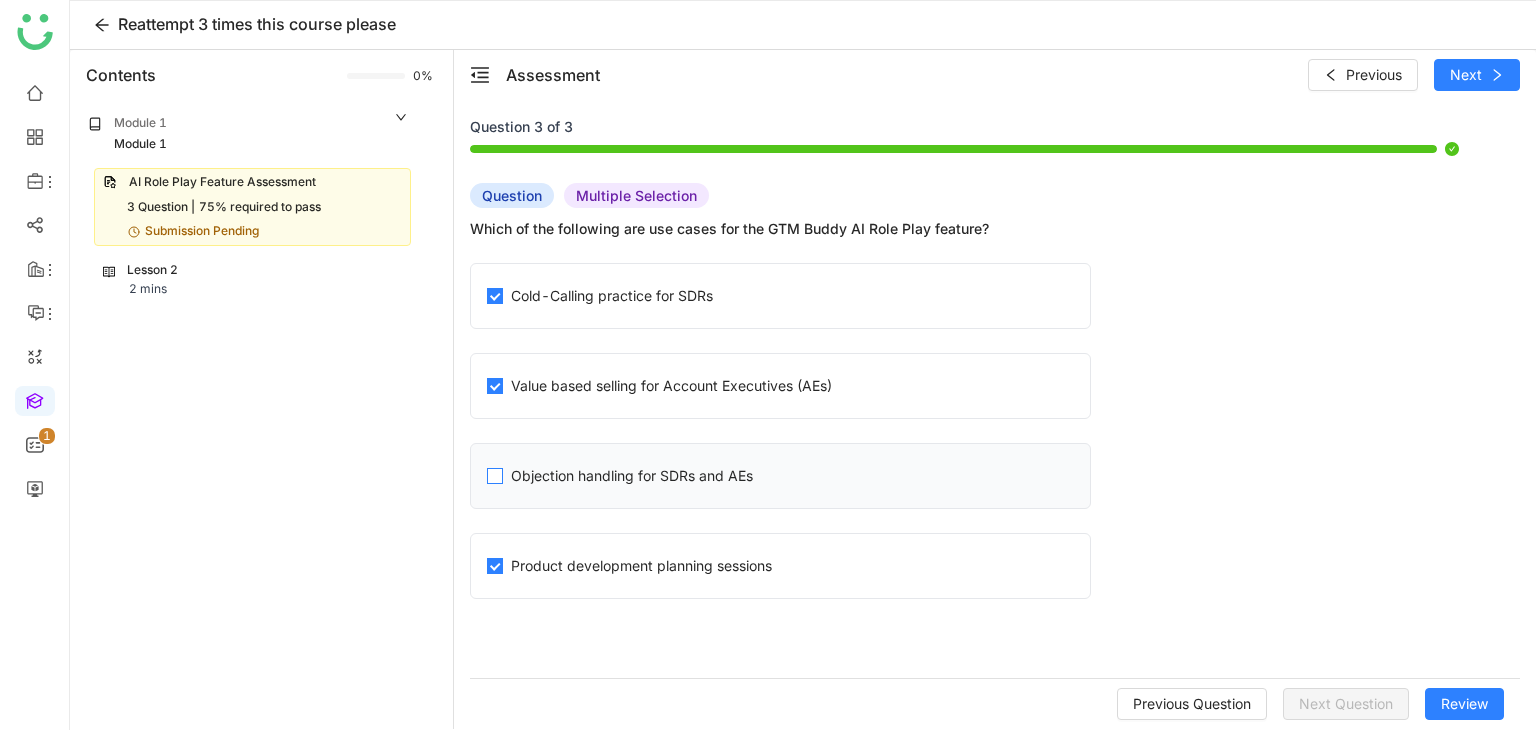 click on "Objection handling for SDRs and AEs" 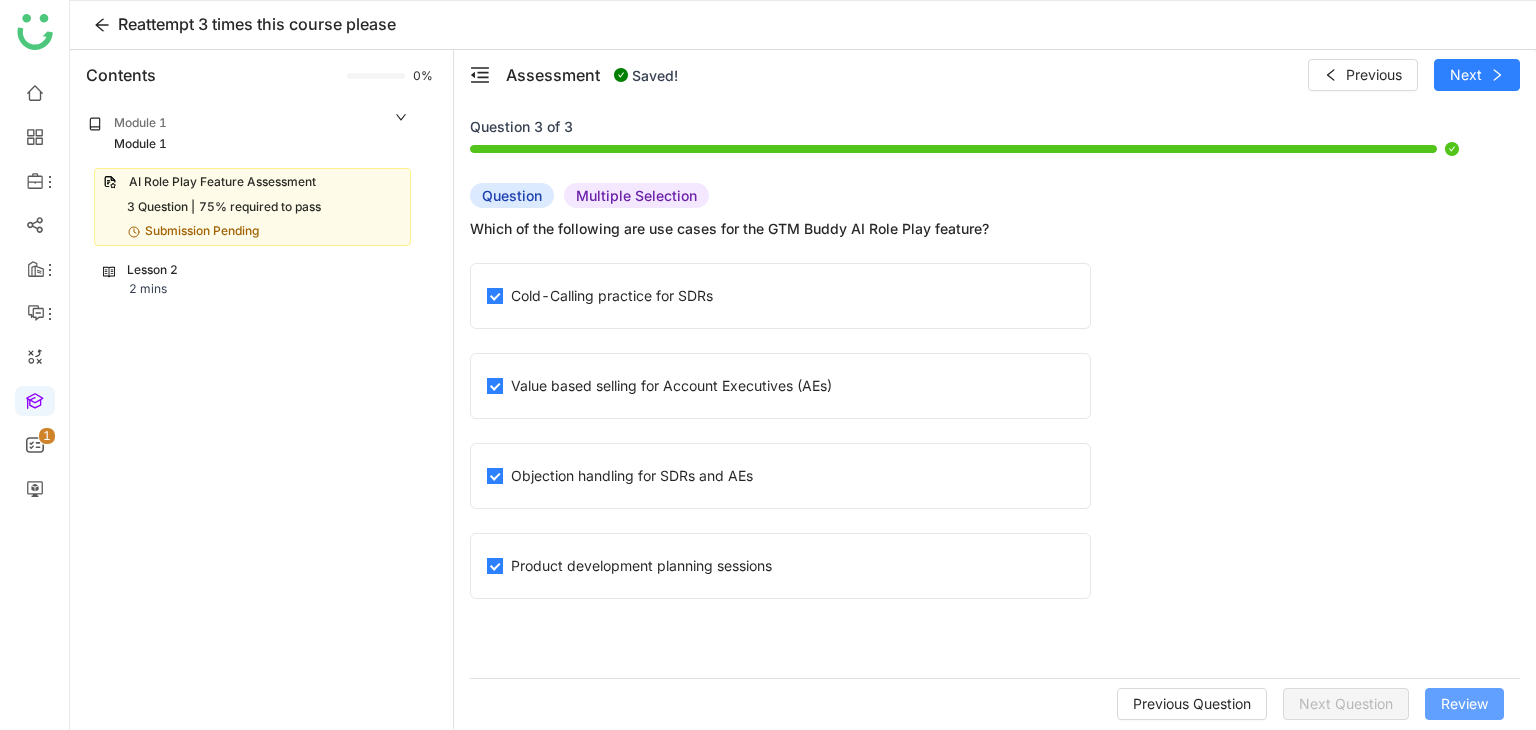 click on "Review" 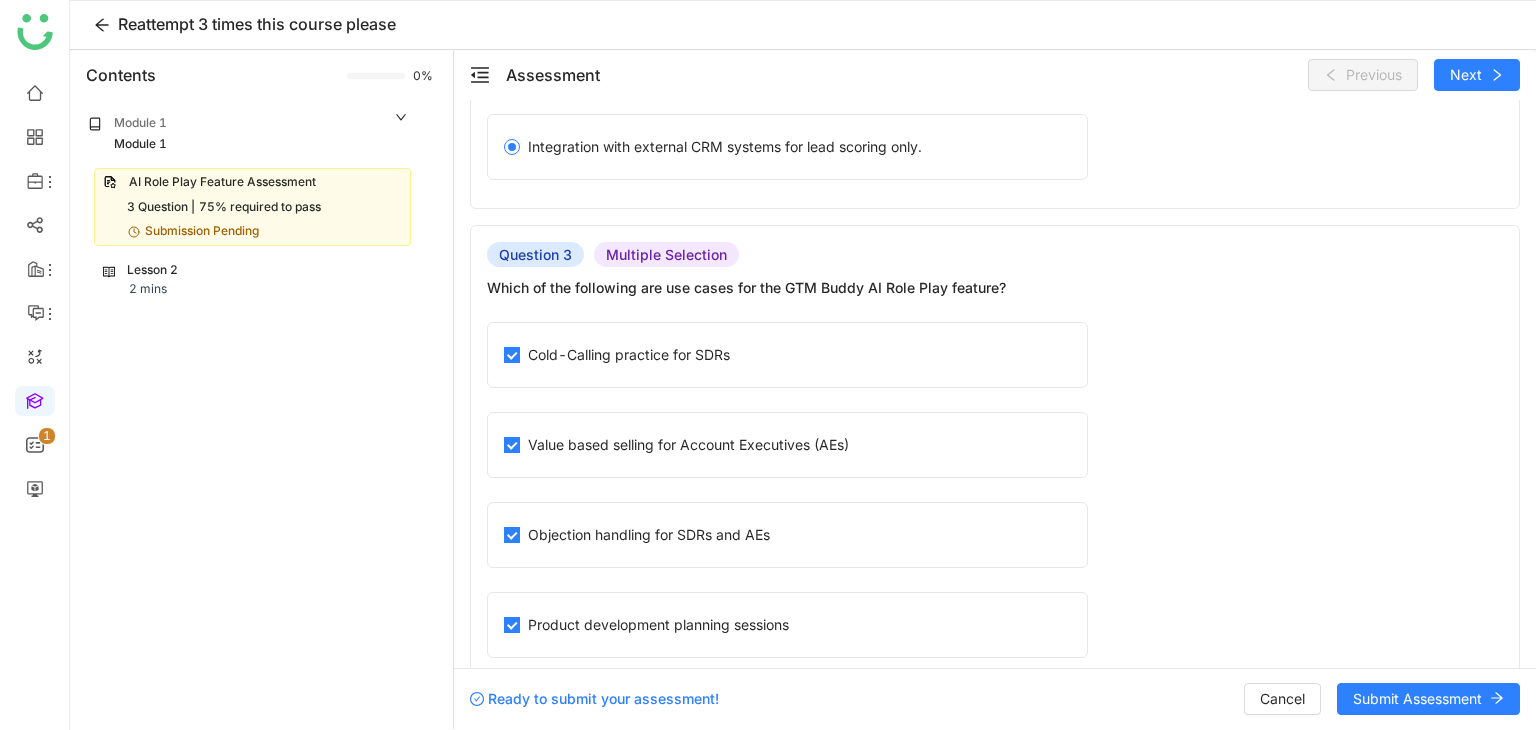 scroll, scrollTop: 1033, scrollLeft: 0, axis: vertical 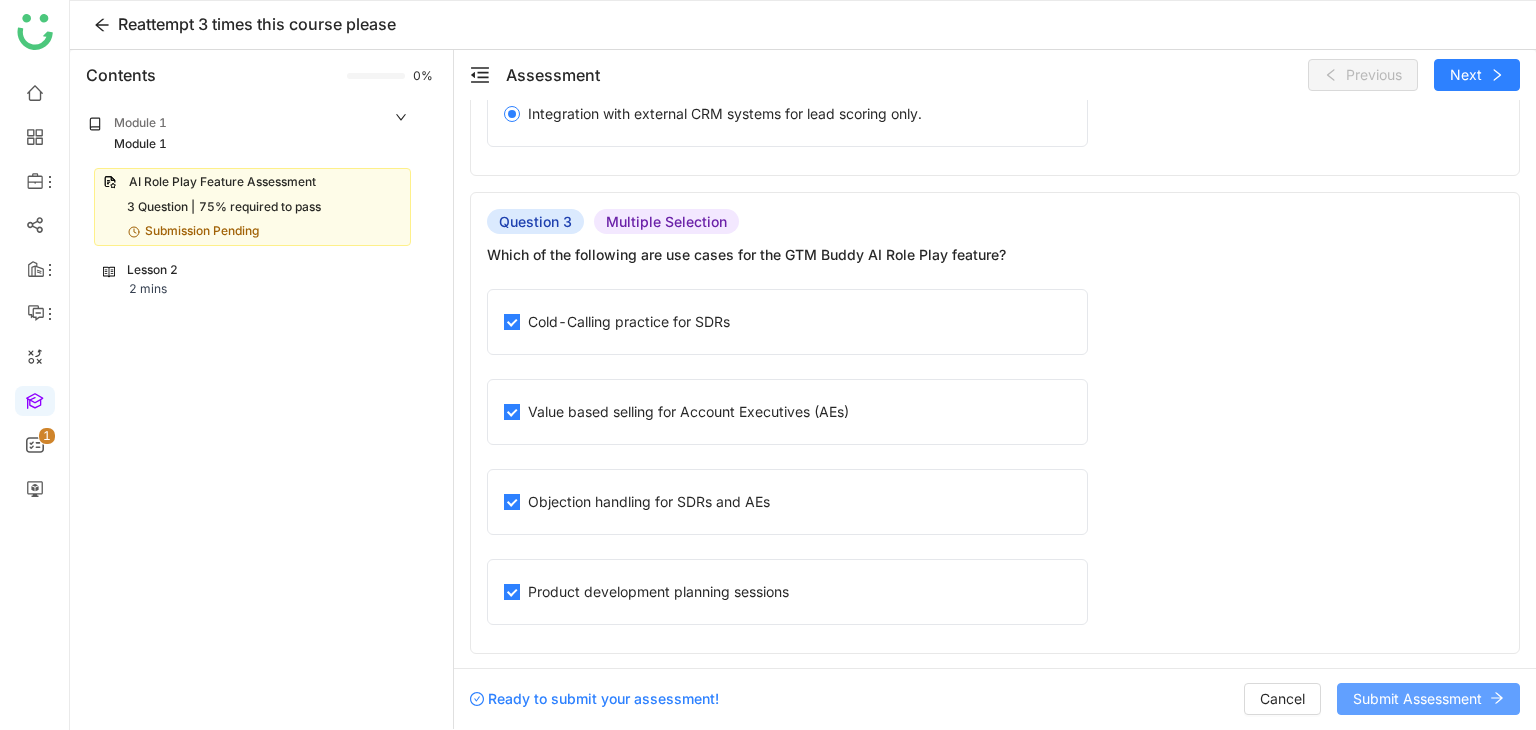 click on "Submit Assessment" 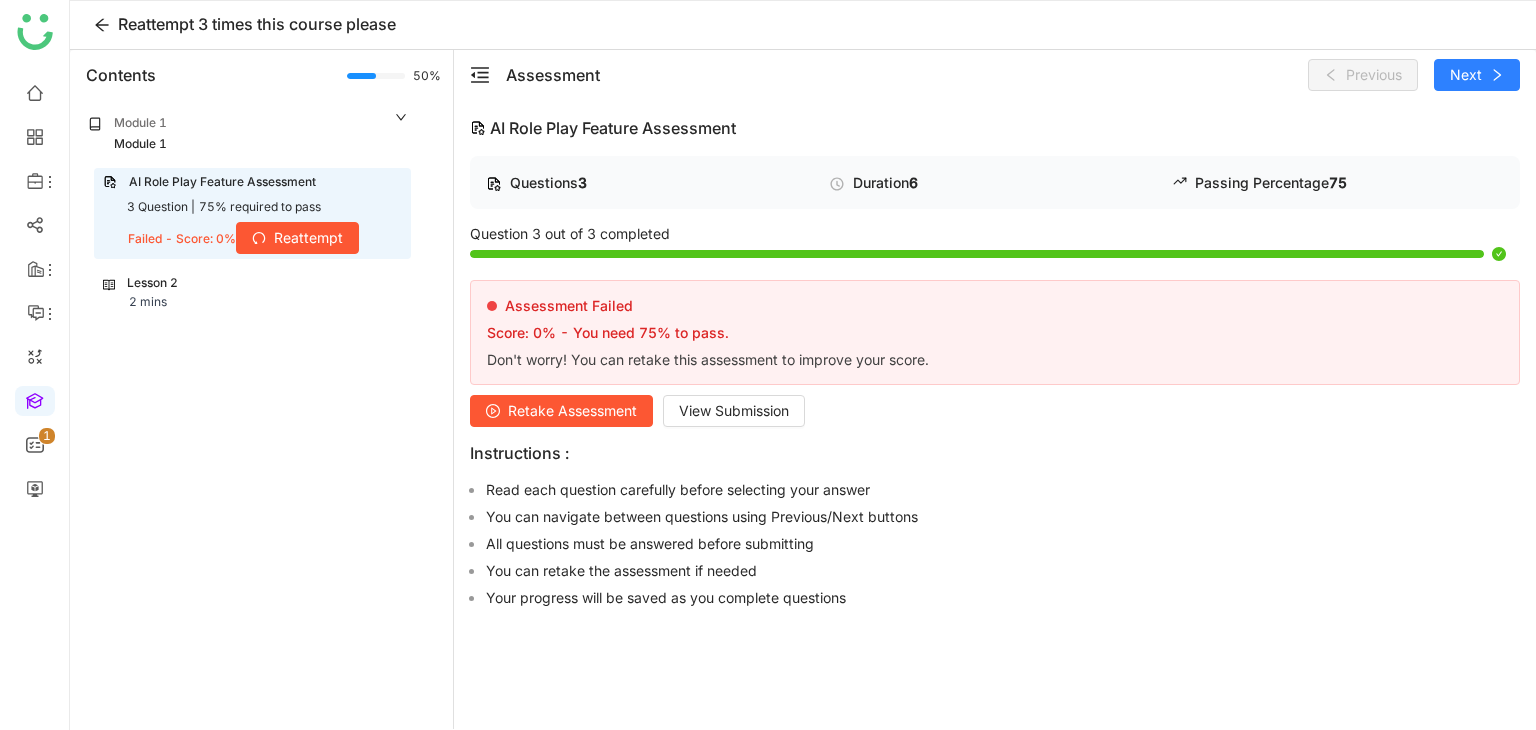 click on "Reattempt" 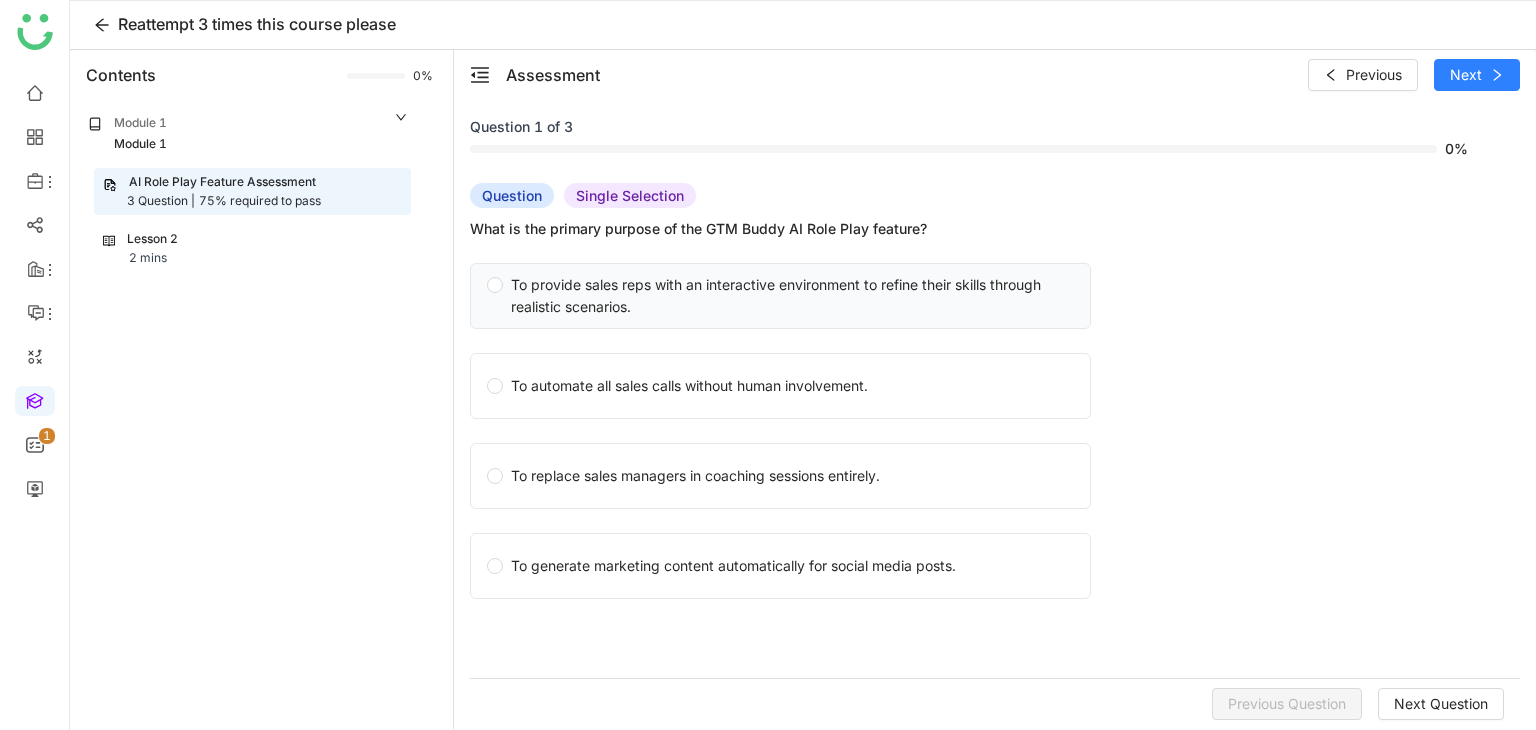 click on "To provide sales reps with an interactive environment to refine their skills through realistic scenarios." 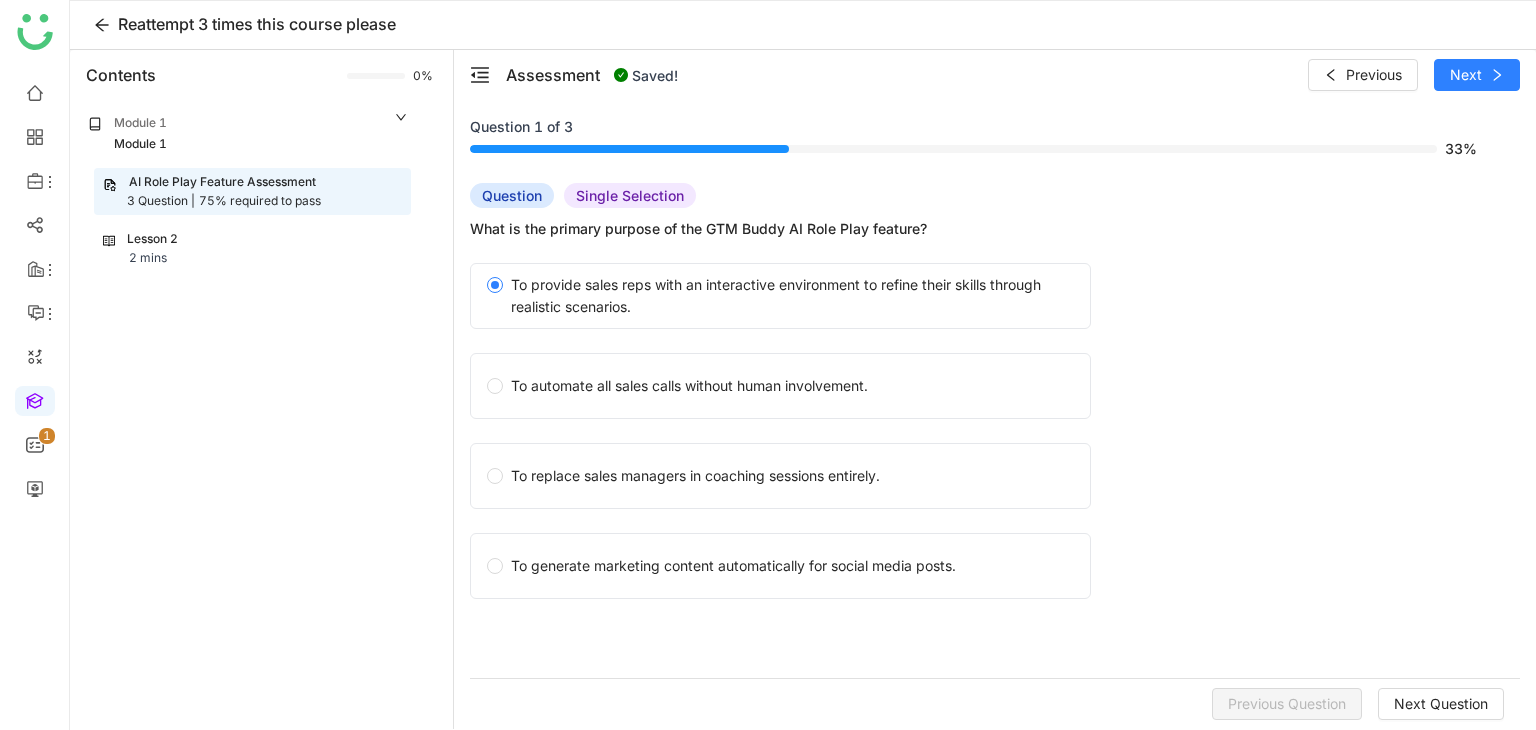 click on "To generate marketing content automatically for social media posts." 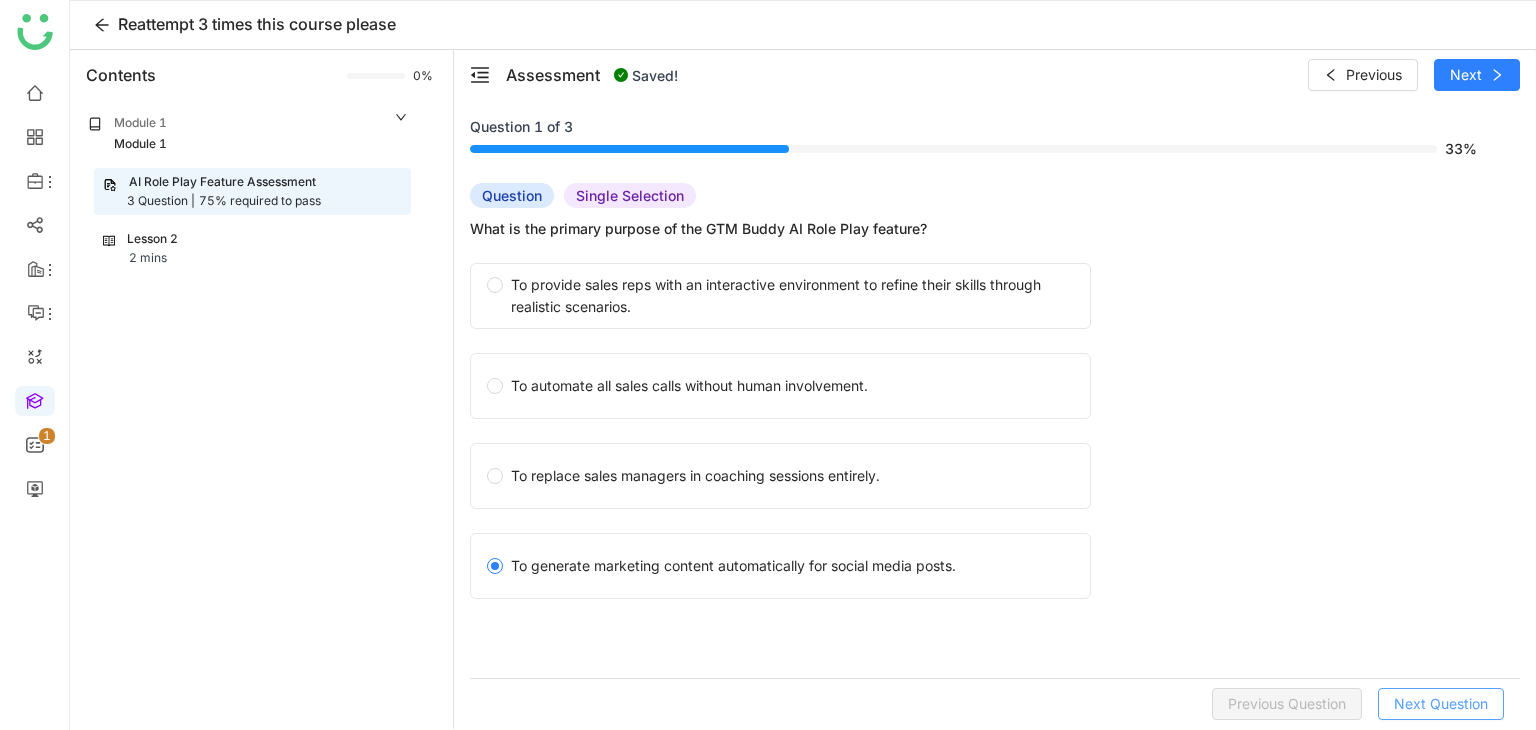 click on "Next Question" 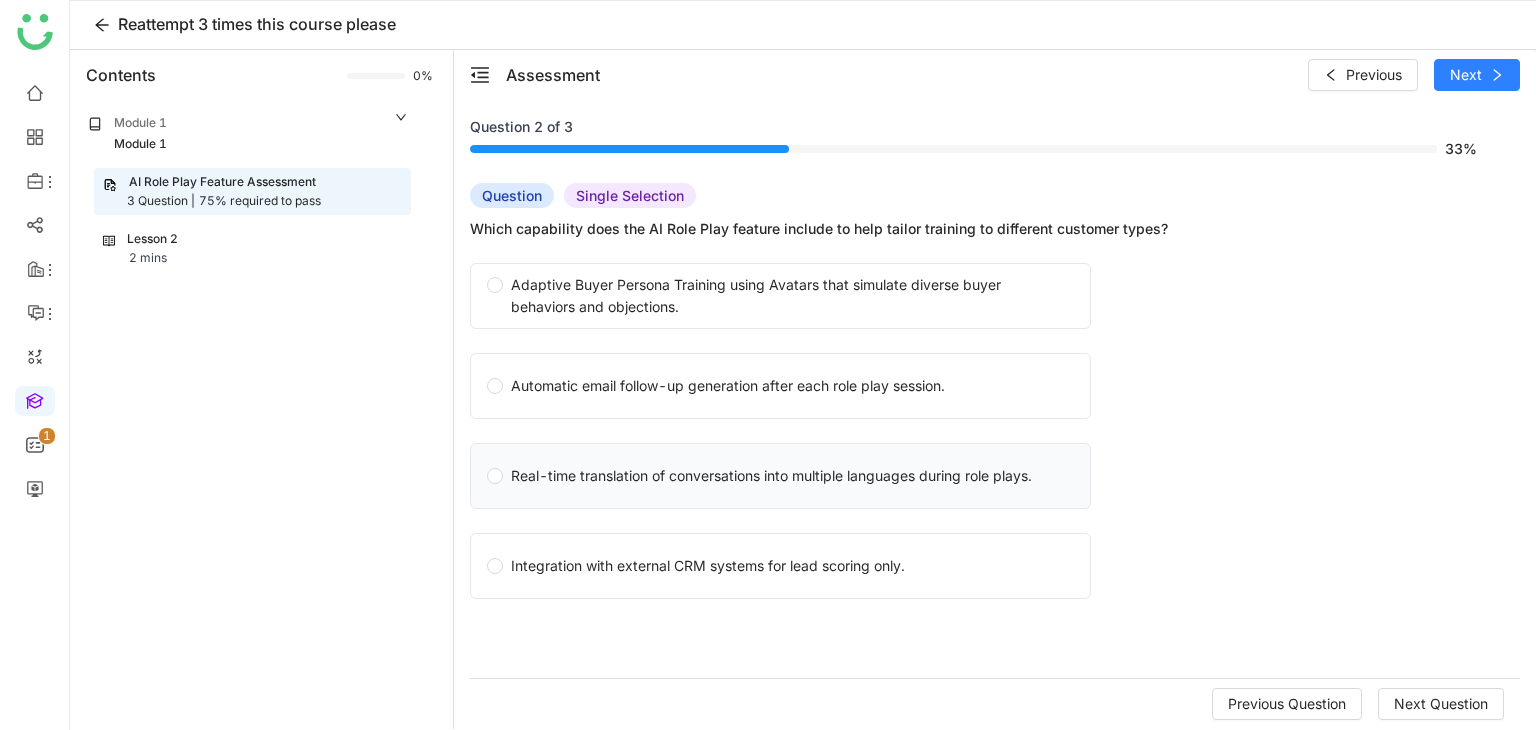 click on "Real-time translation of conversations into multiple languages during role plays." 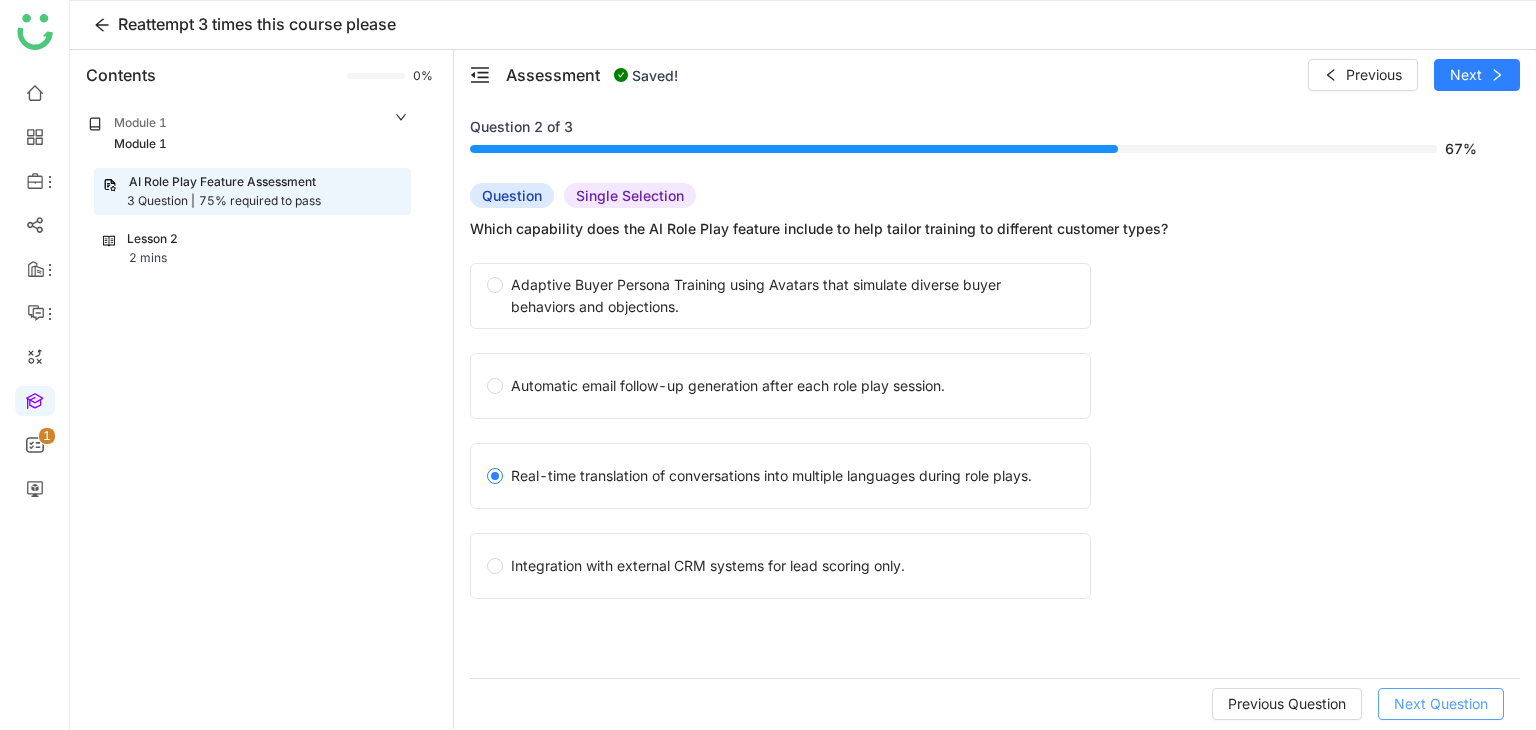 click on "Next Question" 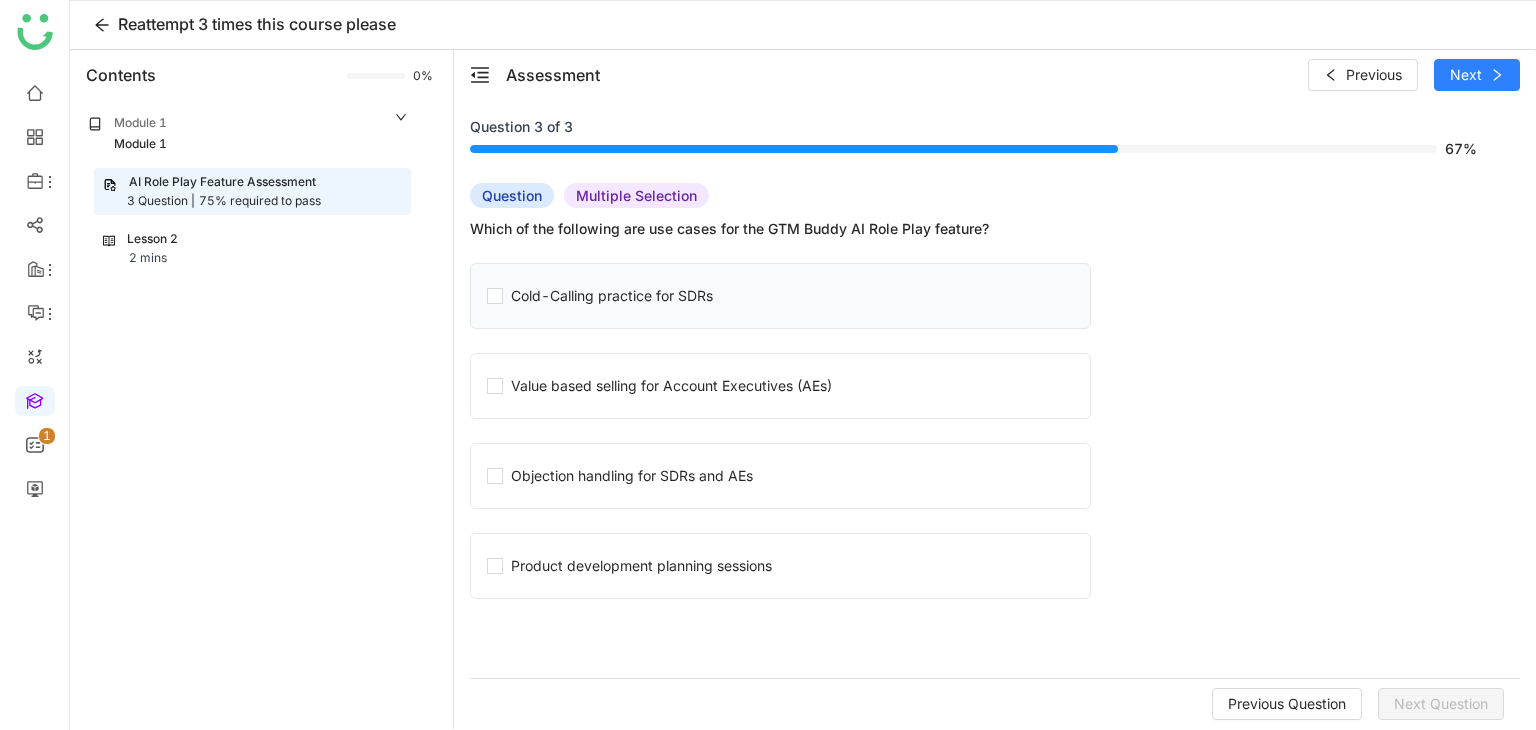 click on "Cold-Calling practice for SDRs" 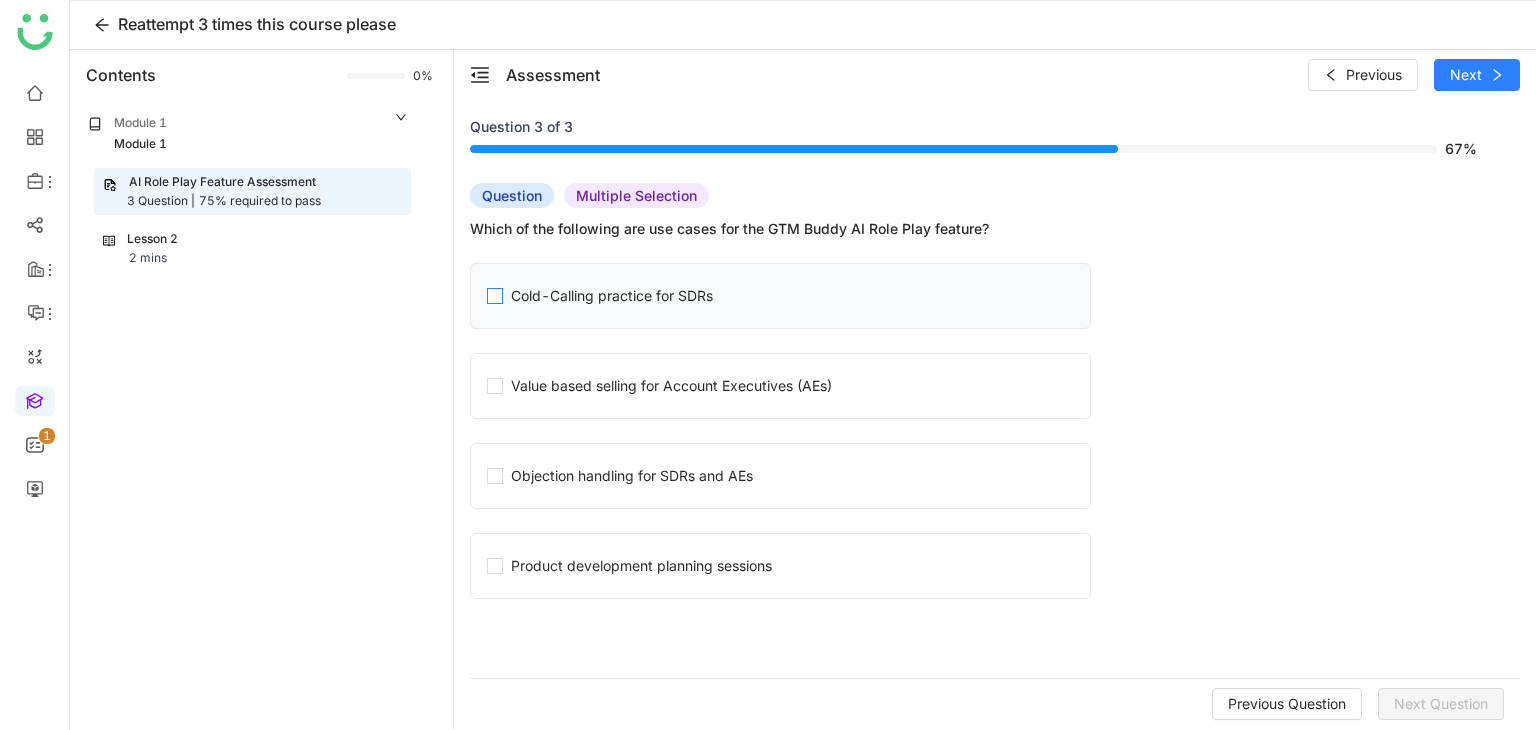 click on "Cold-Calling practice for SDRs" 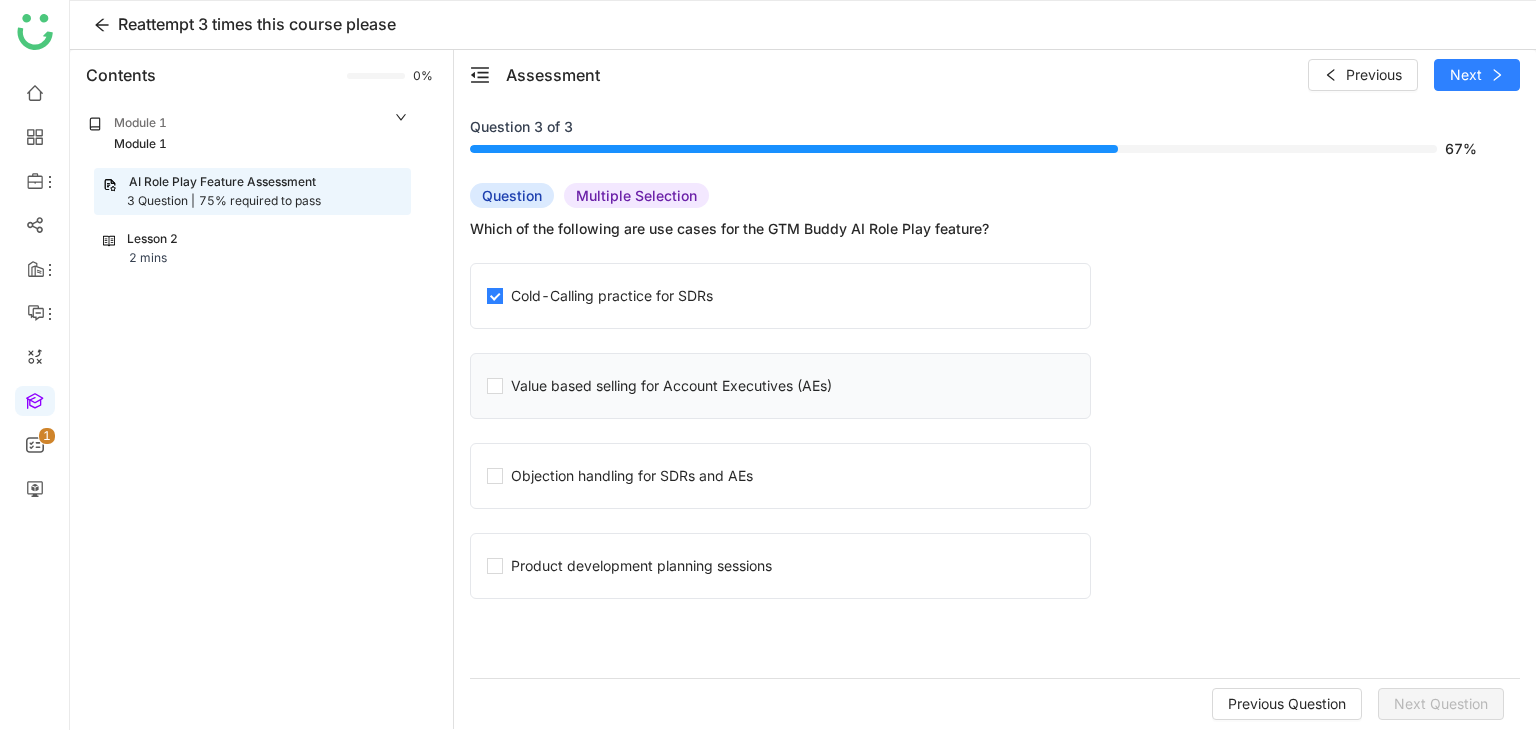 click on "Value based selling for Account Executives (AEs)" 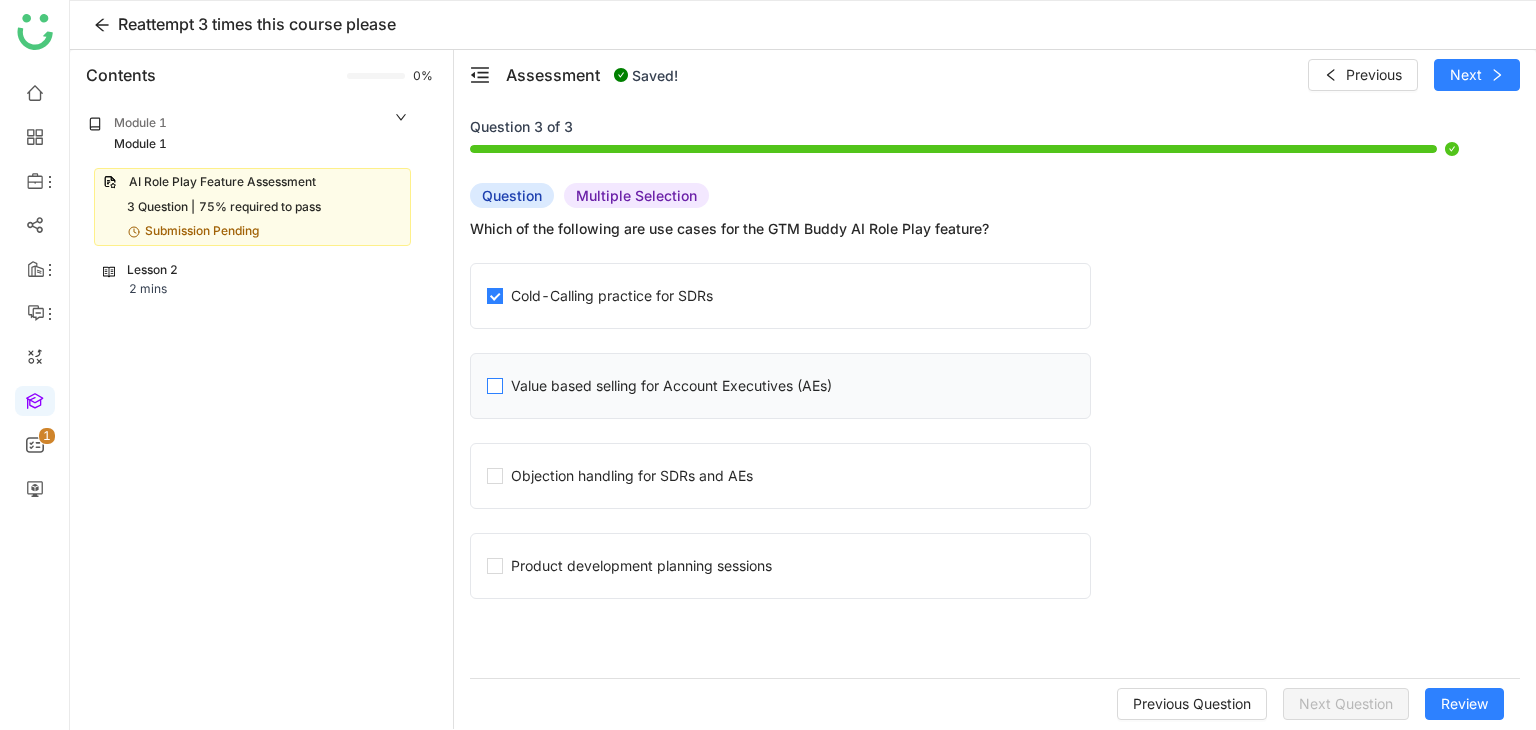click on "Value based selling for Account Executives (AEs)" 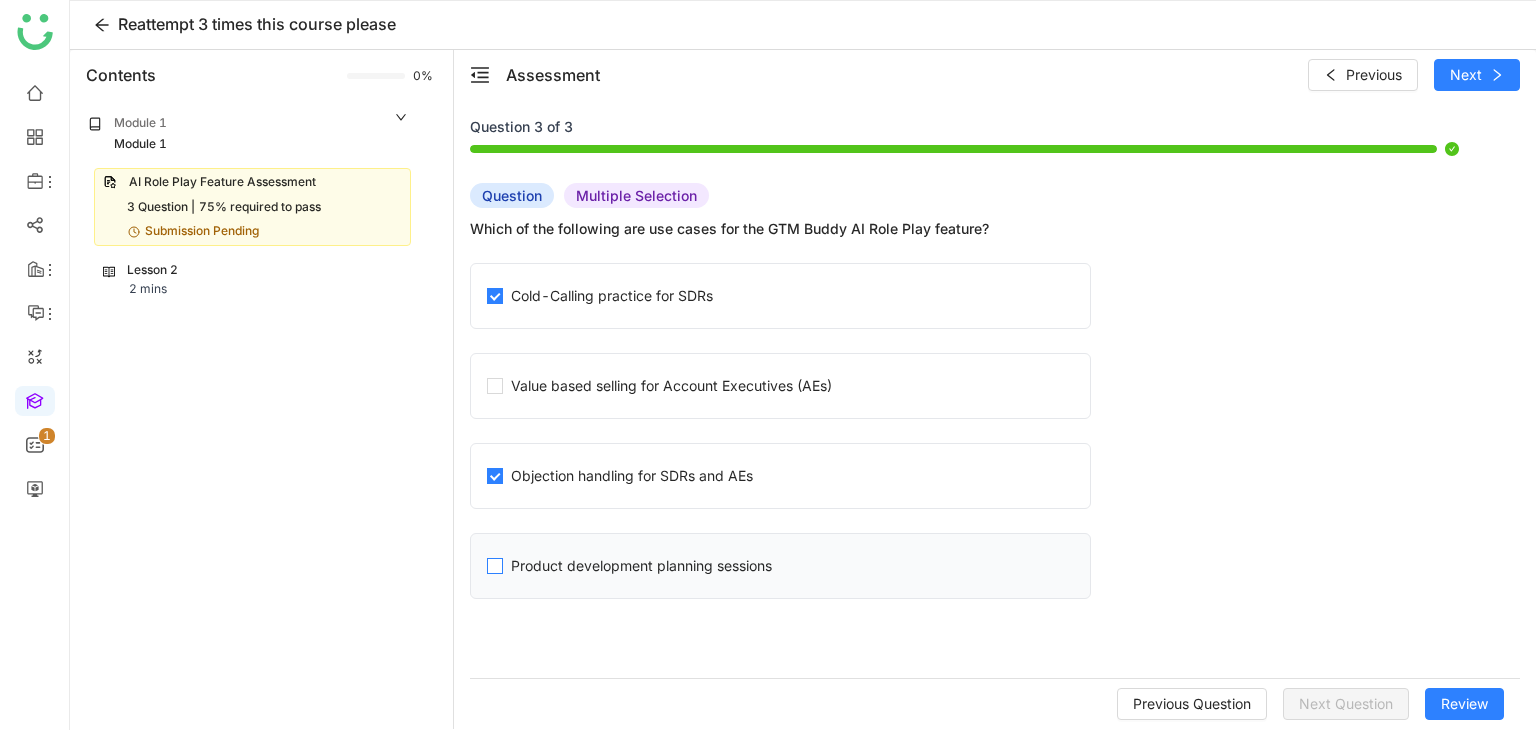 click on "Product development planning sessions" 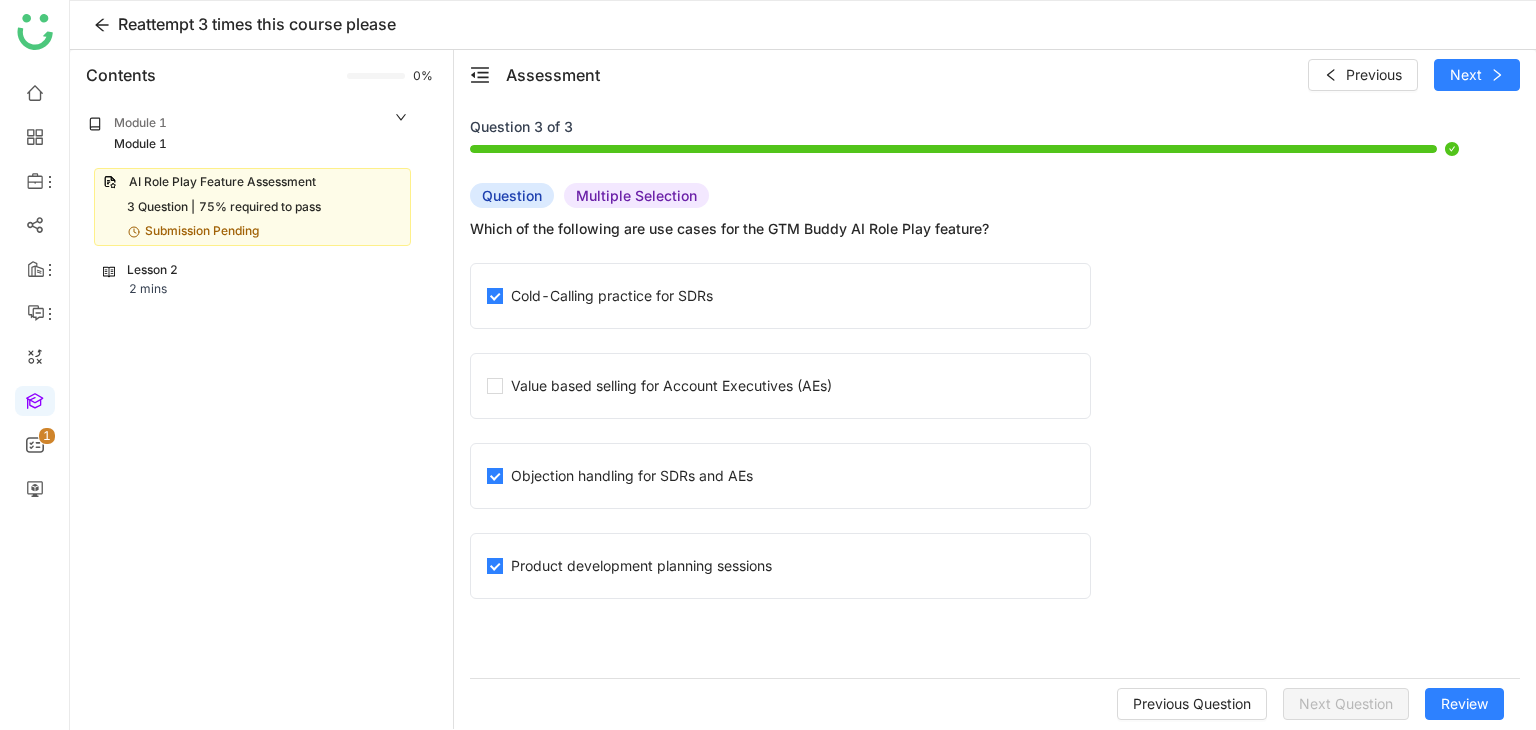 click on "Value based selling for Account Executives (AEs)" 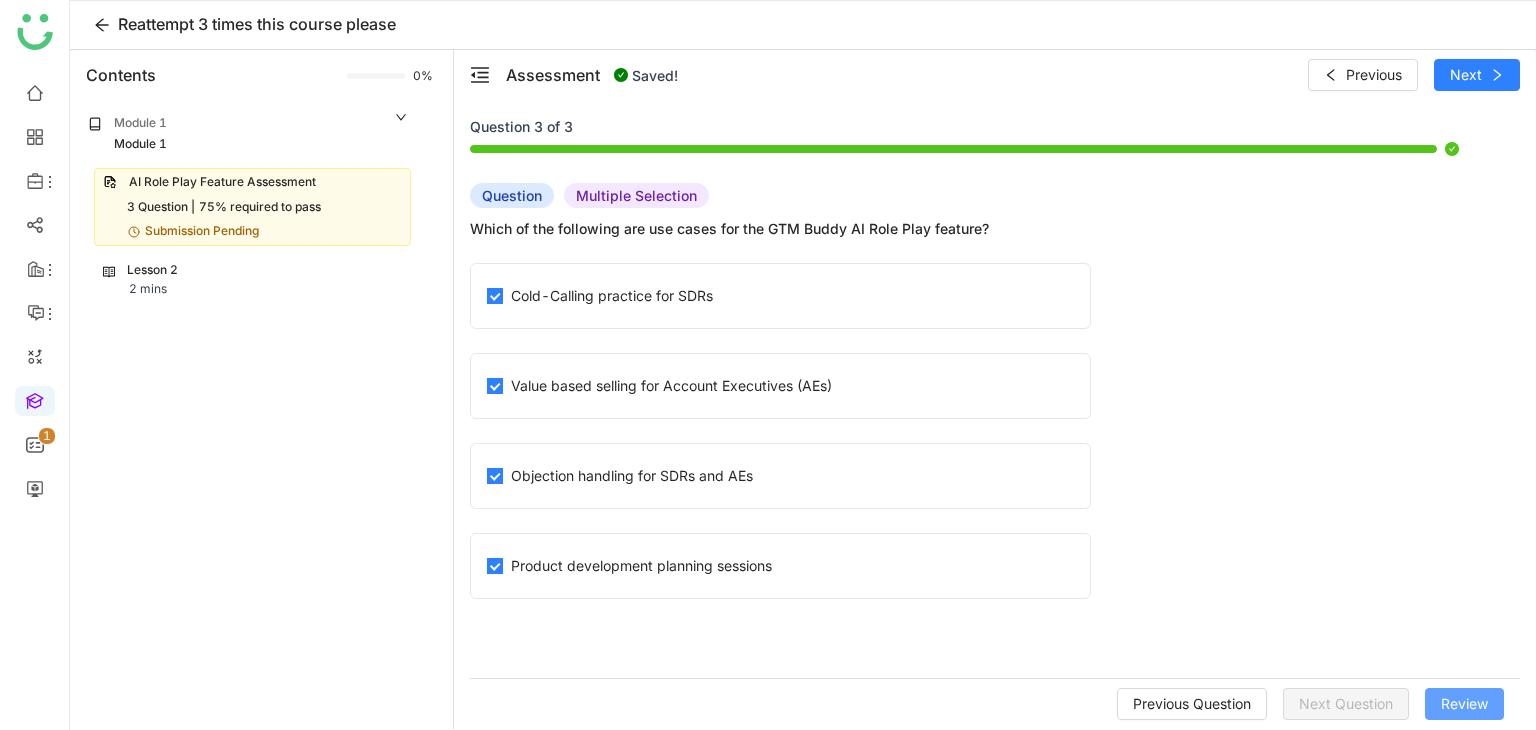 click on "Review" 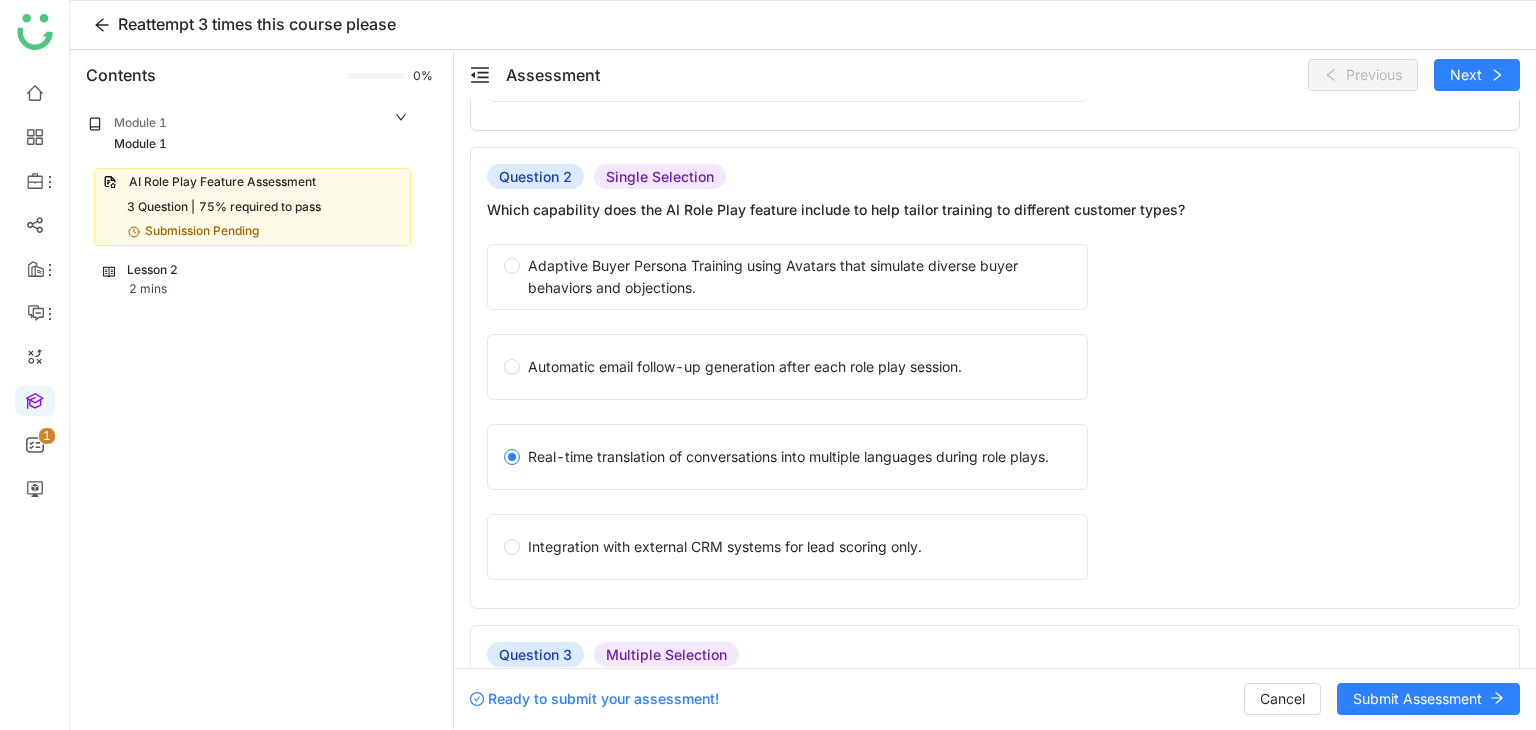 scroll, scrollTop: 1033, scrollLeft: 0, axis: vertical 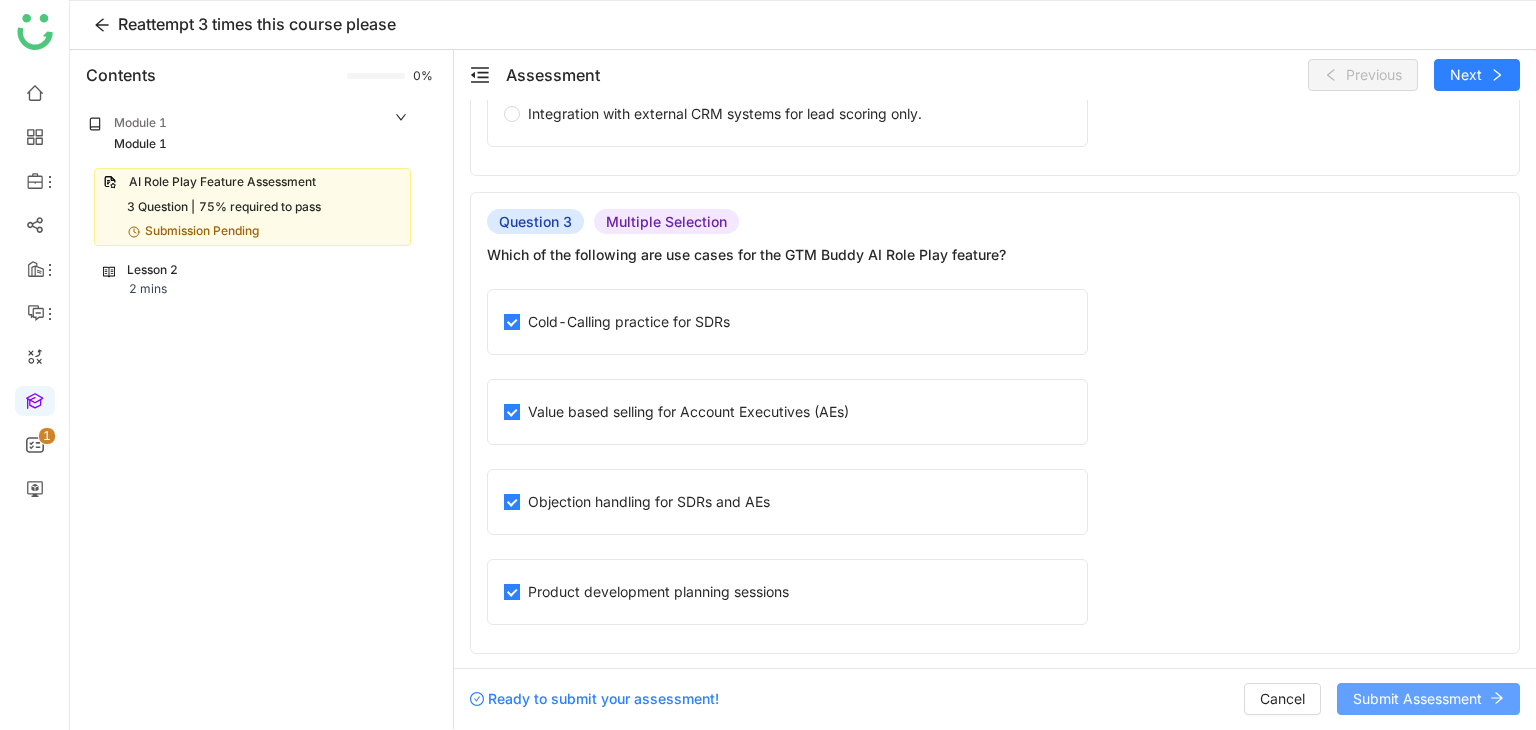 click on "Submit Assessment" 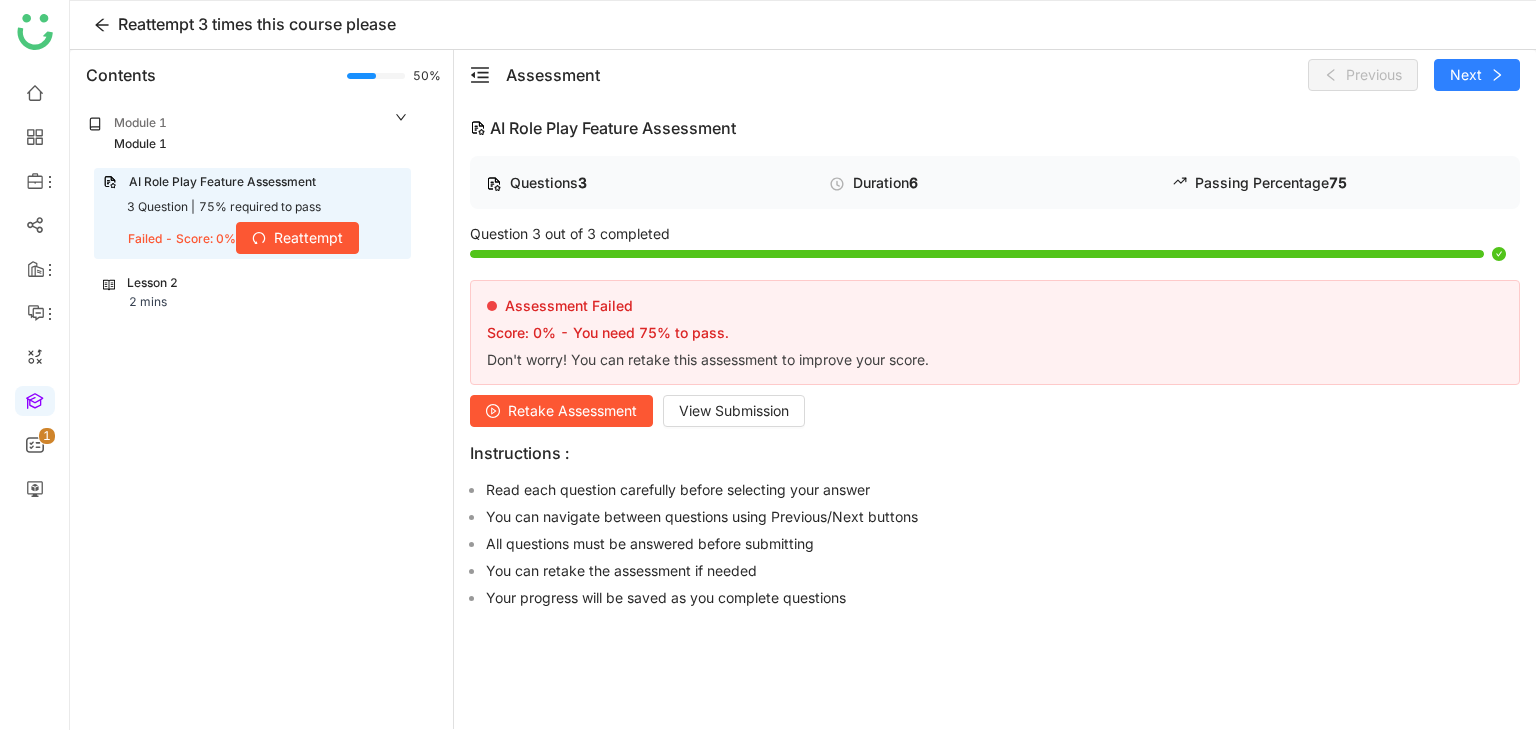 click on "Retake Assessment" 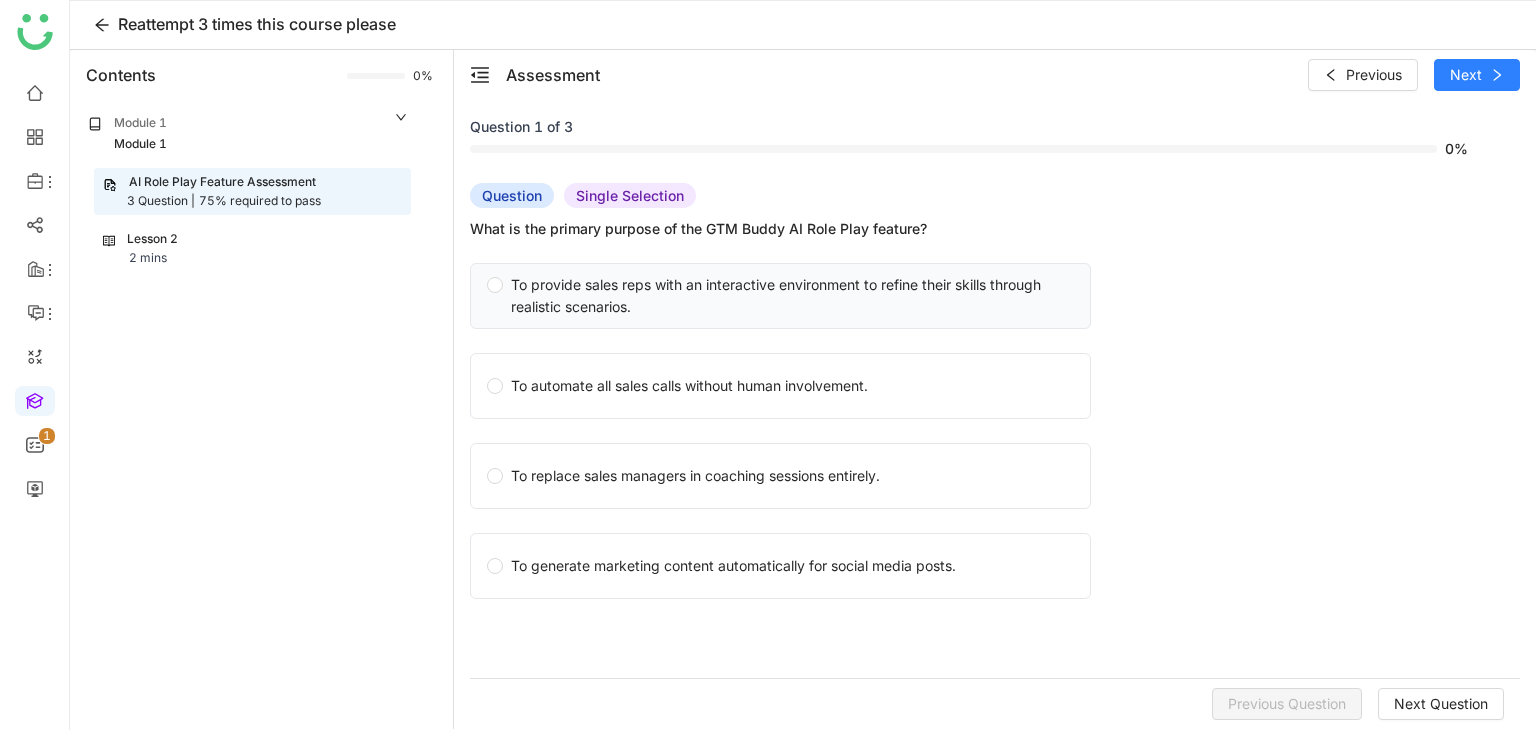 click on "To provide sales reps with an interactive environment to refine their skills through realistic scenarios." 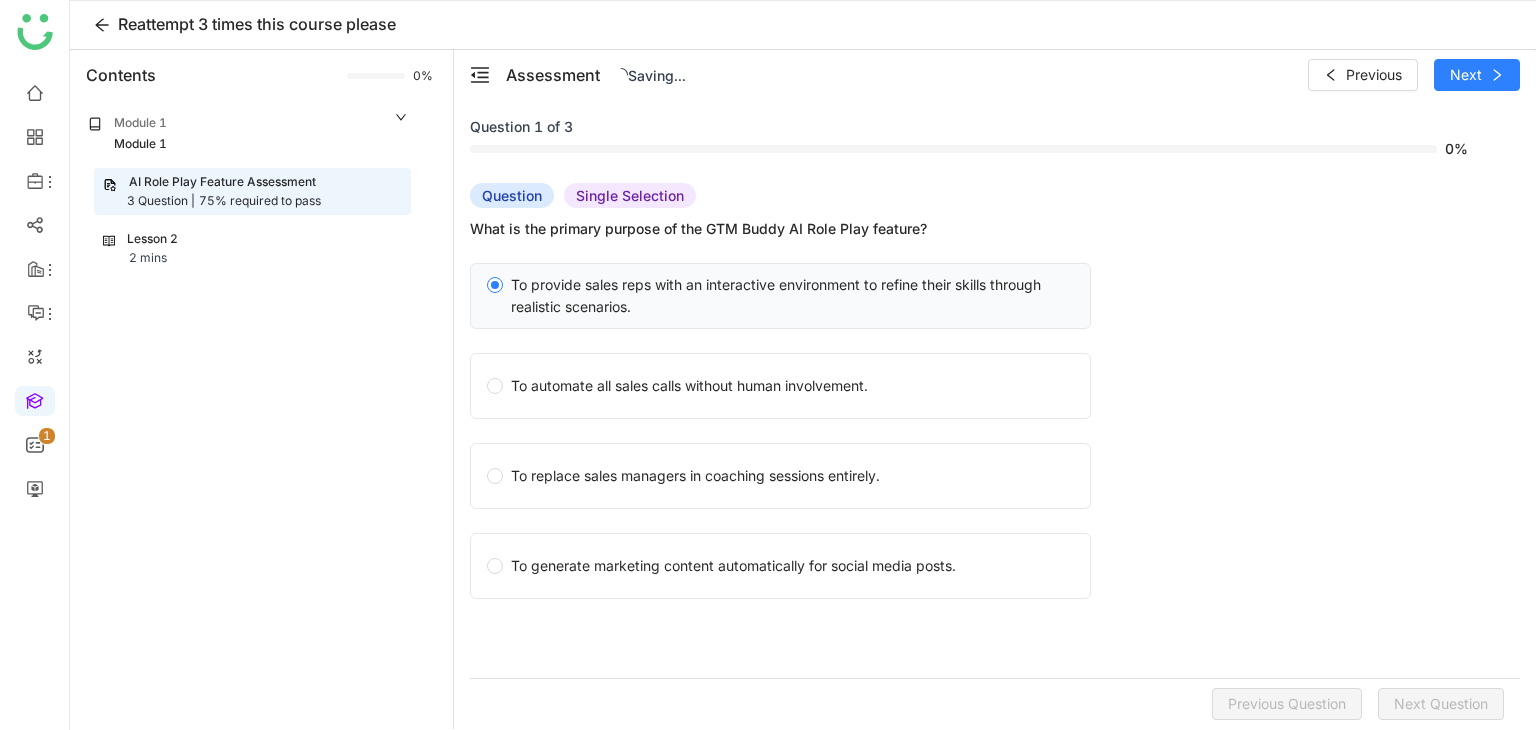 click on "To provide sales reps with an interactive environment to refine their skills through realistic scenarios." 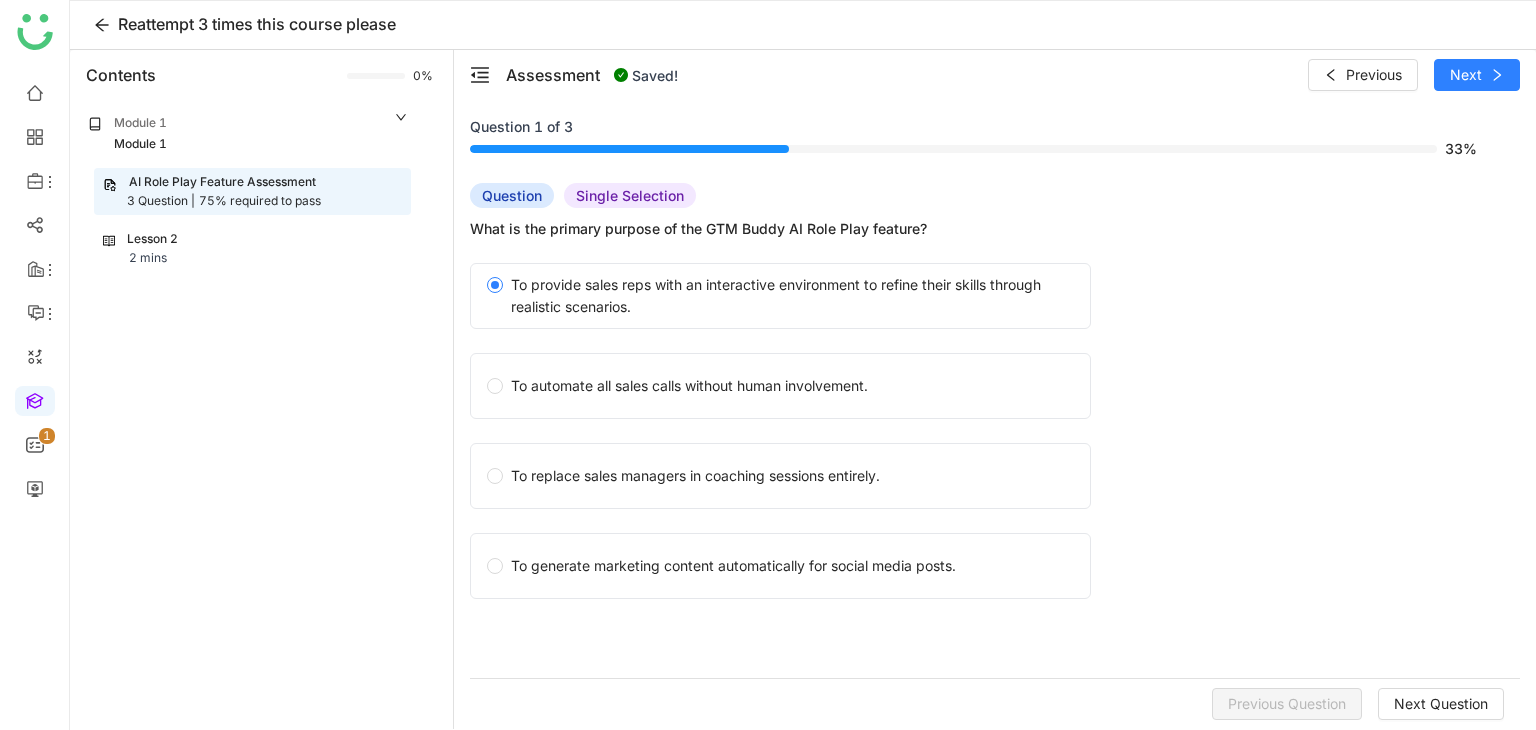 click on "To generate marketing content automatically for social media posts." 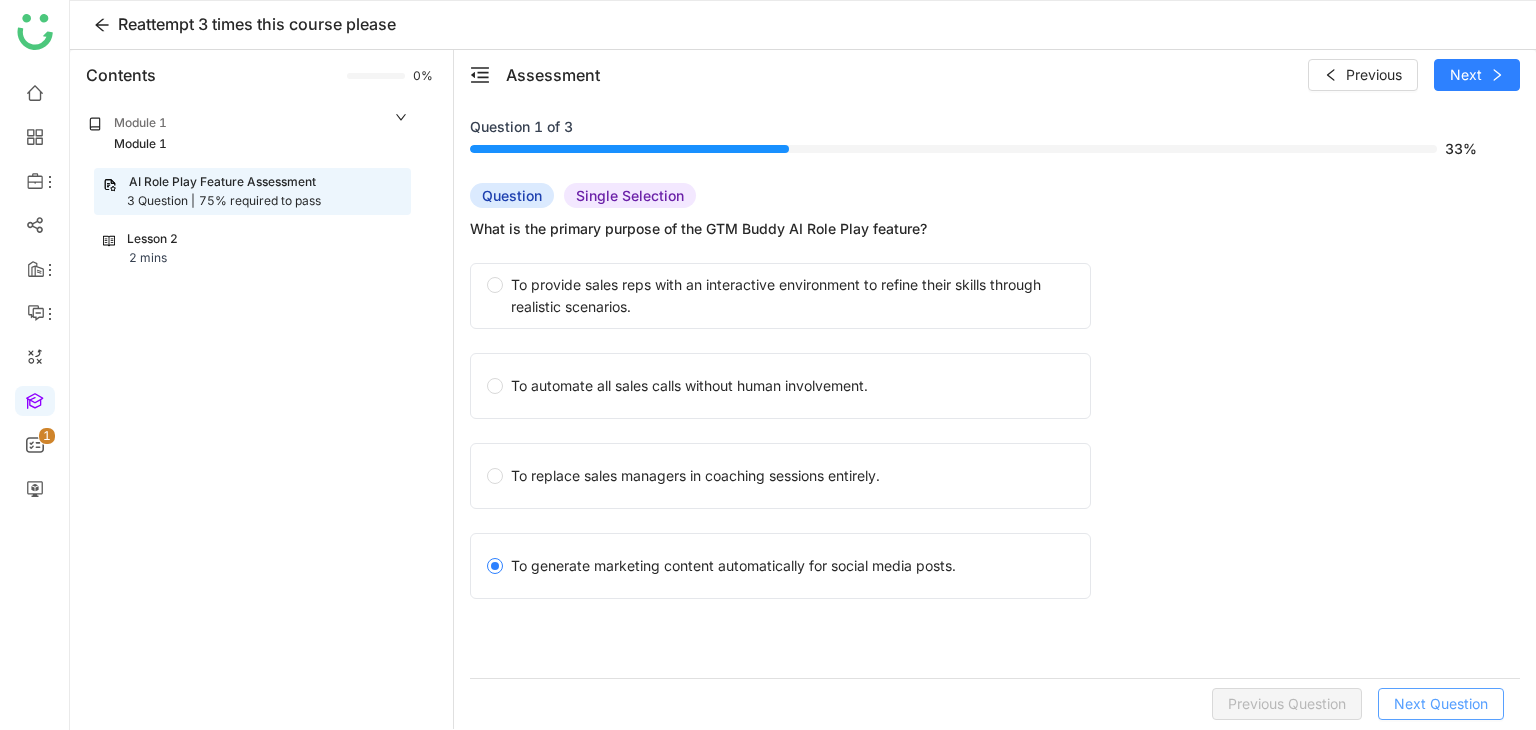 click on "Next Question" 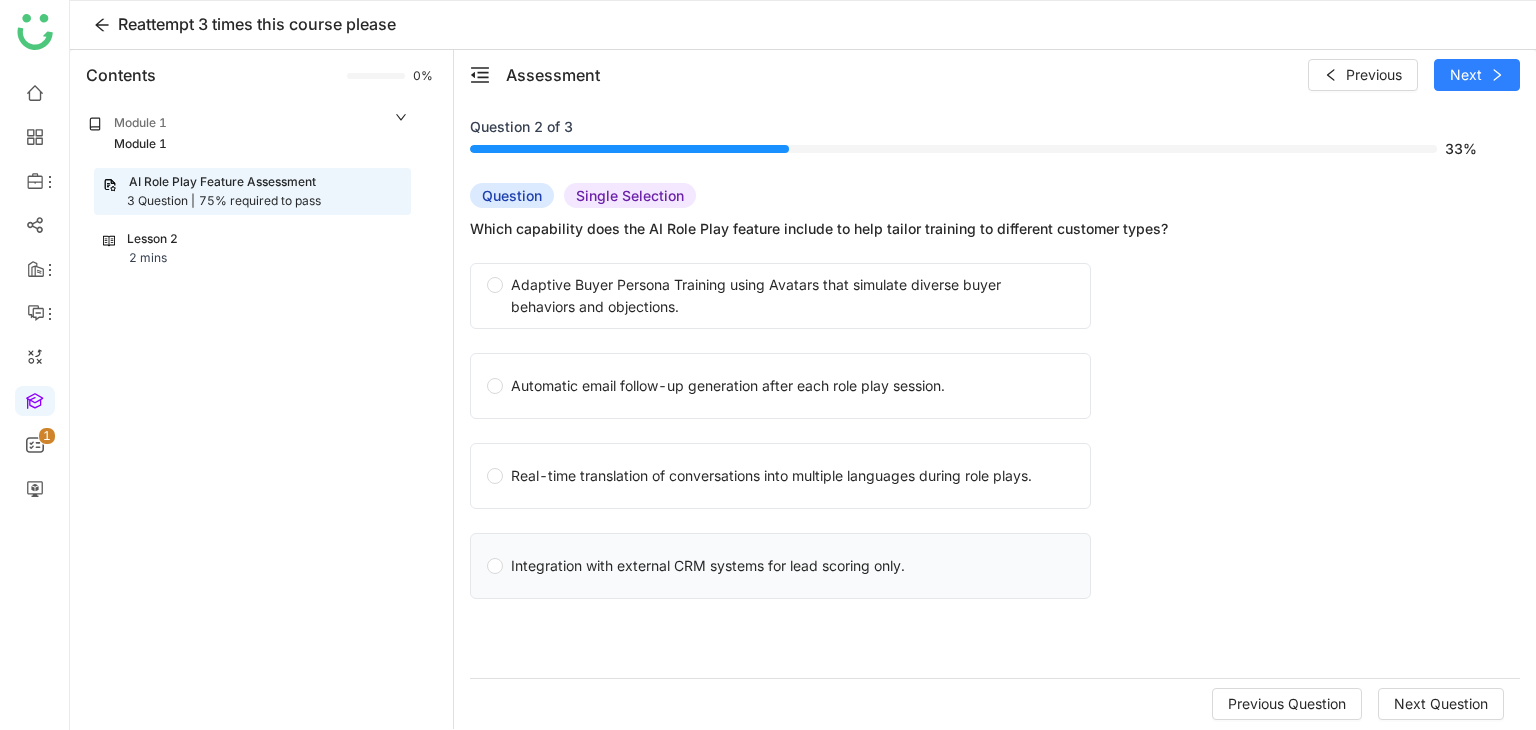 click on "Integration with external CRM systems for lead scoring only." 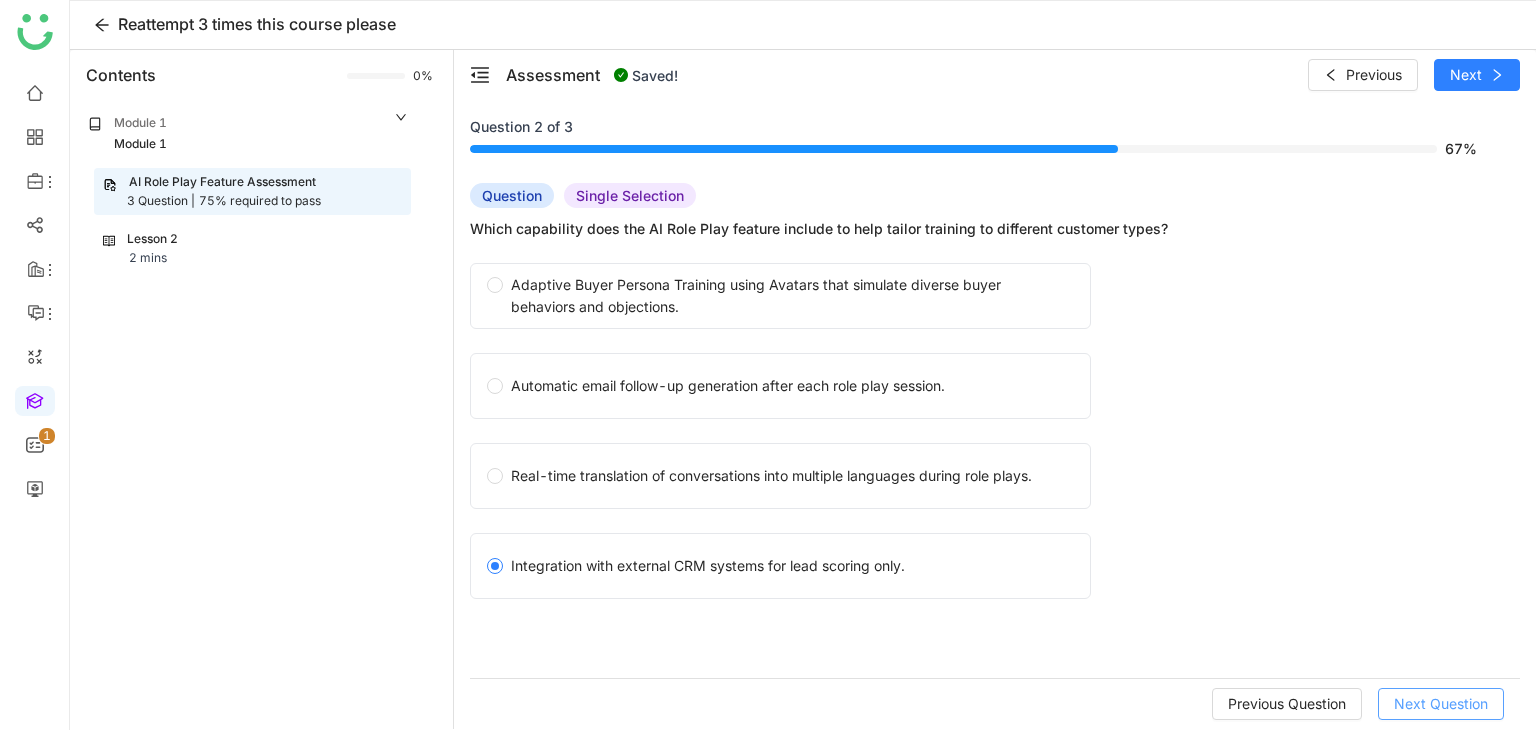 click on "Next Question" 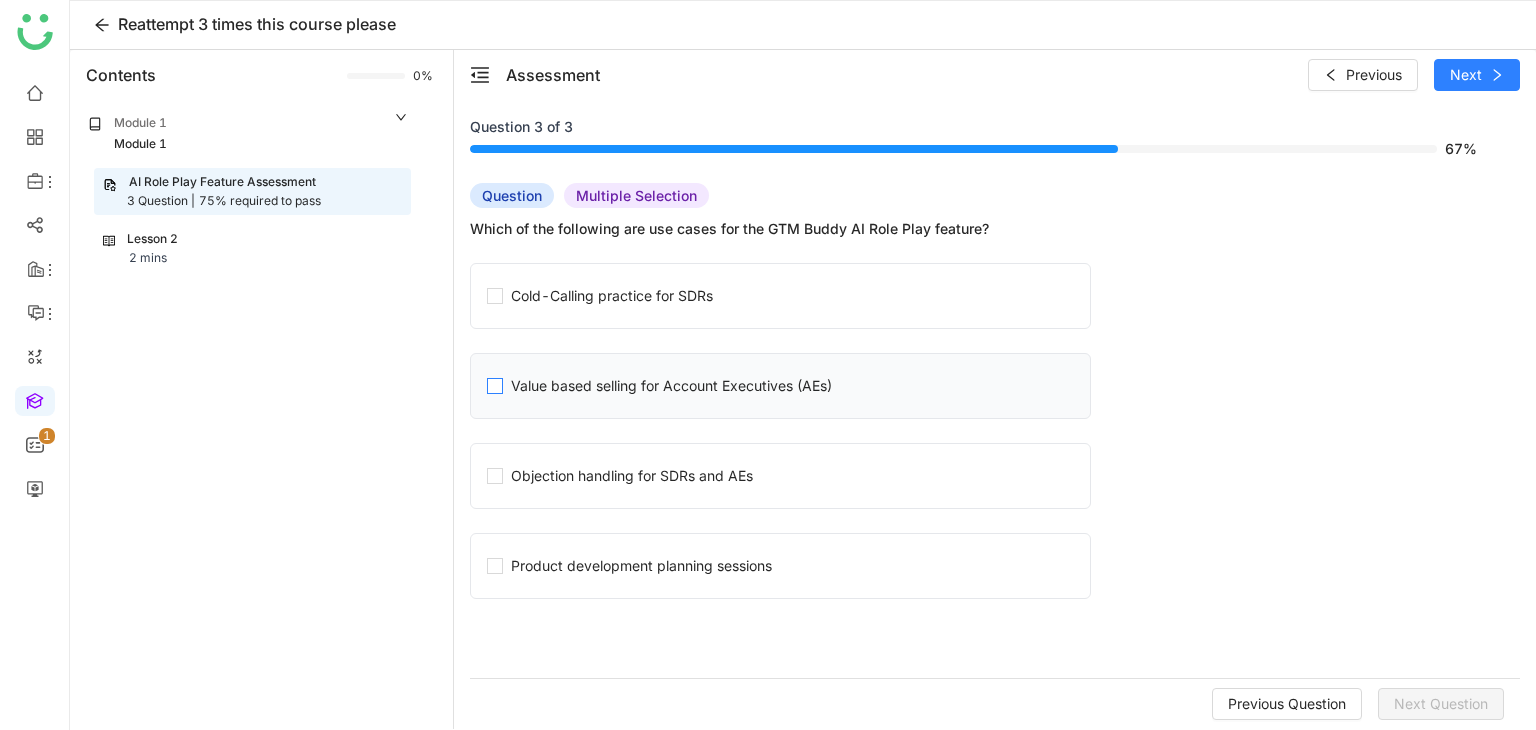 click on "Value based selling for Account Executives (AEs)" 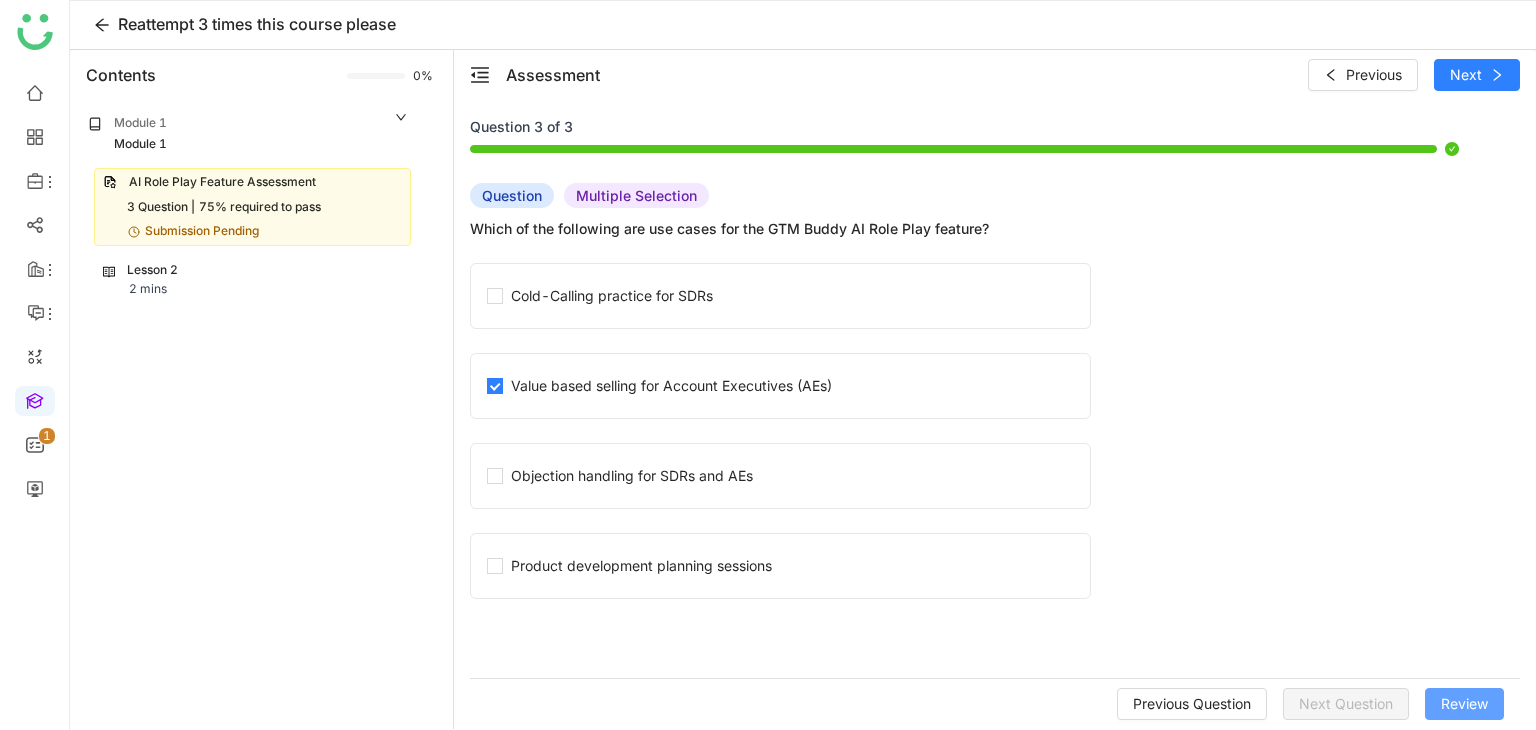 click on "Review" 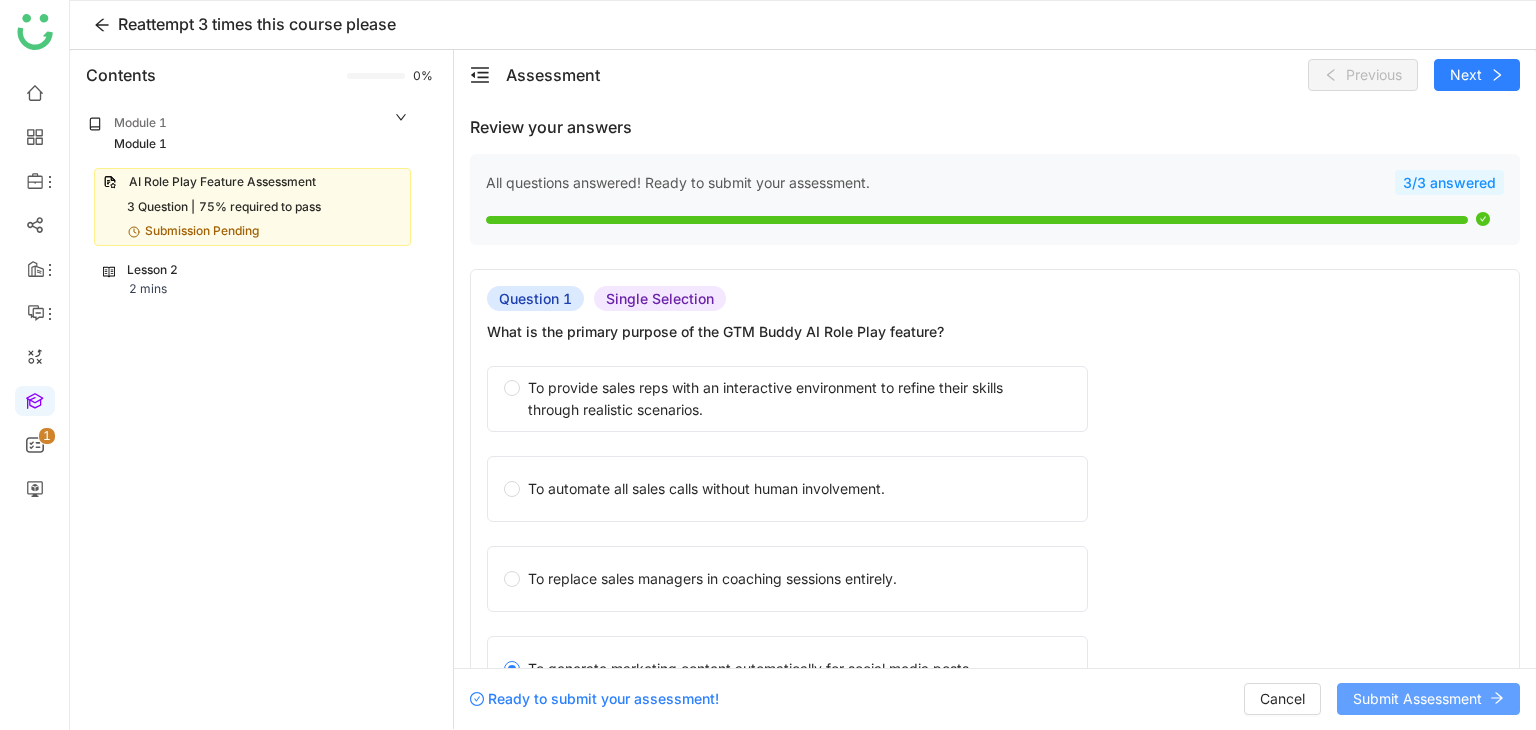 click on "Submit Assessment" 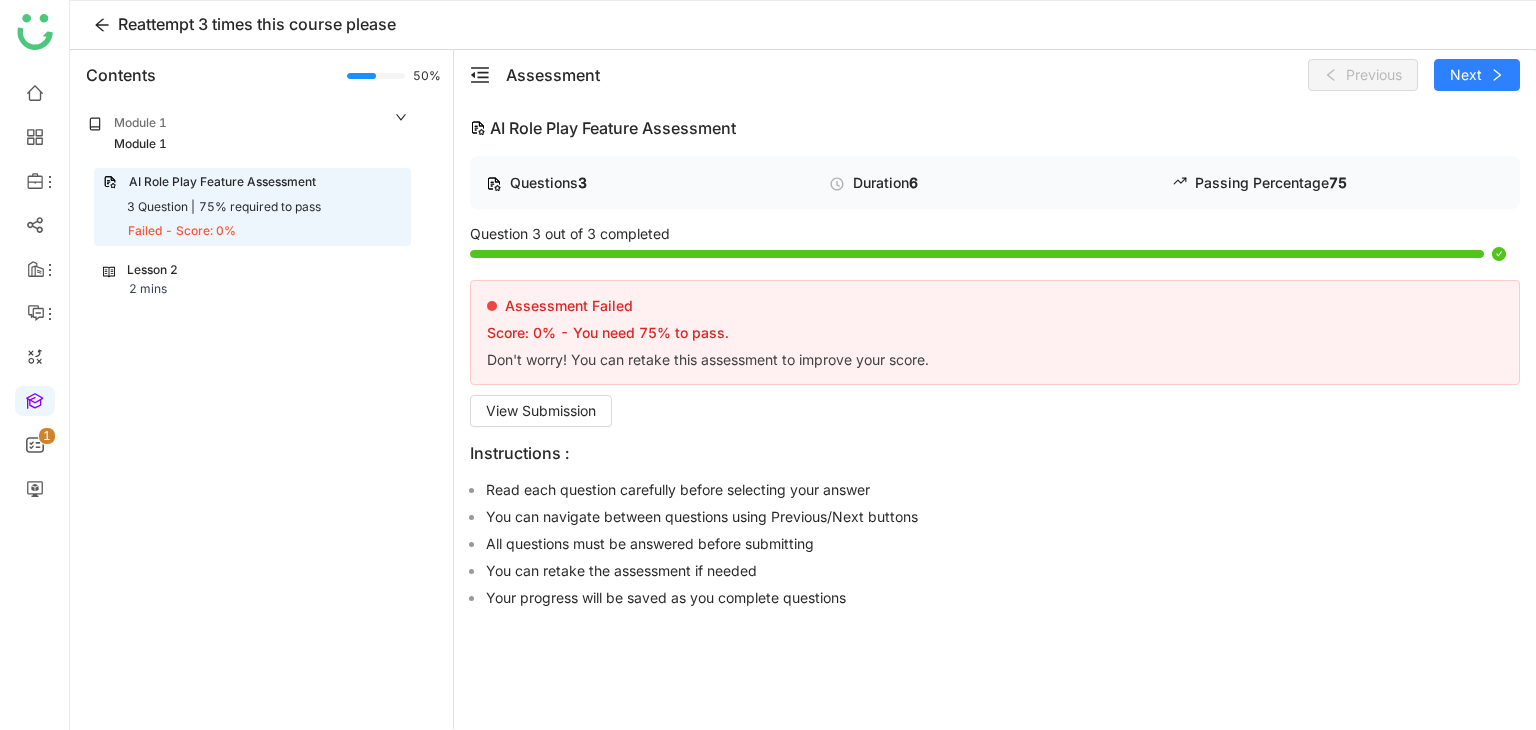 drag, startPoint x: 487, startPoint y: 357, endPoint x: 573, endPoint y: 368, distance: 86.70064 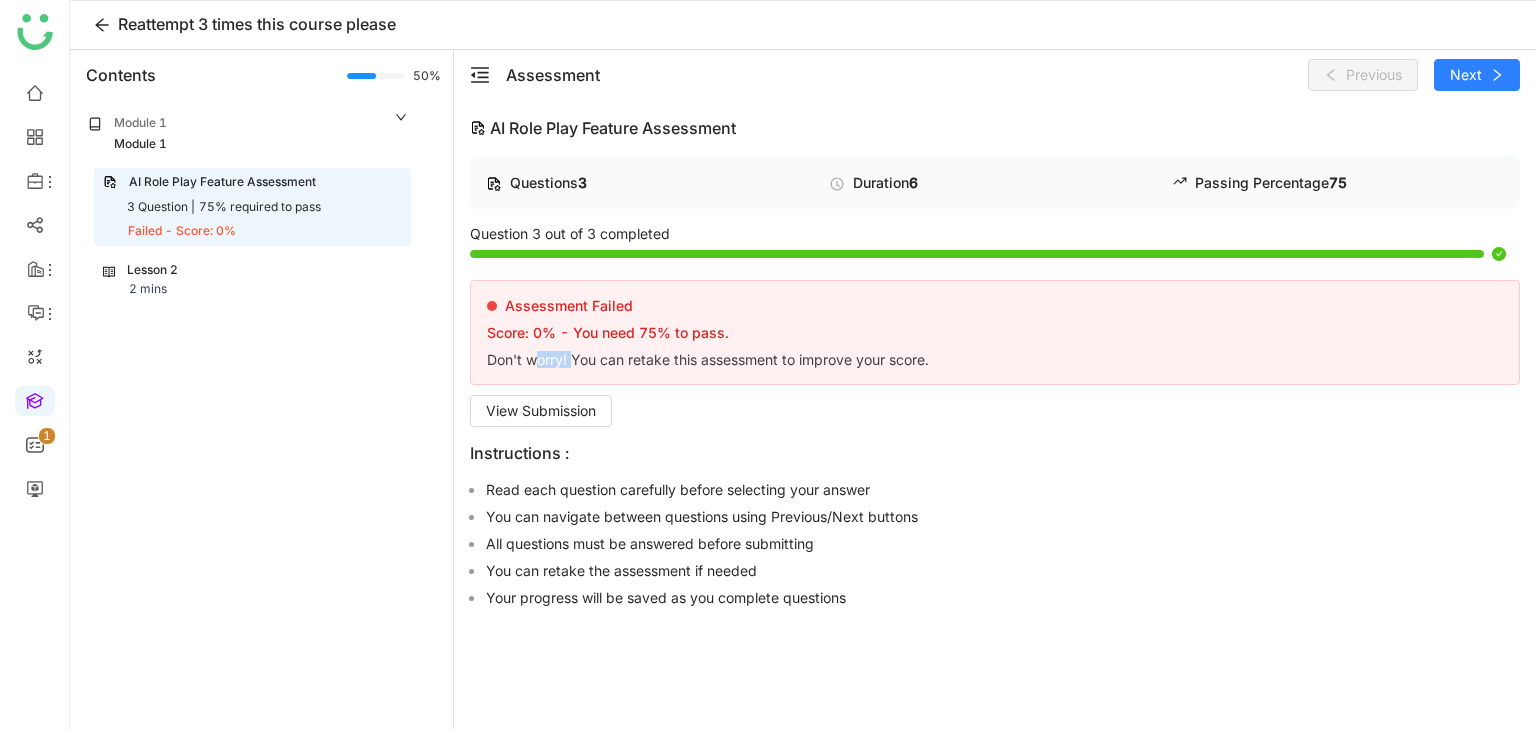 drag, startPoint x: 573, startPoint y: 368, endPoint x: 597, endPoint y: 368, distance: 24 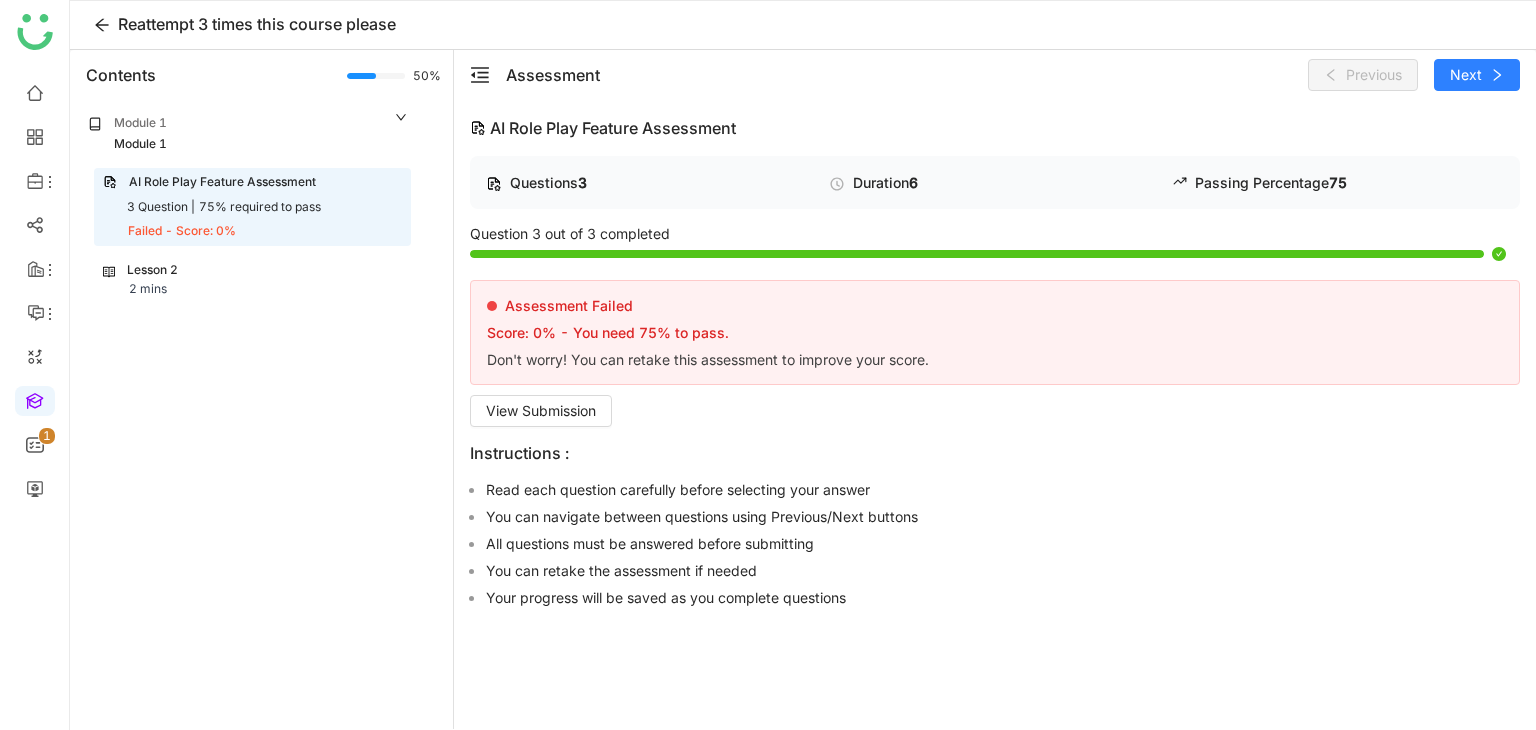 click on "Assessment Failed Score: 0% - You need 75% to pass. Don't worry! You can retake this assessment to improve your score." 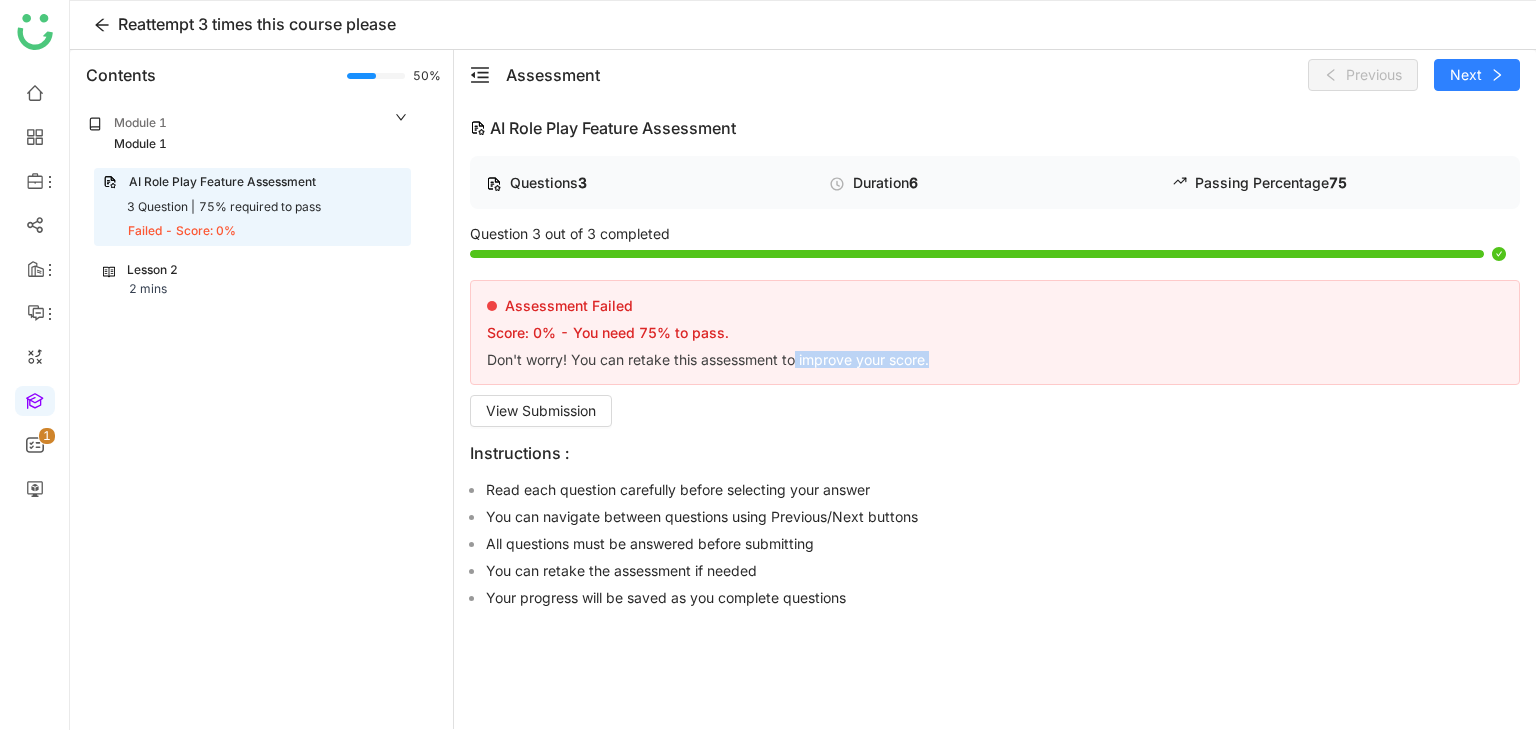 drag, startPoint x: 931, startPoint y: 357, endPoint x: 764, endPoint y: 358, distance: 167.00299 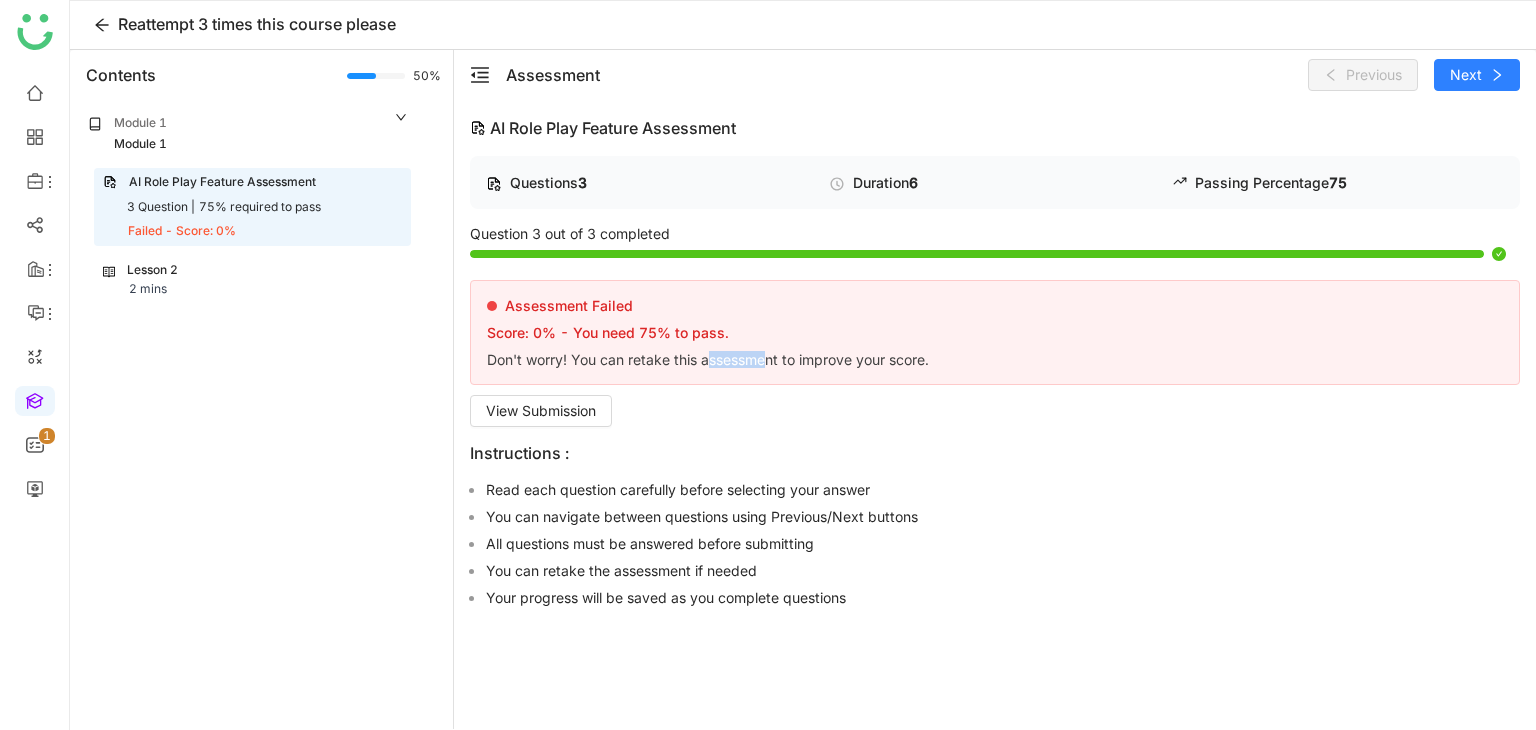 drag, startPoint x: 764, startPoint y: 358, endPoint x: 662, endPoint y: 358, distance: 102 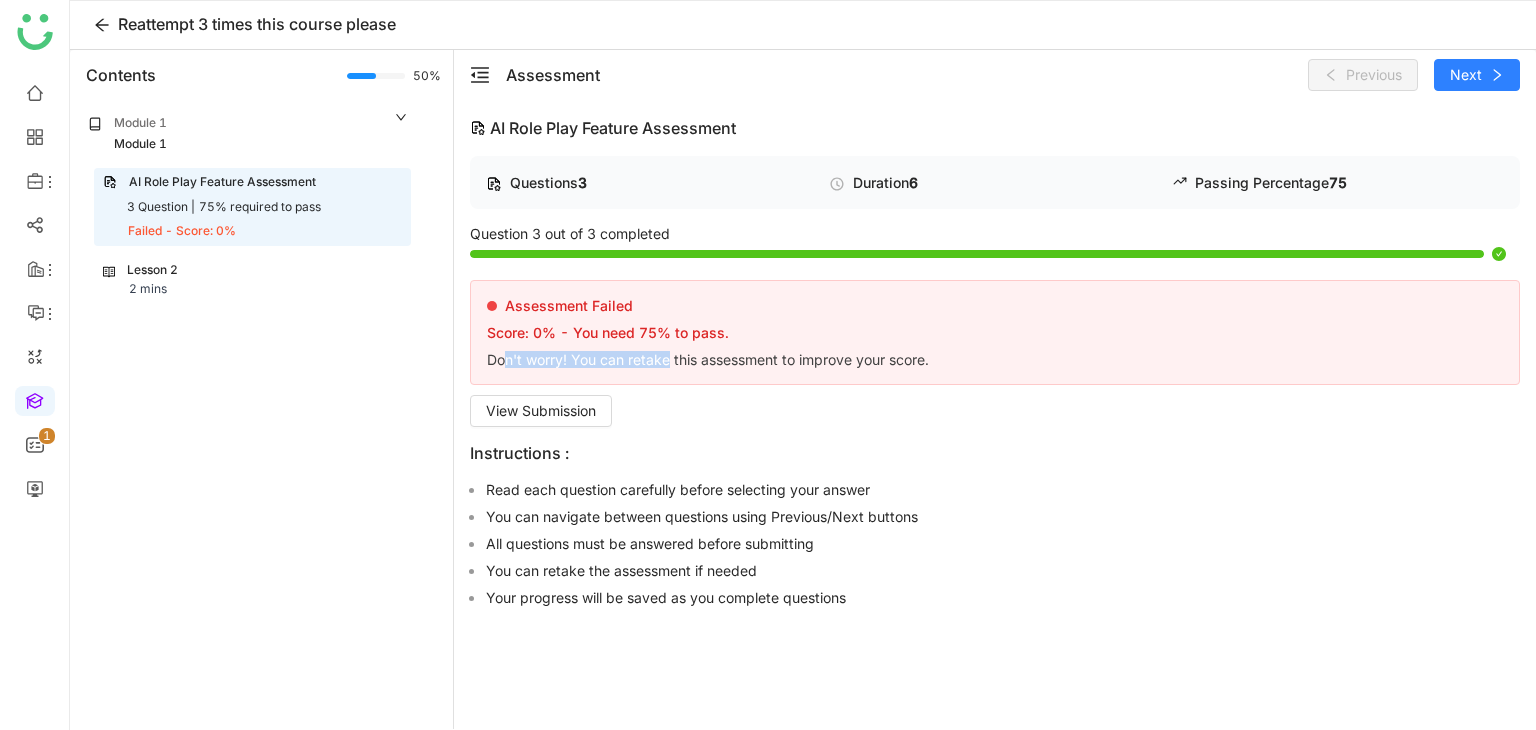 drag, startPoint x: 662, startPoint y: 358, endPoint x: 506, endPoint y: 358, distance: 156 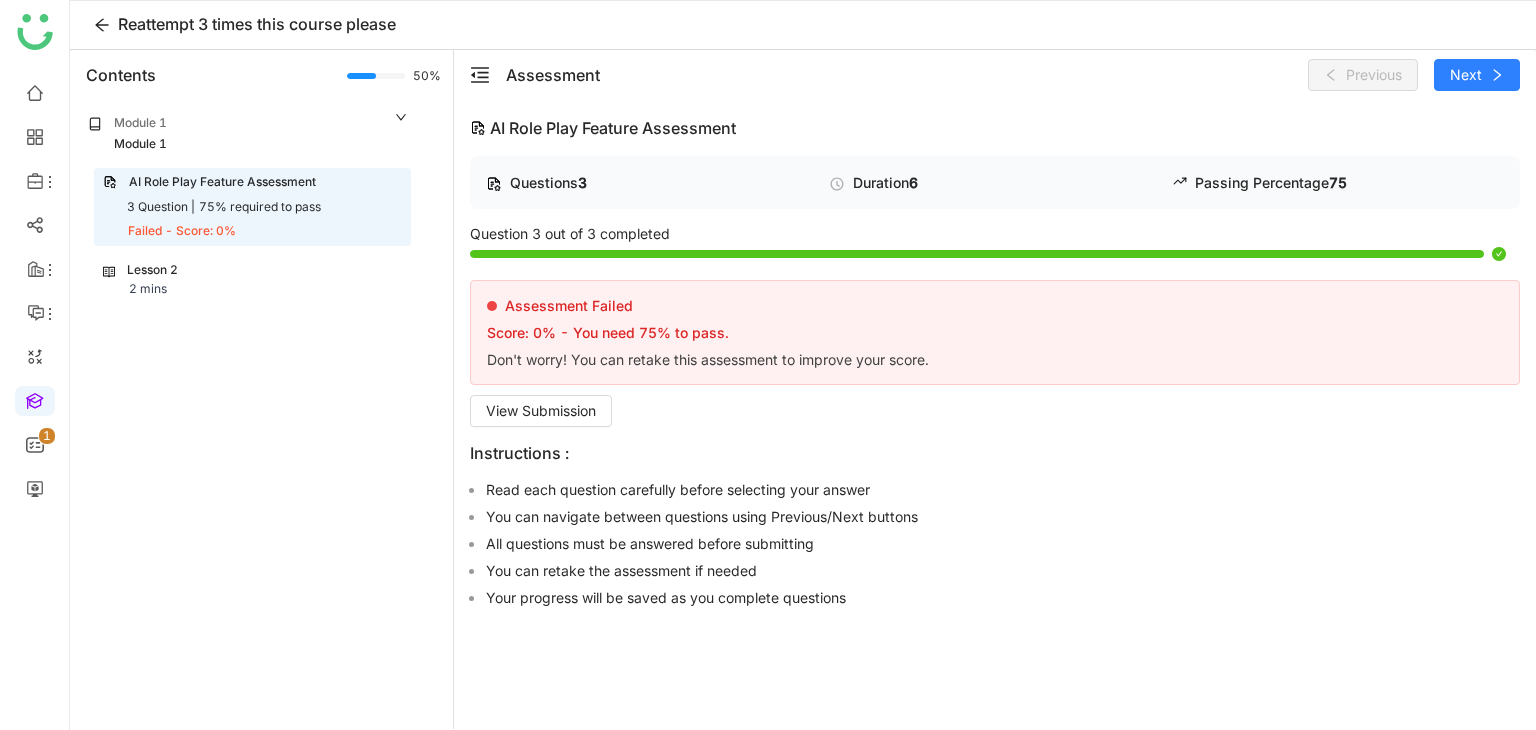 click on "Assessment Failed Score: 0% - You need 75% to pass. Don't worry! You can retake this assessment to improve your score." 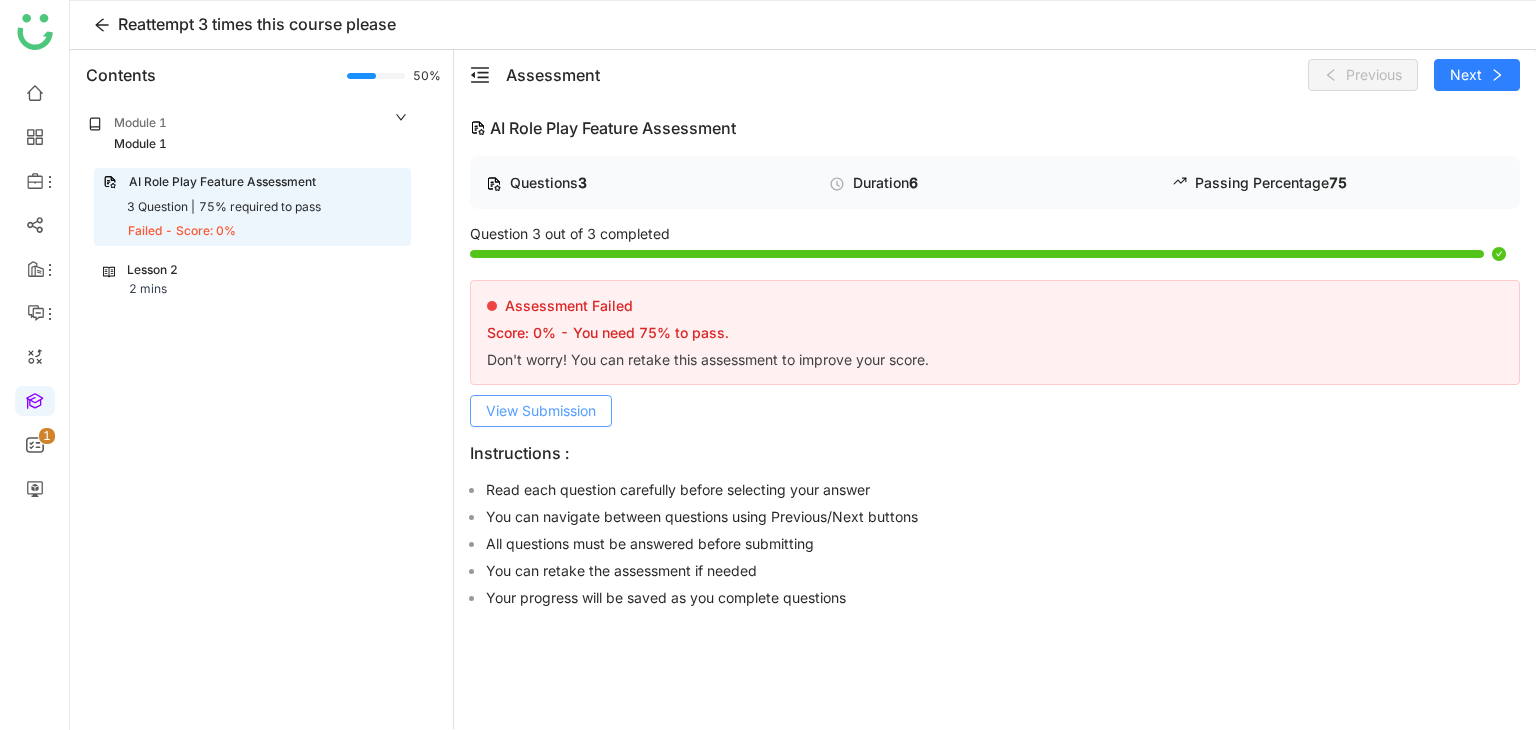 click on "View Submission" 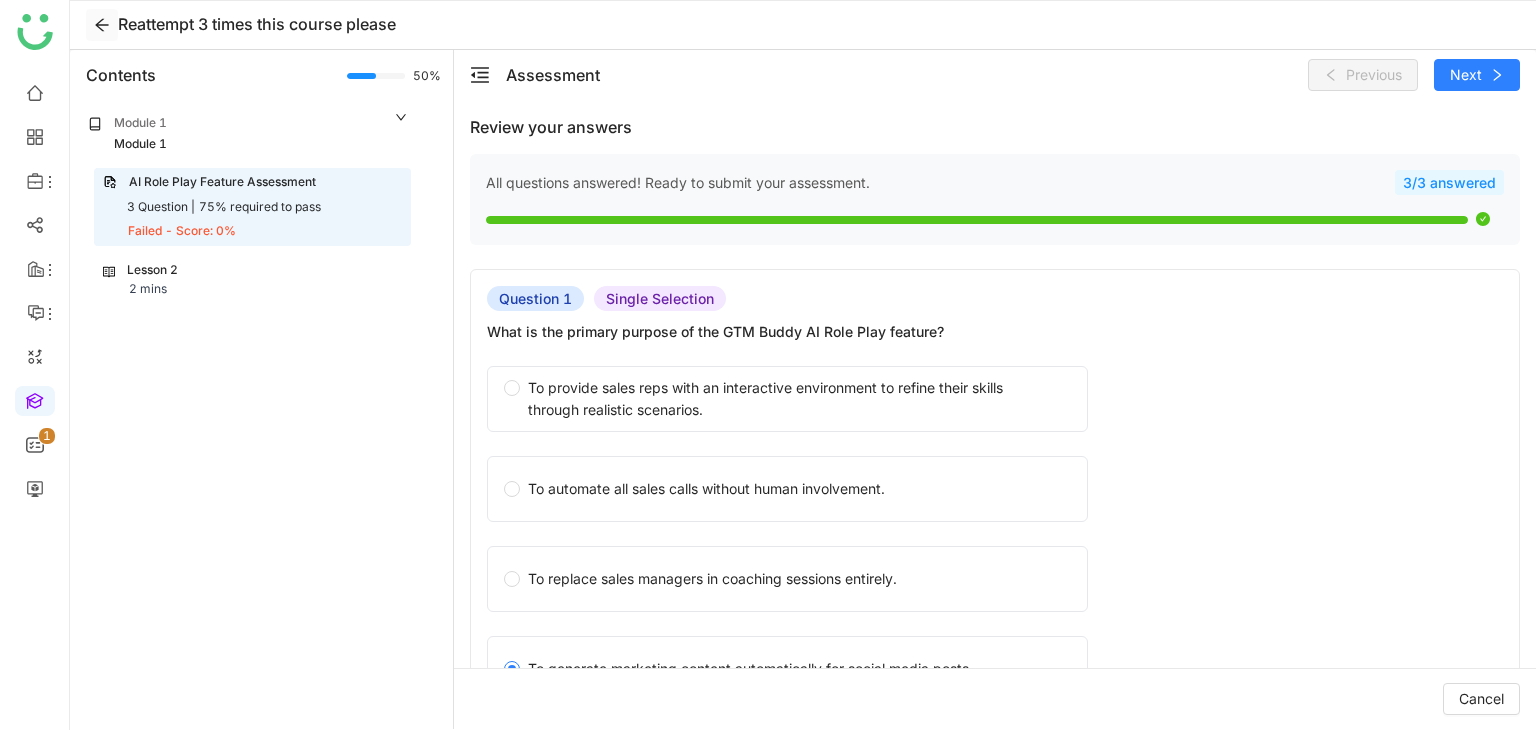 click 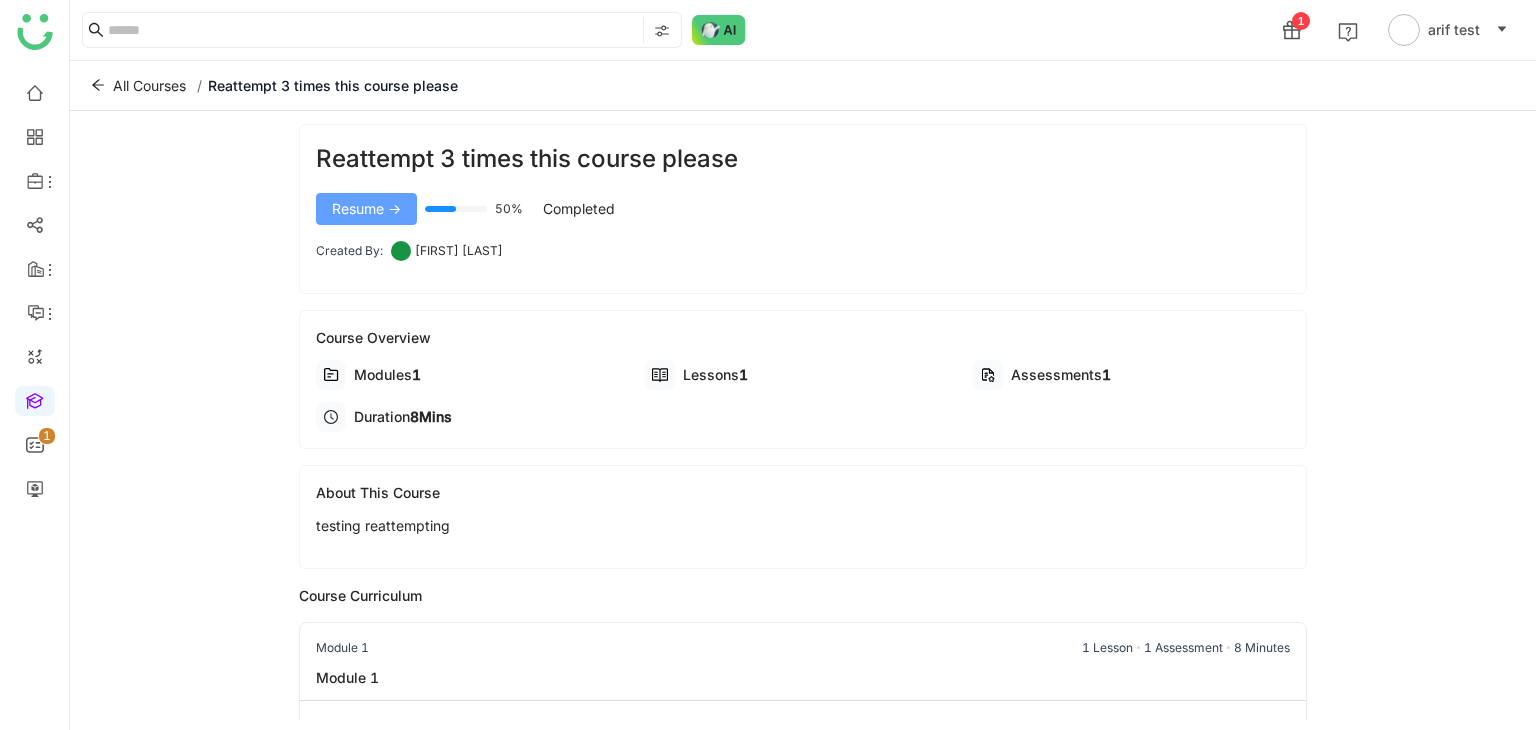 click on "Resume ->" 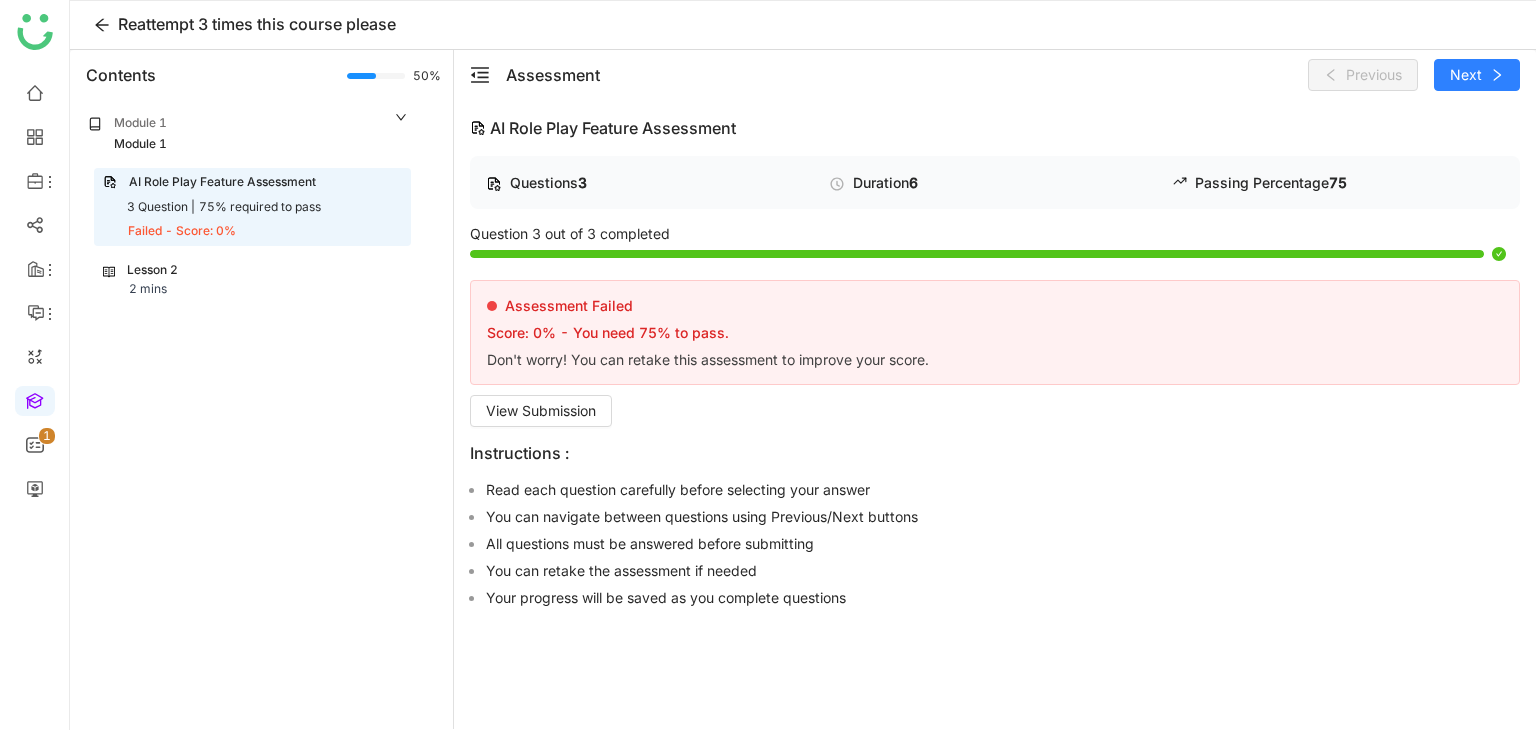 click on "Don't worry! You can retake this assessment to improve your score." 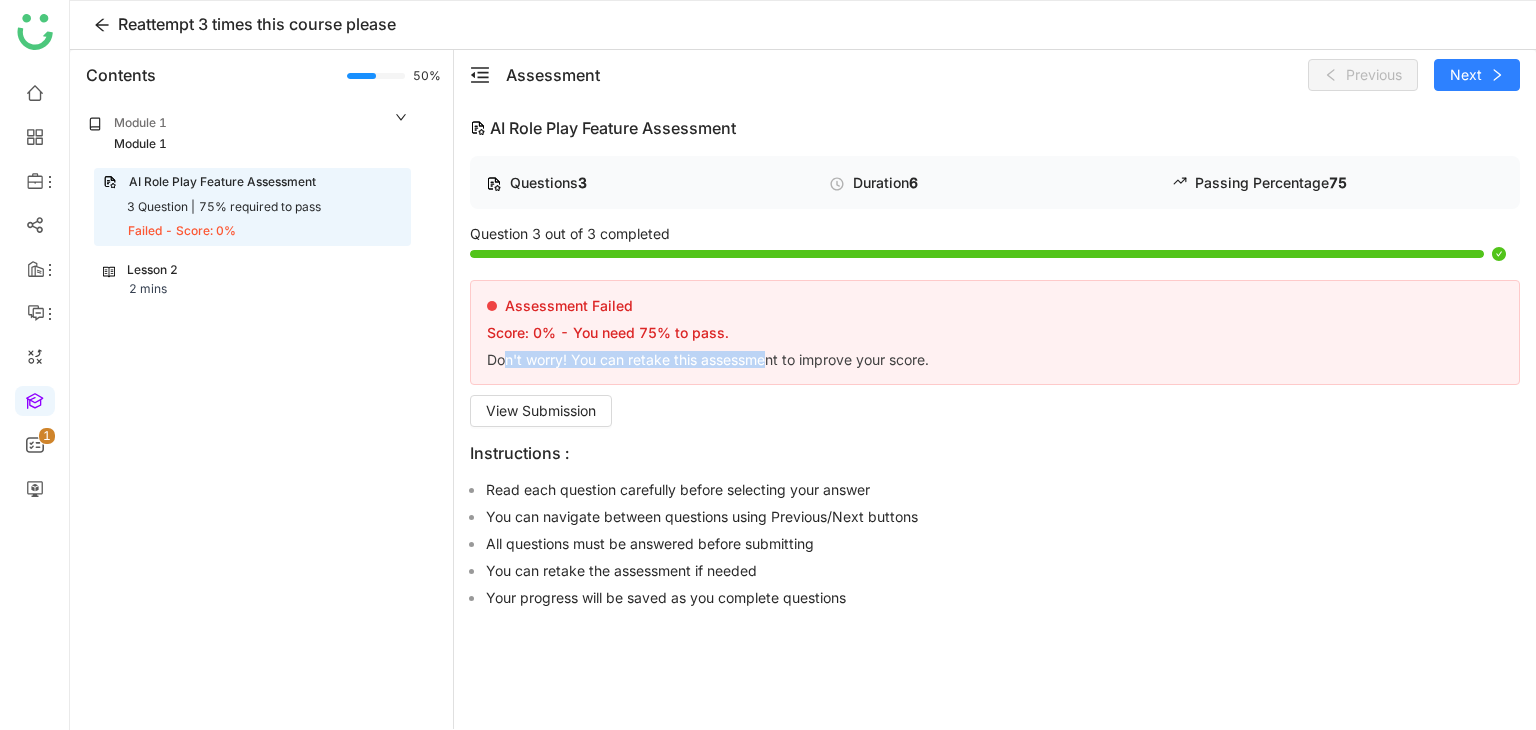 drag, startPoint x: 576, startPoint y: 363, endPoint x: 812, endPoint y: 395, distance: 238.1596 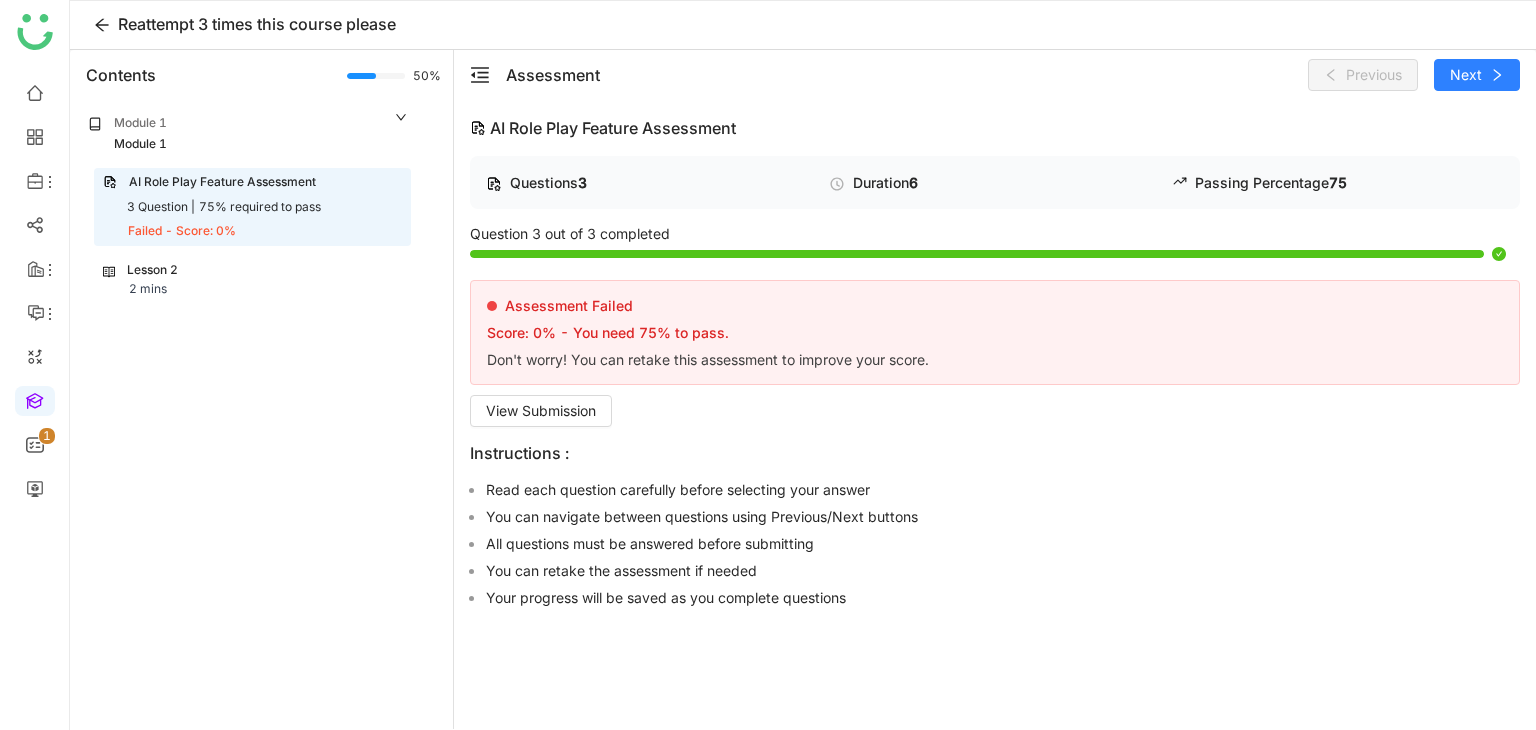 drag, startPoint x: 943, startPoint y: 421, endPoint x: 970, endPoint y: 406, distance: 30.88689 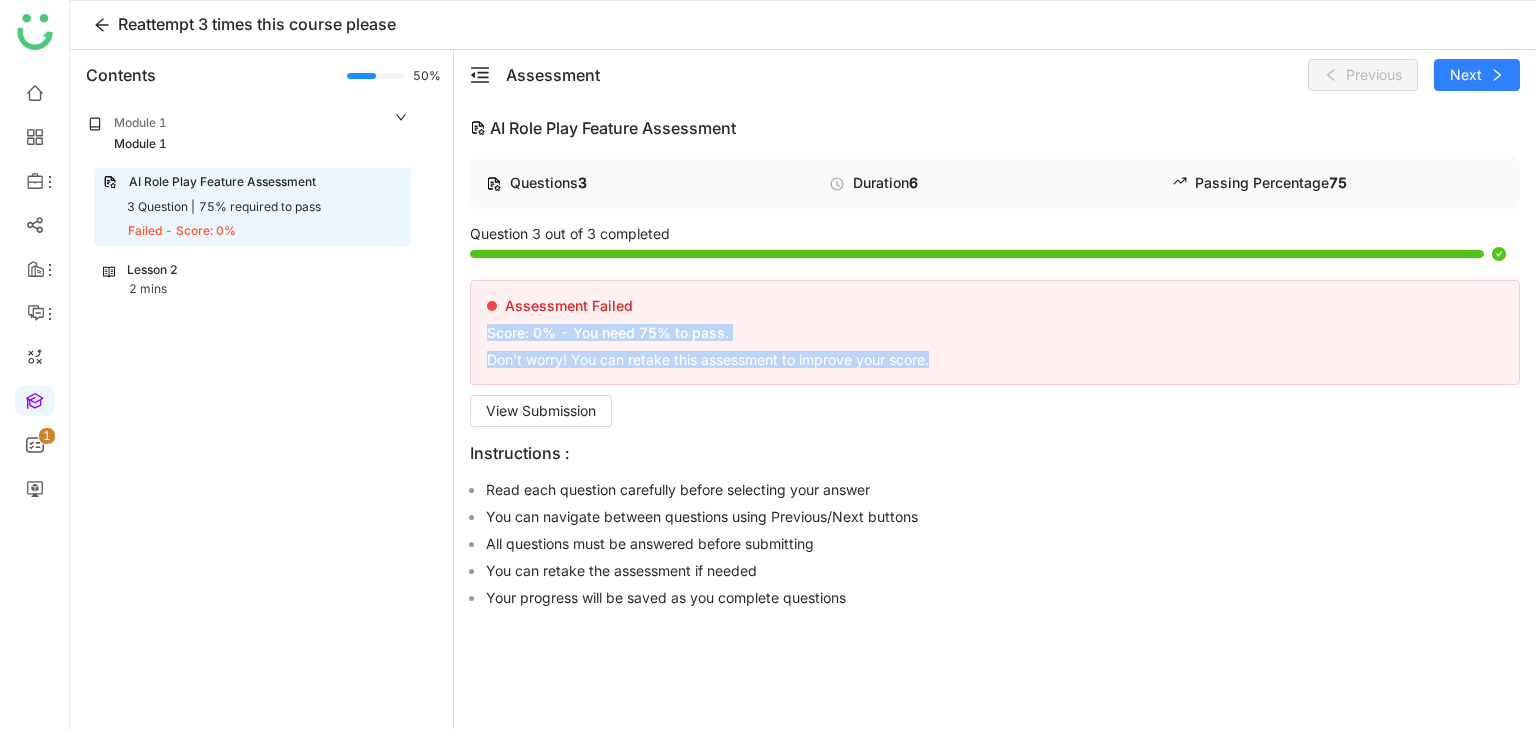 drag, startPoint x: 852, startPoint y: 339, endPoint x: 480, endPoint y: 335, distance: 372.0215 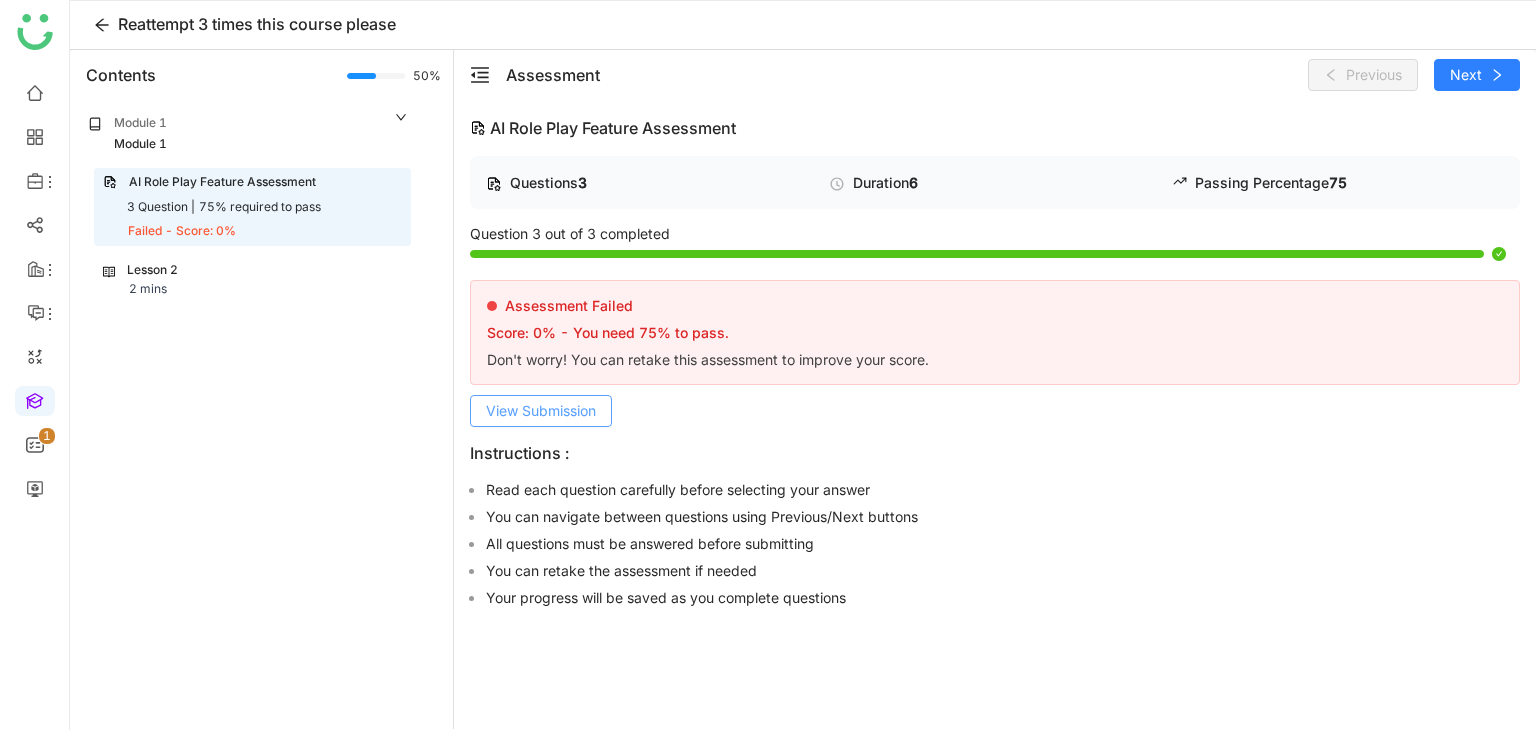 click on "View Submission" 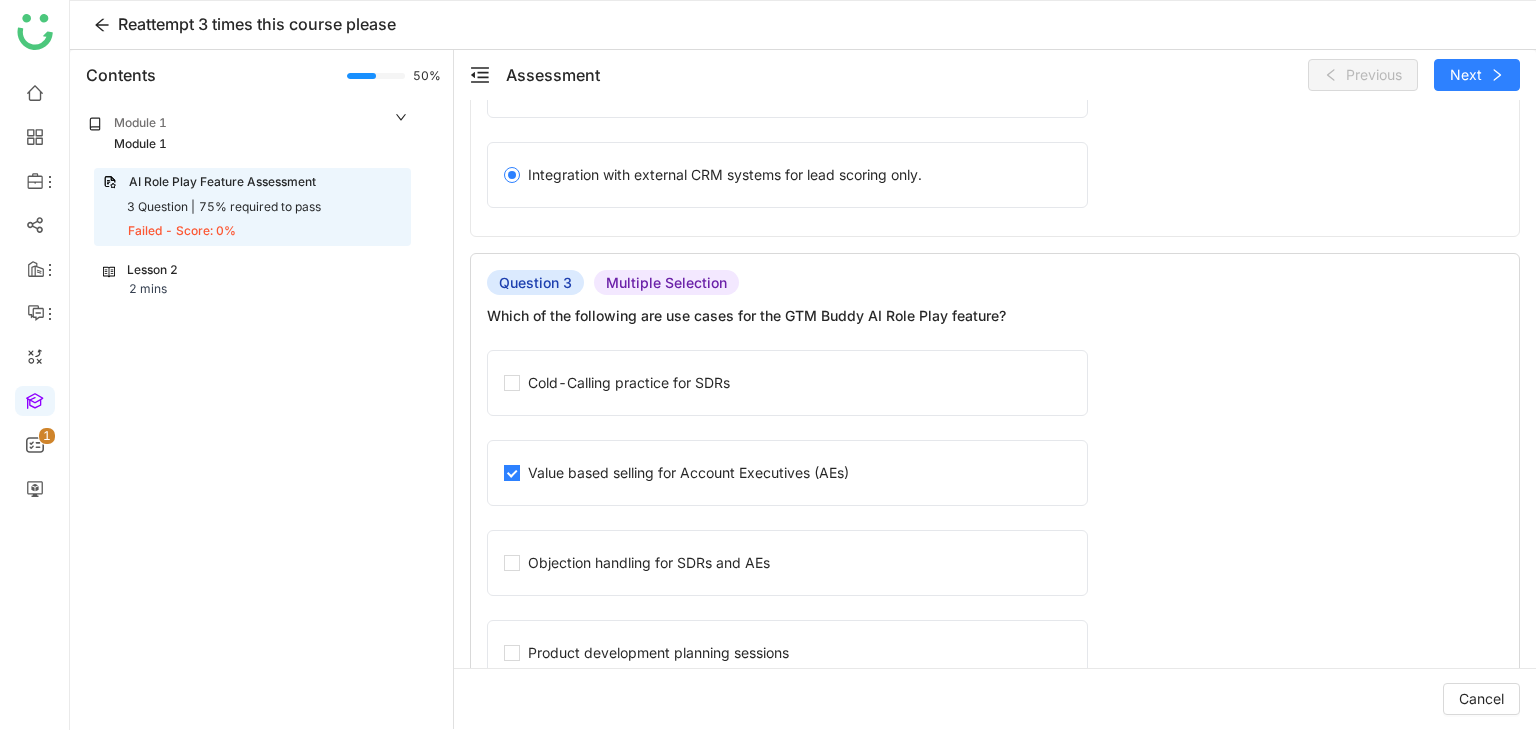 scroll, scrollTop: 1033, scrollLeft: 0, axis: vertical 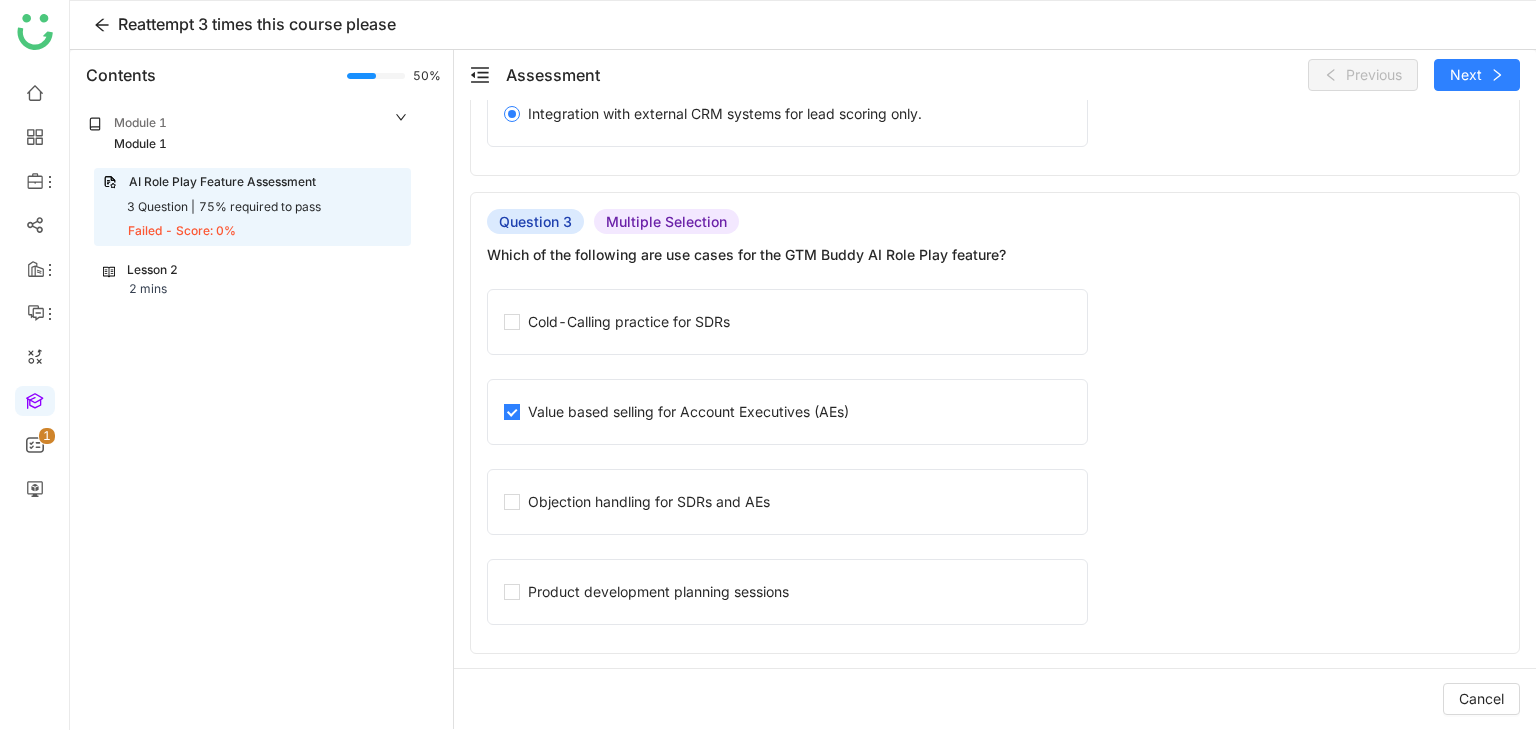 click on "Module 1" 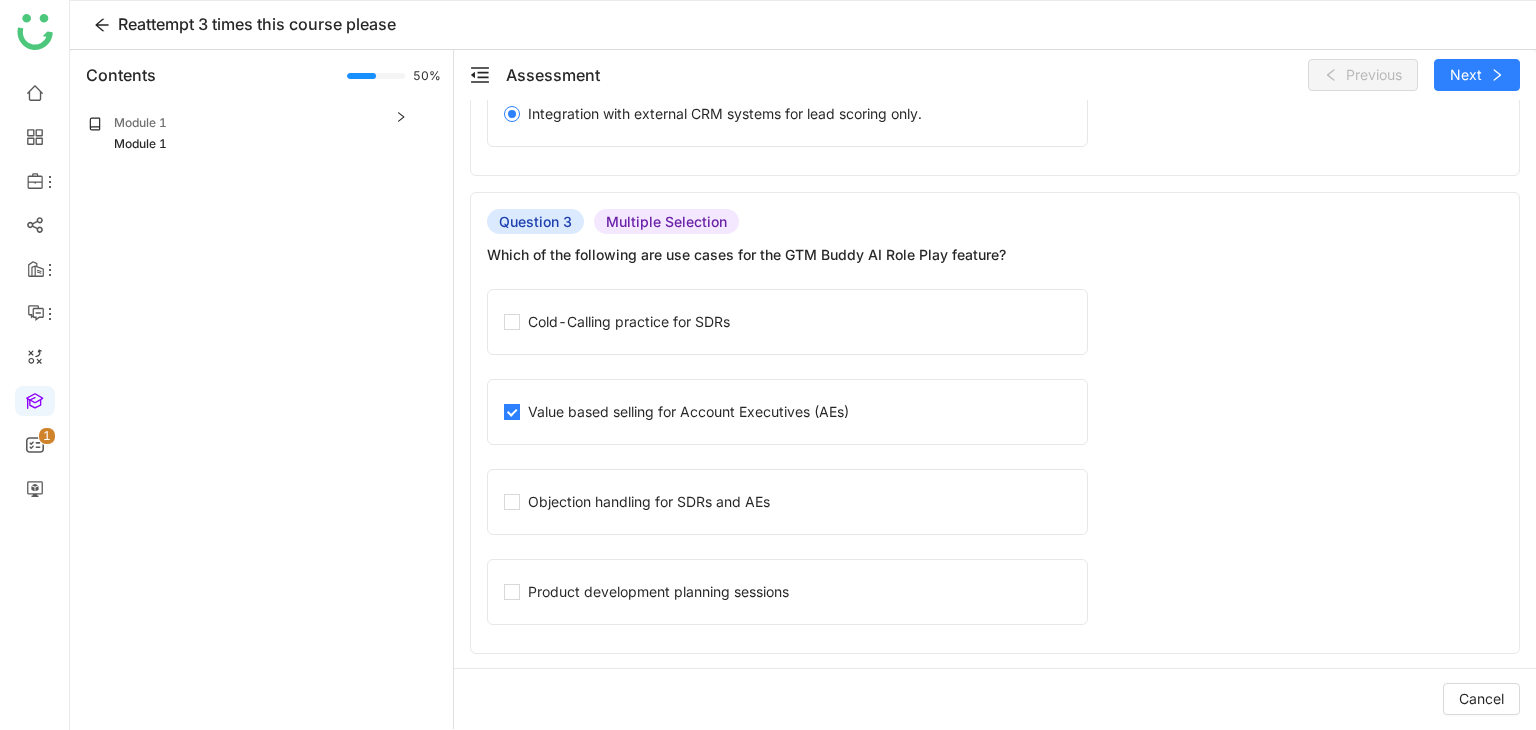 click on "Module 1" 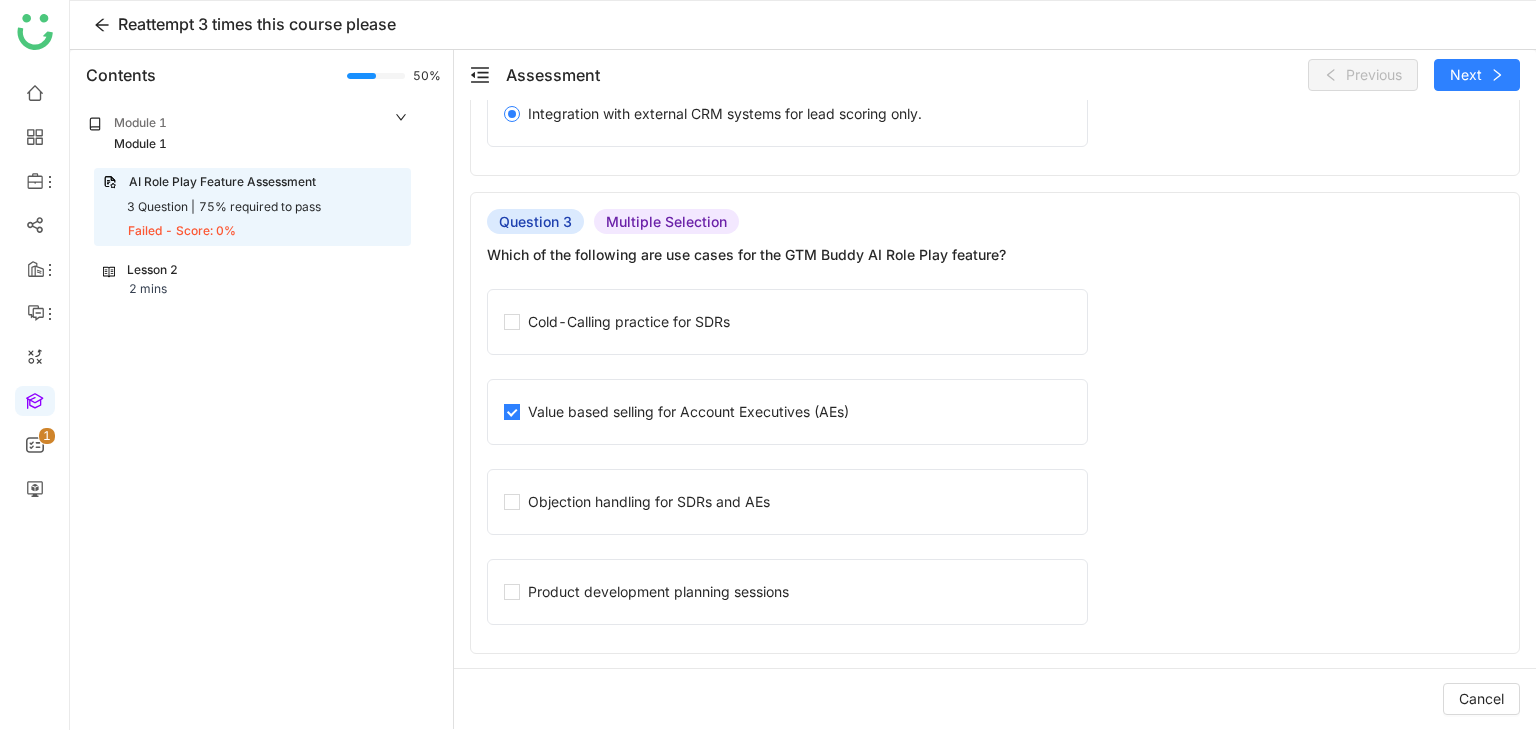 click on "Lesson 2 2 mins" 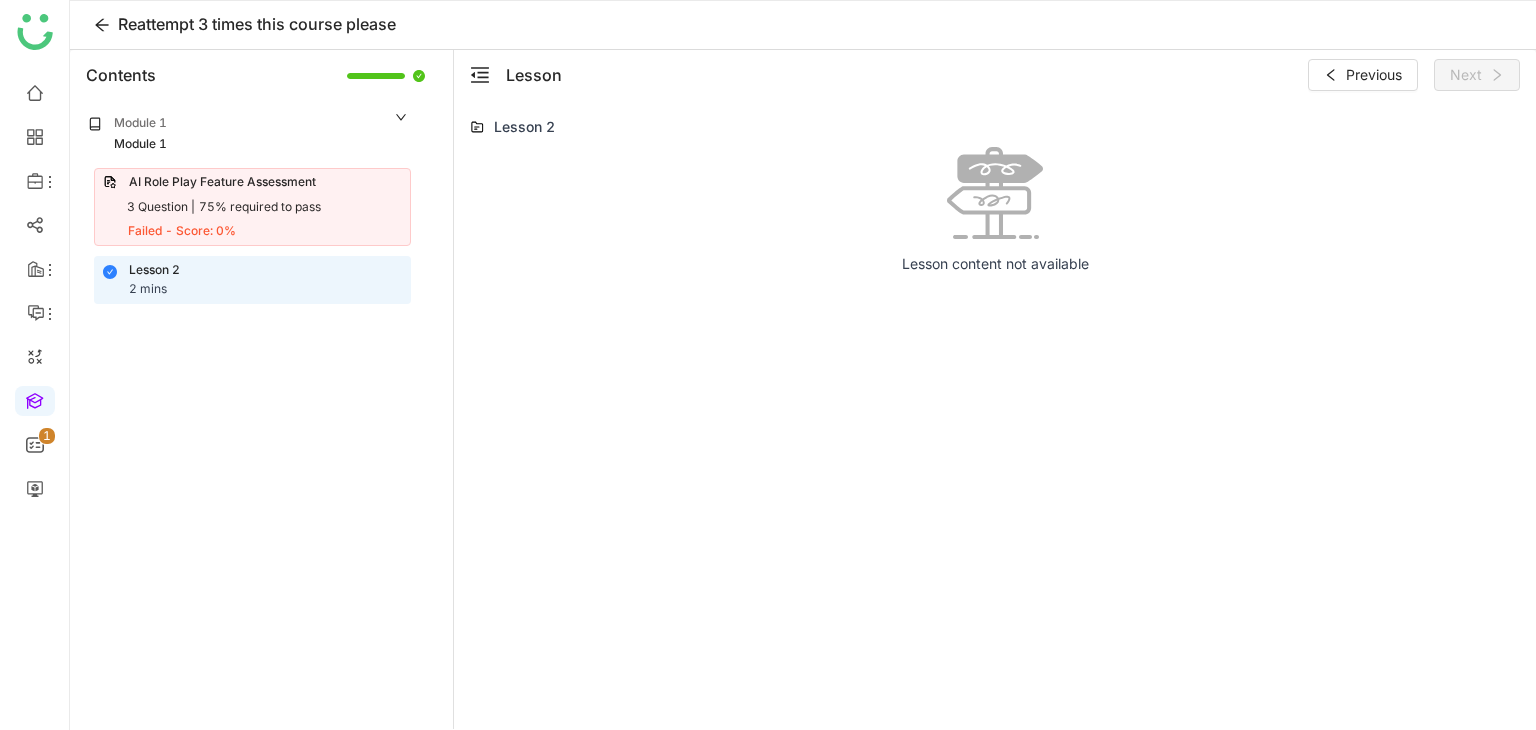 click on "75% required to pass" 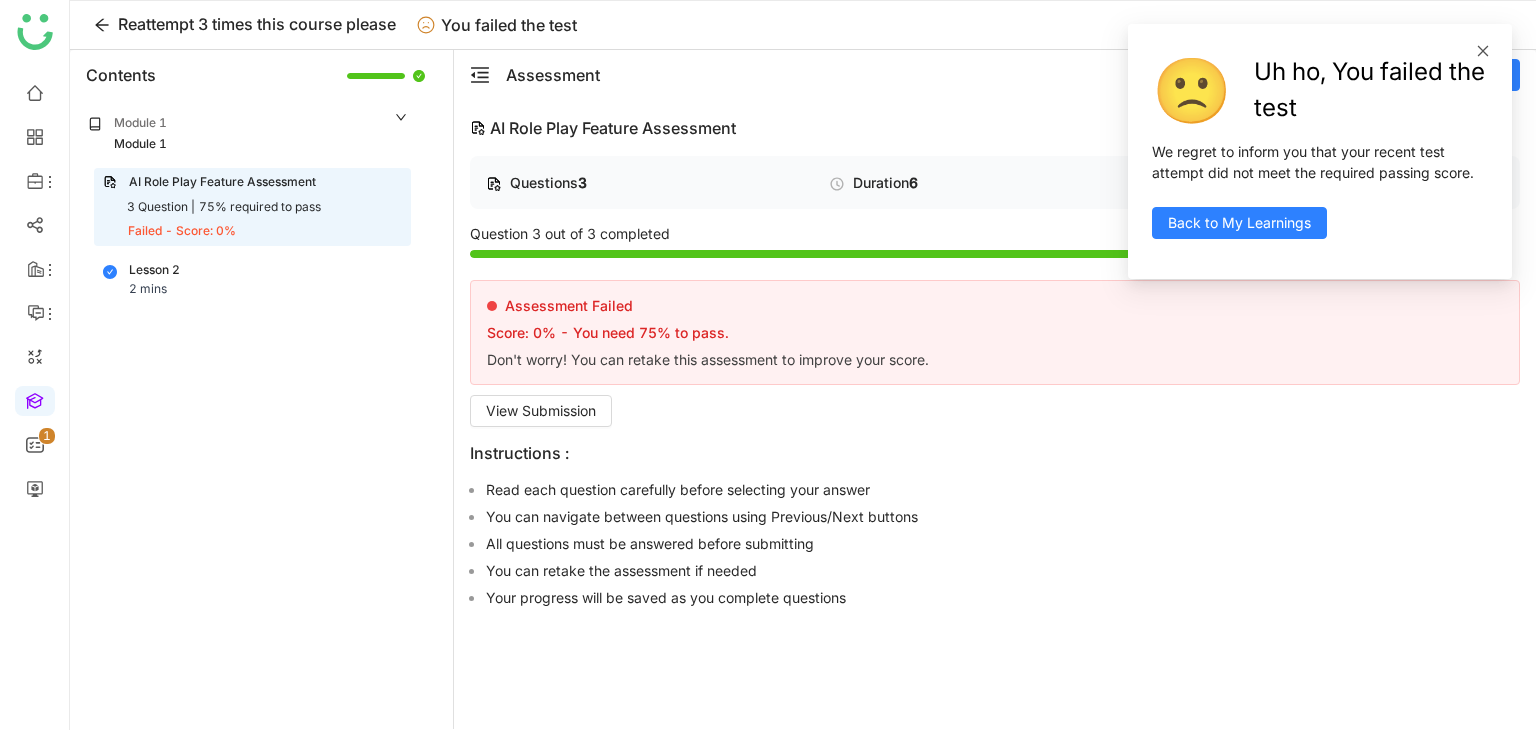 click at bounding box center [1483, 51] 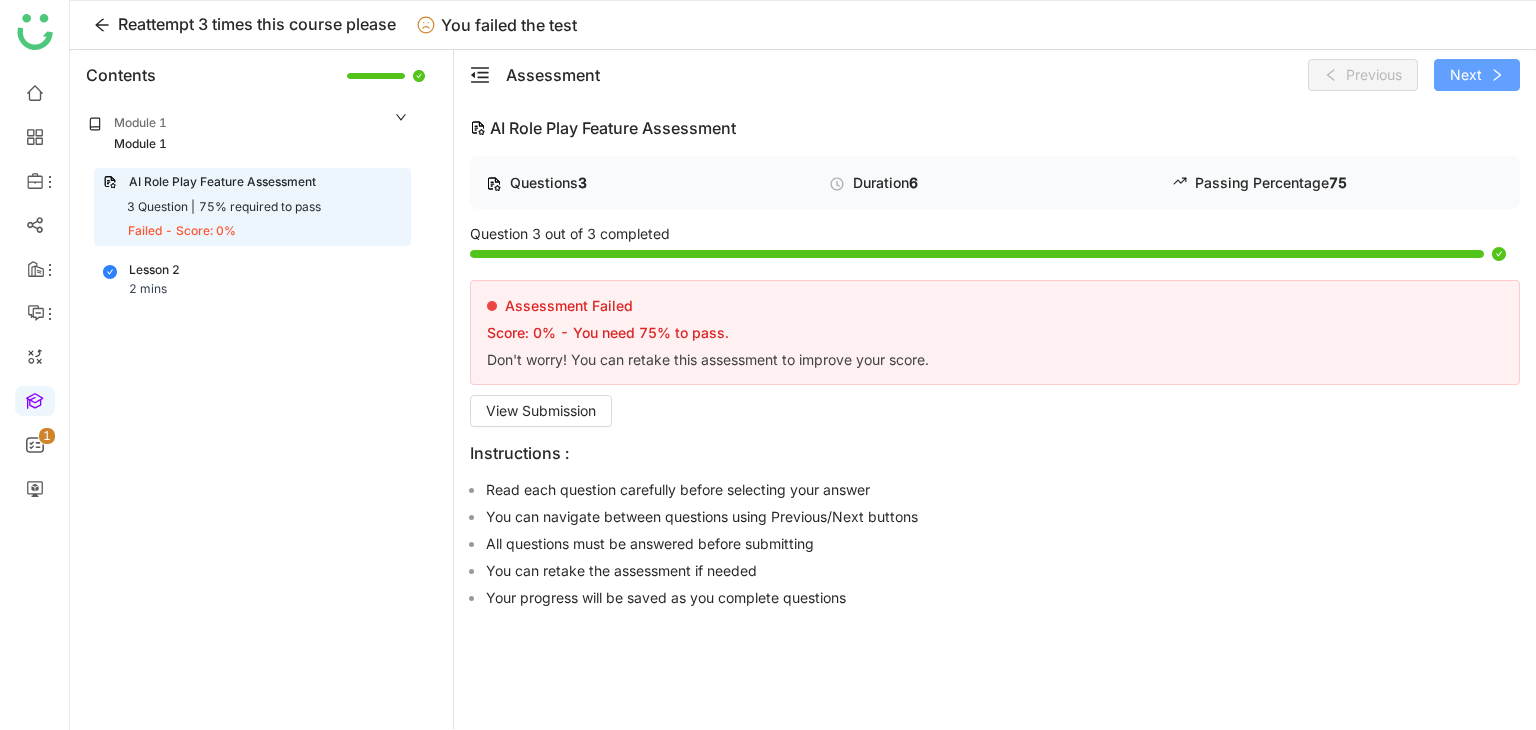 click on "Next" 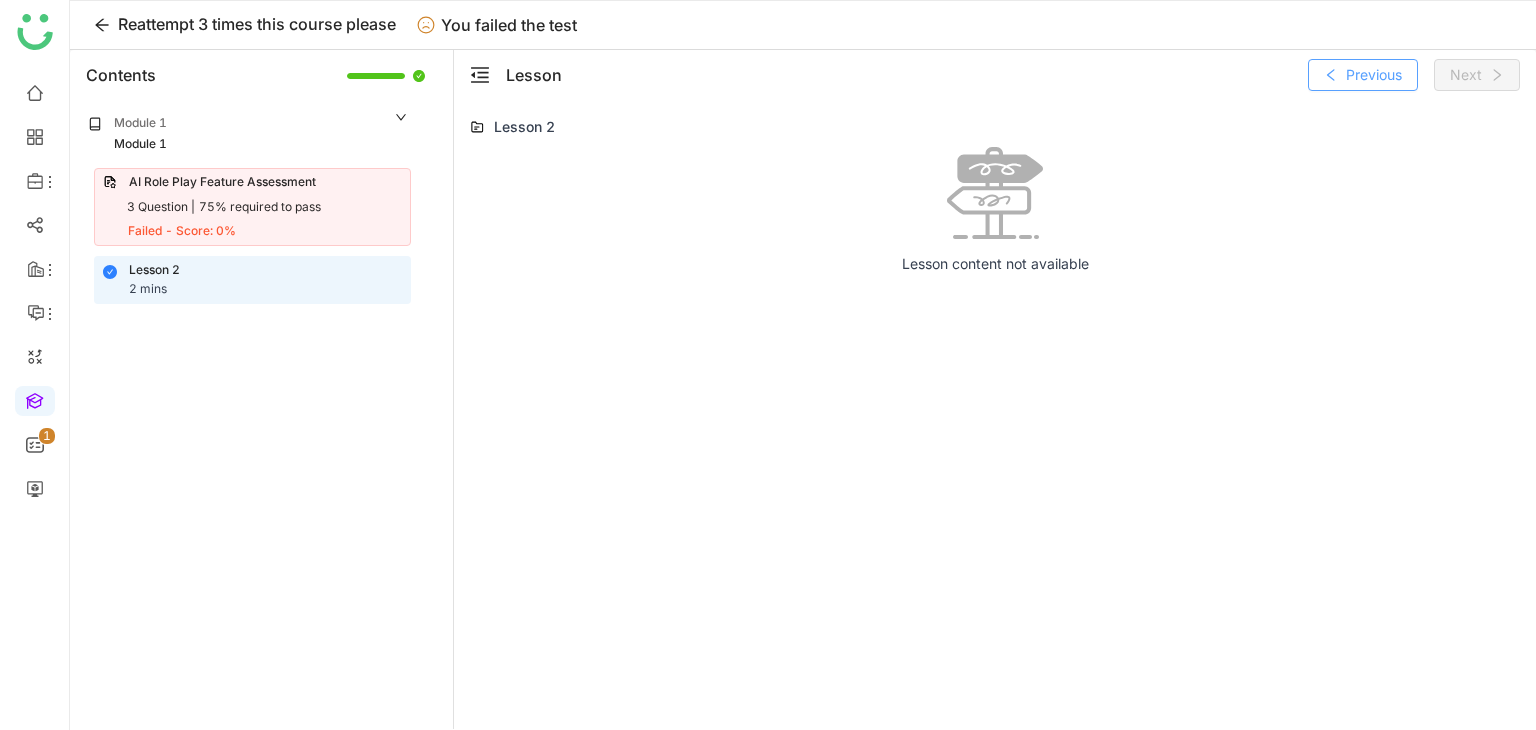 click on "Previous" 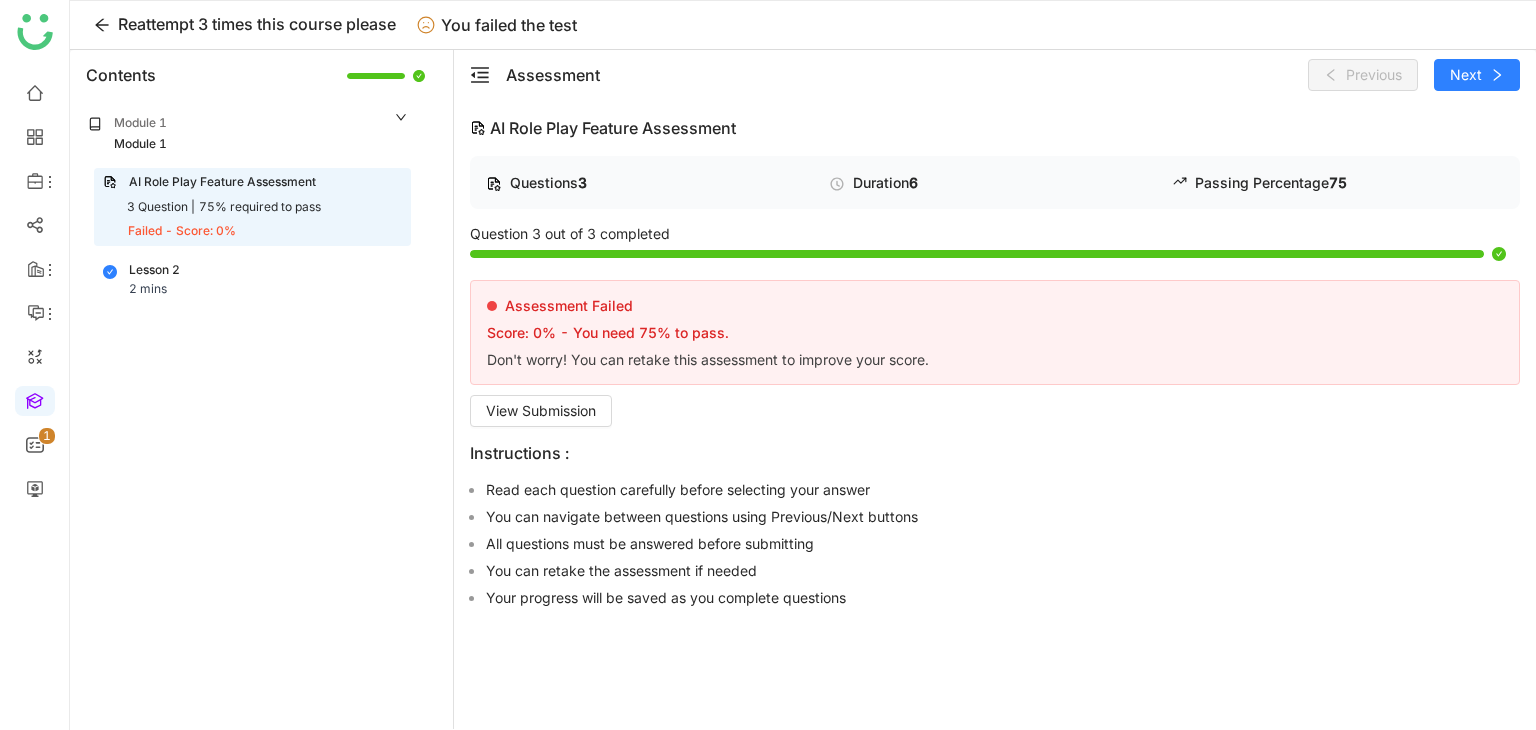 click on "Questions   3   Duration   6   Passing Percentage   75   Question 3 out of 3 completed  Assessment Failed Score: 0% - You need 75% to pass. Don't worry! You can retake this assessment to improve your score. View Submission Instructions : Read each question carefully before selecting your answer You can navigate between questions using Previous/Next buttons All questions must be answered before submitting You can retake the assessment if needed Your progress will be saved as you complete questions" 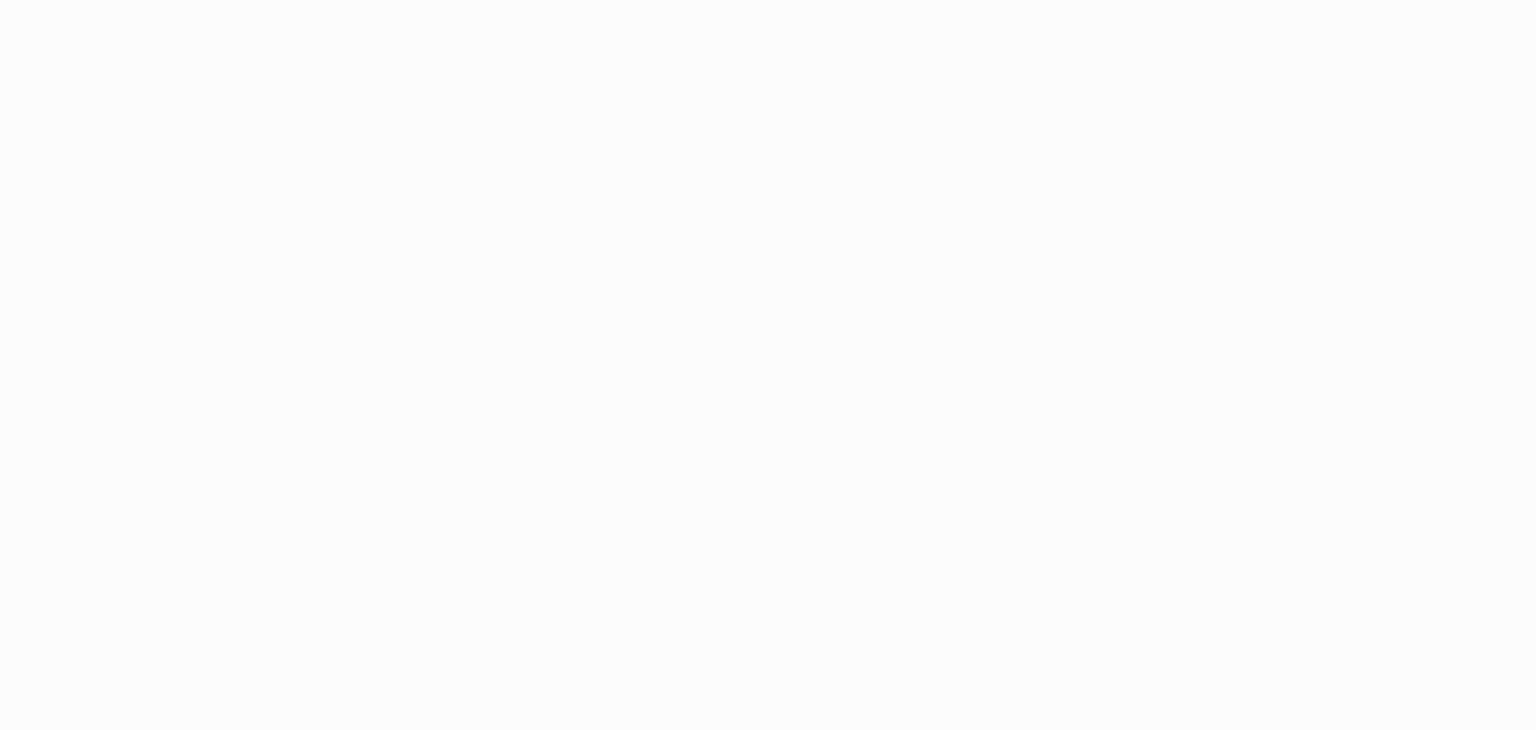 scroll, scrollTop: 0, scrollLeft: 0, axis: both 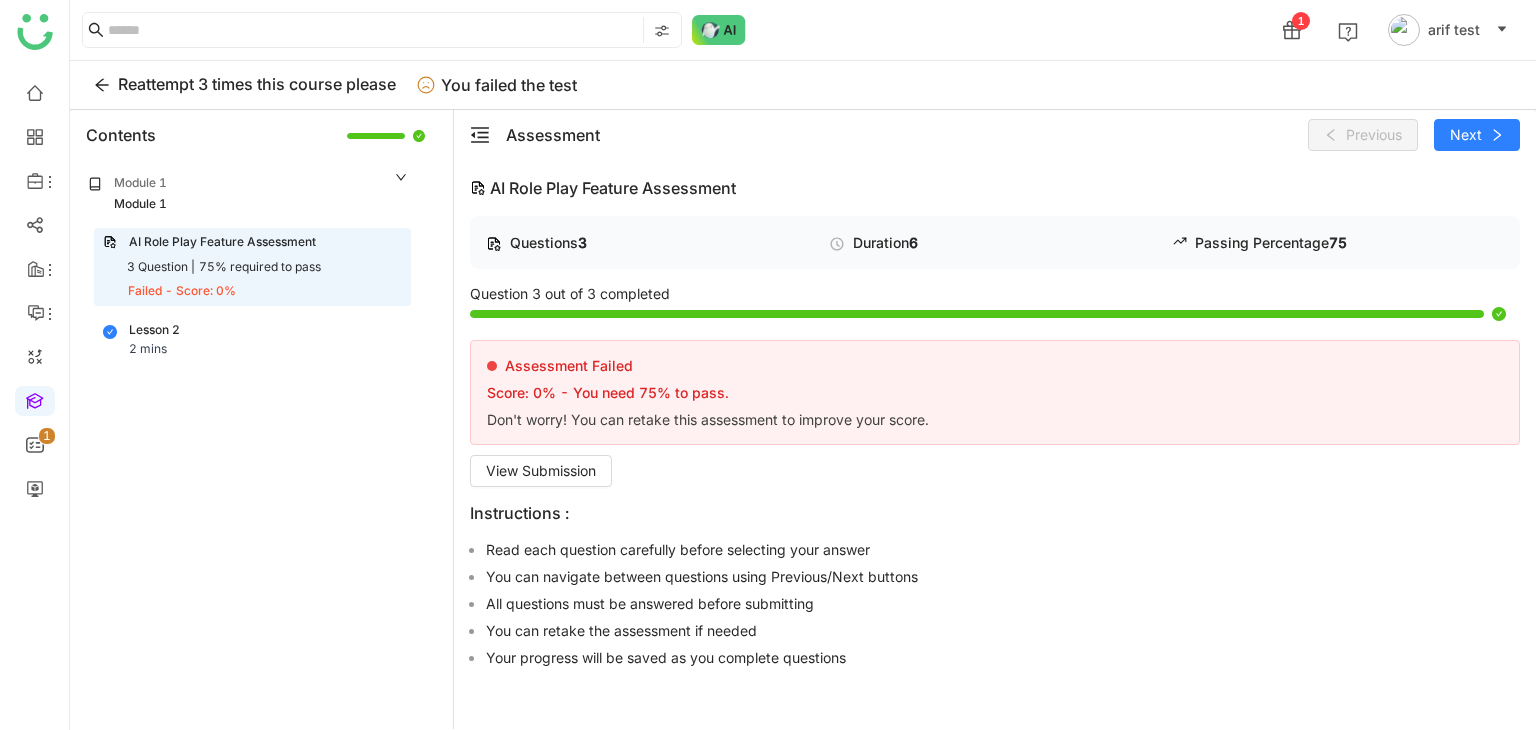 click on "Don't worry! You can retake this assessment to improve your score." 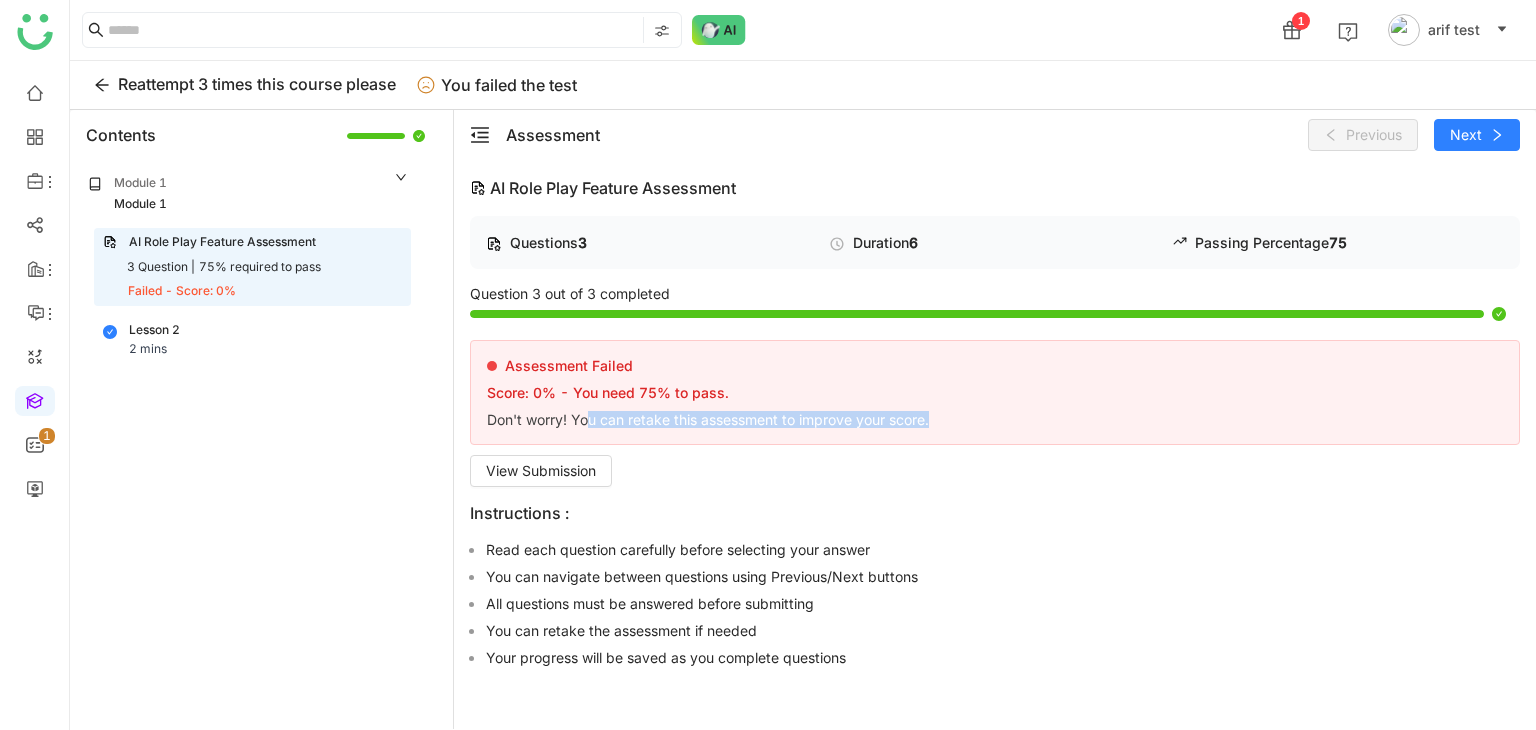 drag, startPoint x: 972, startPoint y: 417, endPoint x: 586, endPoint y: 417, distance: 386 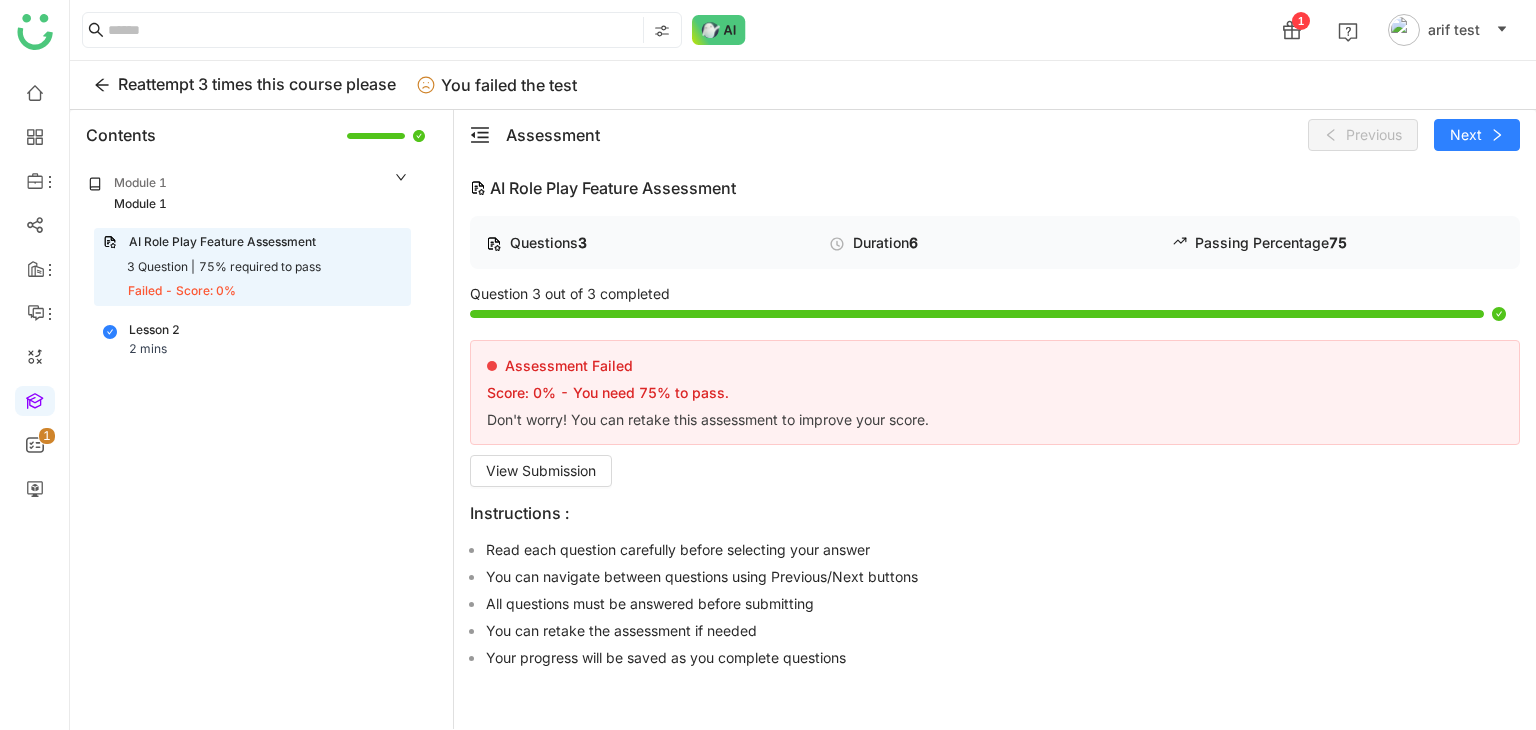 click on "Assessment Failed Score: 0% - You need 75% to pass. Don't worry! You can retake this assessment to improve your score." 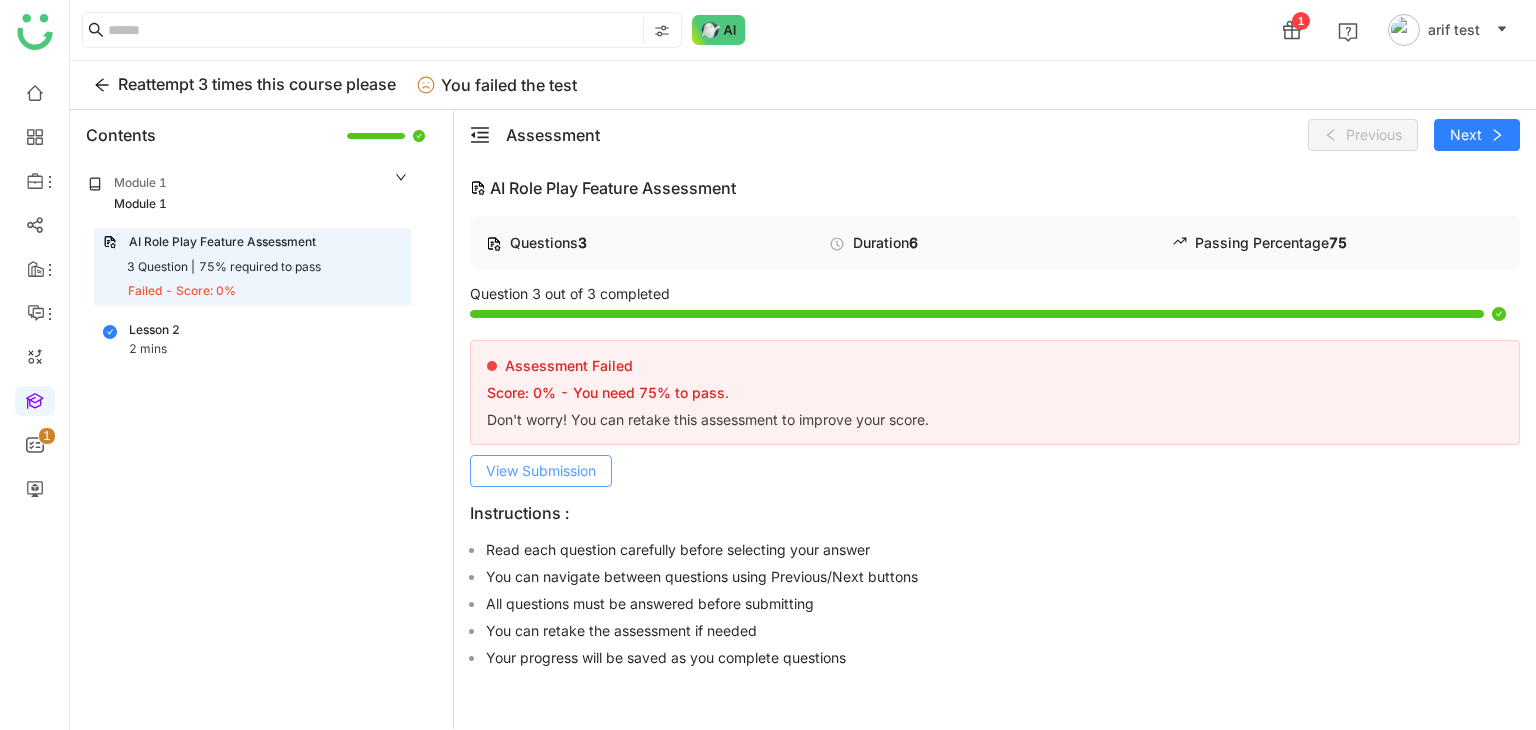 click on "View Submission" 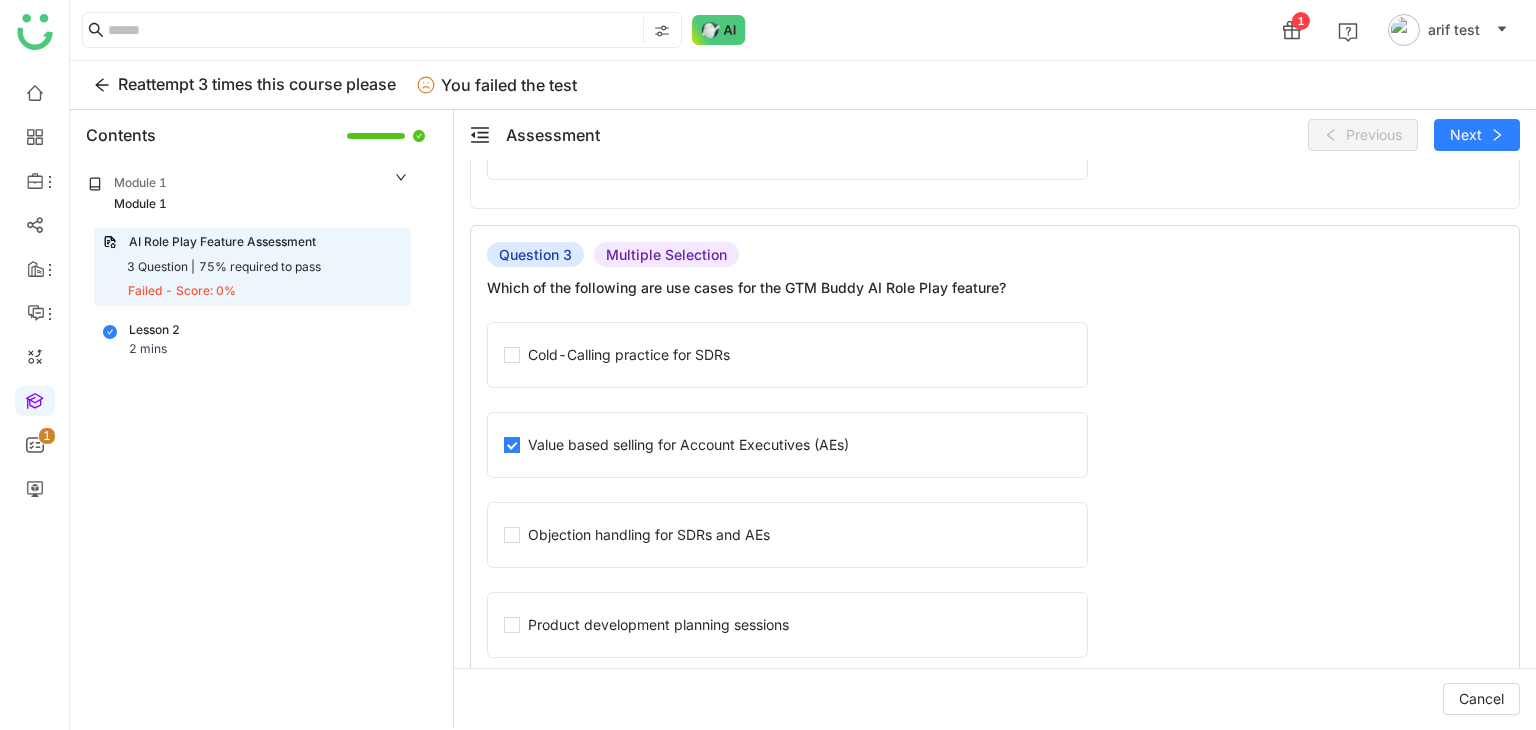 scroll, scrollTop: 1093, scrollLeft: 0, axis: vertical 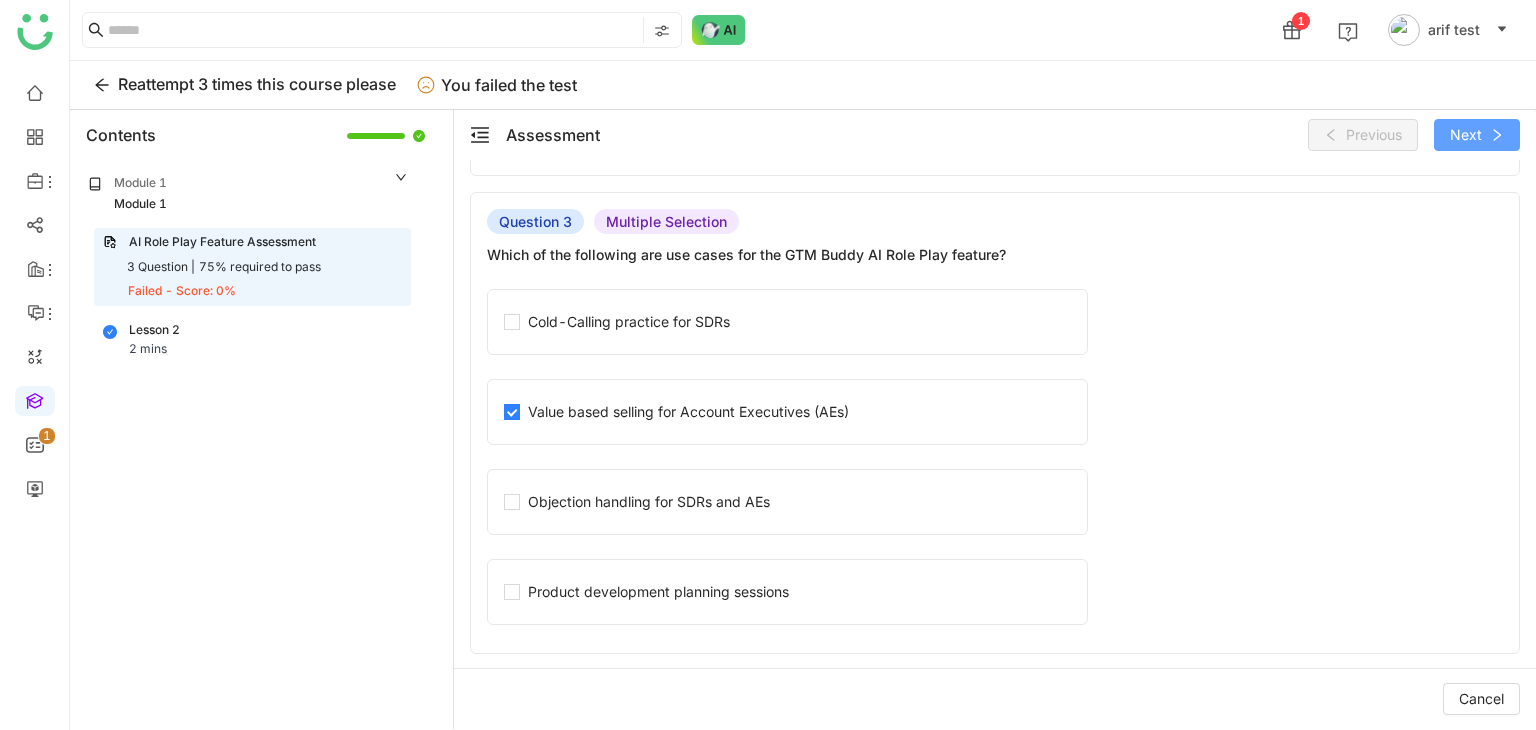 click on "Next" 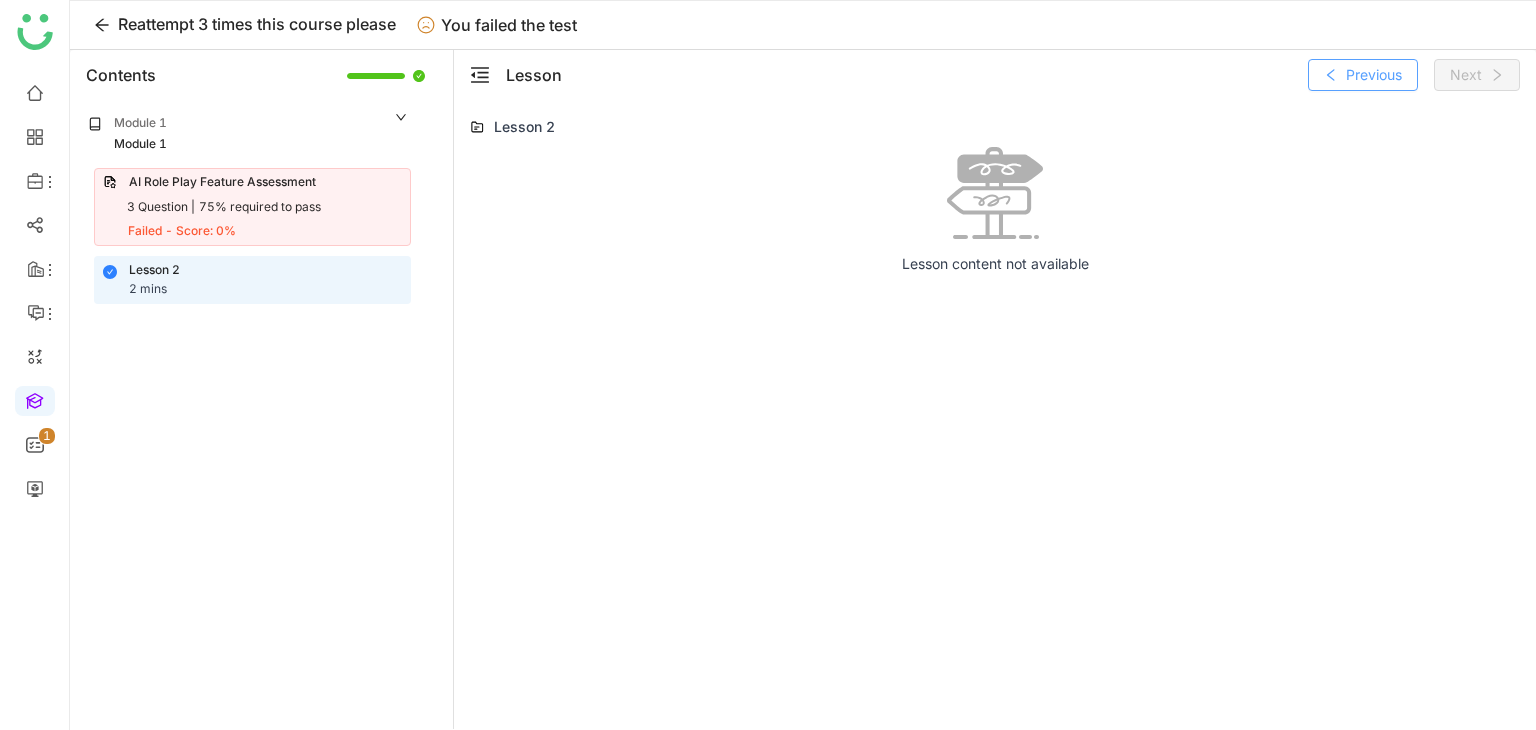 click on "Previous" 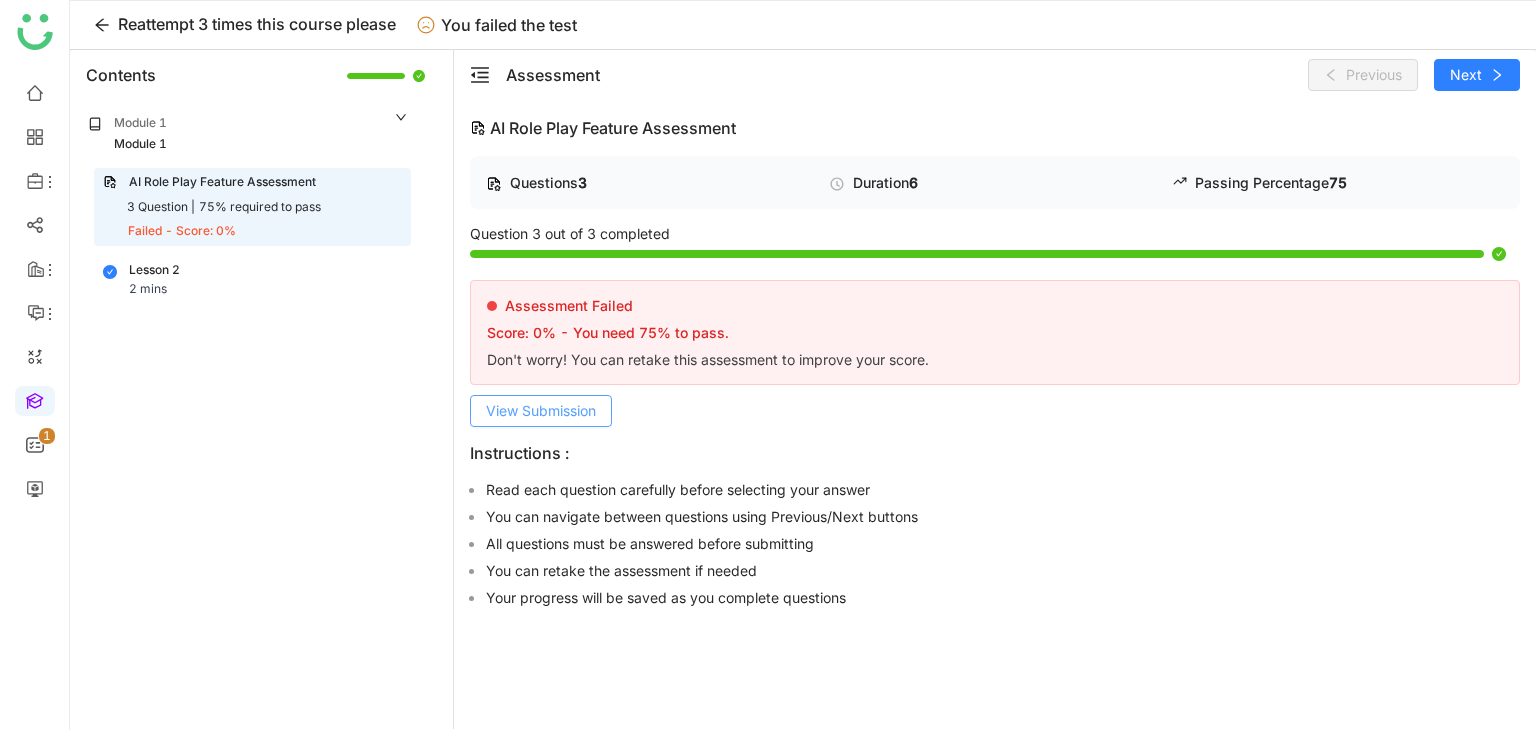 click on "View Submission" 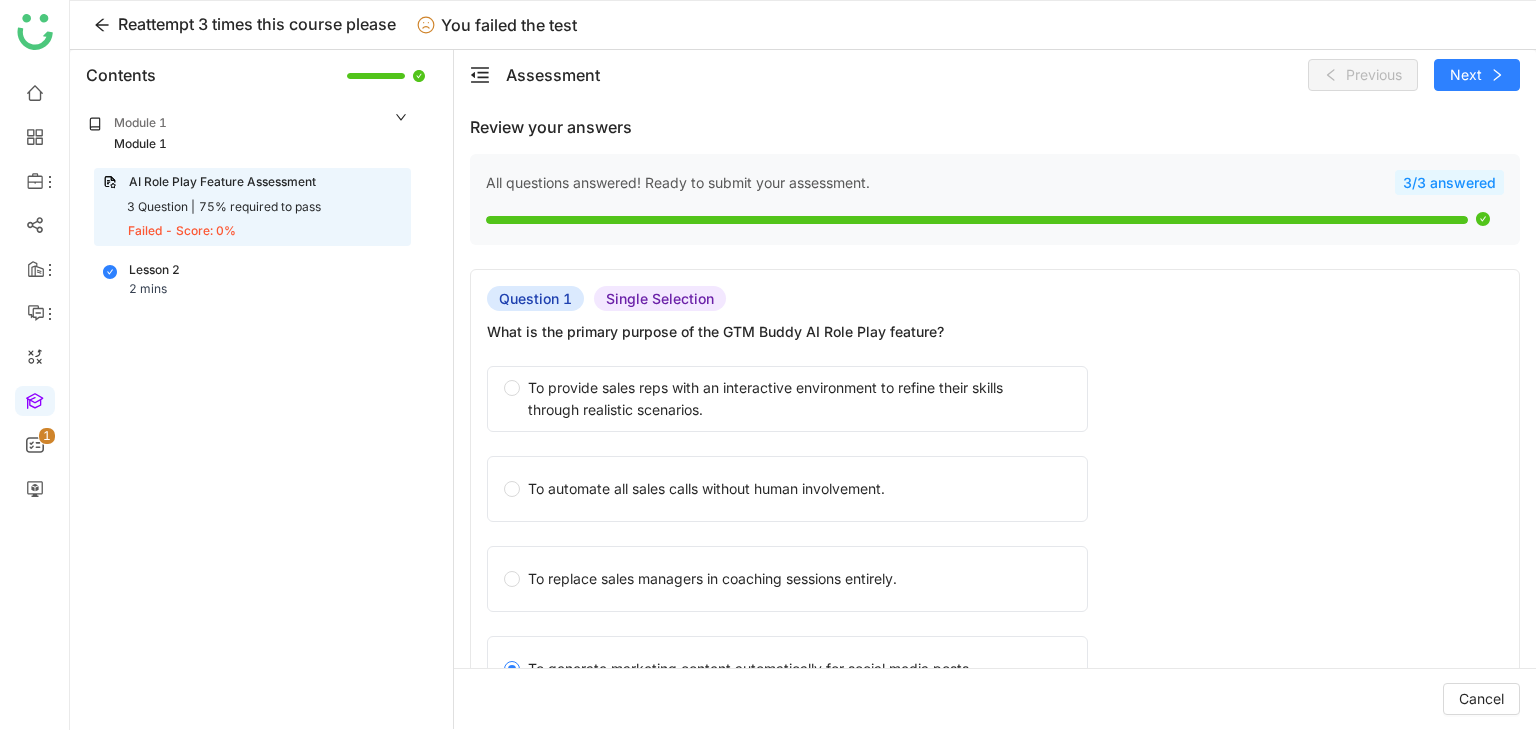 click on "AI Role Play Feature Assessment   3 Question |   75% required to pass   Failed - Score: 0%" 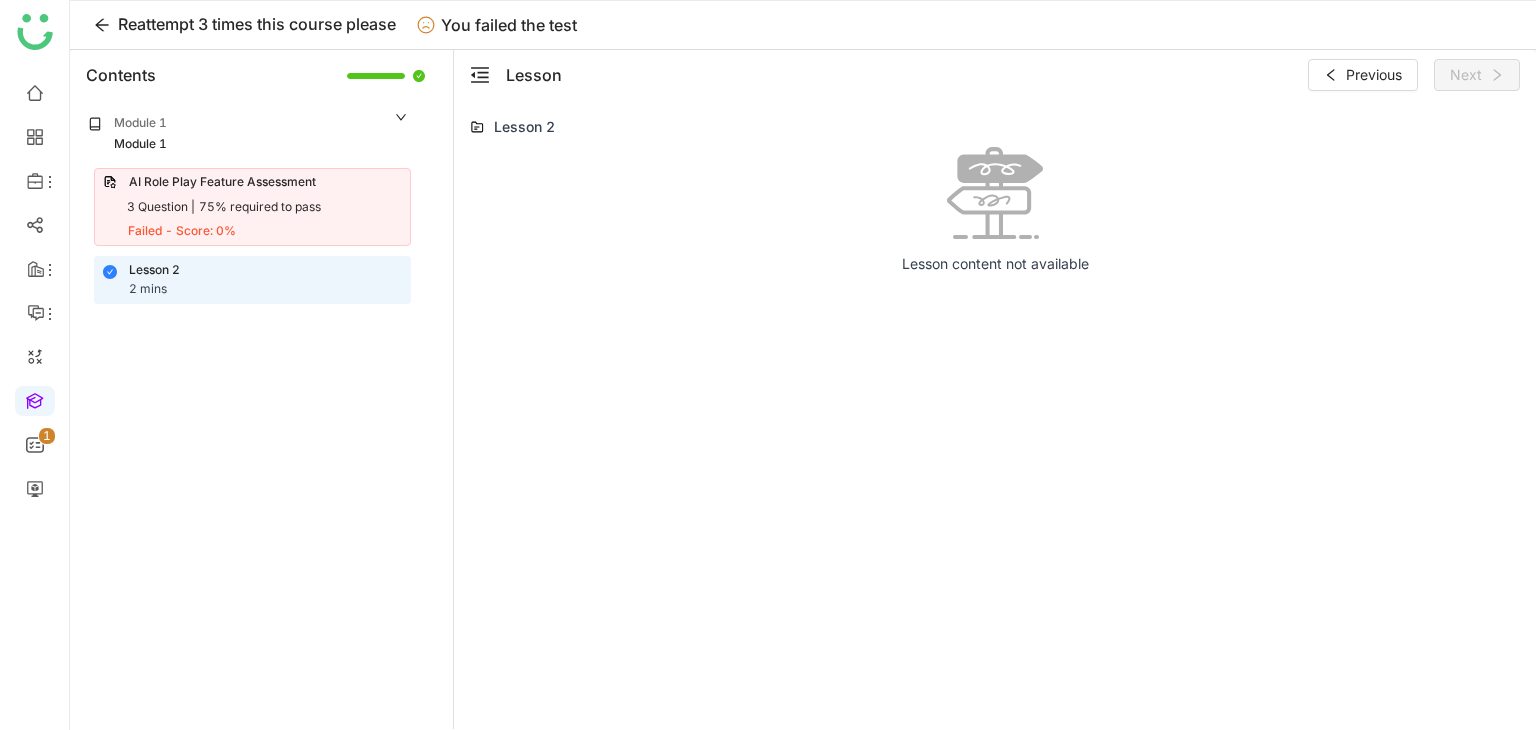 click on "AI Role Play Feature Assessment   3 Question |   75% required to pass   Failed - Score: 0%" 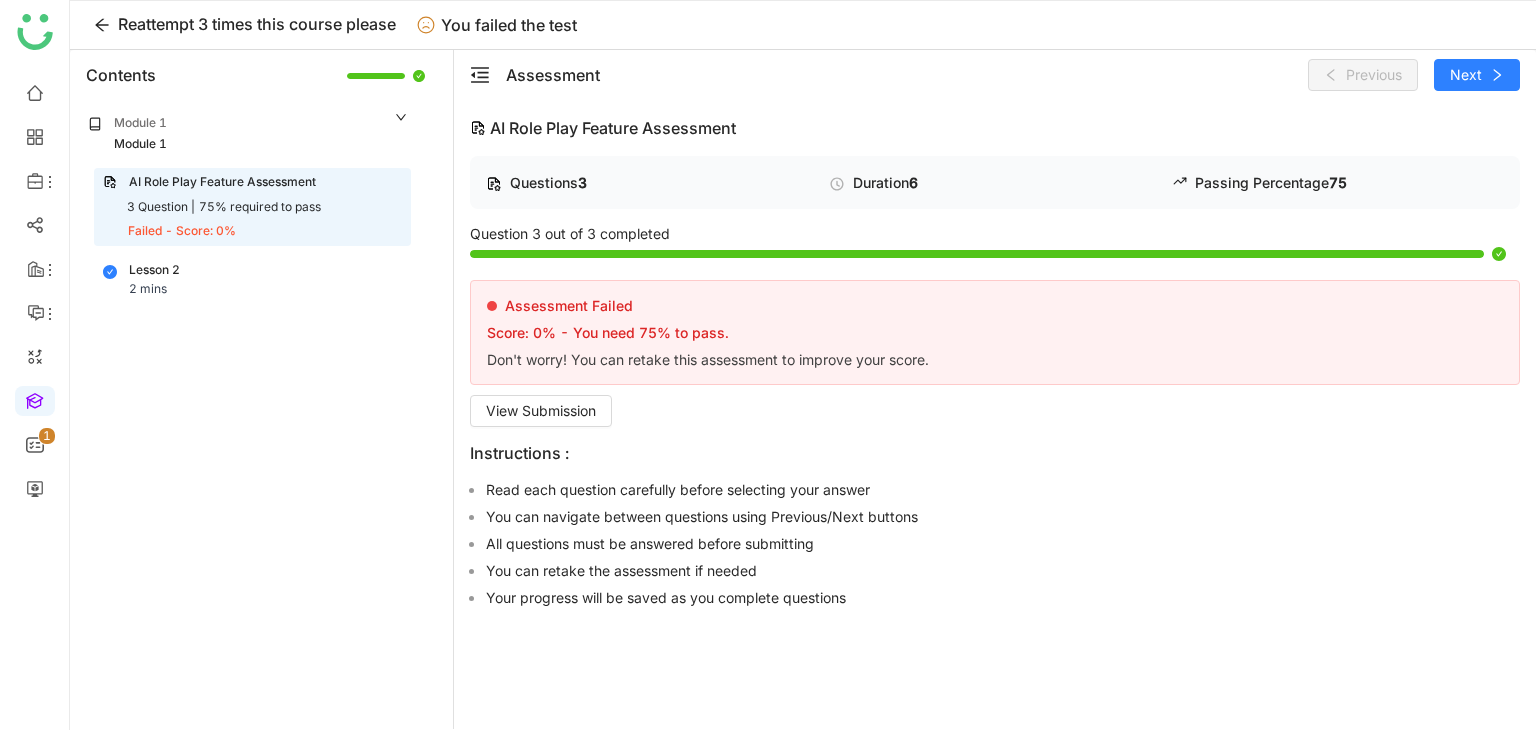 click 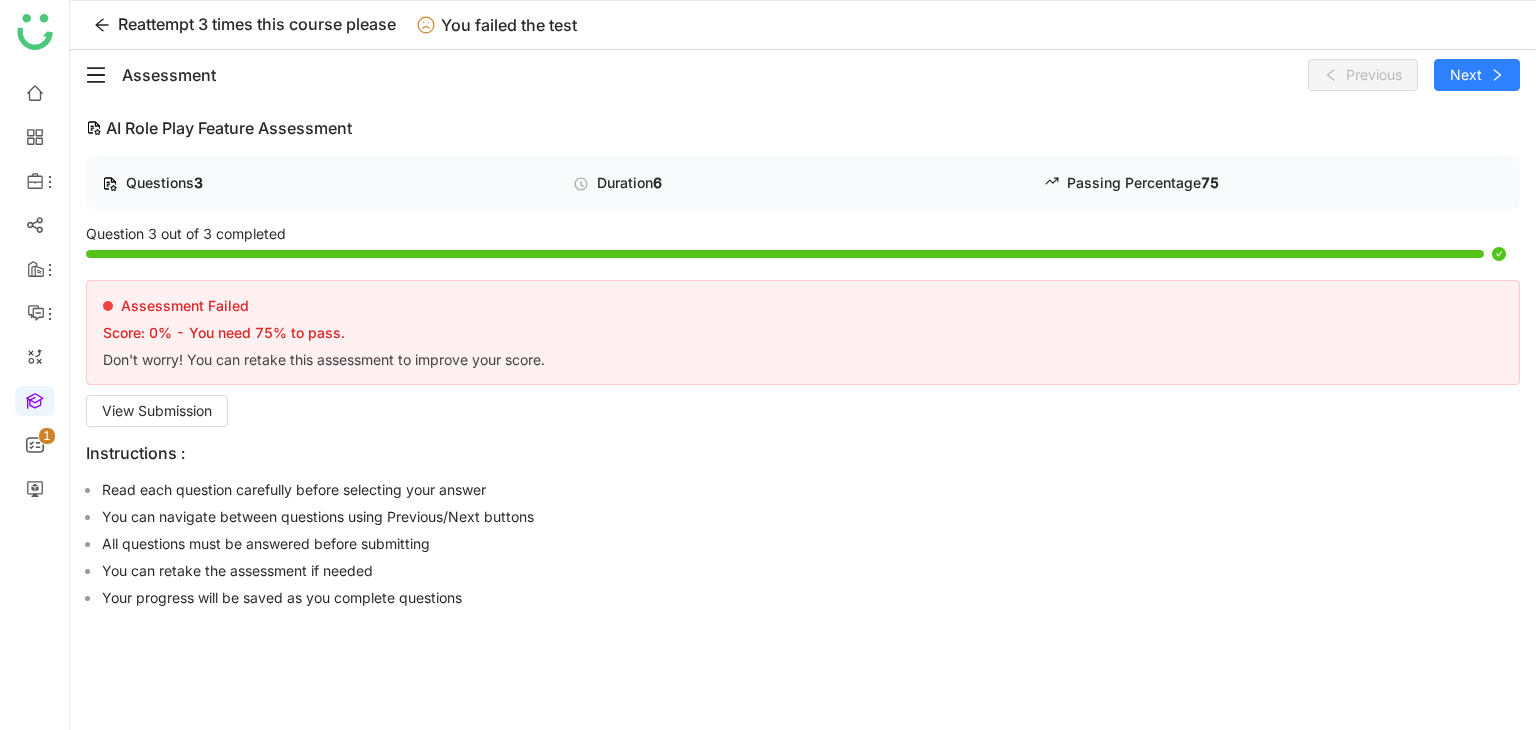 click 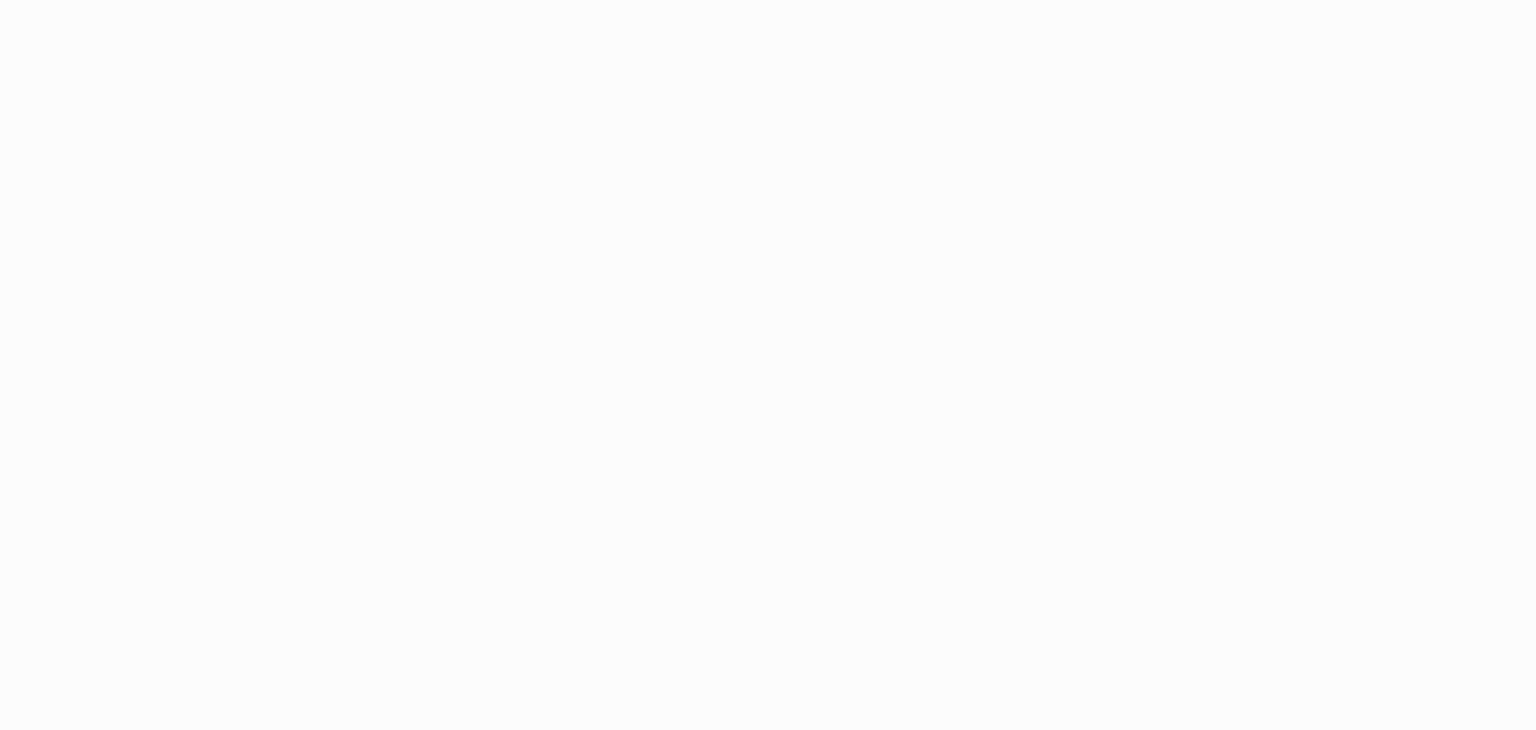 scroll, scrollTop: 0, scrollLeft: 0, axis: both 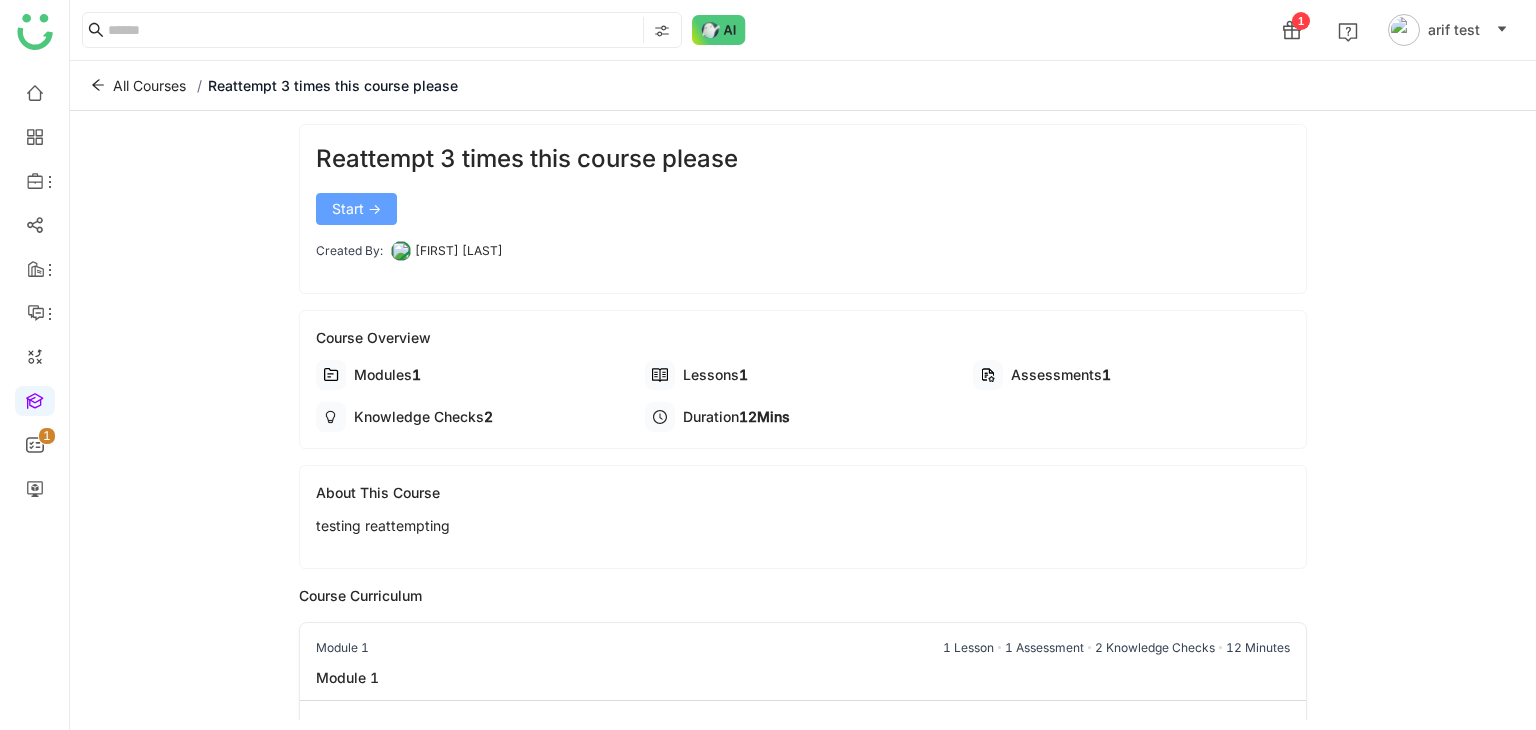 click on "Start ->" 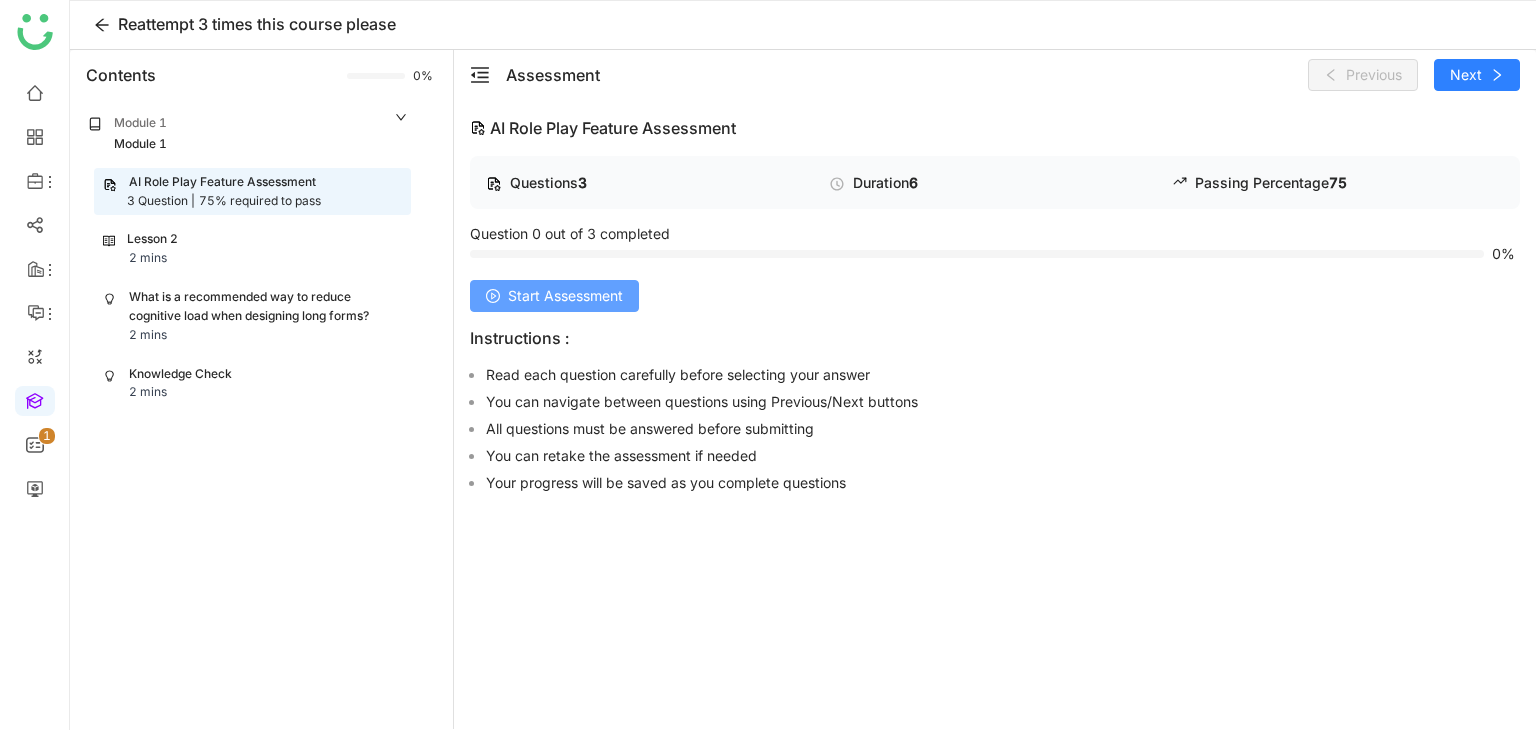 click on "Start Assessment" 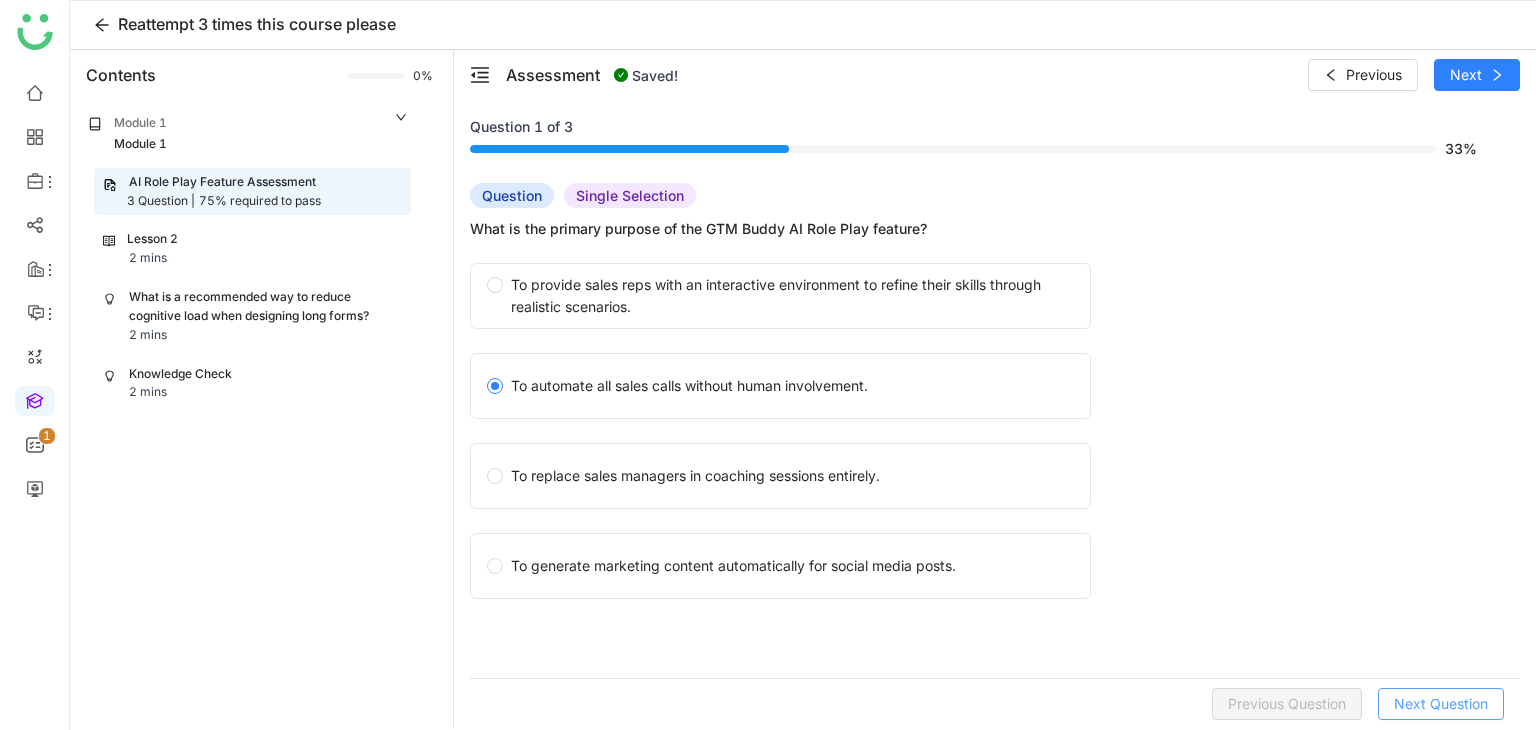click on "Next Question" 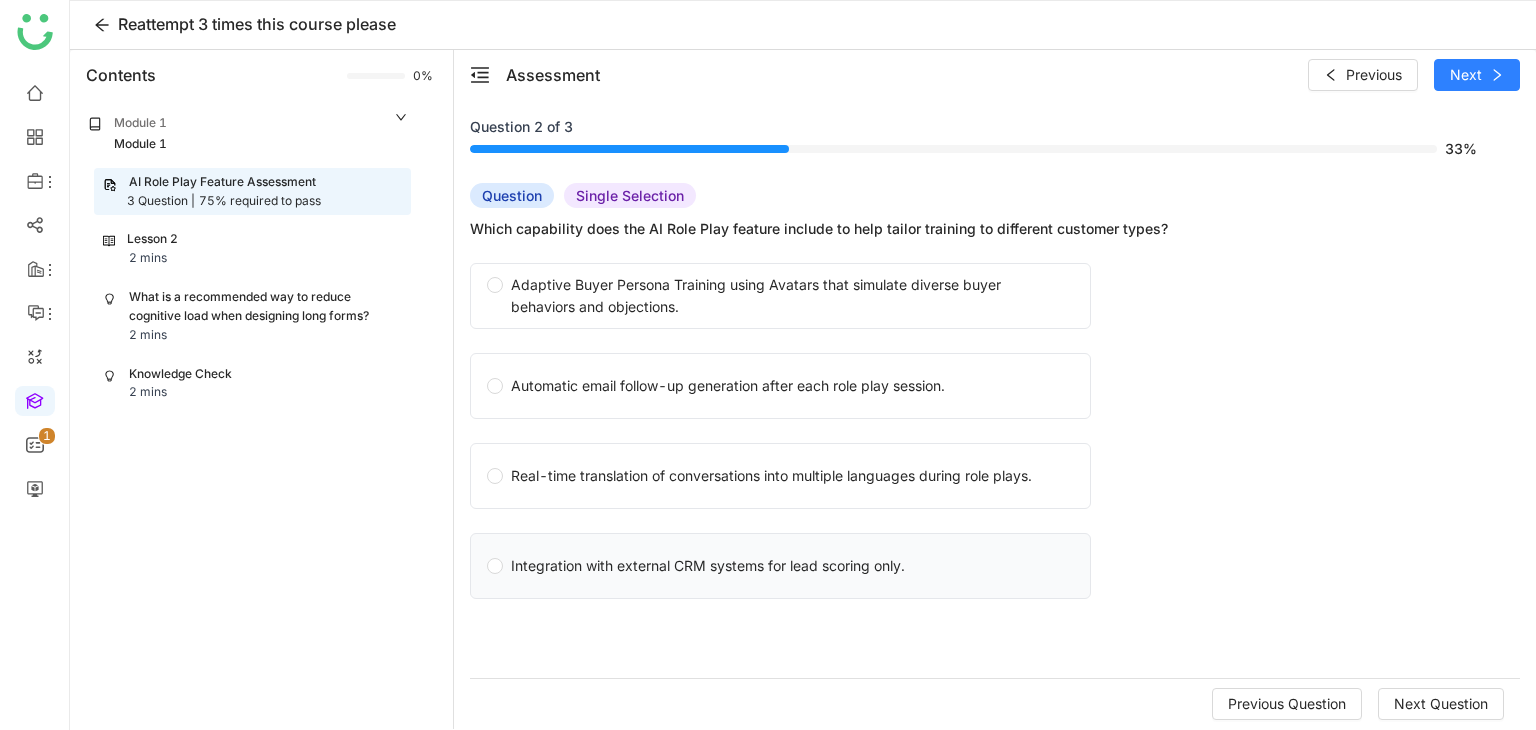 click on "Integration with external CRM systems for lead scoring only." 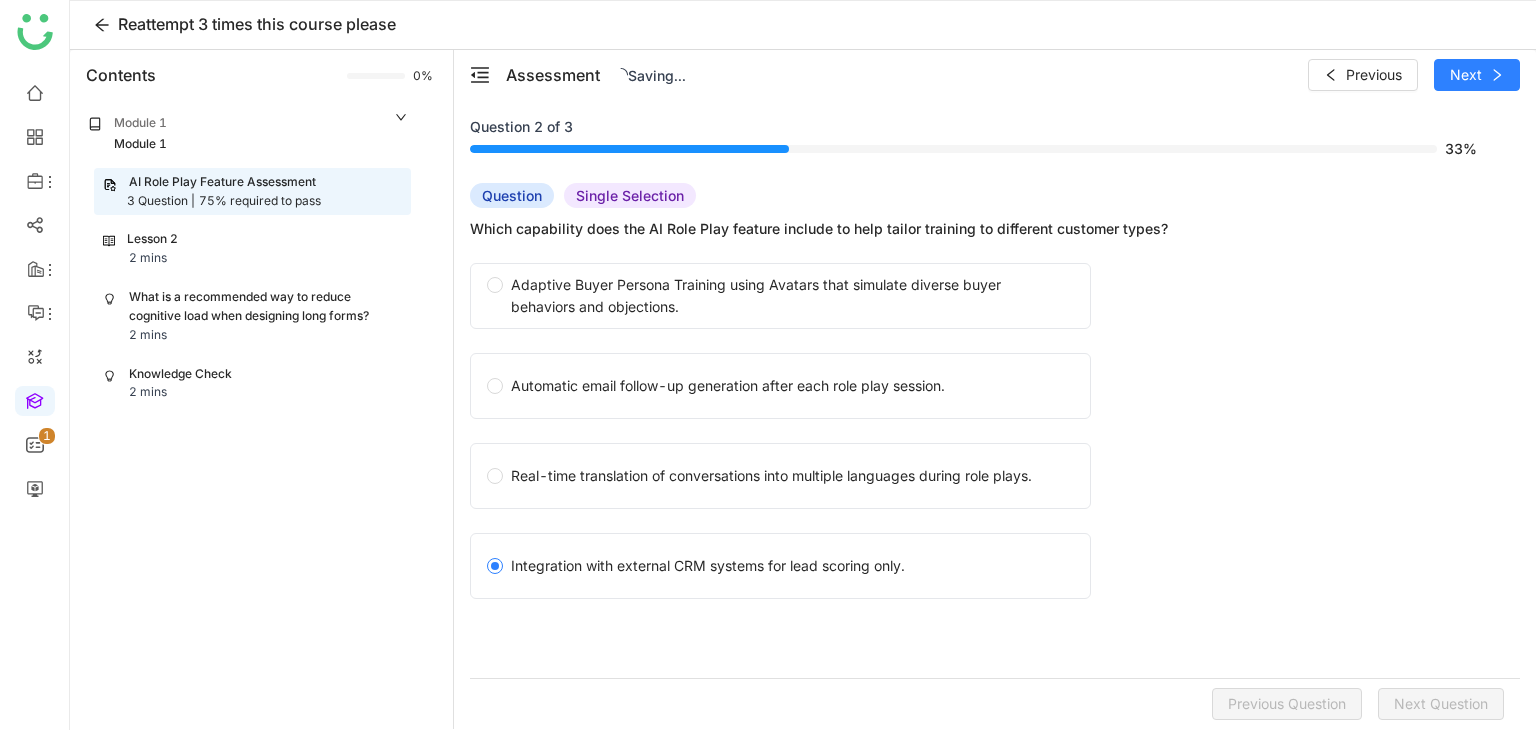 click on "Next Question" 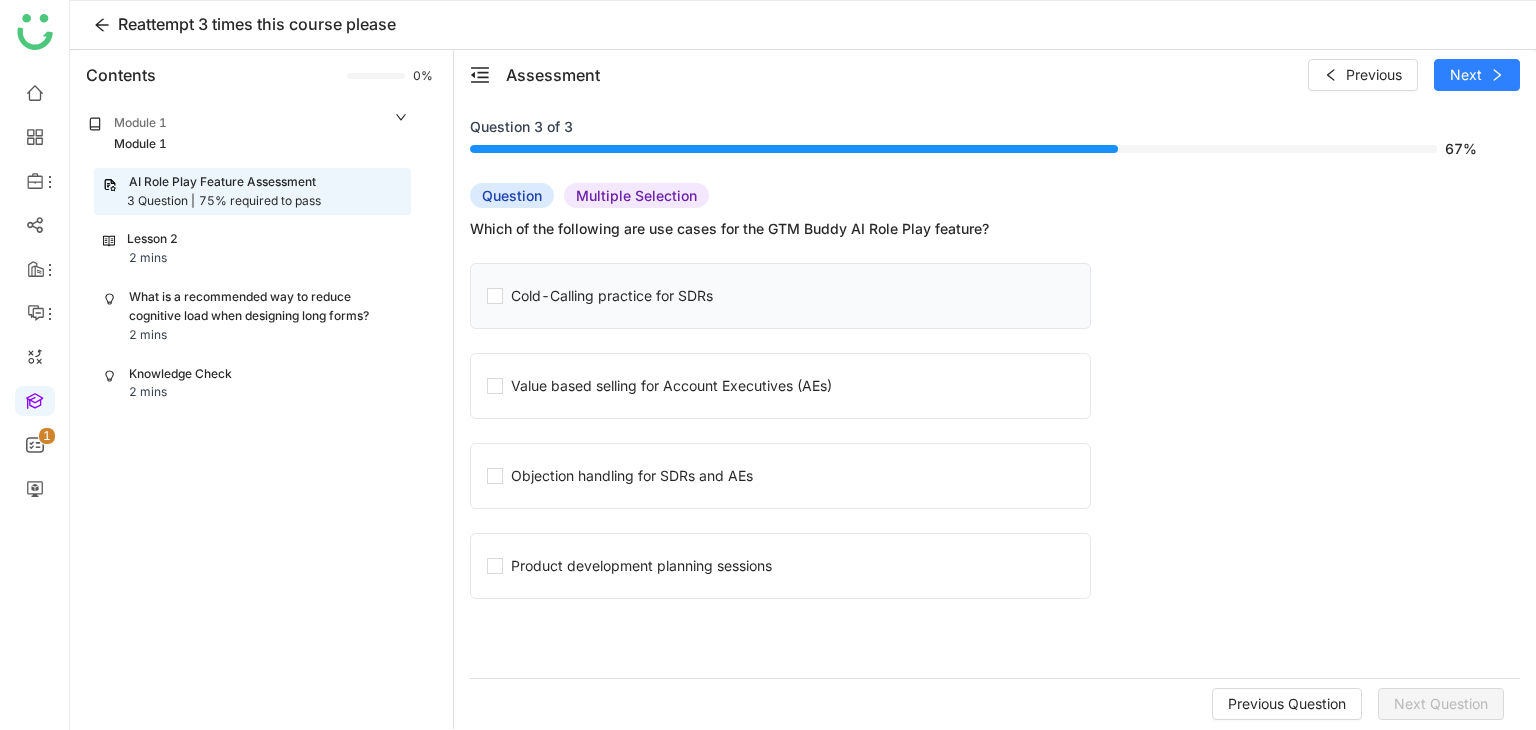 click on "Cold-Calling practice for SDRs" 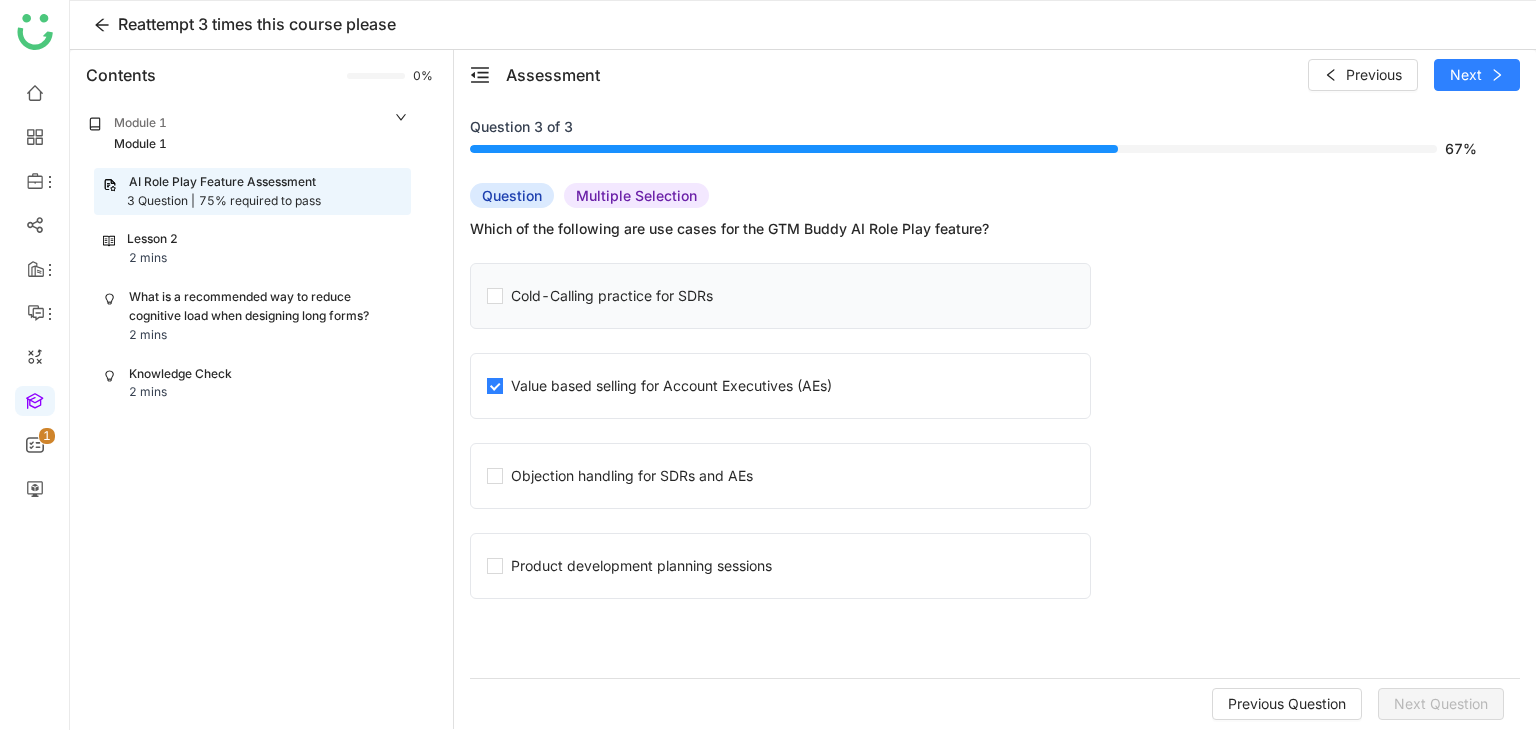 click on "Cold-Calling practice for SDRs" 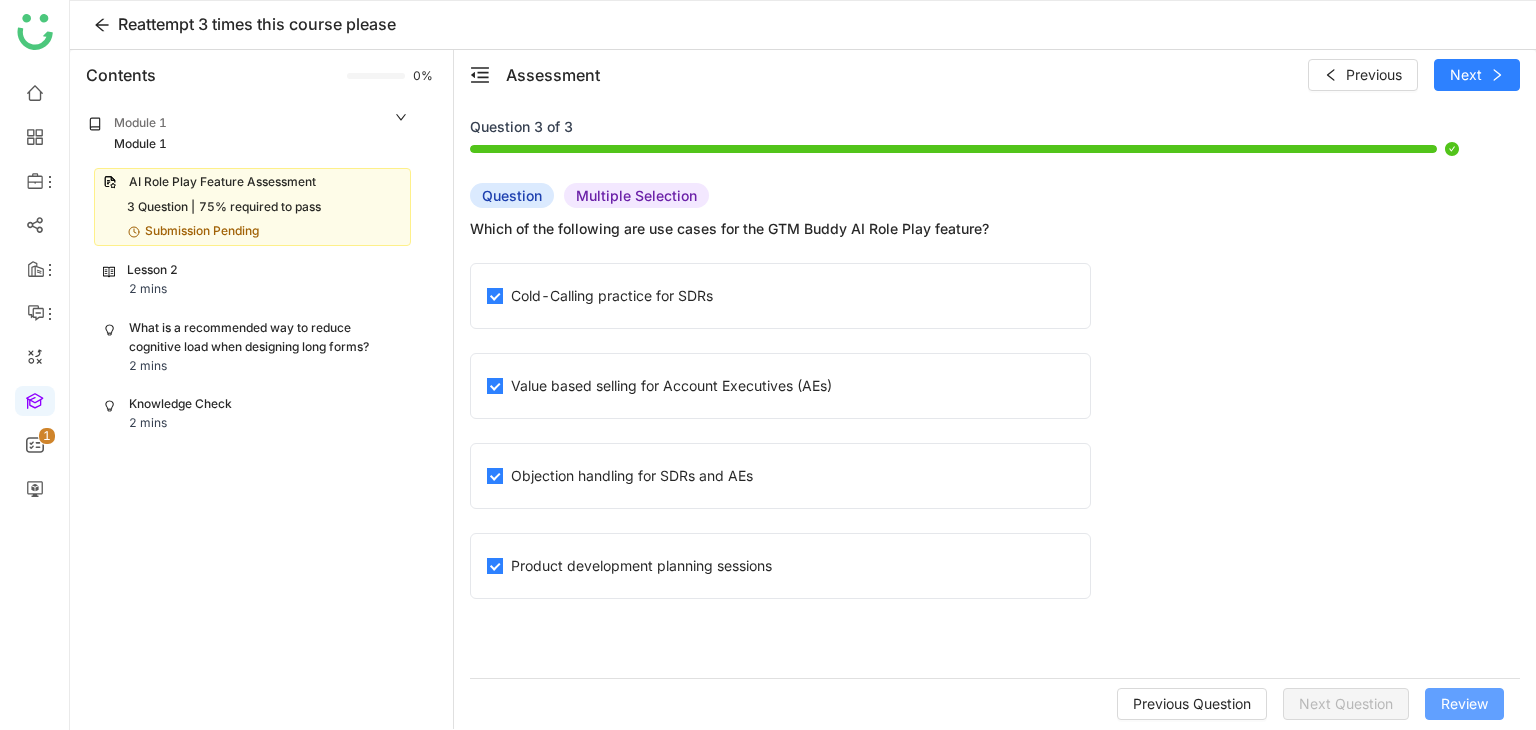 click on "Review" 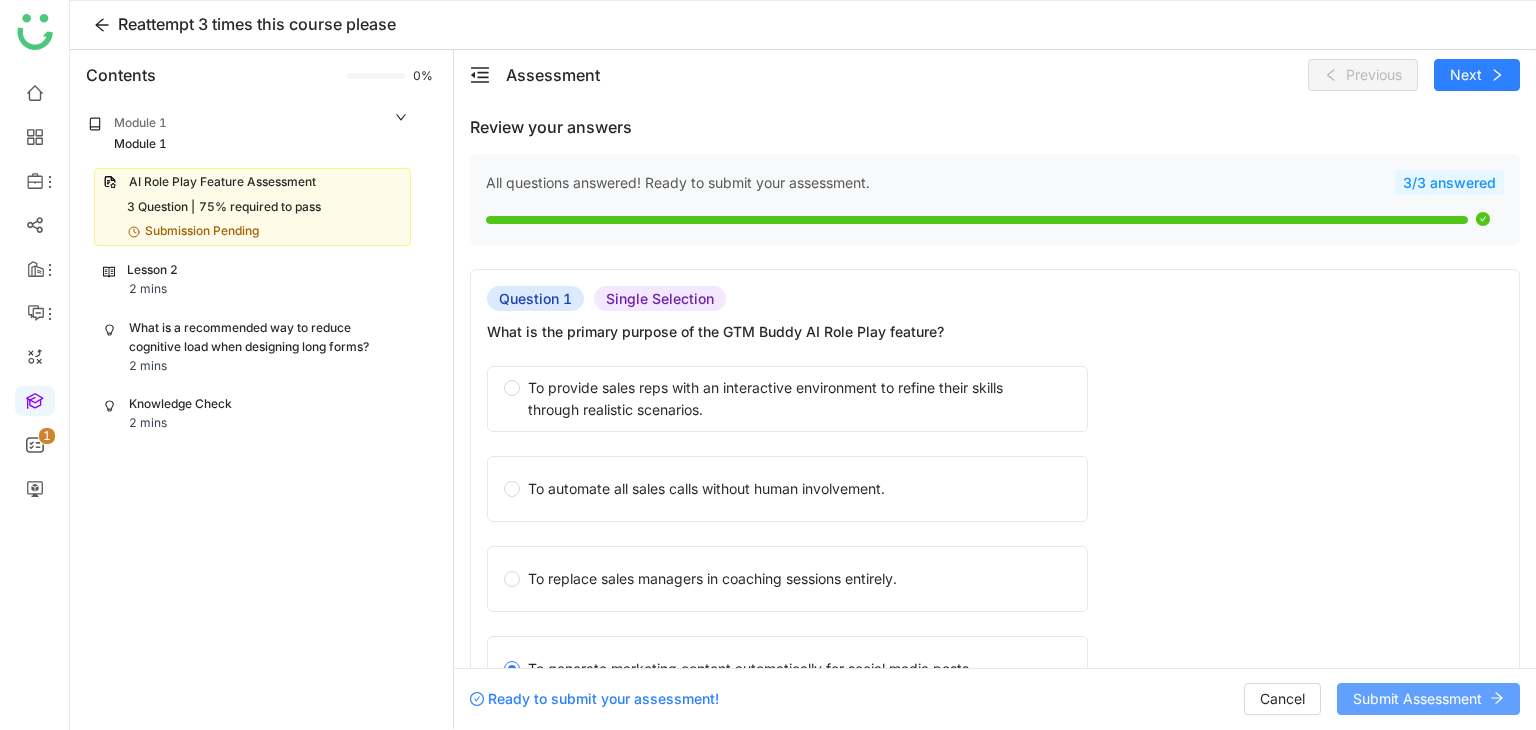 click on "Submit Assessment" 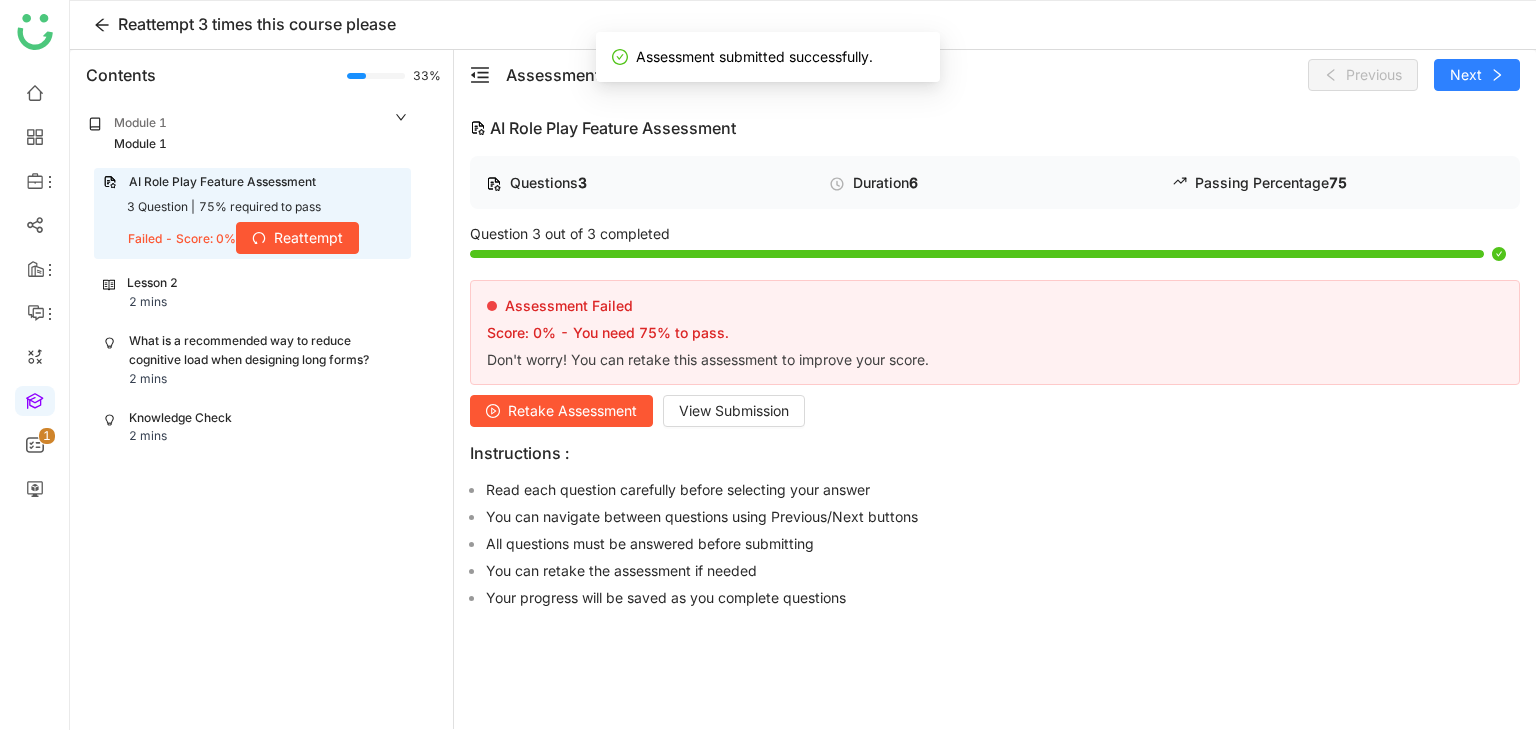 click on "Lesson 2 2 mins" 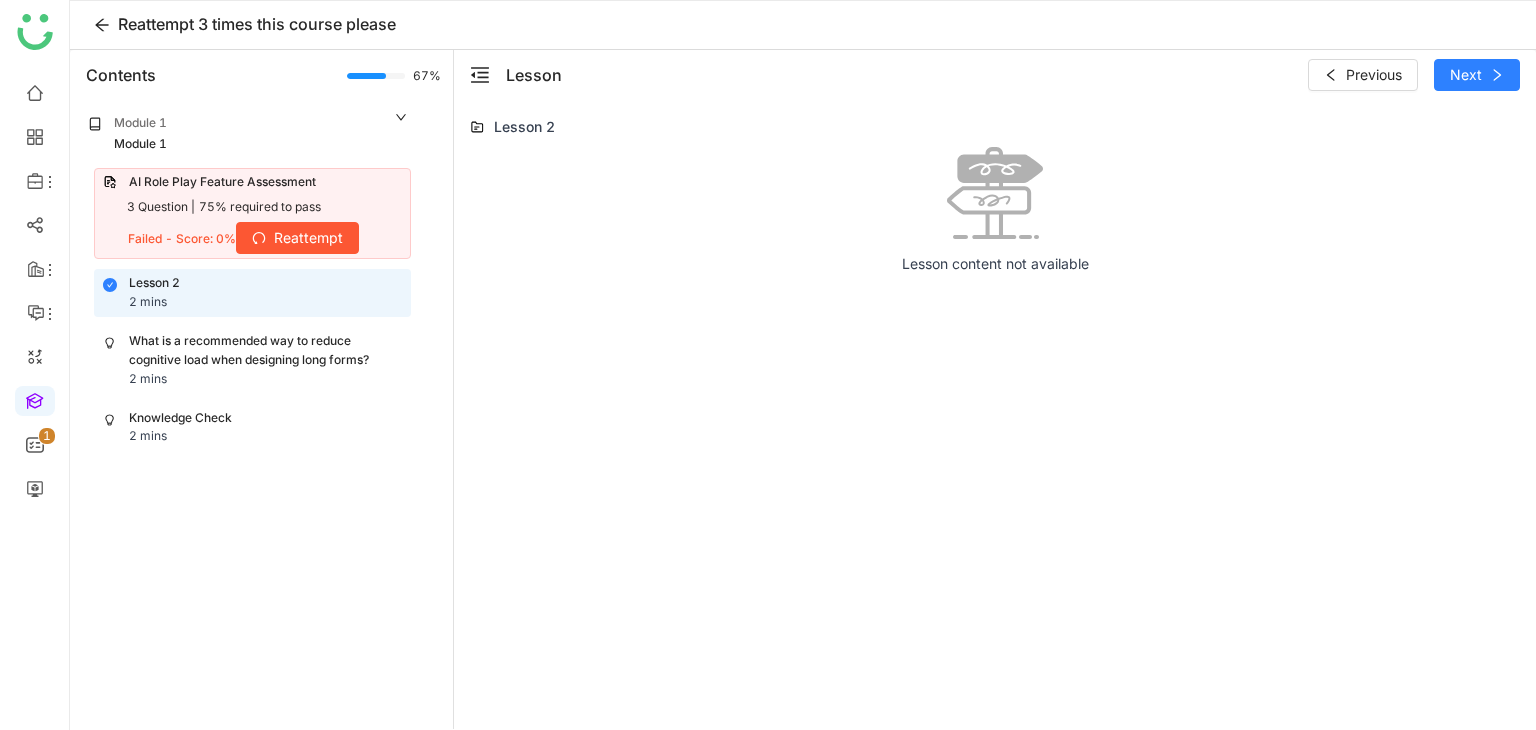 click on "What is a recommended way to reduce cognitive load when designing long forms?" 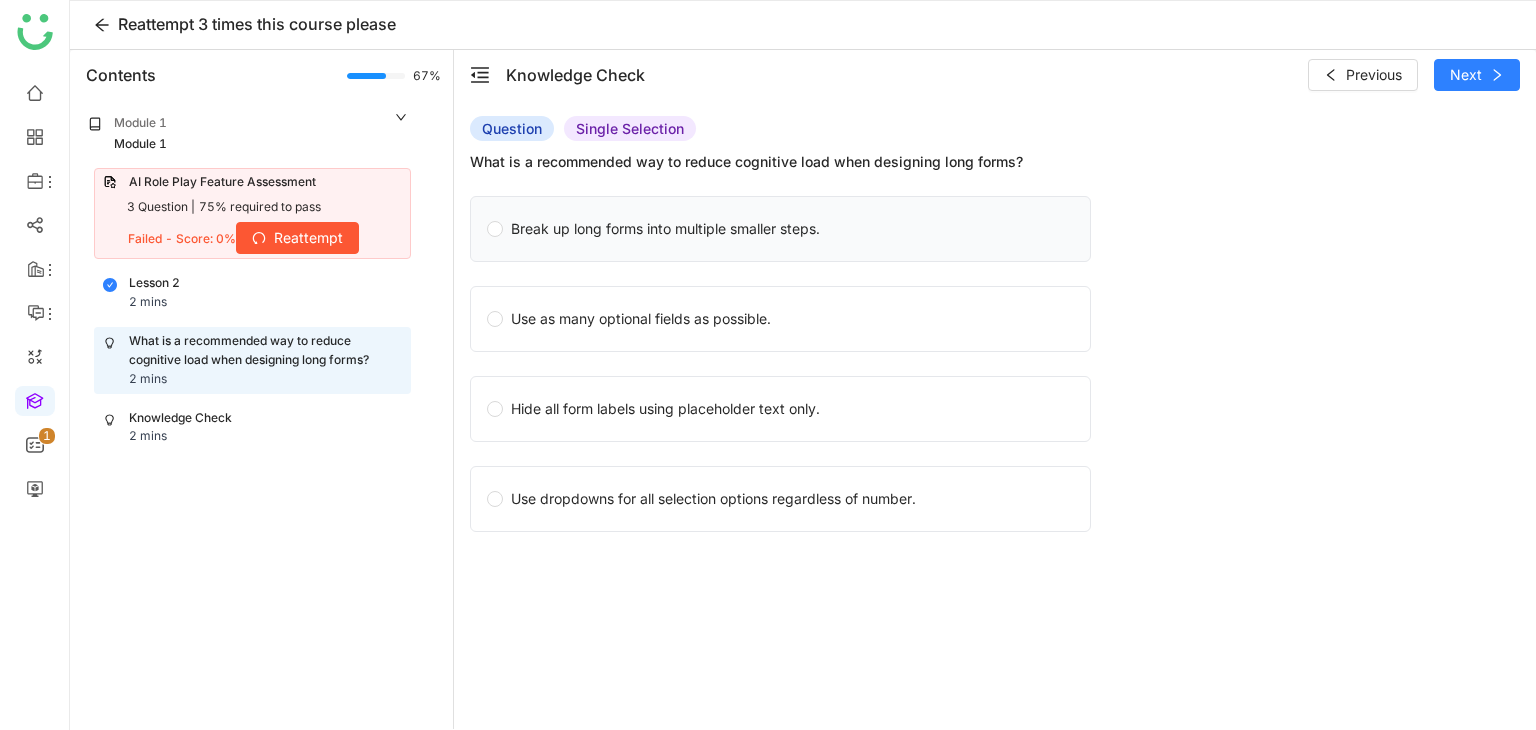 click on "Break up long forms into multiple smaller steps." 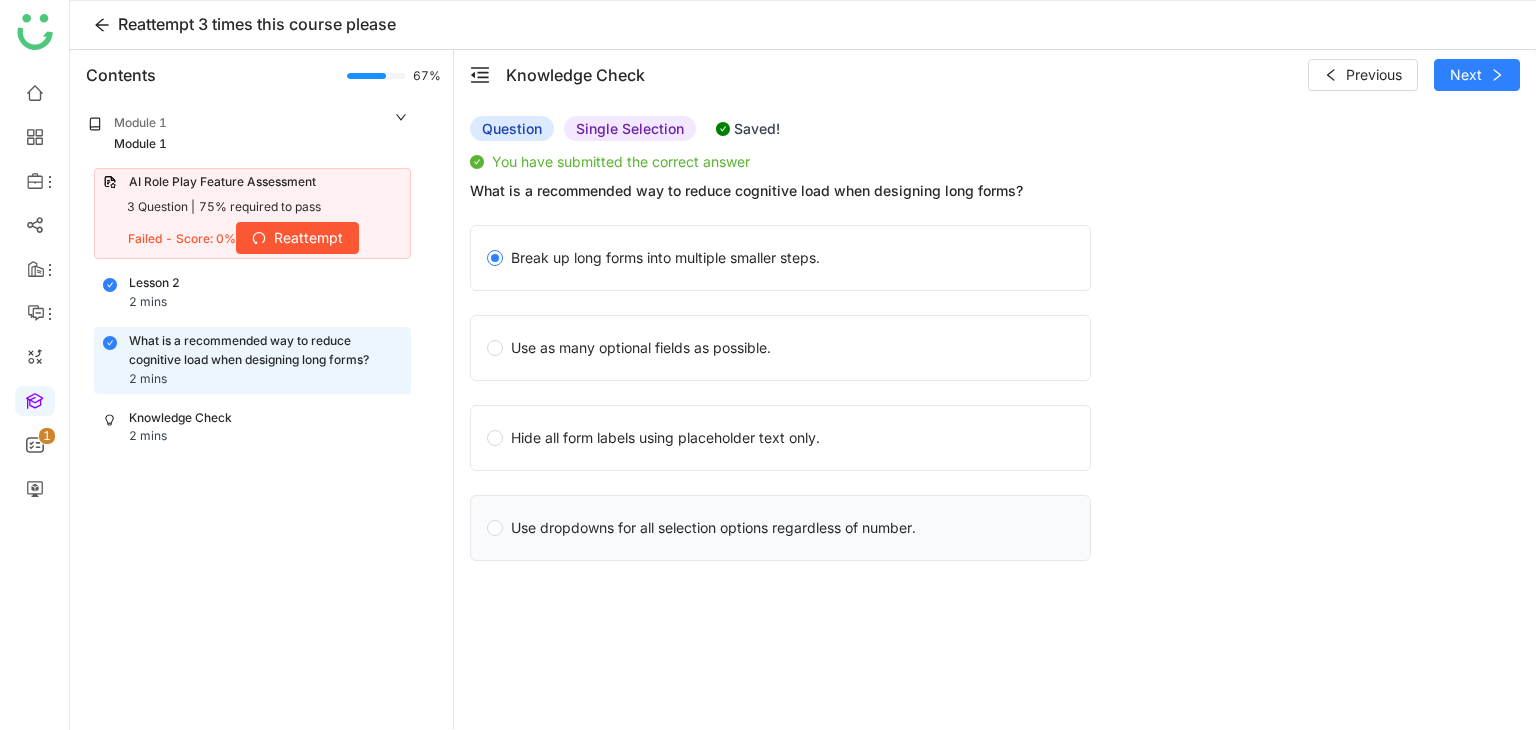 click on "Break up long forms into multiple smaller steps.   Use as many optional fields as possible.   Hide all form labels using placeholder text only.   Use dropdowns for all selection options regardless of number." 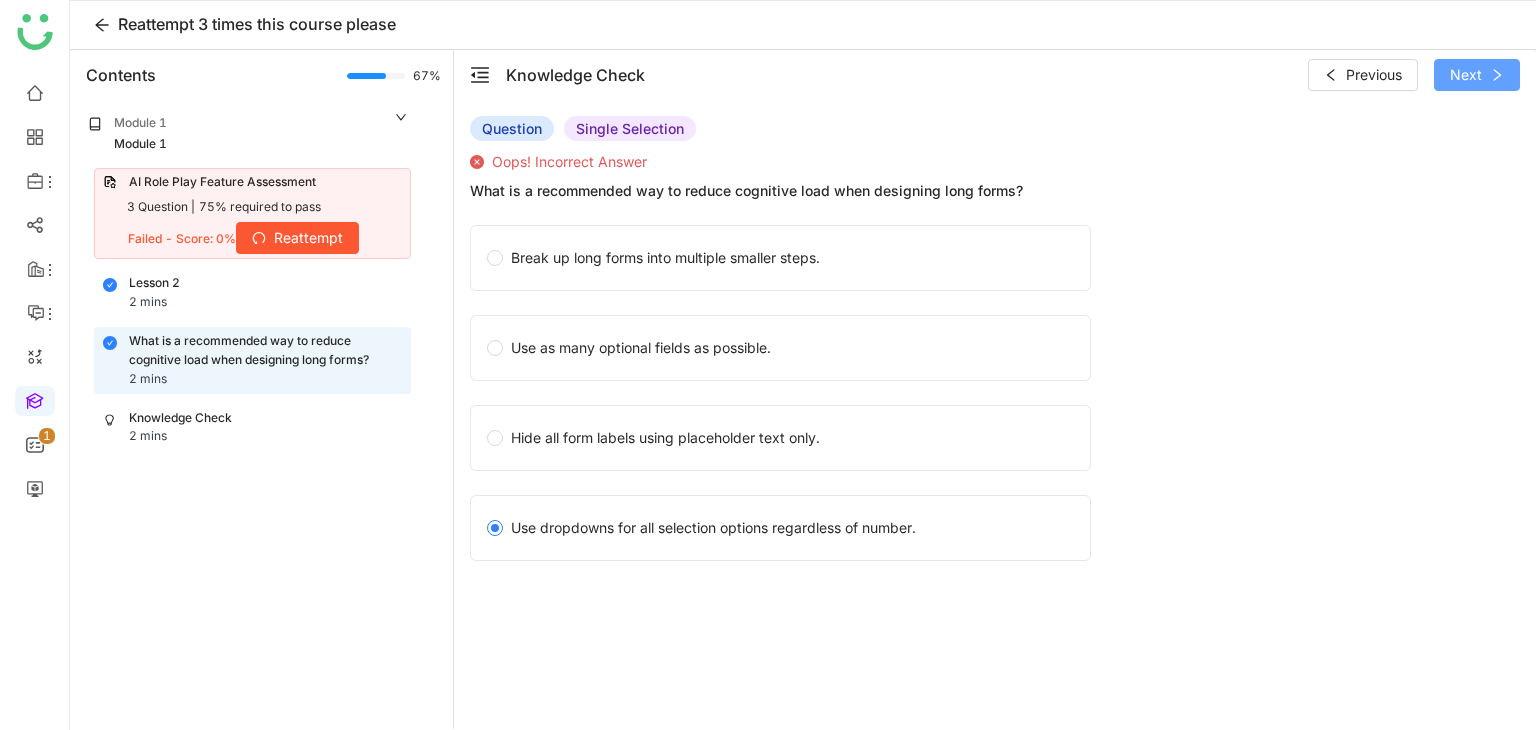 click on "Next" 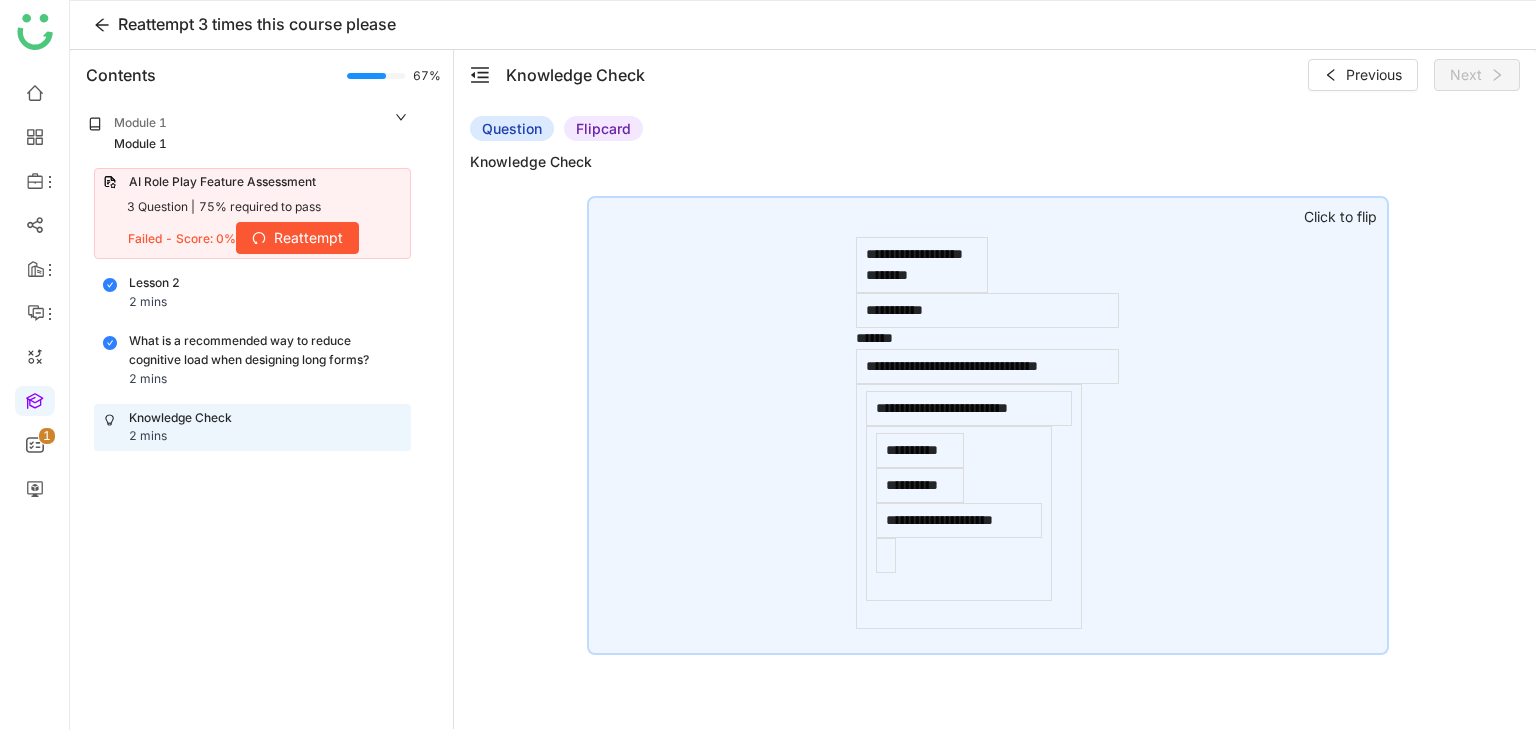 click on "**********" 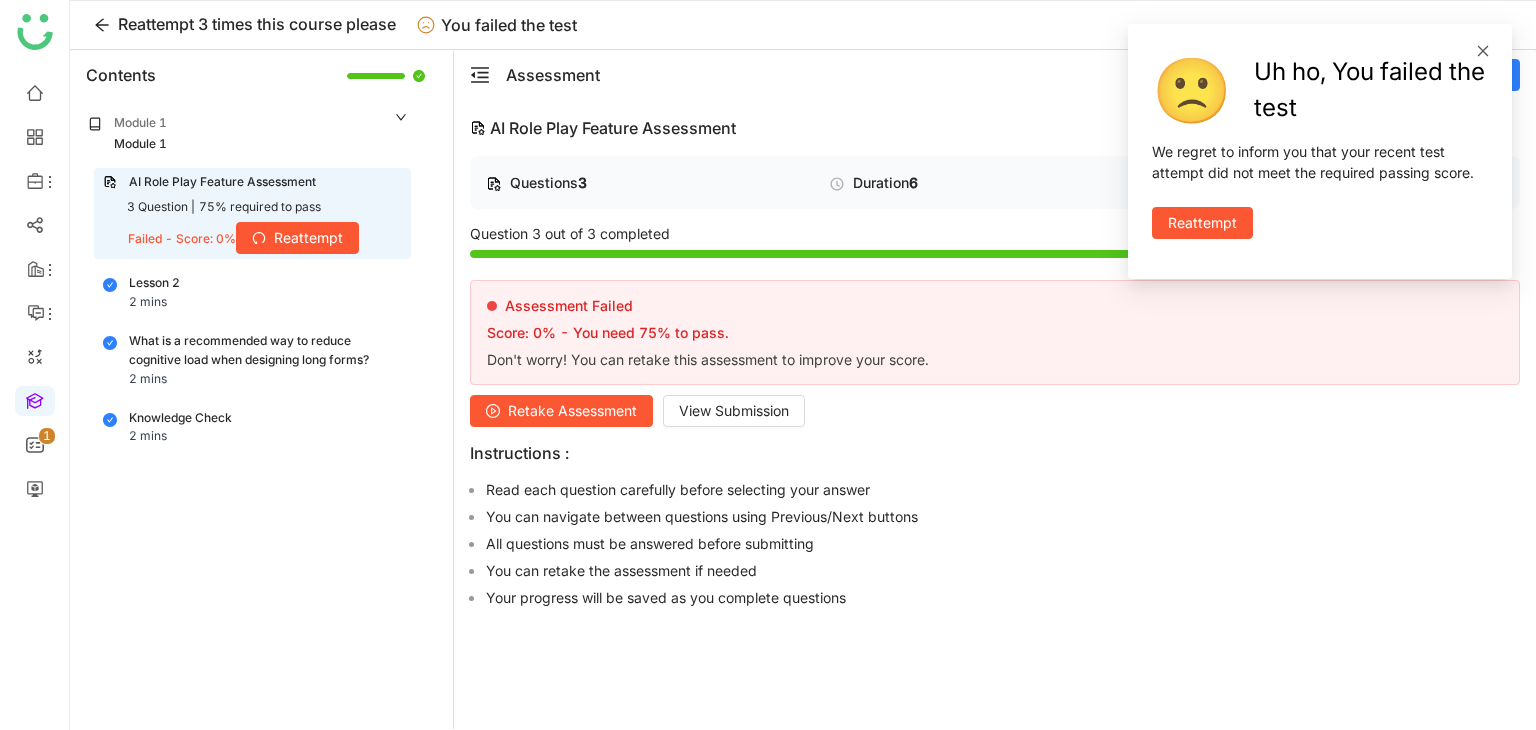 click 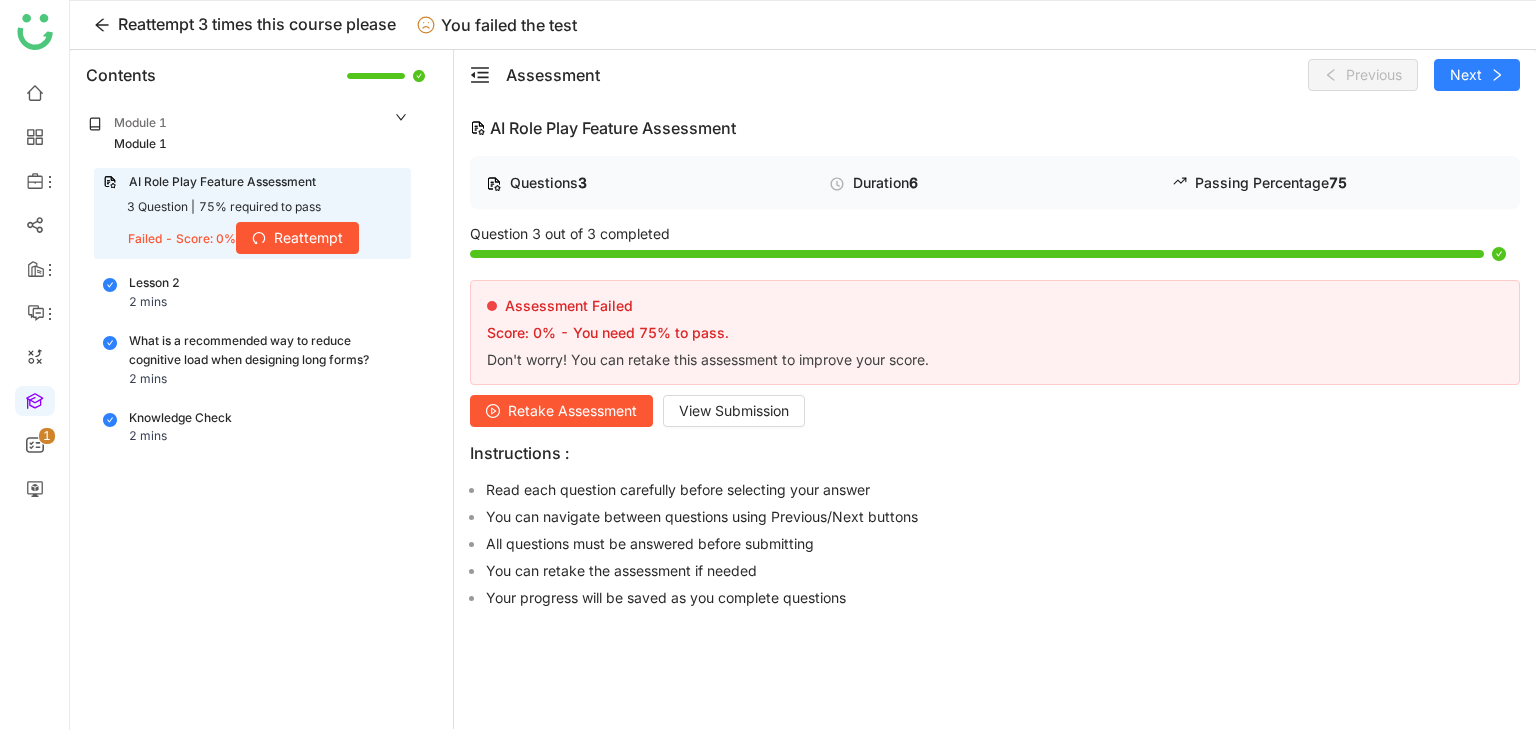 click on "Knowledge Check 2 mins" 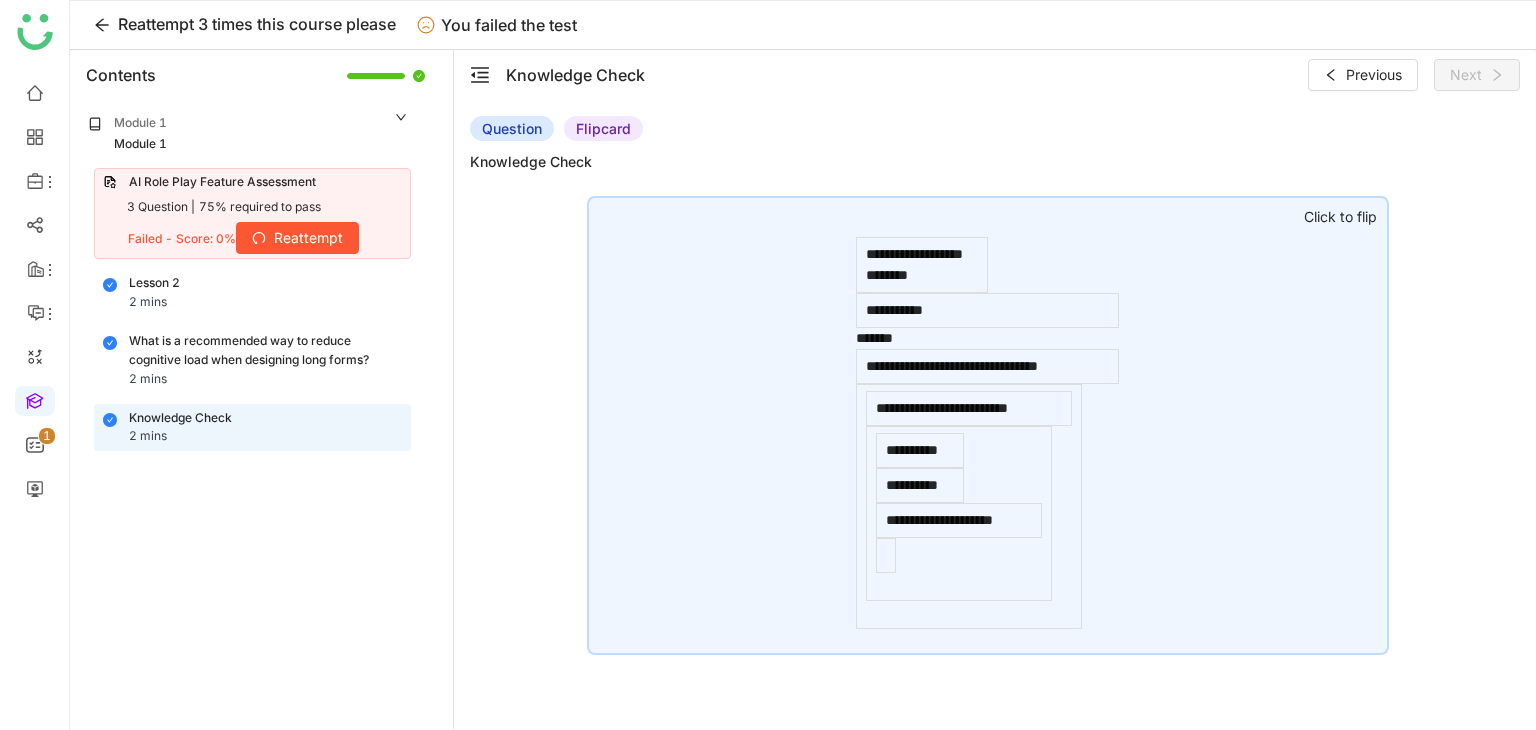 click on "**********" 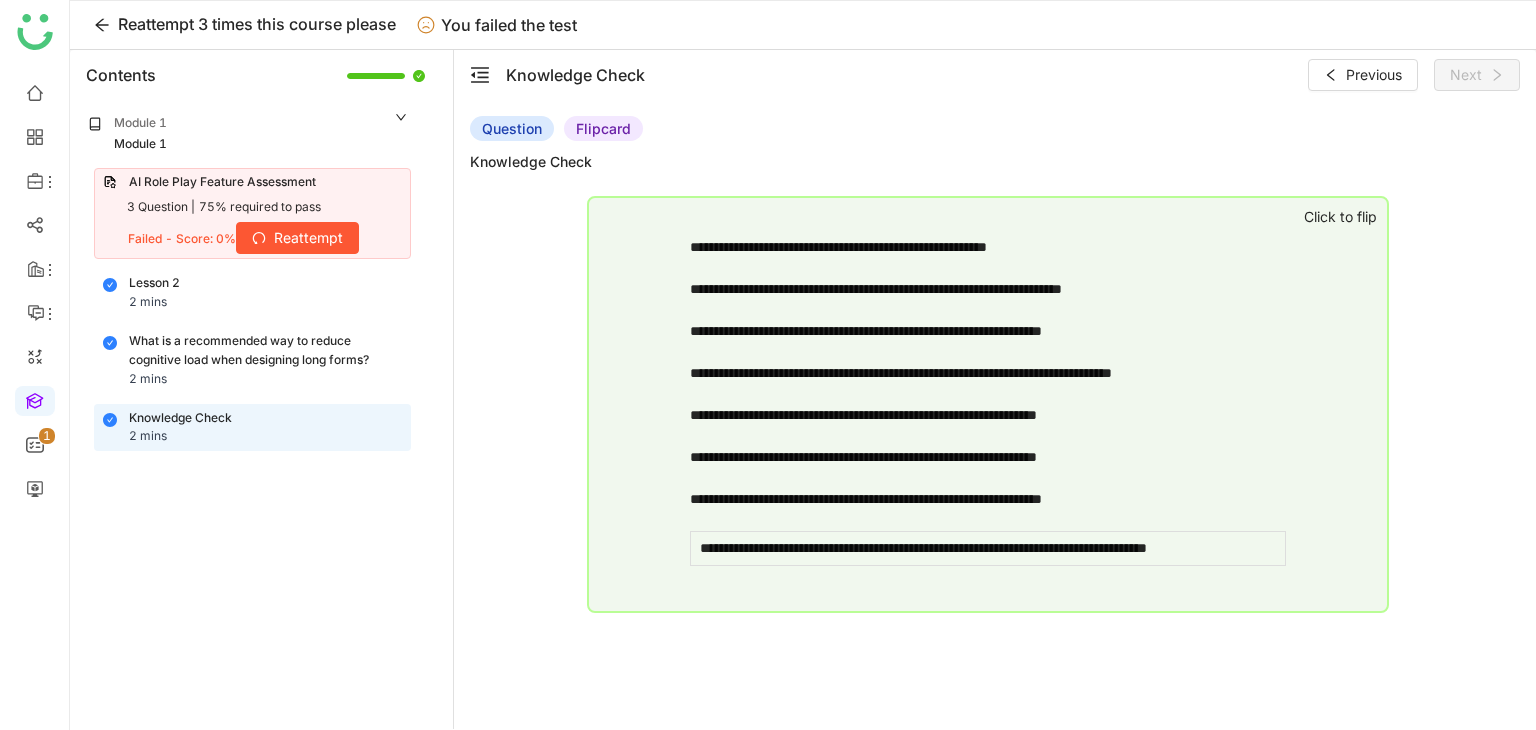 click on "What is a recommended way to reduce cognitive load when designing long forms?" 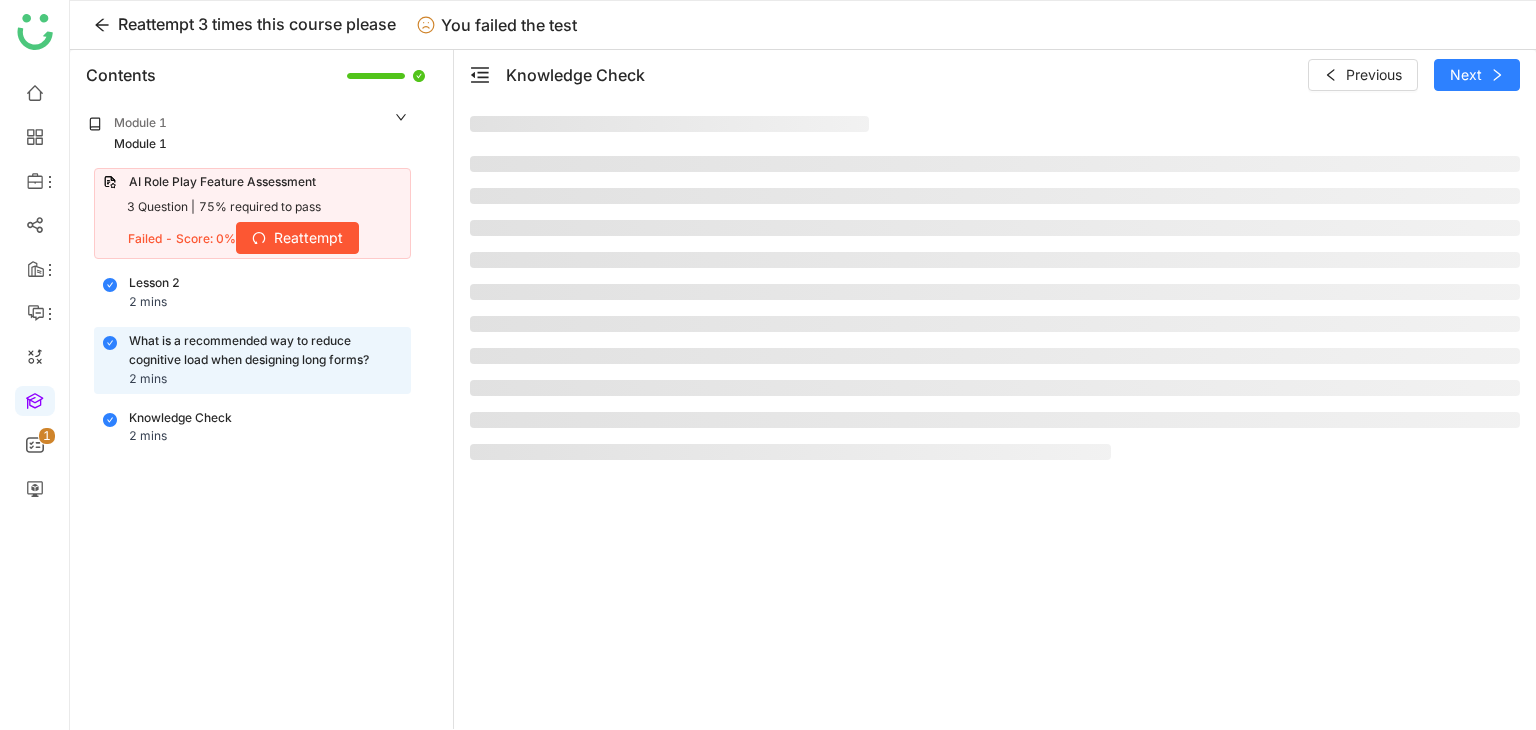 click on "Lesson 2 2 mins" 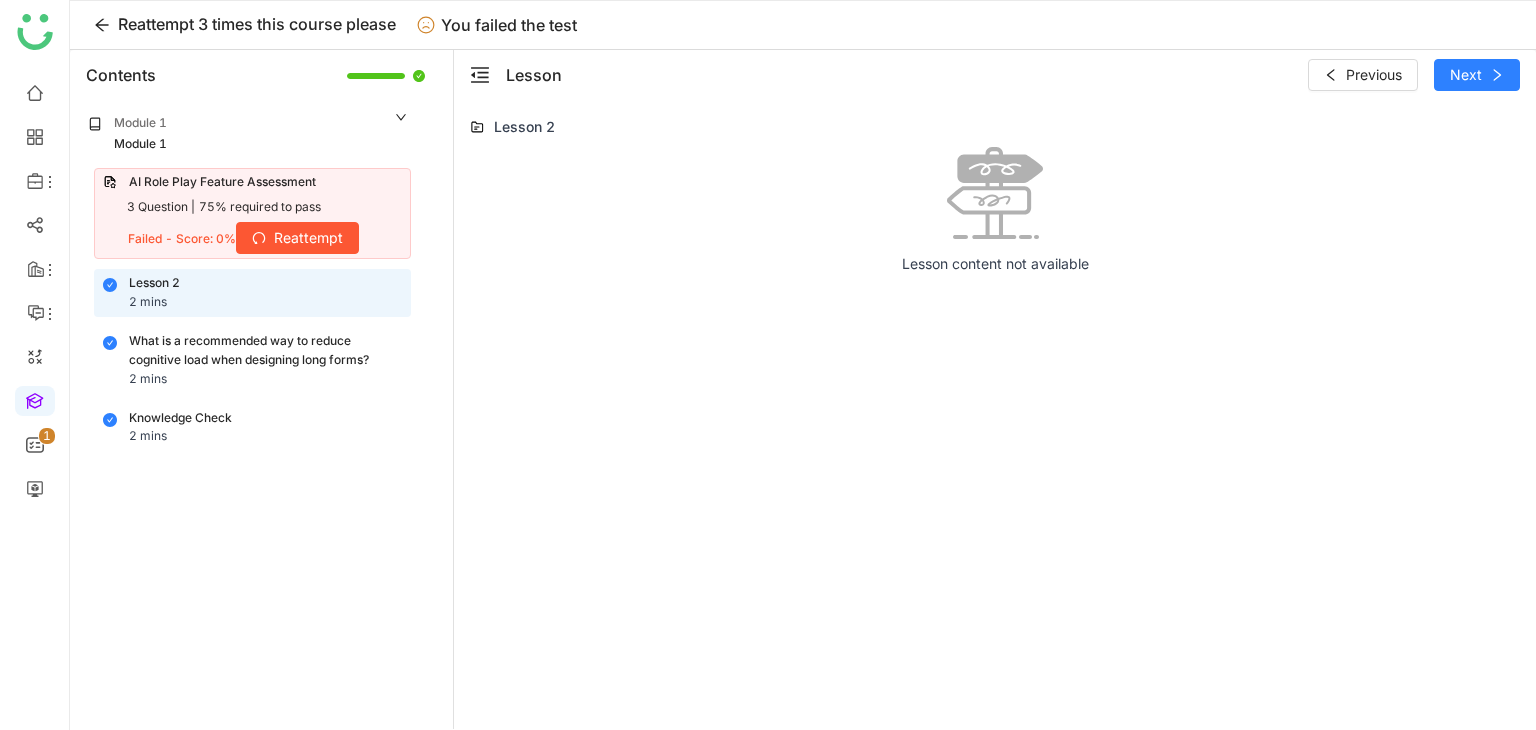 click on "Knowledge Check 2 mins" 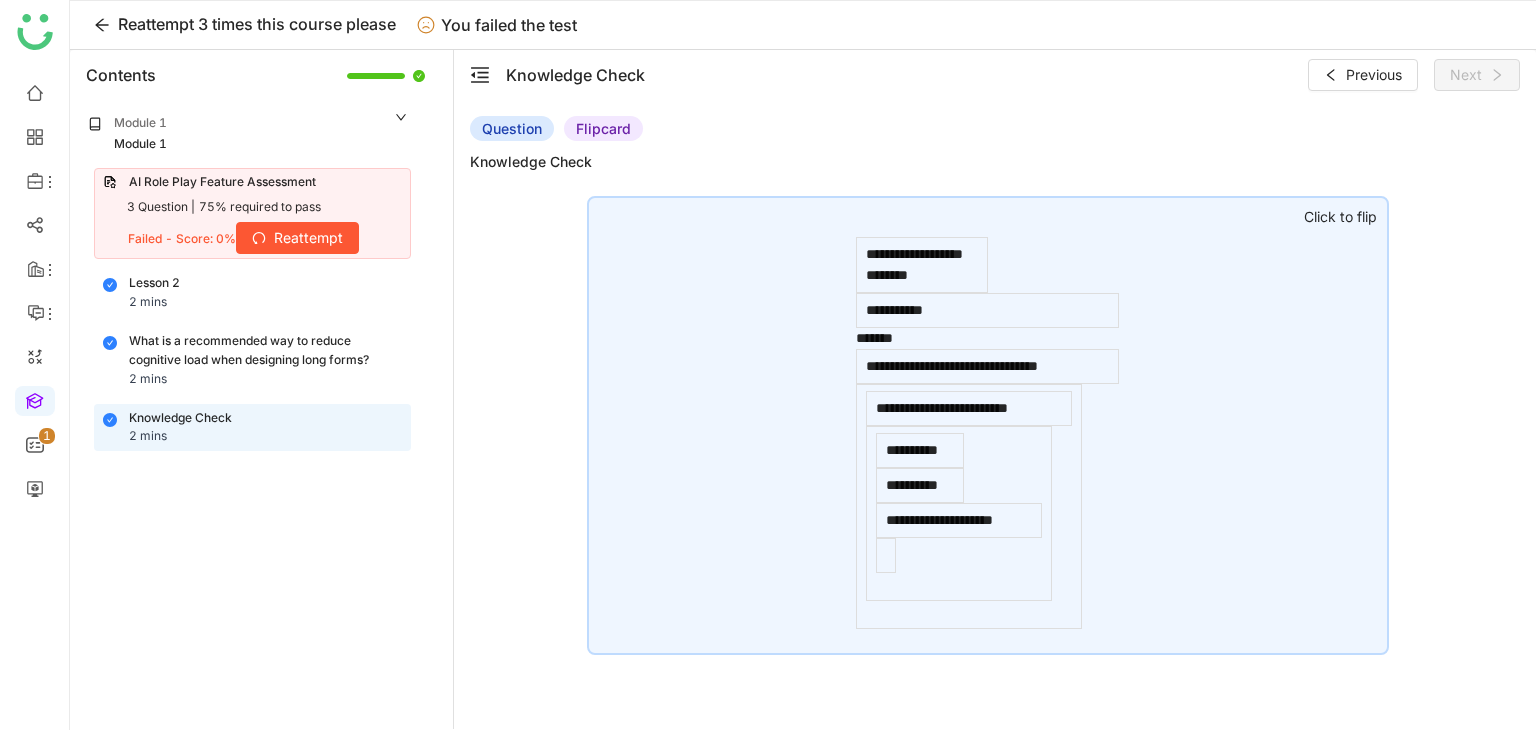 click on "**********" 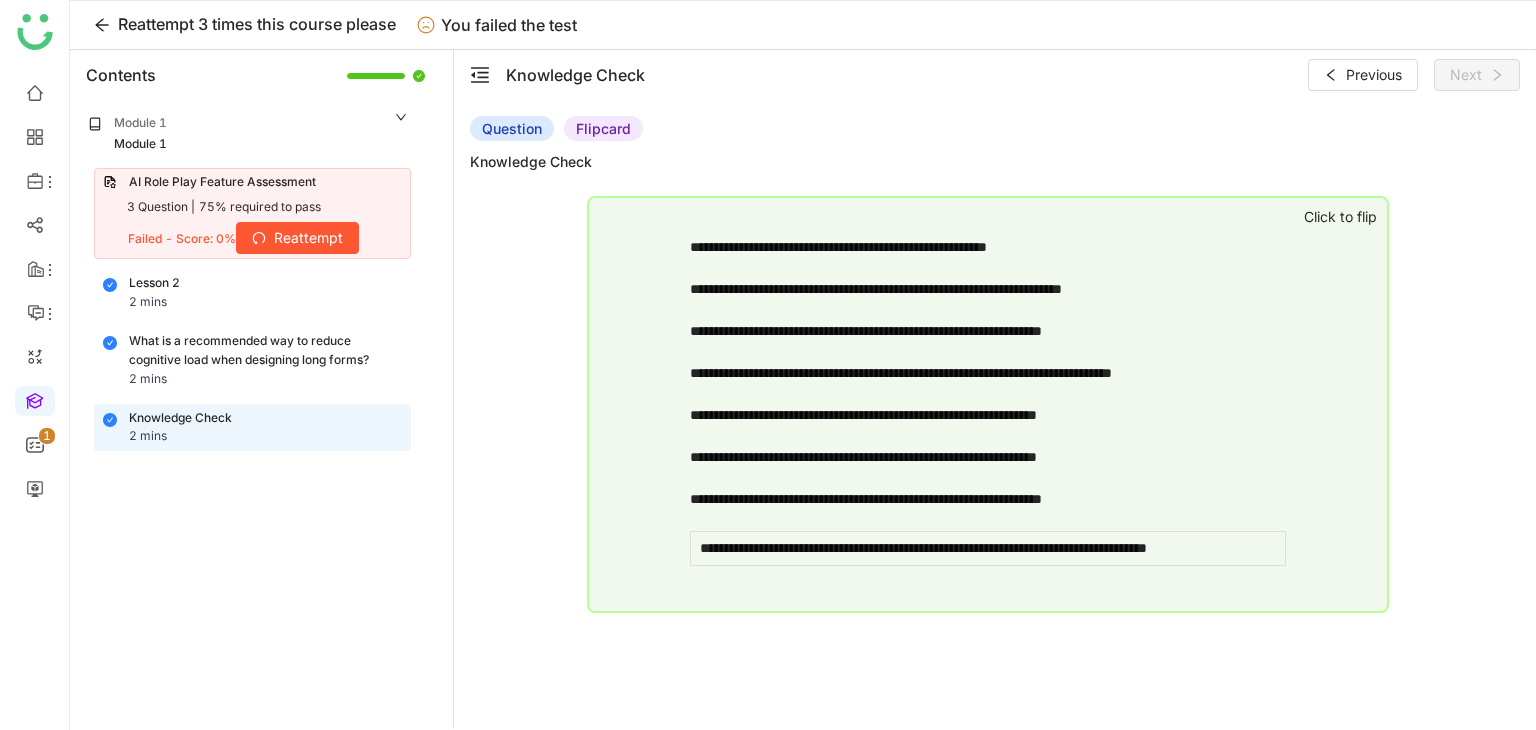 click on "Lesson 2 2 mins" 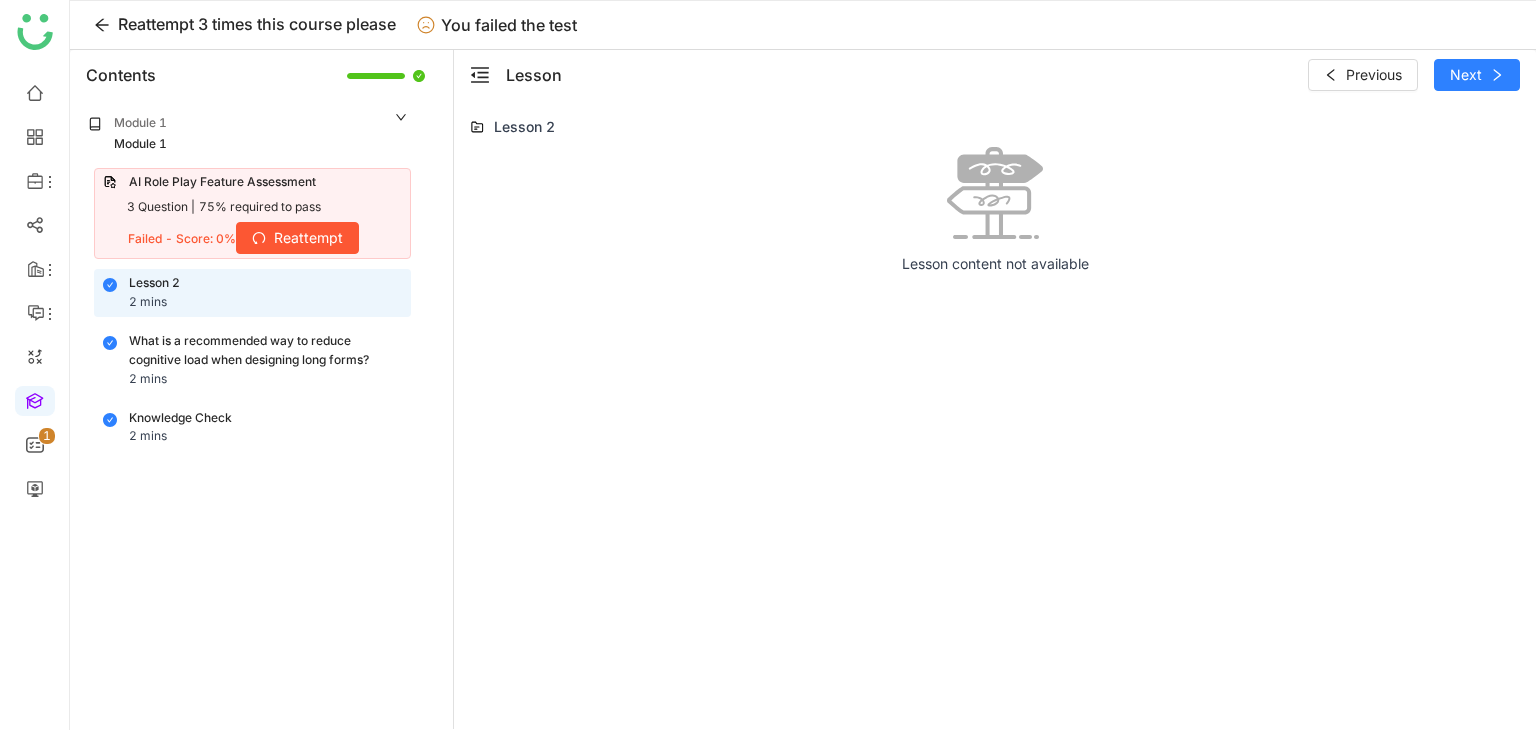 click on "Knowledge Check 2 mins" 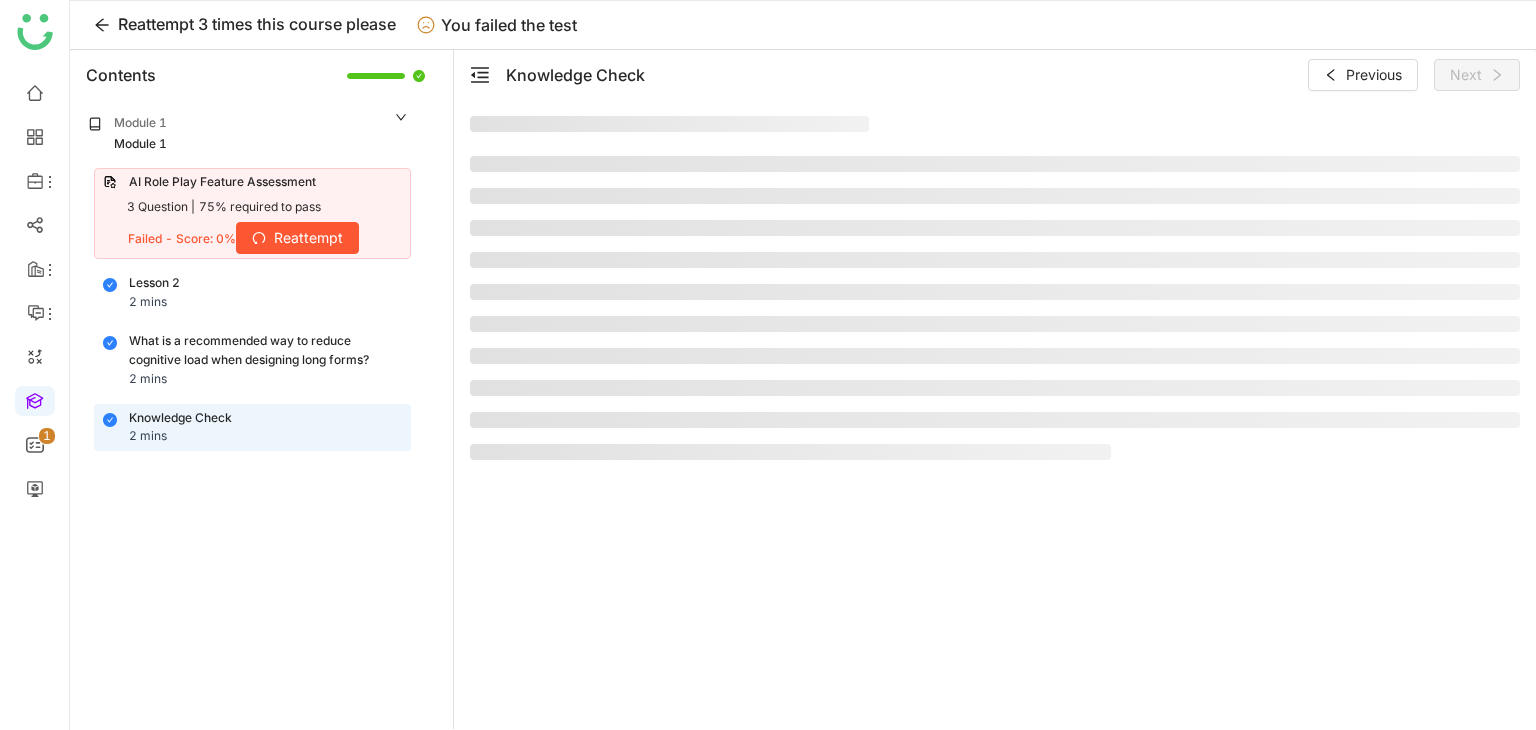 click on "AI Role Play Feature Assessment" 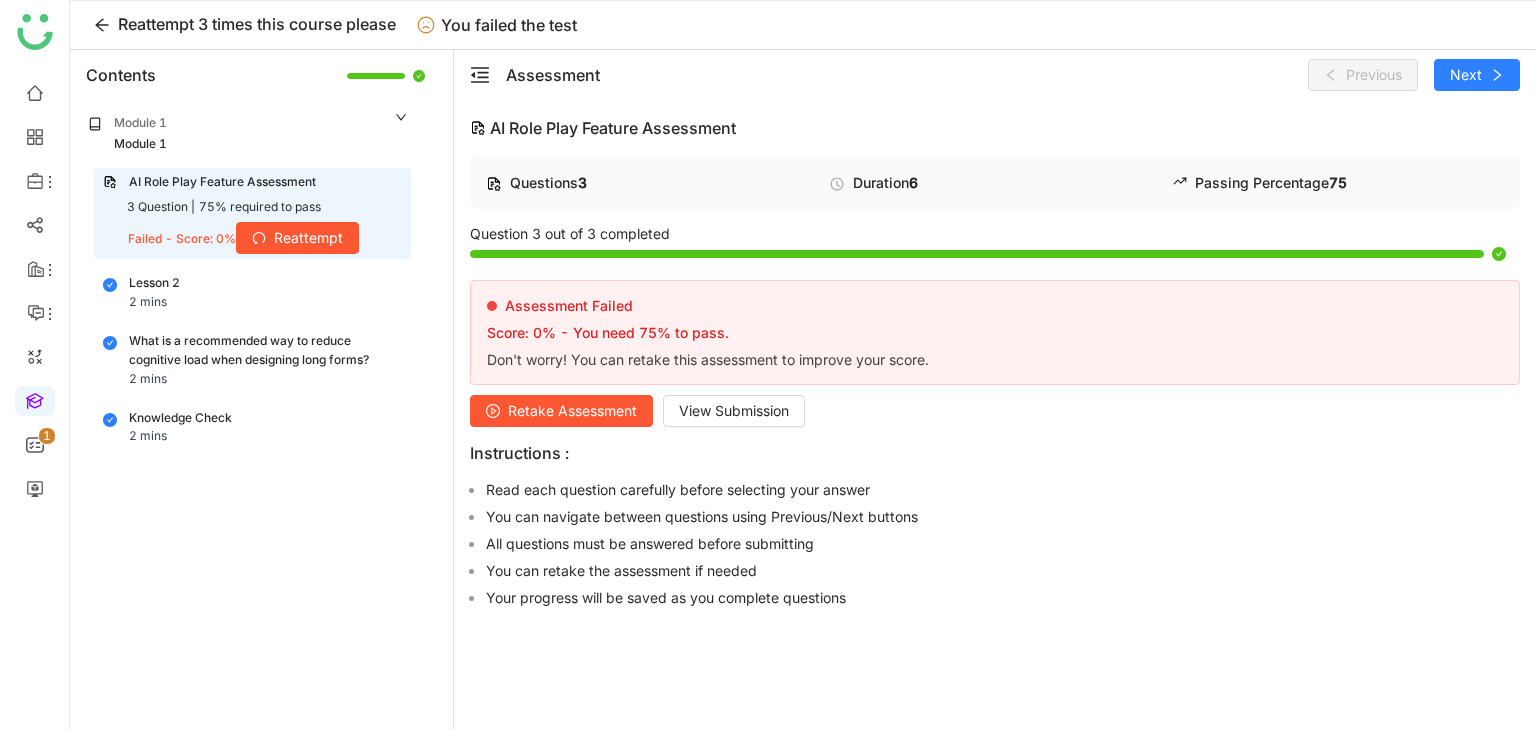 click on "Knowledge Check 2 mins" 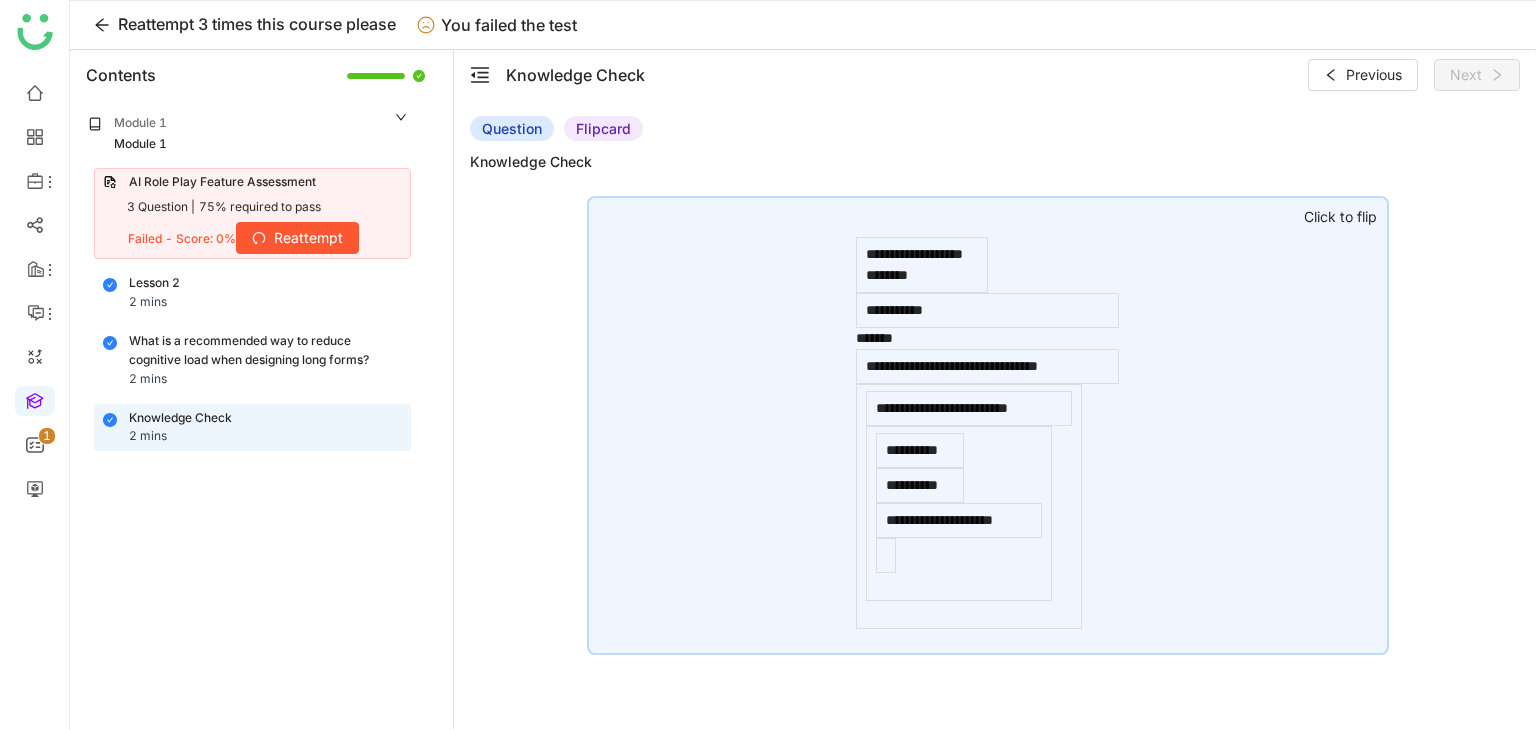click on "**********" 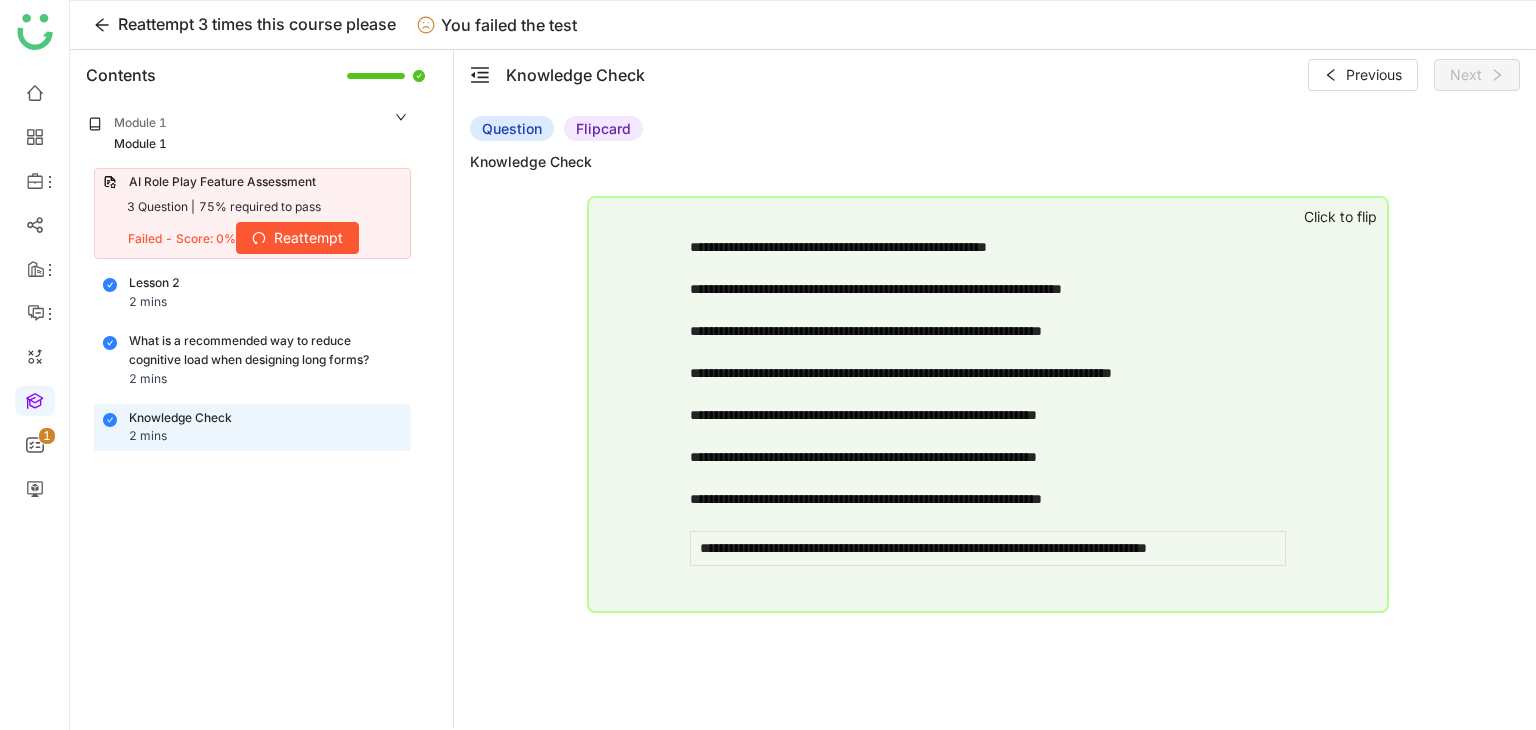 click on "**********" 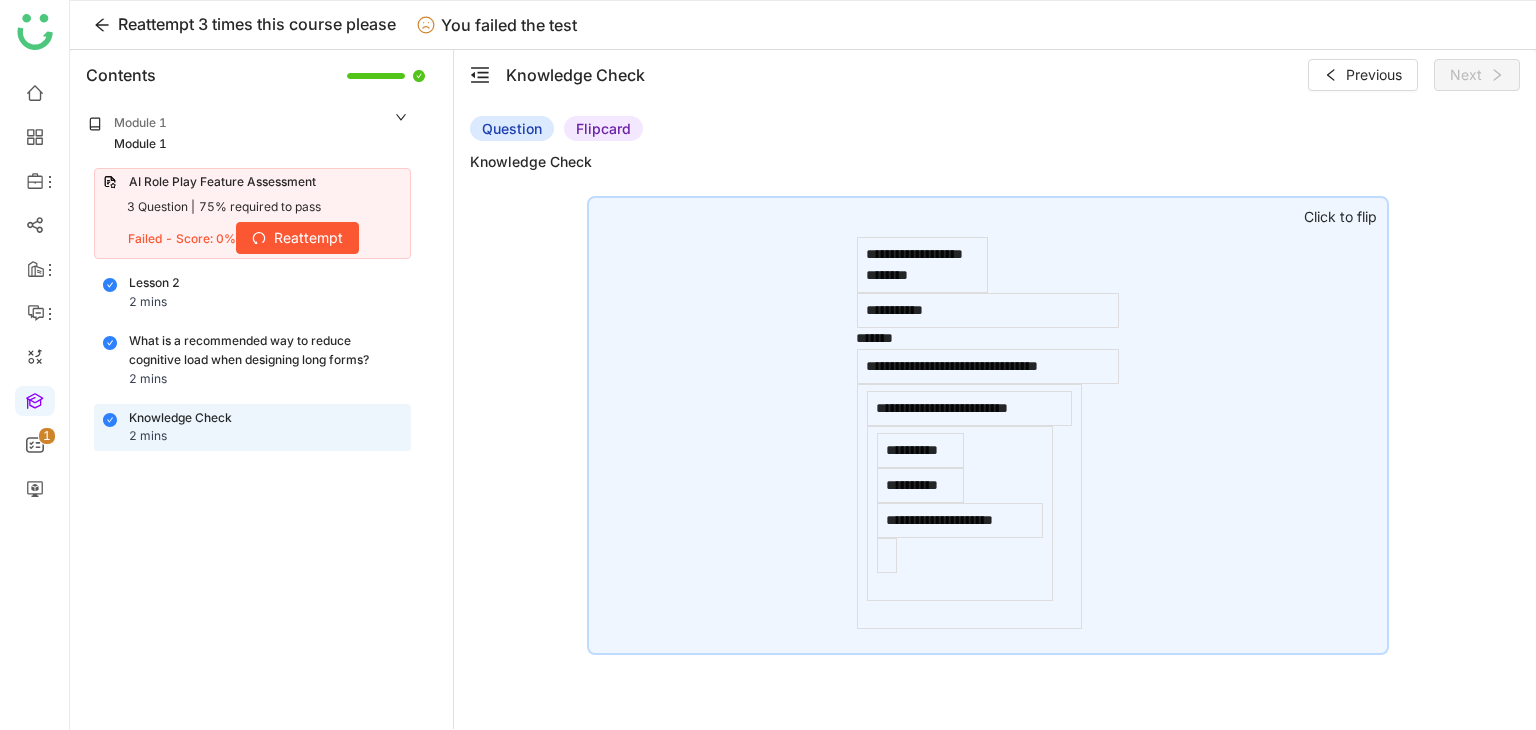 click on "**********" 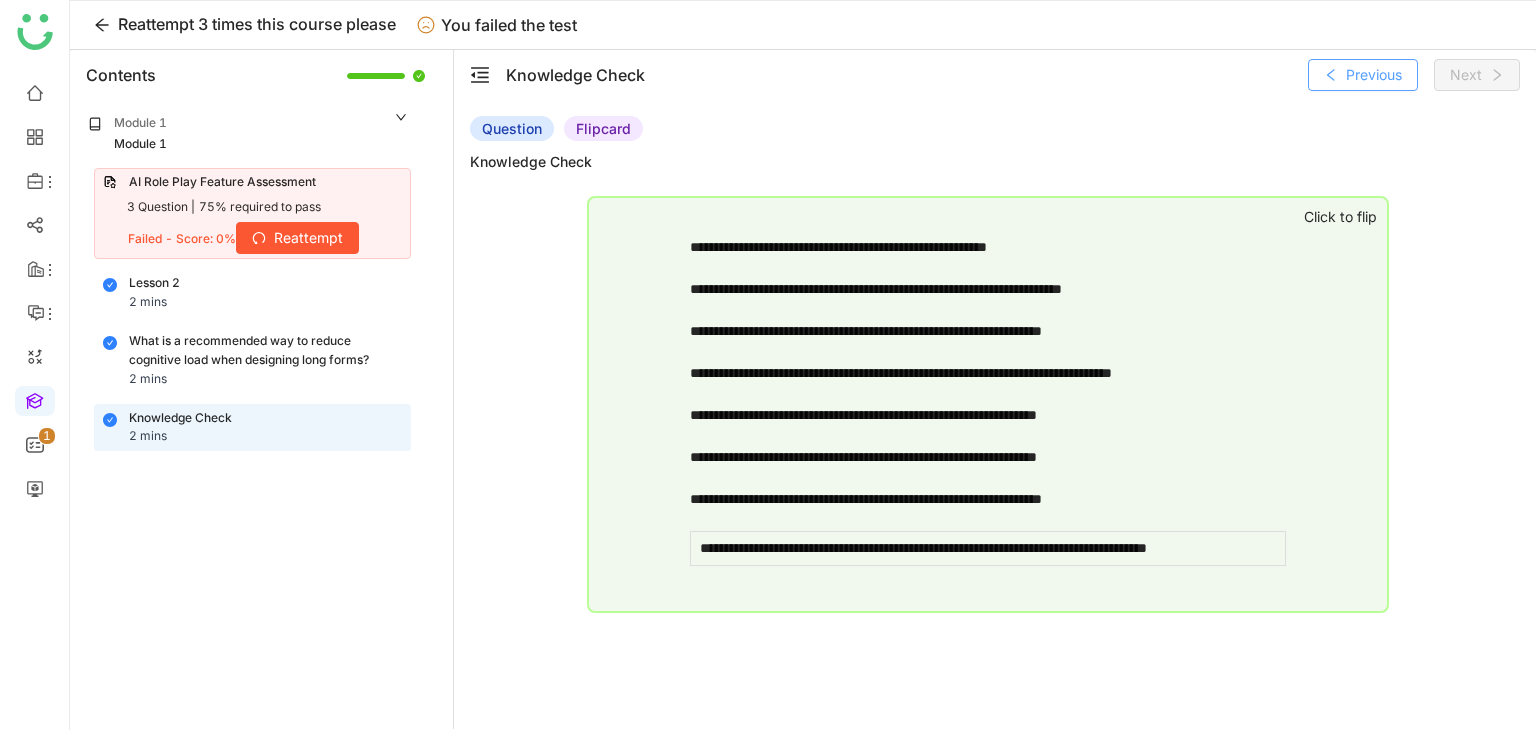click on "Previous" 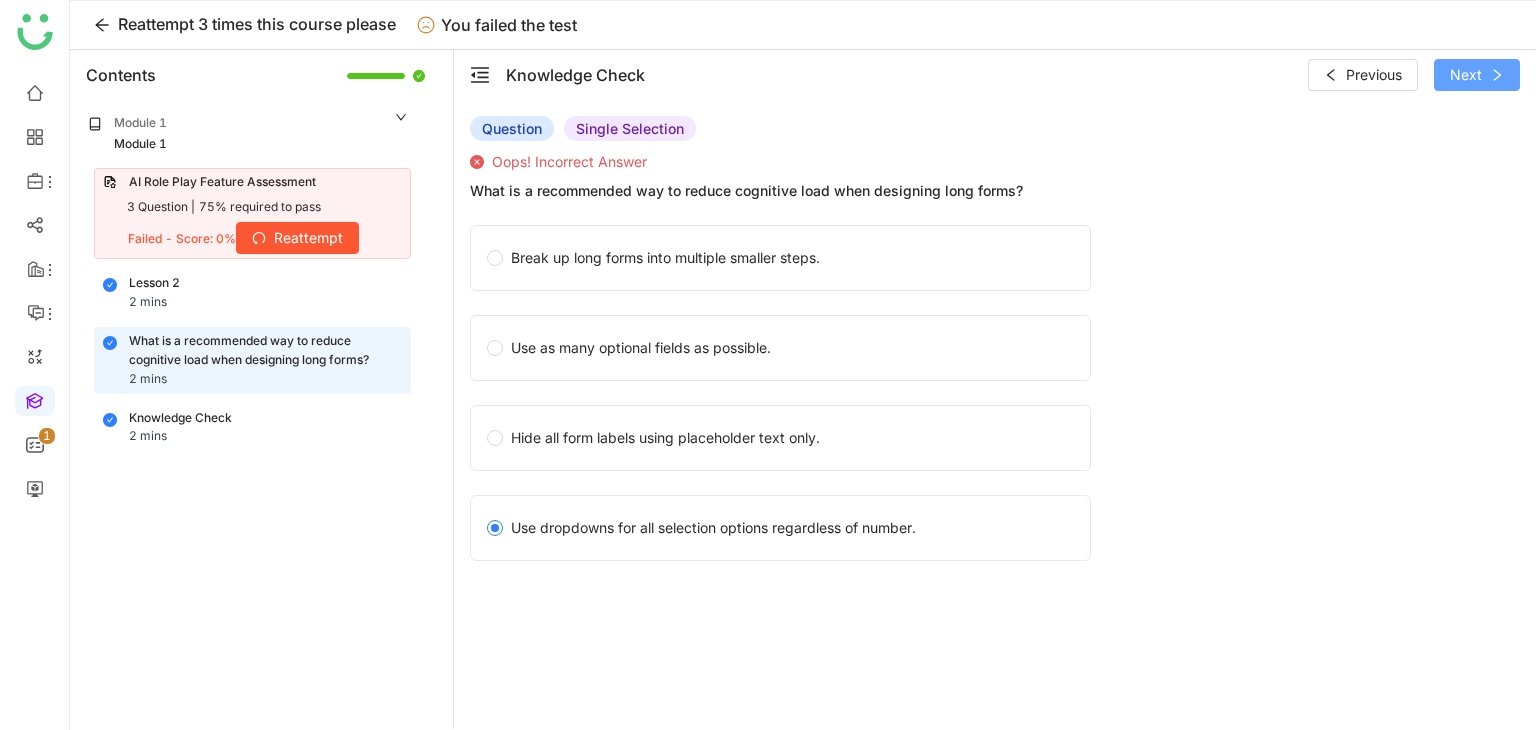 click on "Next" 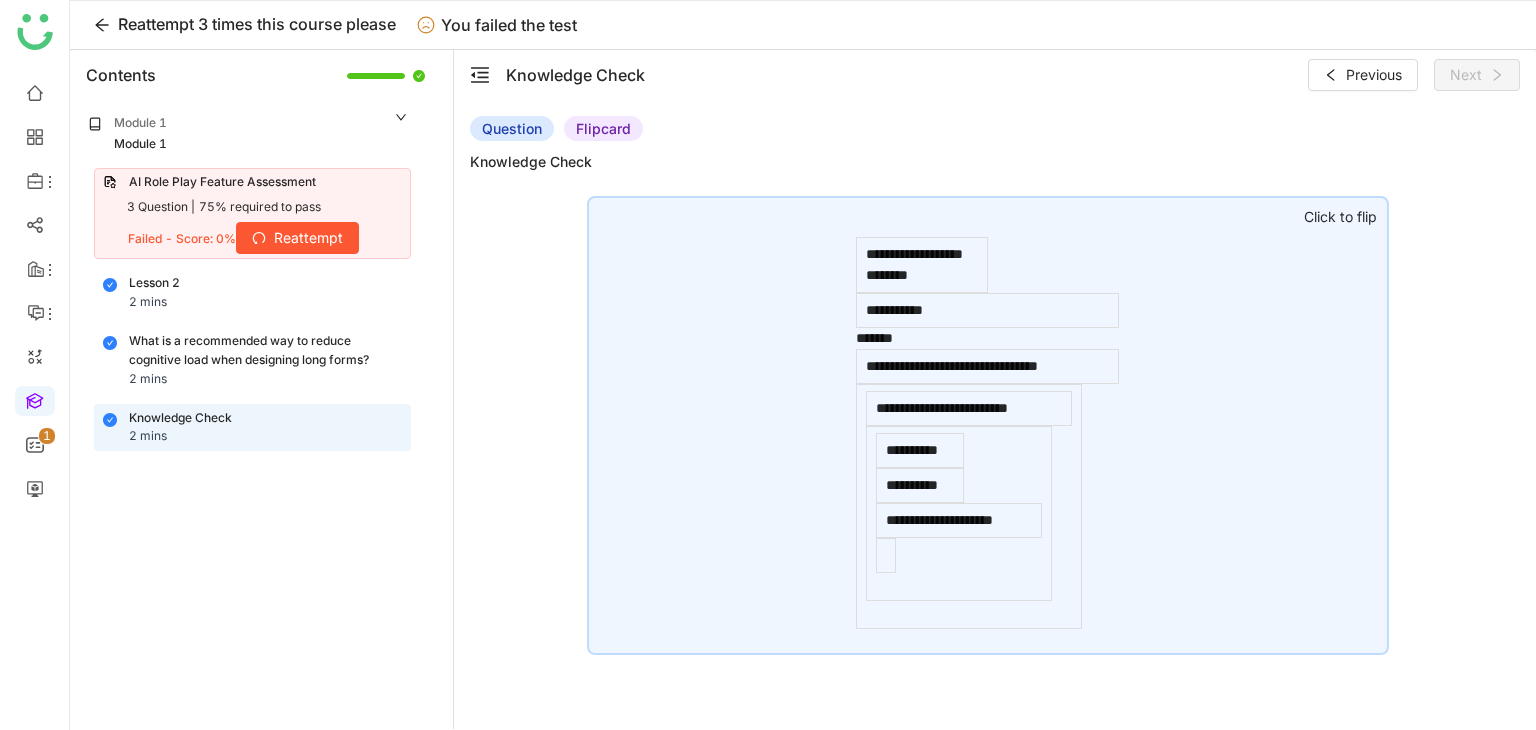 click on "**********" 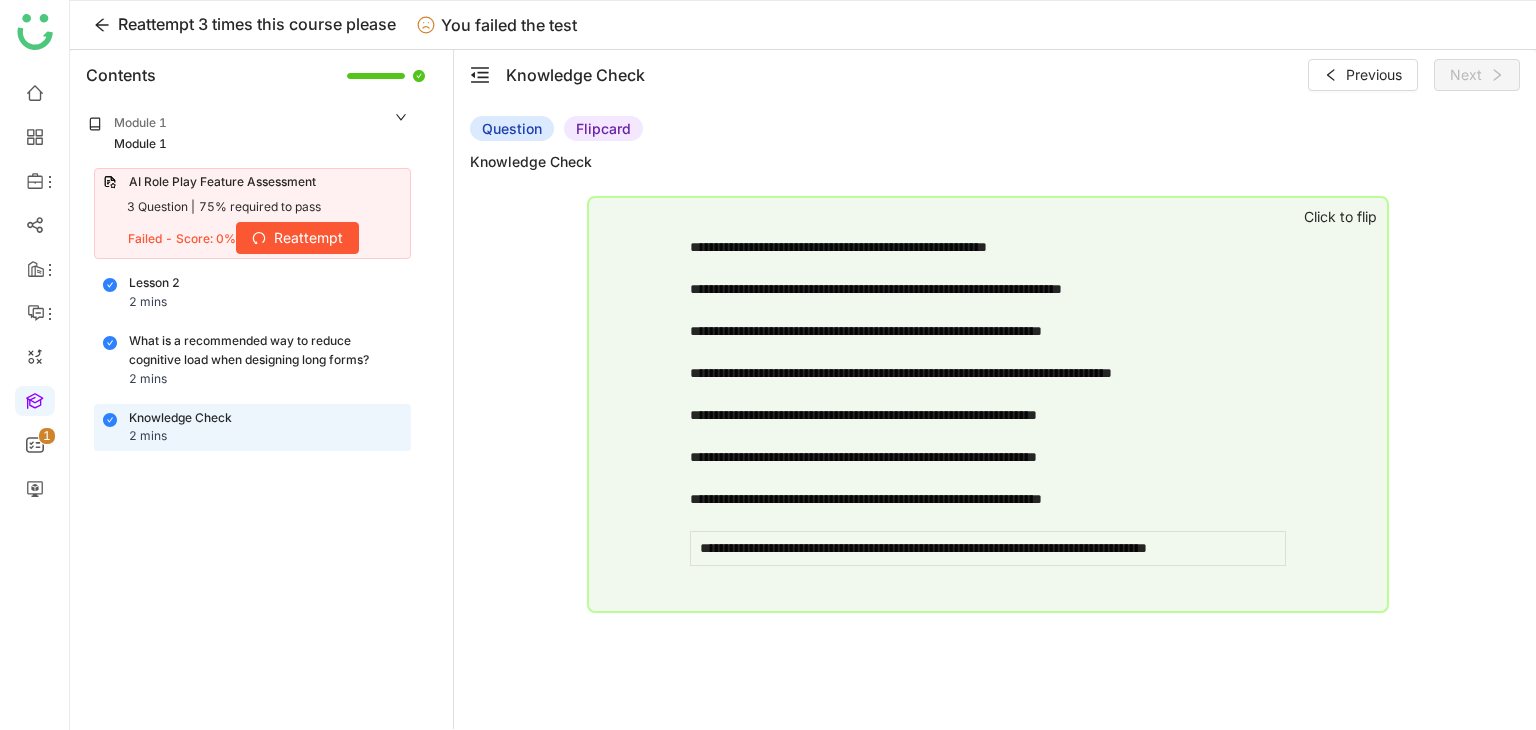 click on "**********" 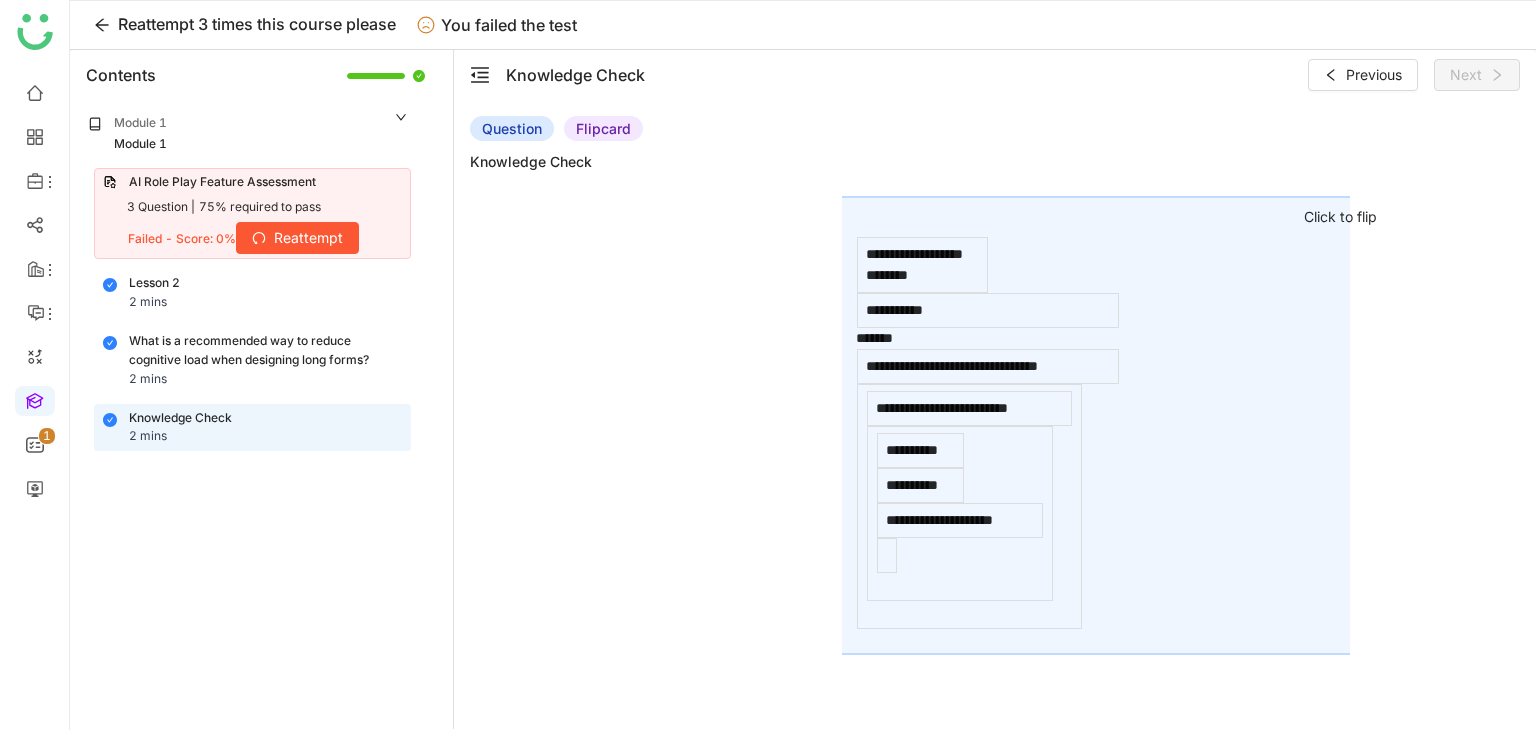 click on "**********" 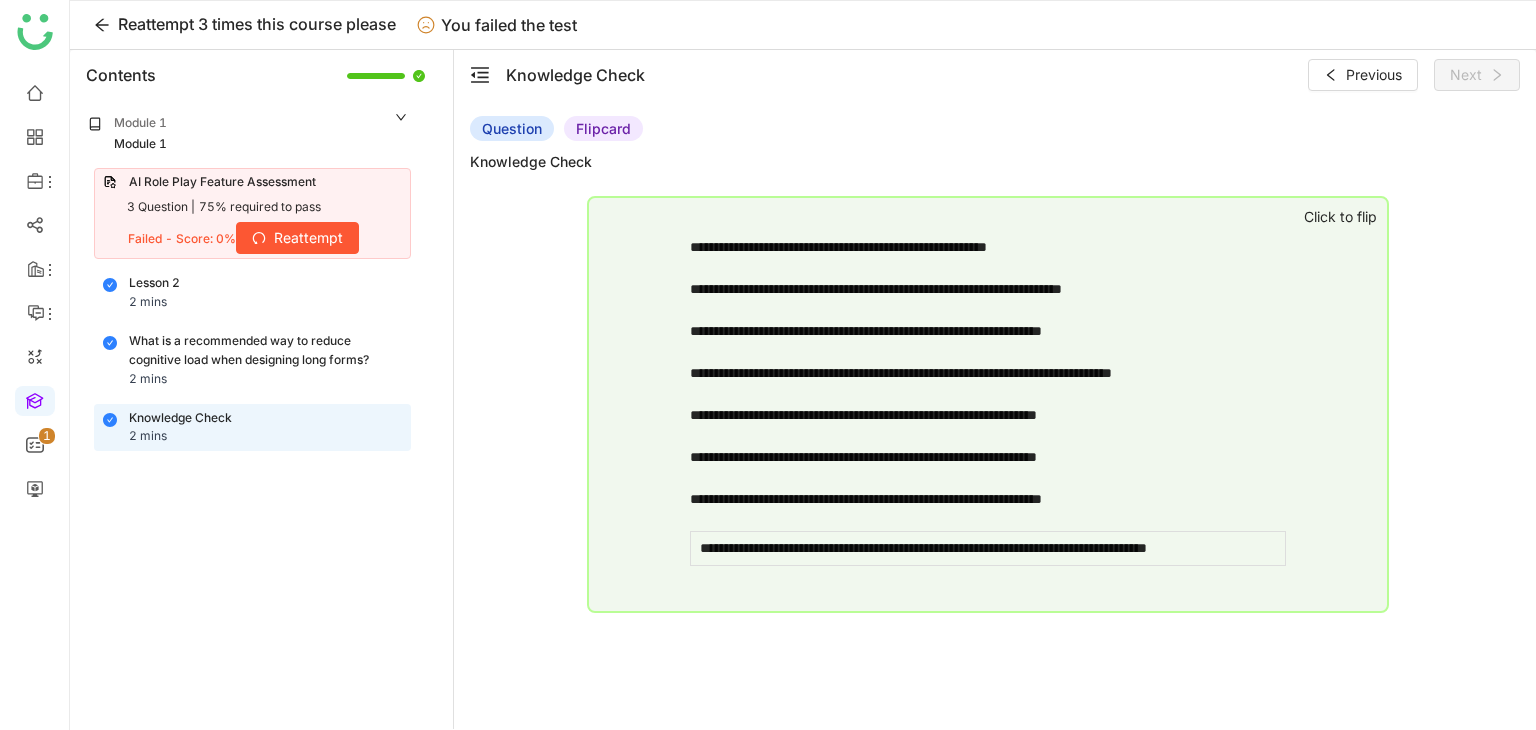 click on "**********" 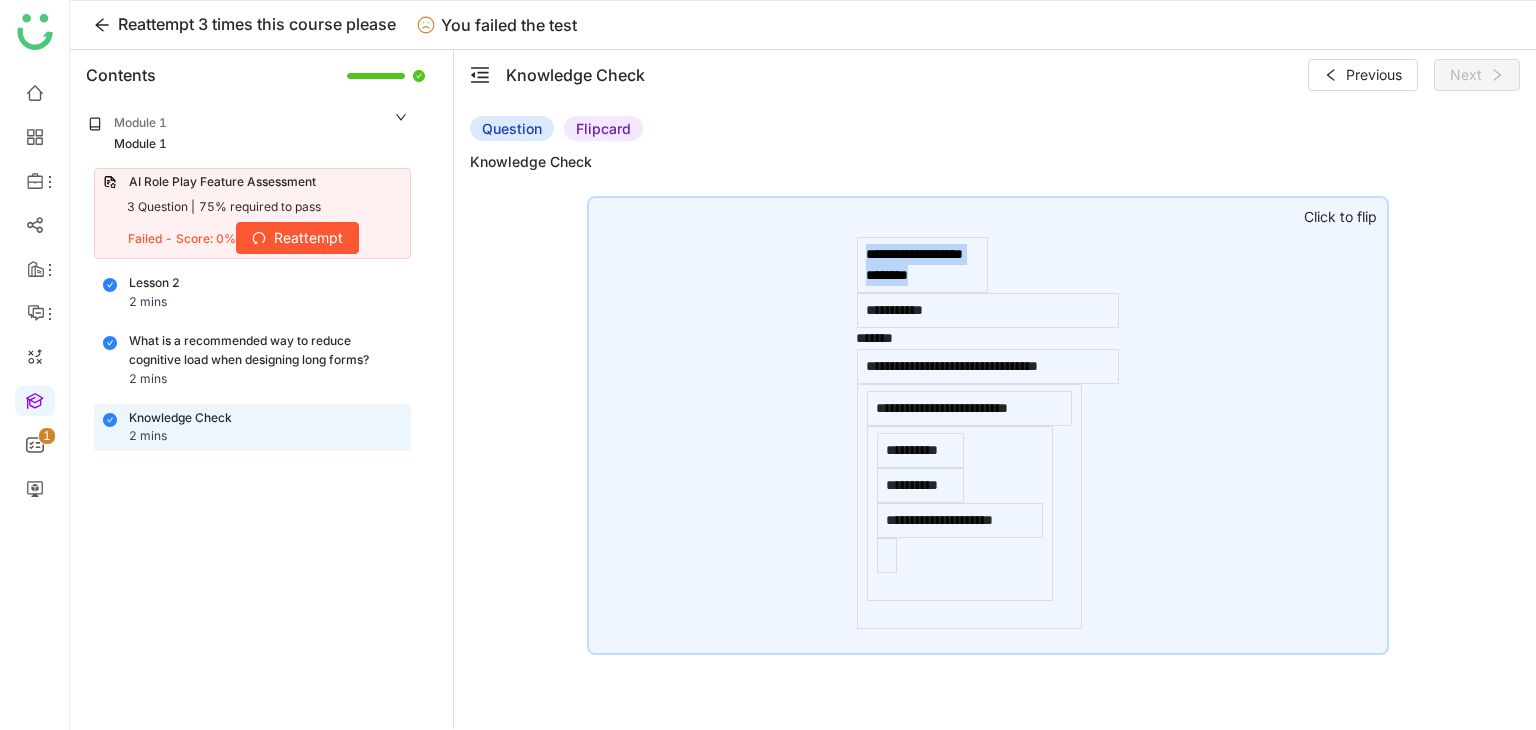 click on "**********" 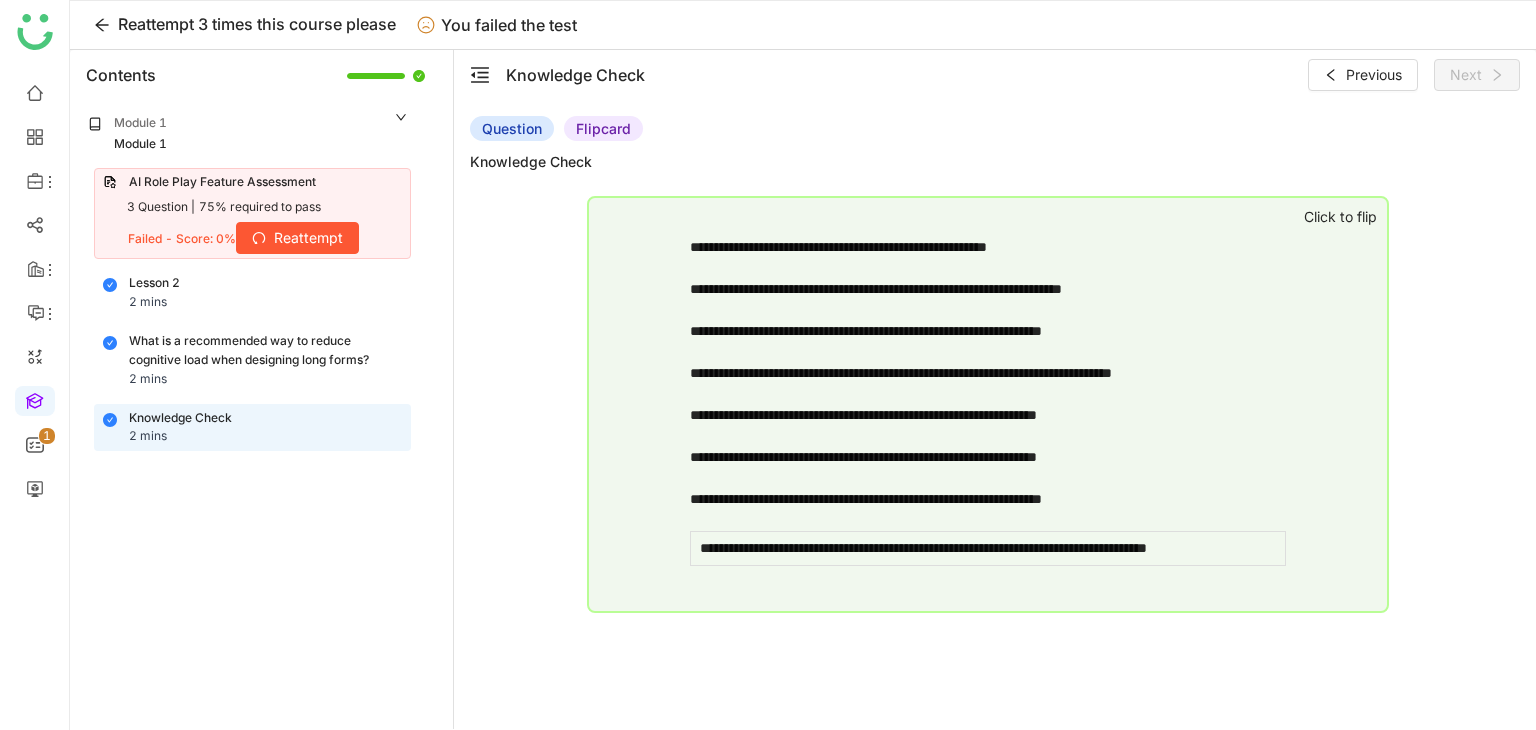 click on "**********" 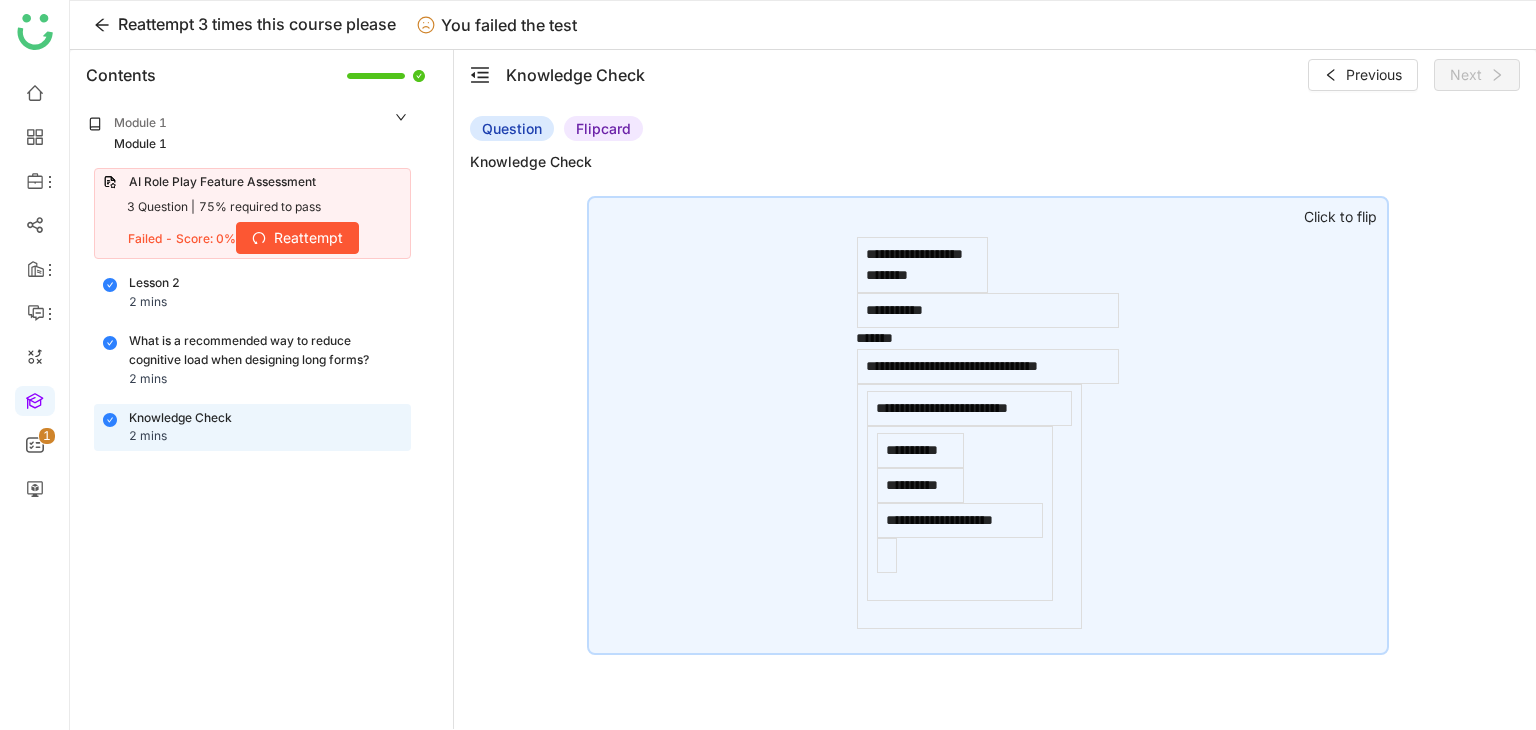 click on "**********" 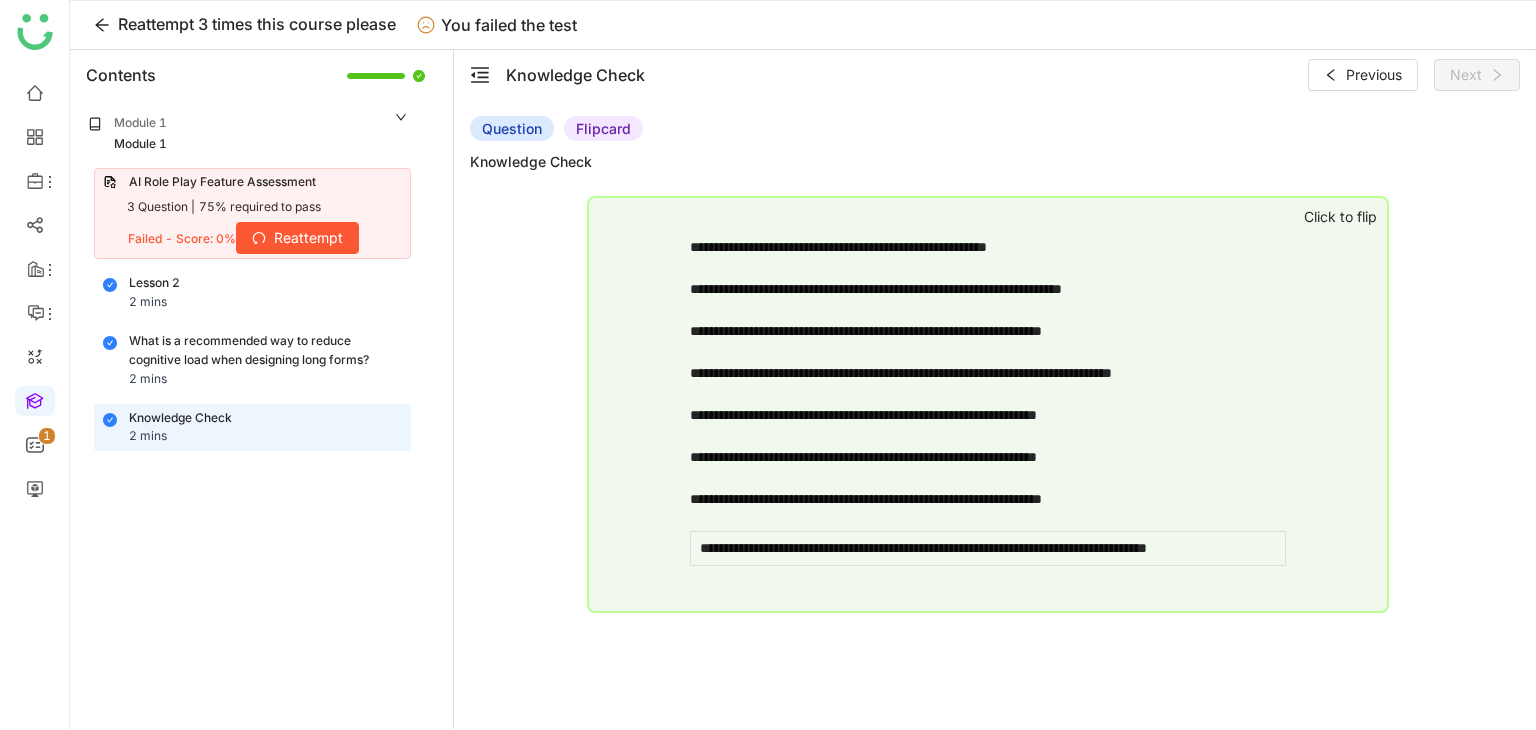 click on "**********" 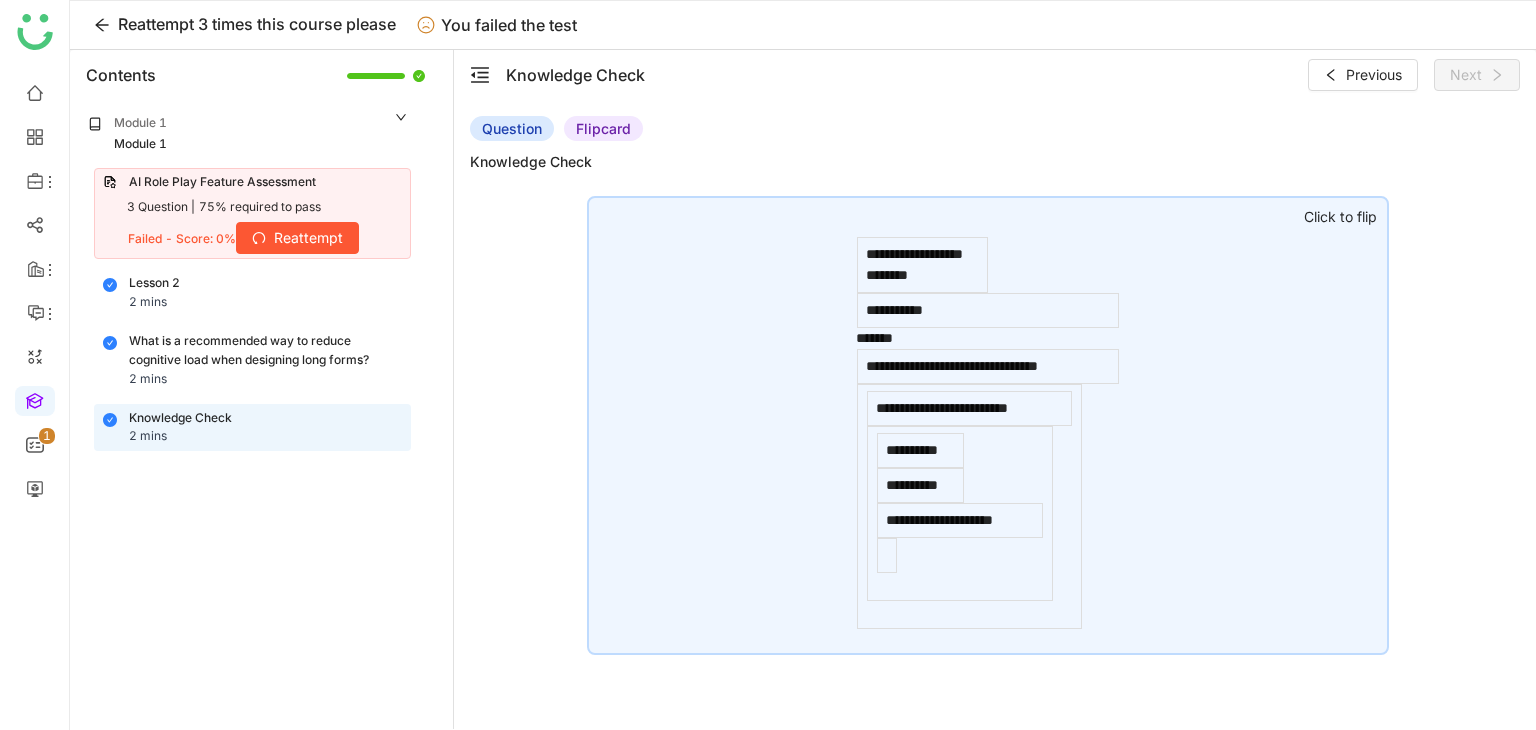 click on "**********" 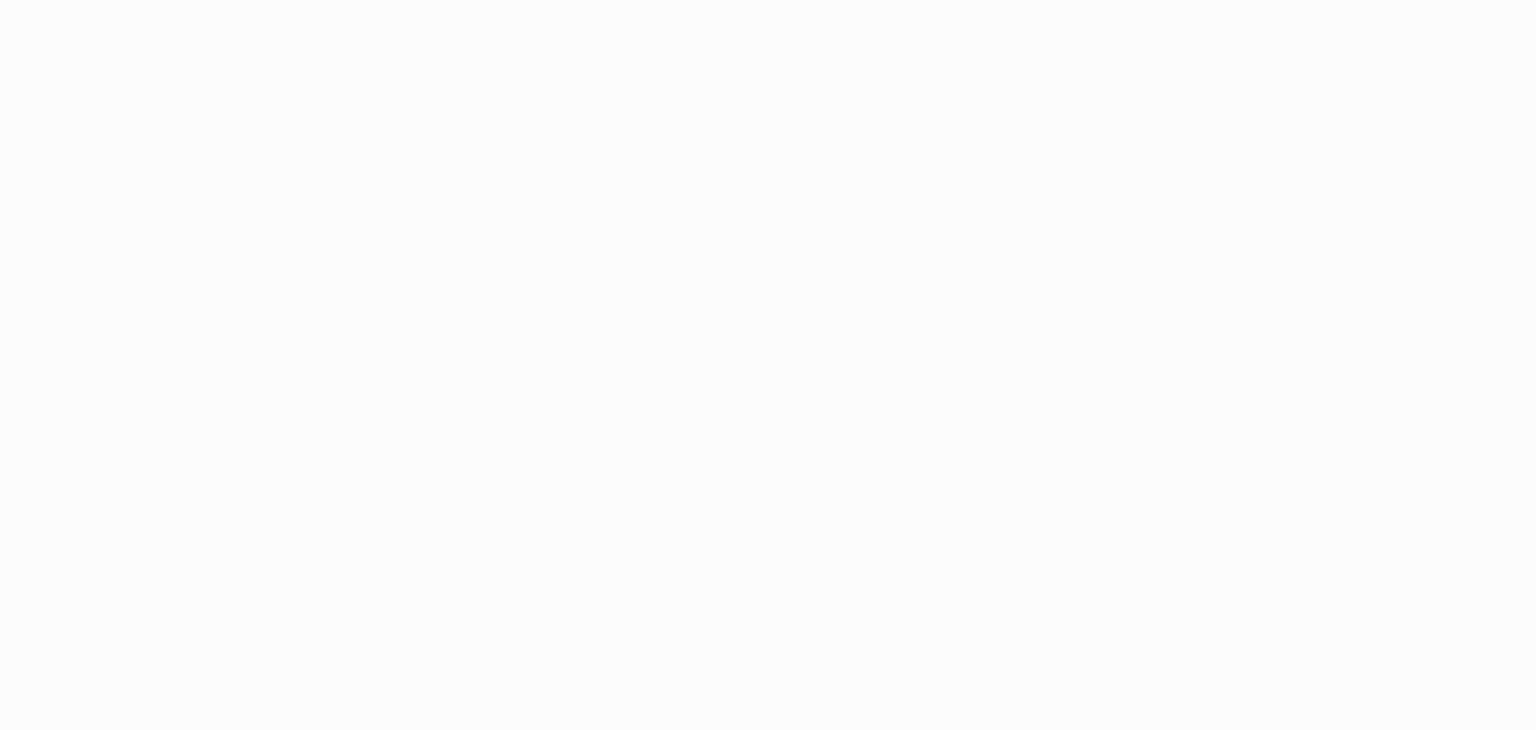 scroll, scrollTop: 0, scrollLeft: 0, axis: both 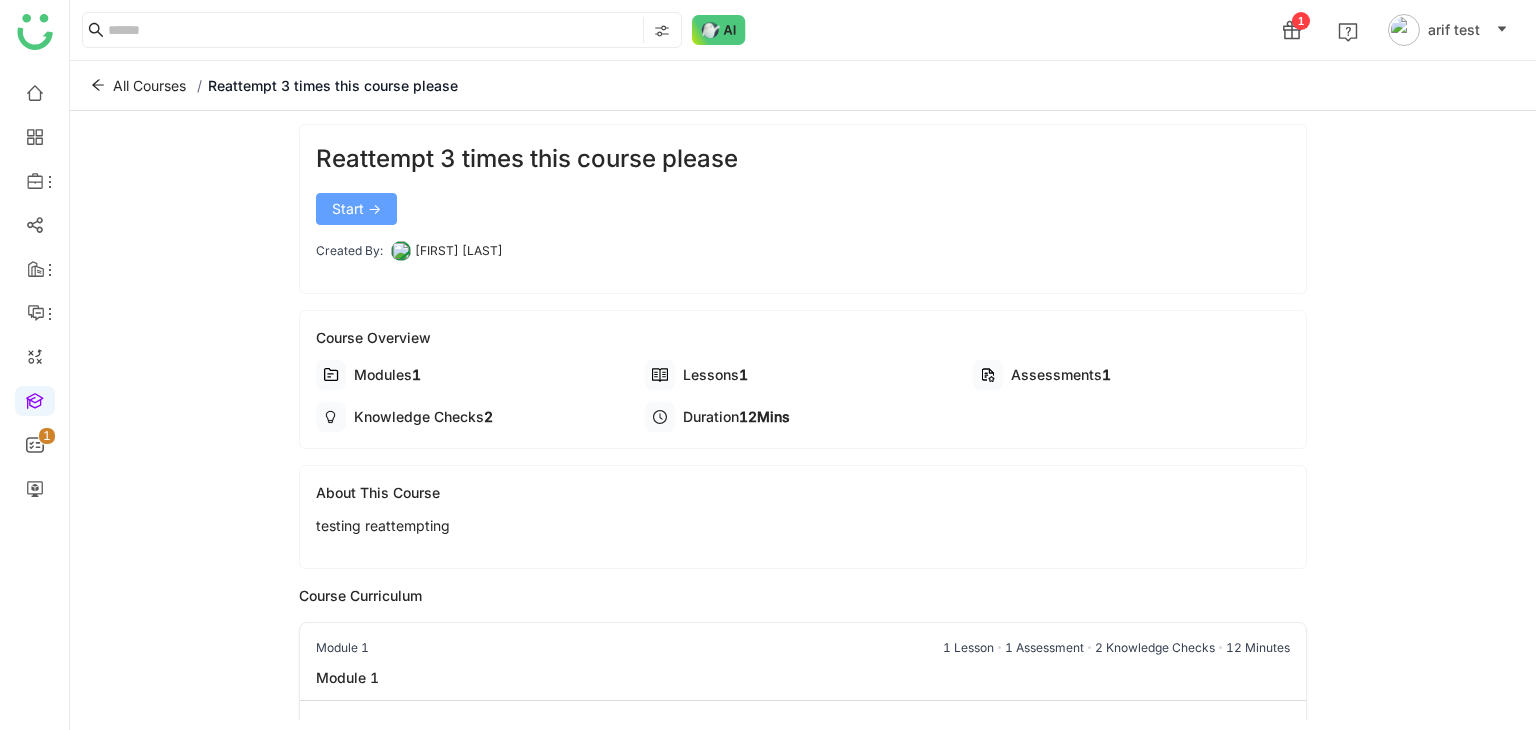 click on "Start ->" 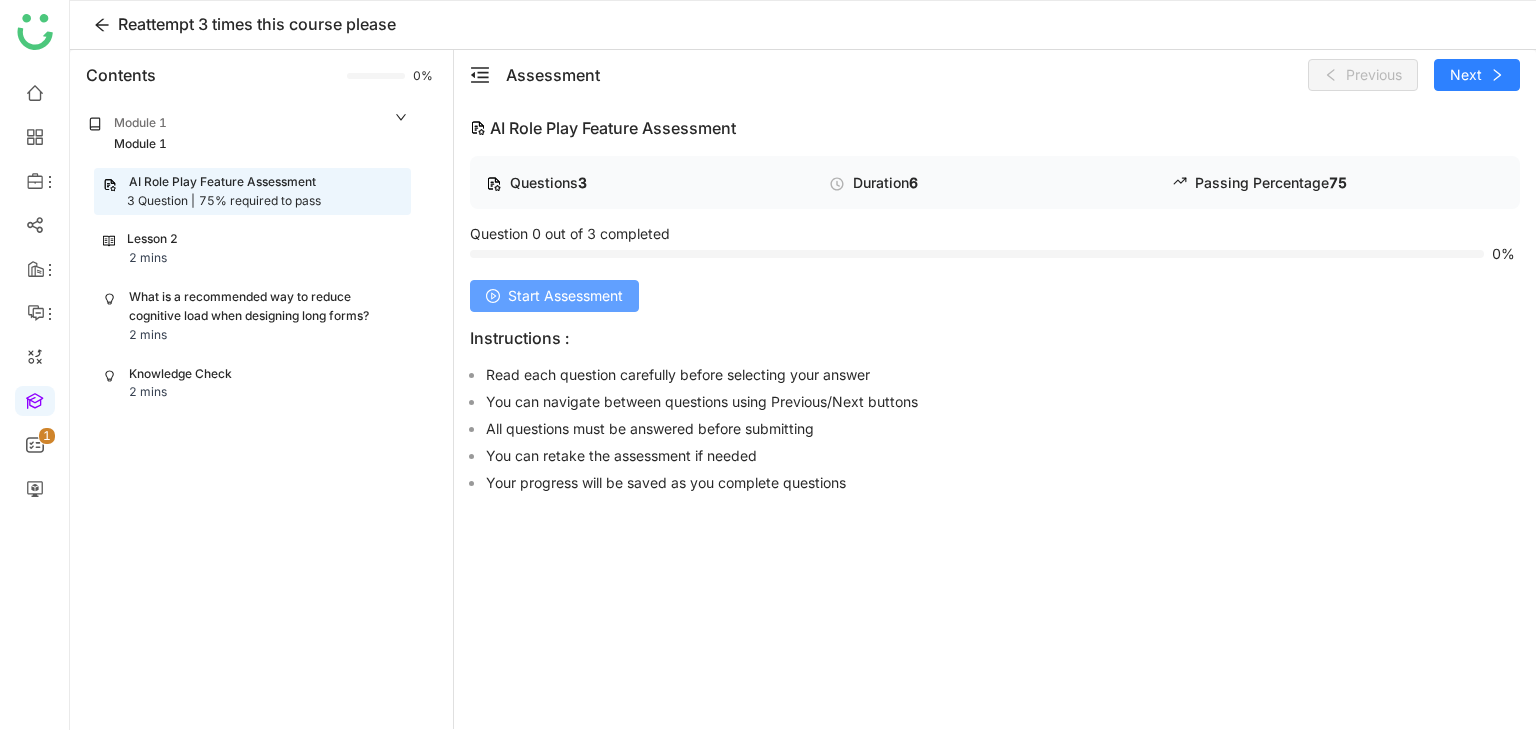 click on "Start Assessment" 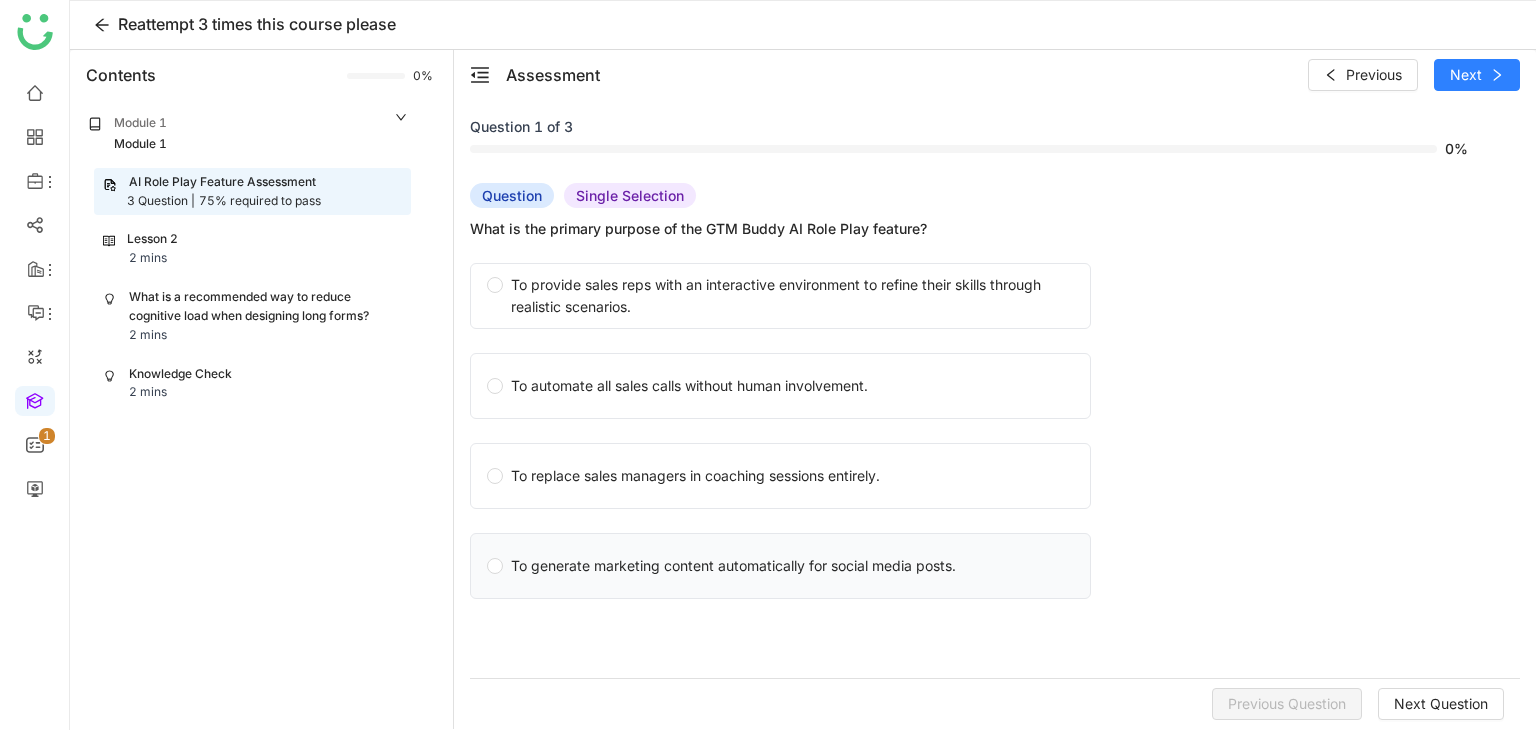 click on "To generate marketing content automatically for social media posts." 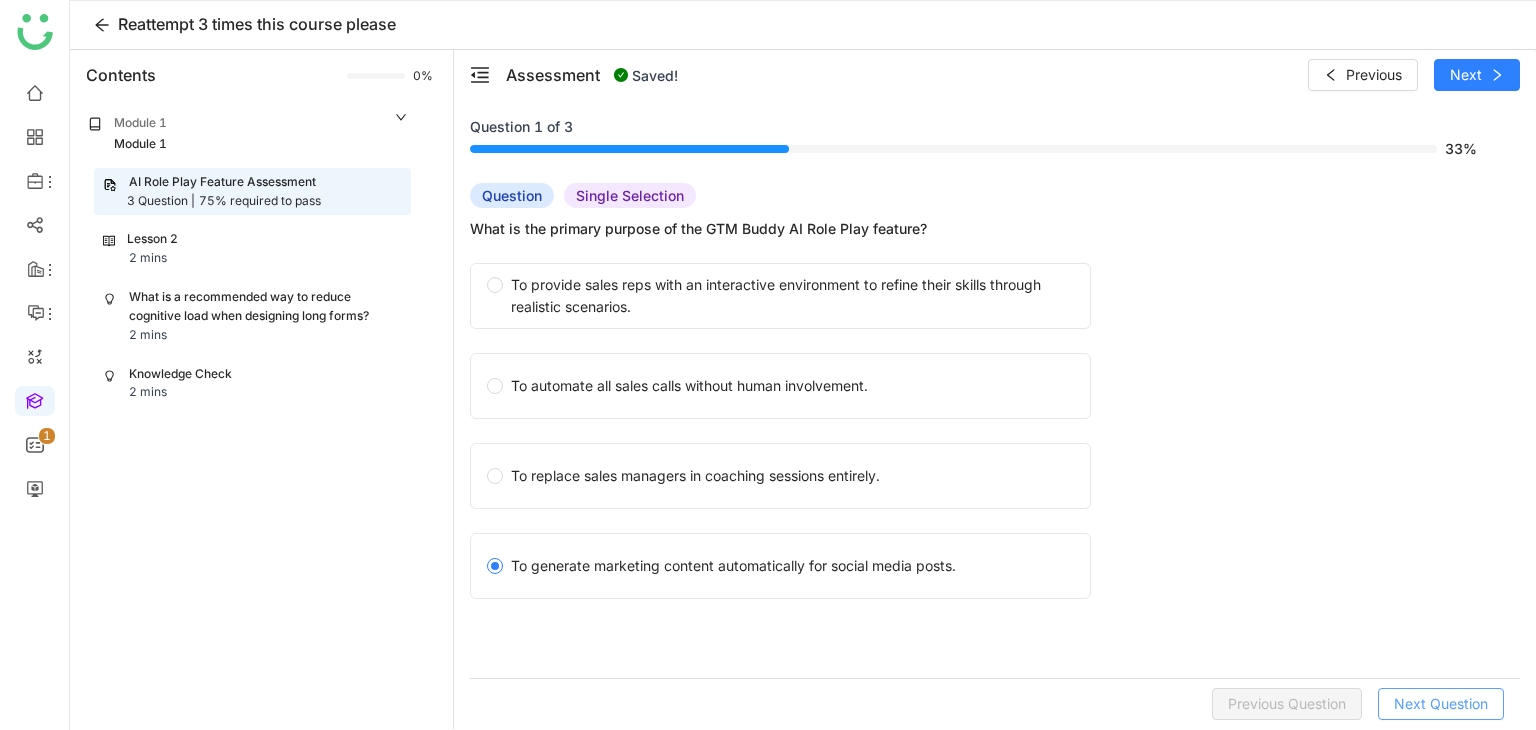 click on "Next Question" 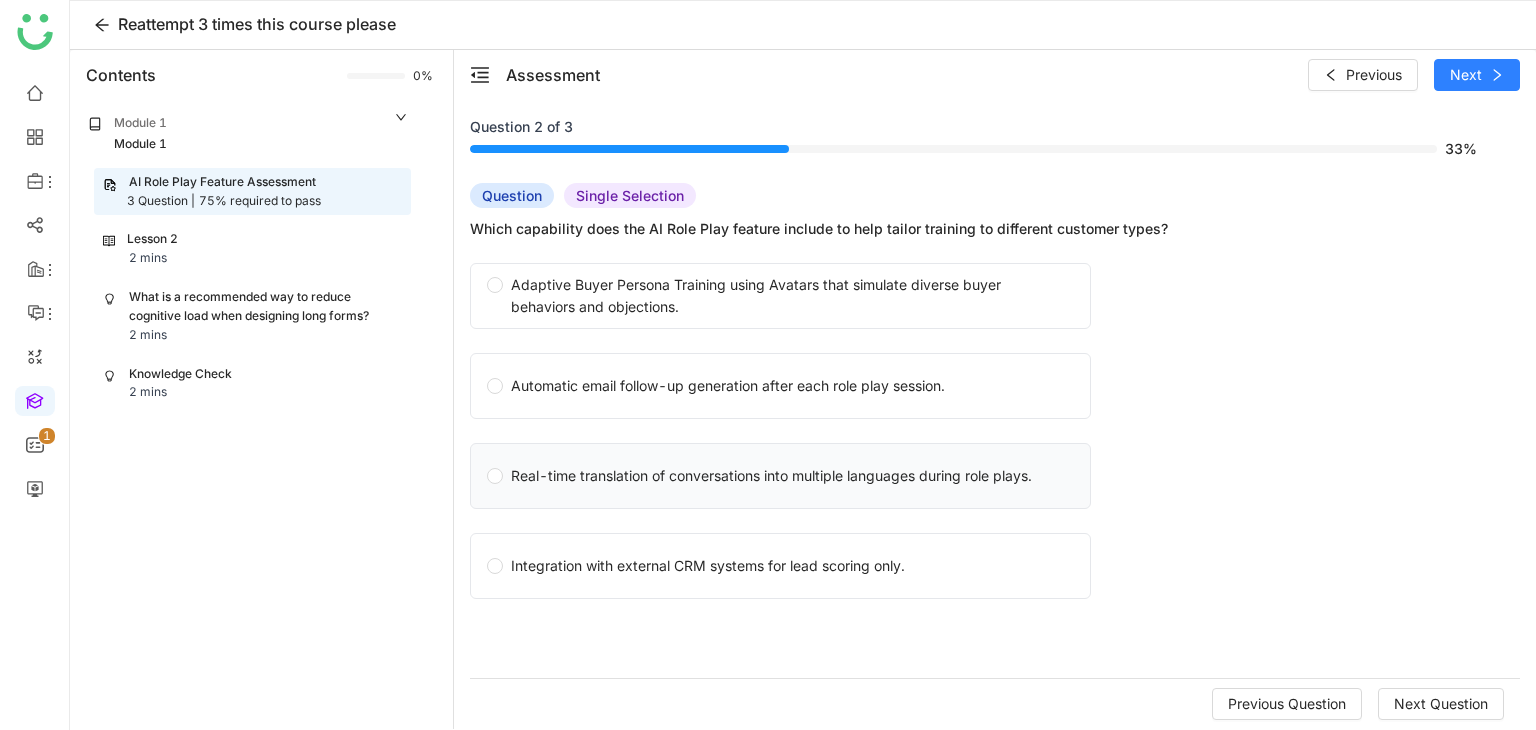 click on "Real-time translation of conversations into multiple languages during role plays." 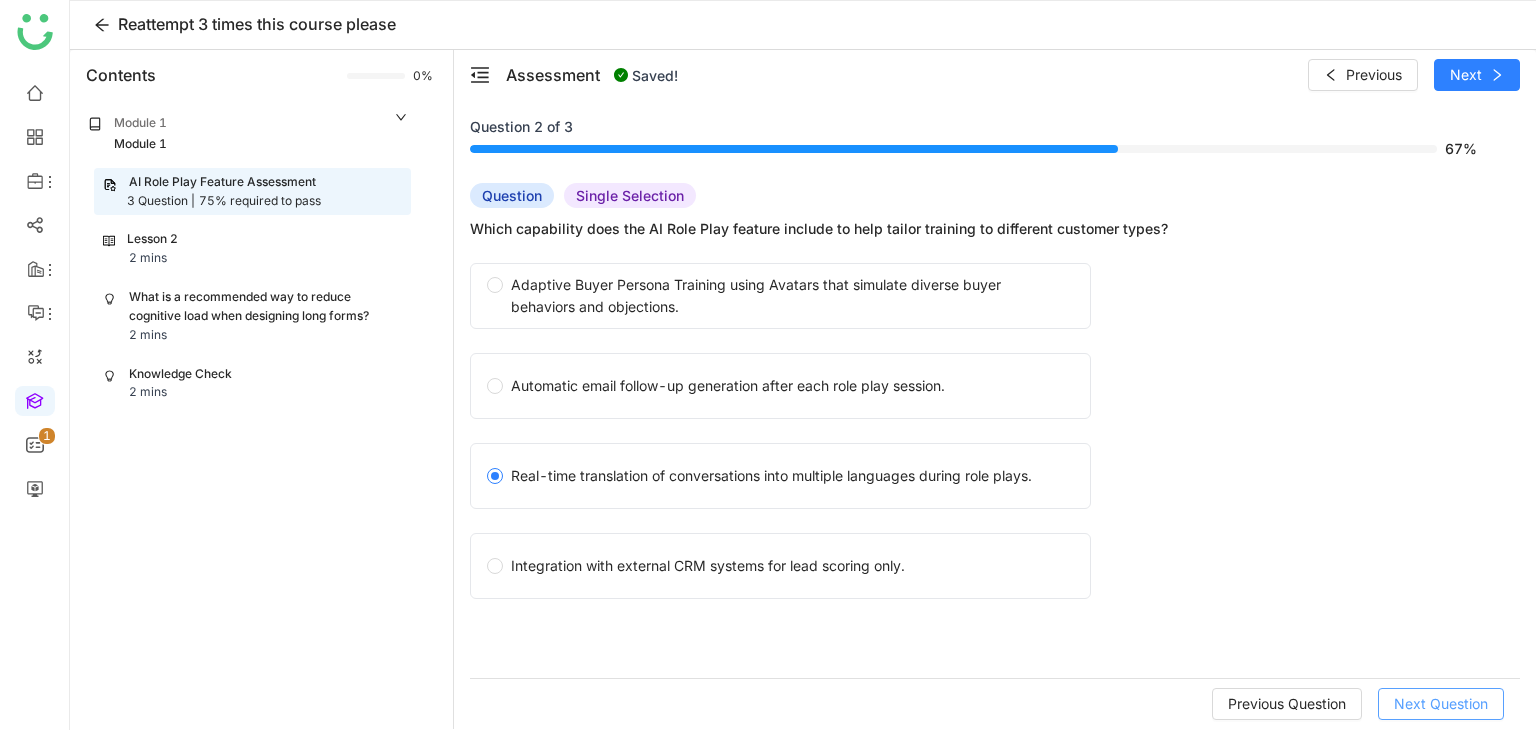 click on "Next Question" 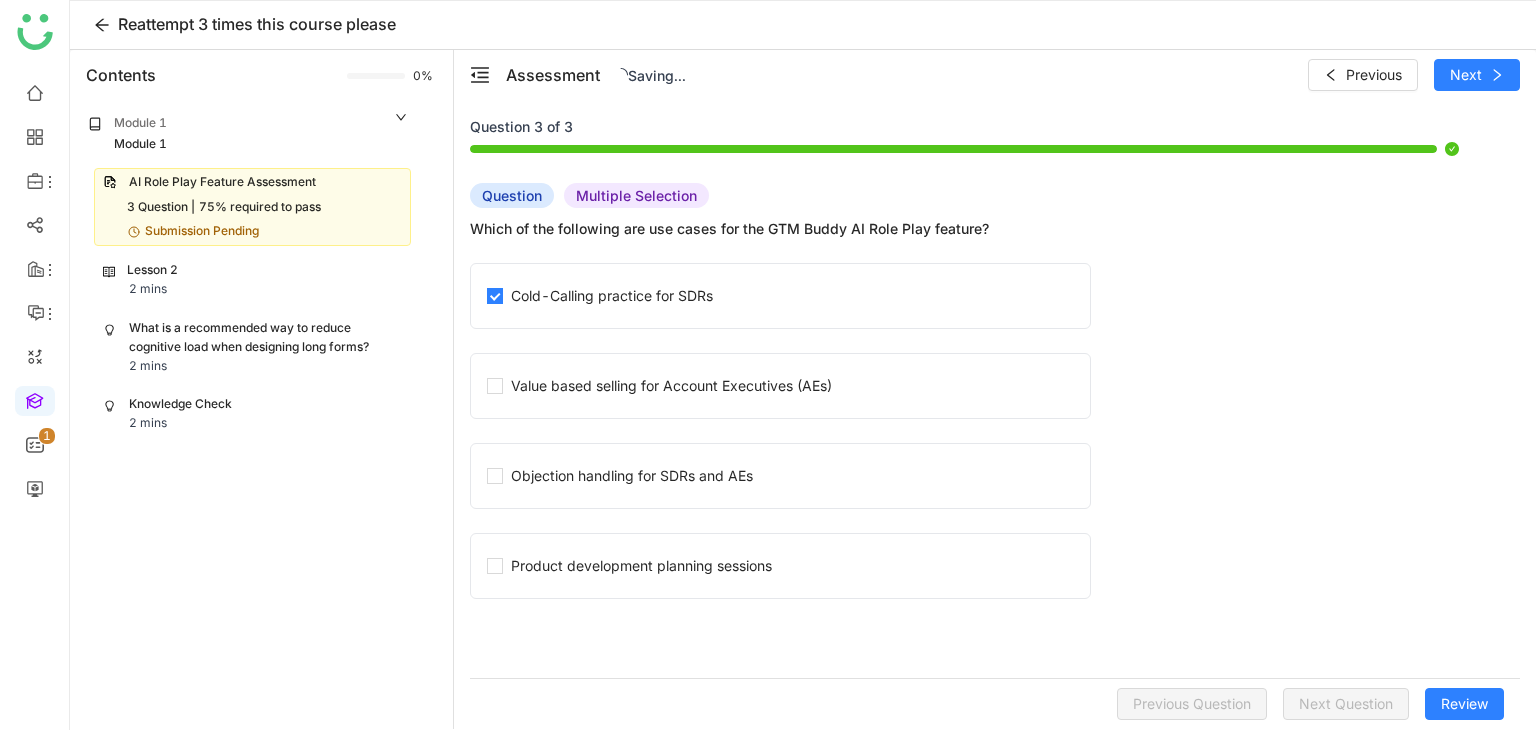 click on "Product development planning sessions" 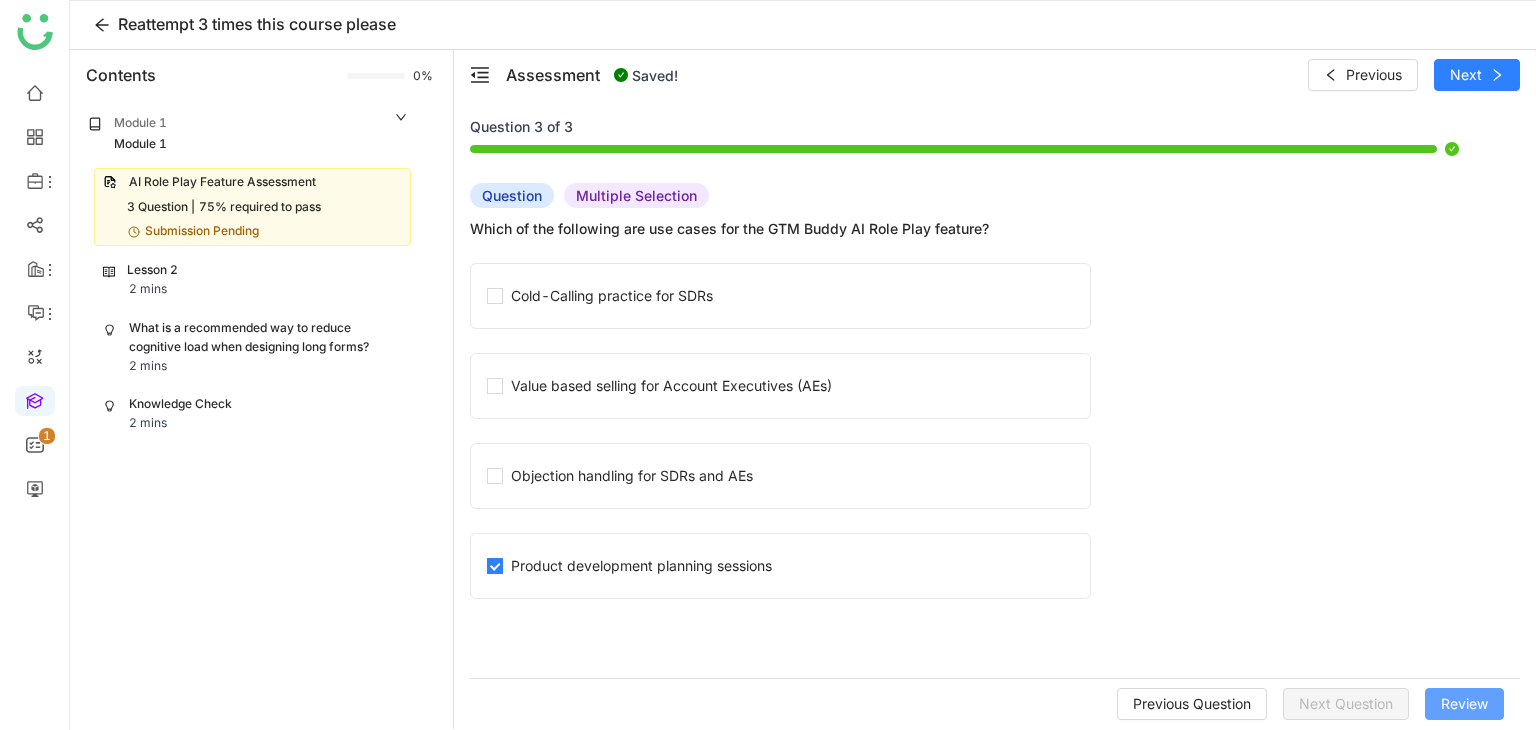 click on "Review" 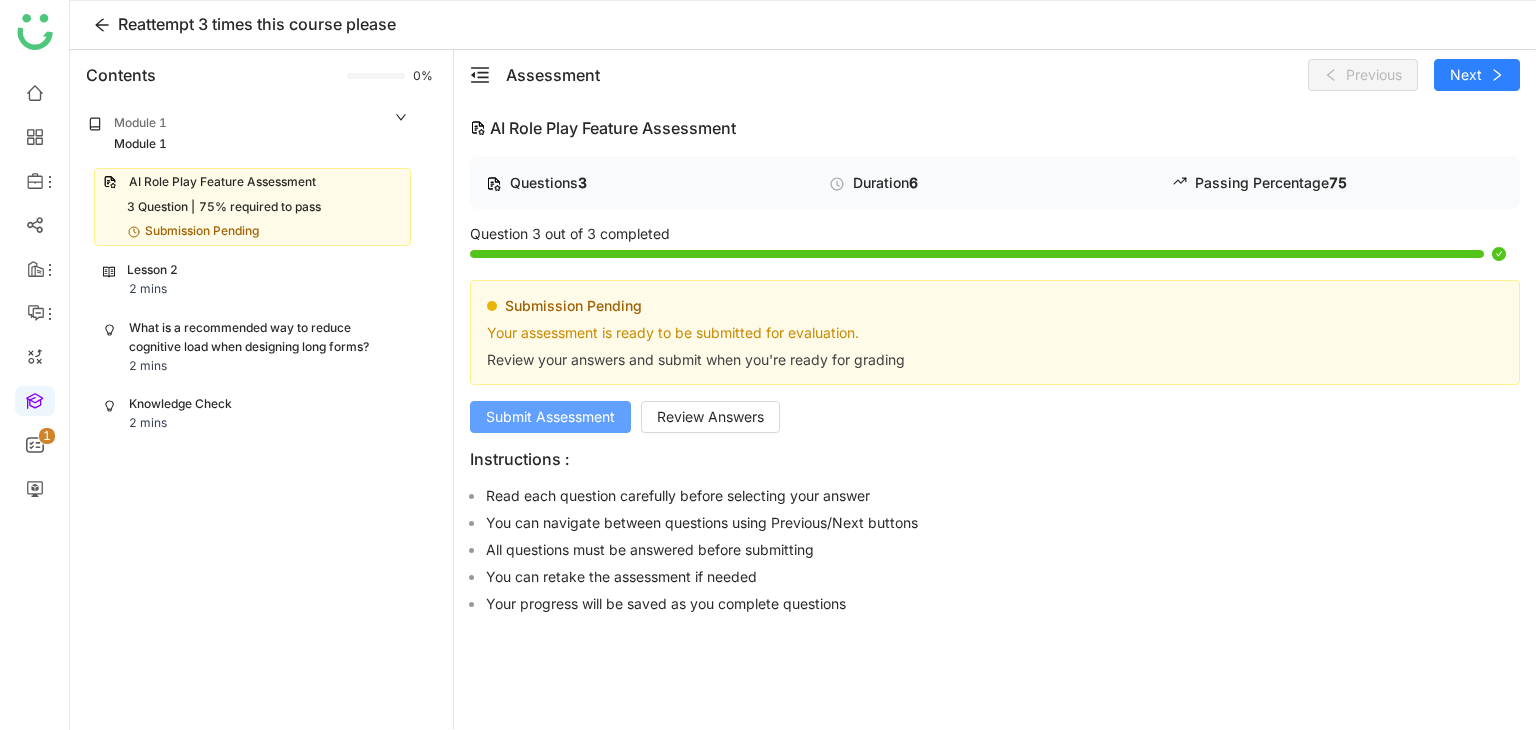 click on "Submit Assessment" 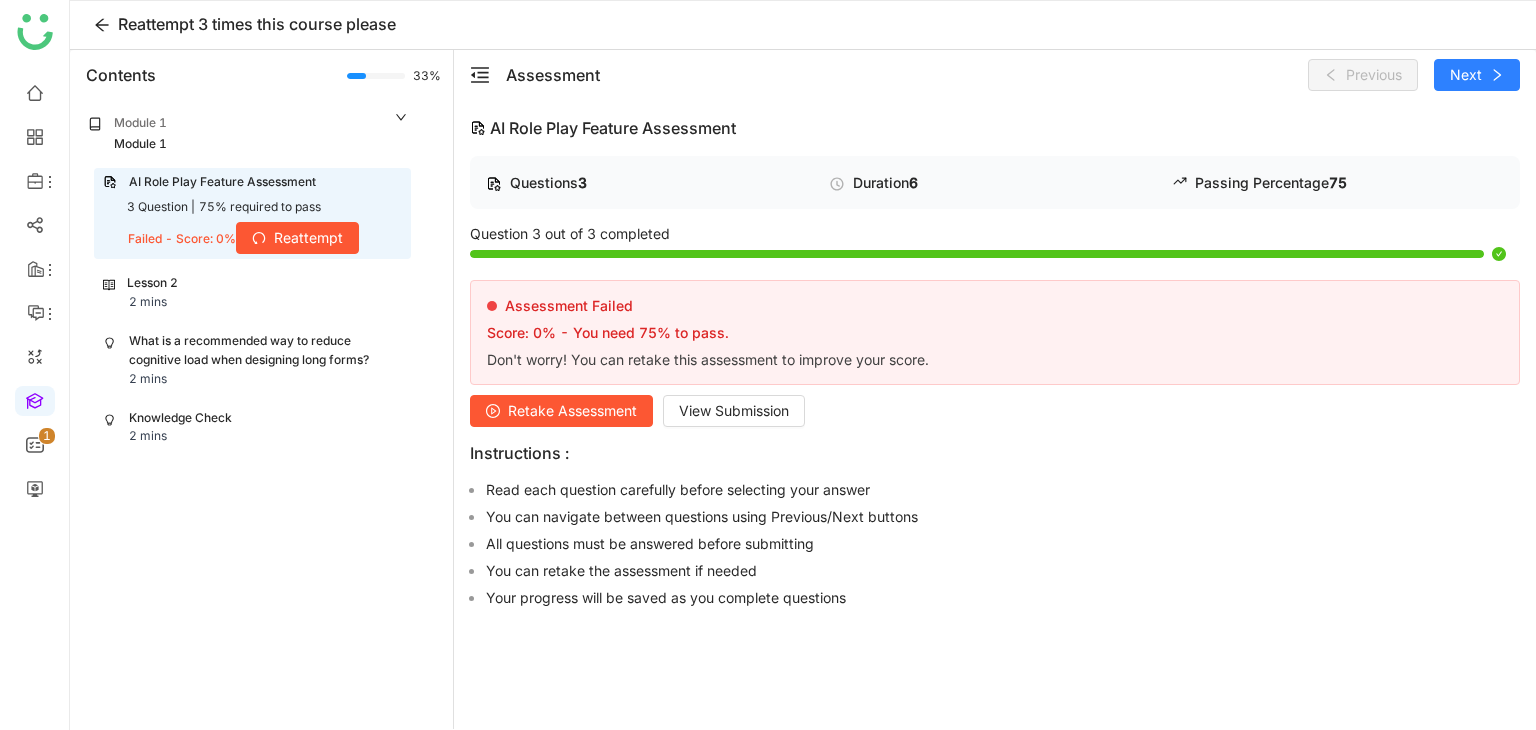 click on "What is a recommended way to reduce cognitive load when designing long forms?" 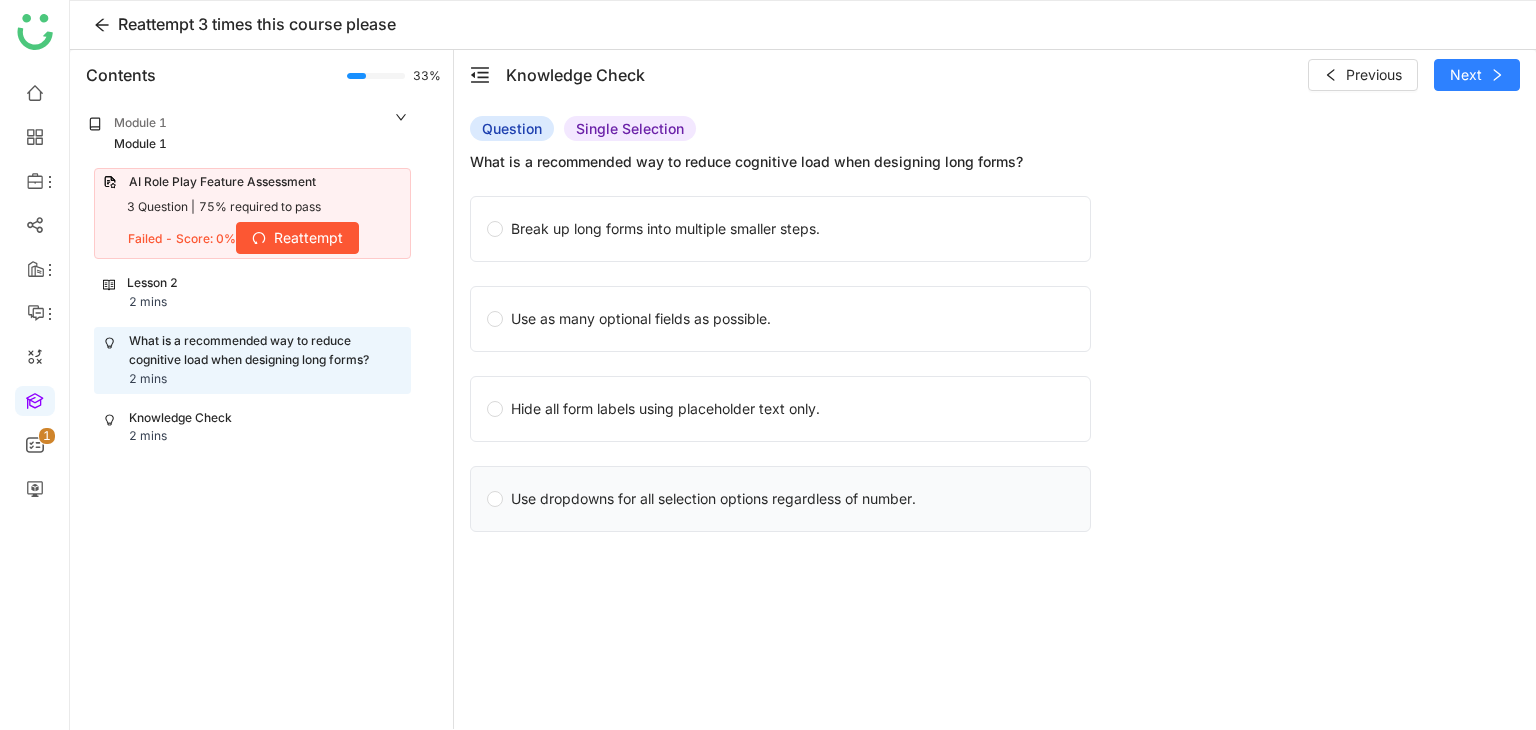 click on "Use dropdowns for all selection options regardless of number." 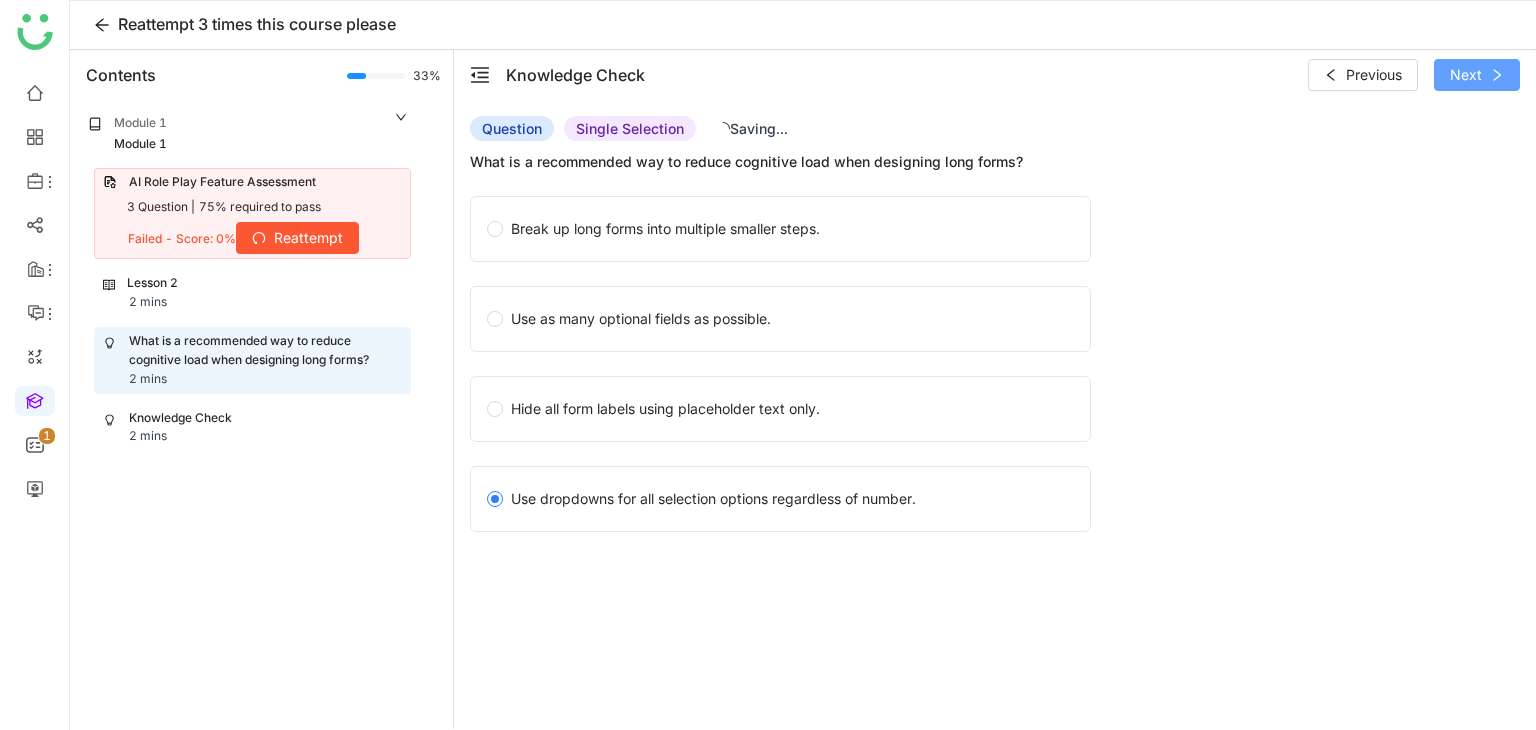 click on "Next" 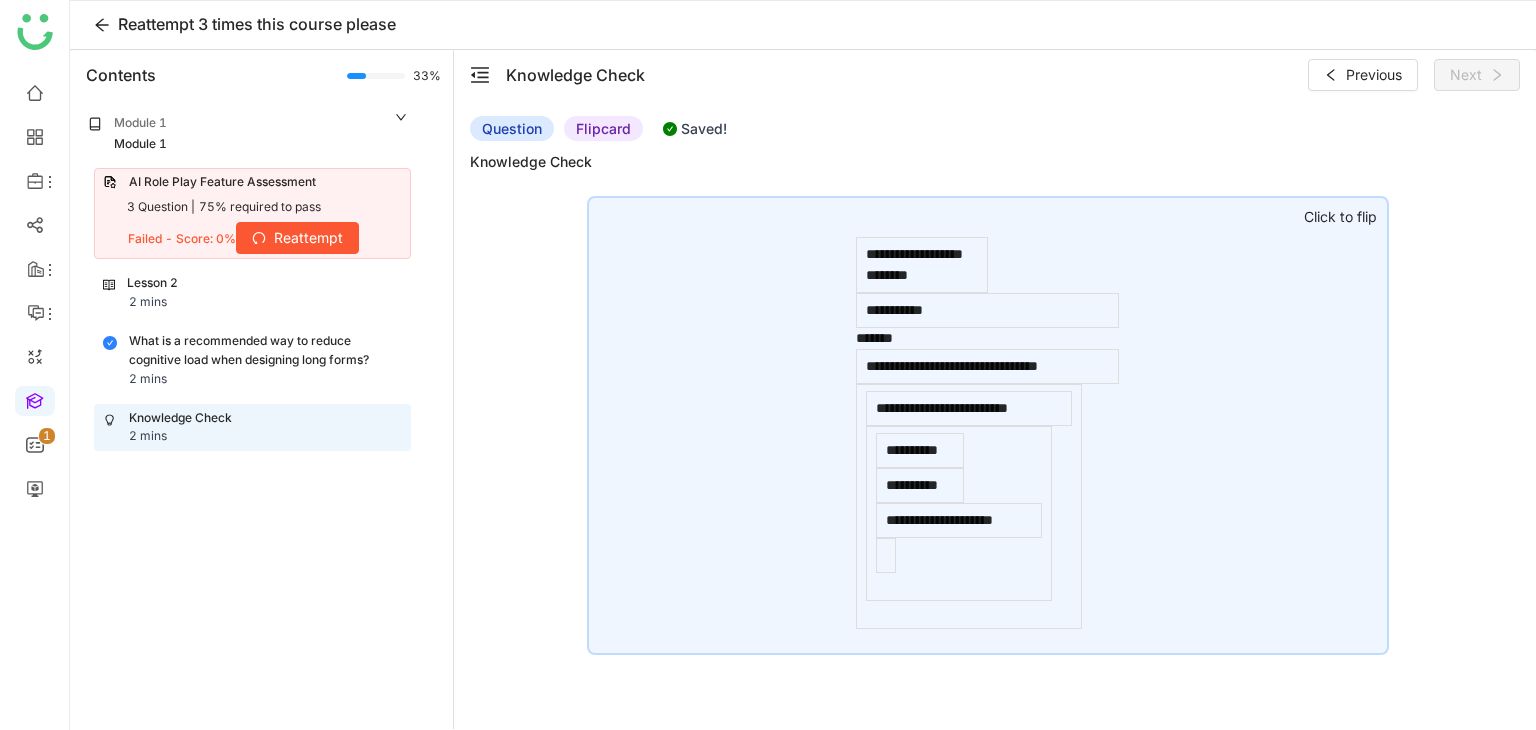 click on "**********" 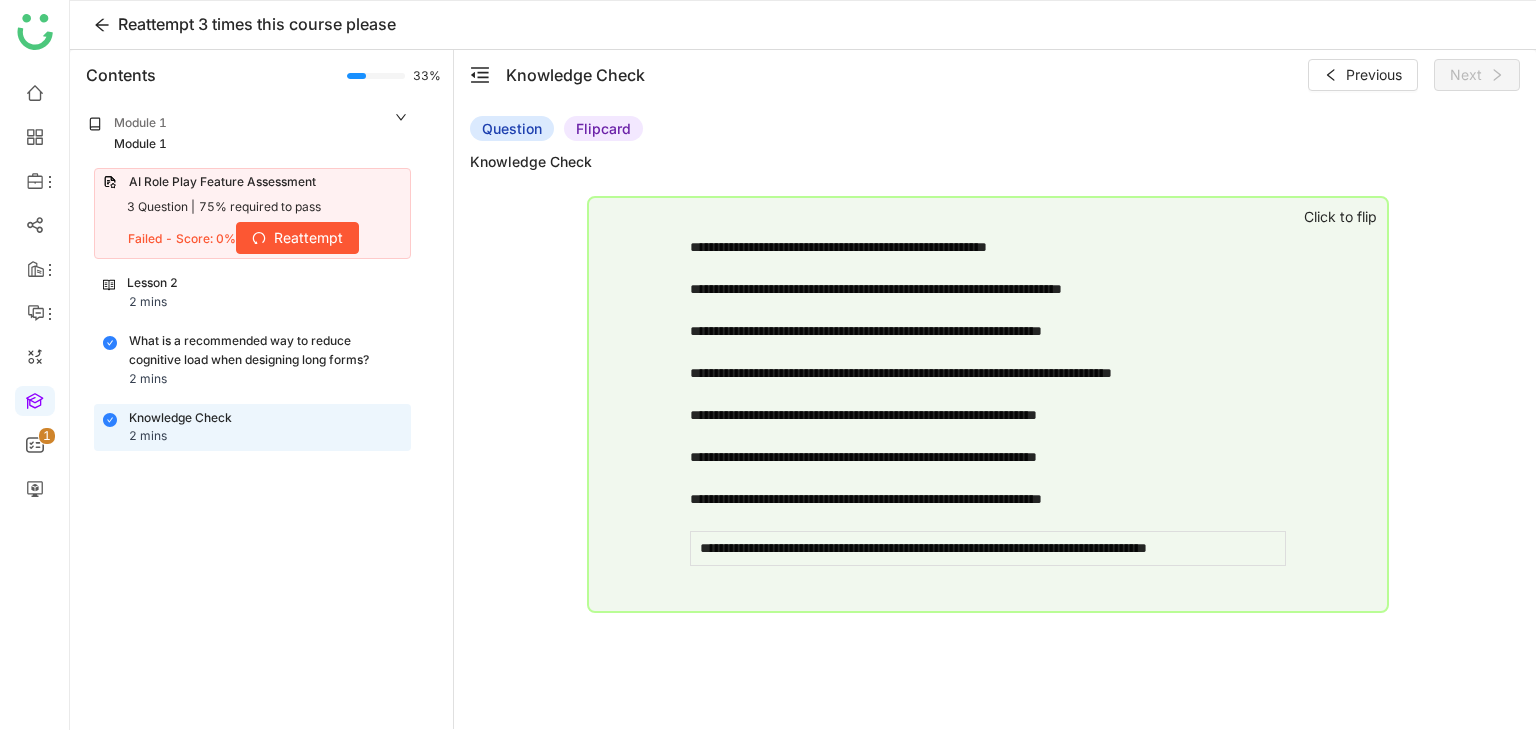 click on "**********" 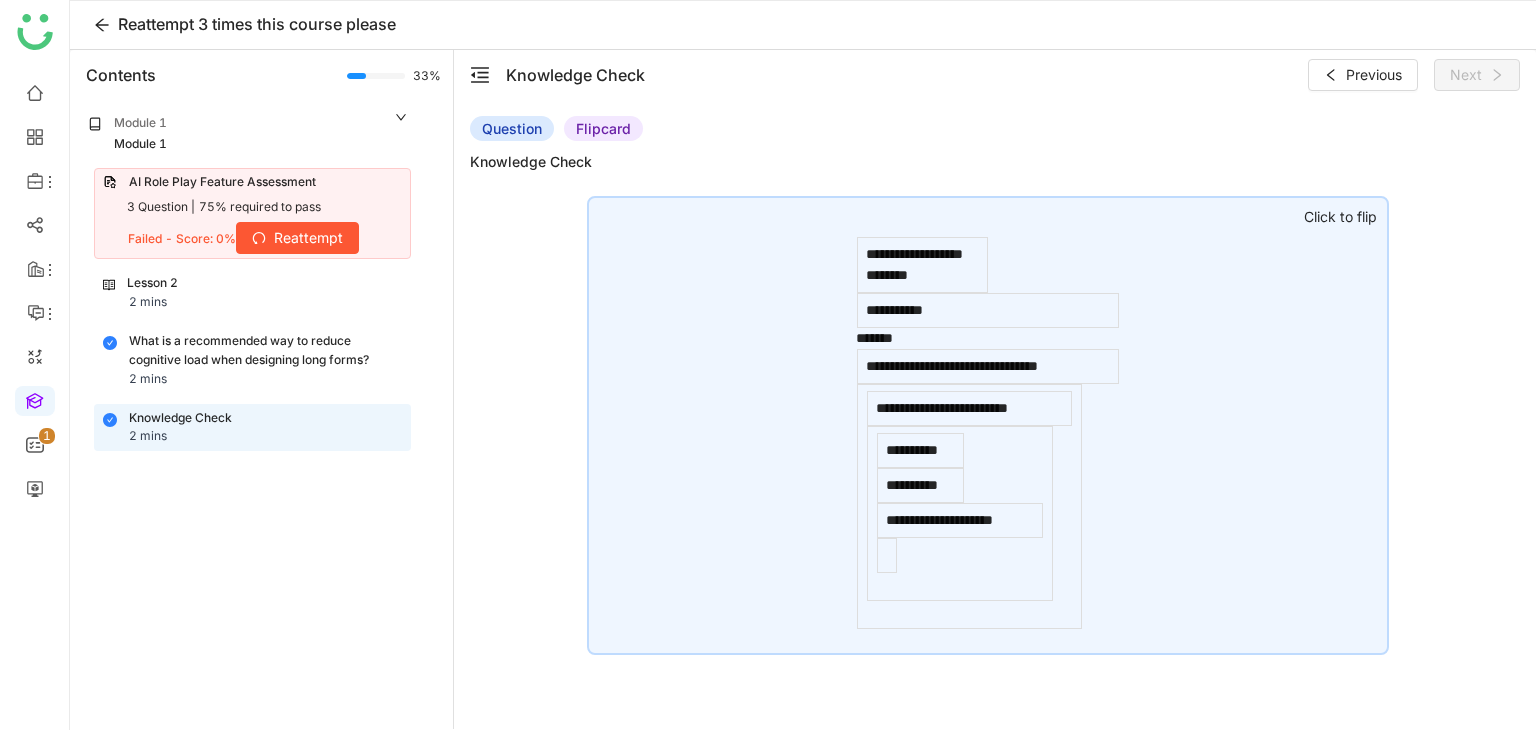 click on "**********" 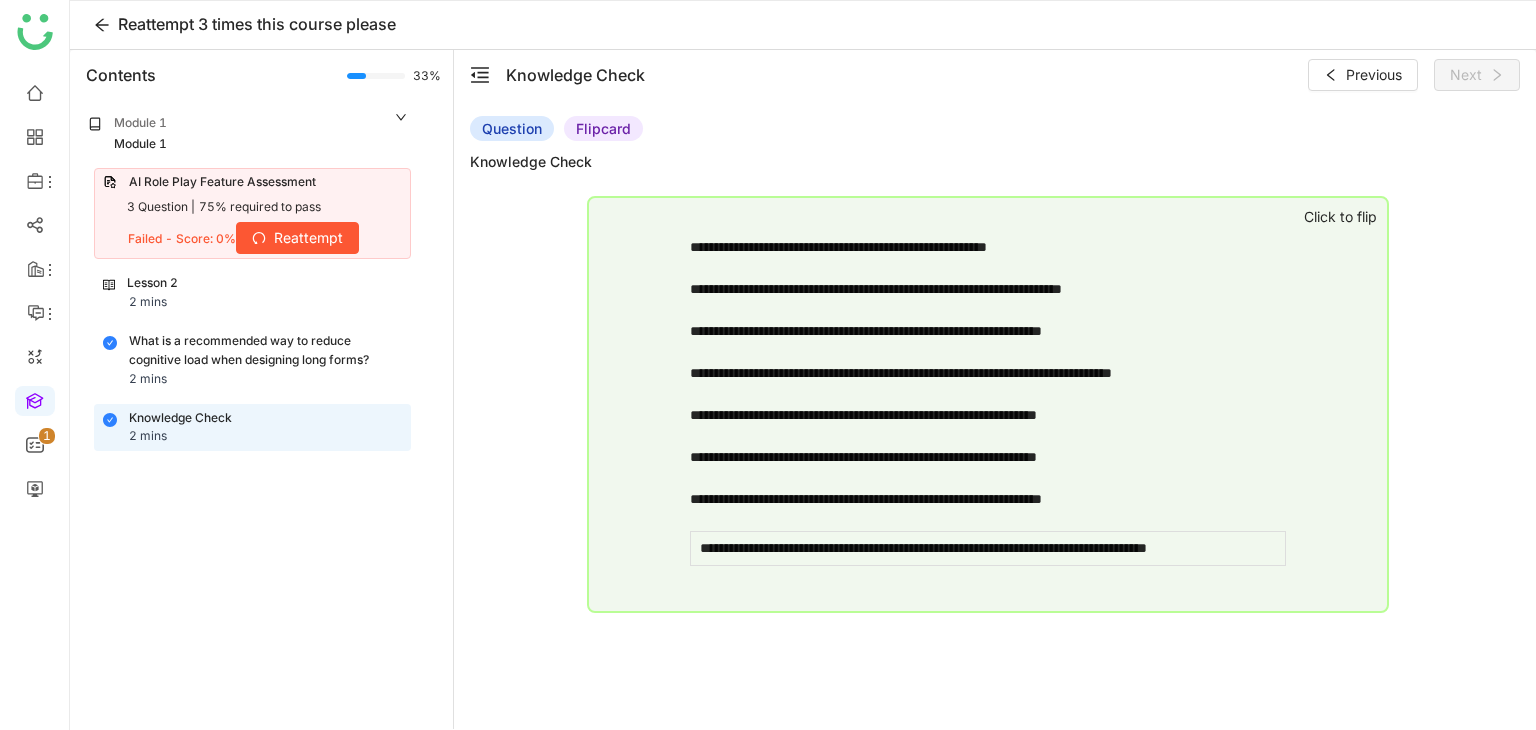 click on "**********" 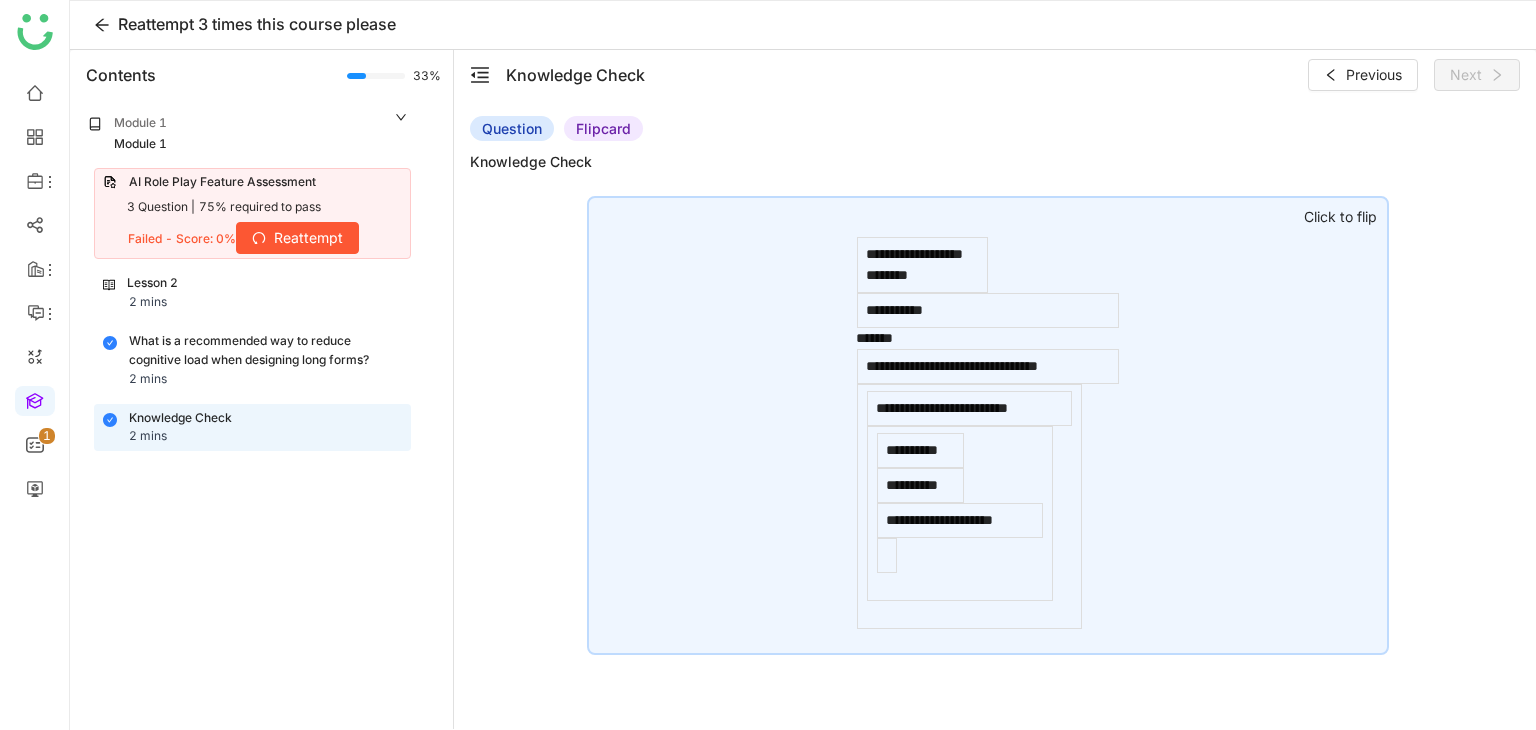 click on "**********" 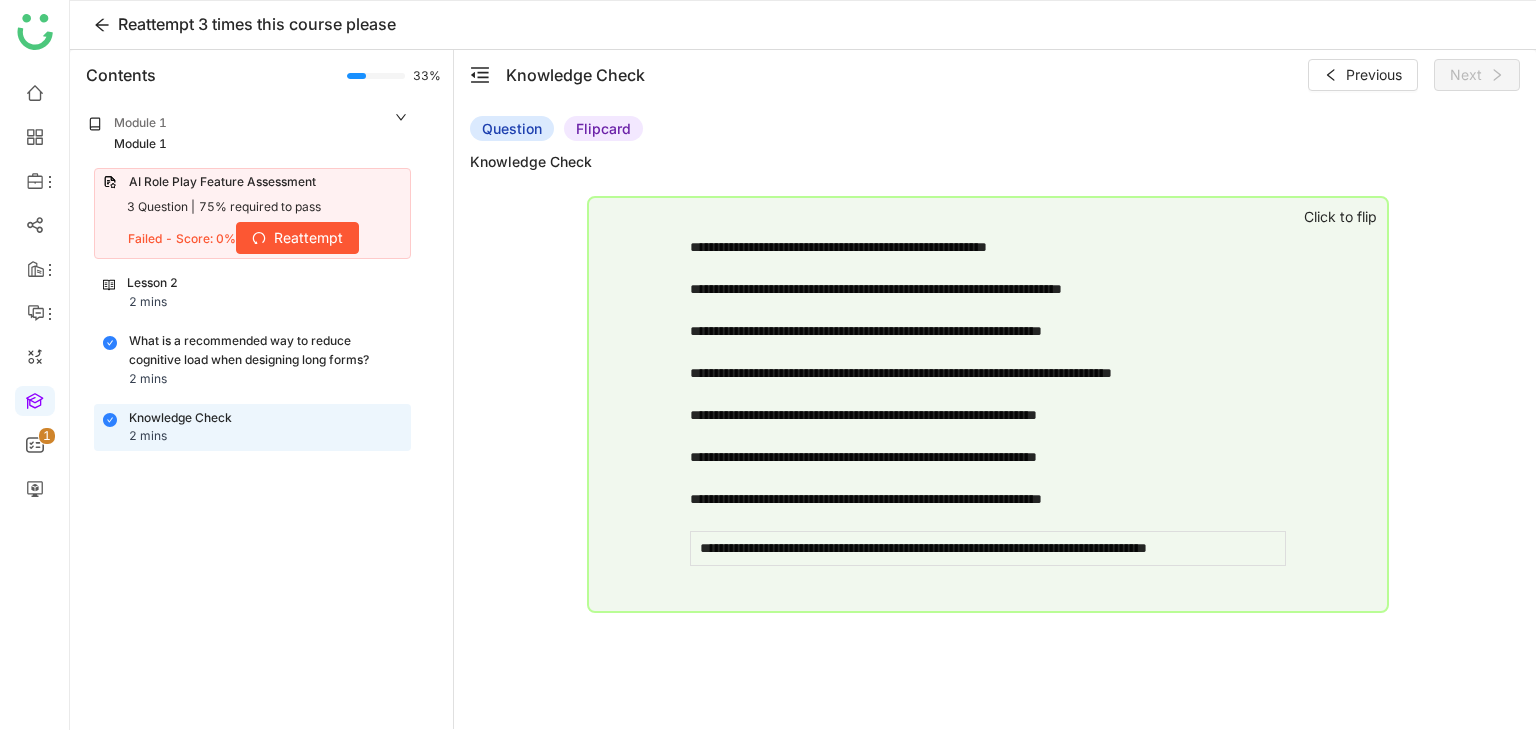 click on "What is a recommended way to reduce cognitive load when designing long forms?" 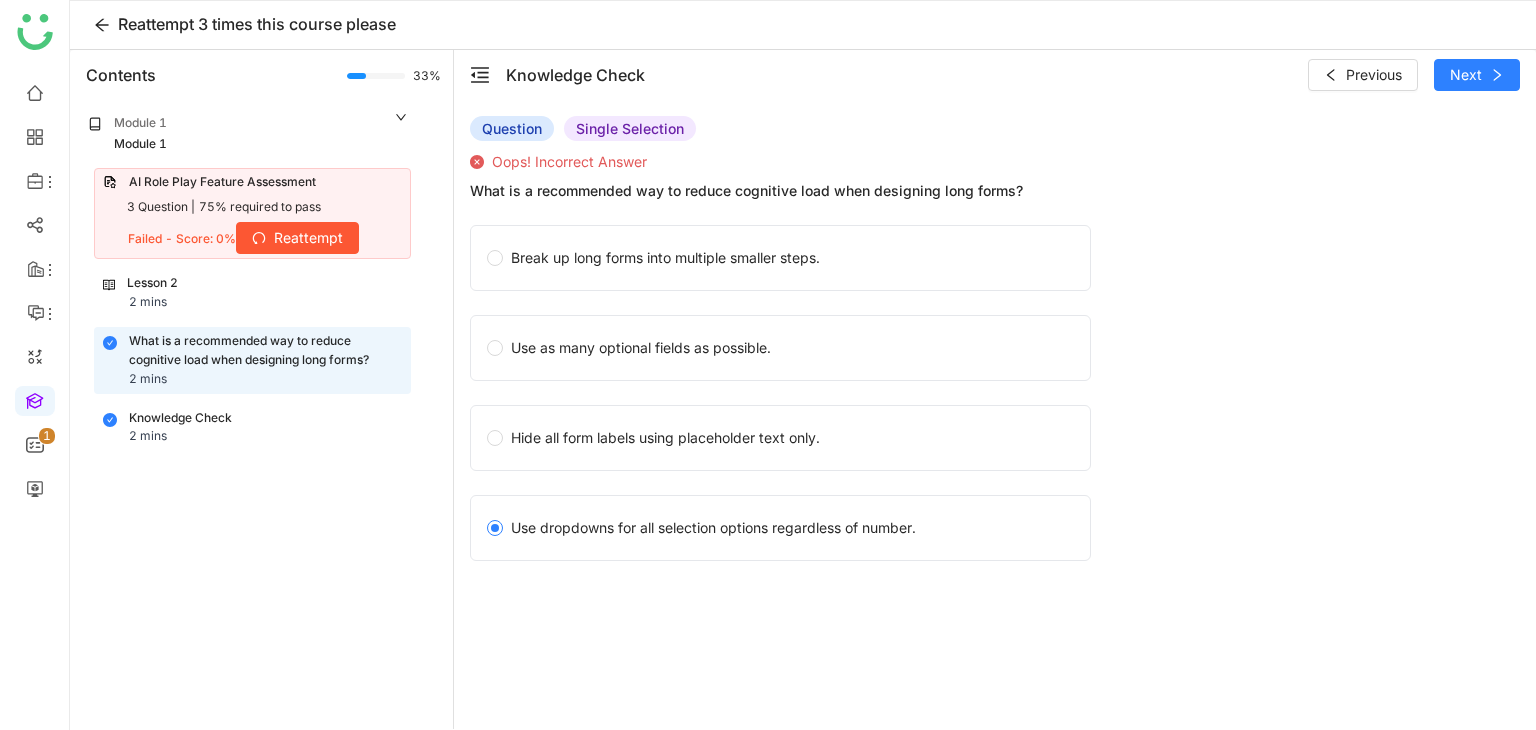 click on "What is a recommended way to reduce cognitive load when designing long forms? 2 mins" 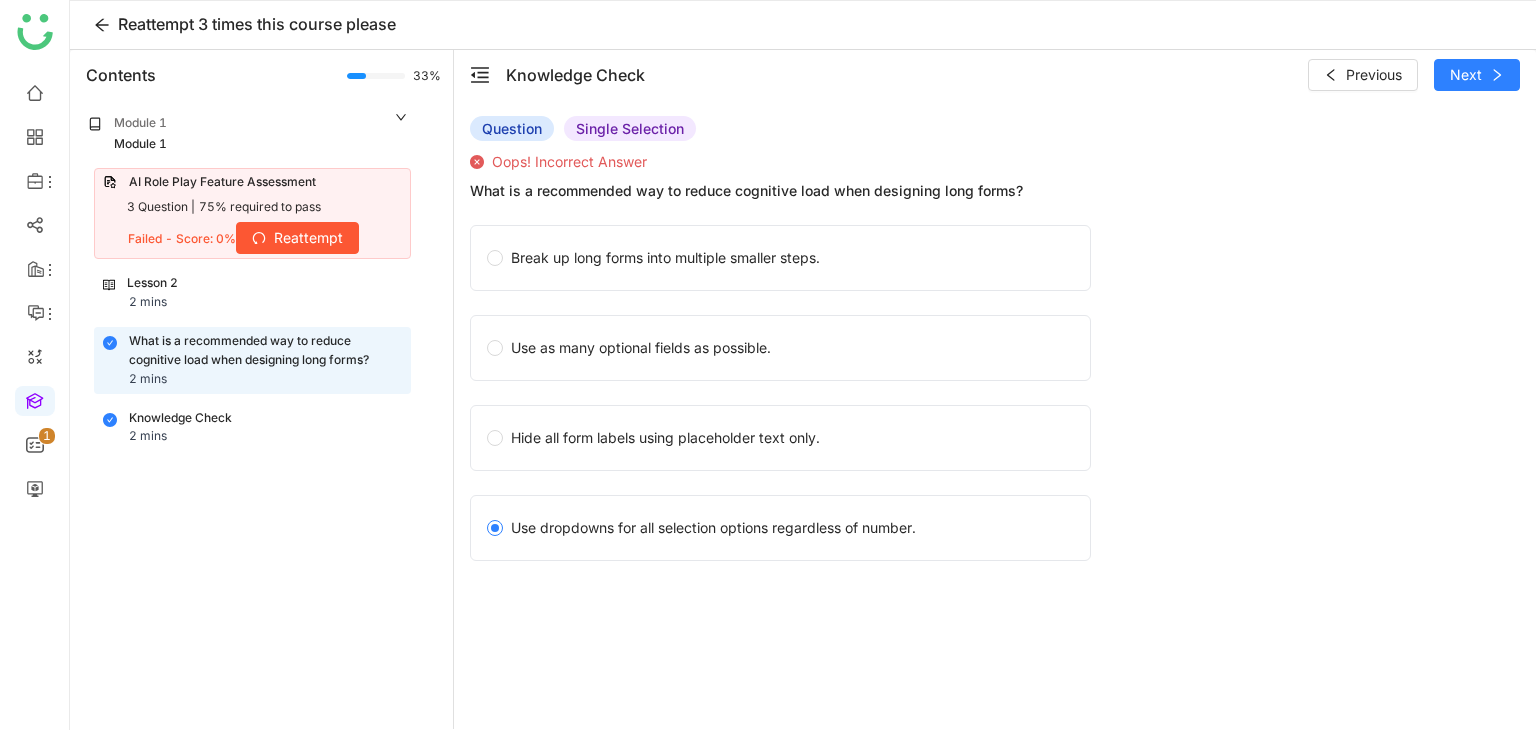 click on "Knowledge Check" 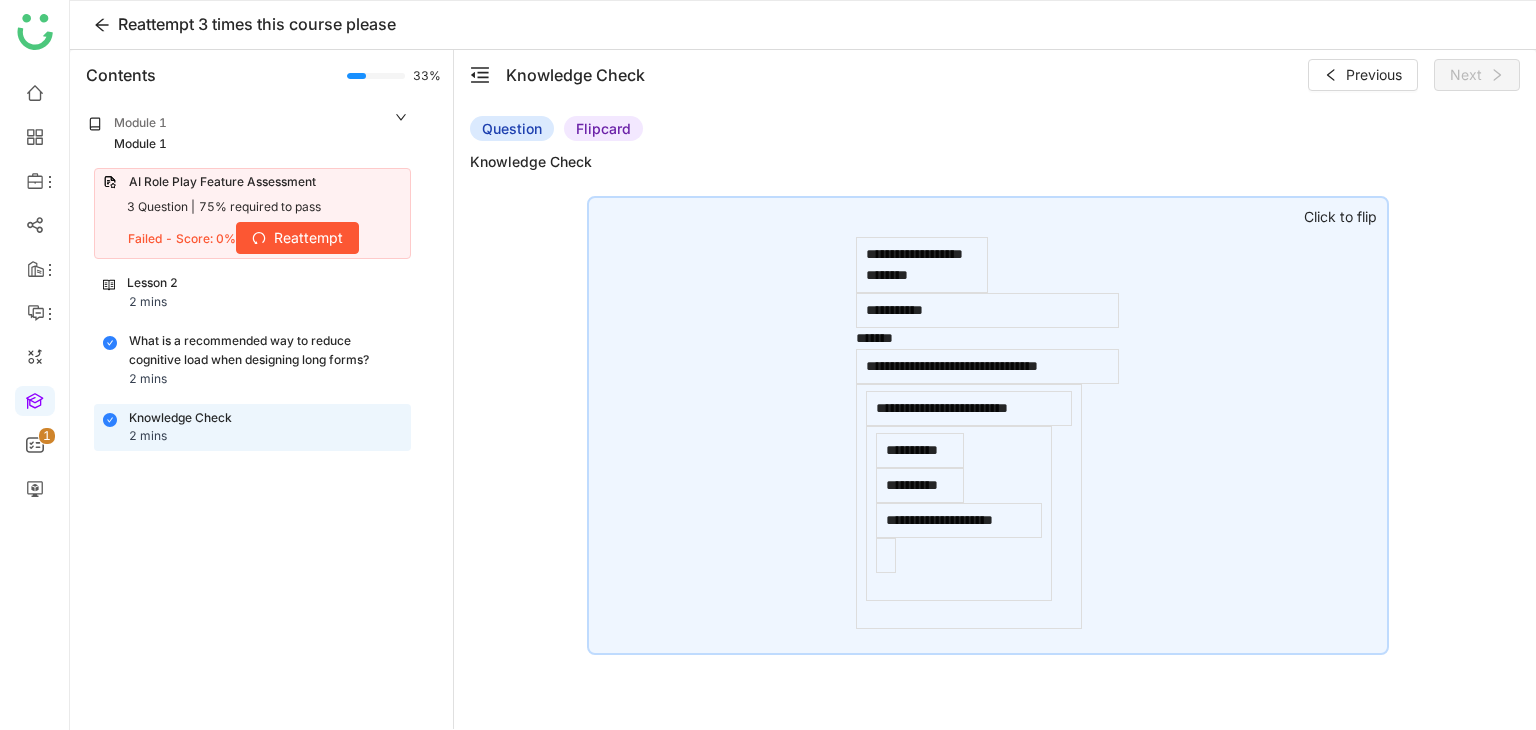 click on "Reattempt" 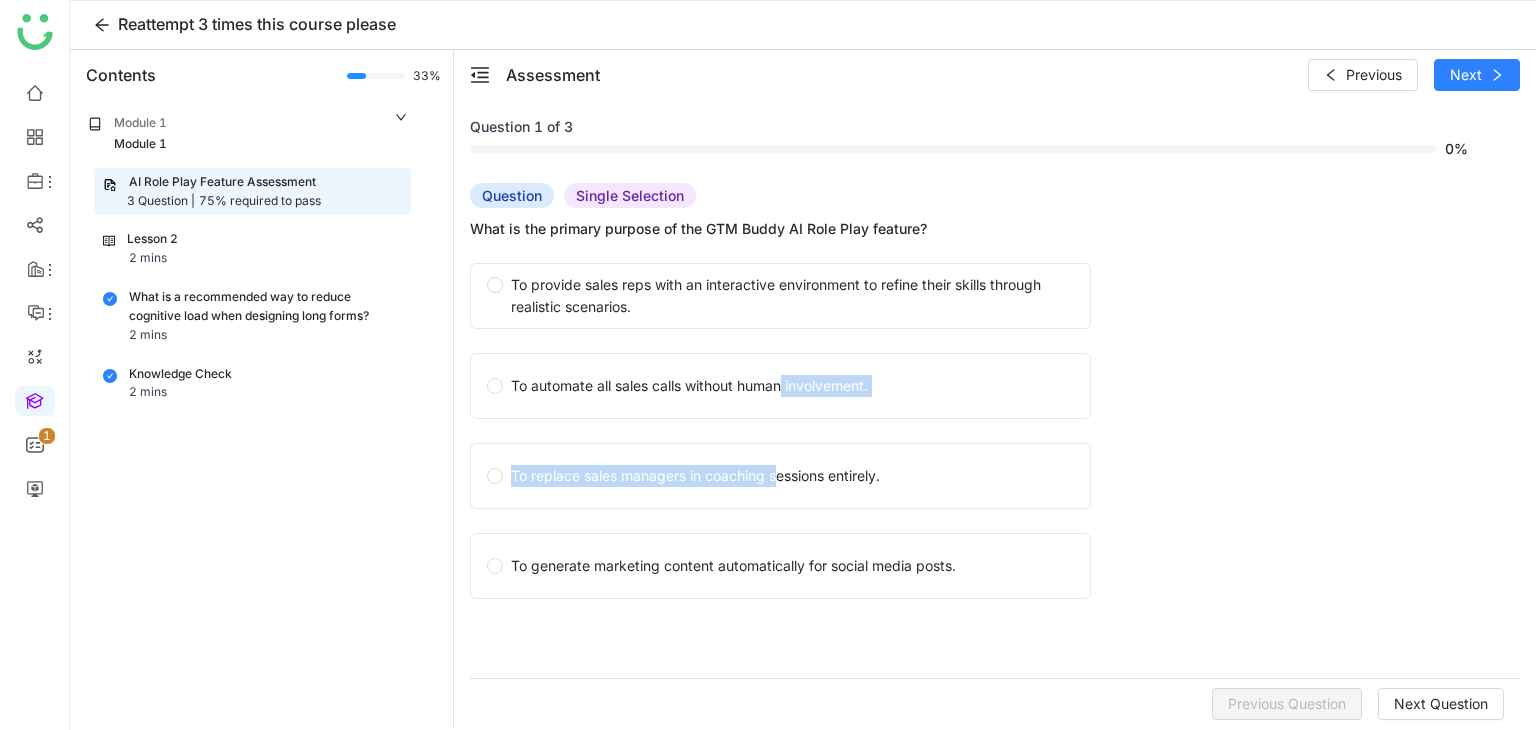 click on "To provide sales reps with an interactive environment to refine their skills through realistic scenarios.   To automate all sales calls without human involvement.   To replace sales managers in coaching sessions entirely.   To generate marketing content automatically for social media posts." 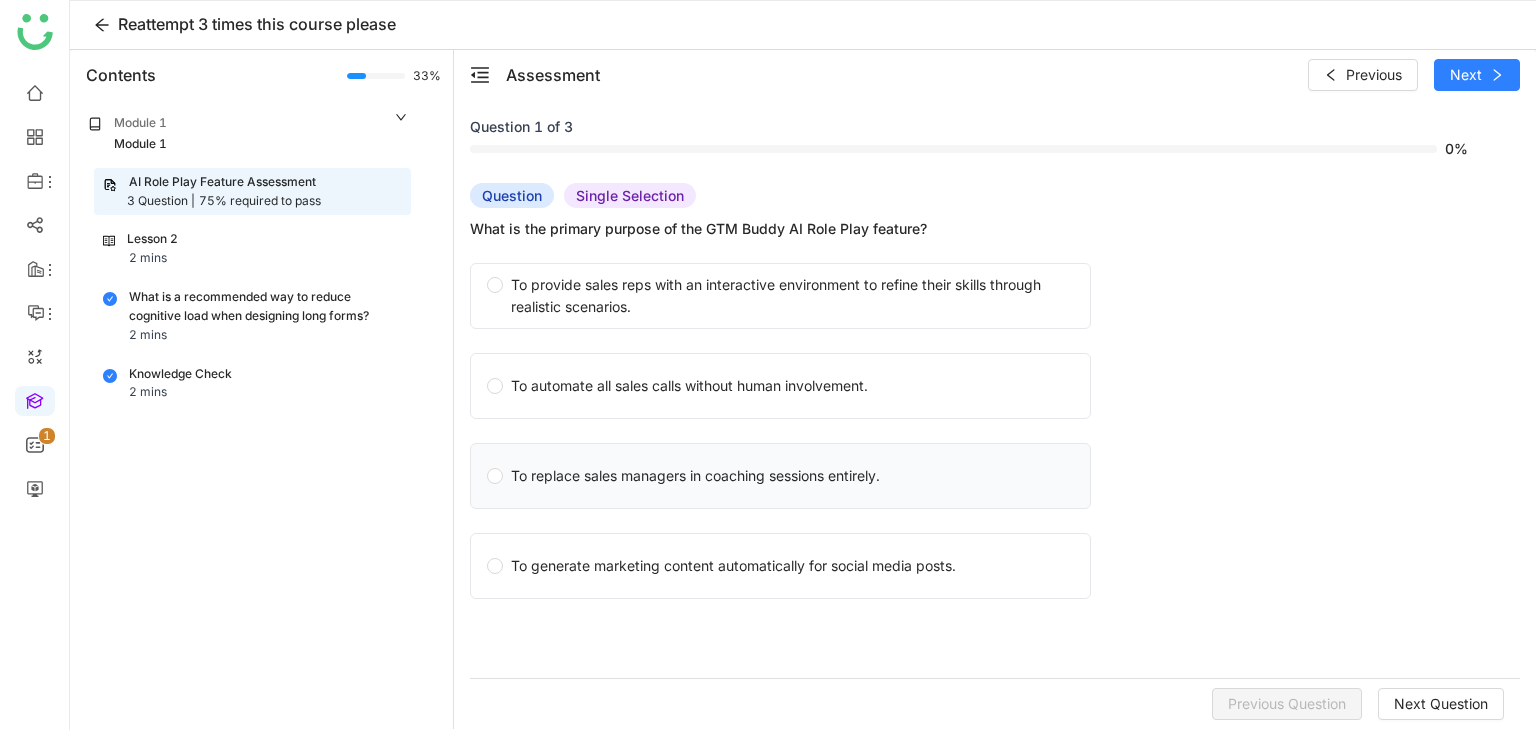 click on "To replace sales managers in coaching sessions entirely." 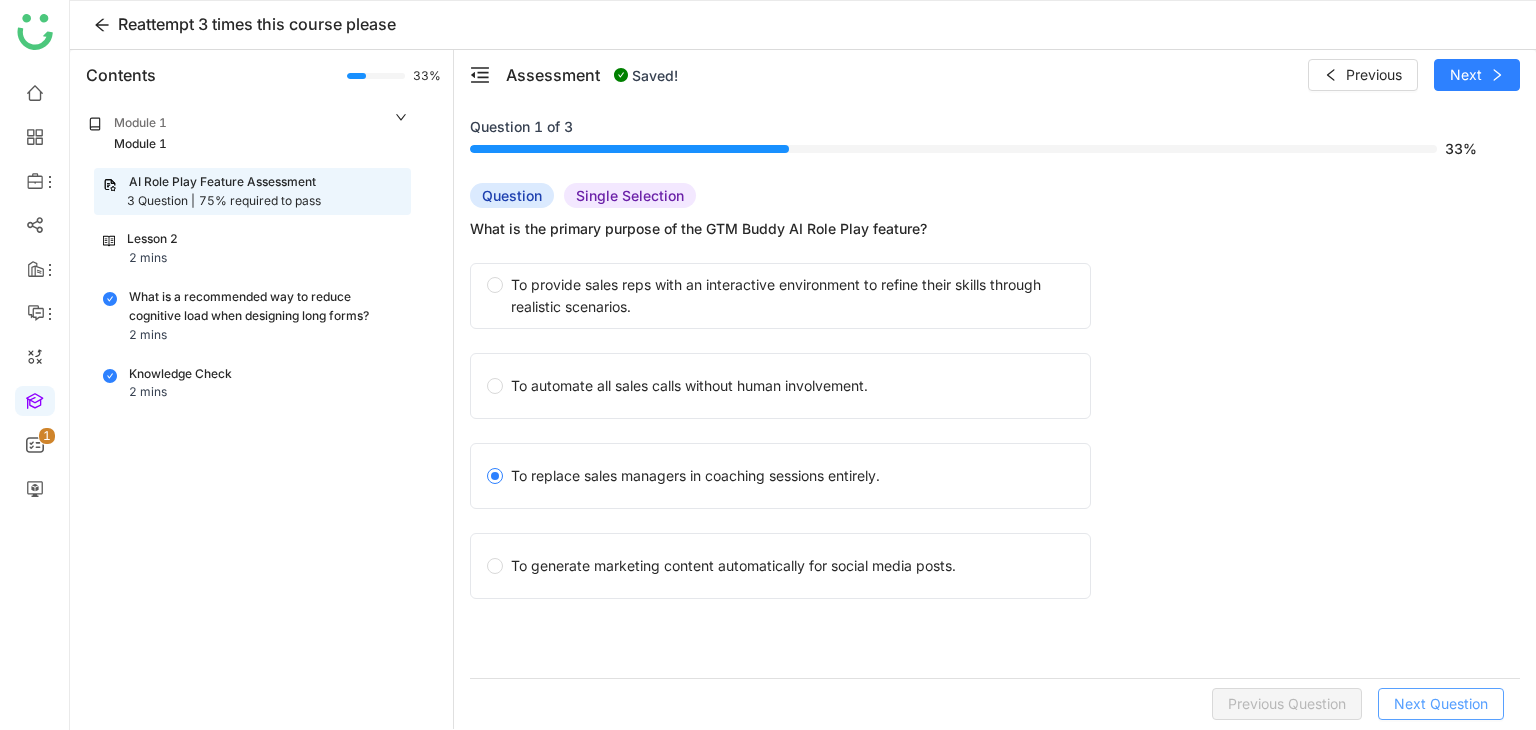 click on "Next Question" 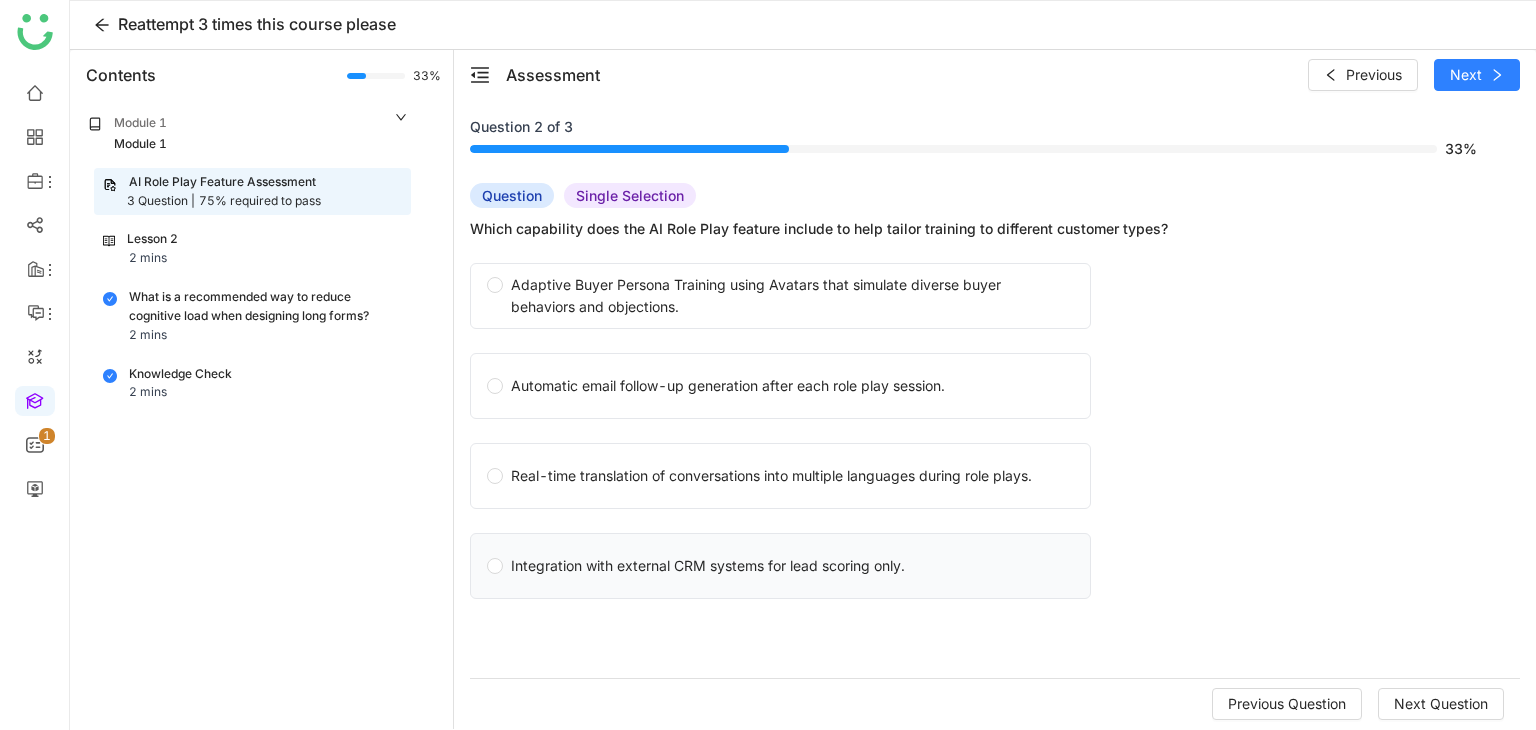 click on "Integration with external CRM systems for lead scoring only." 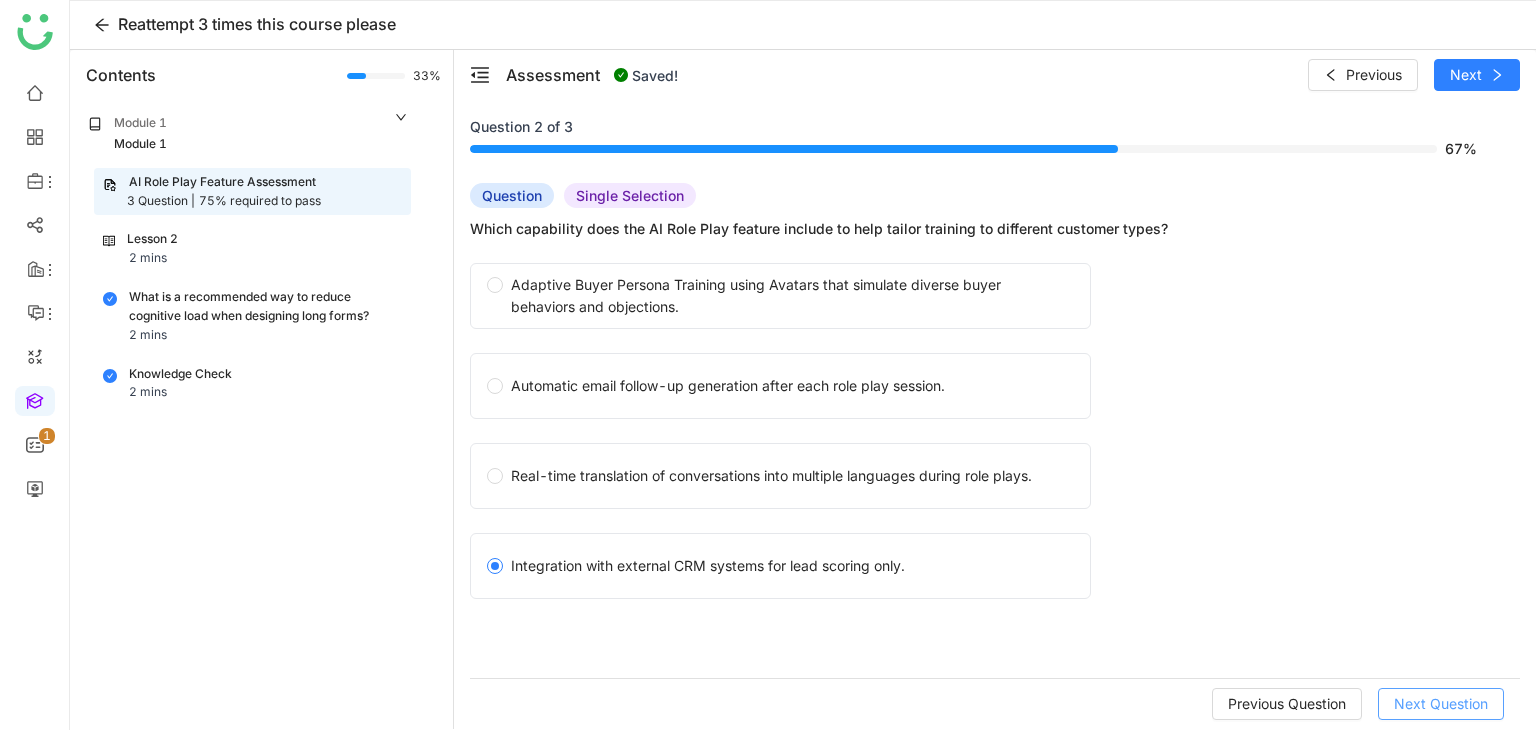 click on "Next Question" 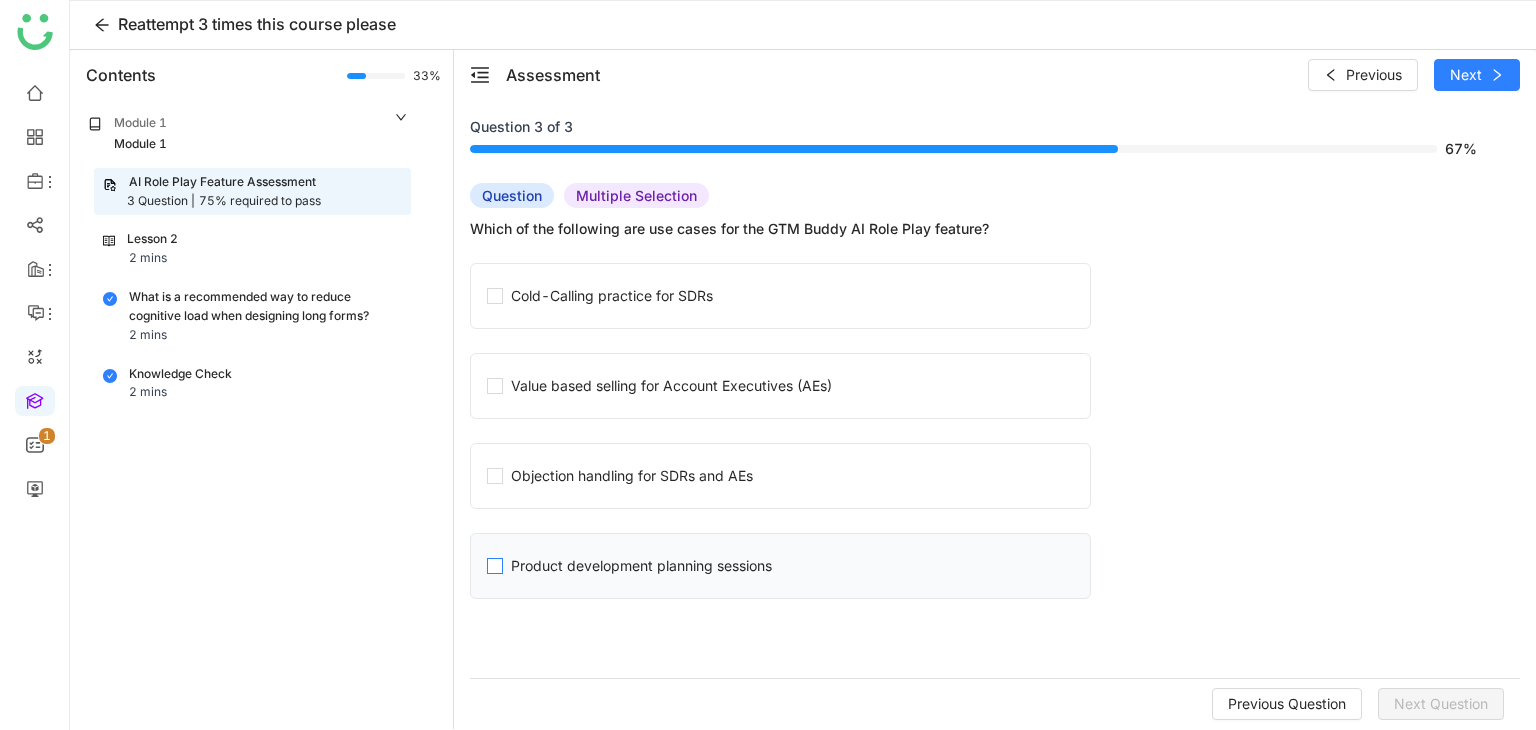 click on "Product development planning sessions" 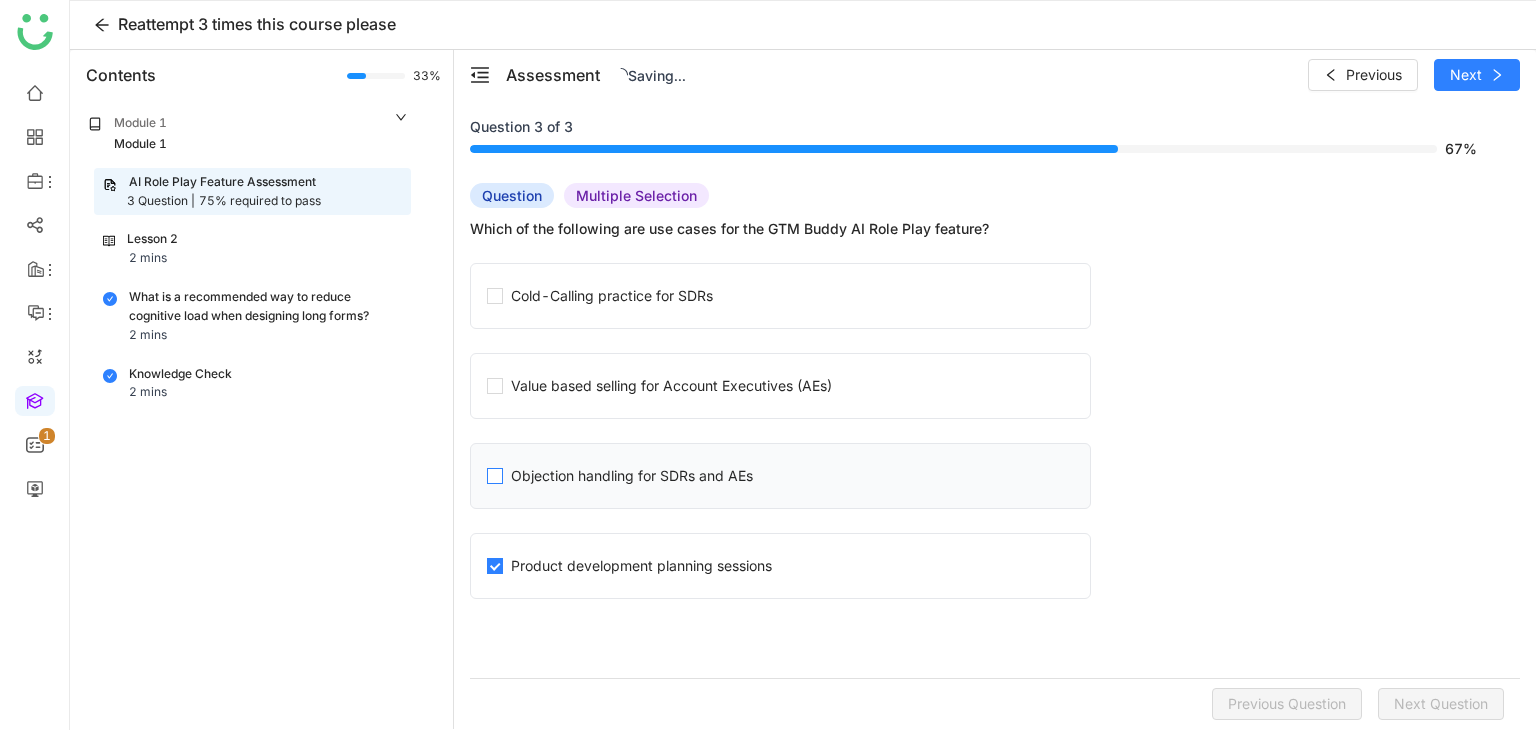 click on "Objection handling for SDRs and AEs" 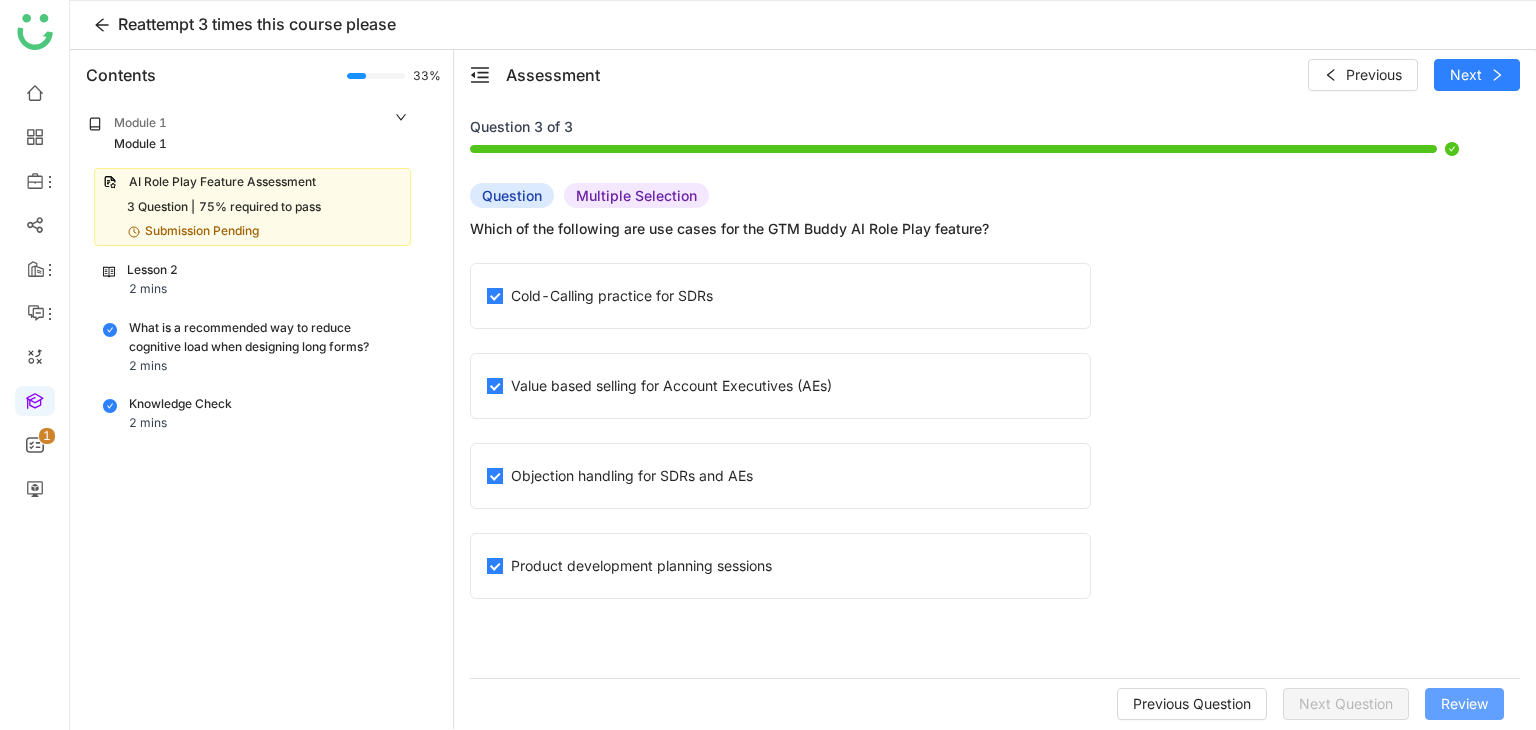 click on "Review" 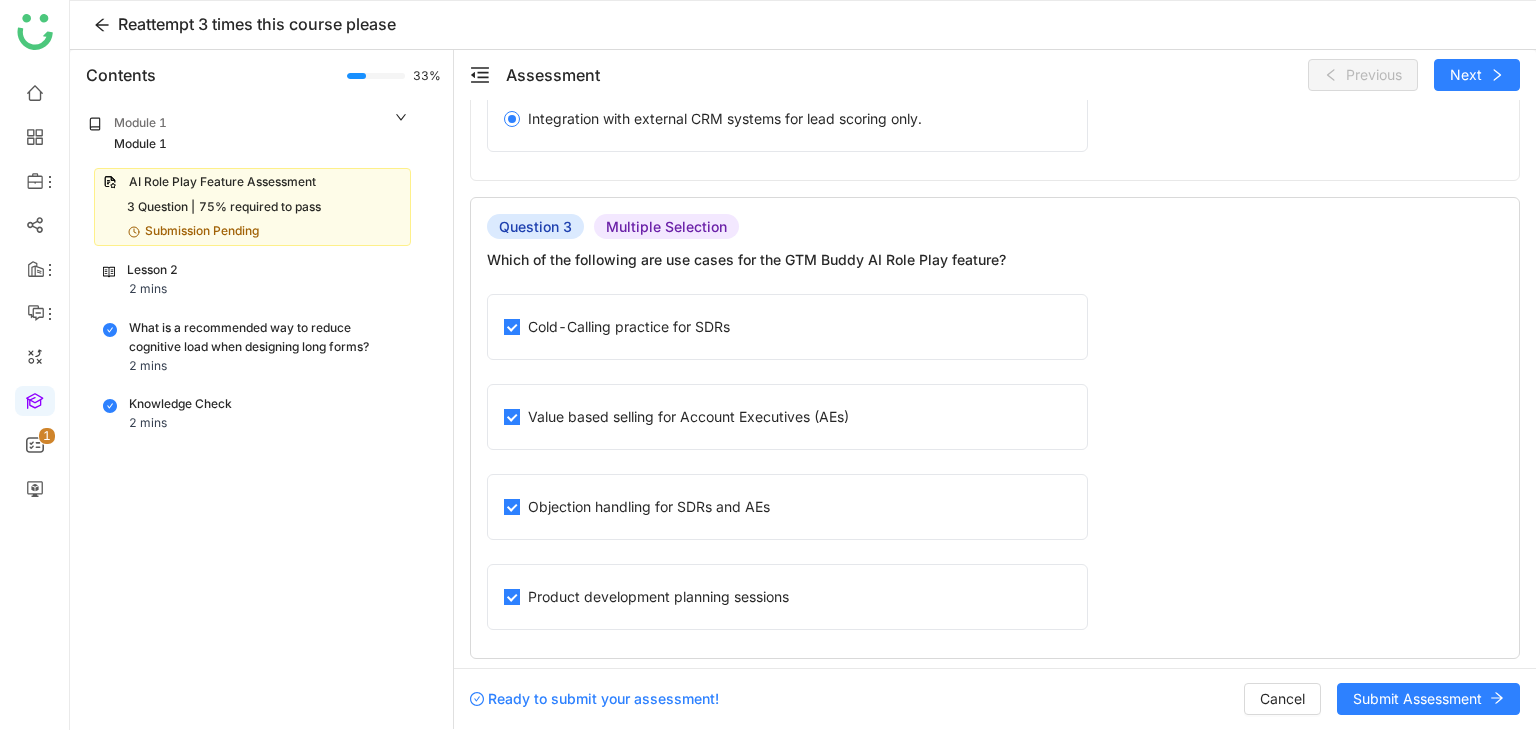 scroll, scrollTop: 1033, scrollLeft: 0, axis: vertical 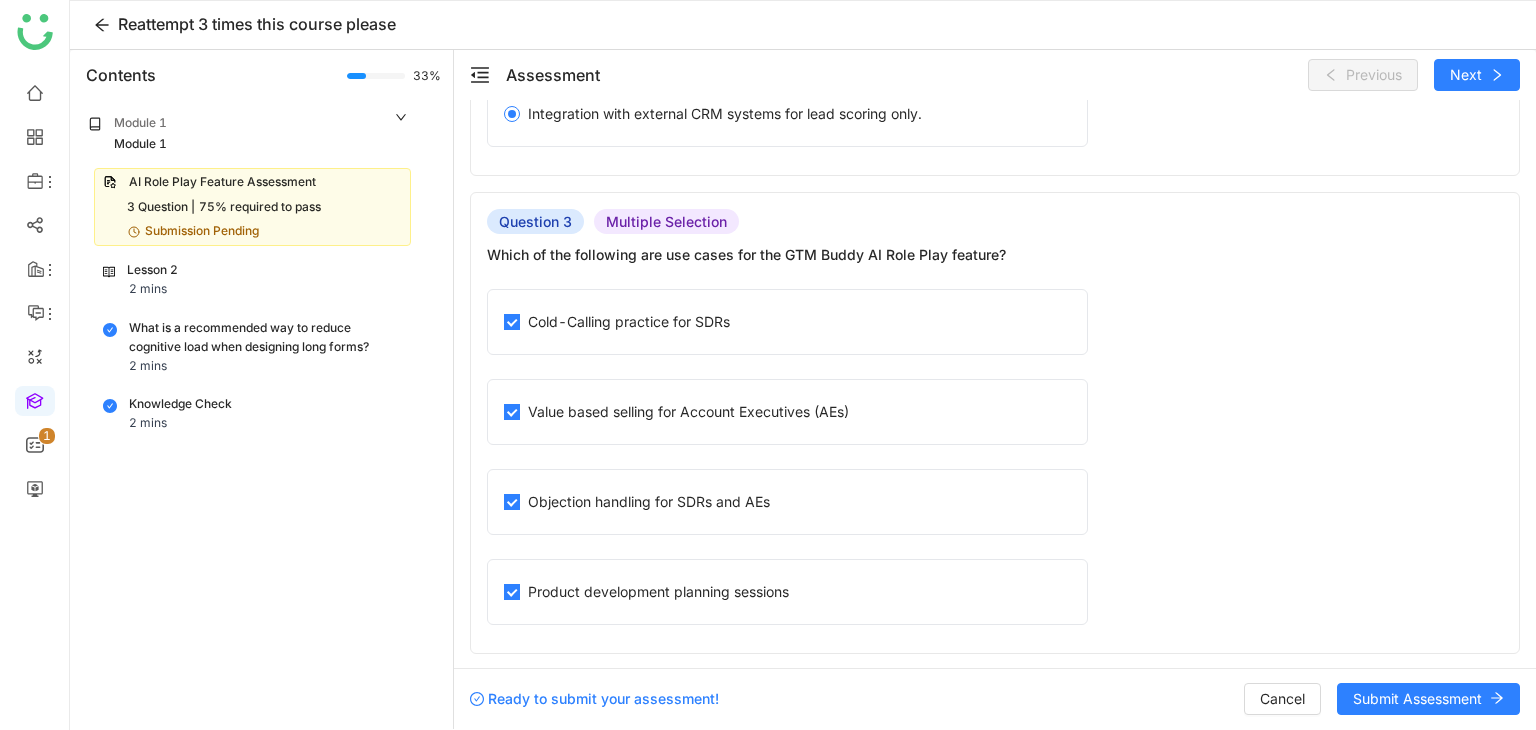 click on "Ready to submit your assessment!" 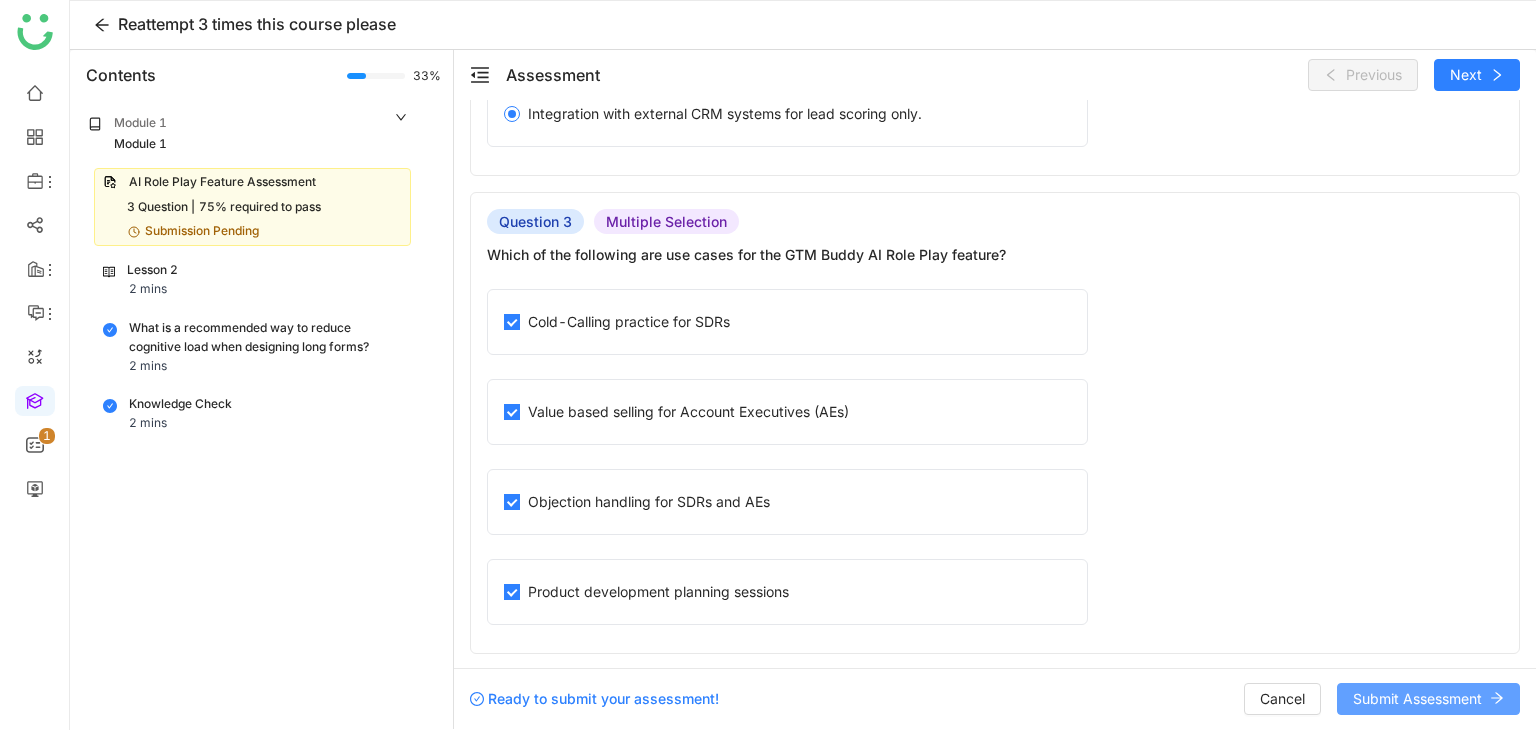 click on "Submit Assessment" 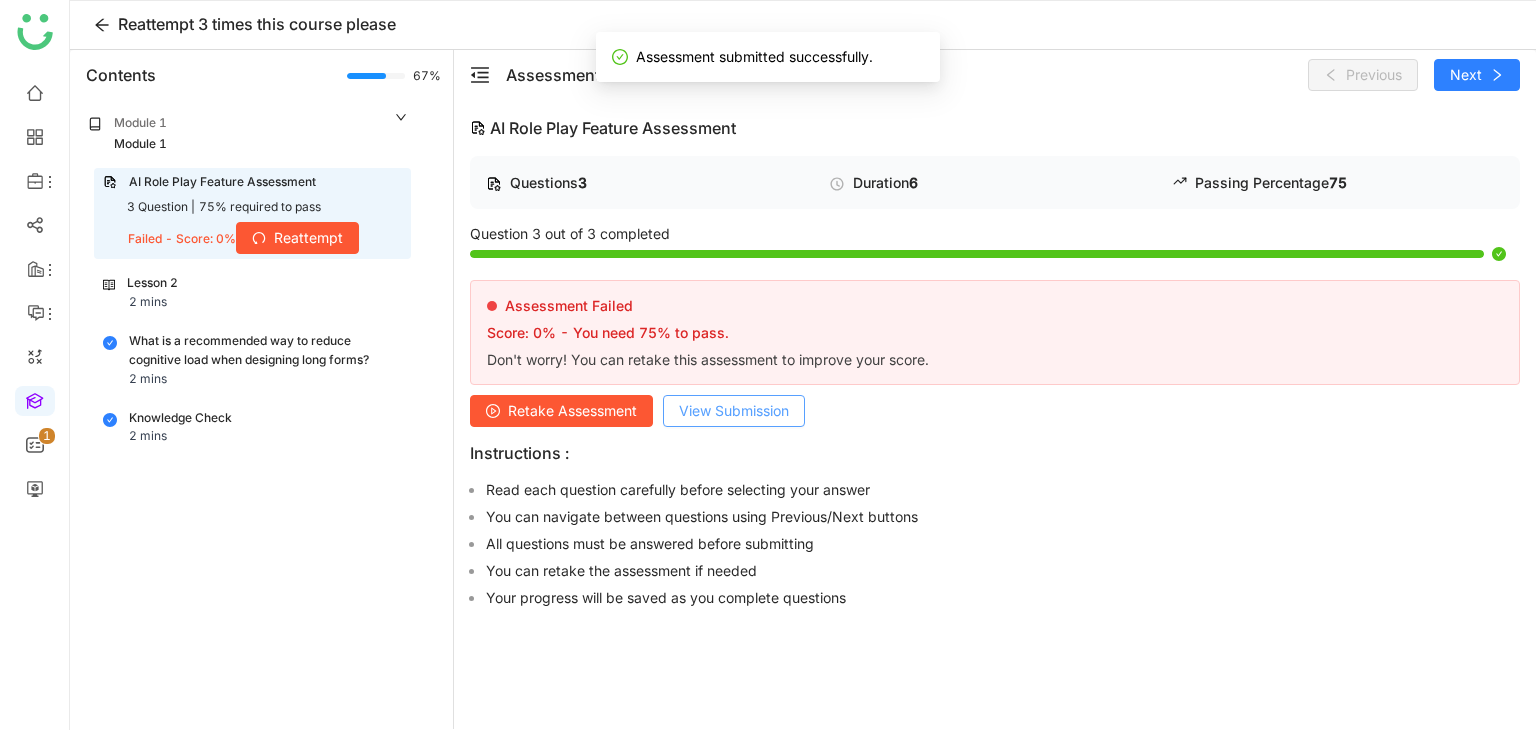 click on "View Submission" 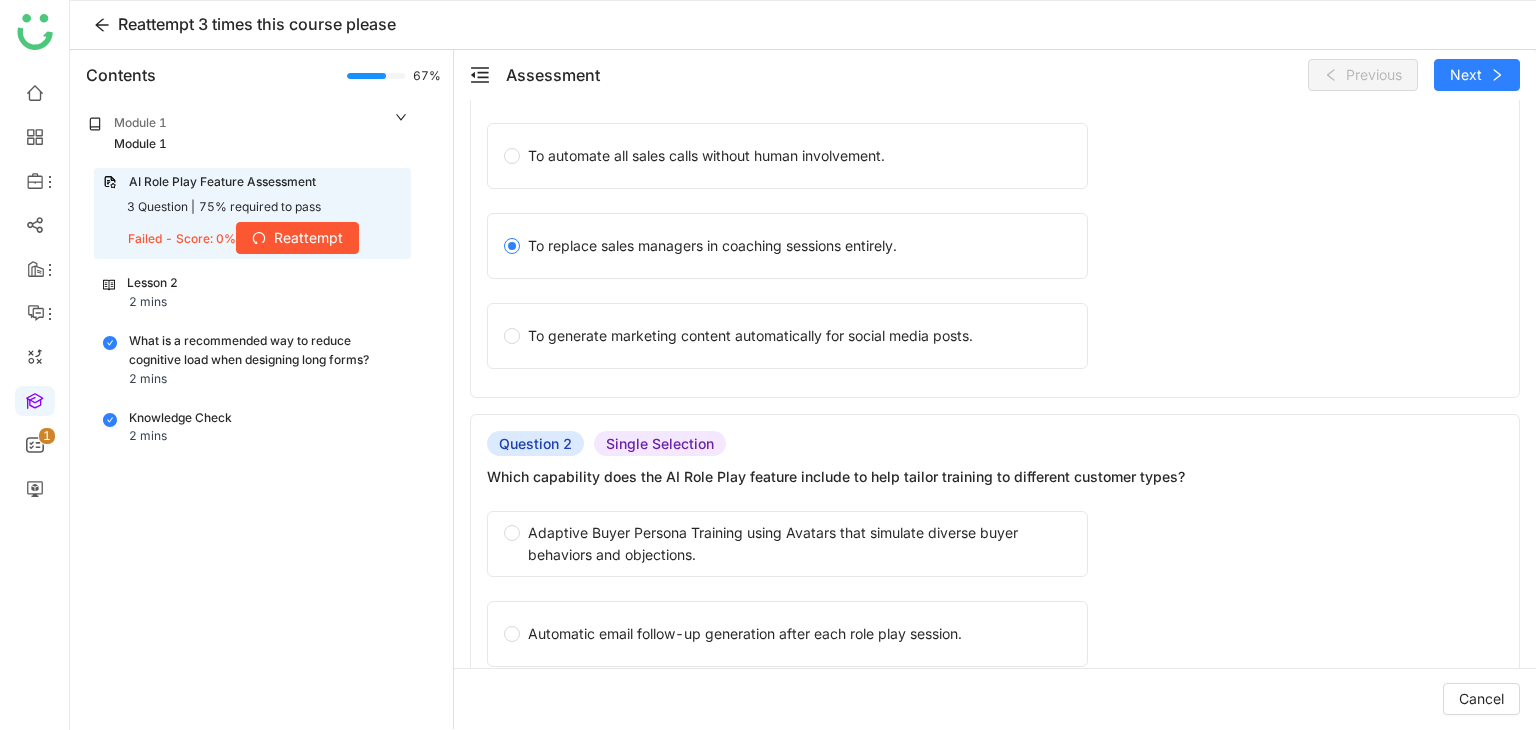 scroll, scrollTop: 0, scrollLeft: 0, axis: both 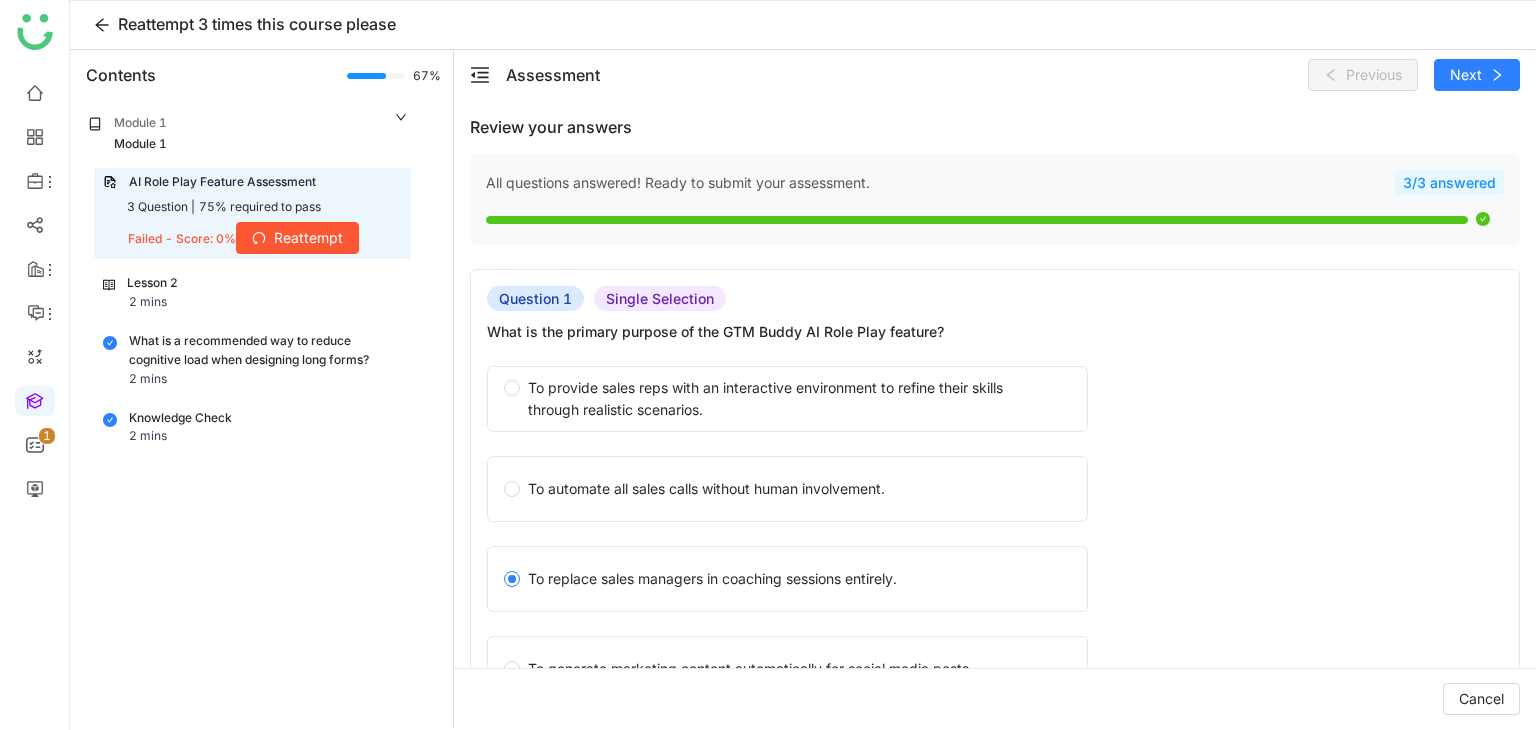 click on "What is a recommended way to reduce cognitive load when designing long forms?" 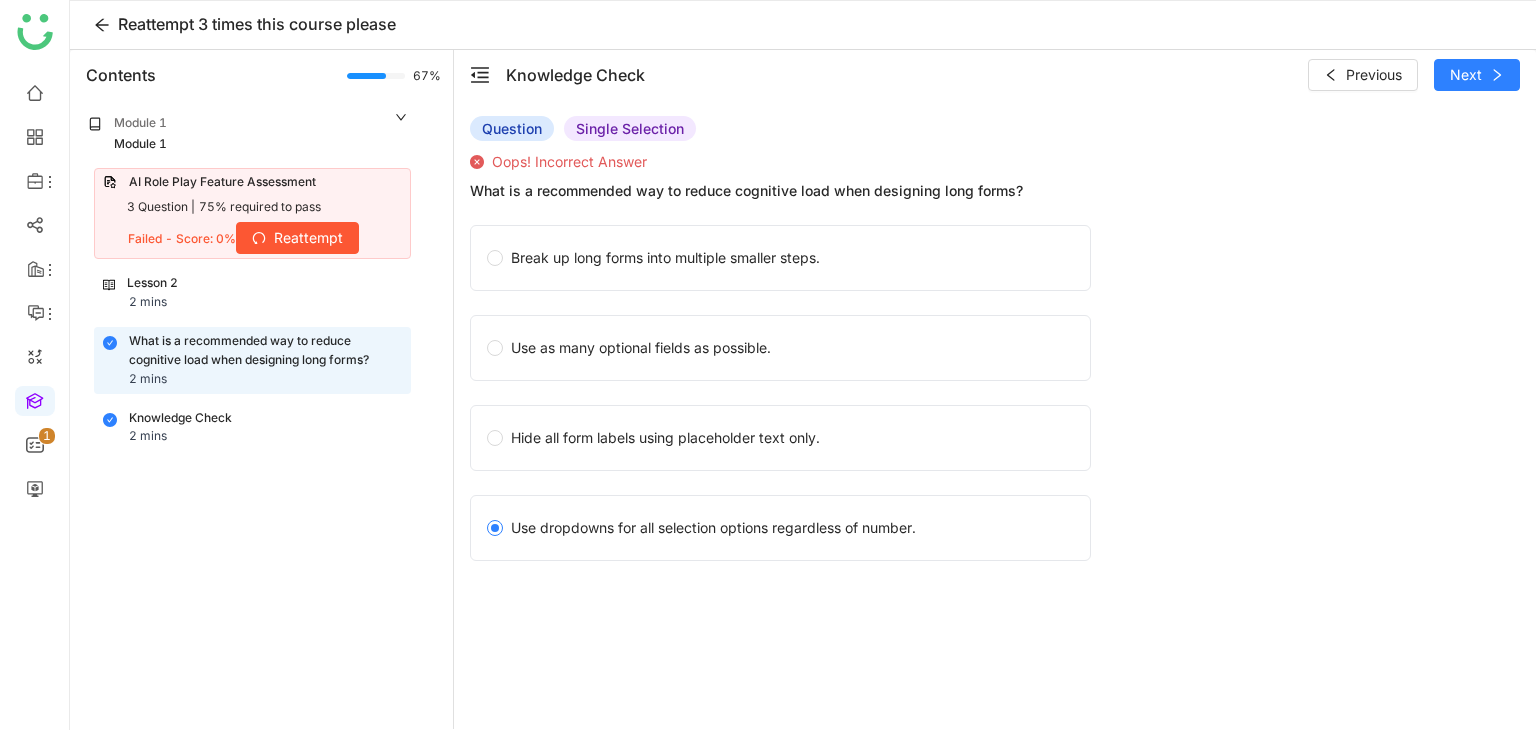 click on "AI Role Play Feature Assessment   3 Question |   75% required to pass   Failed - Score: 0%   Reattempt" 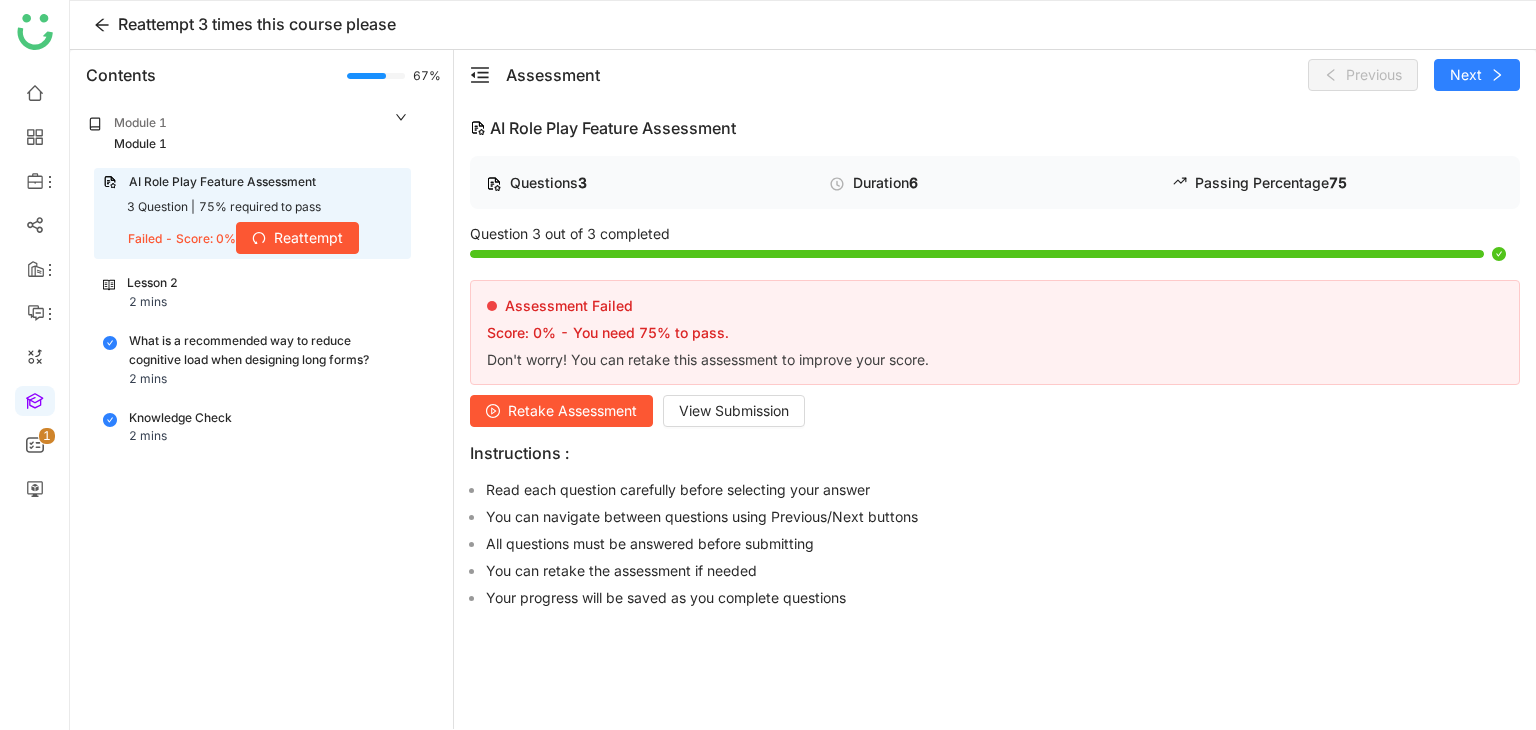 click on "What is a recommended way to reduce cognitive load when designing long forms?" 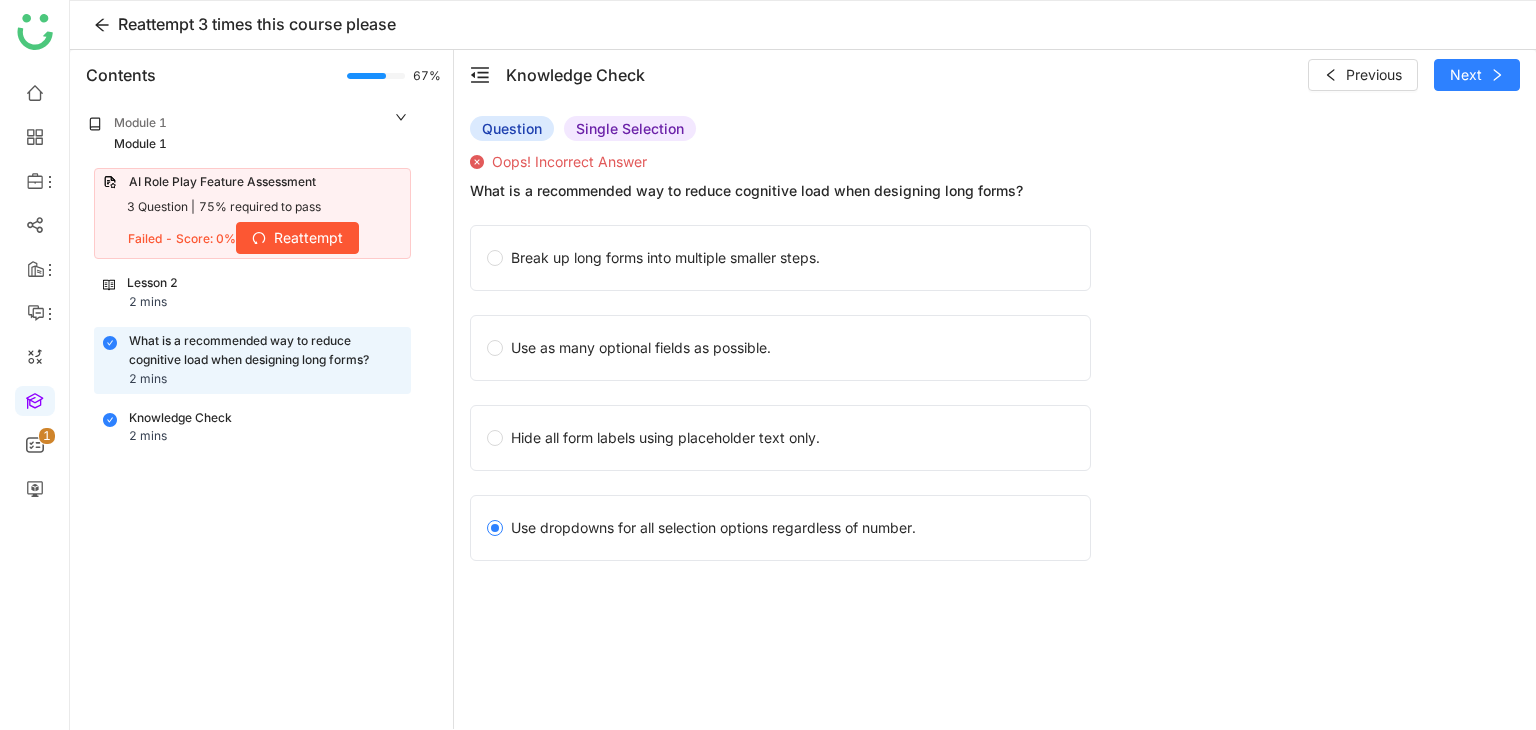 click on "Knowledge Check 2 mins" 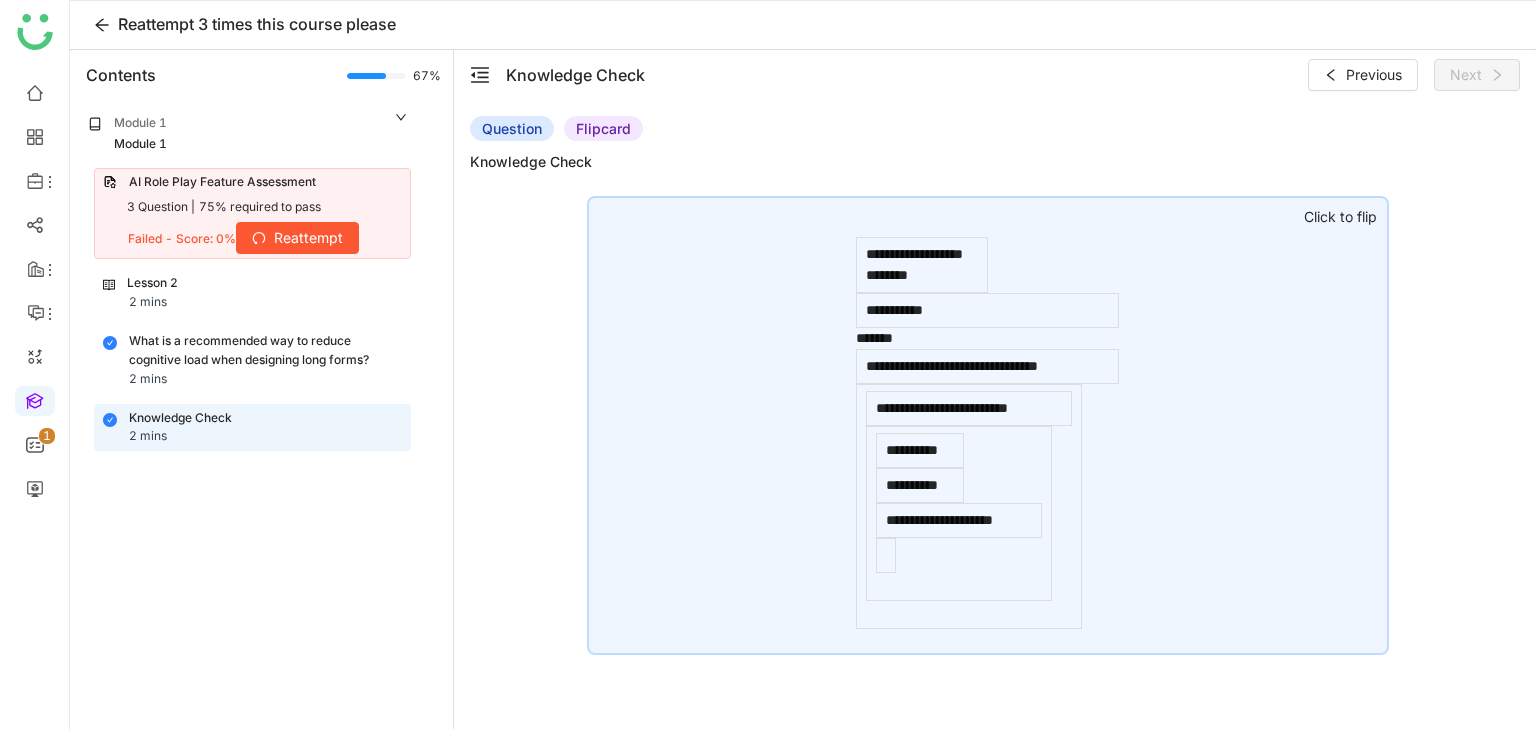 click on "**********" 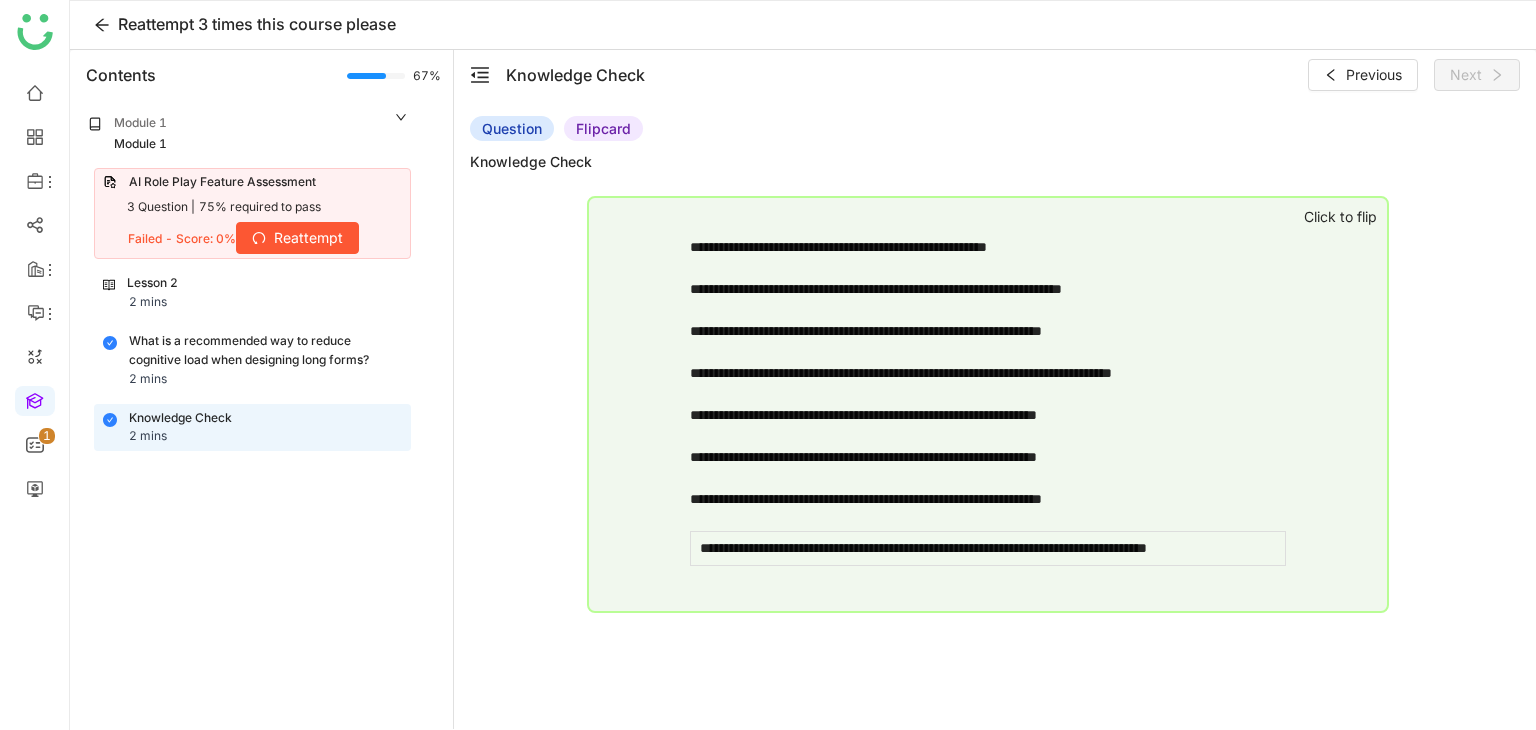 click on "AI Role Play Feature Assessment" 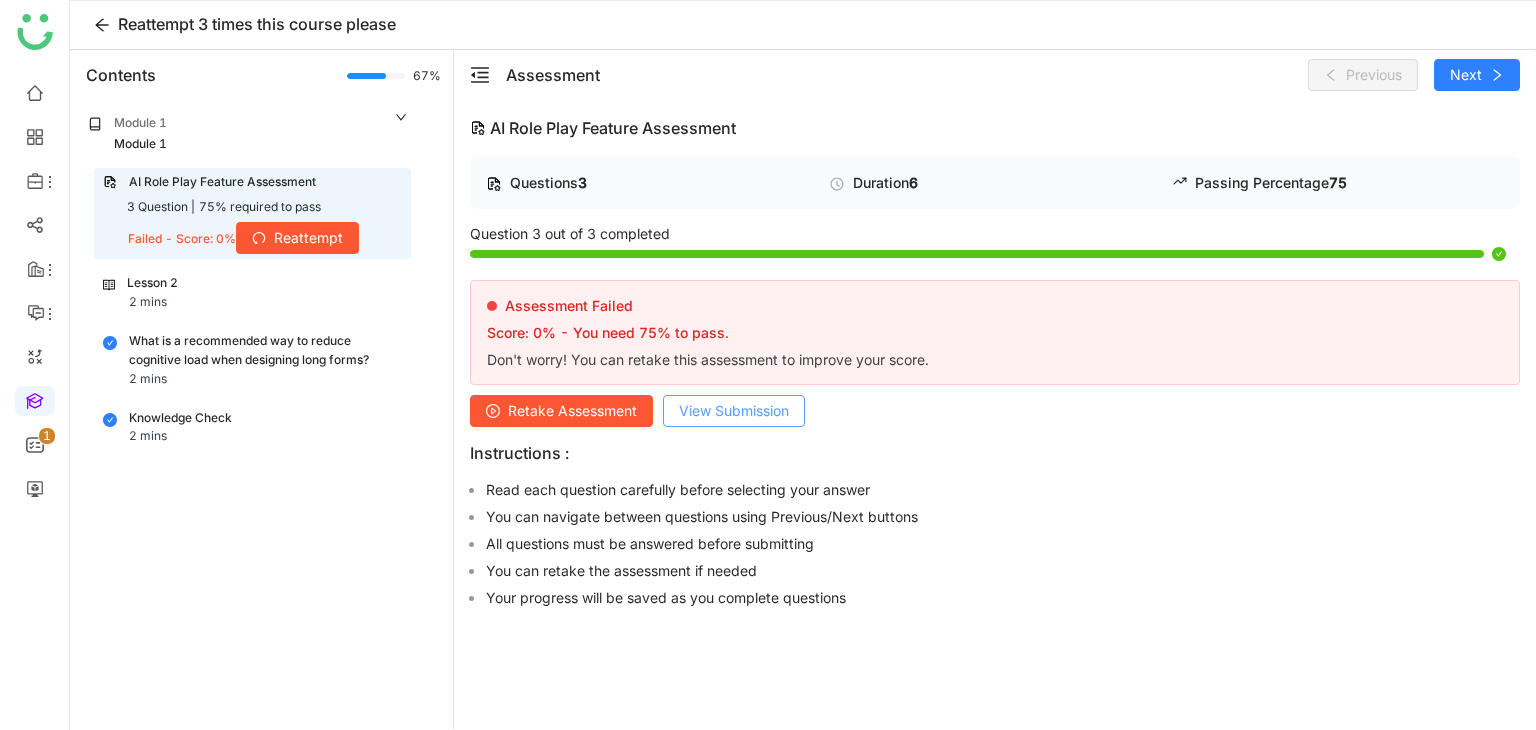 click on "View Submission" 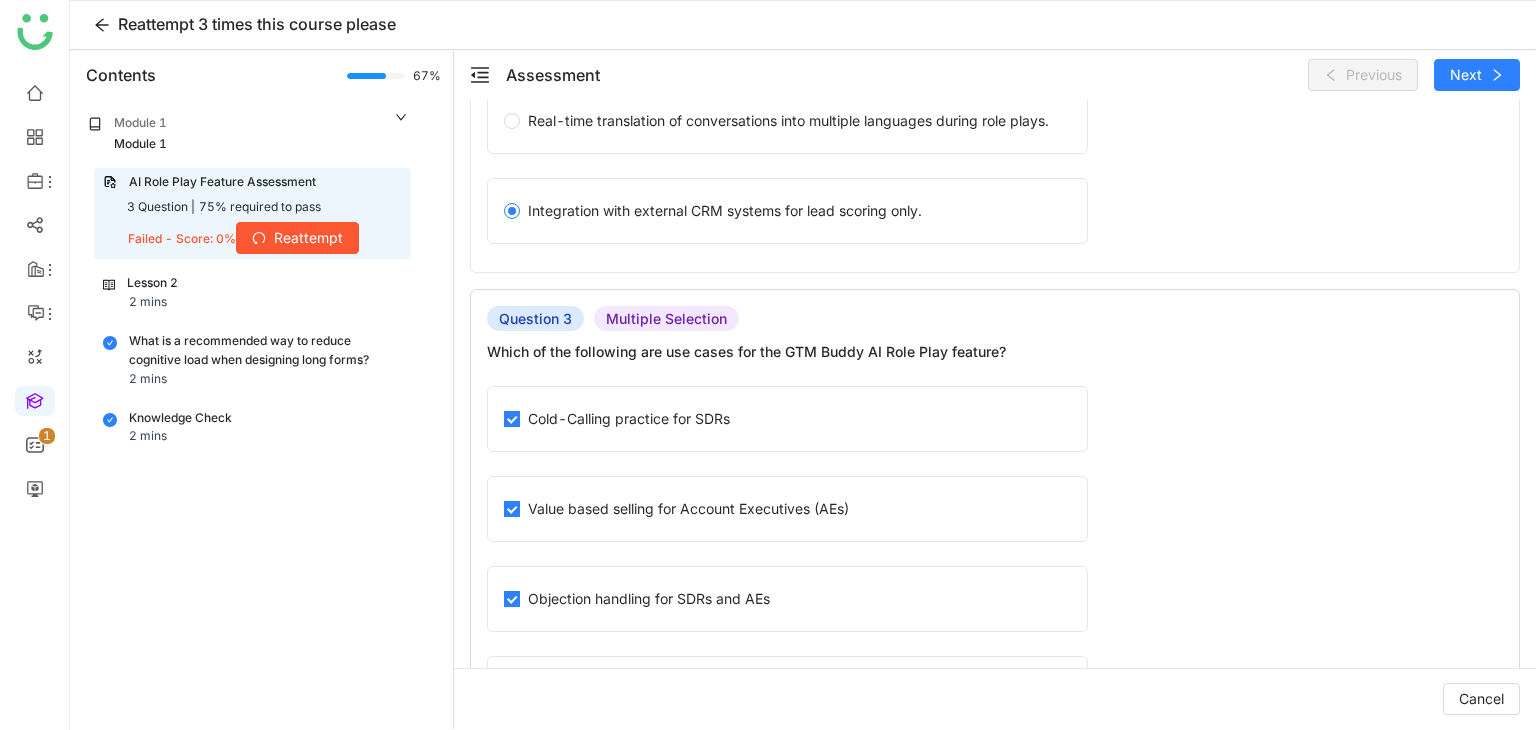 scroll, scrollTop: 1033, scrollLeft: 0, axis: vertical 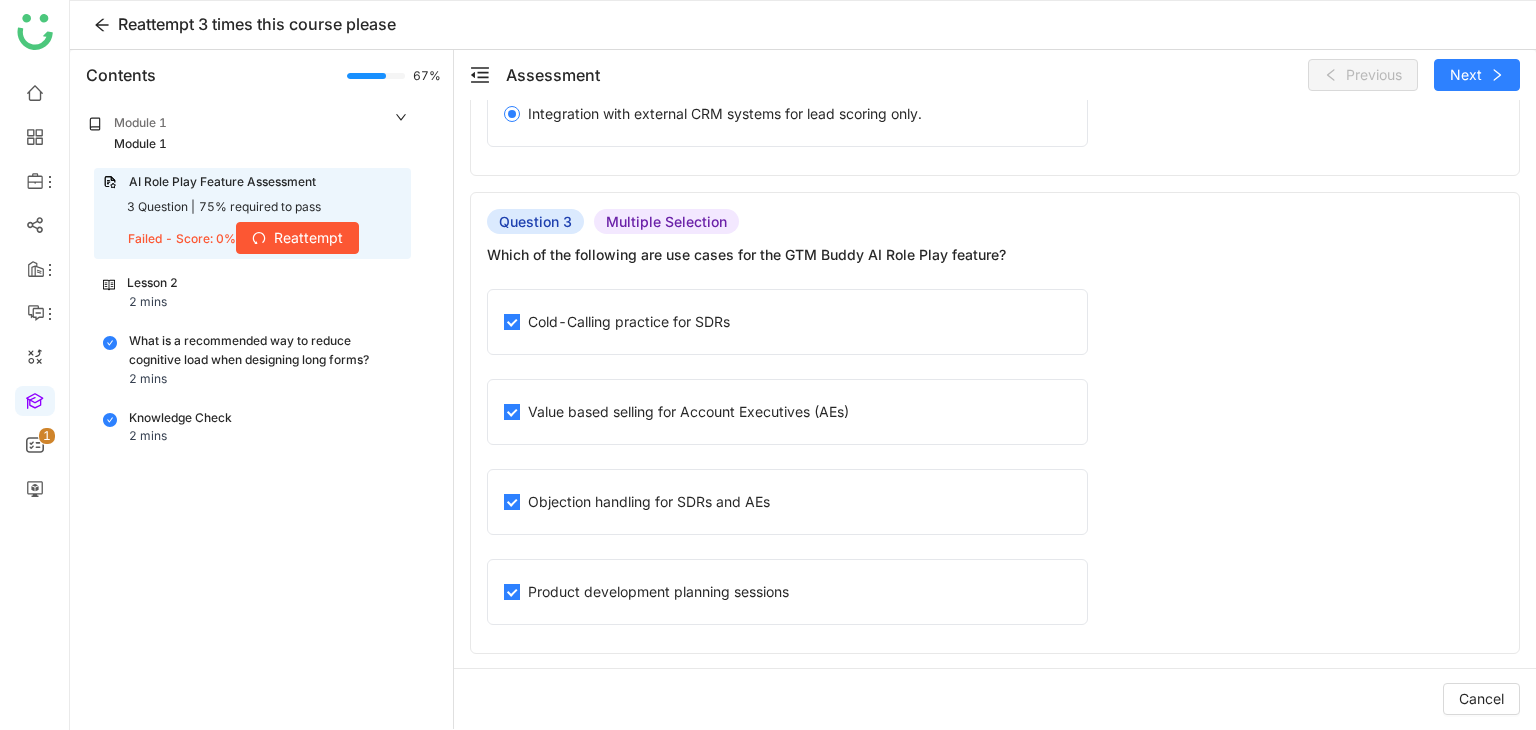 click on "What is a recommended way to reduce cognitive load when designing long forms?" 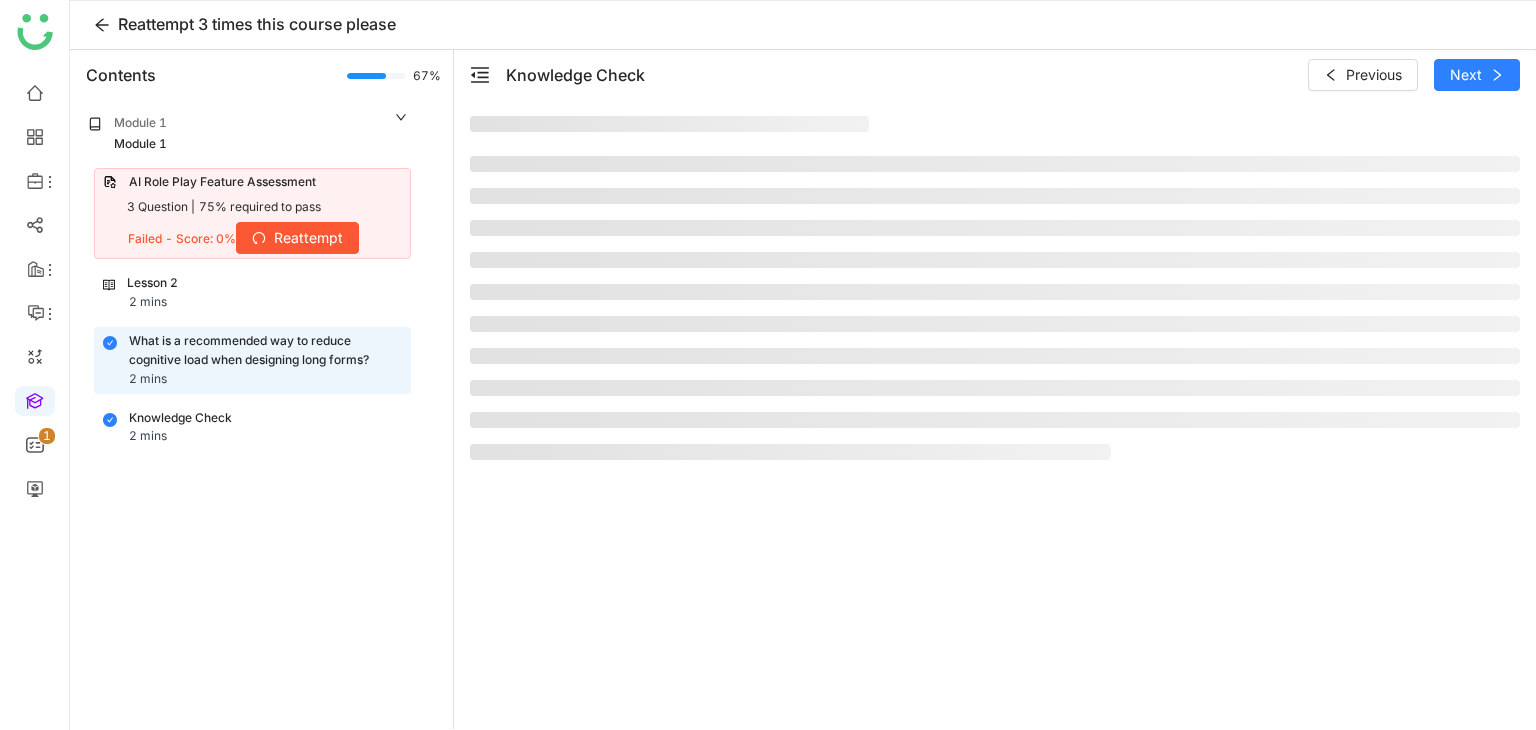 click on "Lesson 2 2 mins" 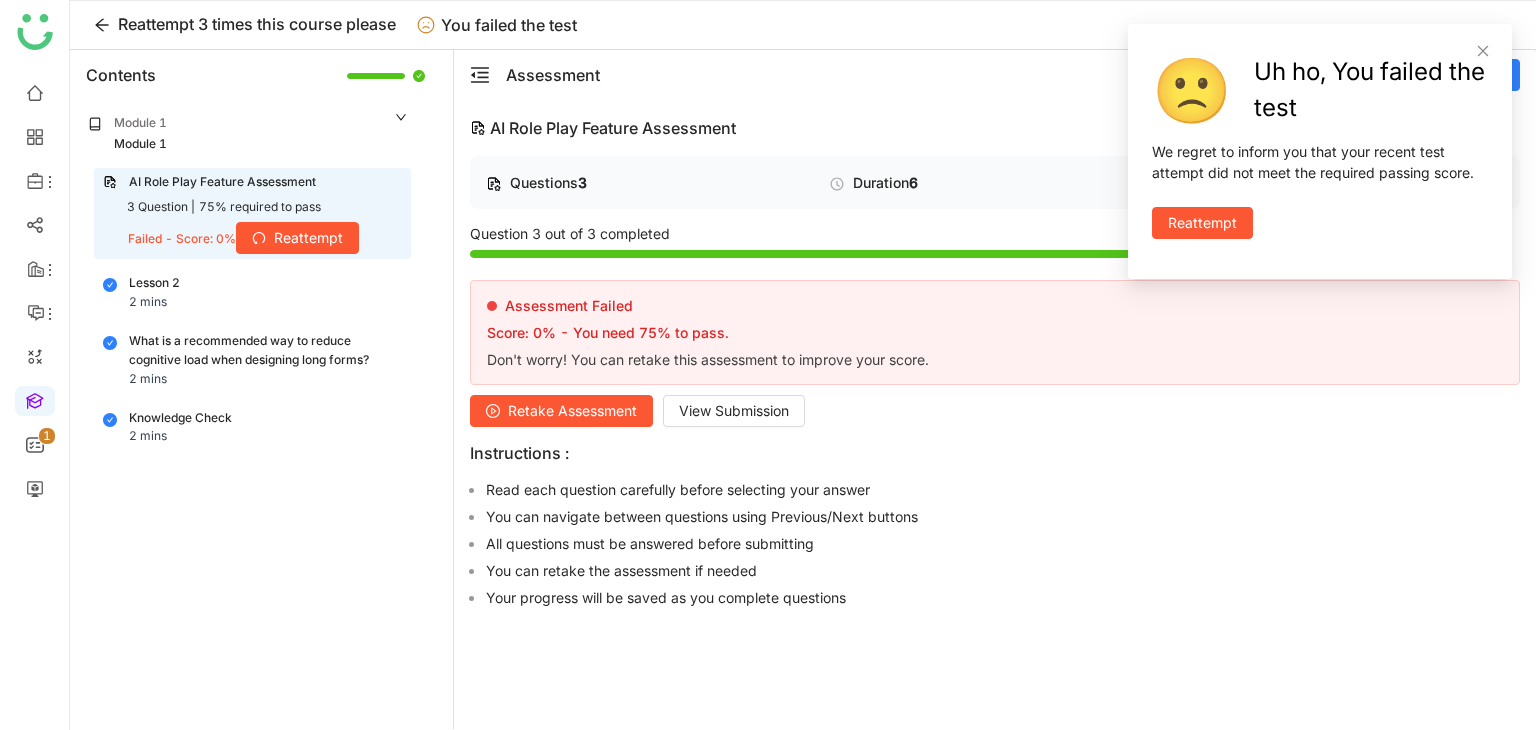 click on "Reattempt" at bounding box center (1202, 223) 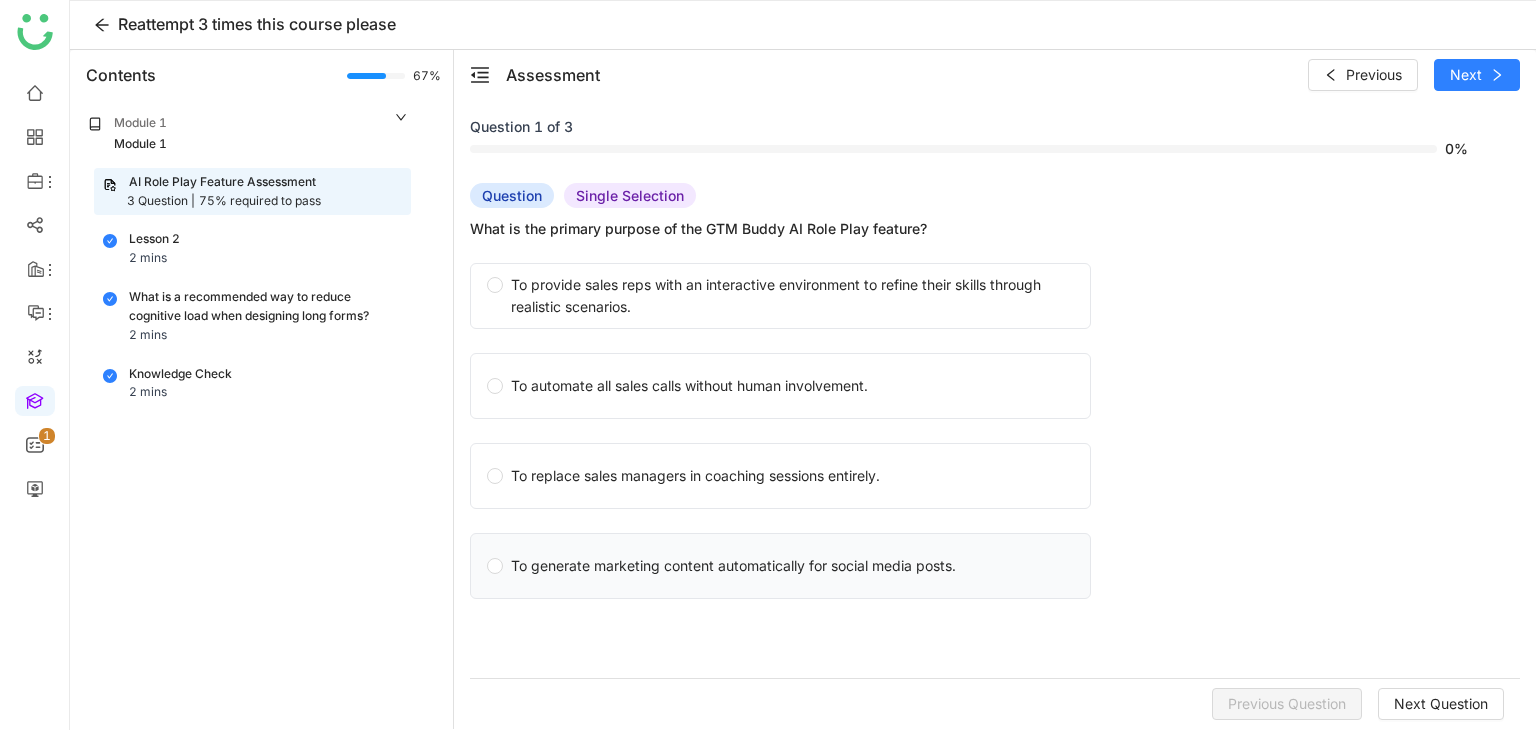 click on "To generate marketing content automatically for social media posts." 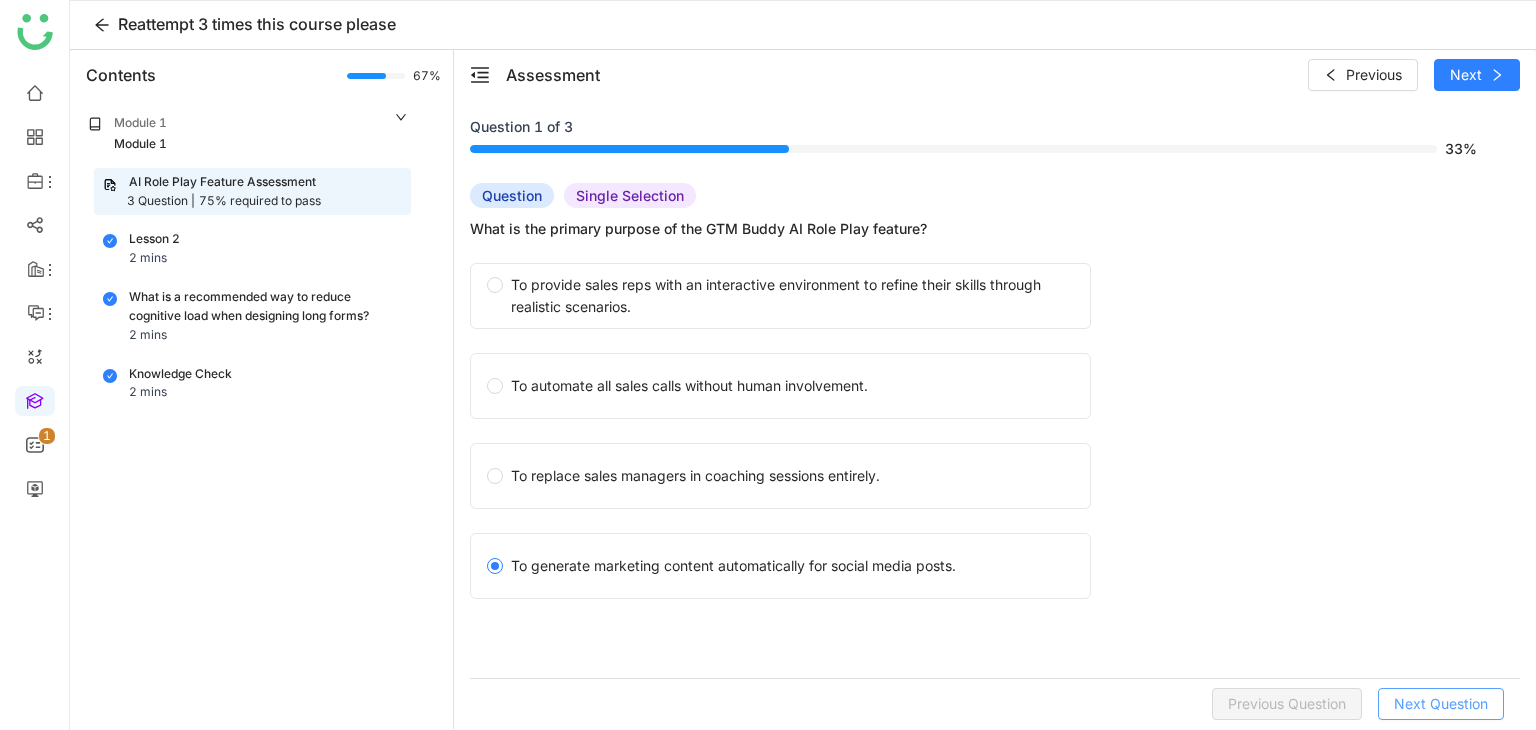 click on "Next Question" 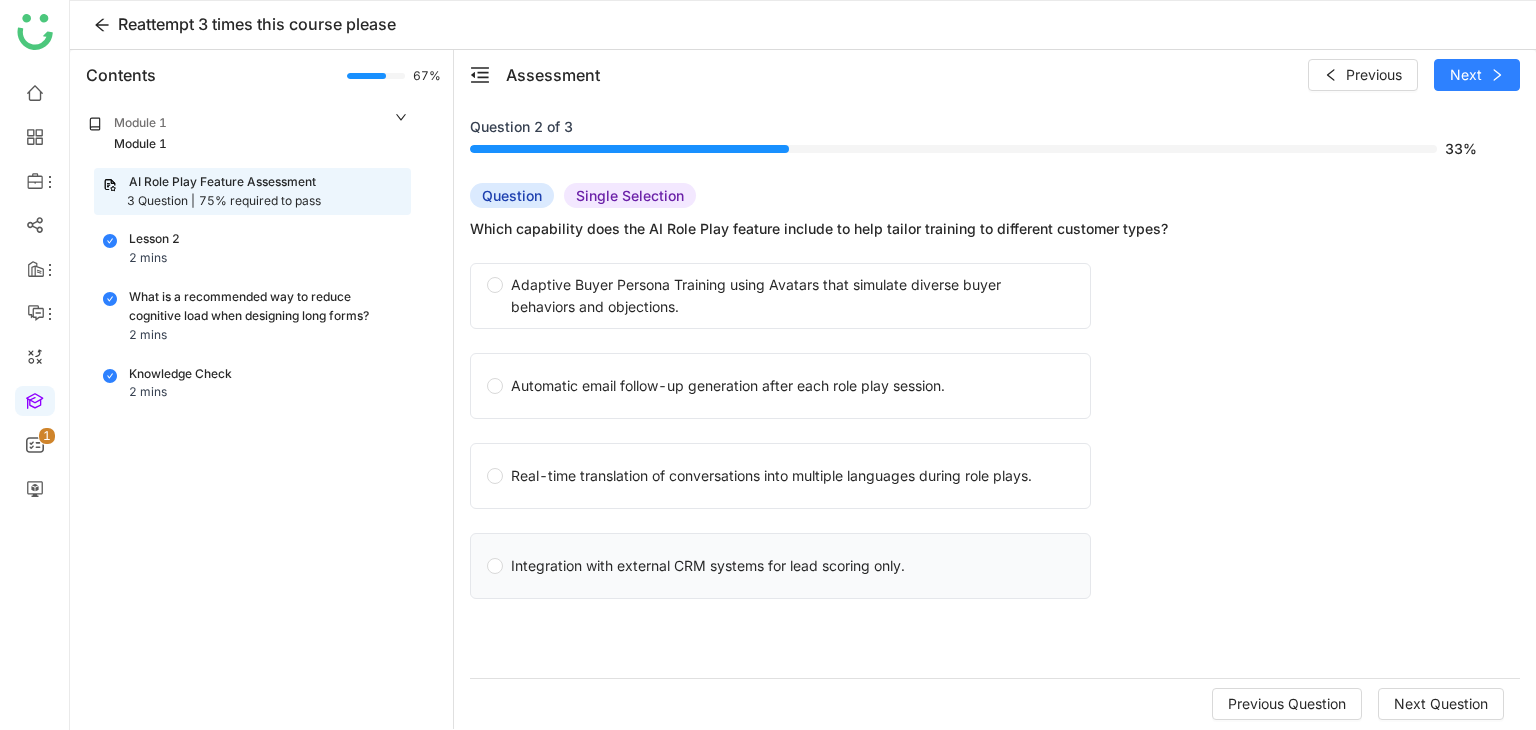 click on "Integration with external CRM systems for lead scoring only." 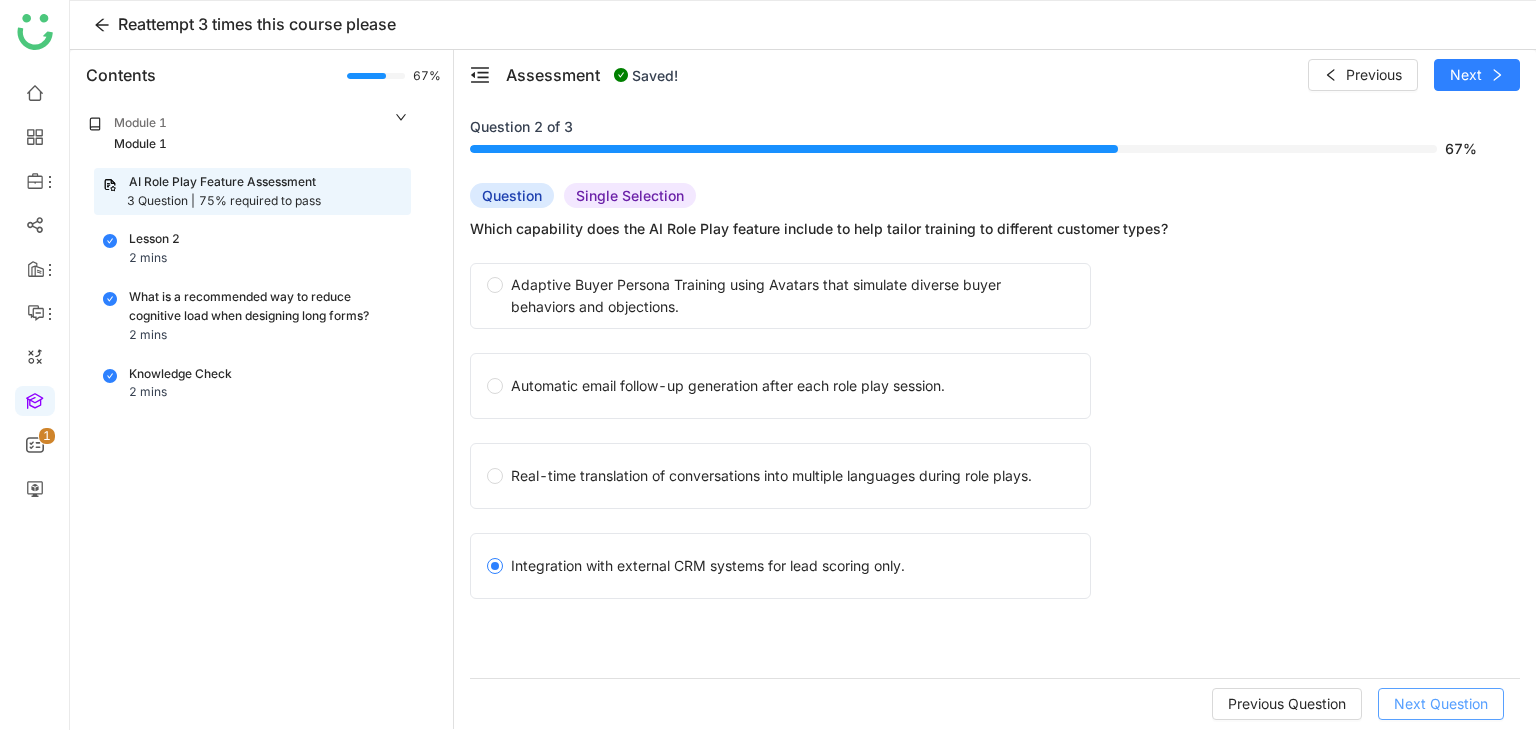 click on "Next Question" 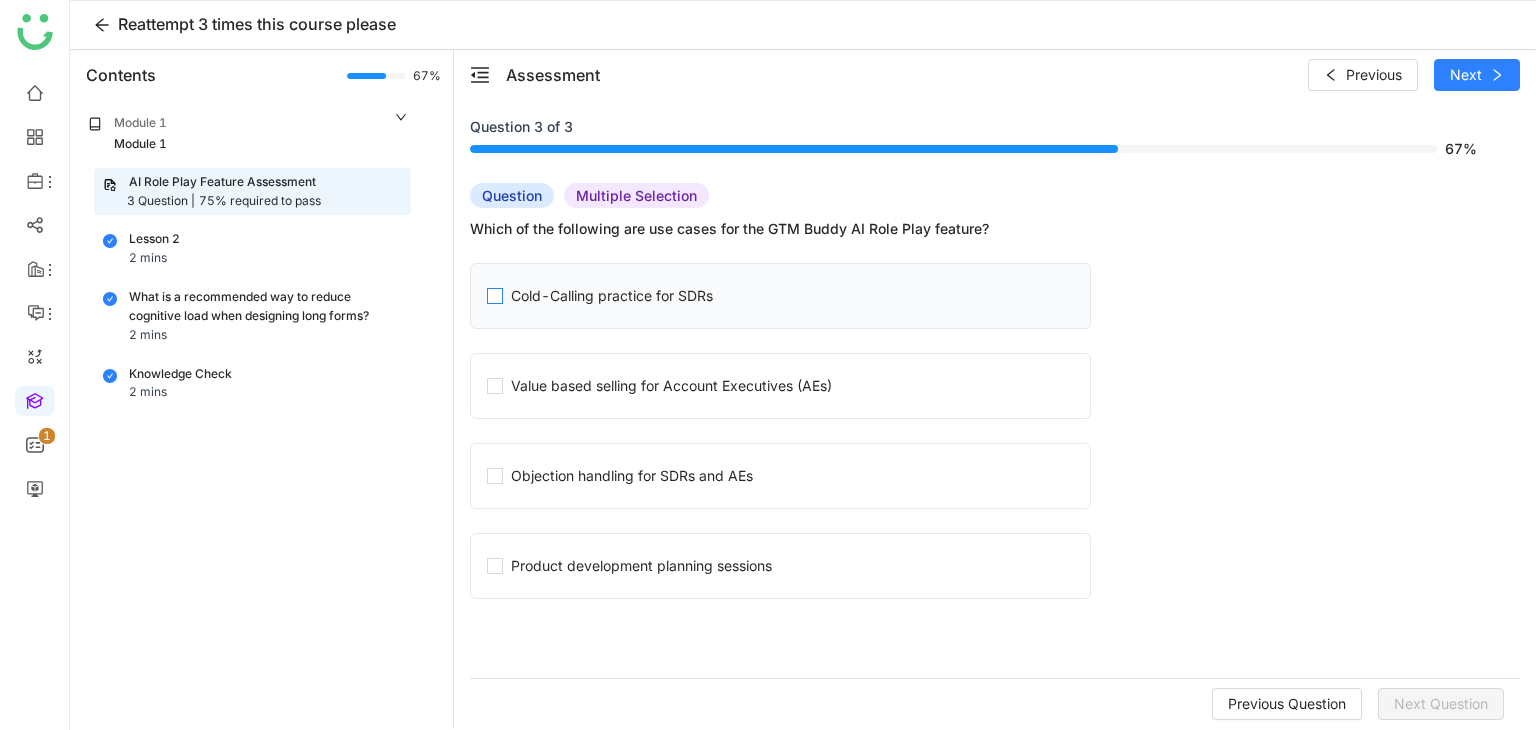 click on "Cold-Calling practice for SDRs" 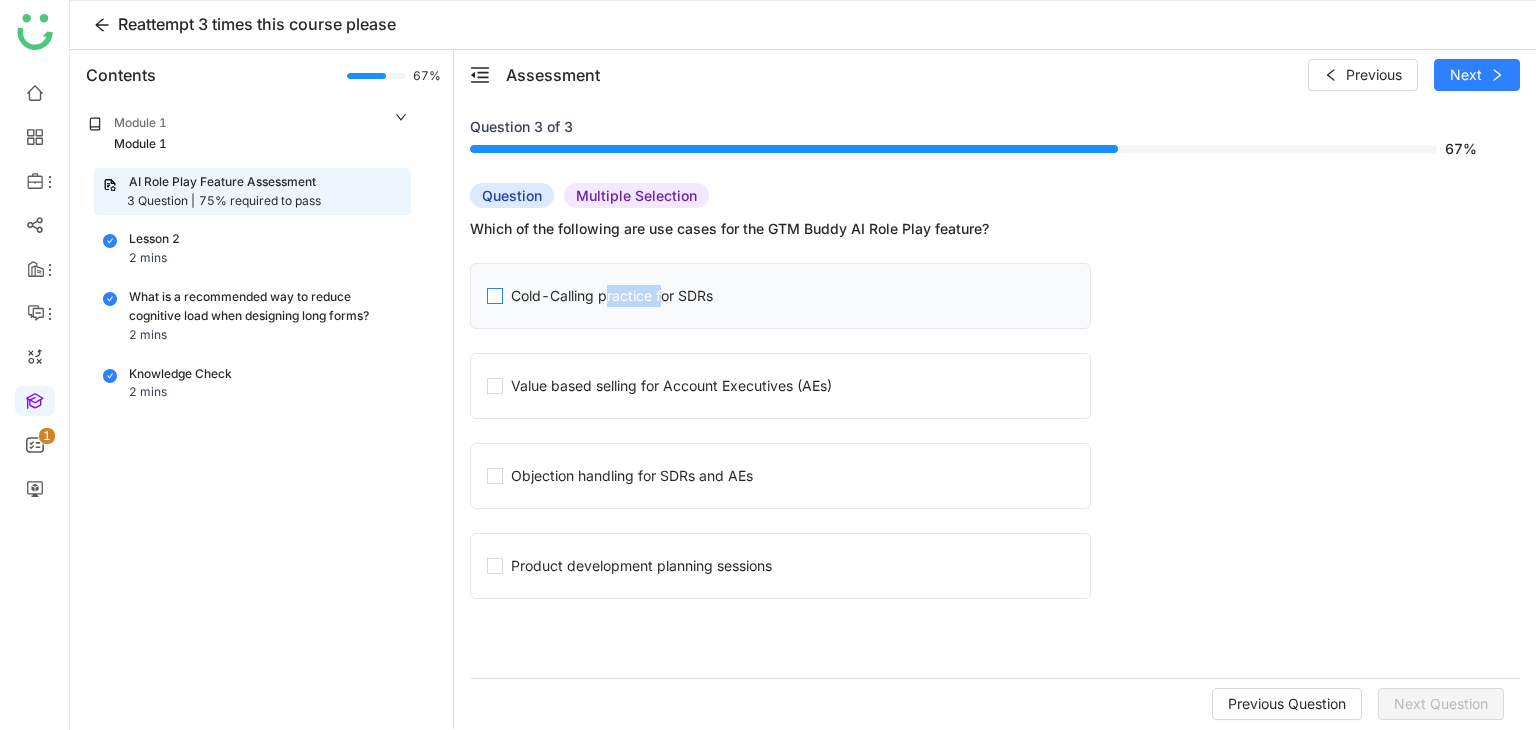 click on "Cold-Calling practice for SDRs" 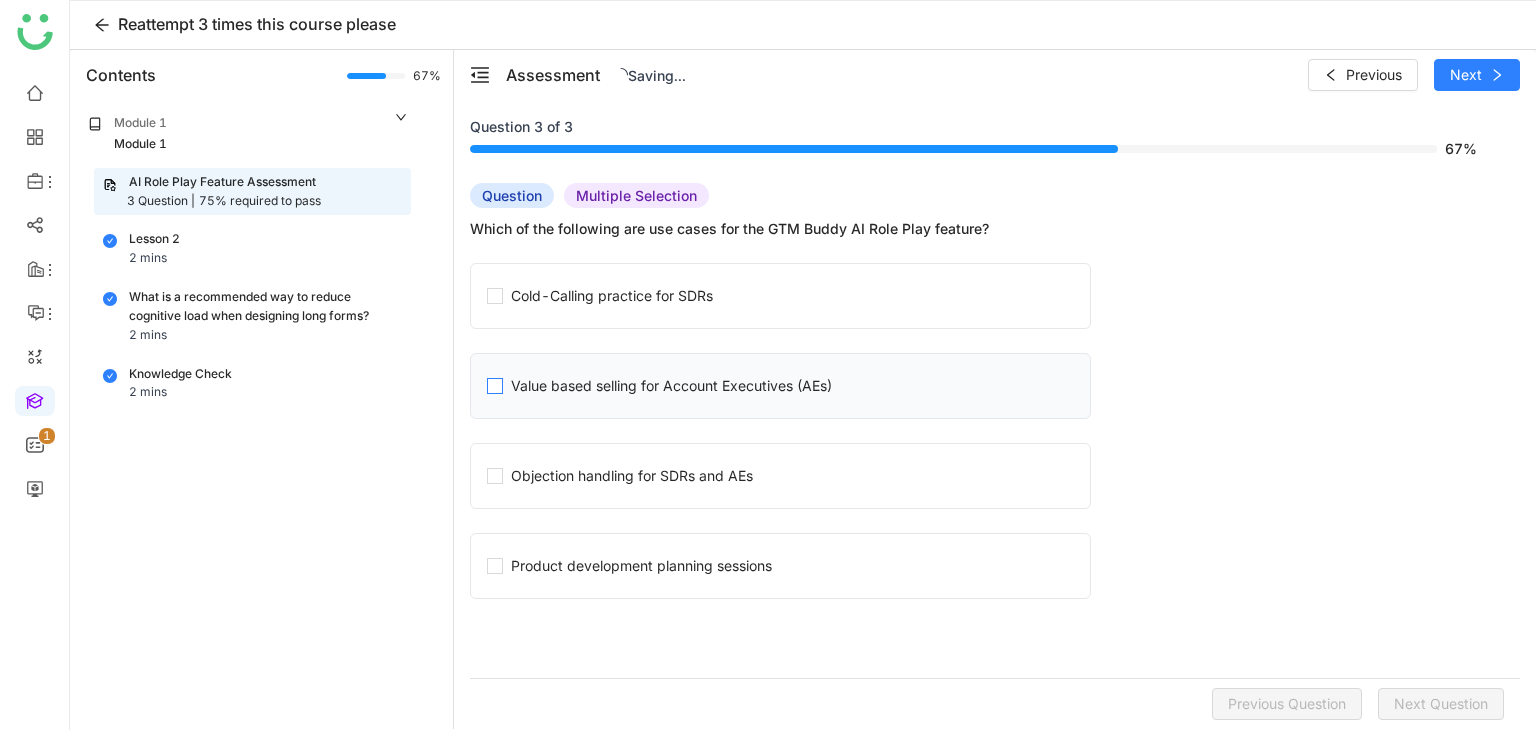 click on "Value based selling for Account Executives (AEs)" 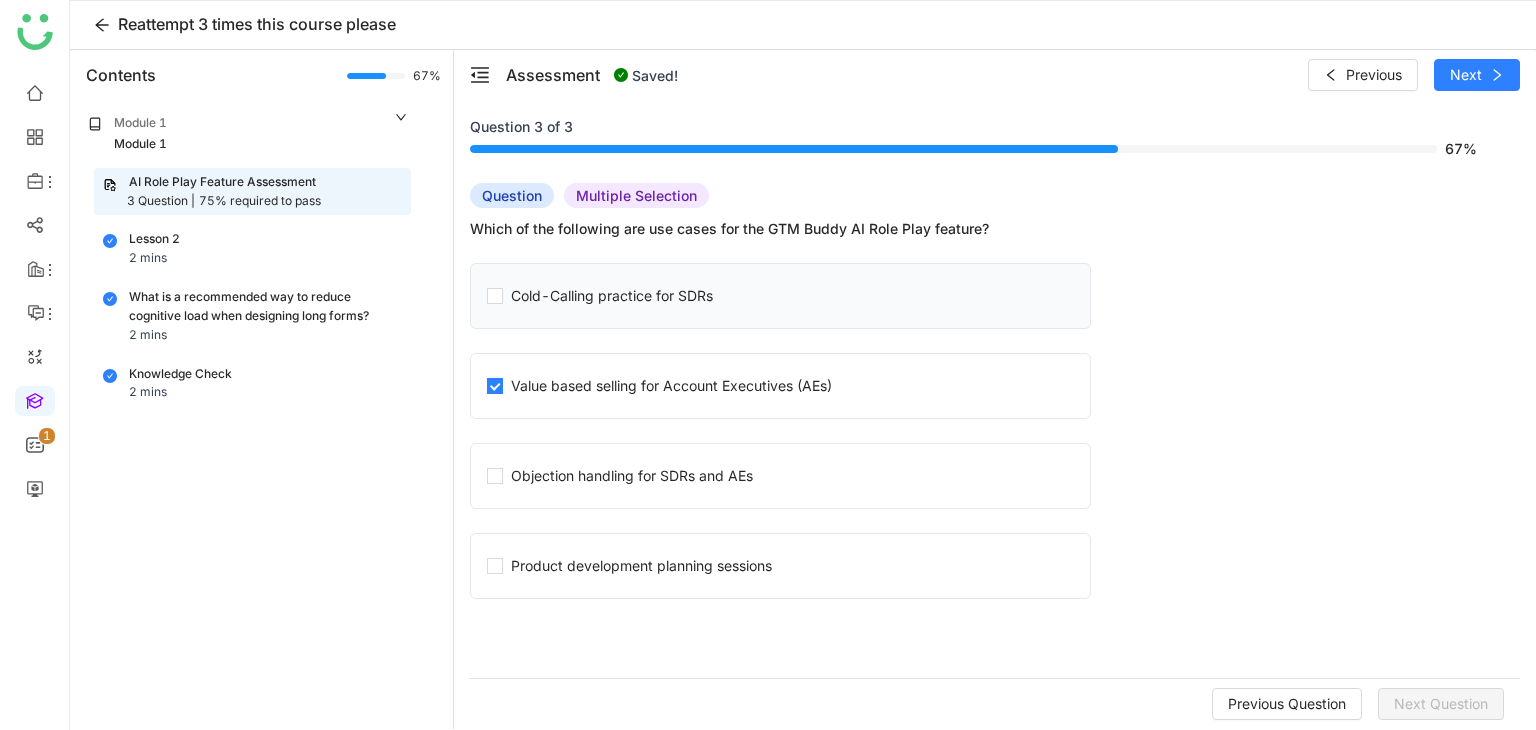 click on "Cold-Calling practice for SDRs" 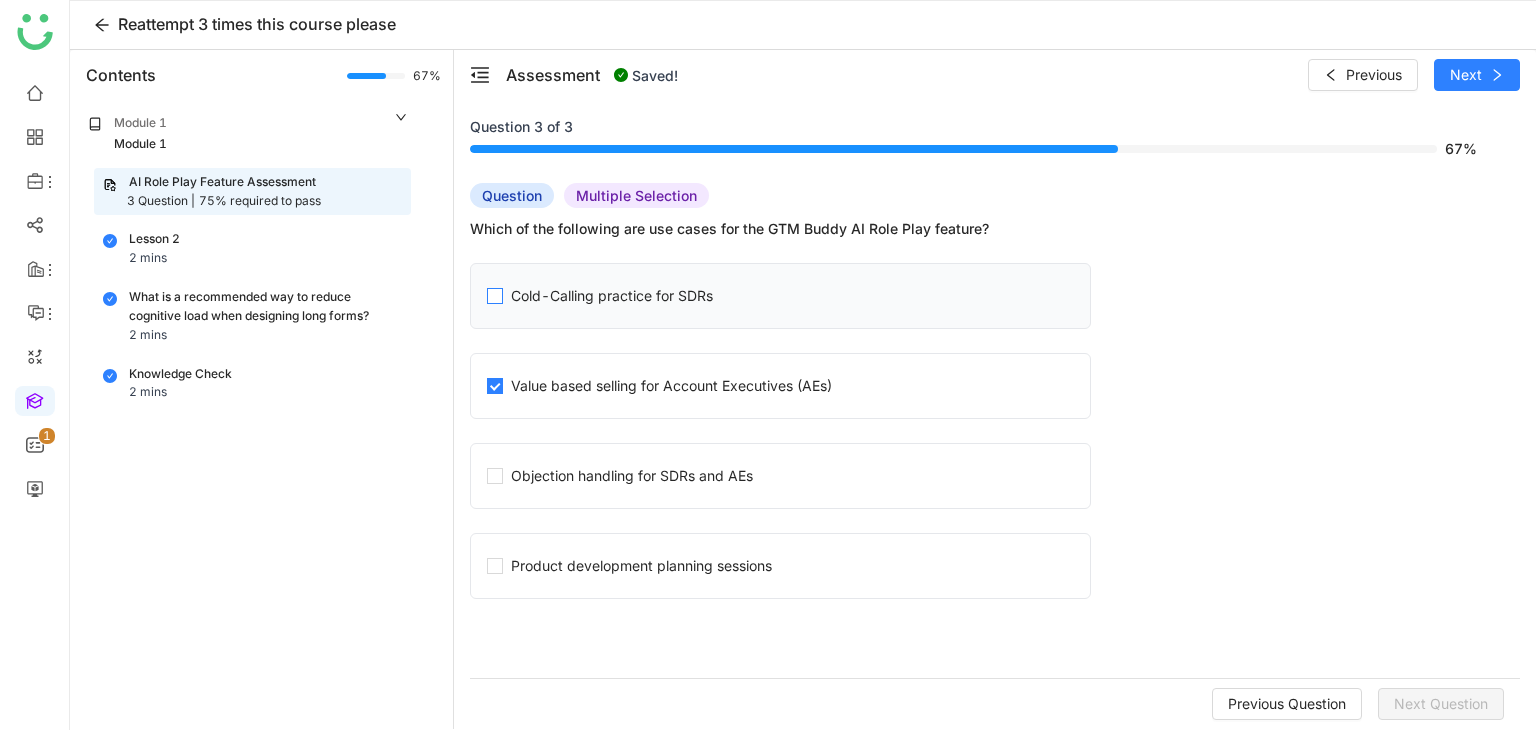 click on "Cold-Calling practice for SDRs" 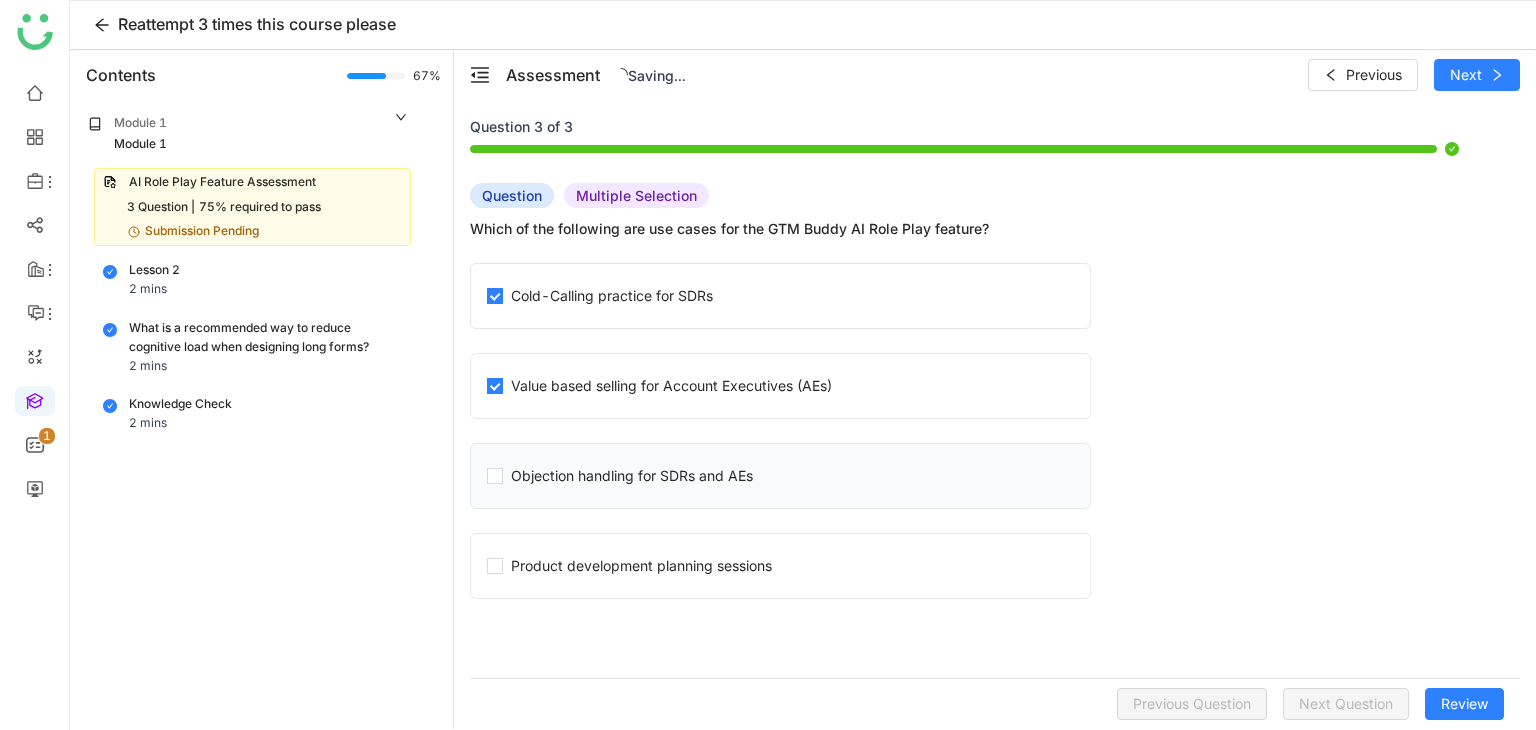 click on "Objection handling for SDRs and AEs" 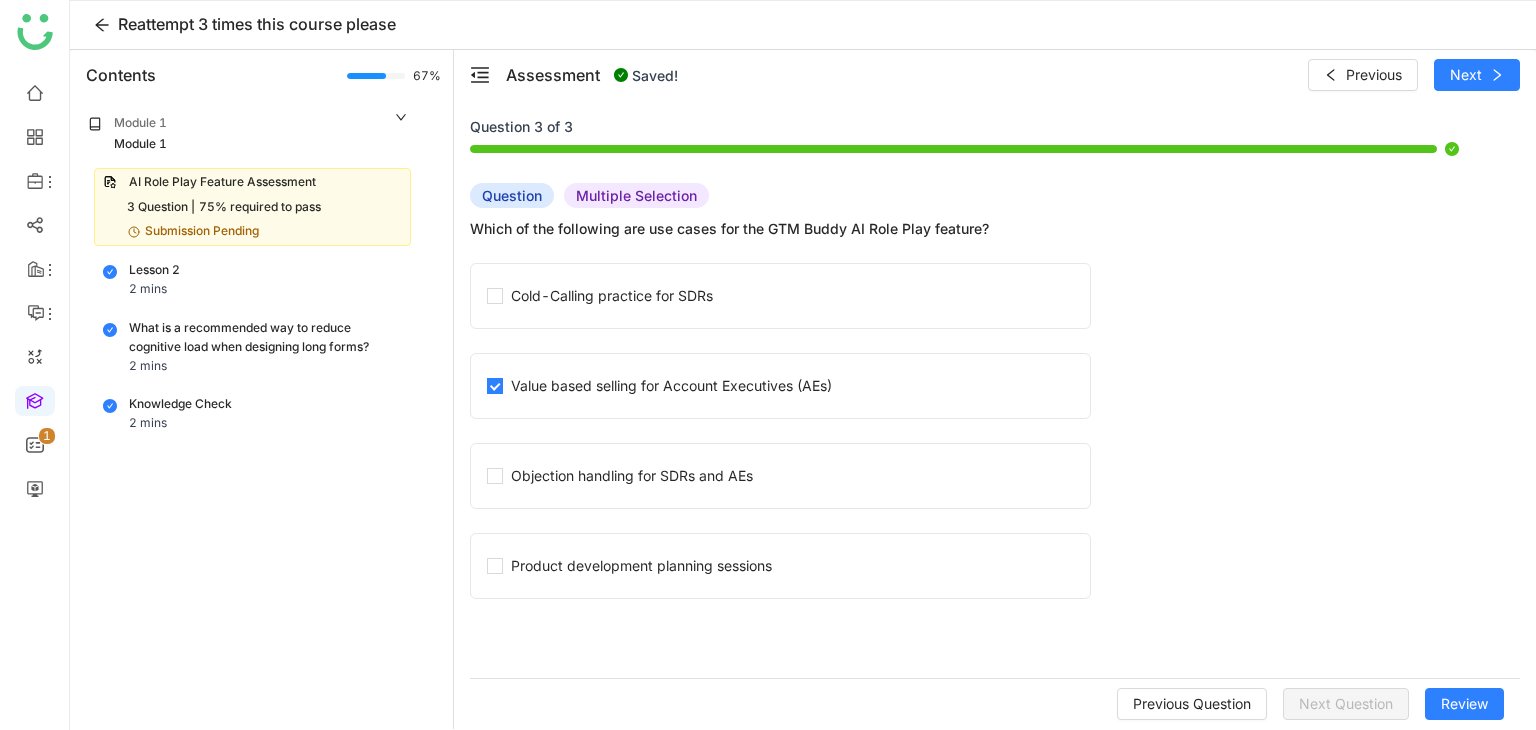 click on "Objection handling for SDRs and AEs" 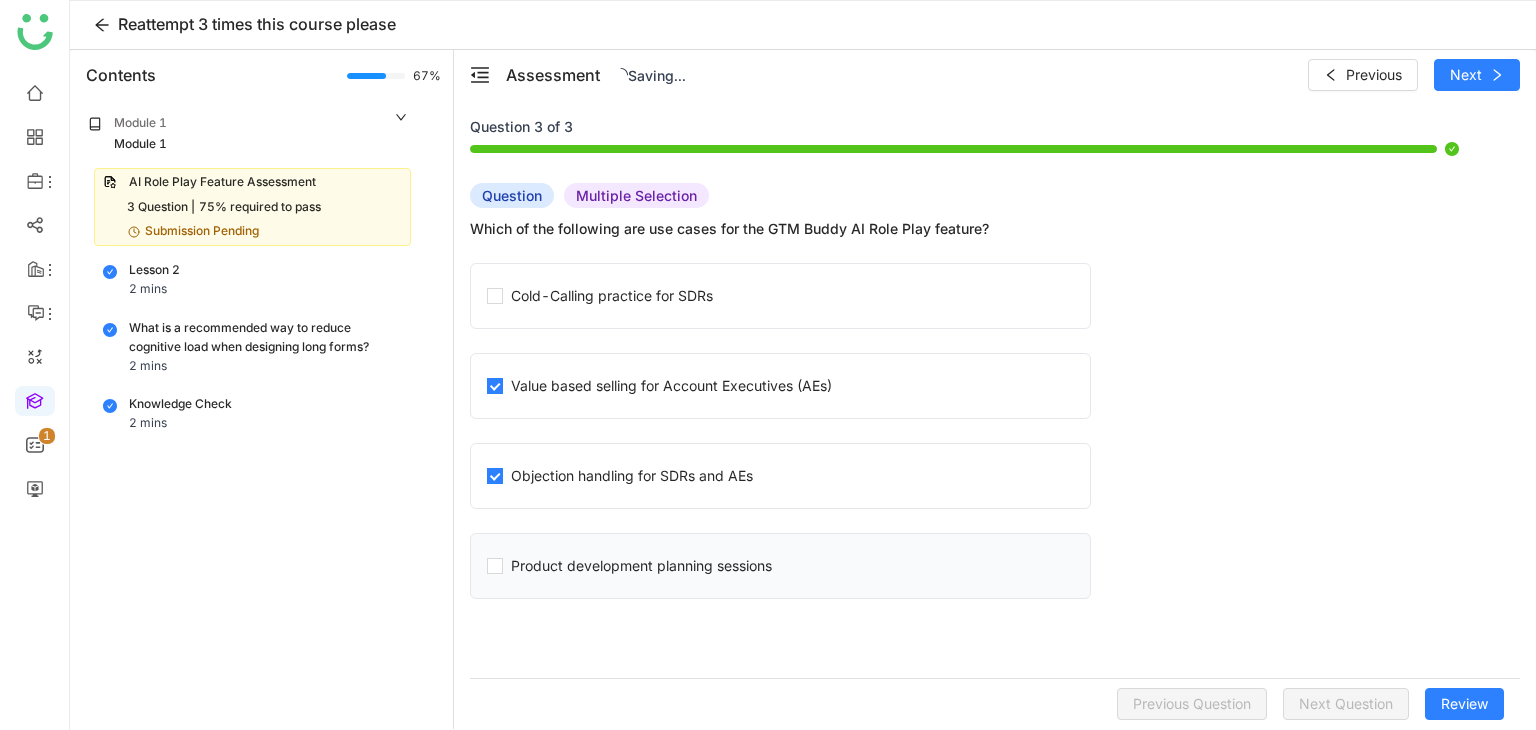 click on "Product development planning sessions" 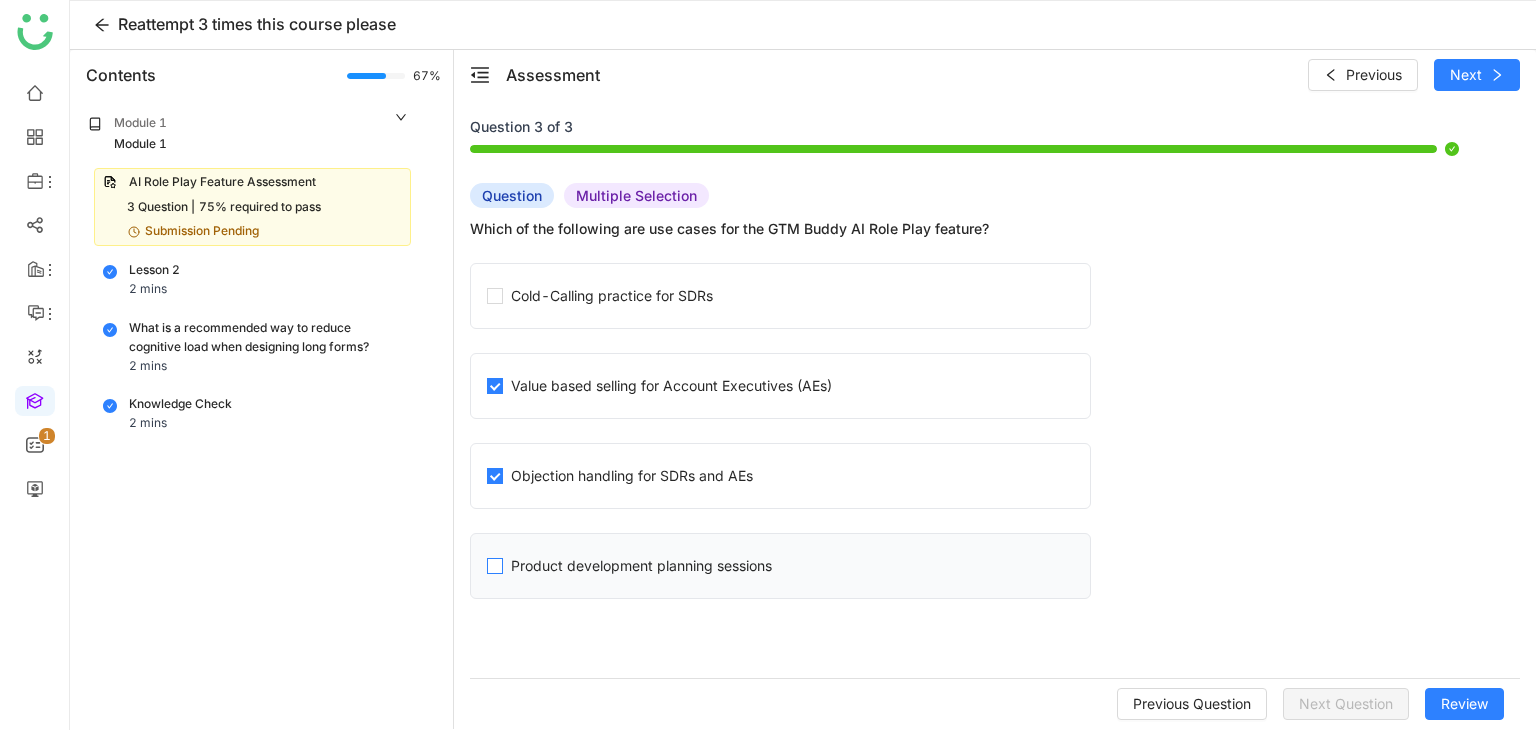 click on "Product development planning sessions" 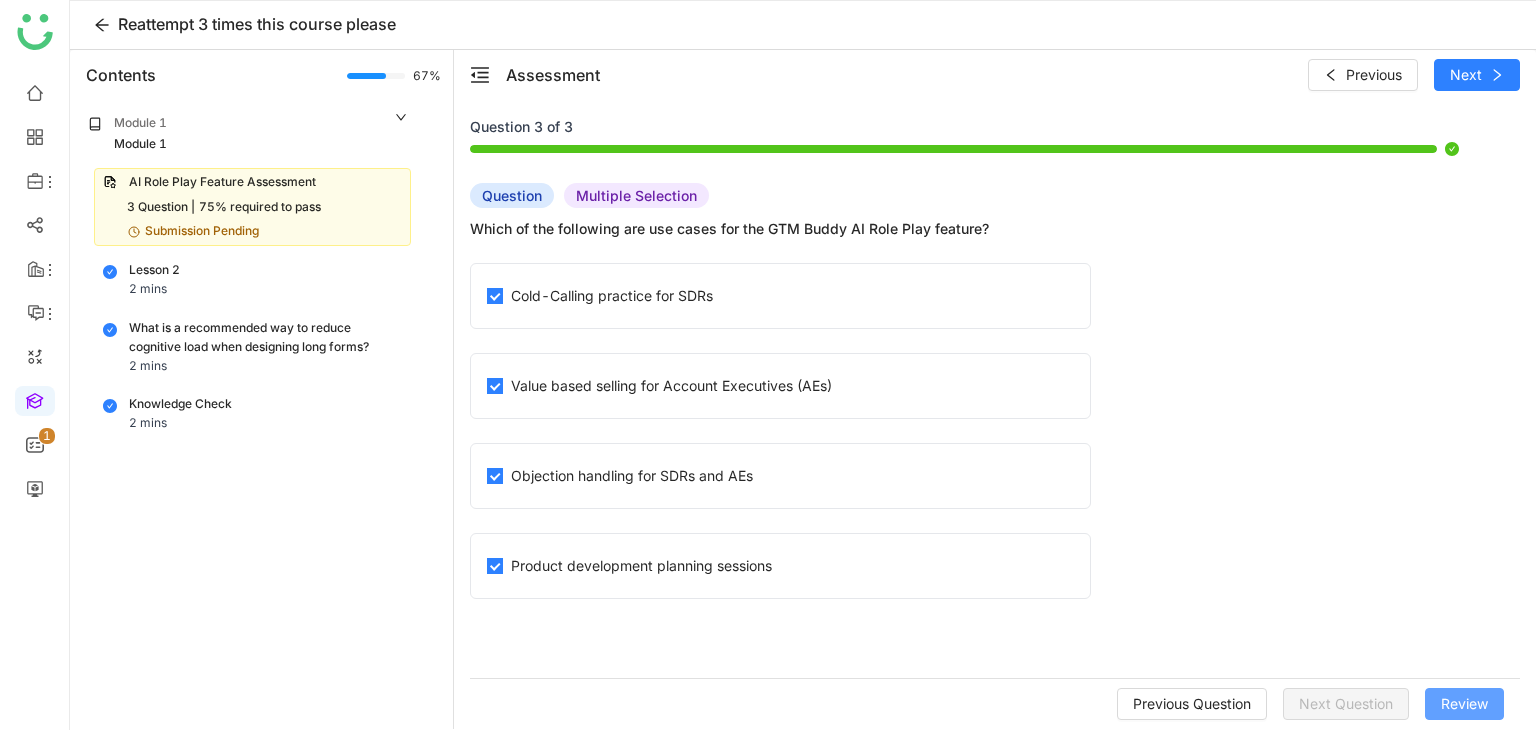 click on "Review" 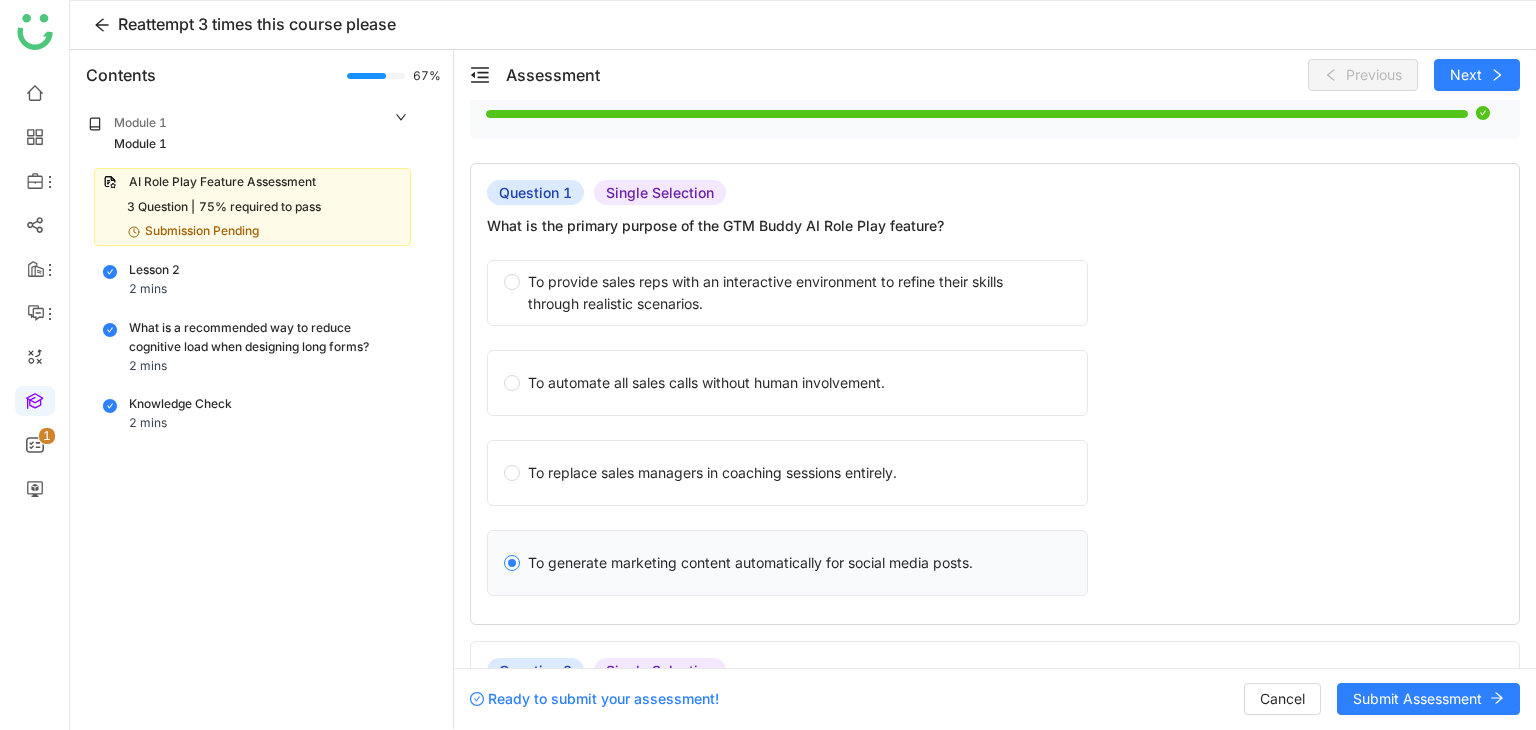 scroll, scrollTop: 300, scrollLeft: 0, axis: vertical 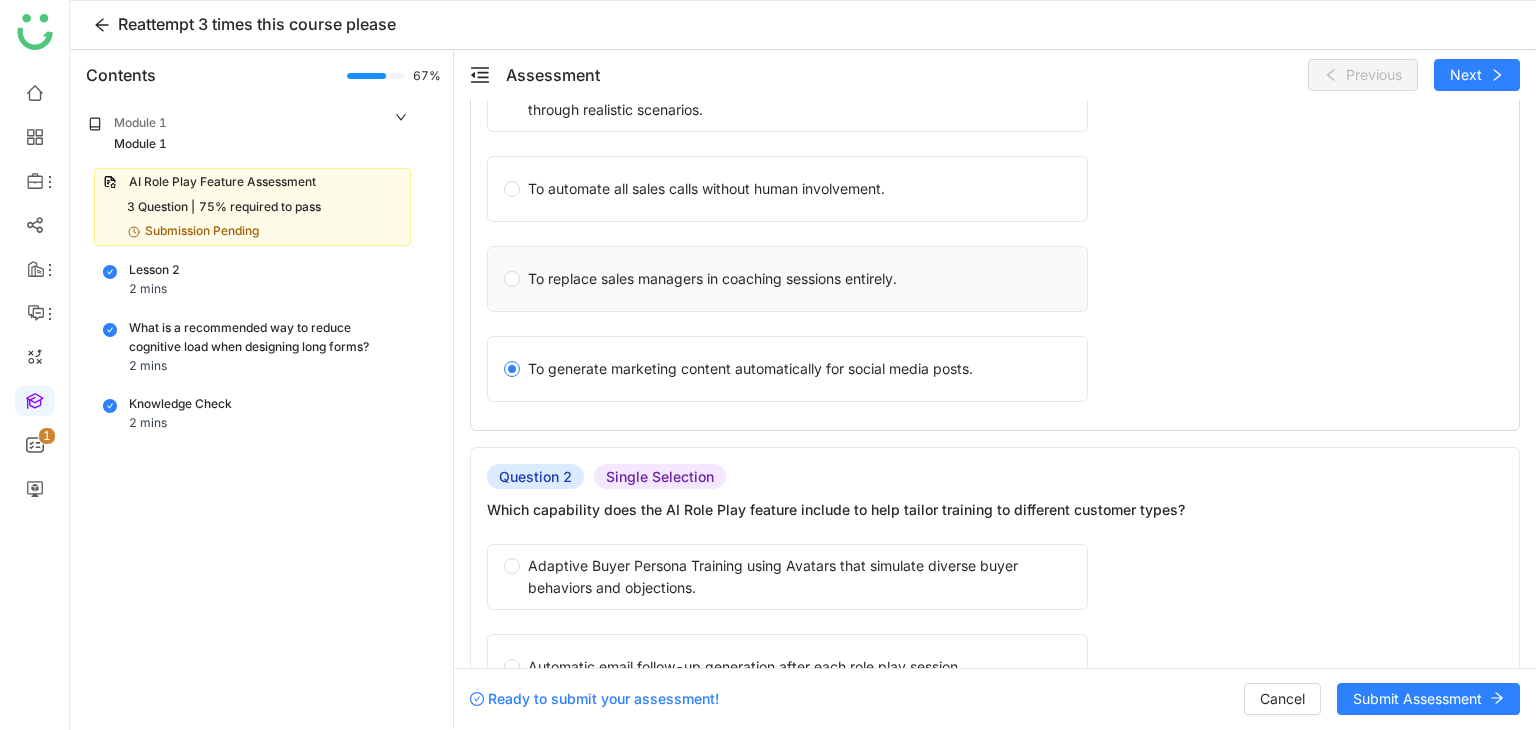 click on "To replace sales managers in coaching sessions entirely." 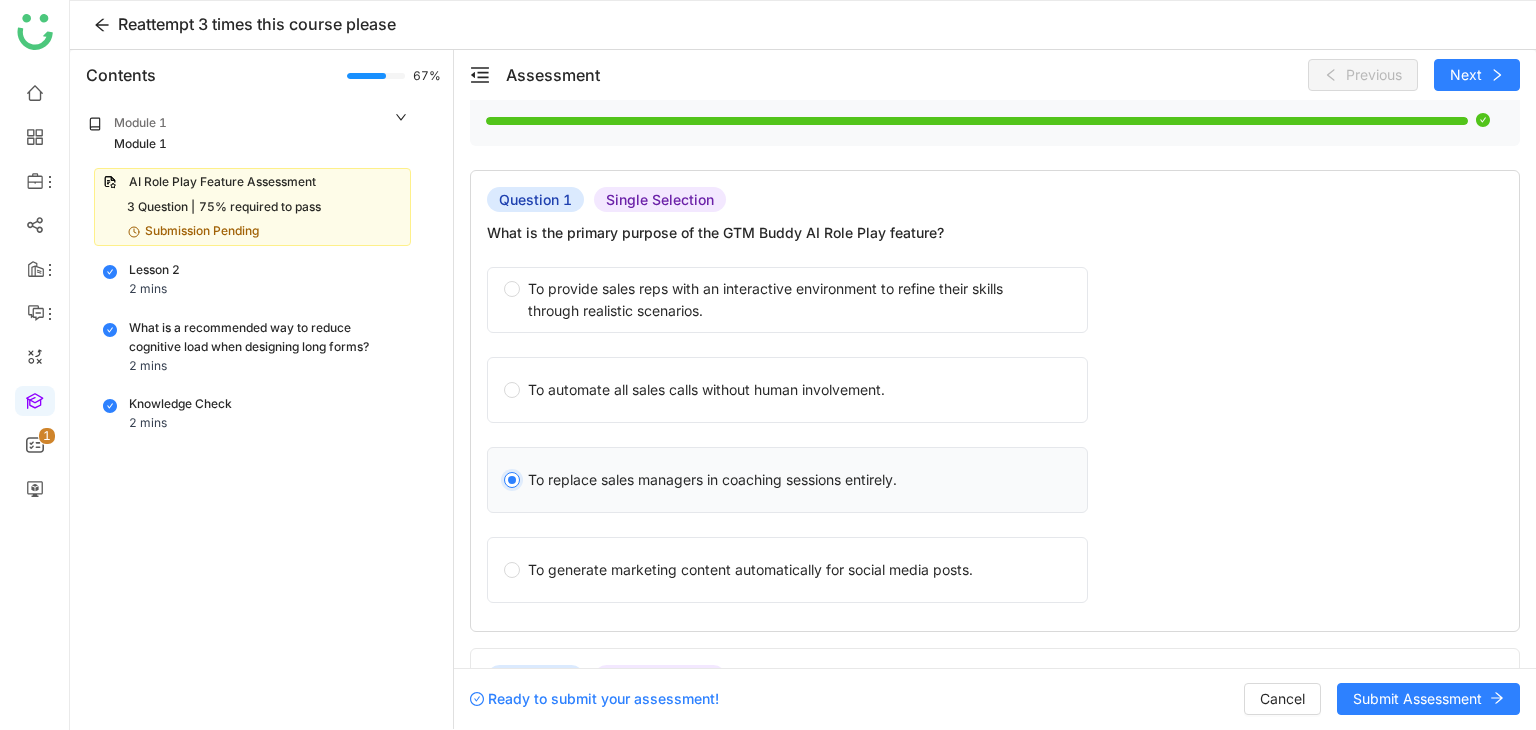 scroll, scrollTop: 0, scrollLeft: 0, axis: both 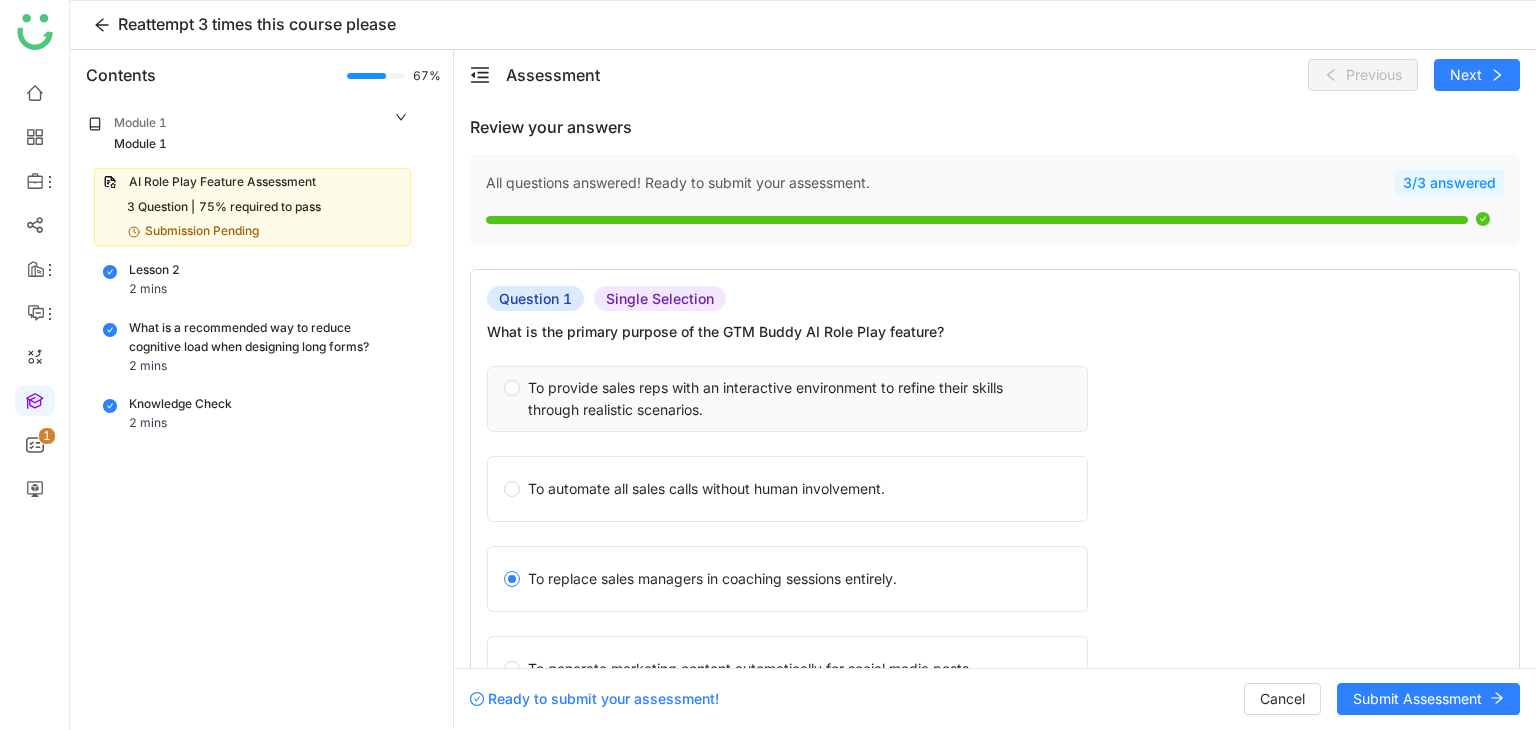 click on "To provide sales reps with an interactive environment to refine their skills through realistic scenarios." 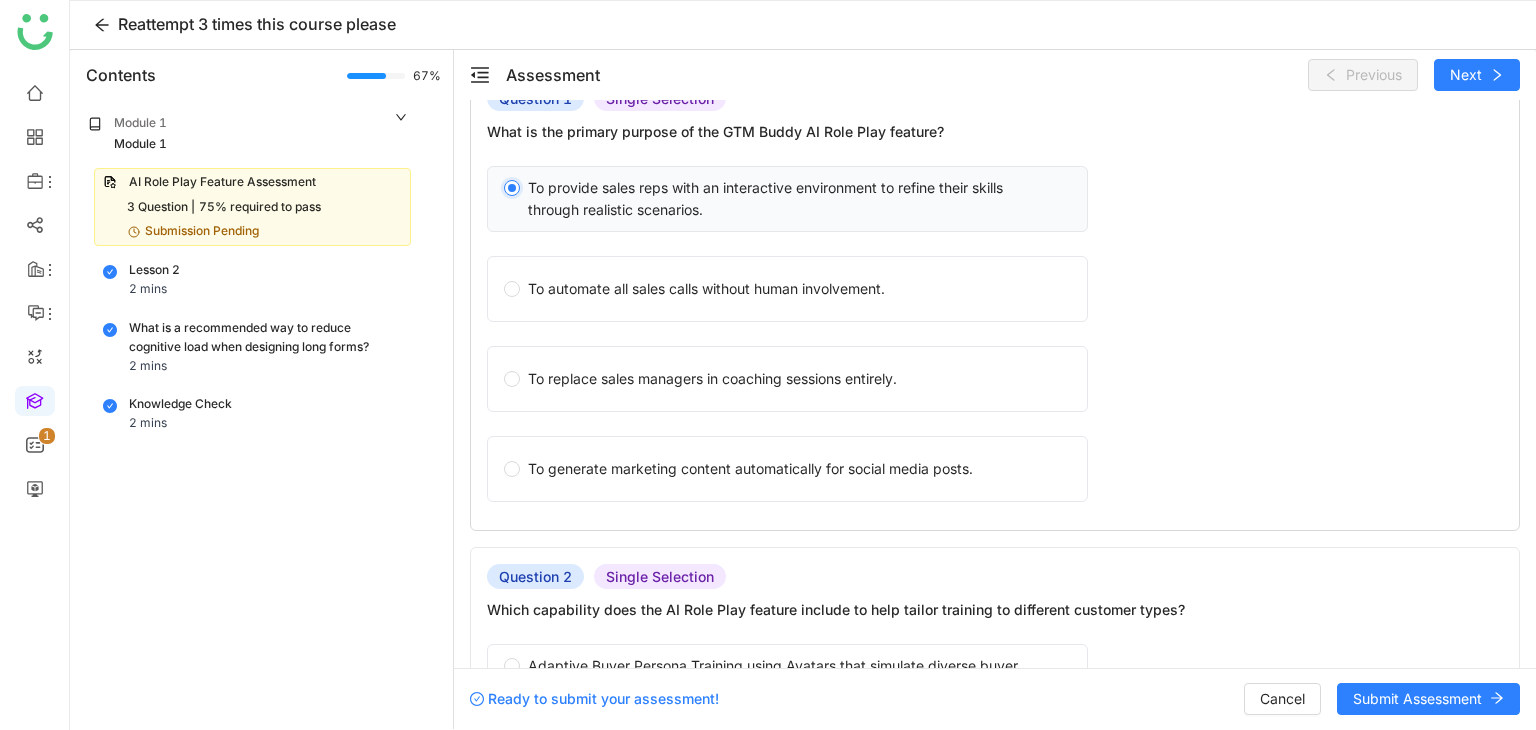 scroll, scrollTop: 500, scrollLeft: 0, axis: vertical 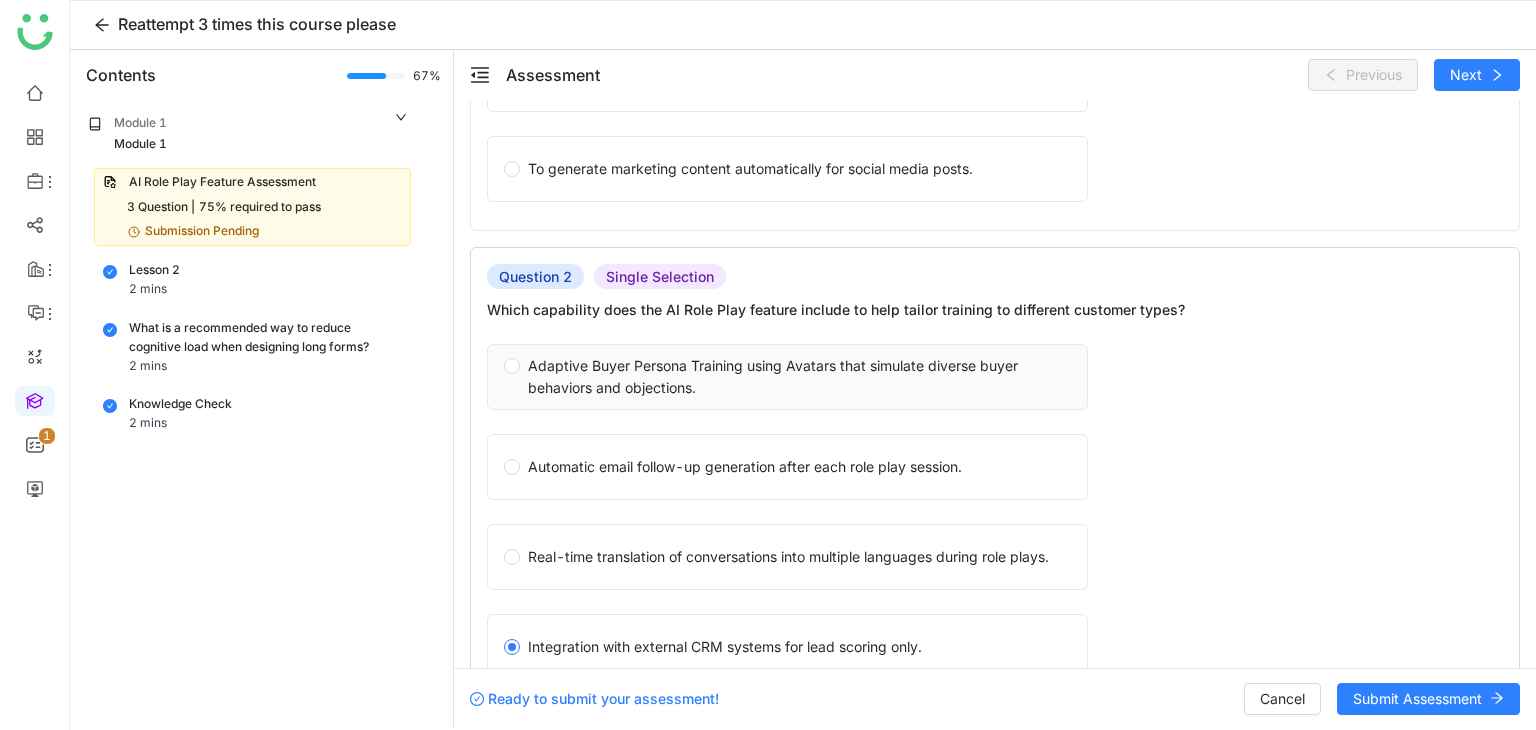 click on "Adaptive Buyer Persona Training using Avatars that simulate diverse buyer behaviors and objections." 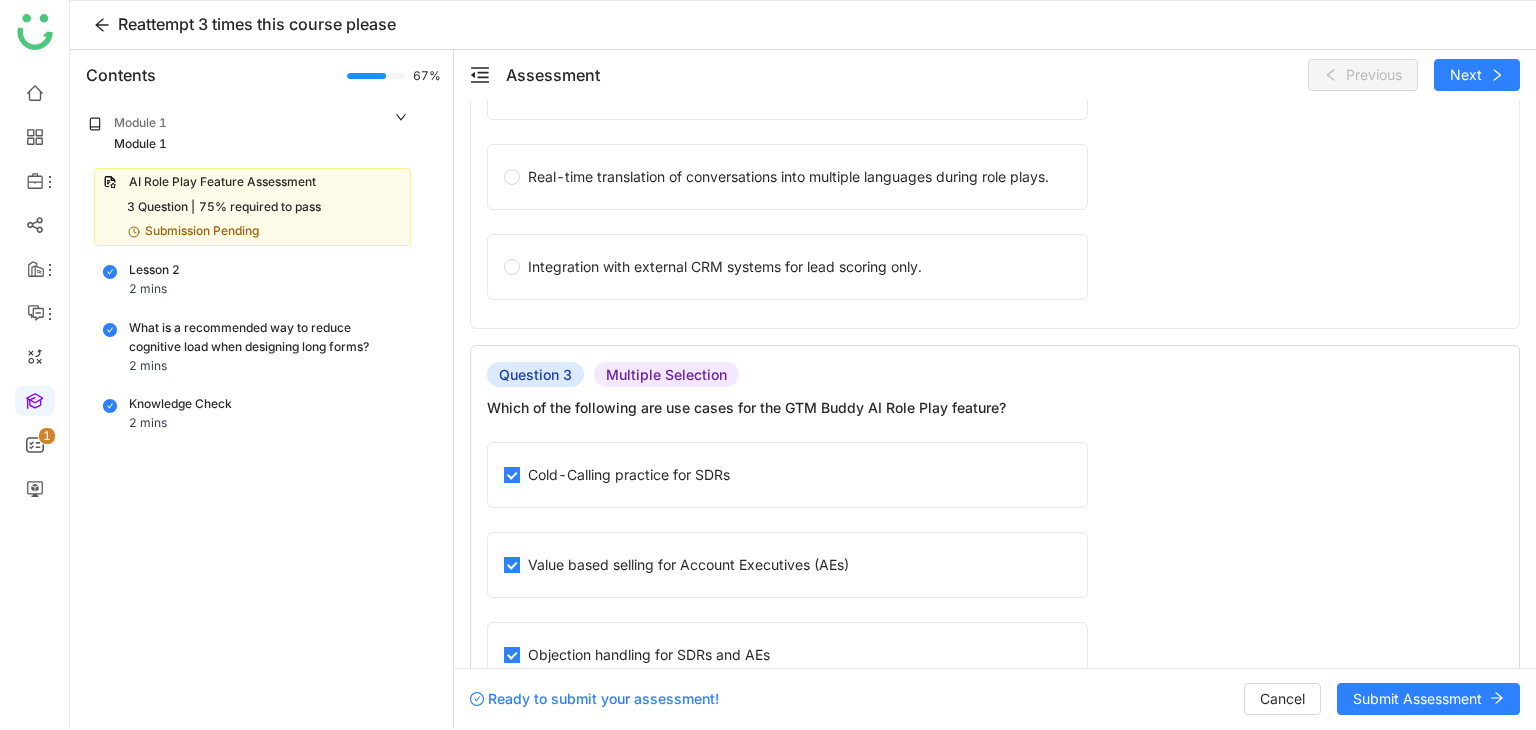 scroll, scrollTop: 1000, scrollLeft: 0, axis: vertical 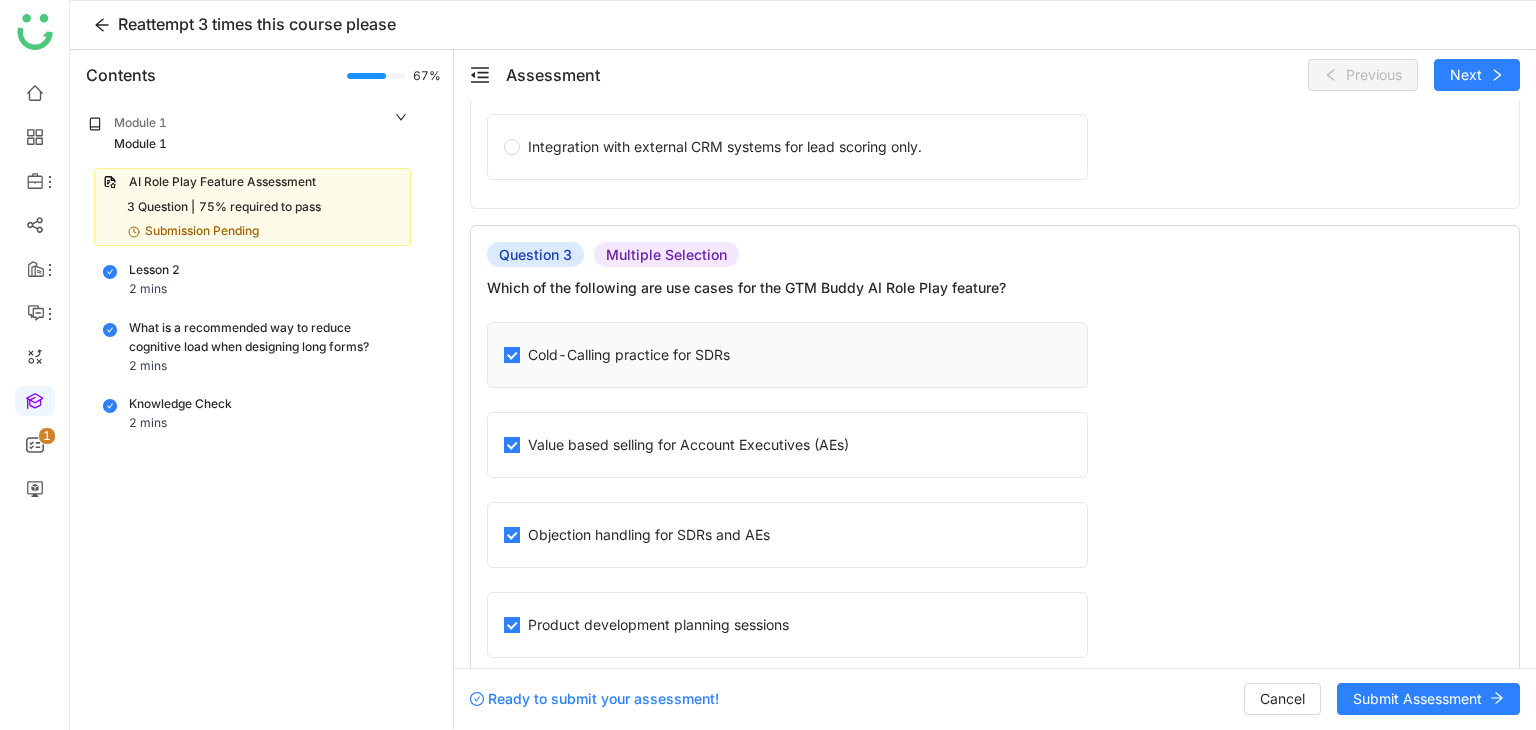 click on "Cold-Calling practice for SDRs" 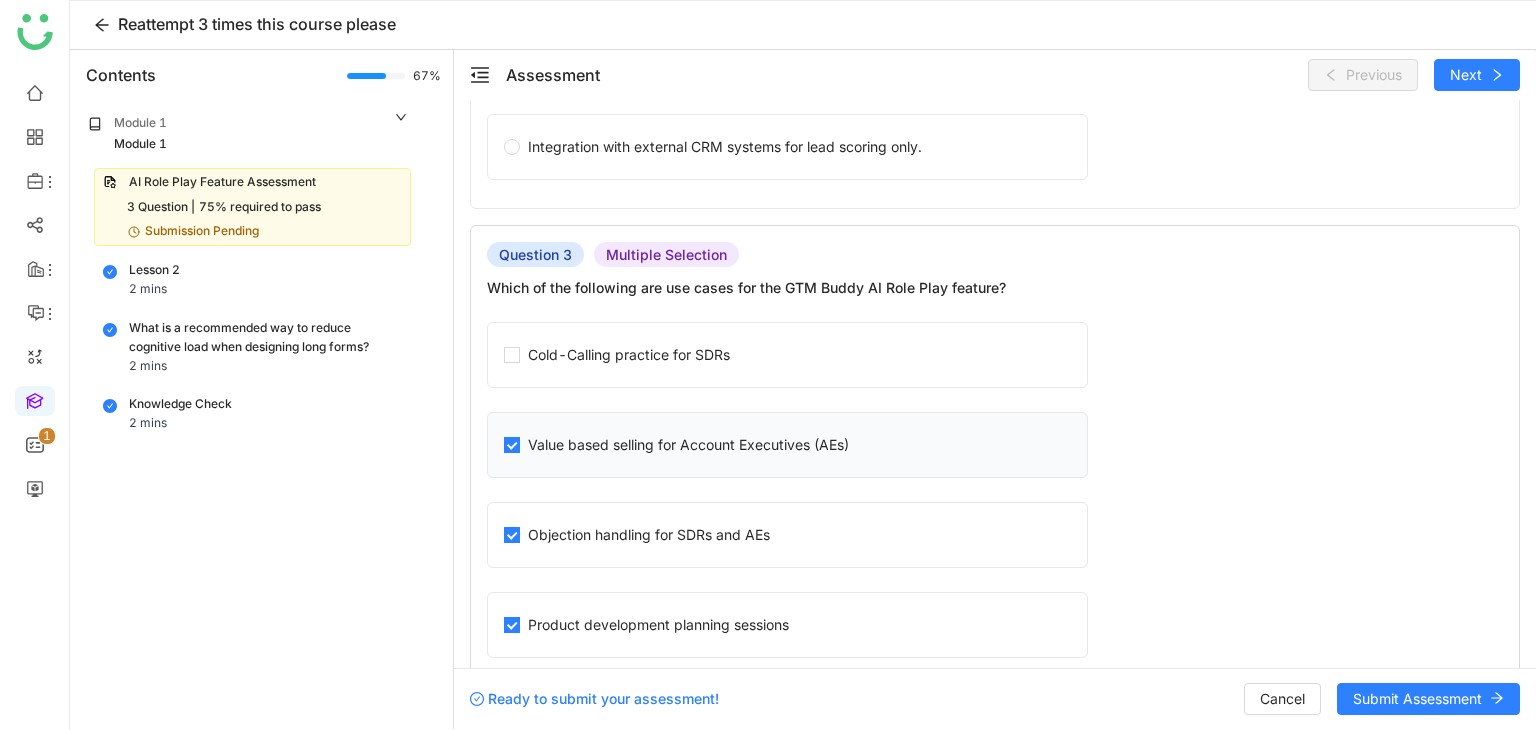 click on "Value based selling for Account Executives (AEs)" 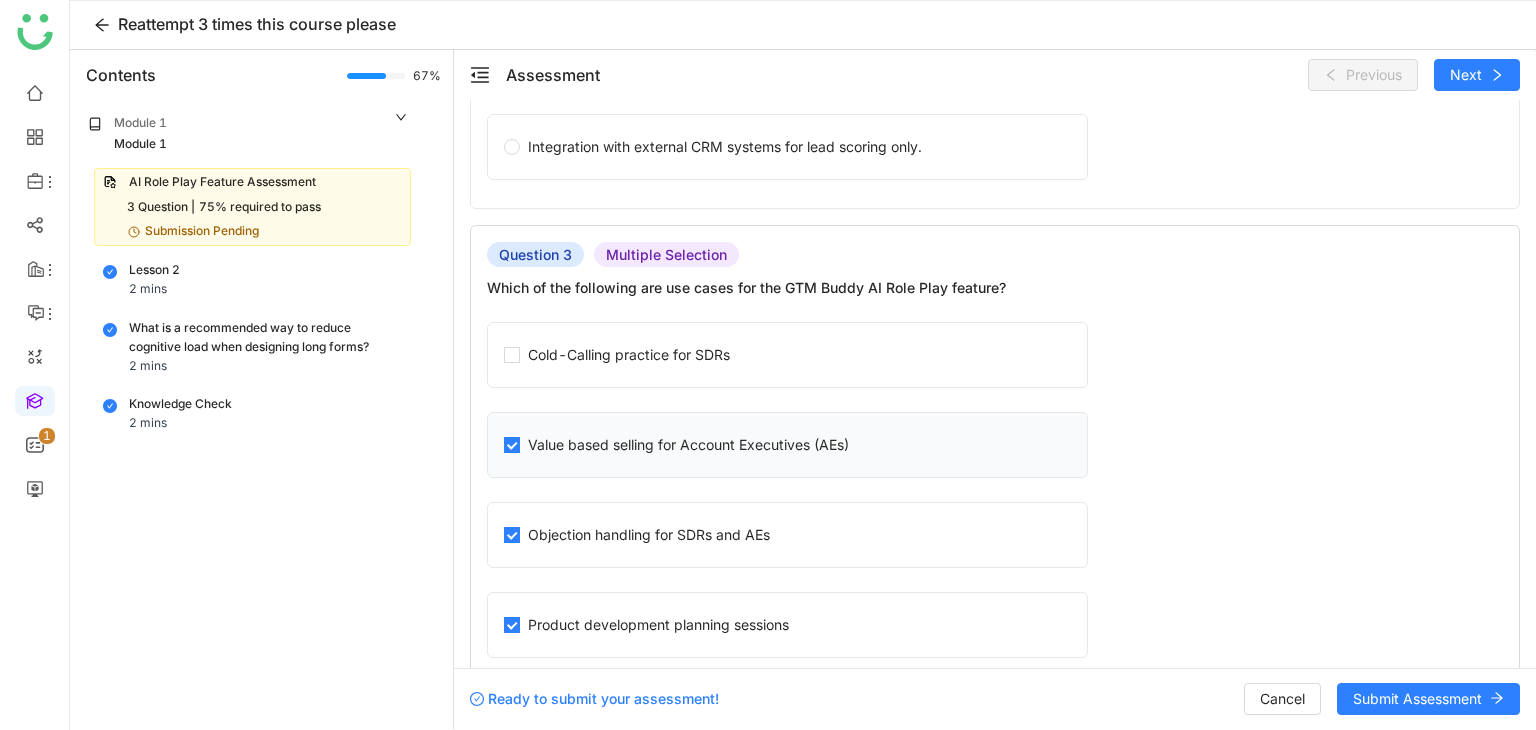 click on "Value based selling for Account Executives (AEs)" 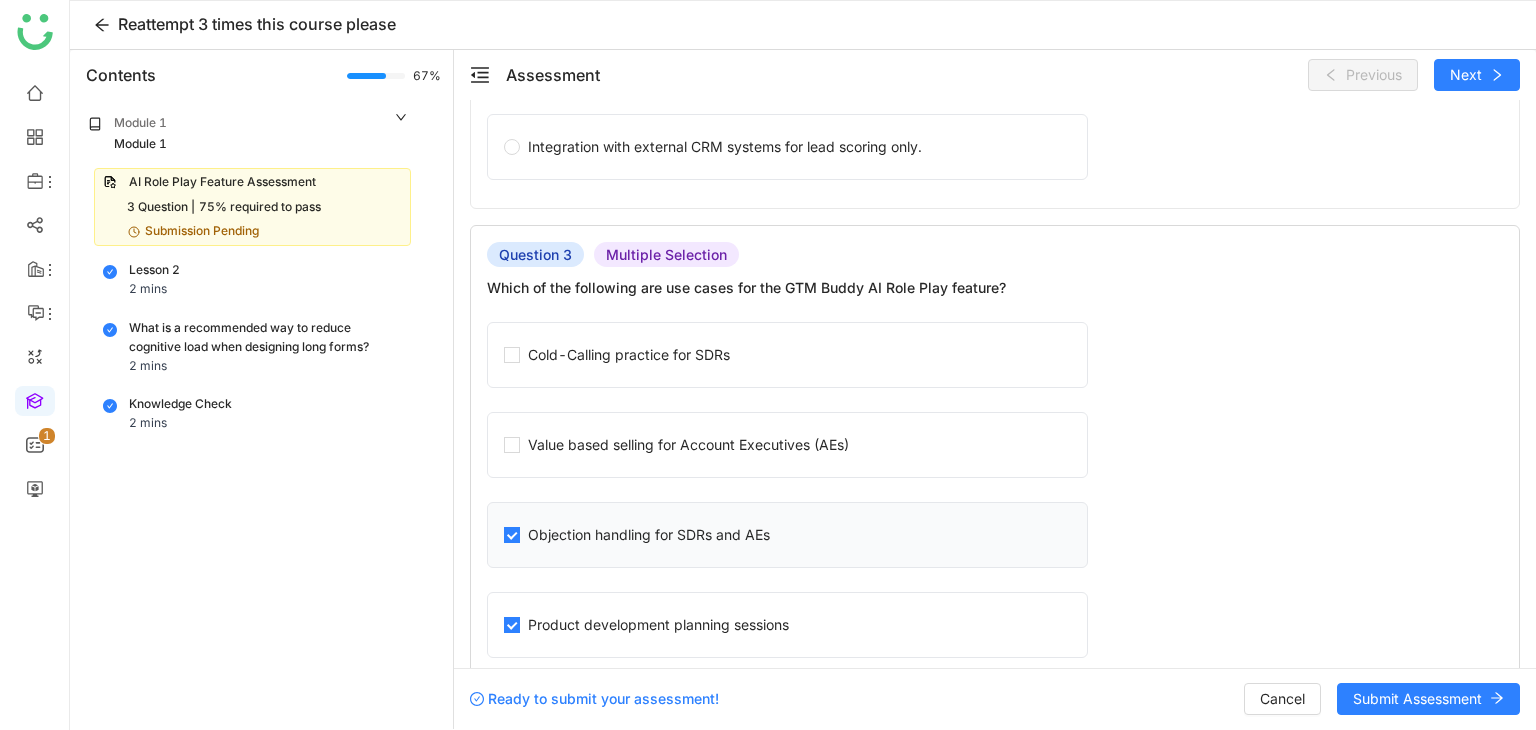 click on "Objection handling for SDRs and AEs" 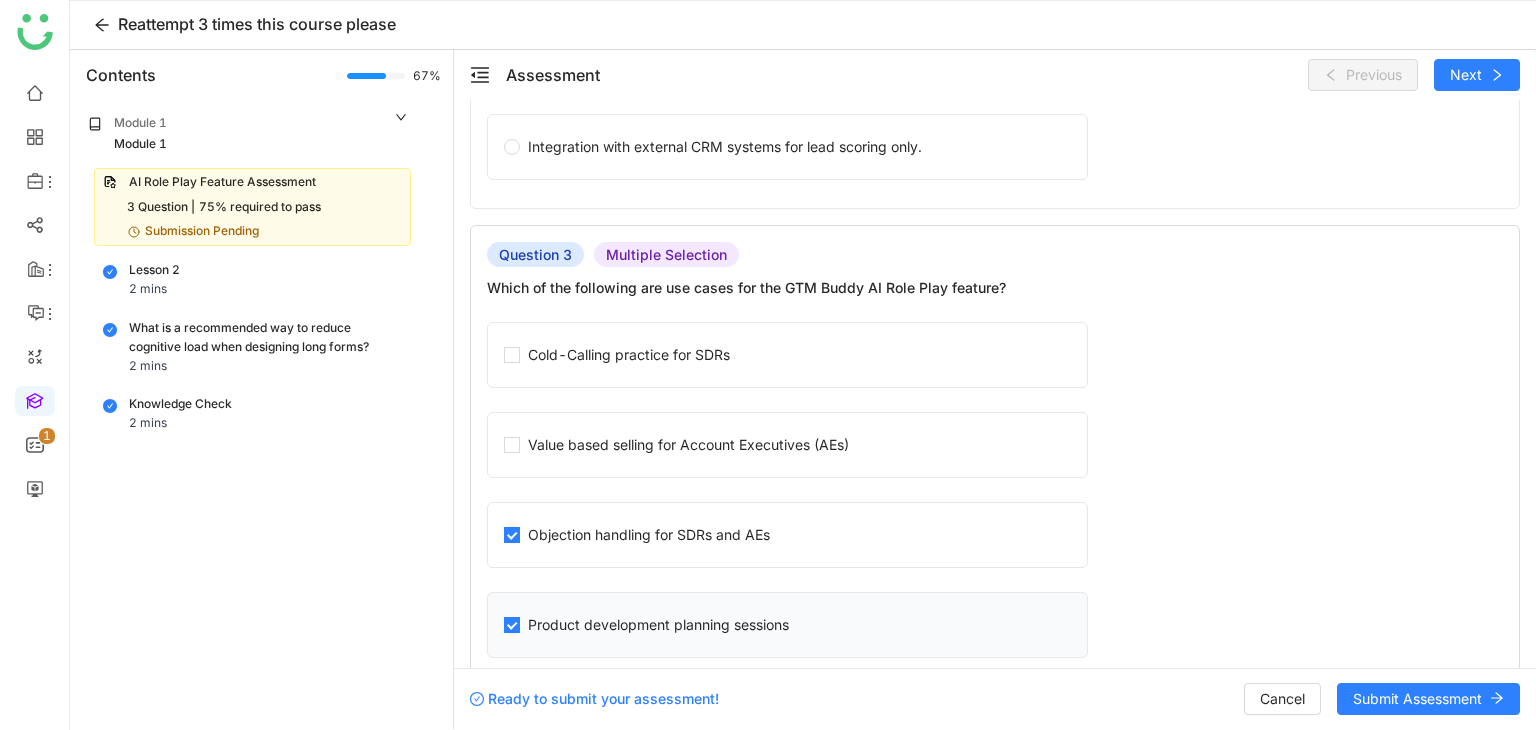 click on "Product development planning sessions" 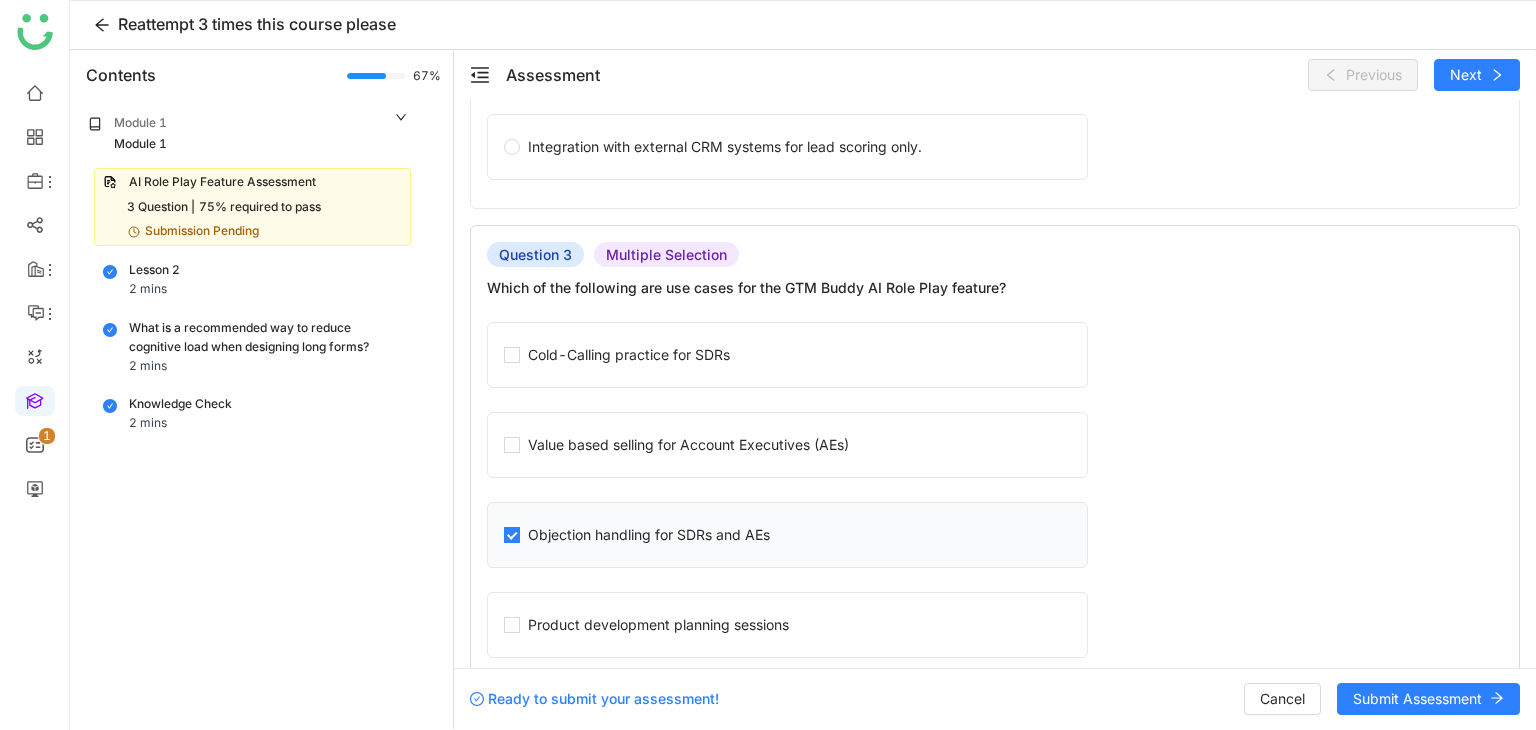 click on "Objection handling for SDRs and AEs" 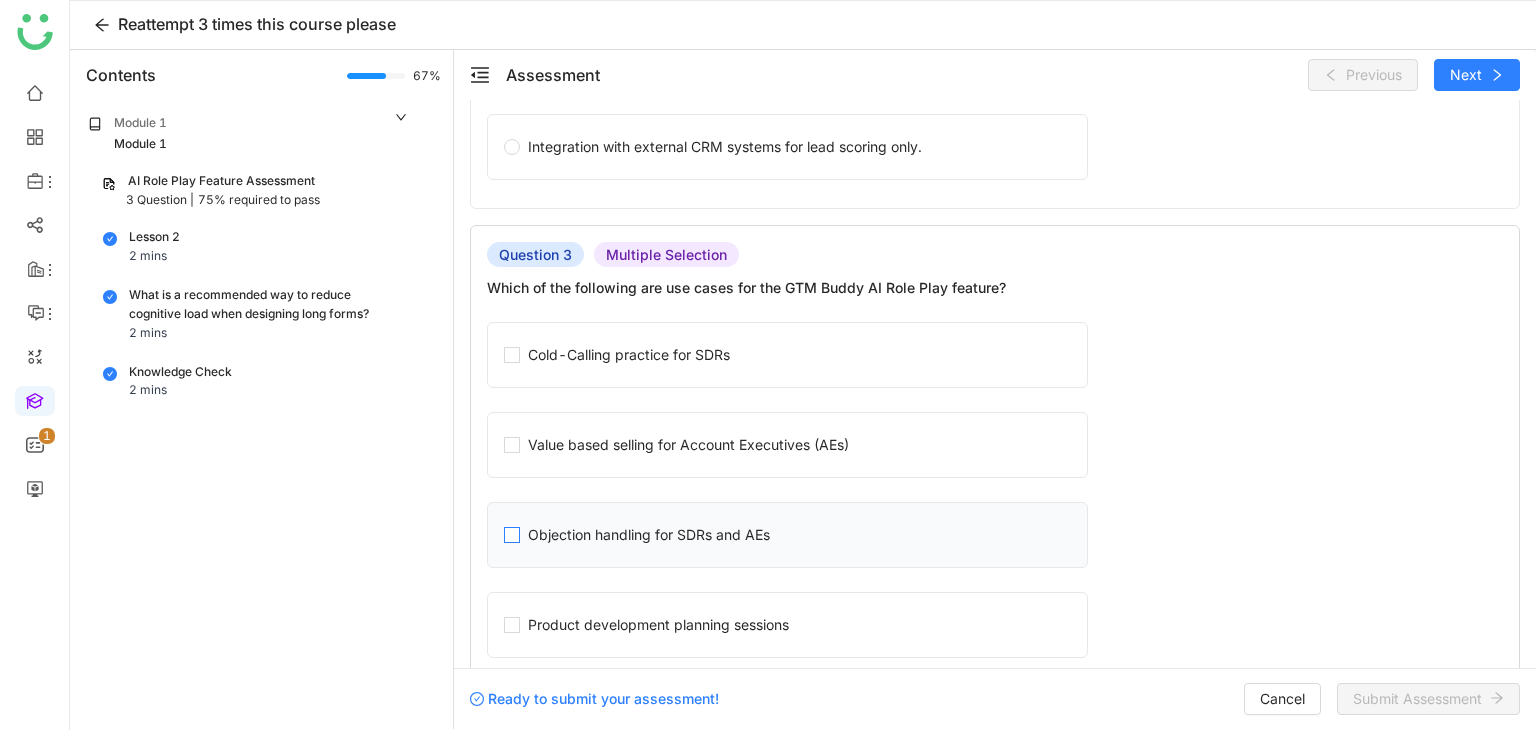 click on "Objection handling for SDRs and AEs" 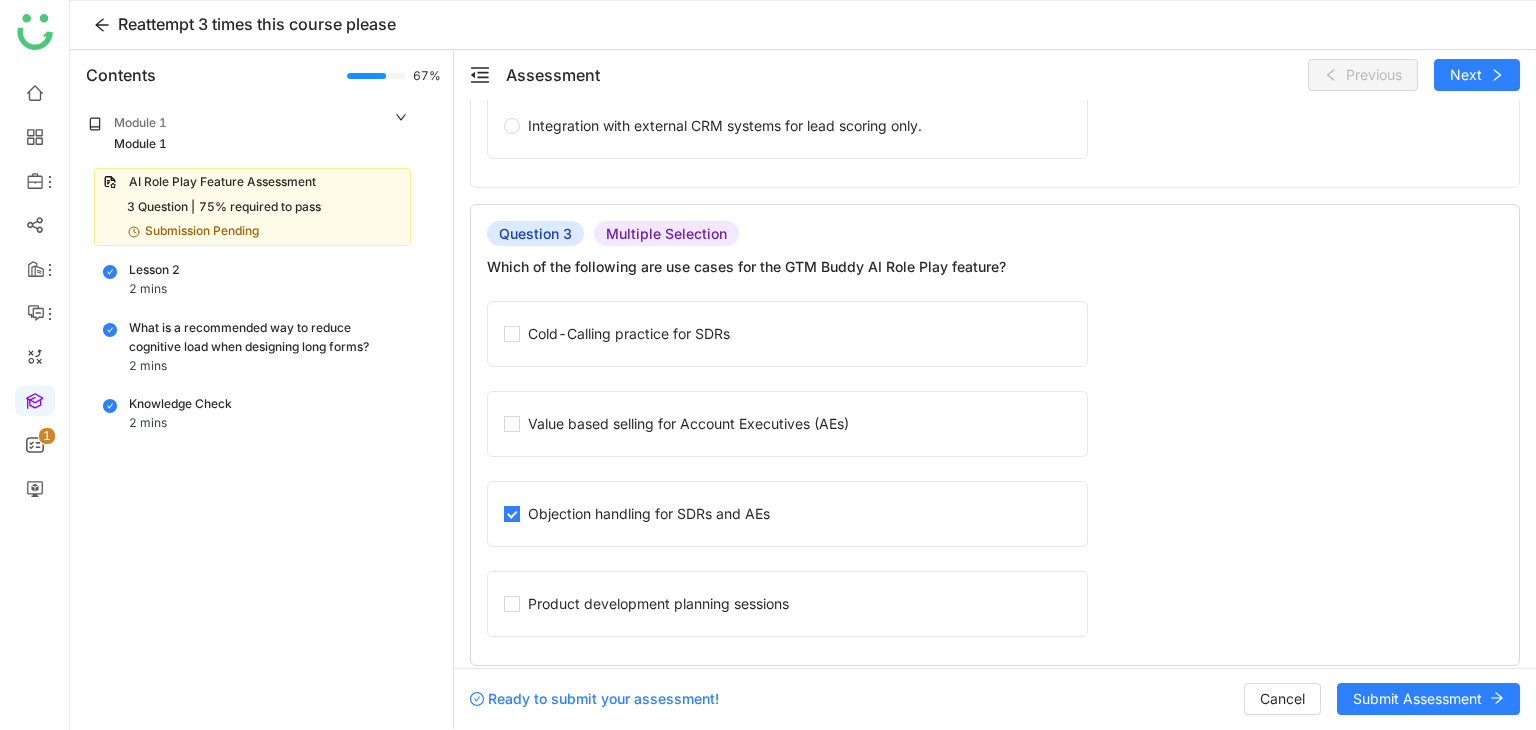 scroll, scrollTop: 1033, scrollLeft: 0, axis: vertical 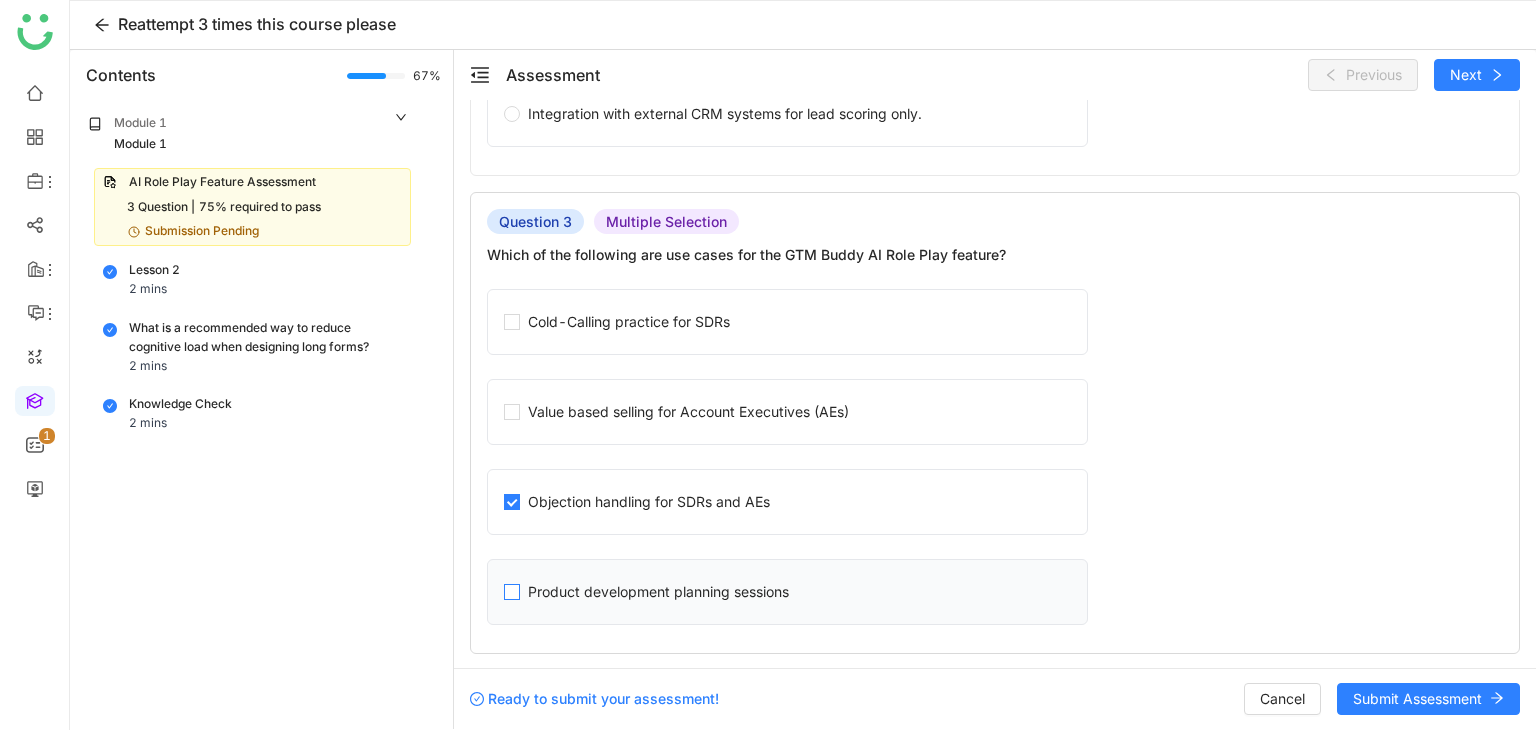 click on "Product development planning sessions" 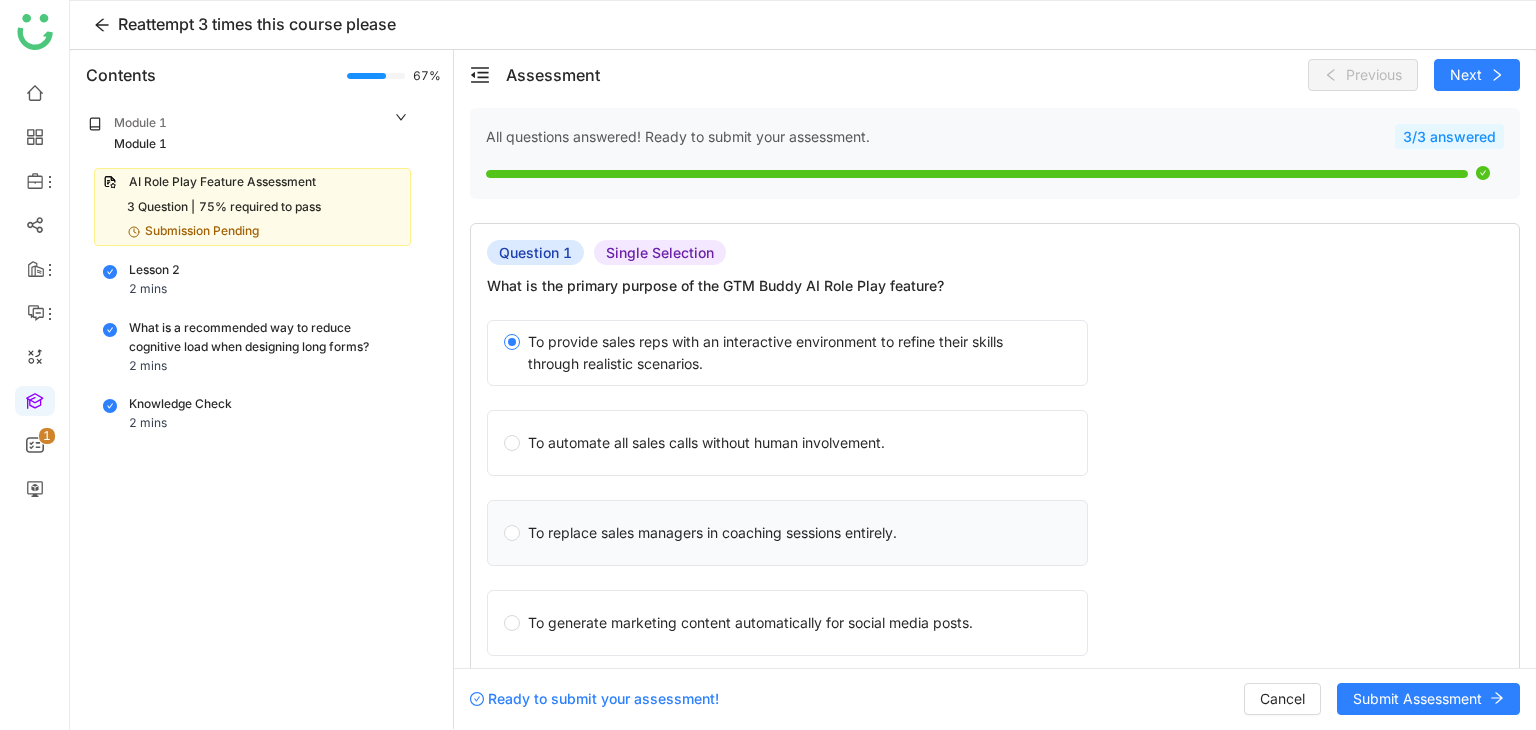 scroll, scrollTop: 33, scrollLeft: 0, axis: vertical 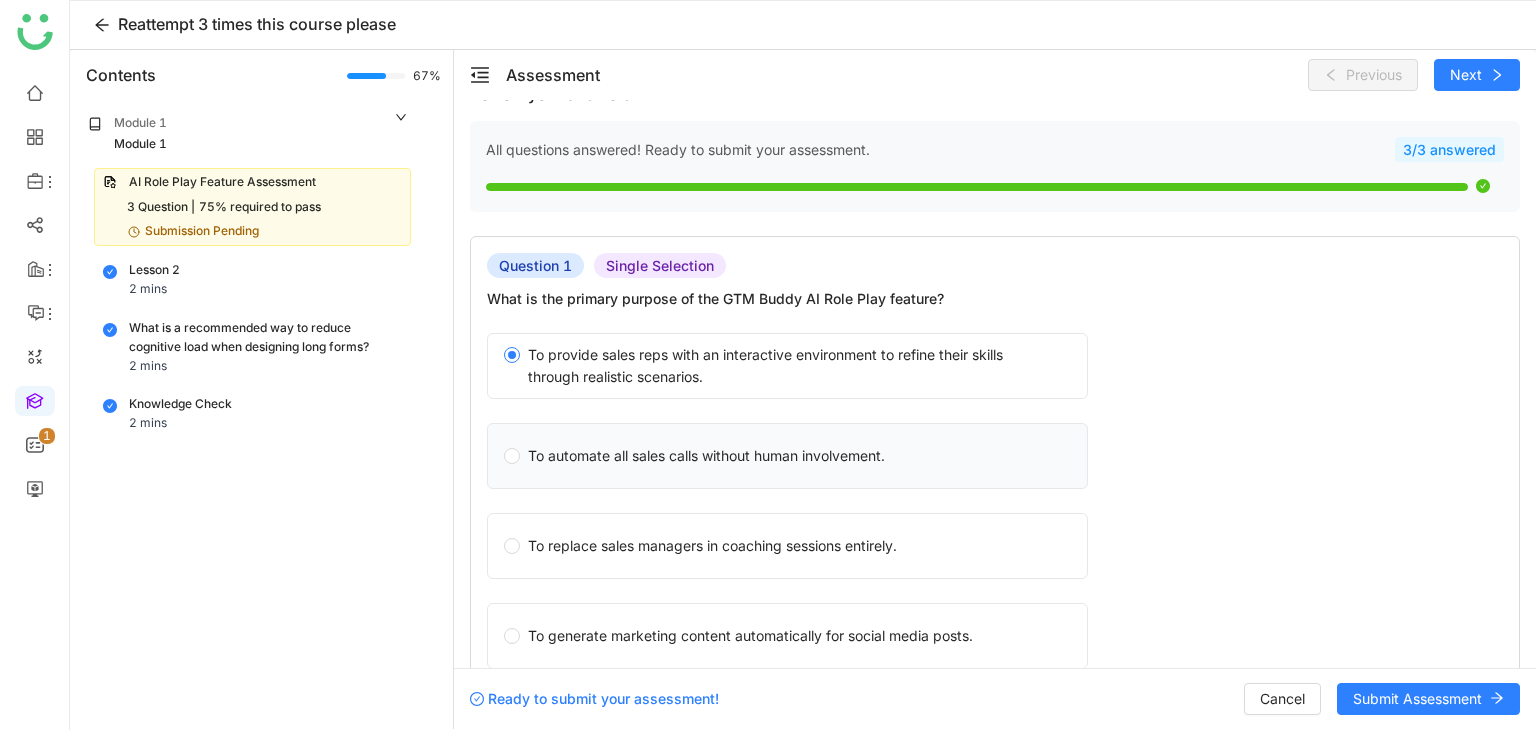 click on "To automate all sales calls without human involvement." 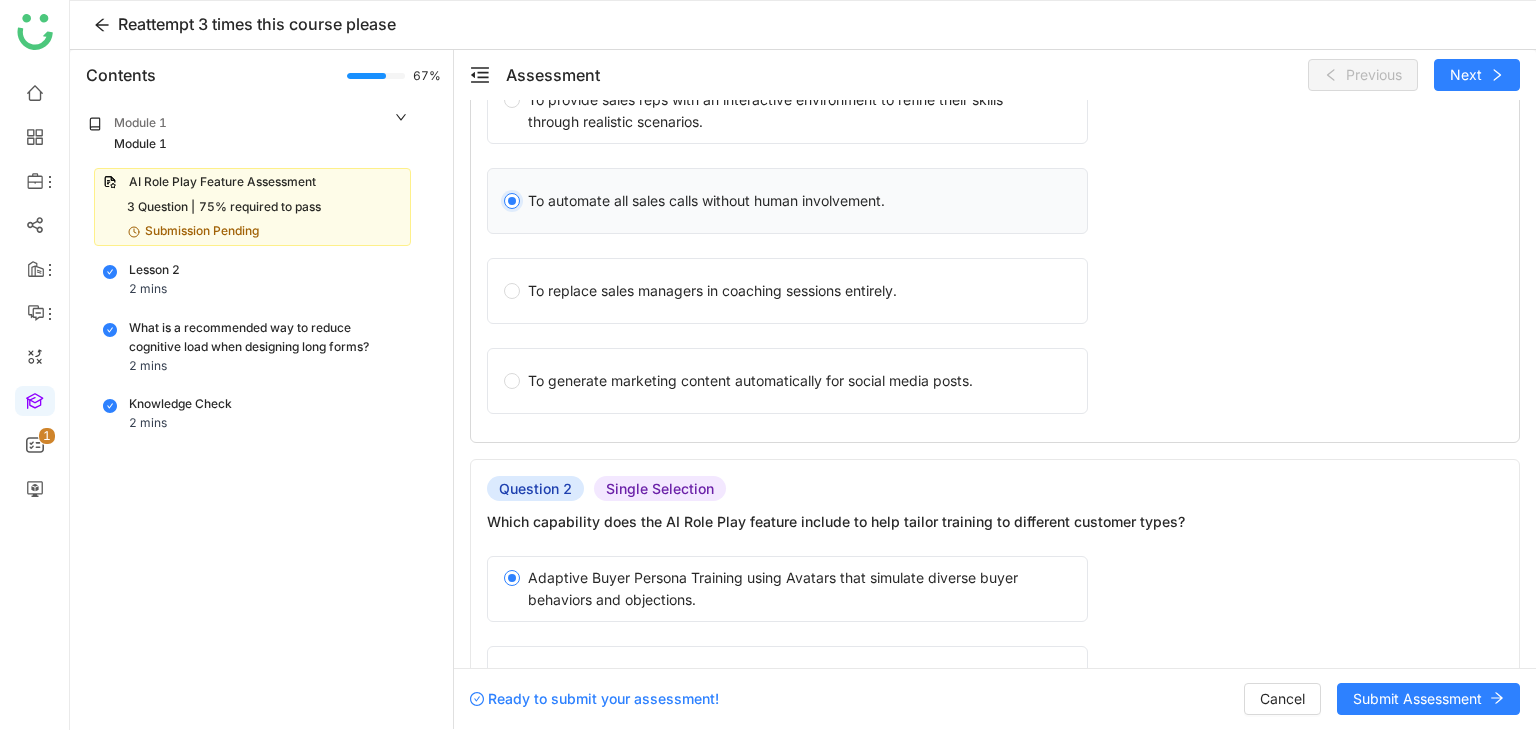 scroll, scrollTop: 133, scrollLeft: 0, axis: vertical 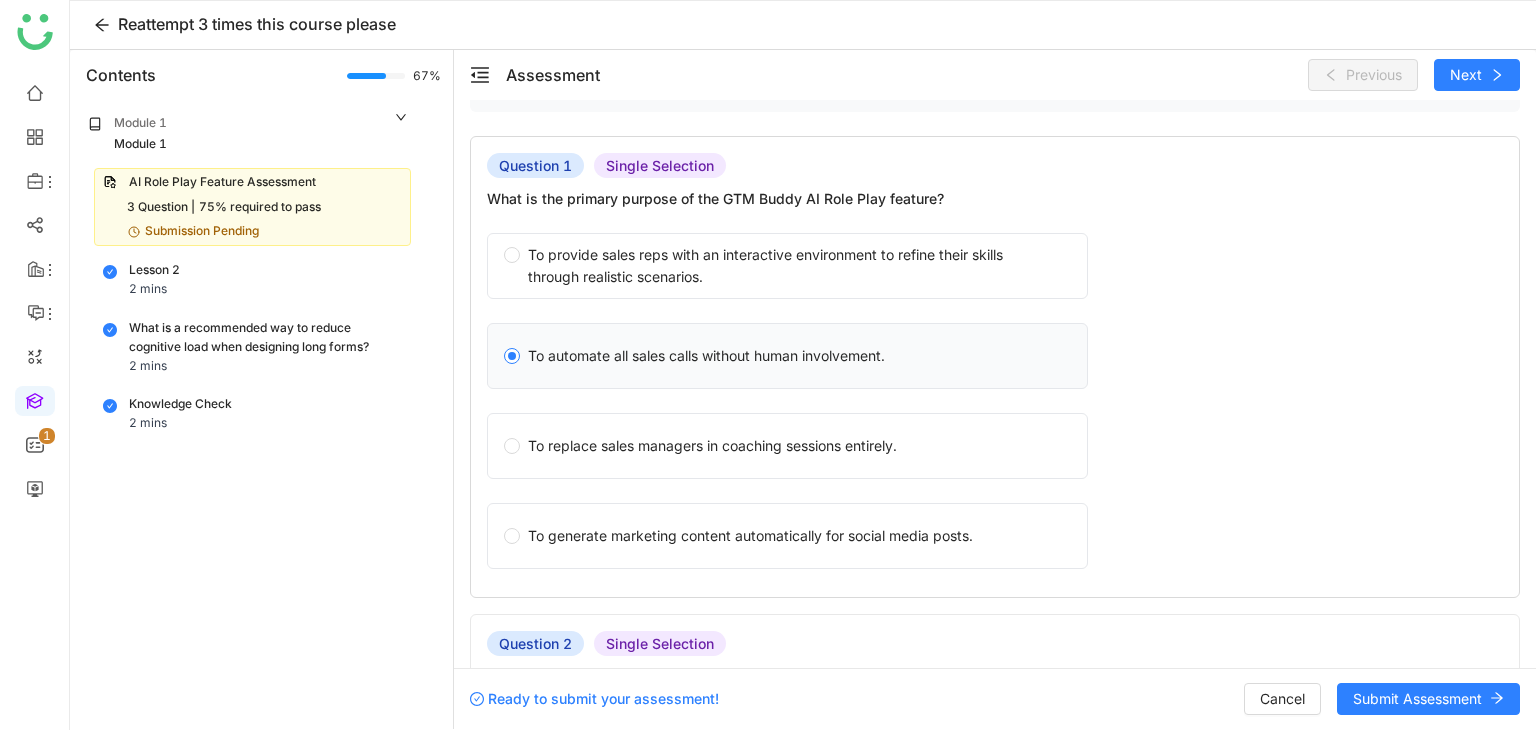 click on "To replace sales managers in coaching sessions entirely." 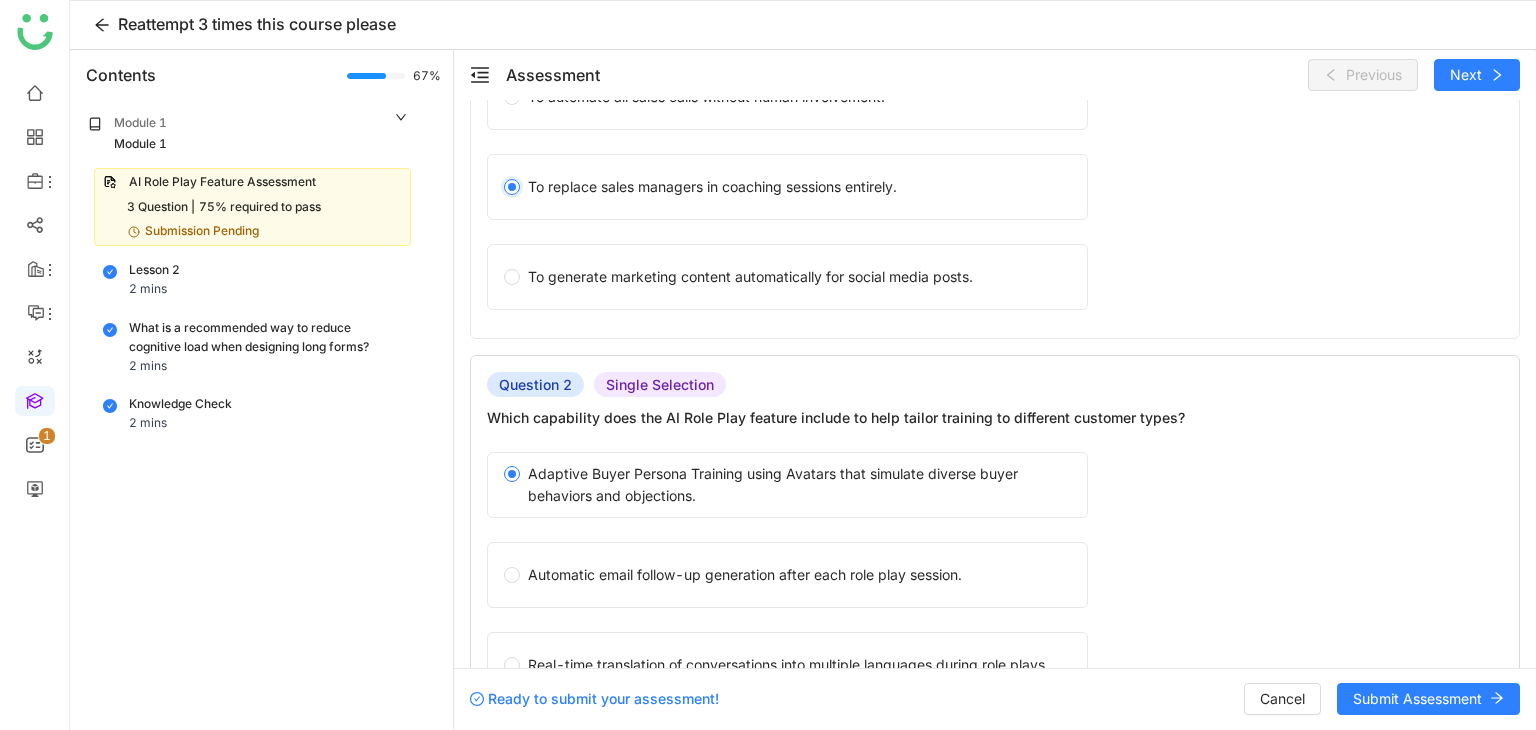 scroll, scrollTop: 633, scrollLeft: 0, axis: vertical 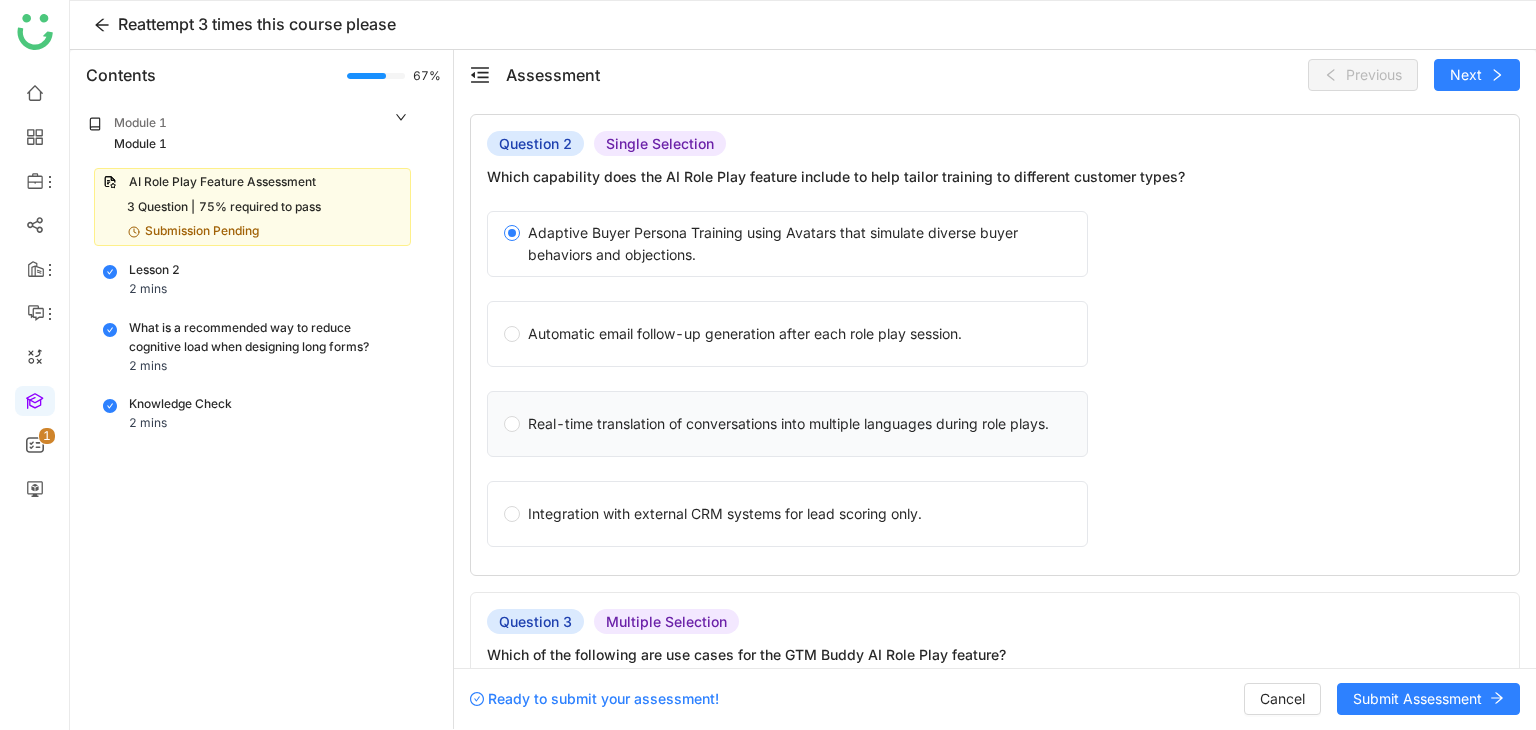 click on "Real-time translation of conversations into multiple languages during role plays." 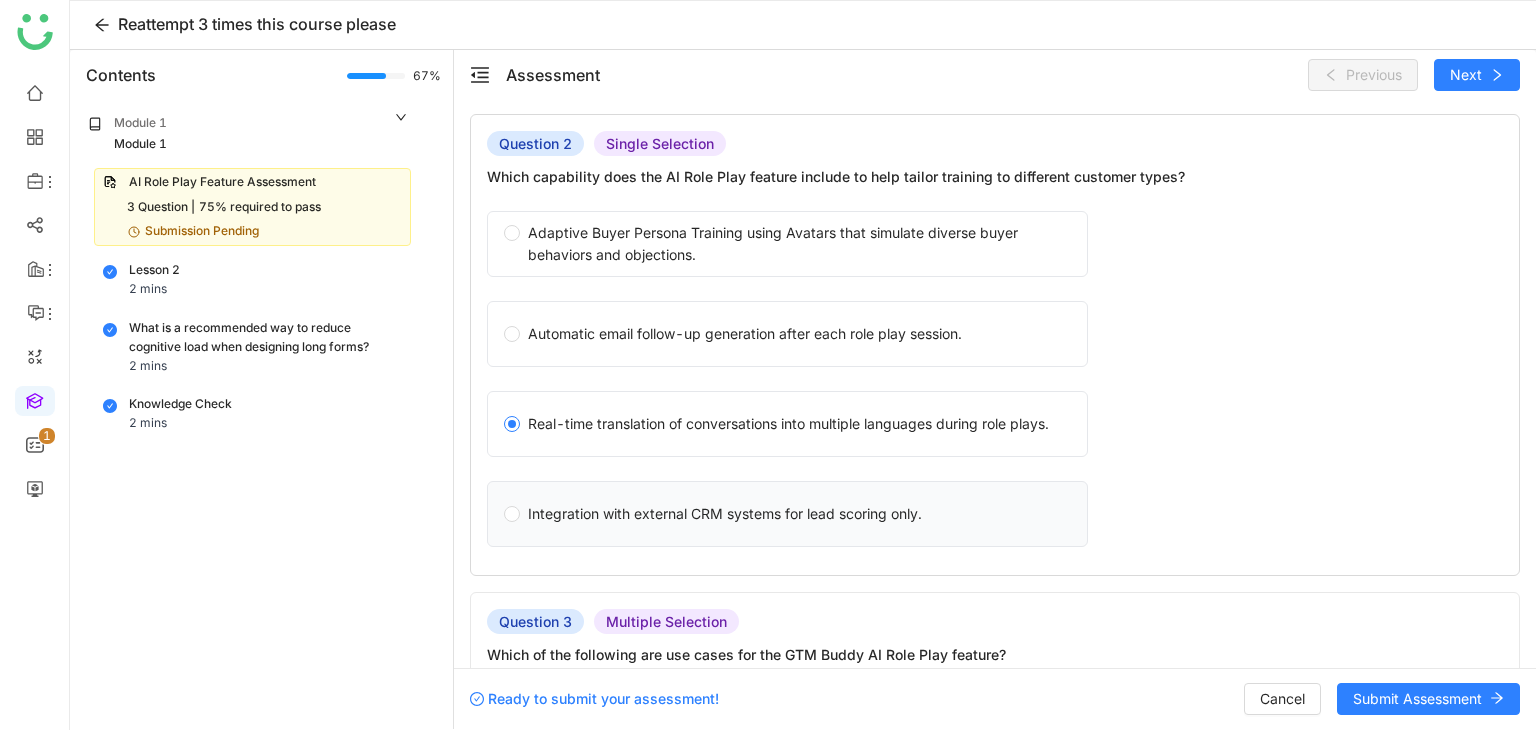click on "Integration with external CRM systems for lead scoring only." 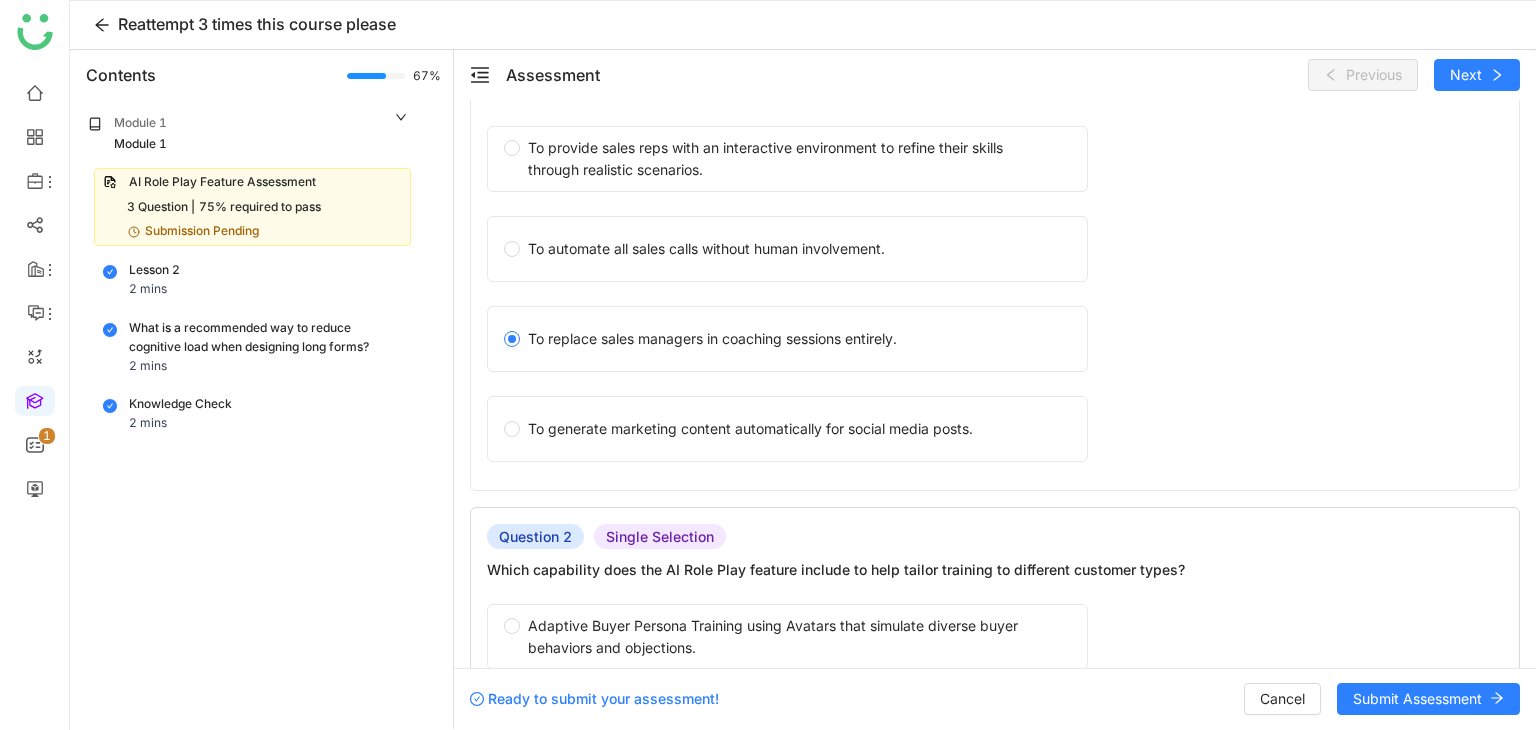 scroll, scrollTop: 233, scrollLeft: 0, axis: vertical 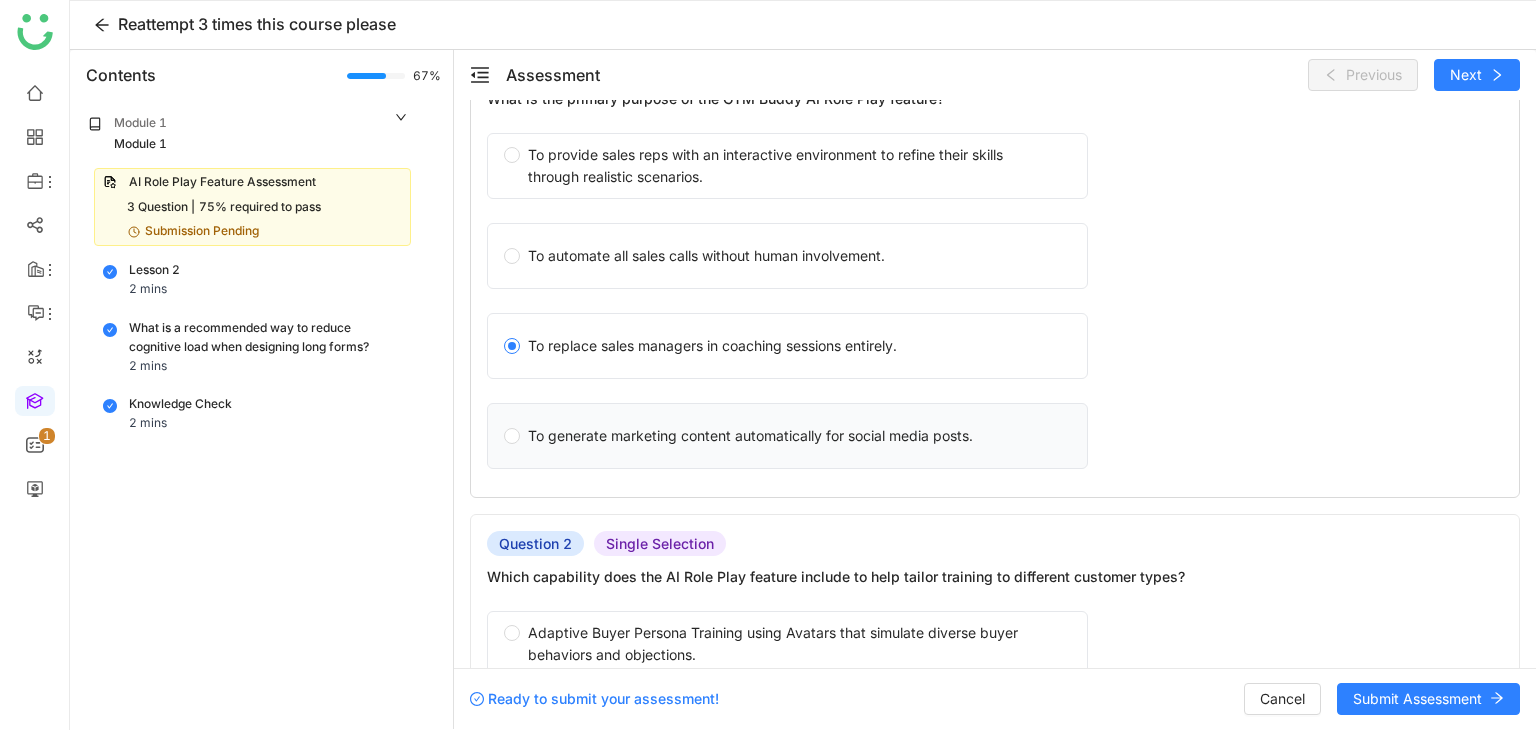 click on "To generate marketing content automatically for social media posts." 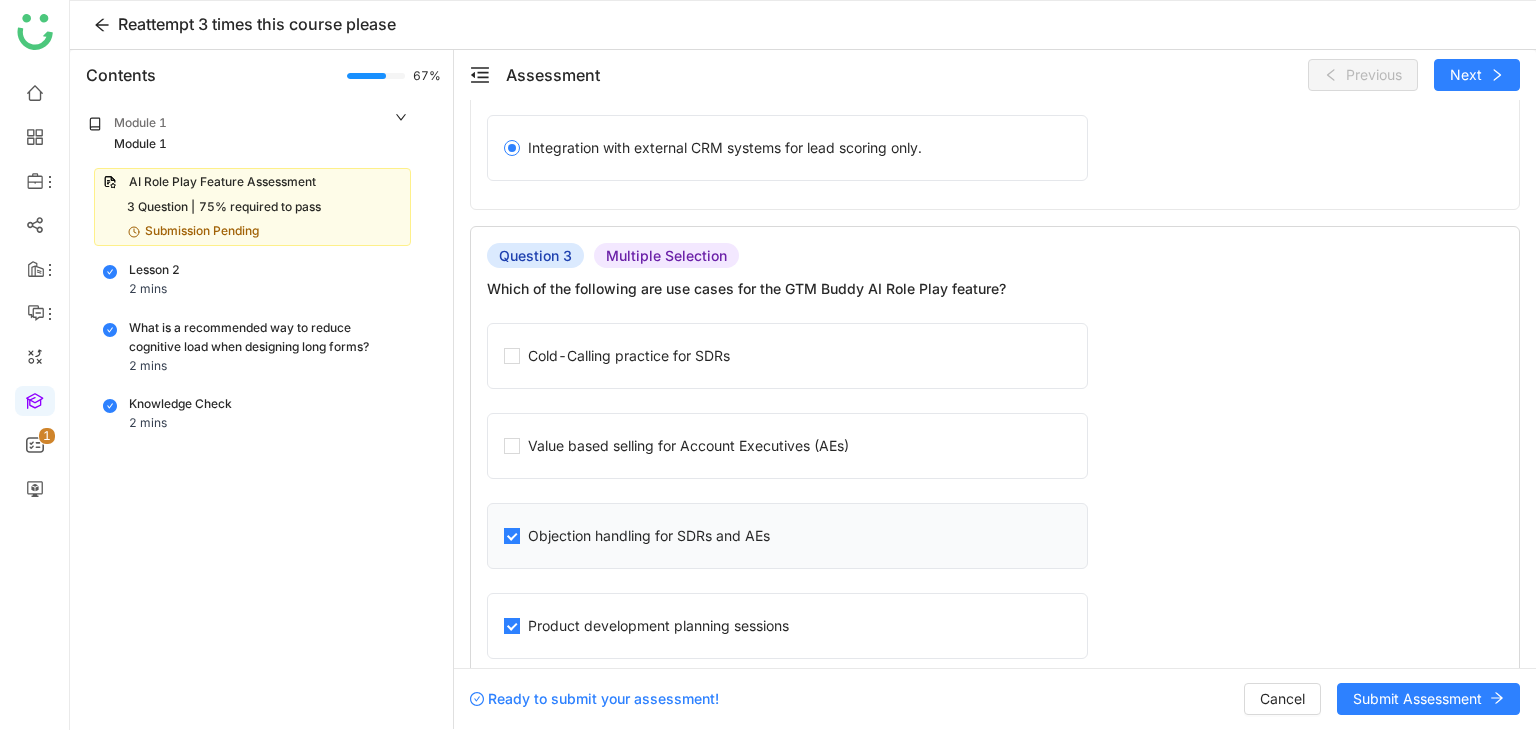 scroll, scrollTop: 1033, scrollLeft: 0, axis: vertical 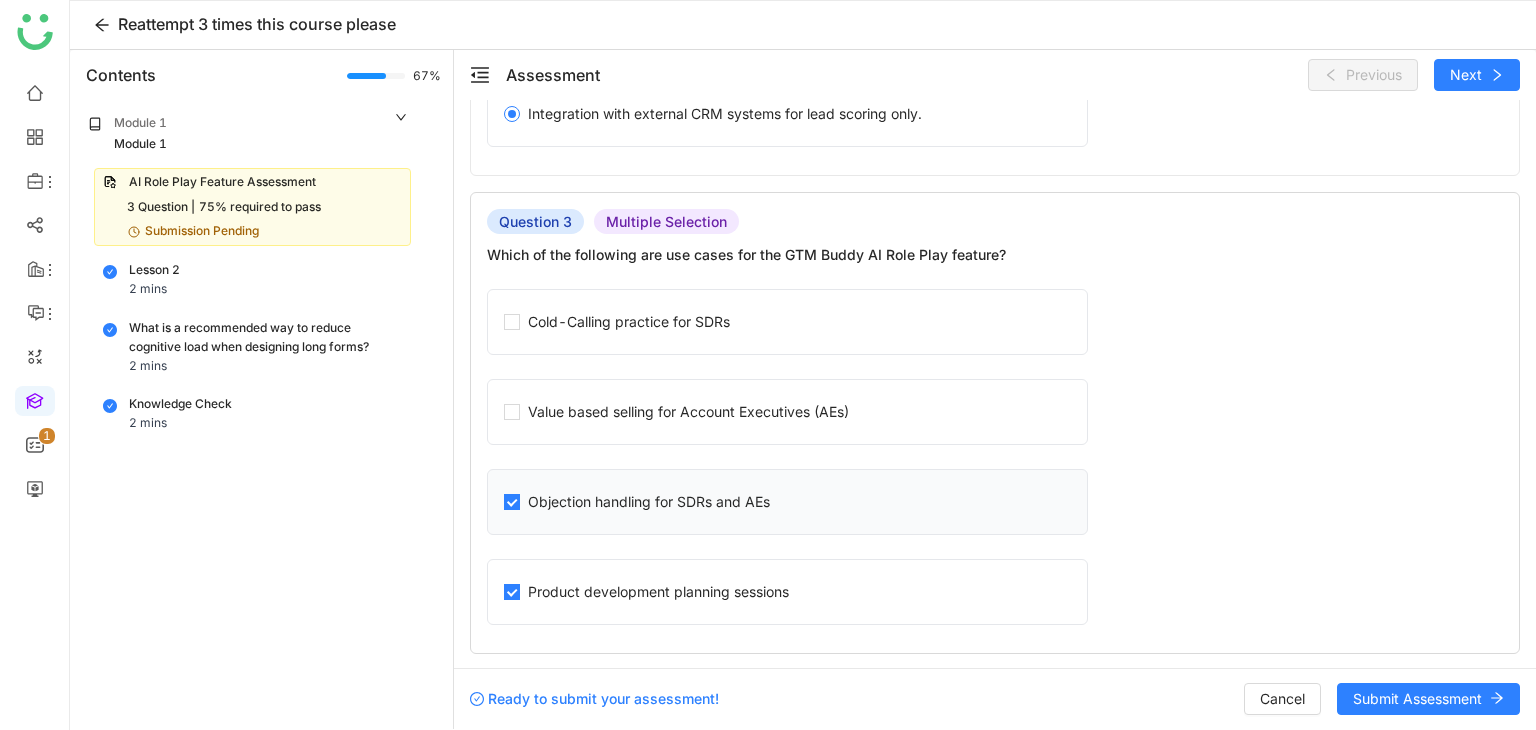 click on "Objection handling for SDRs and AEs" 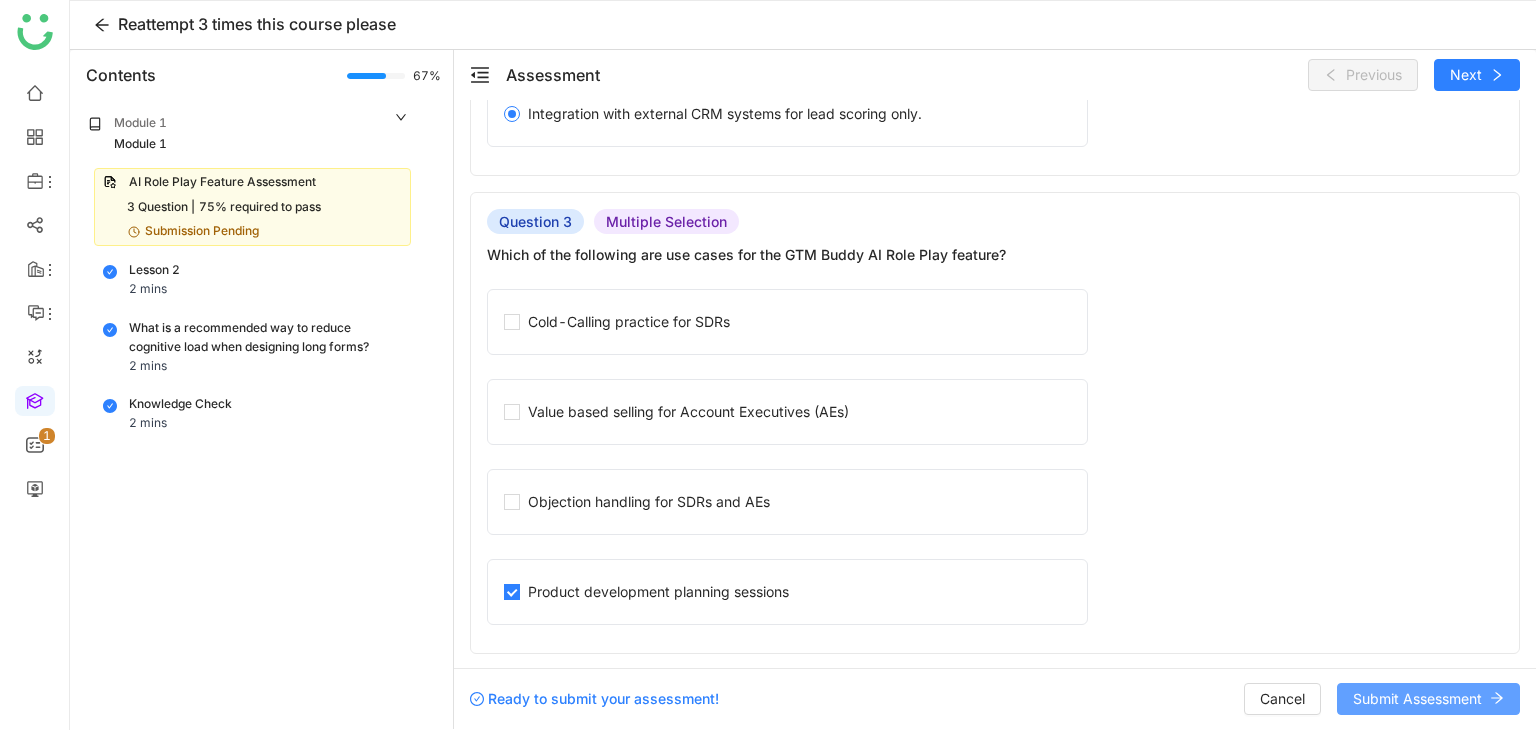 click on "Submit Assessment" 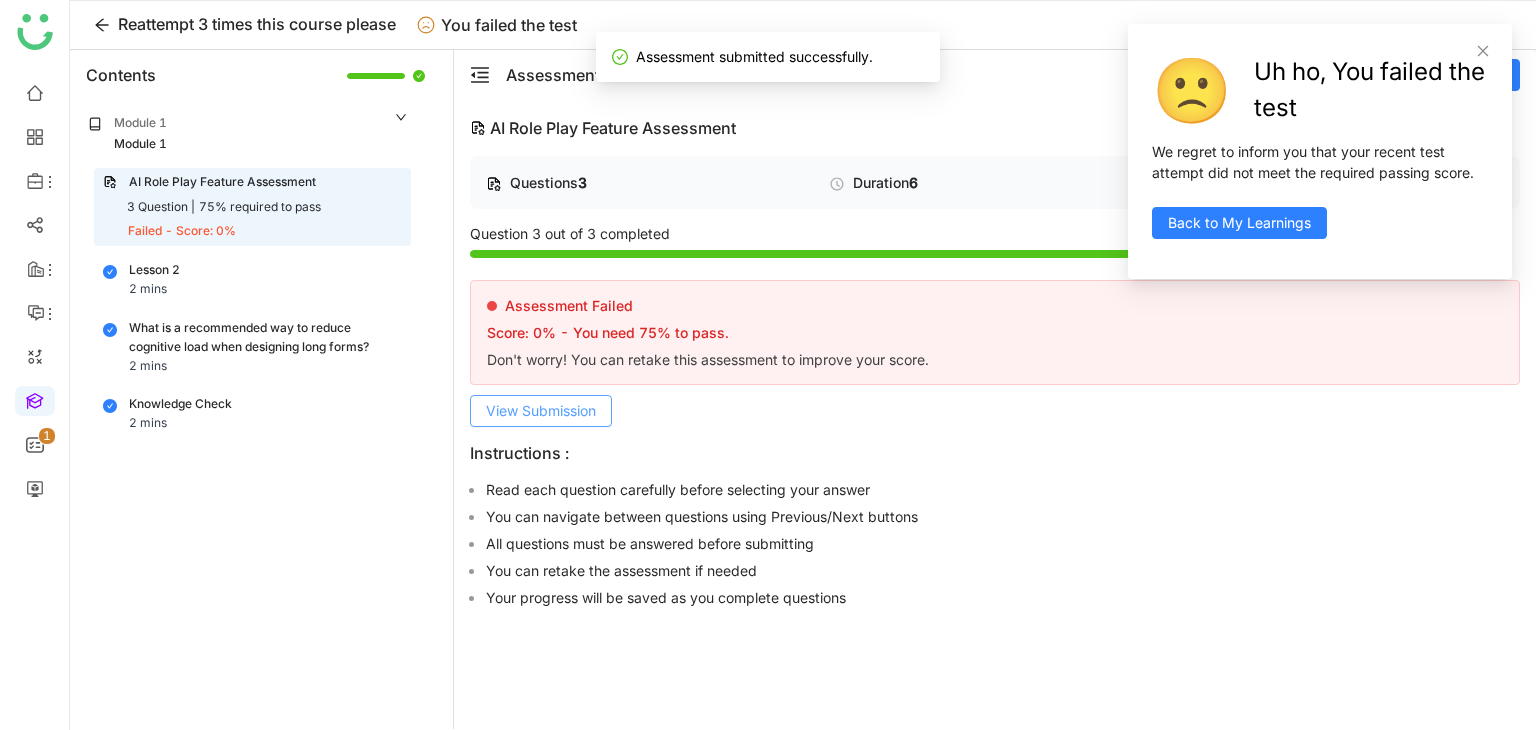 click on "View Submission" 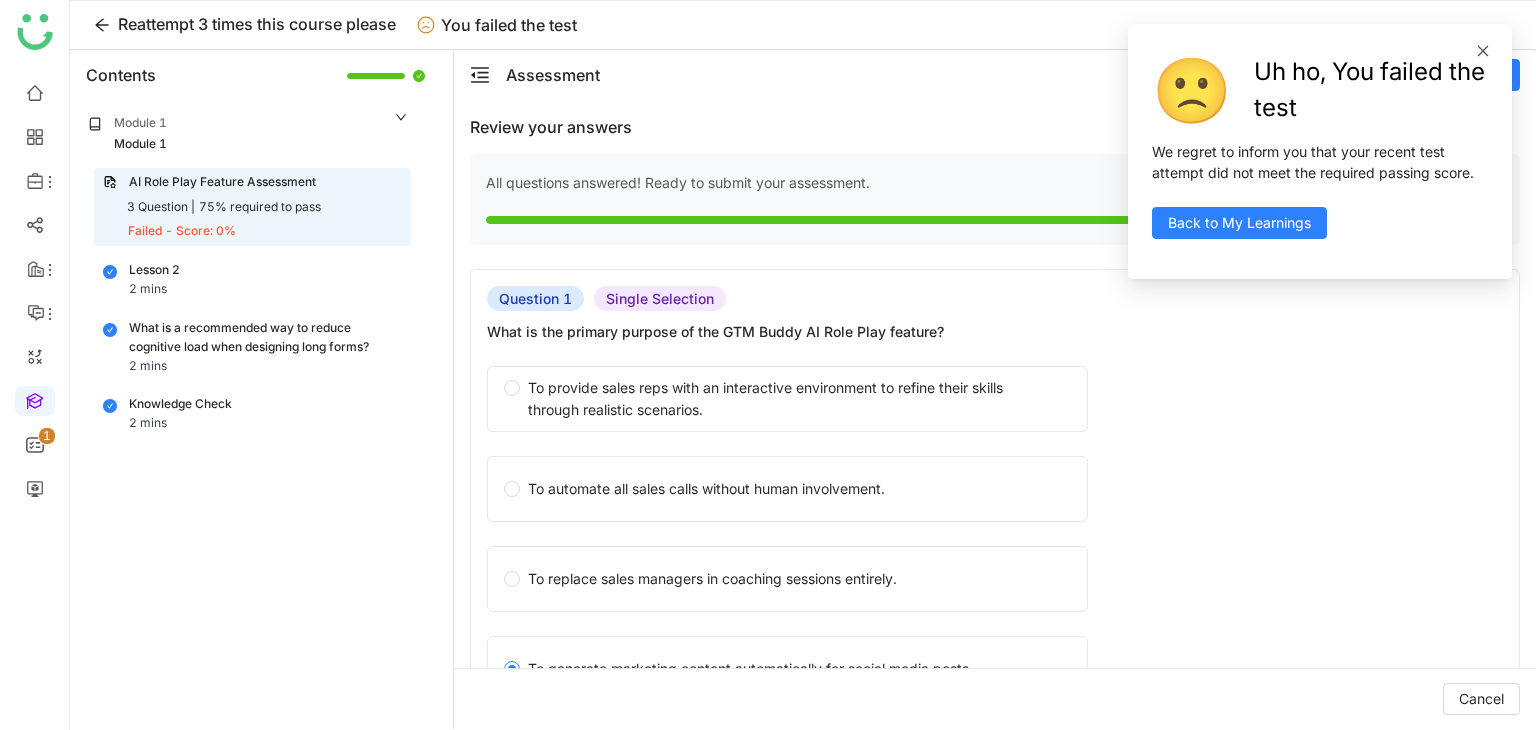 click 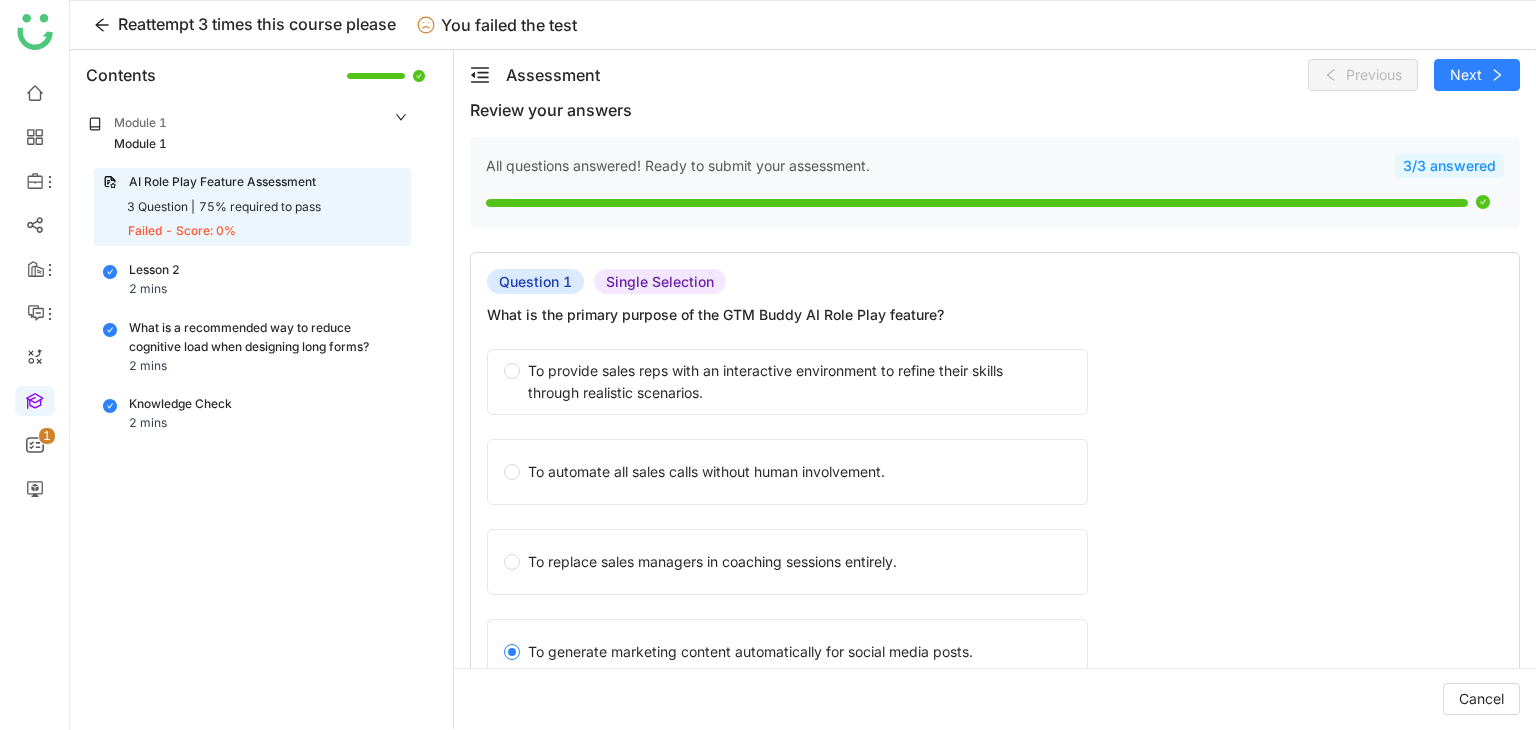 scroll, scrollTop: 0, scrollLeft: 0, axis: both 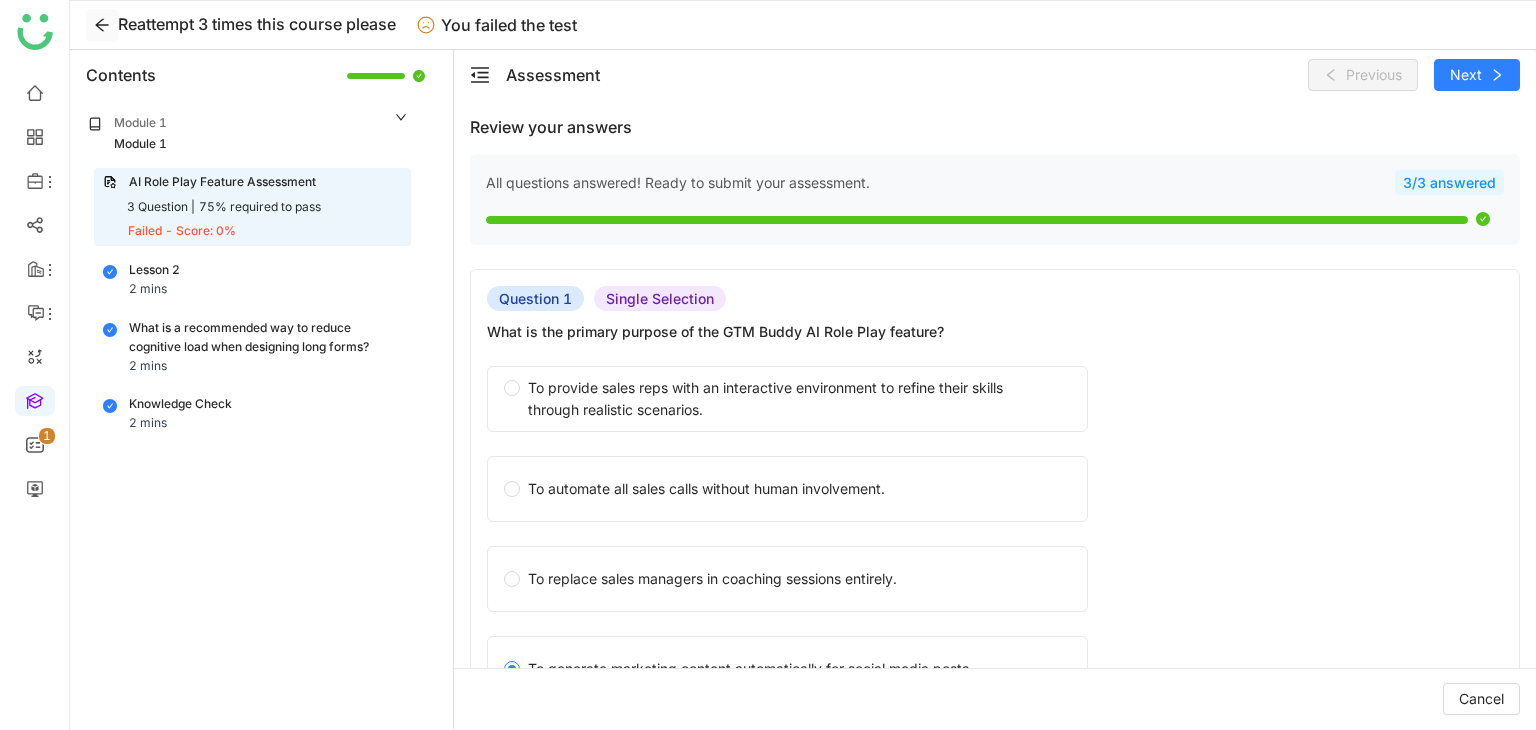 click 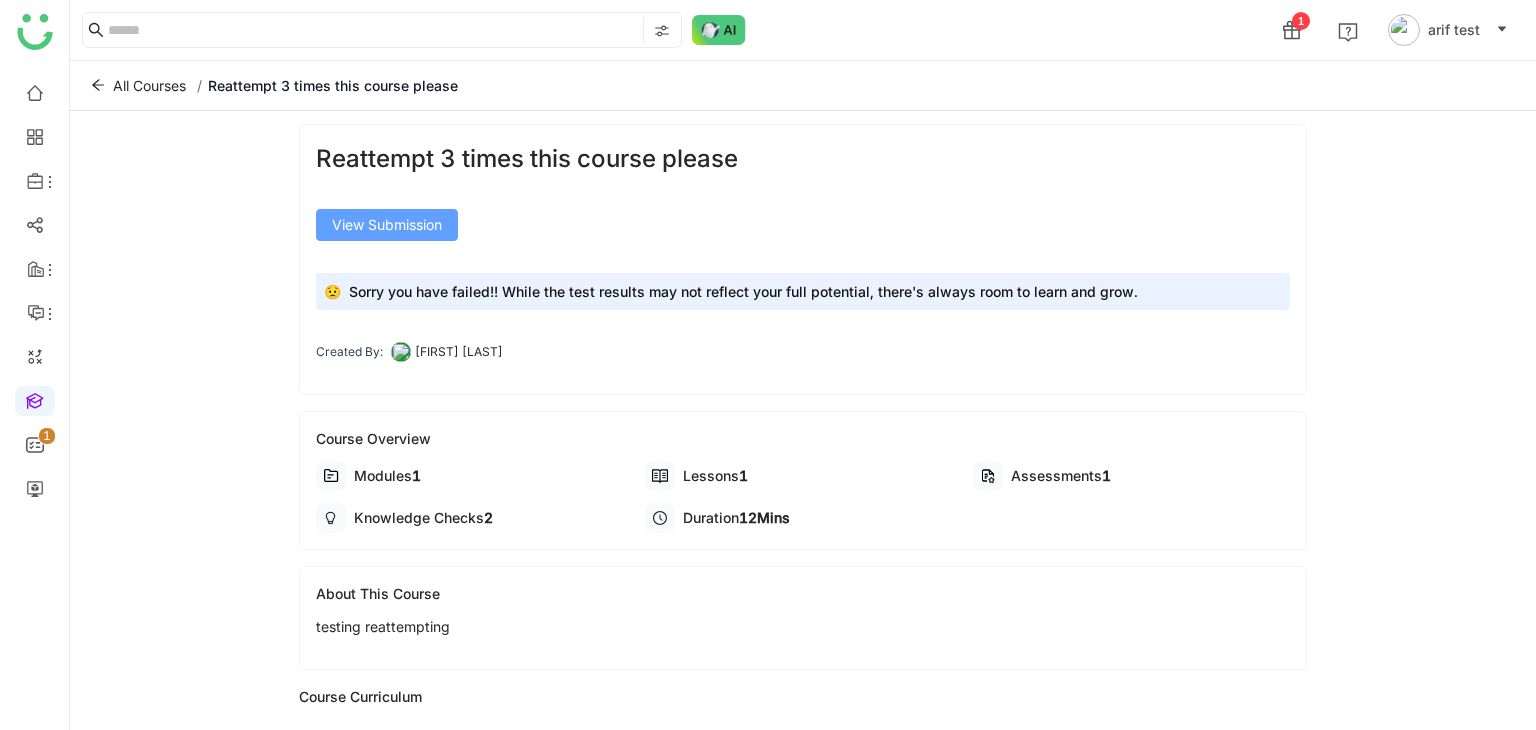 click on "View Submission" 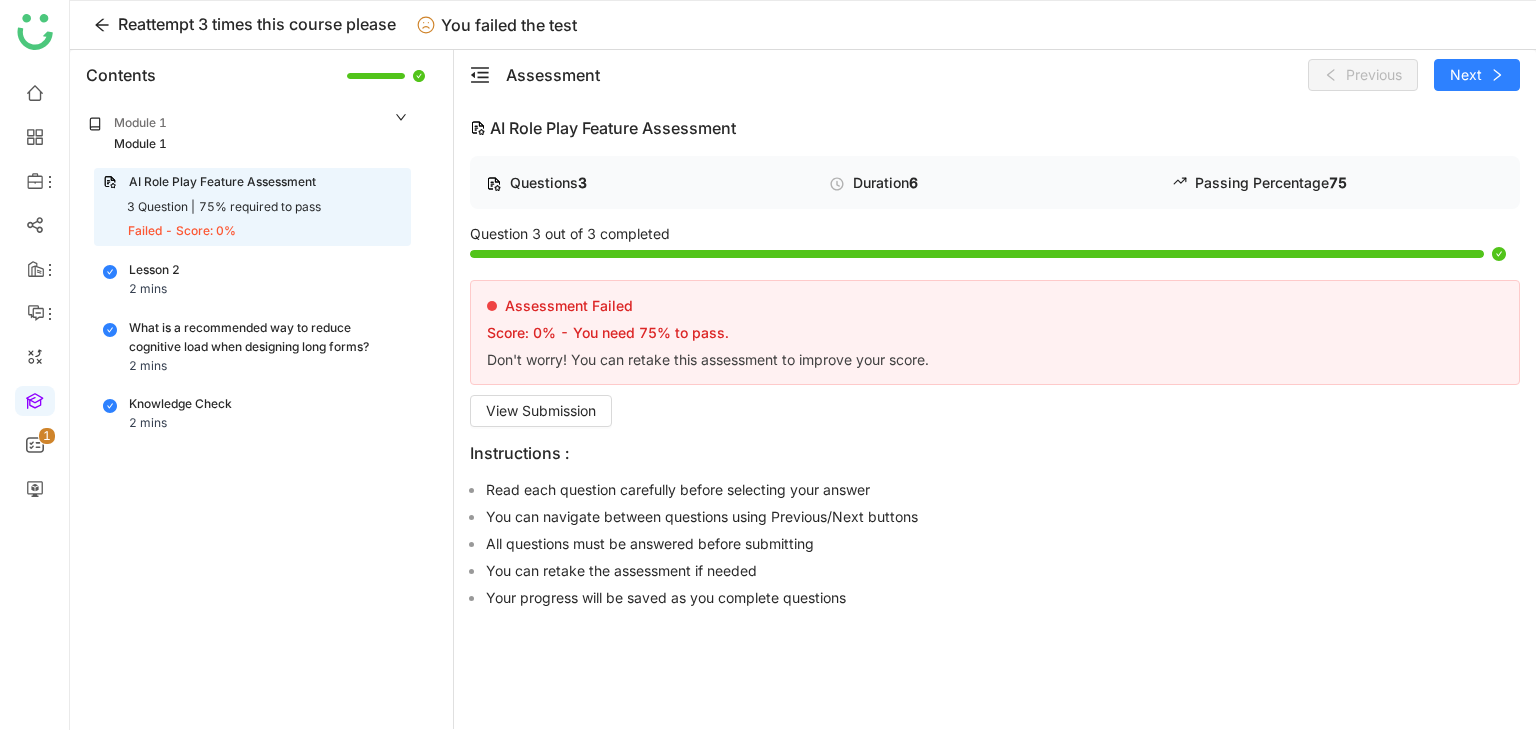 click on "Assessment Failed Score: 0% - You need 75% to pass. Don't worry! You can retake this assessment to improve your score. View Submission" 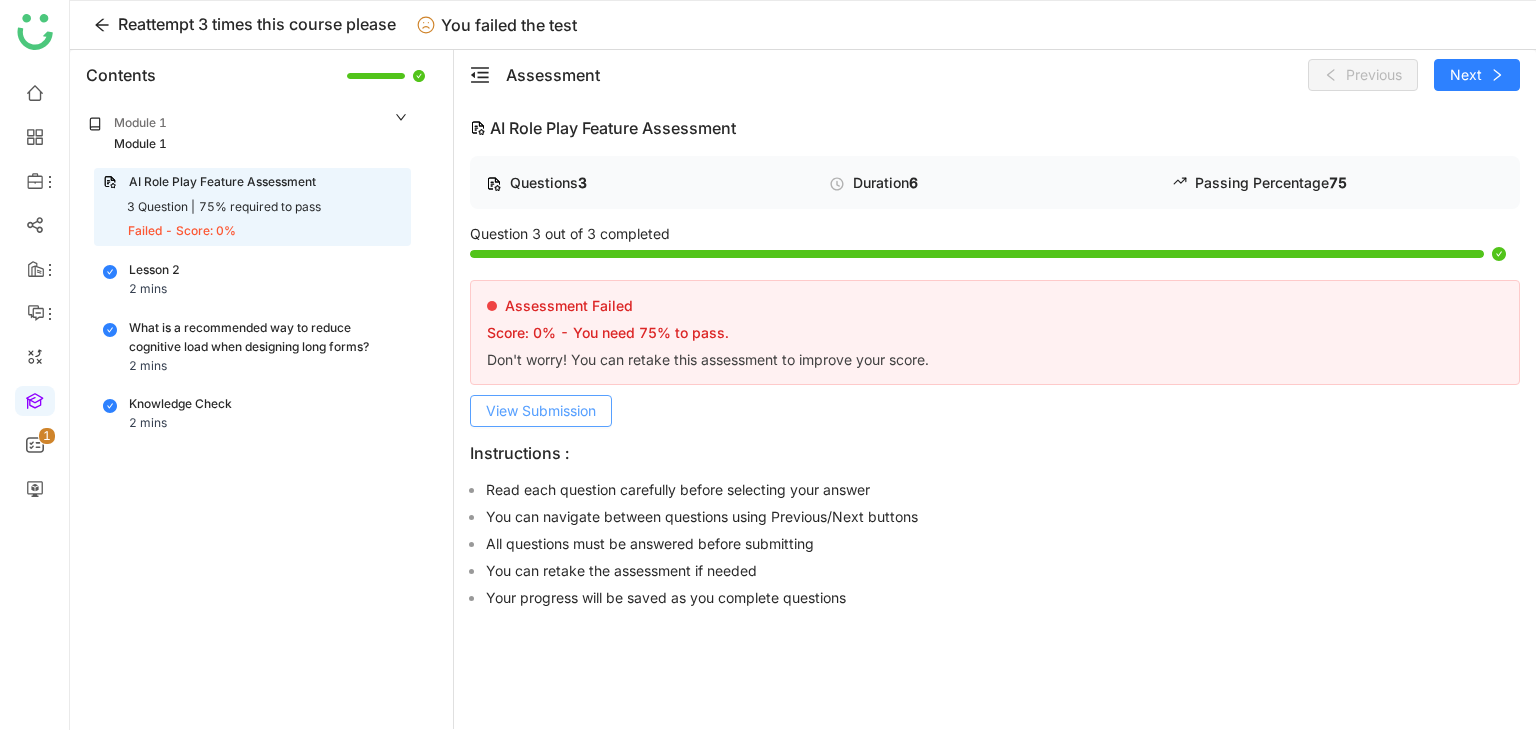 click on "View Submission" 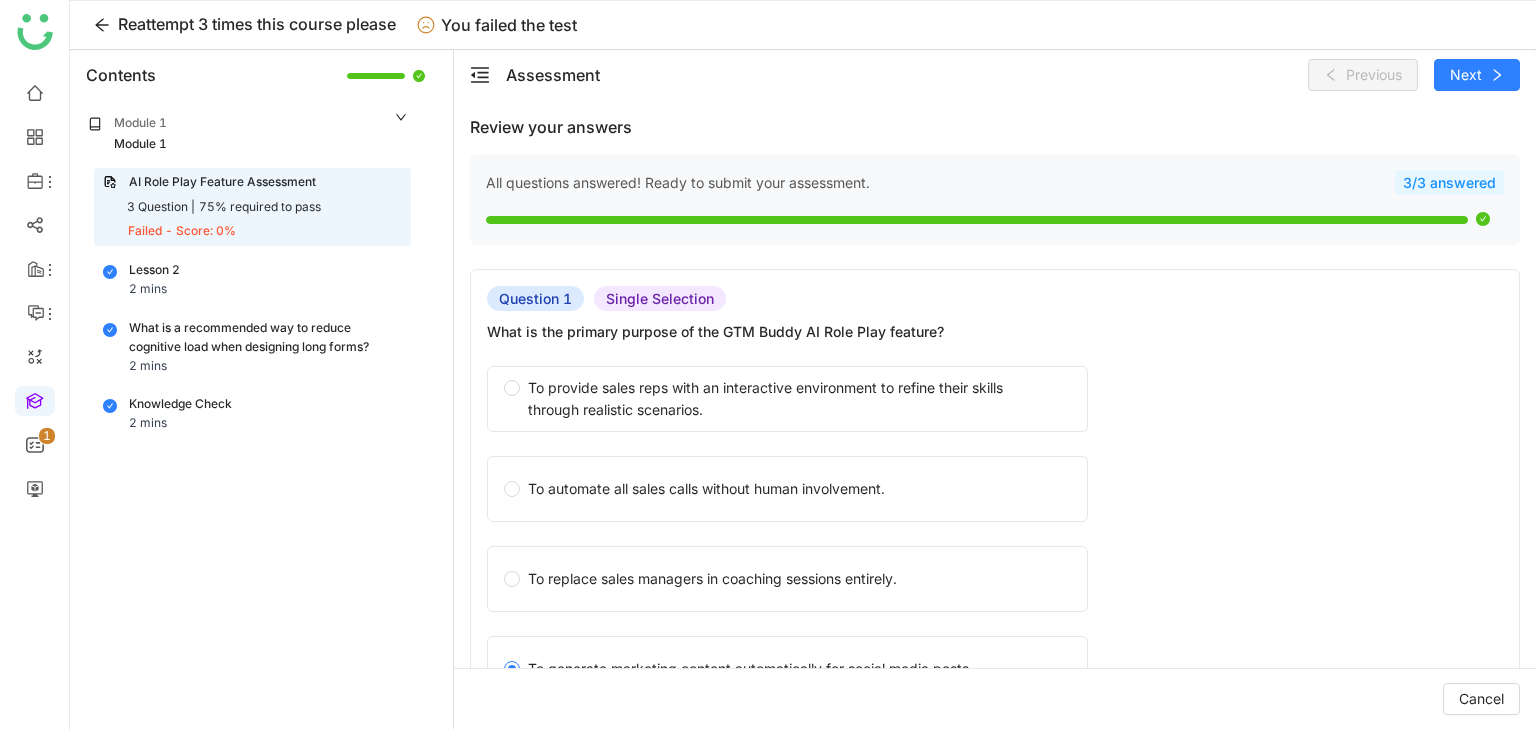 click on "Assessment   Previous   Next" 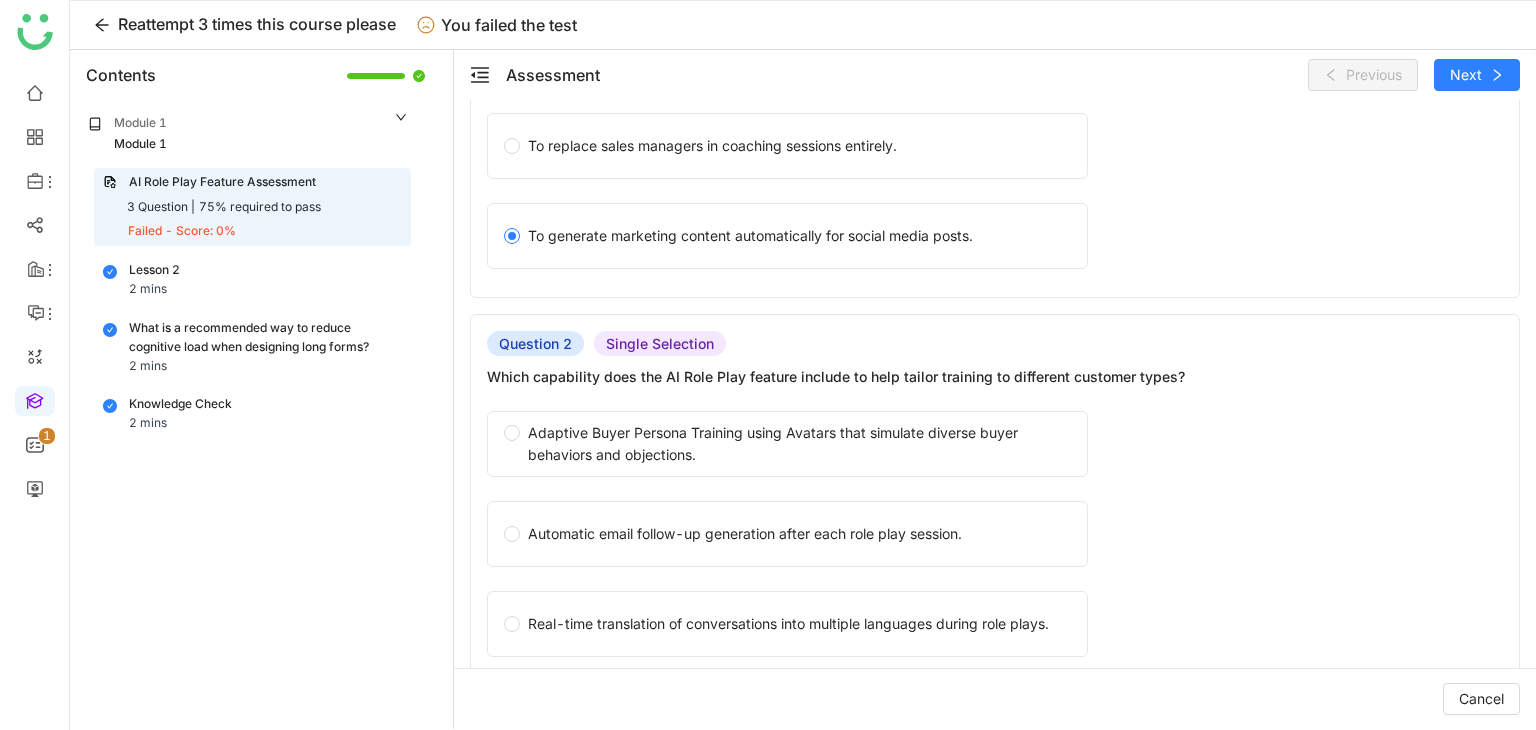 scroll, scrollTop: 0, scrollLeft: 0, axis: both 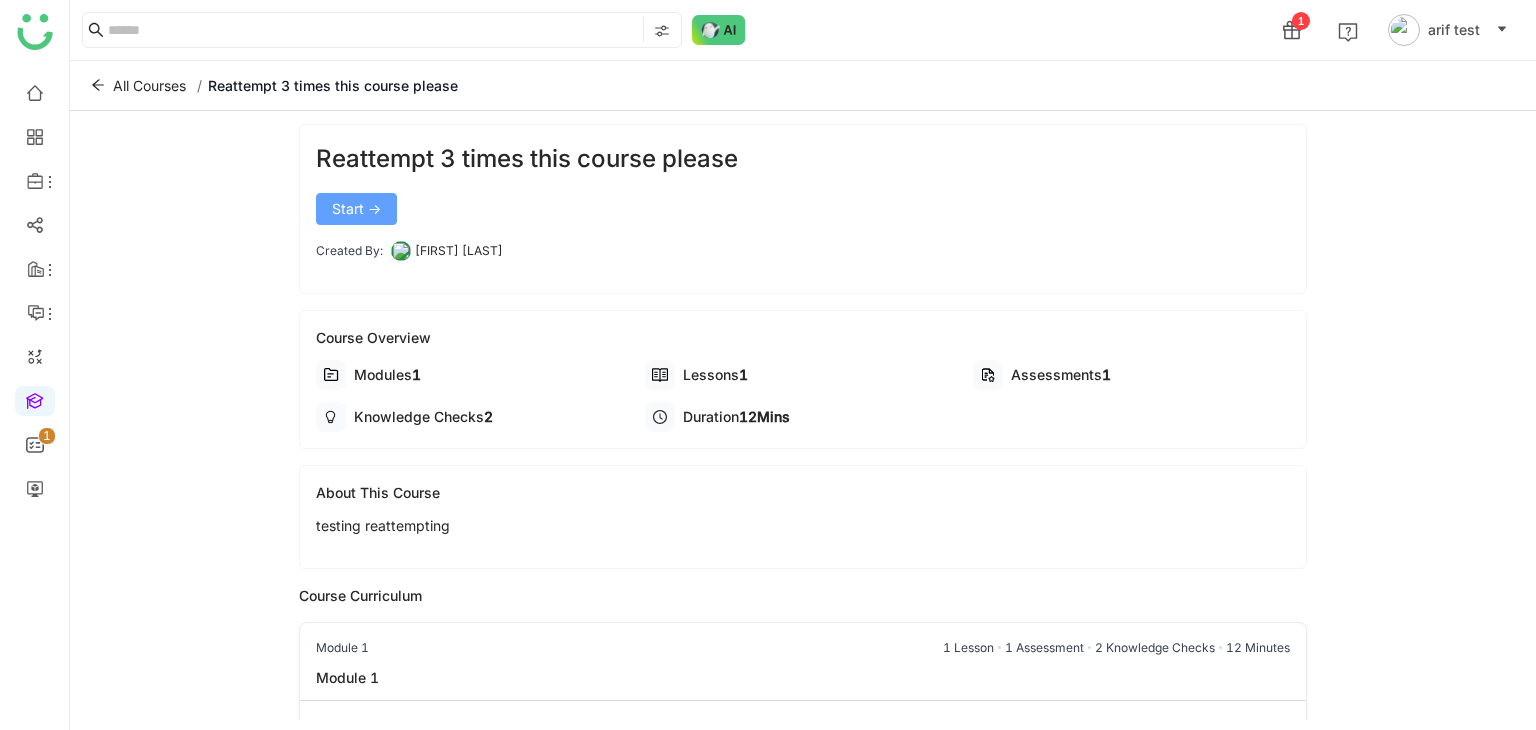 click on "Start ->" 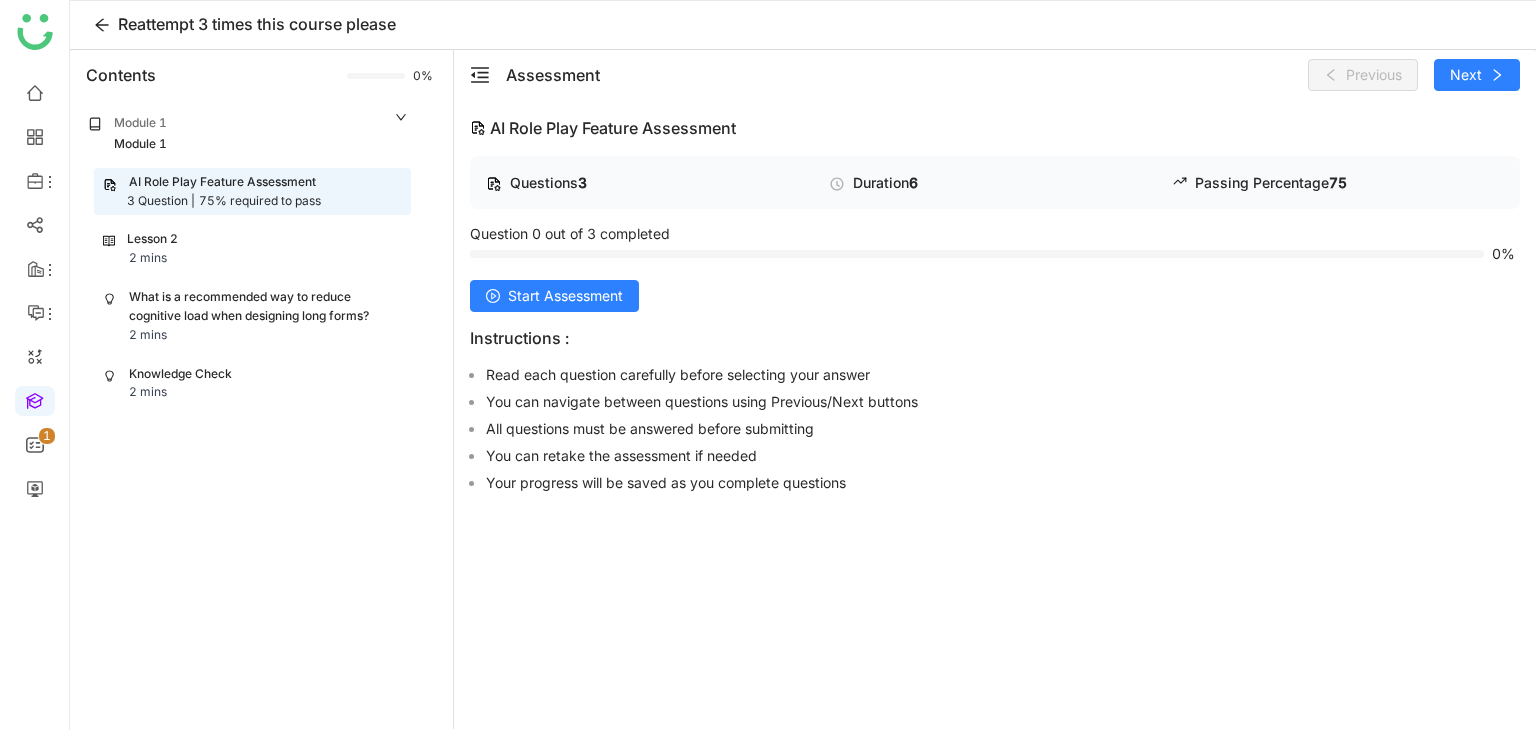 click on "Lesson 2 2 mins" 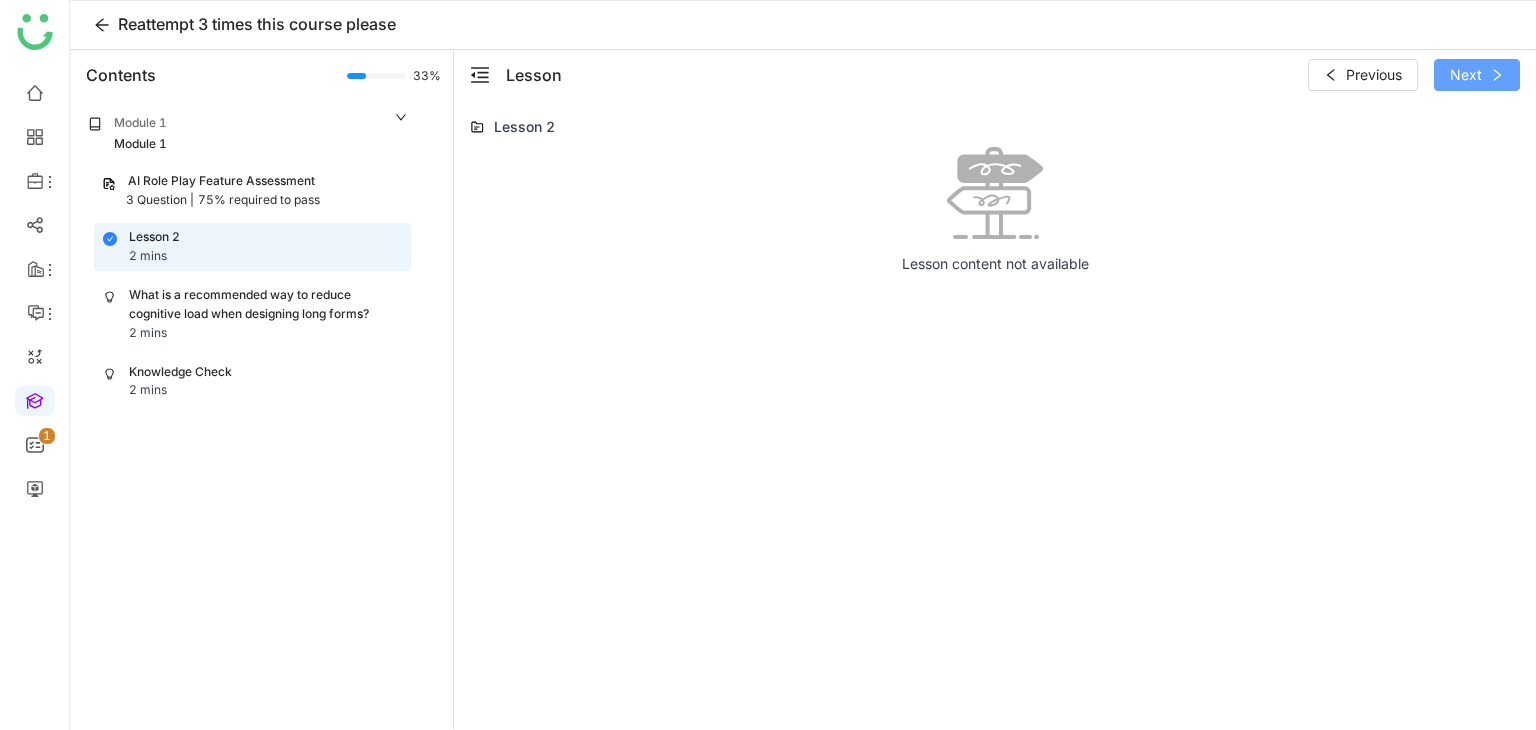 click on "Next" 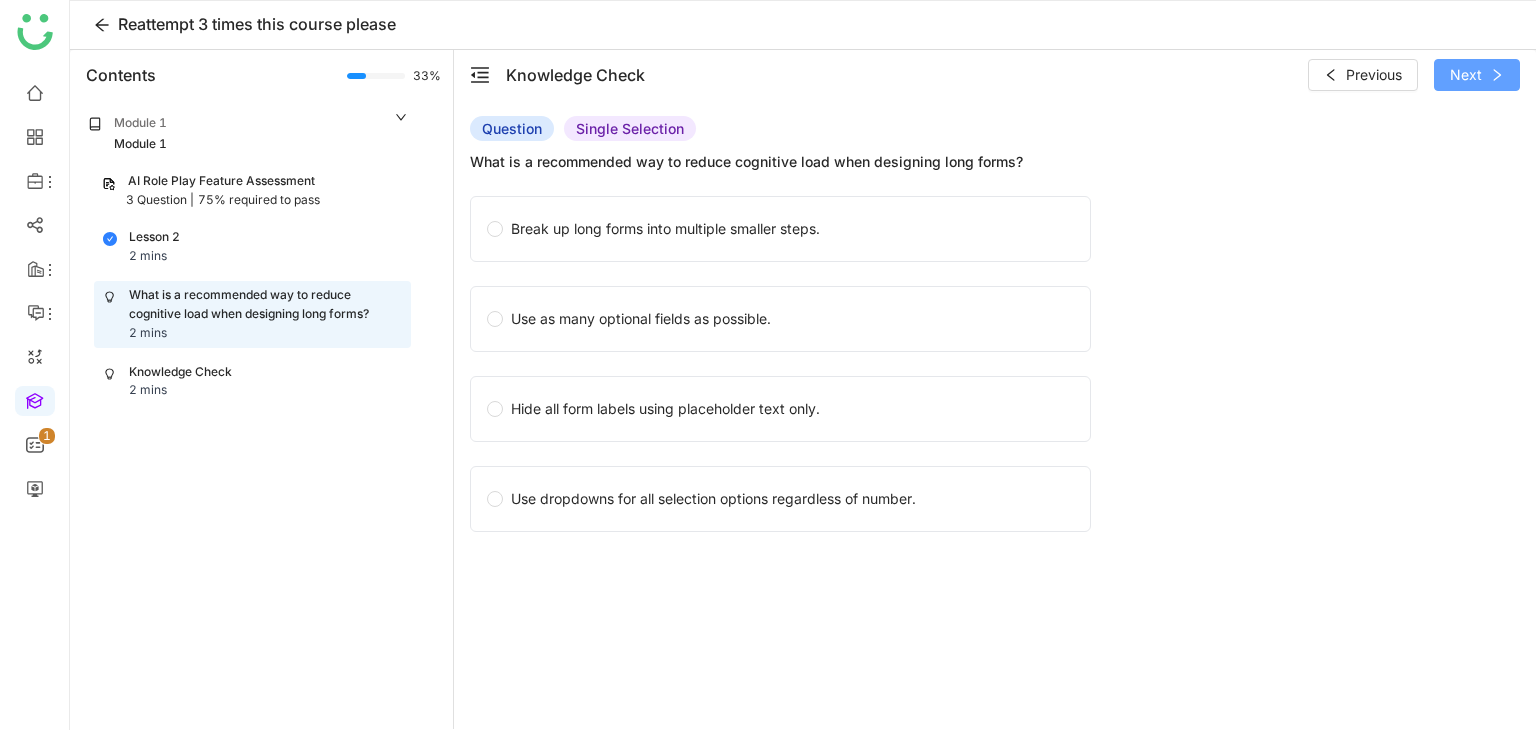 click on "Next" 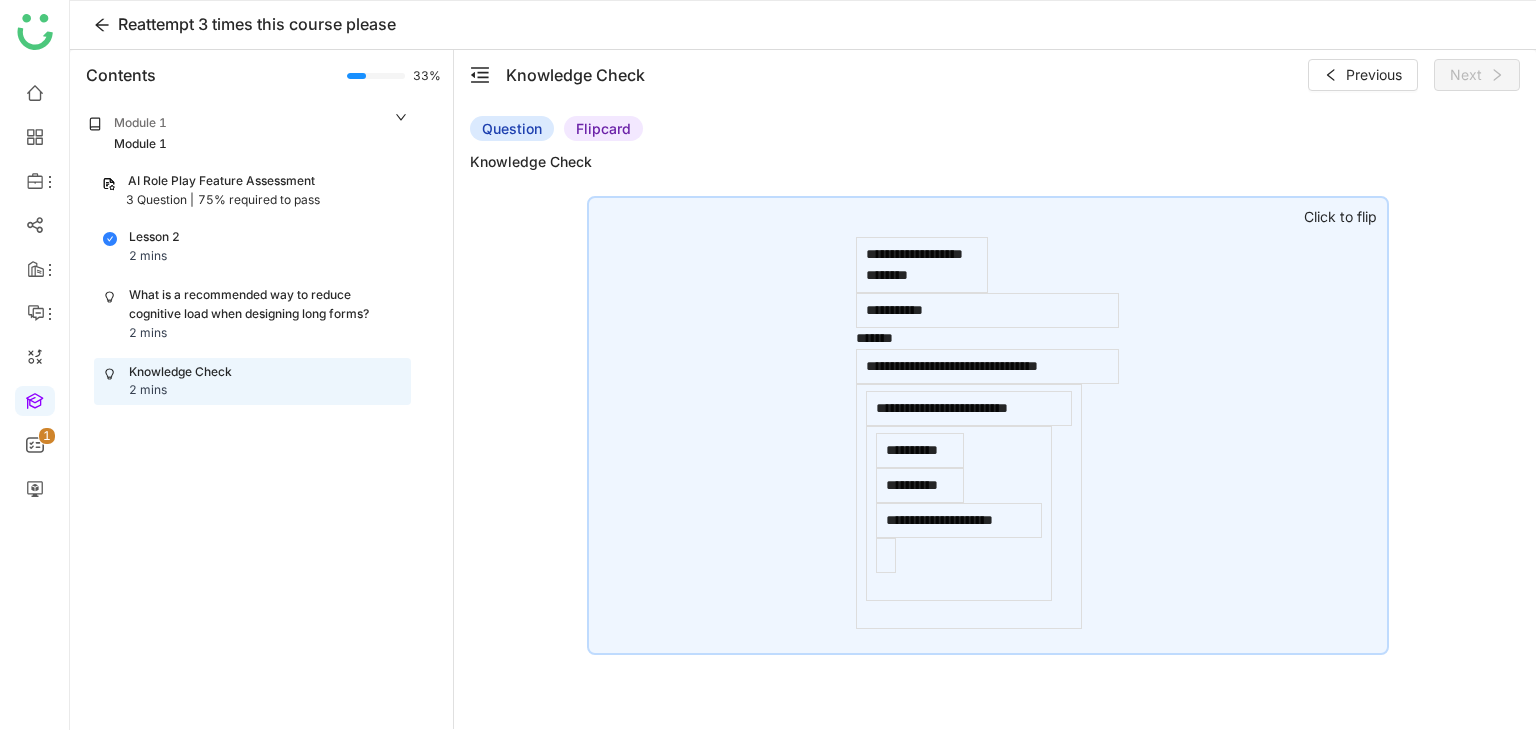 click on "Click to flip" 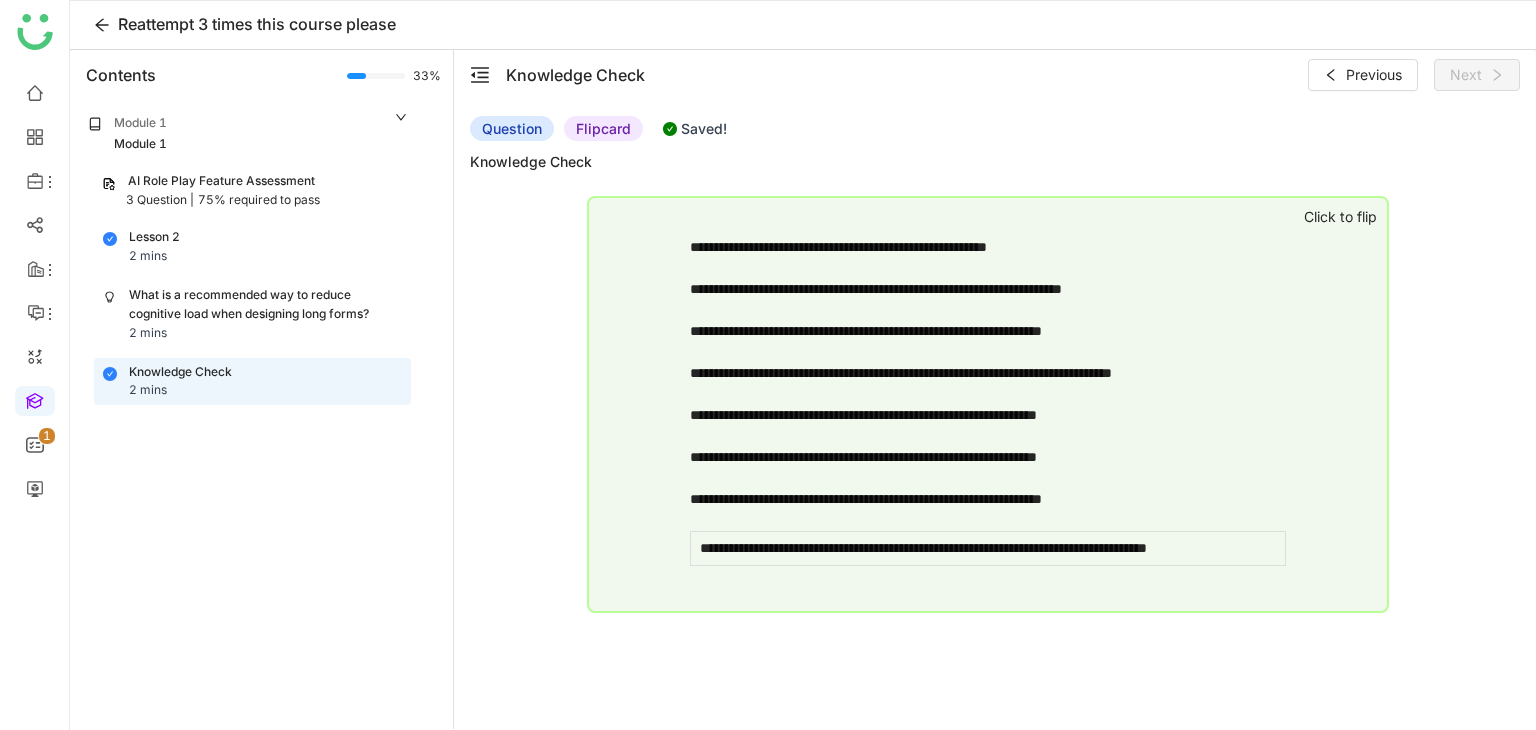click on "Click to flip" 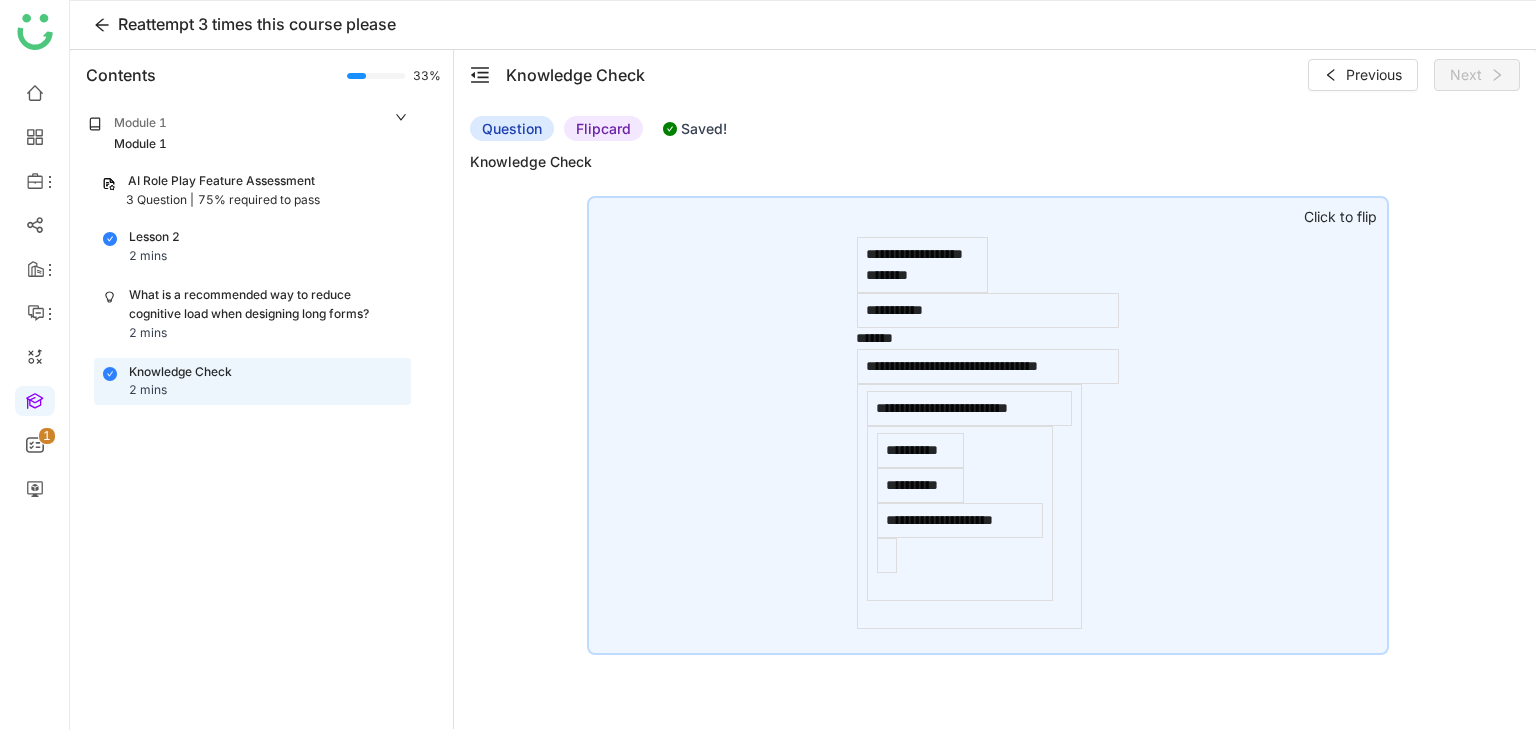 click on "Click to flip" 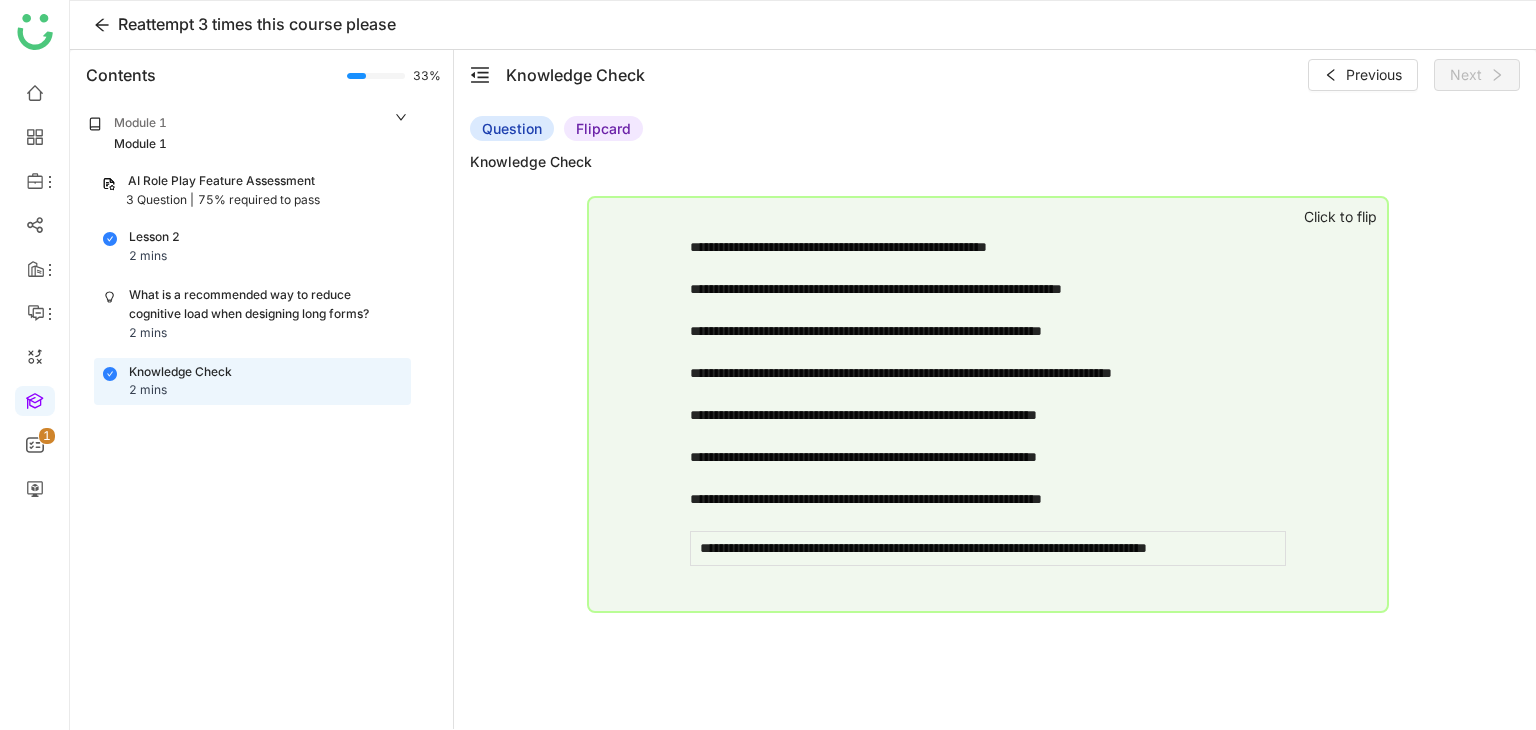 click on "Click to flip" 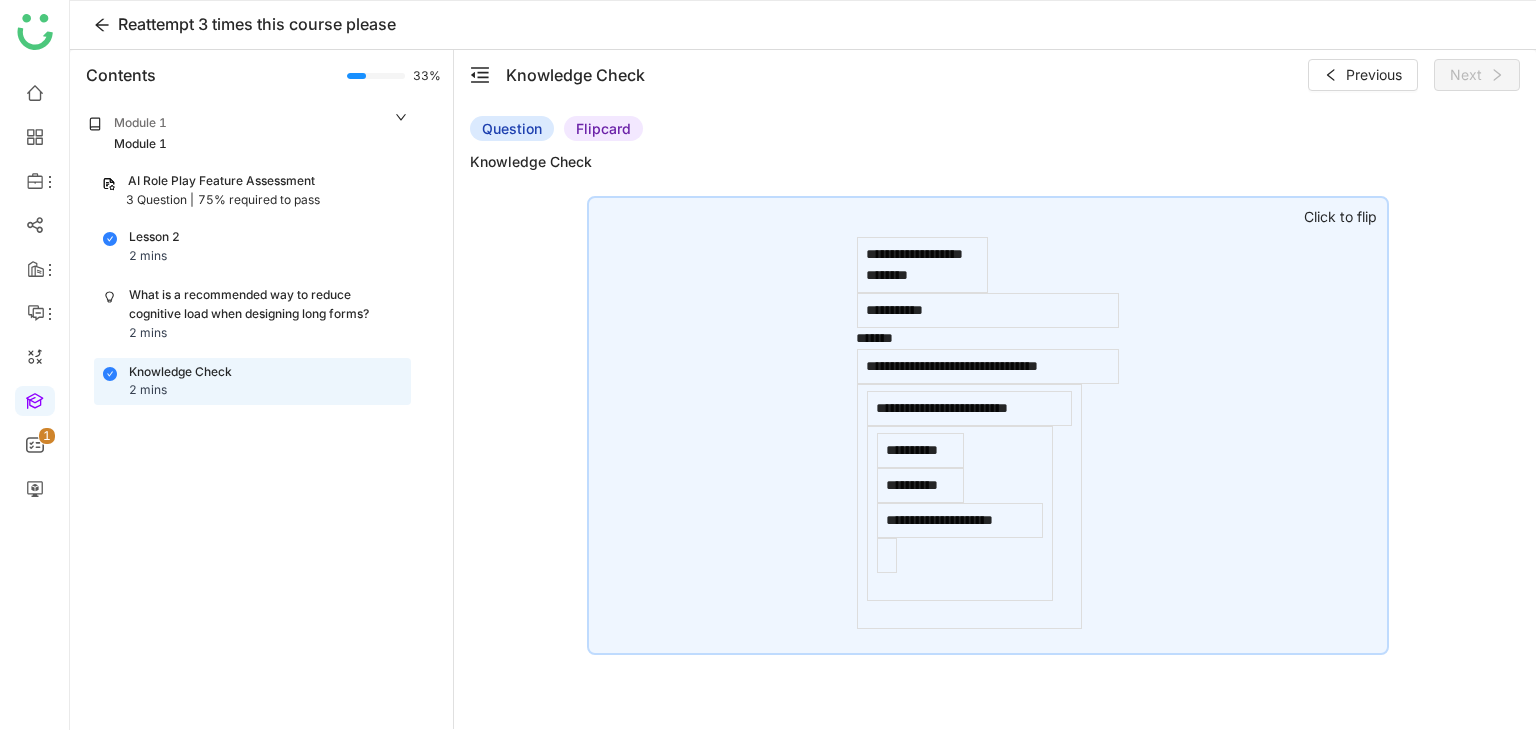click on "Click to flip" 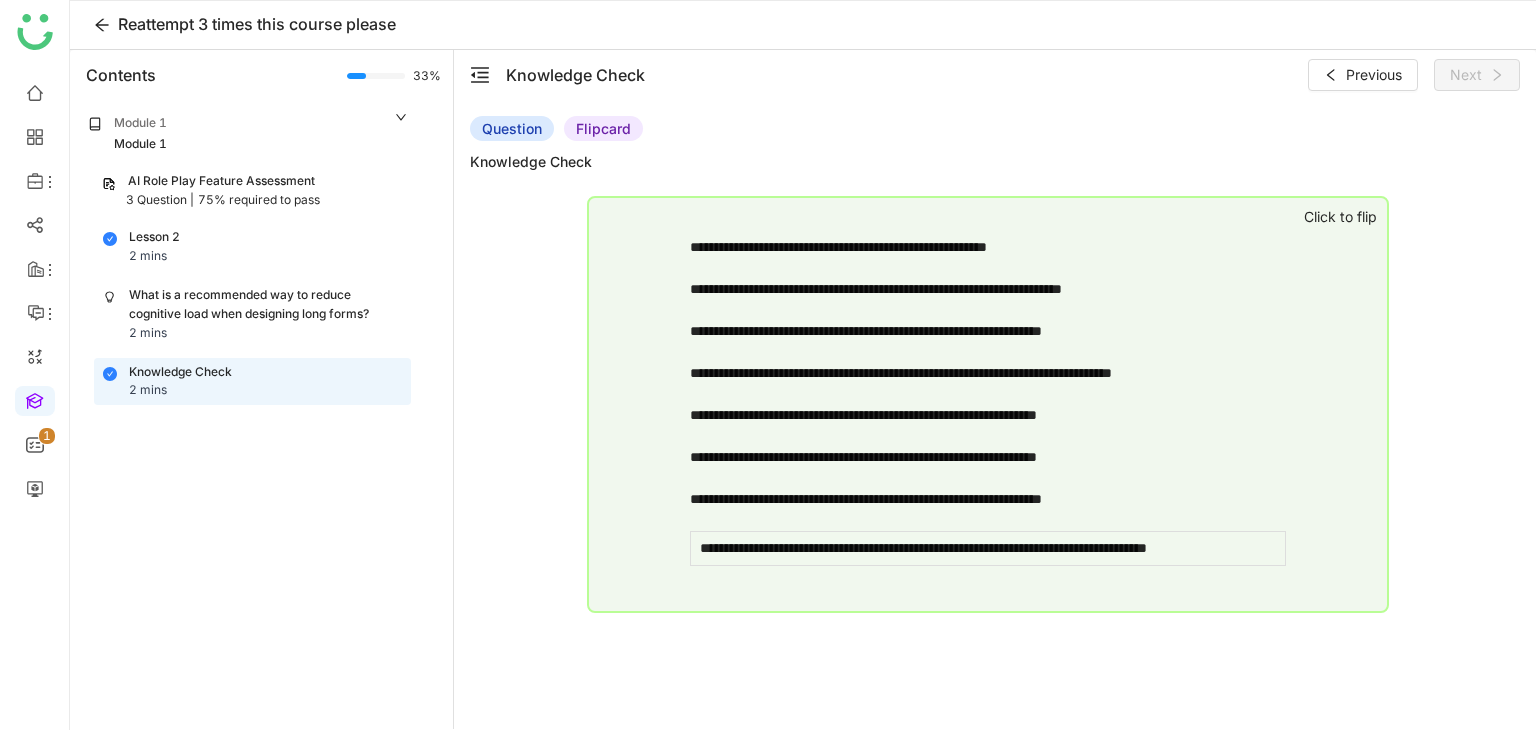 click on "Click to flip" 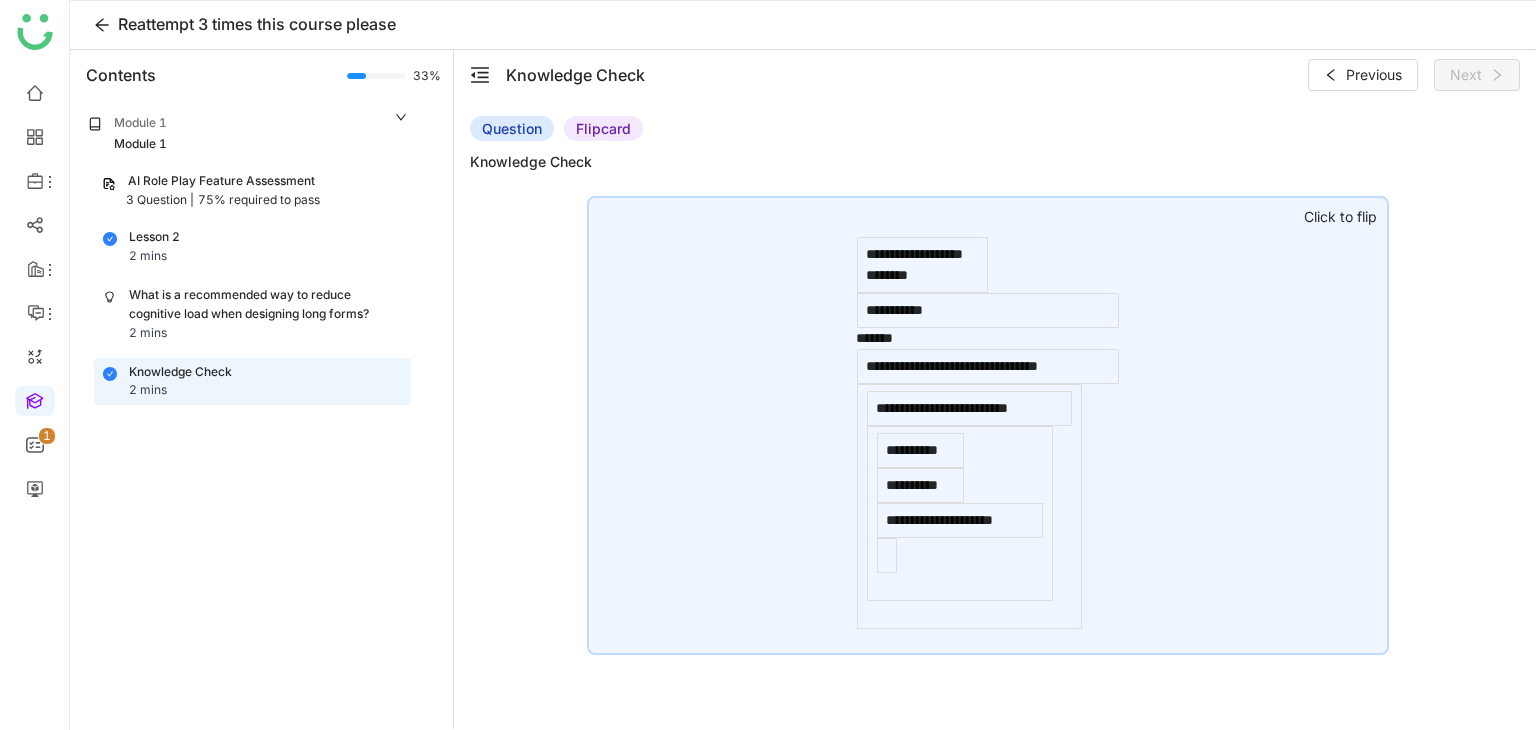 click on "Click to flip" 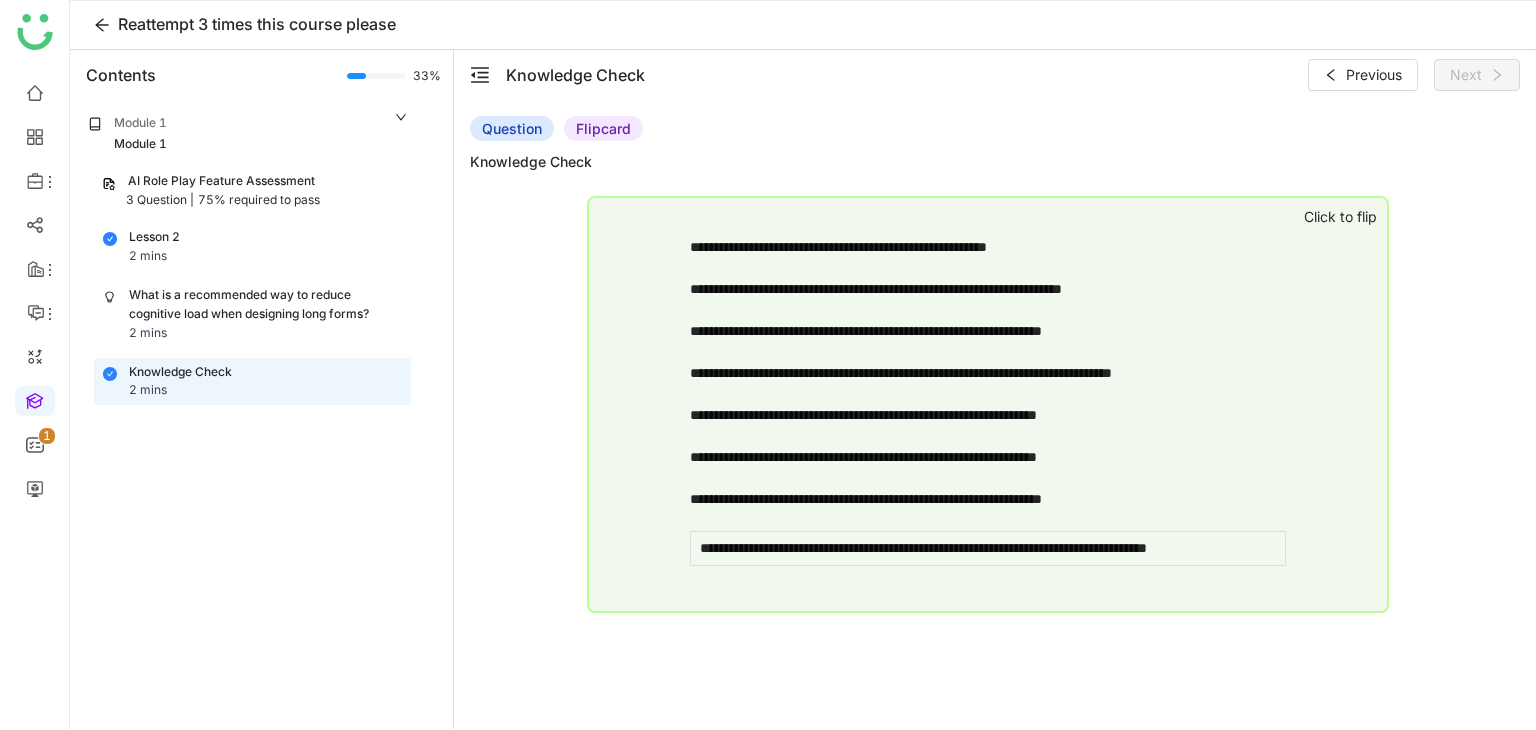 click on "Click to flip" 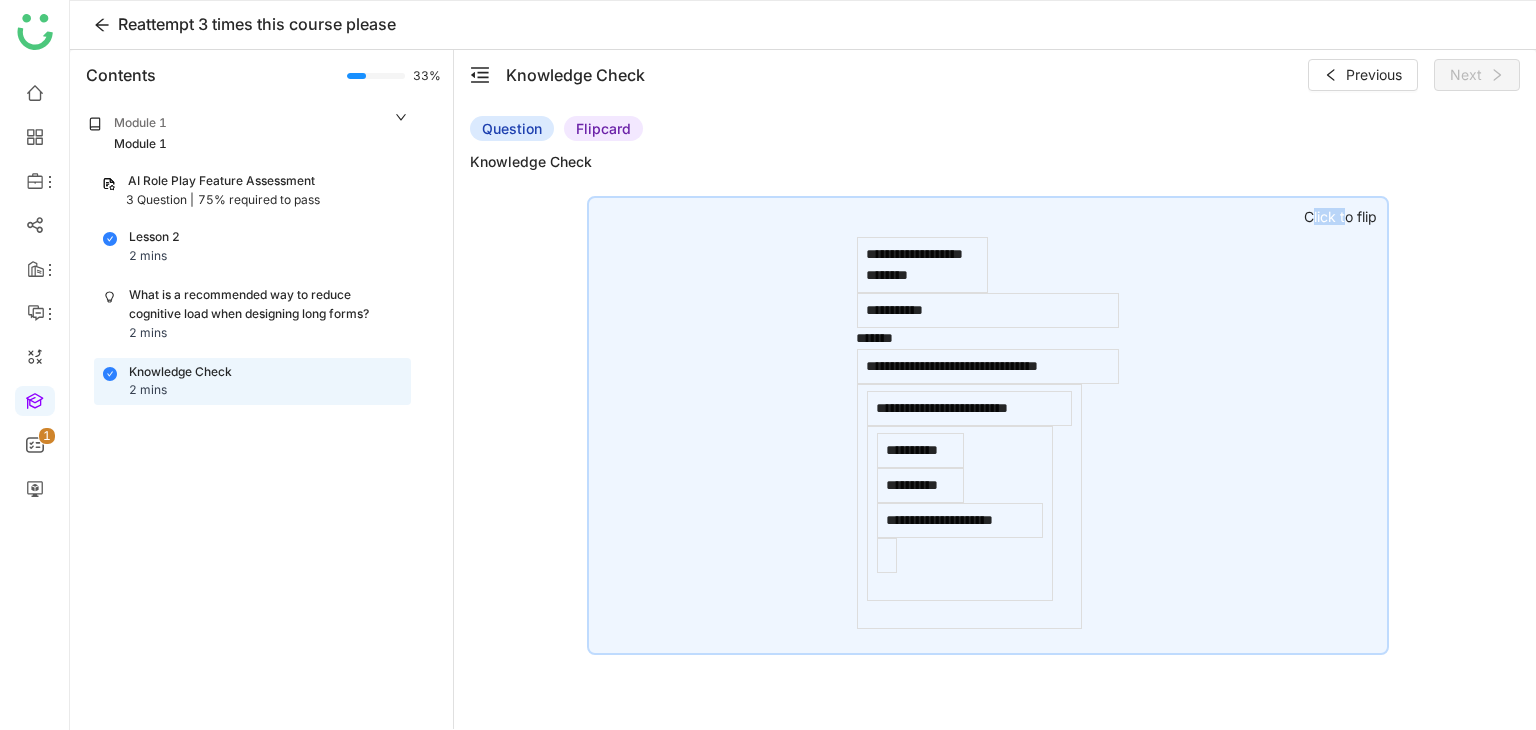 click on "Click to flip" 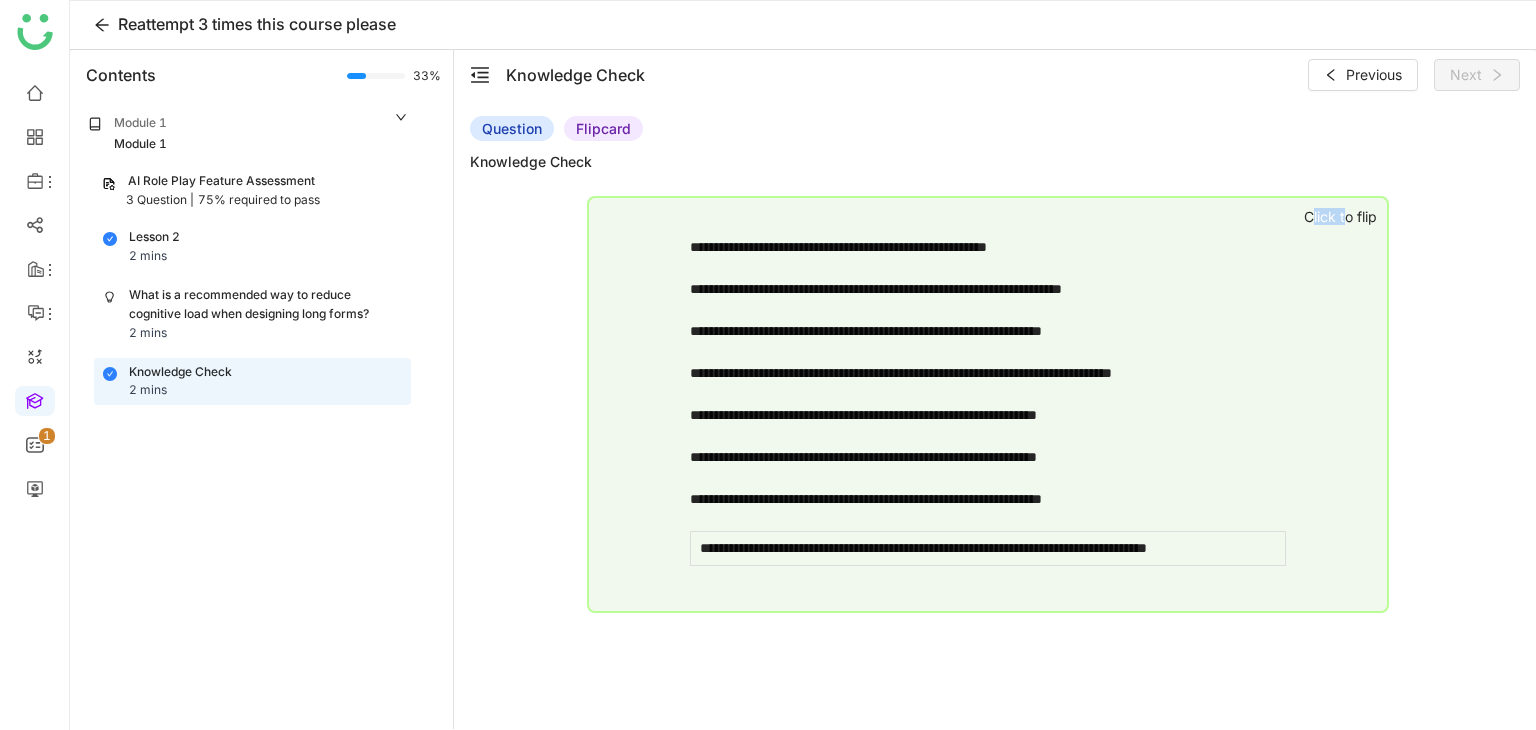 click on "Click to flip" 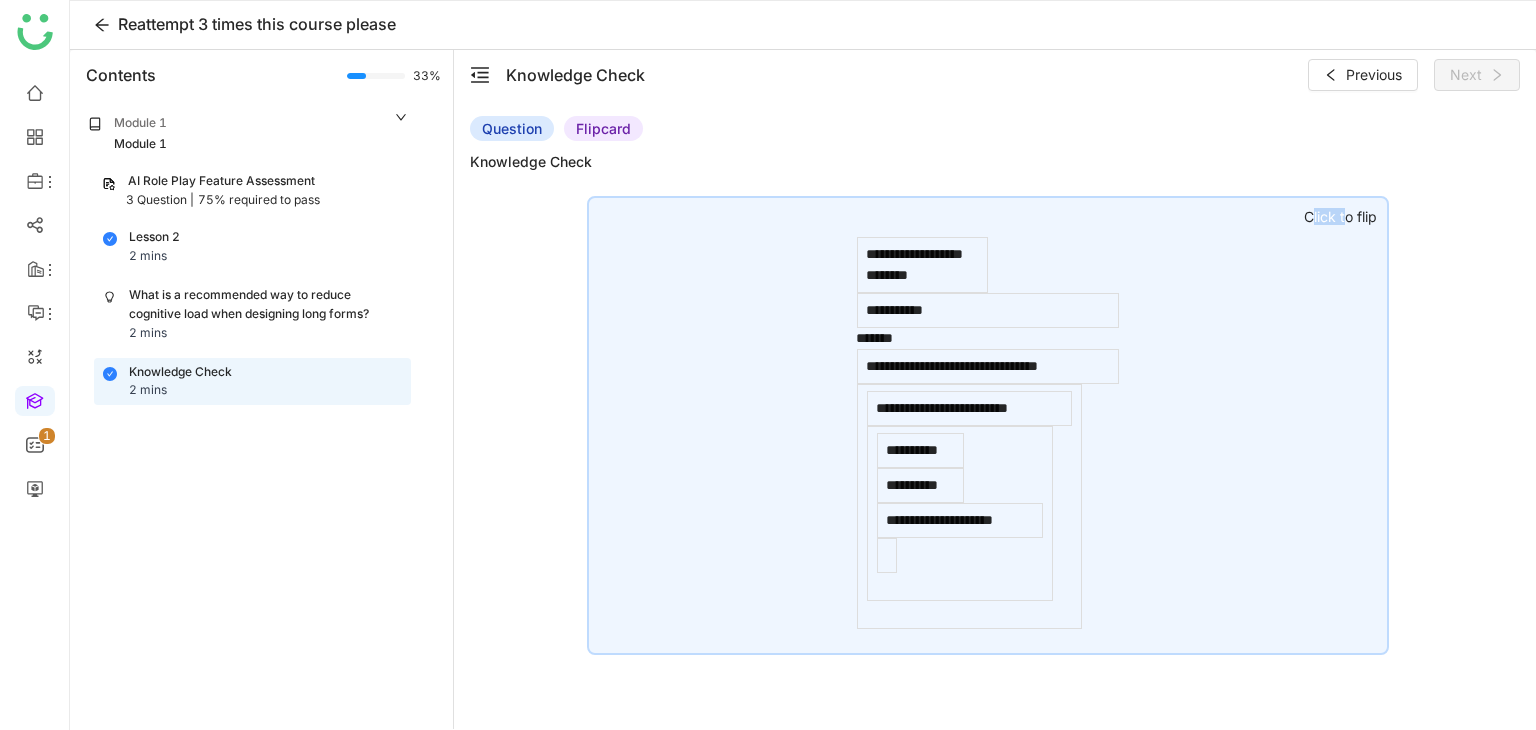 click on "Click to flip" 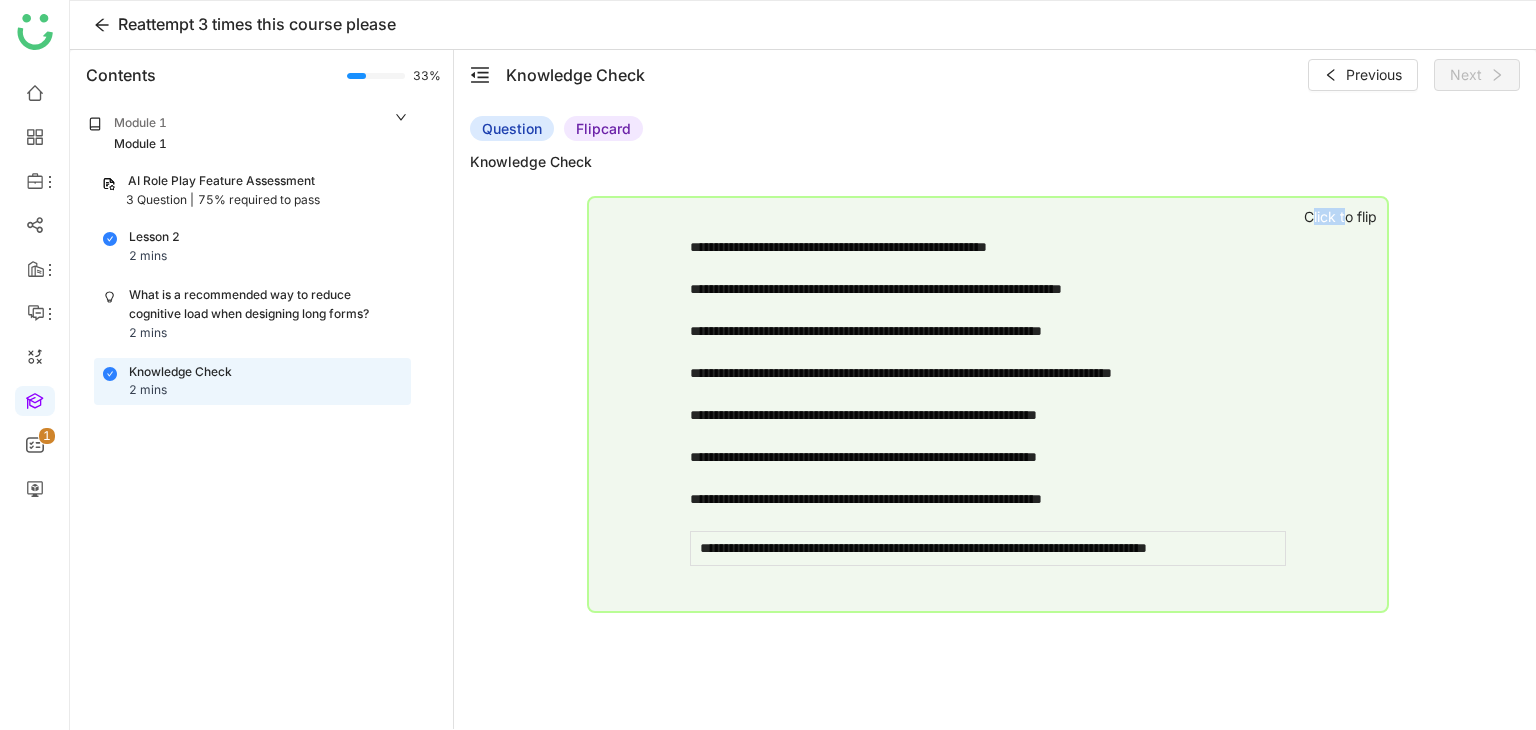 click on "Click to flip" 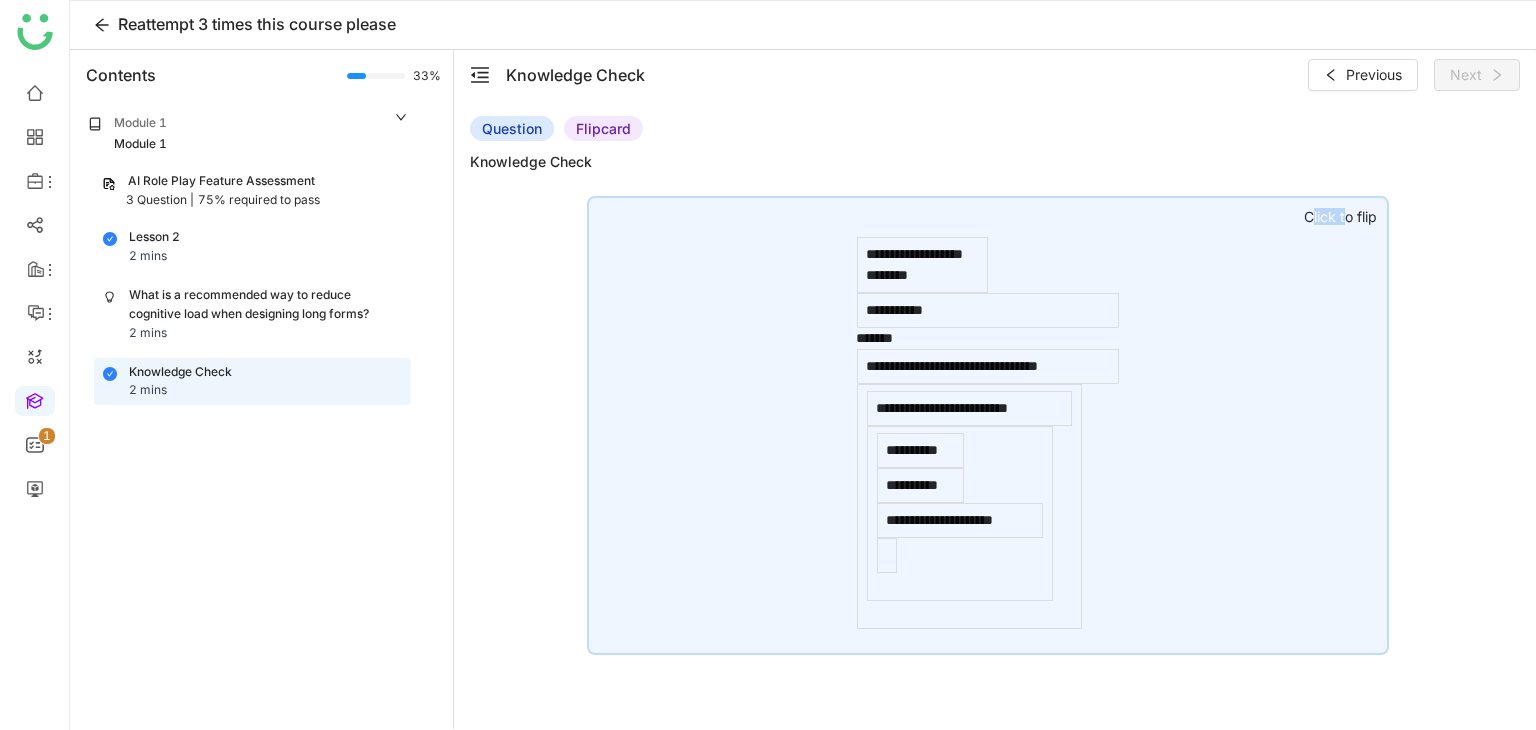 click on "Click to flip" 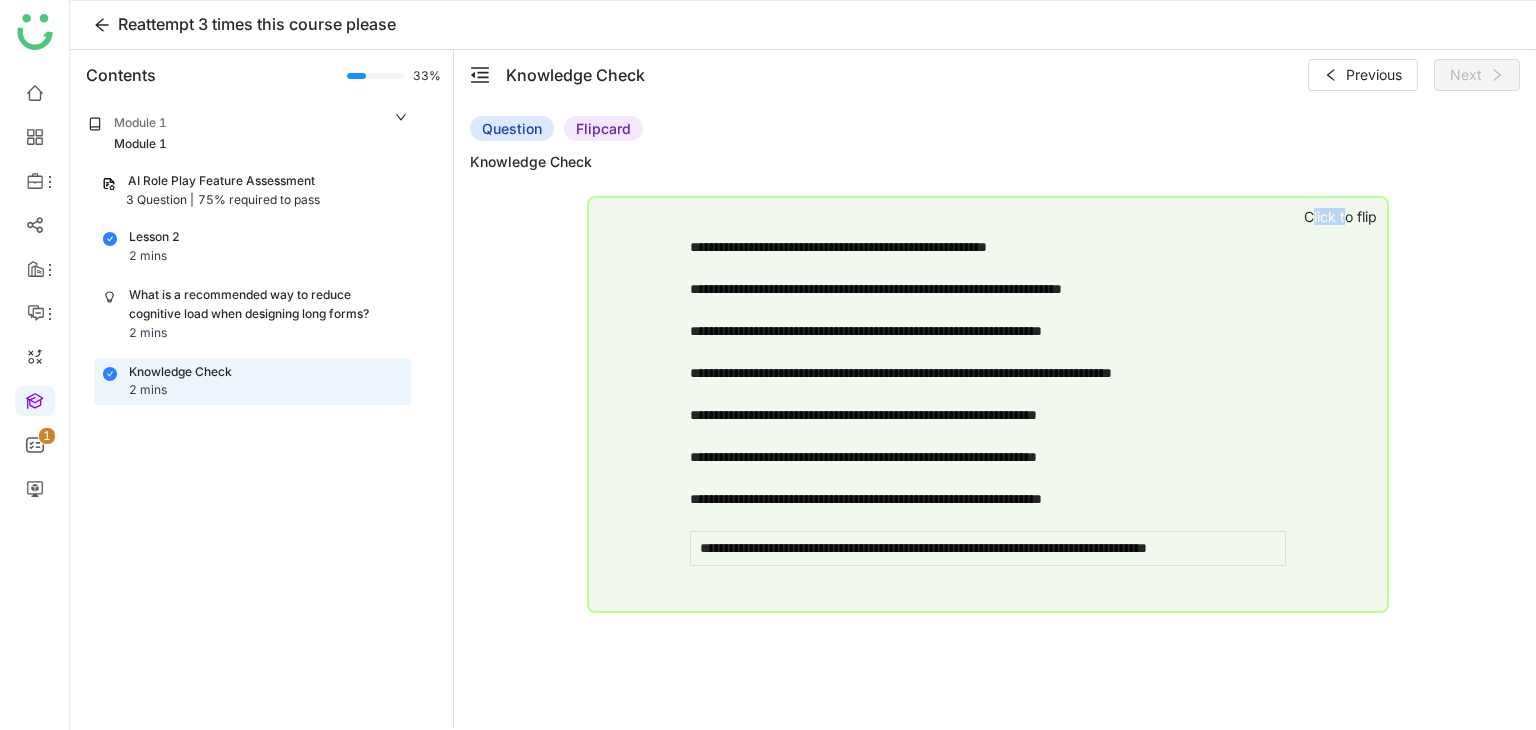 click on "Click to flip" 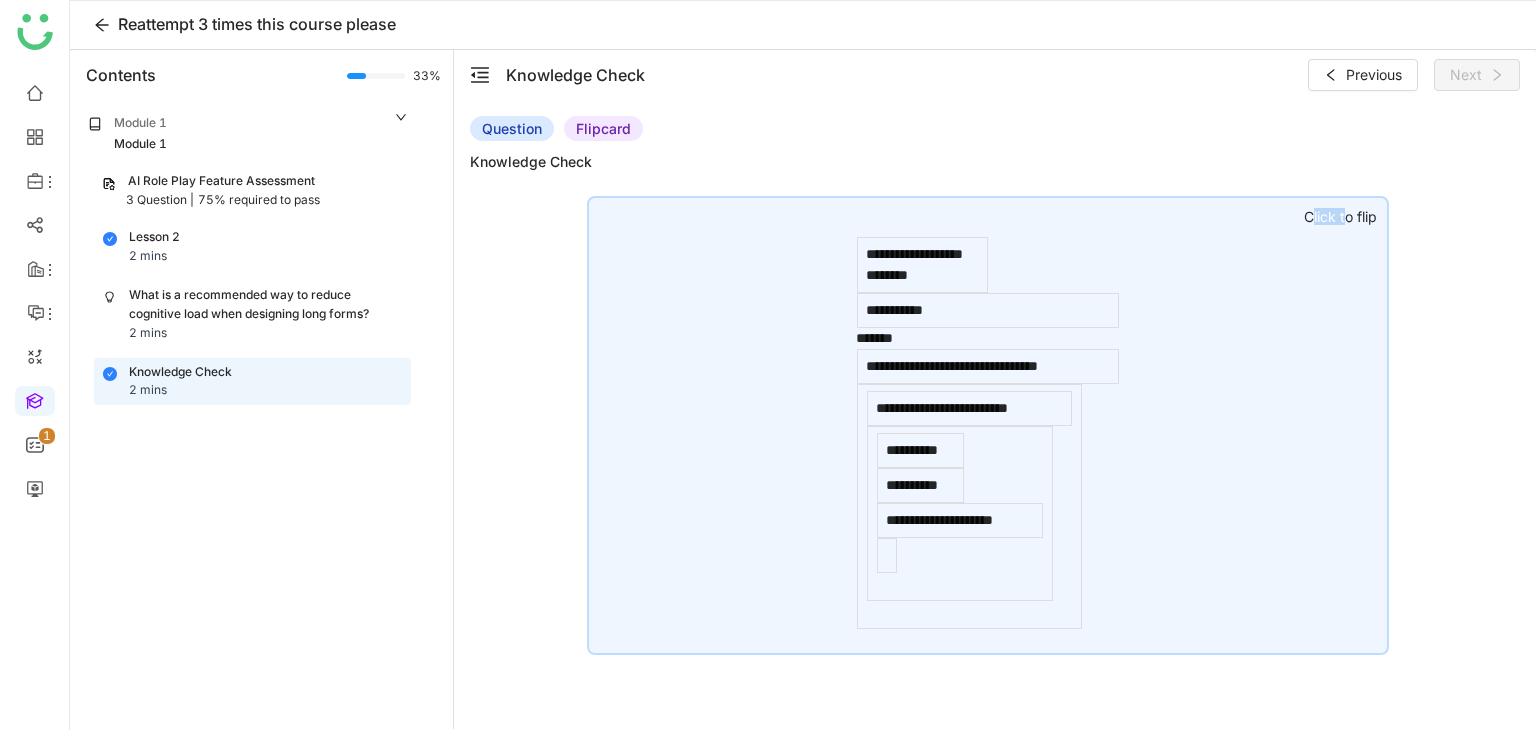 click on "Click to flip" 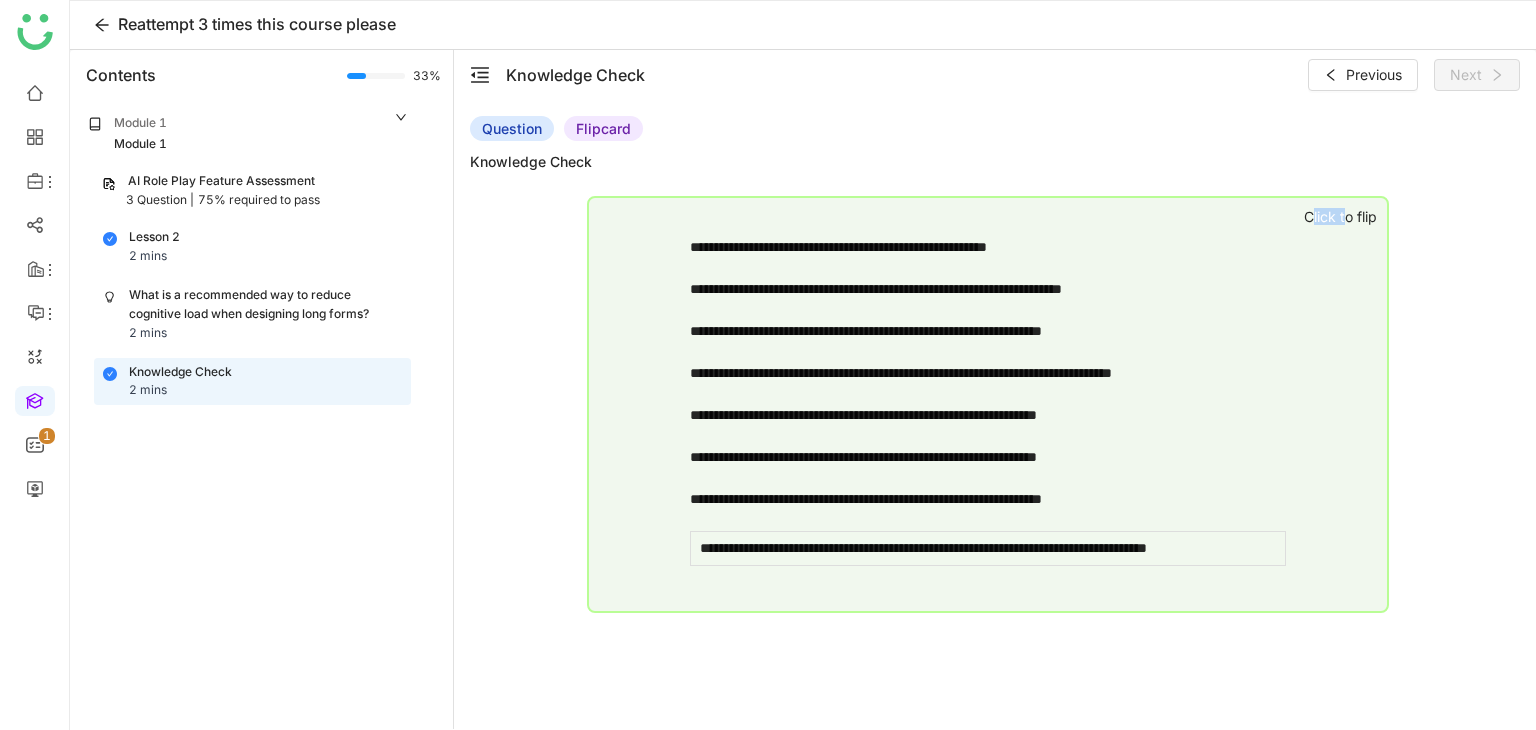 click on "Click to flip" 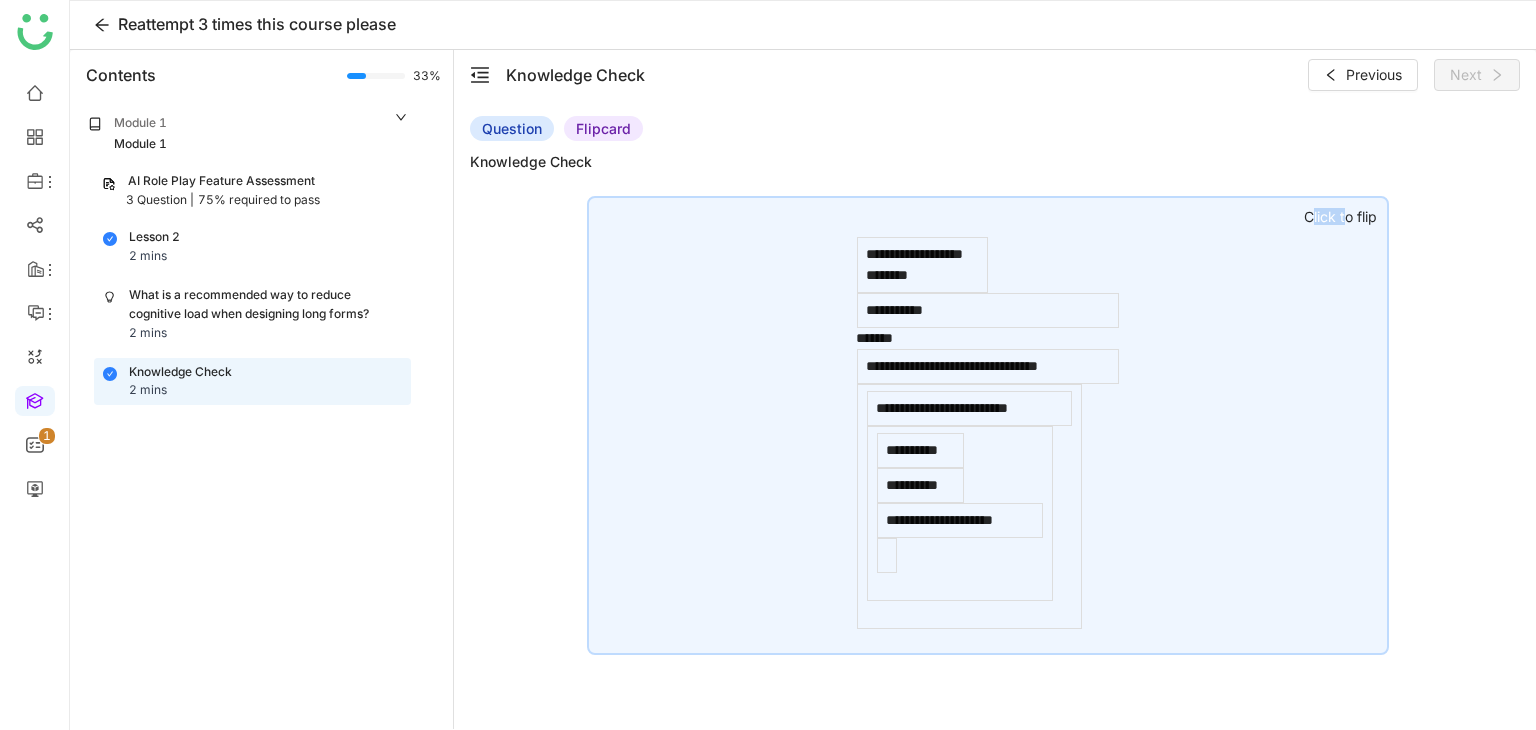 click on "Click to flip" 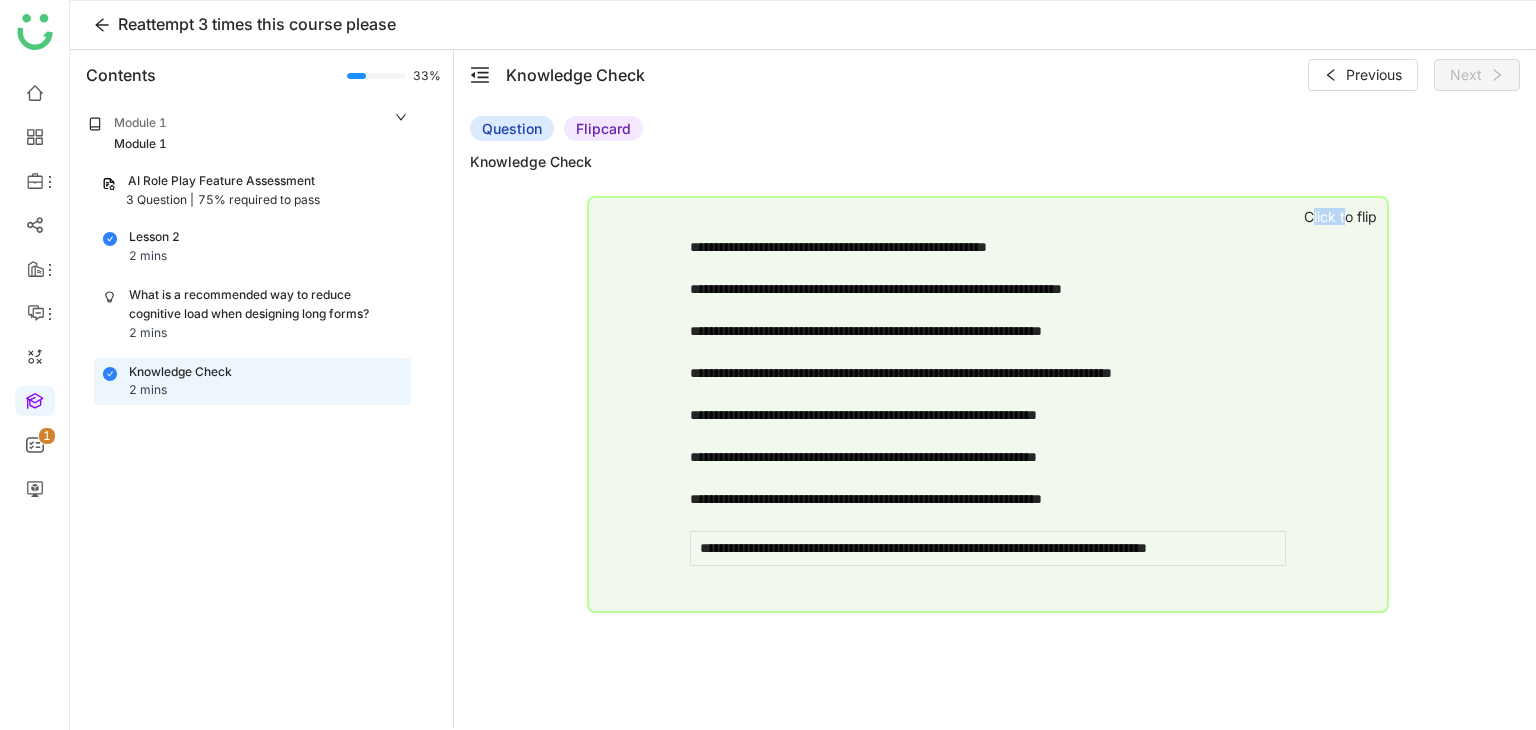click on "Click to flip" 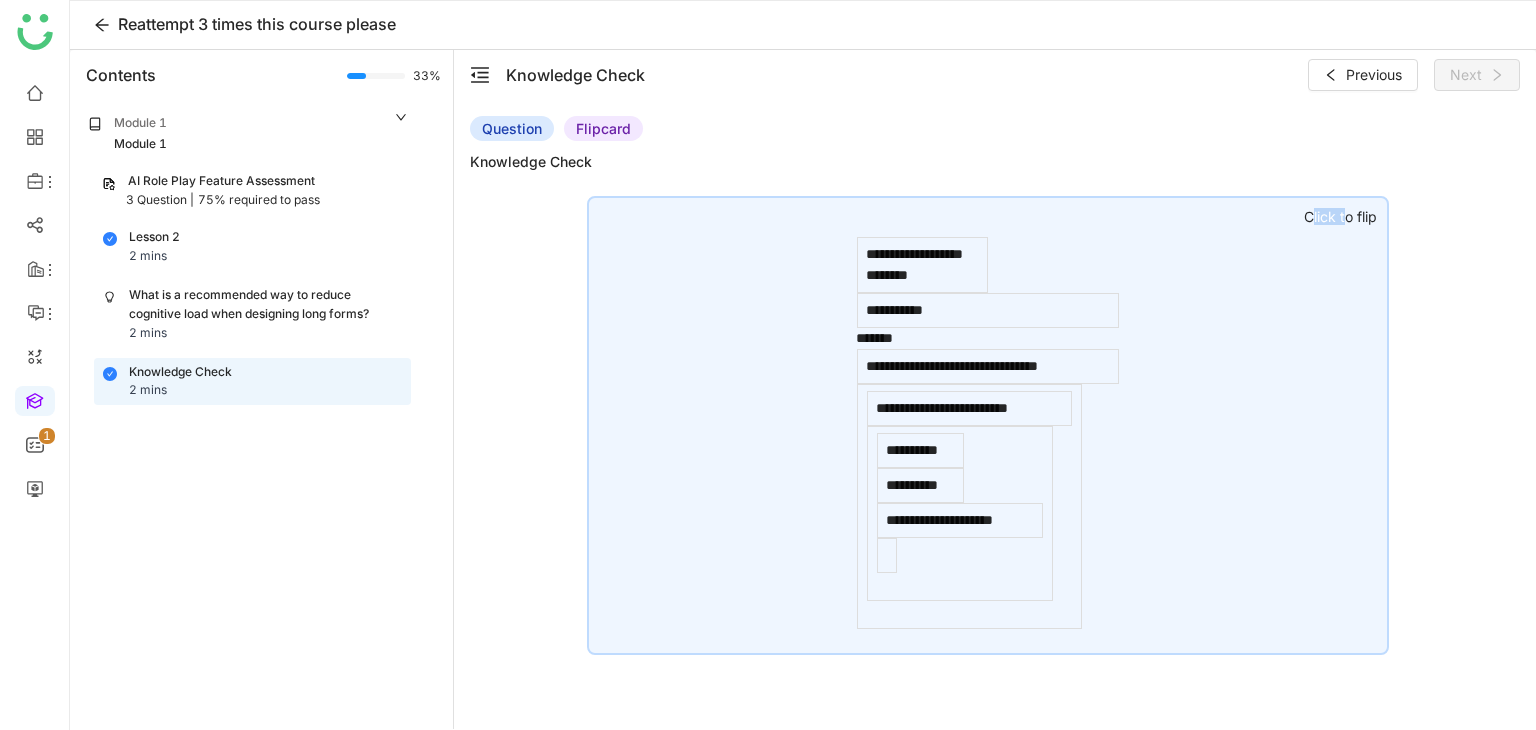 click on "Click to flip" 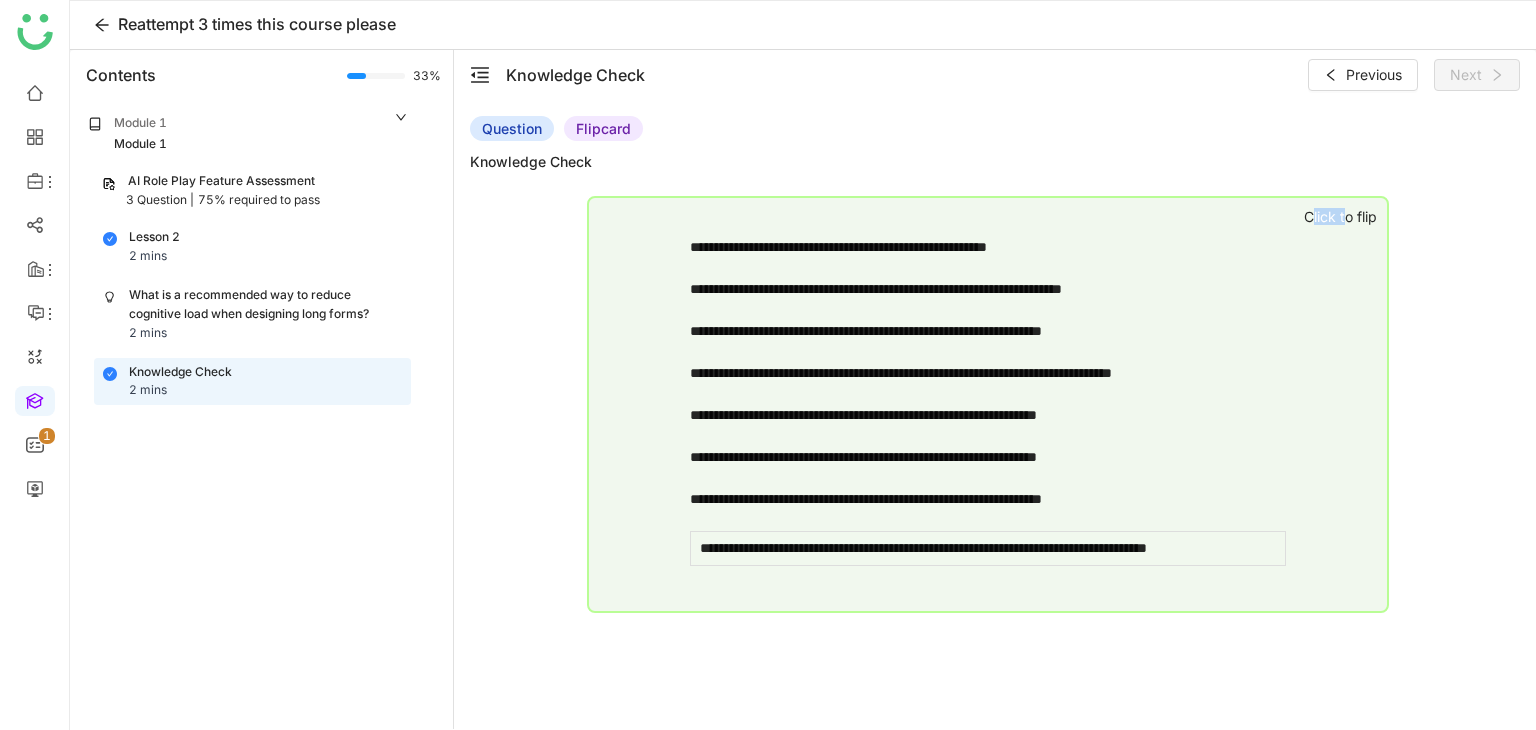 click on "Click to flip" 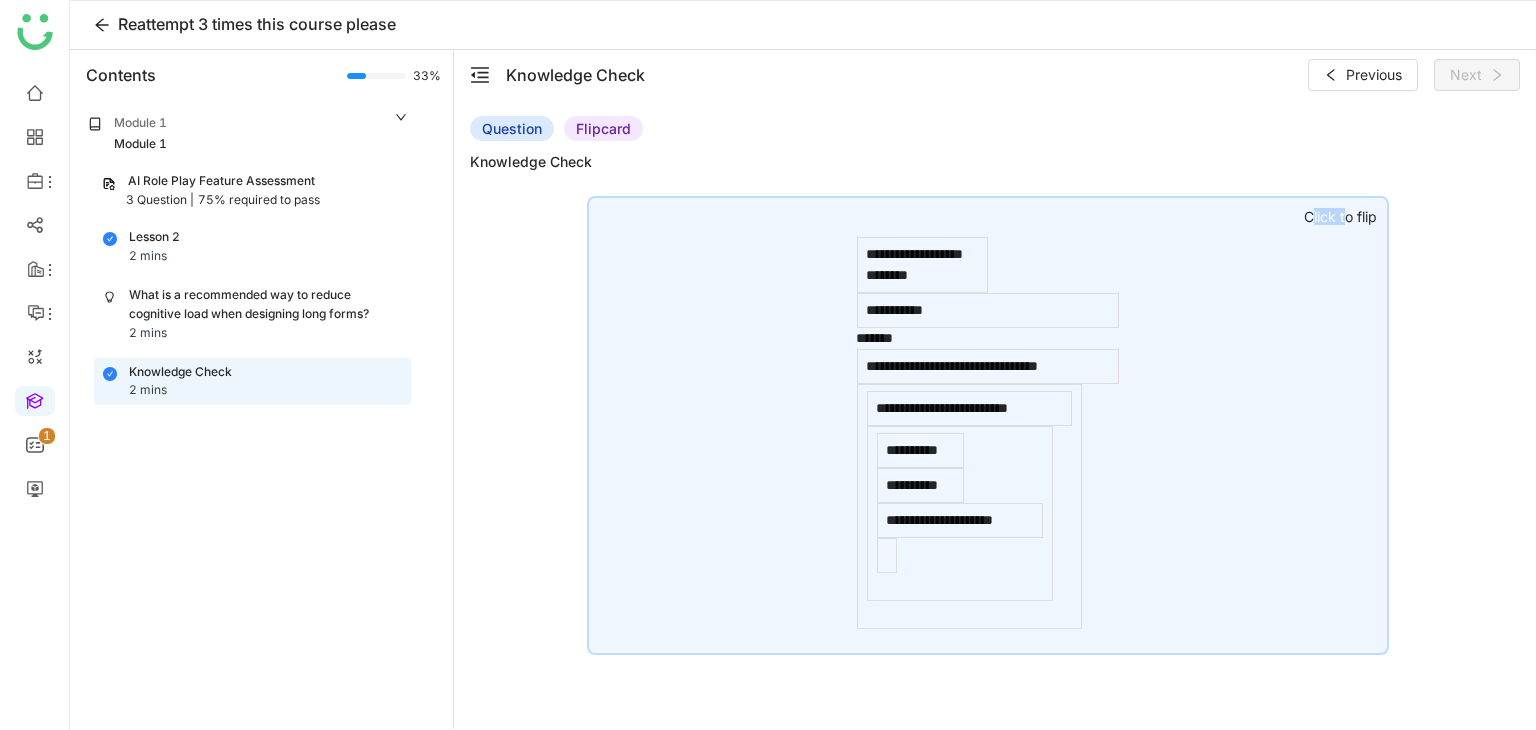 click on "Click to flip" 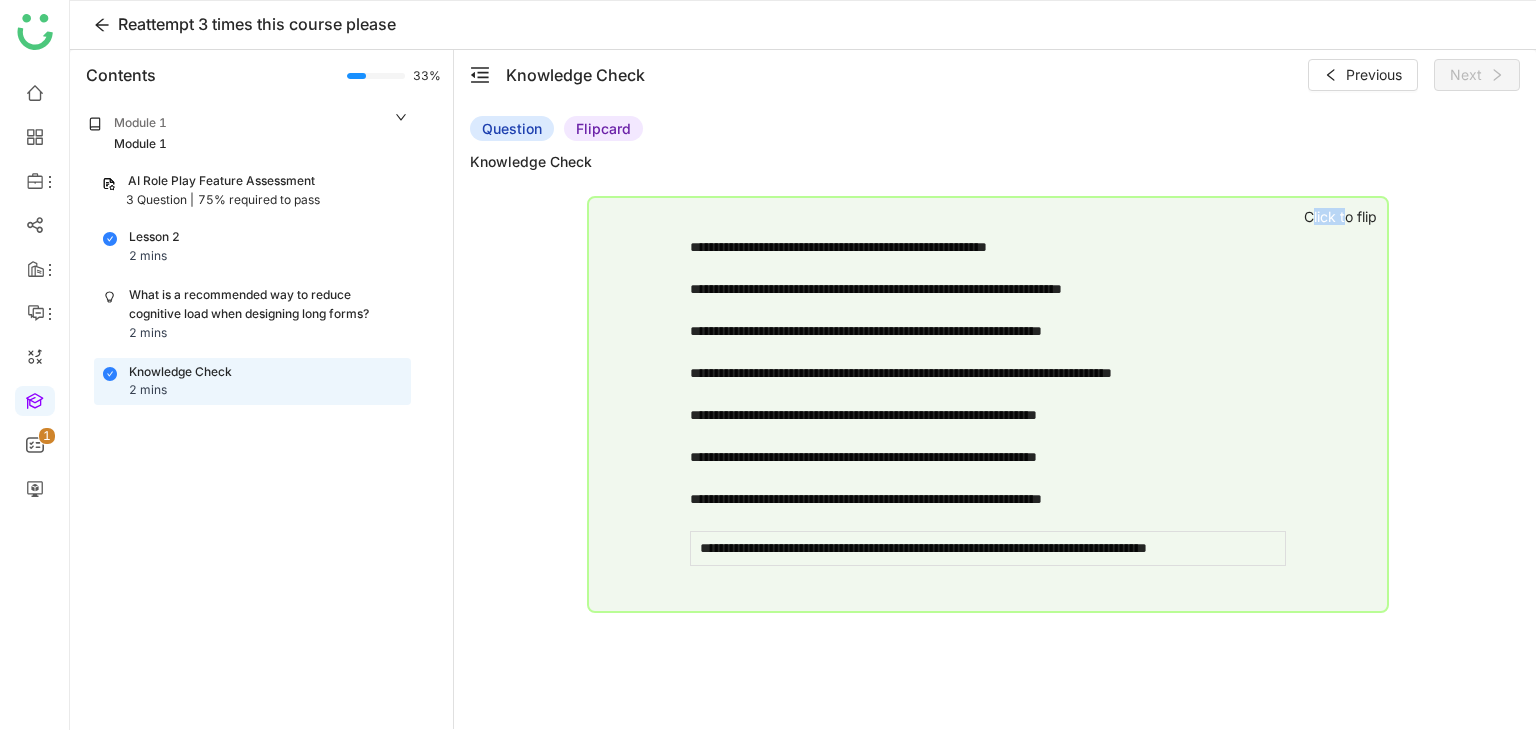 click on "Click to flip" 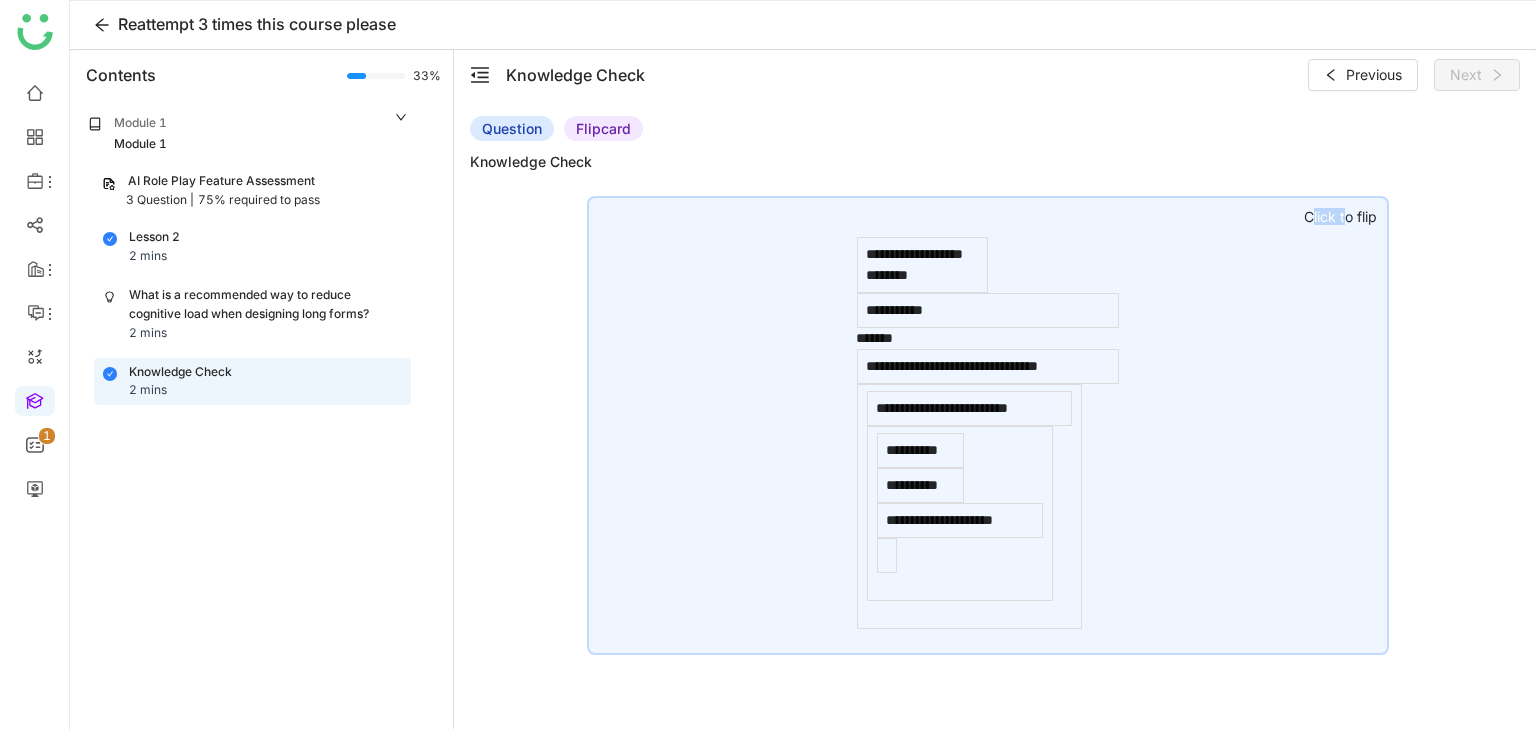 click on "Click to flip" 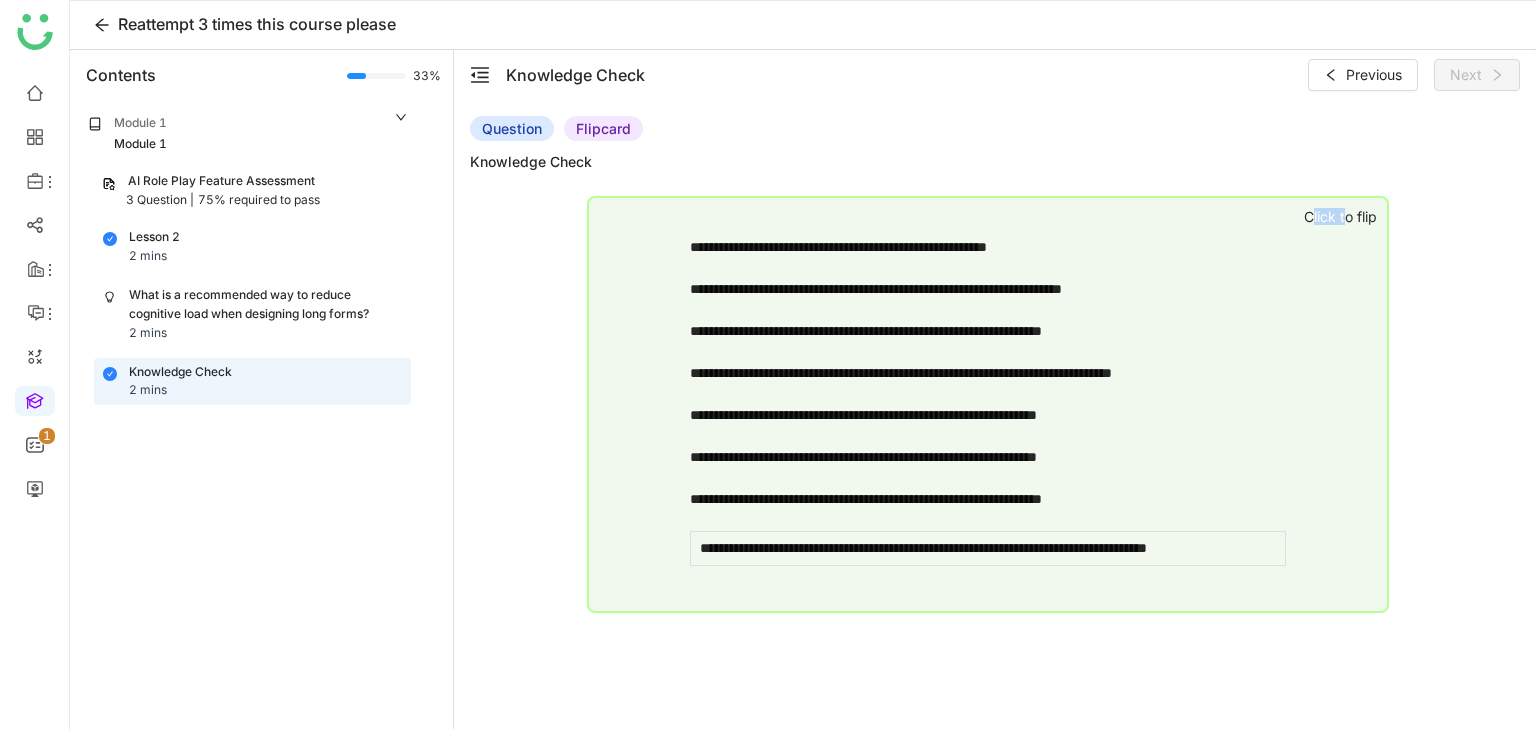 click on "Click to flip" 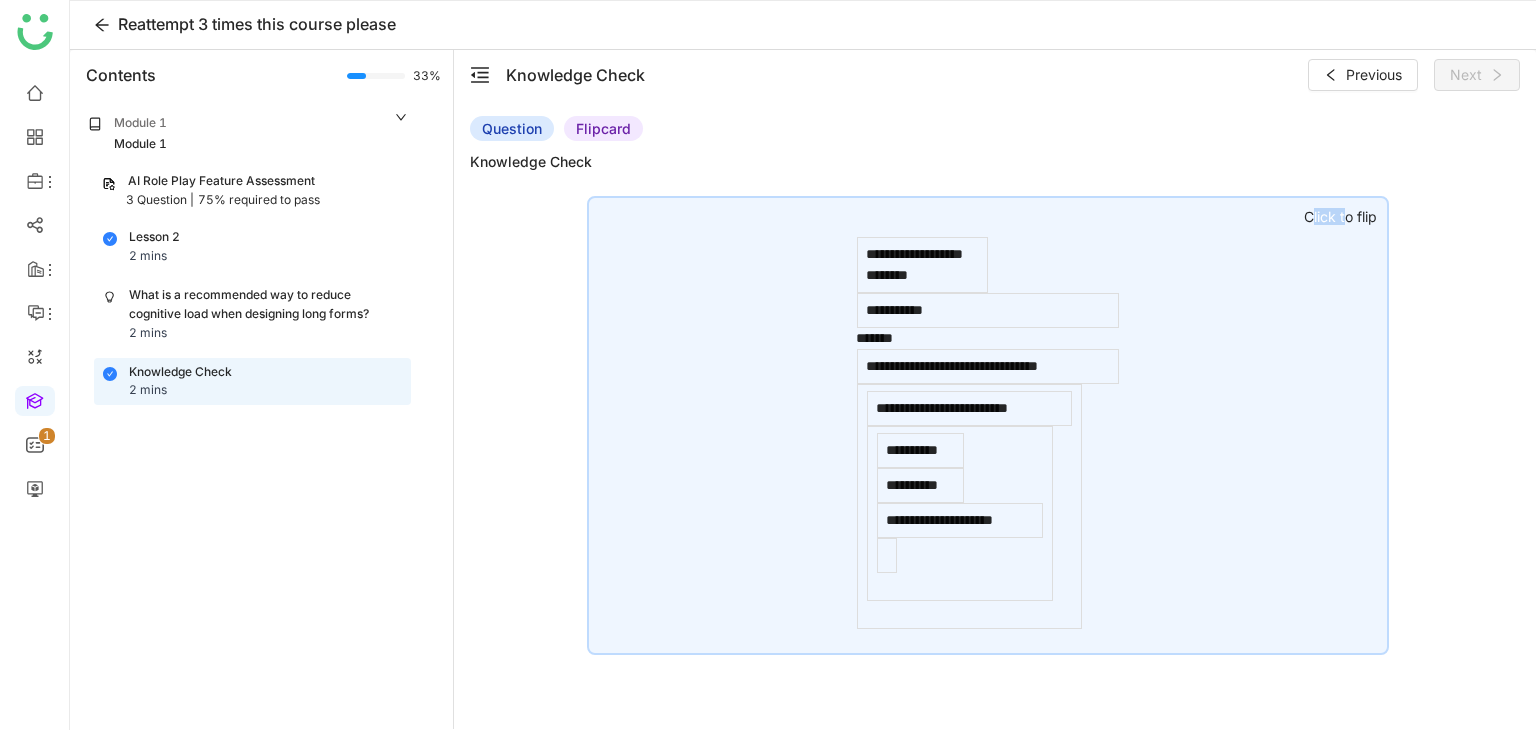 click on "Click to flip" 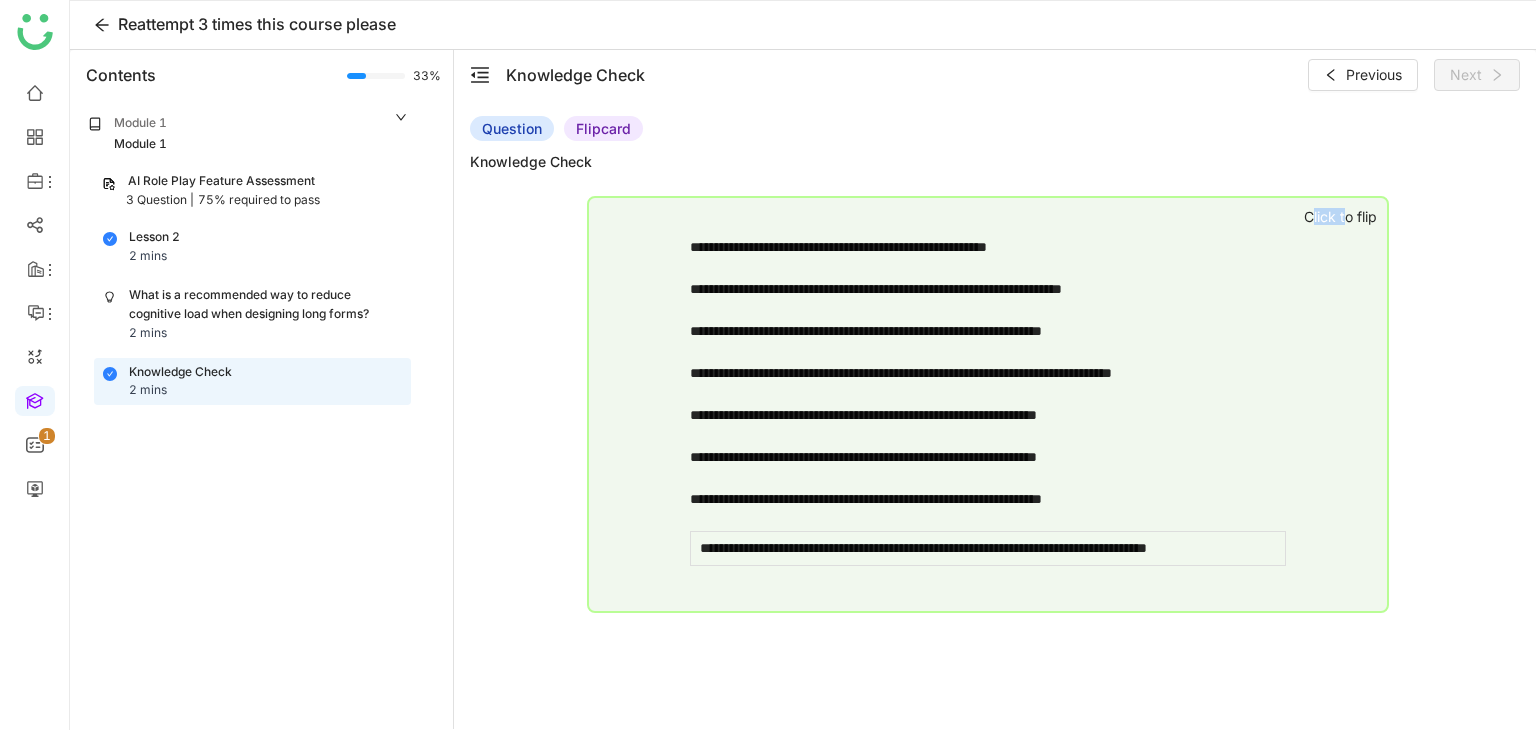 click on "Click to flip" 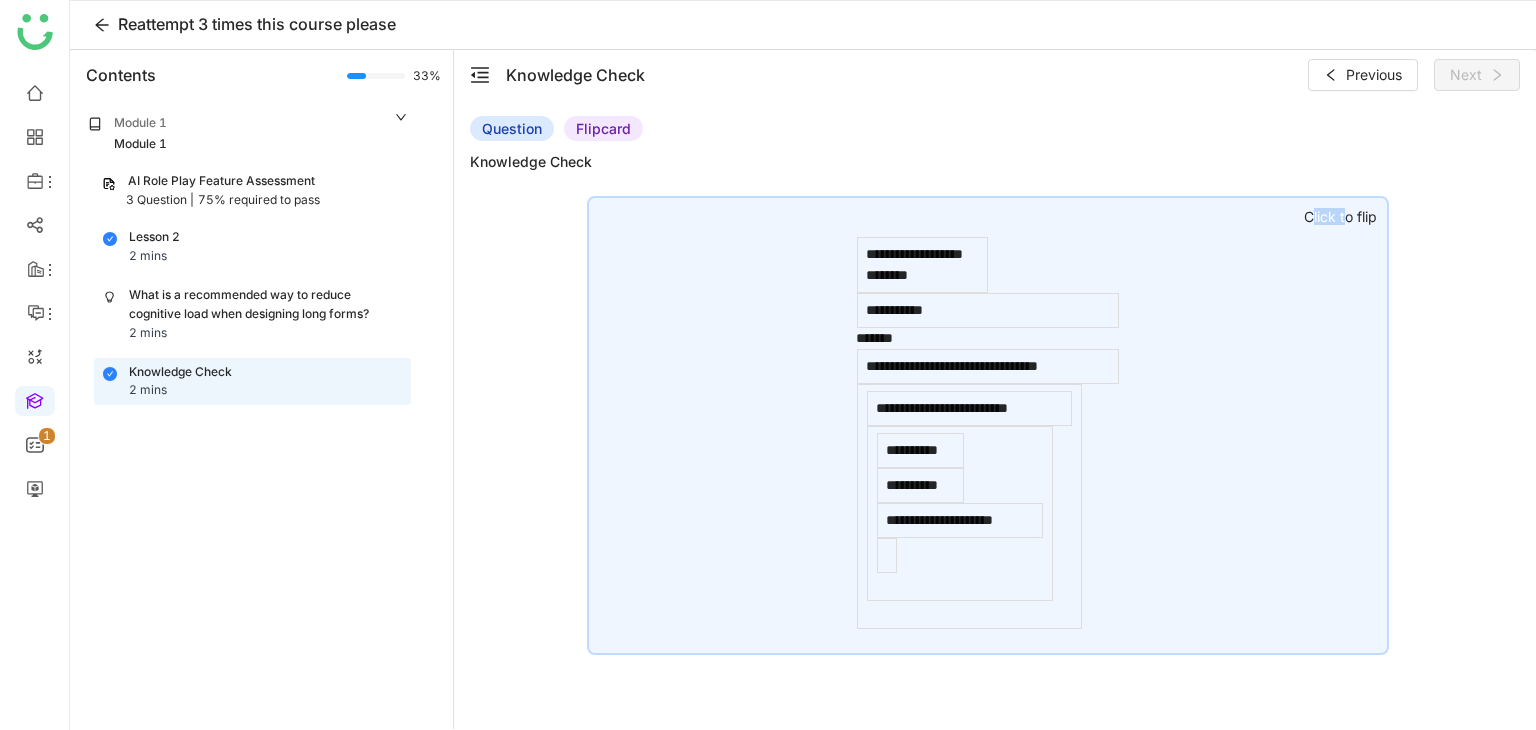 click on "Click to flip" 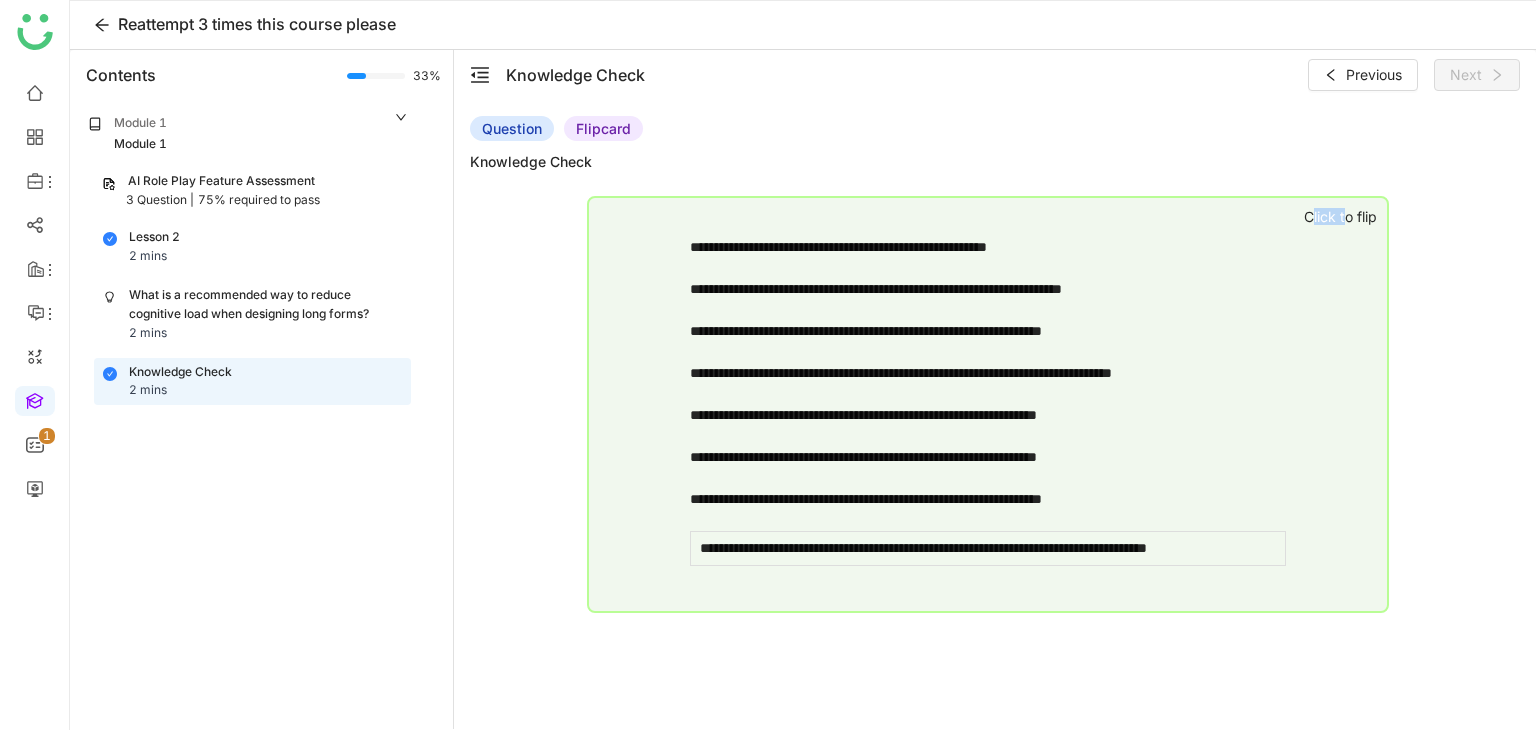 click on "Click to flip" 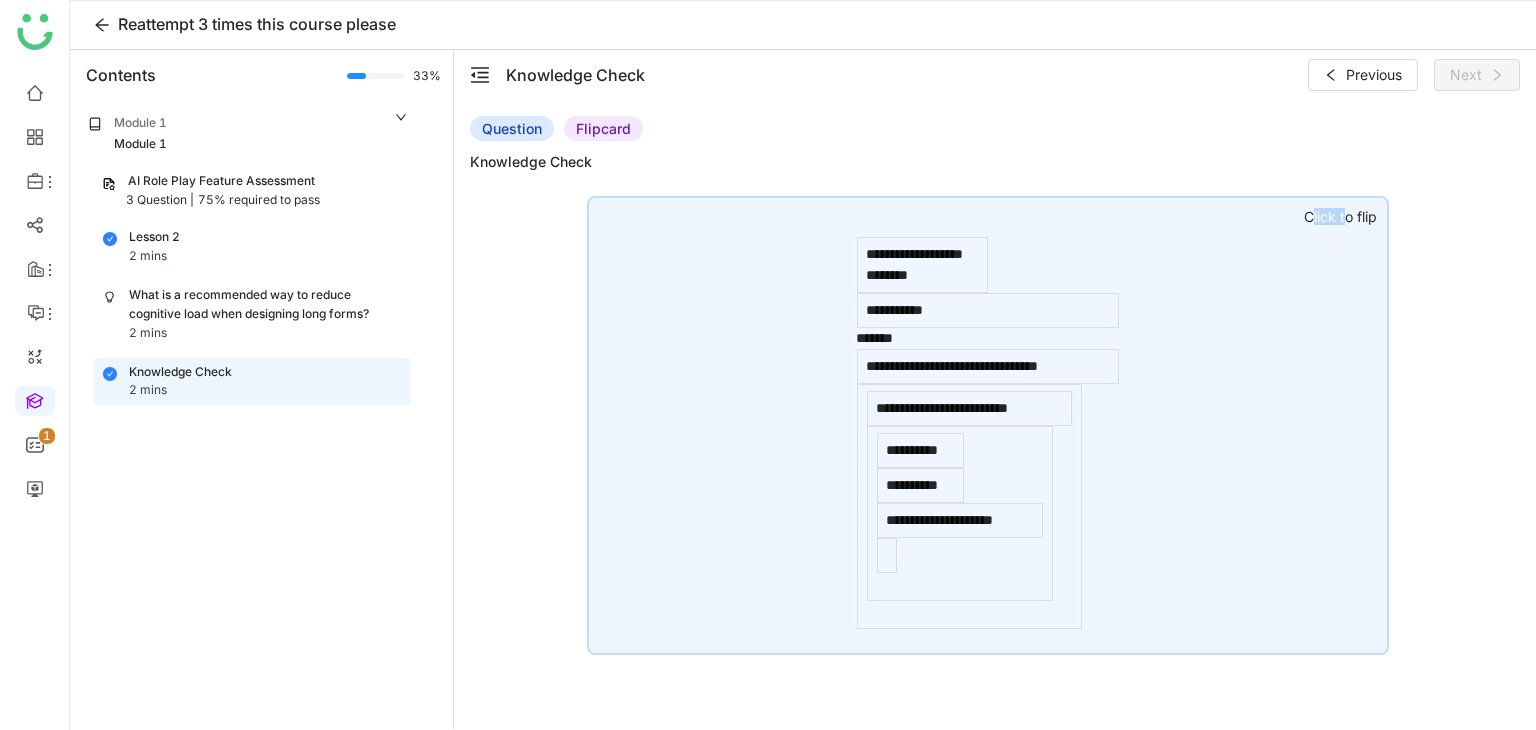 click on "Click to flip" 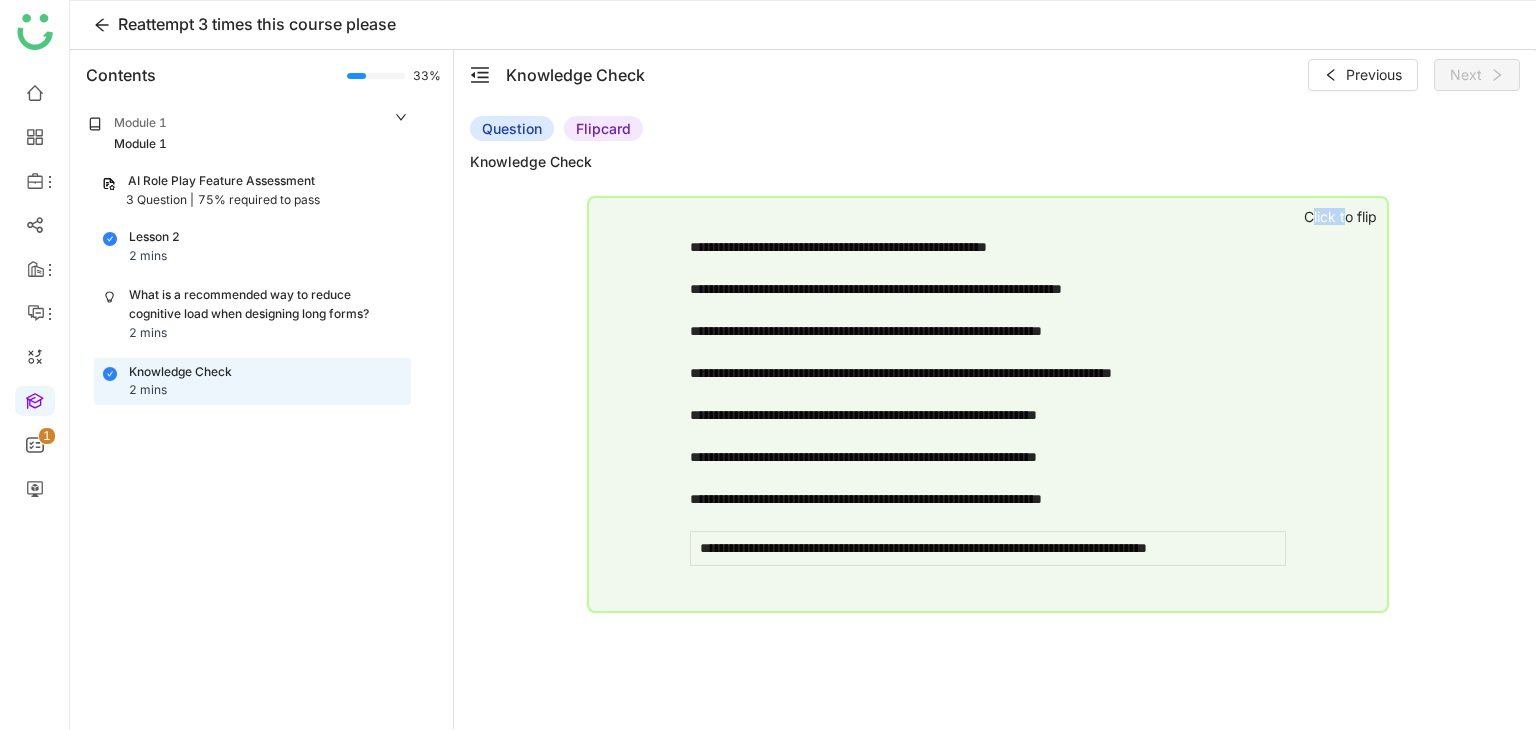 click on "Click to flip" 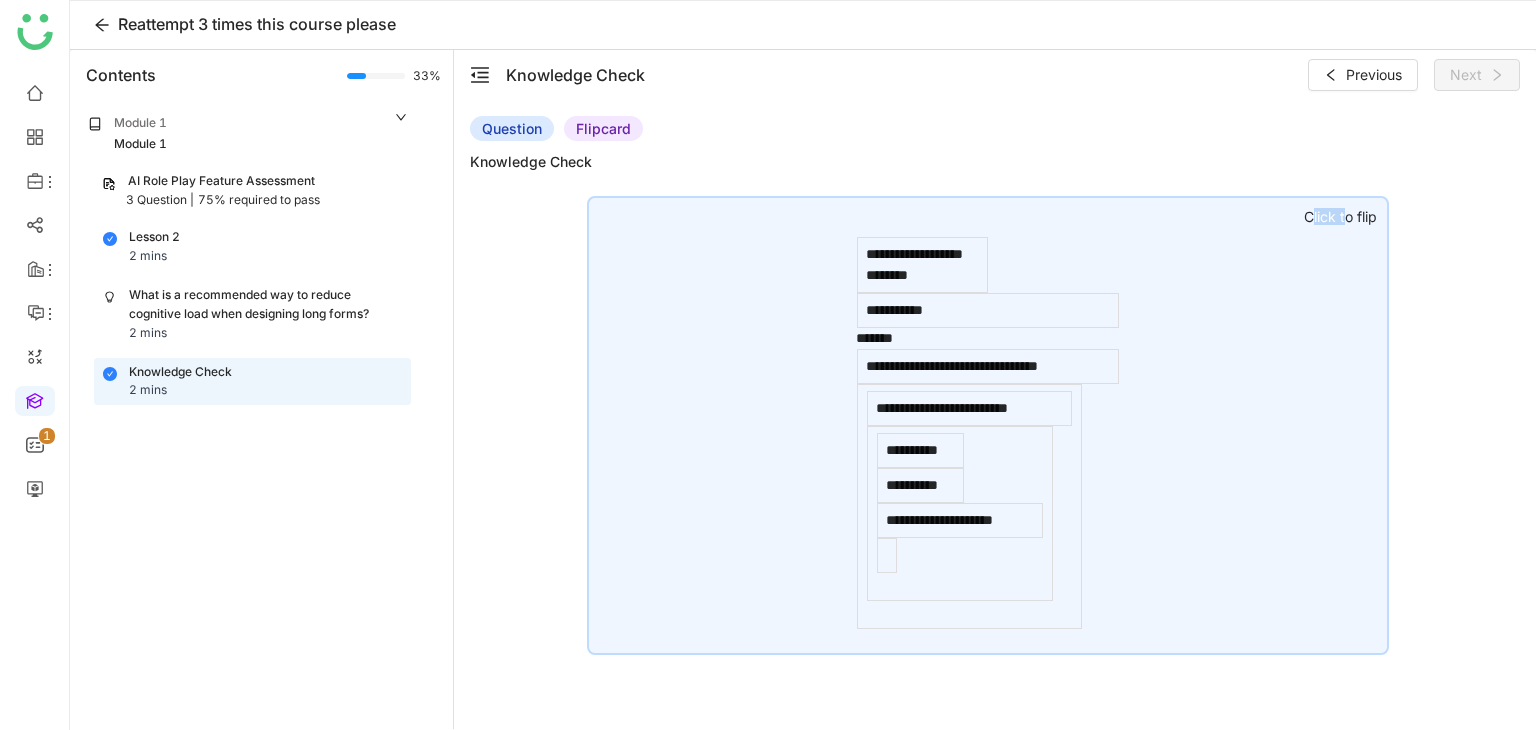 click on "Click to flip" 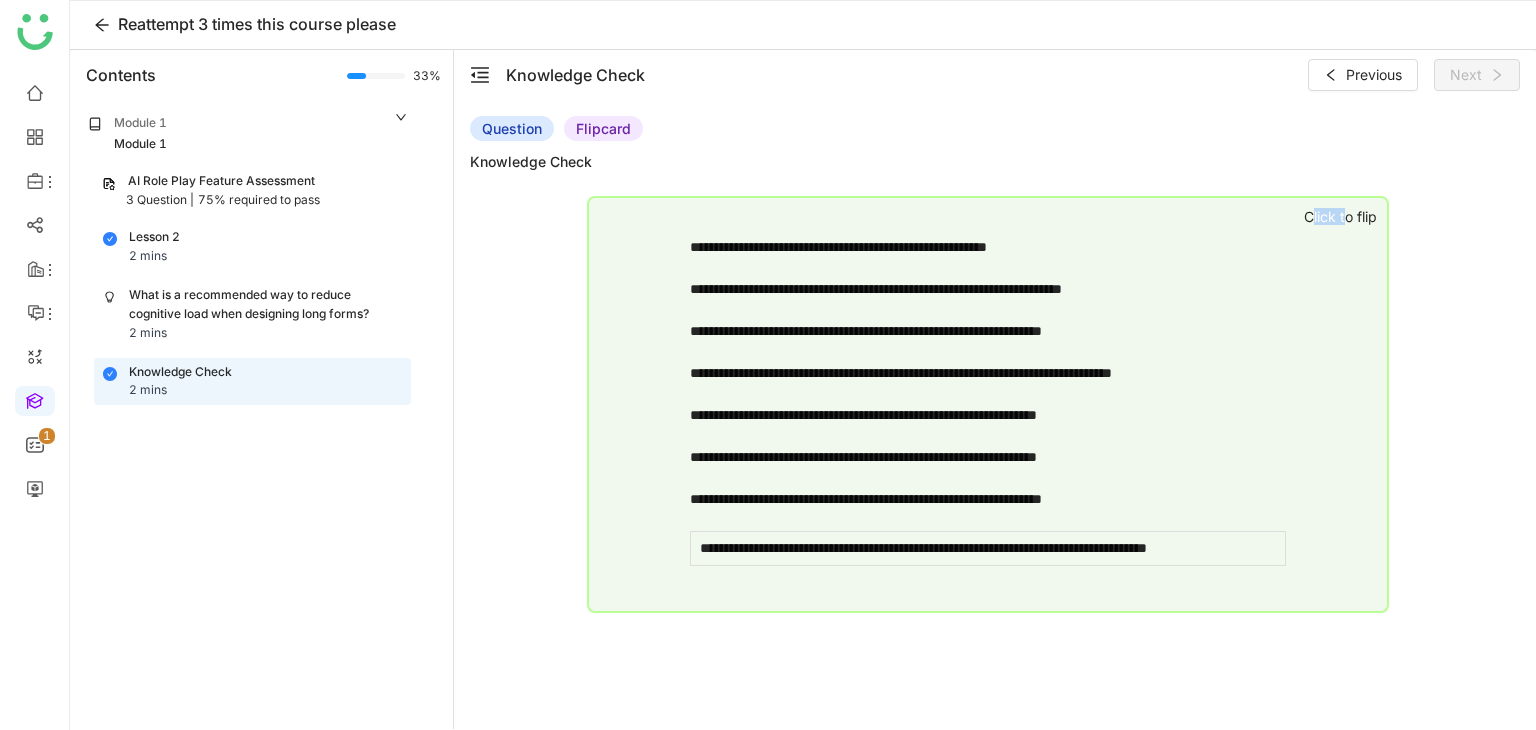 drag, startPoint x: 1320, startPoint y: 210, endPoint x: 1301, endPoint y: 228, distance: 26.172504 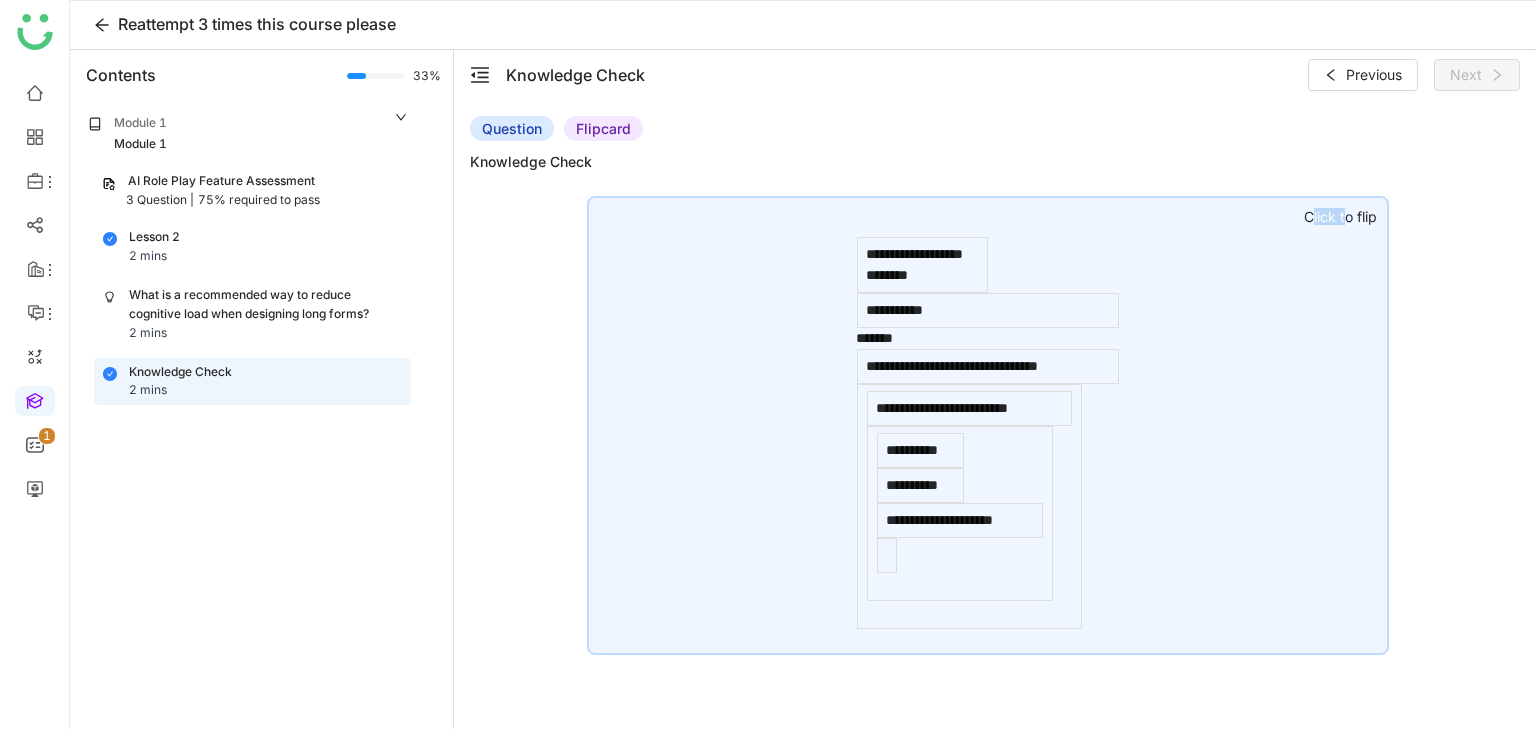 click on "Click to flip" 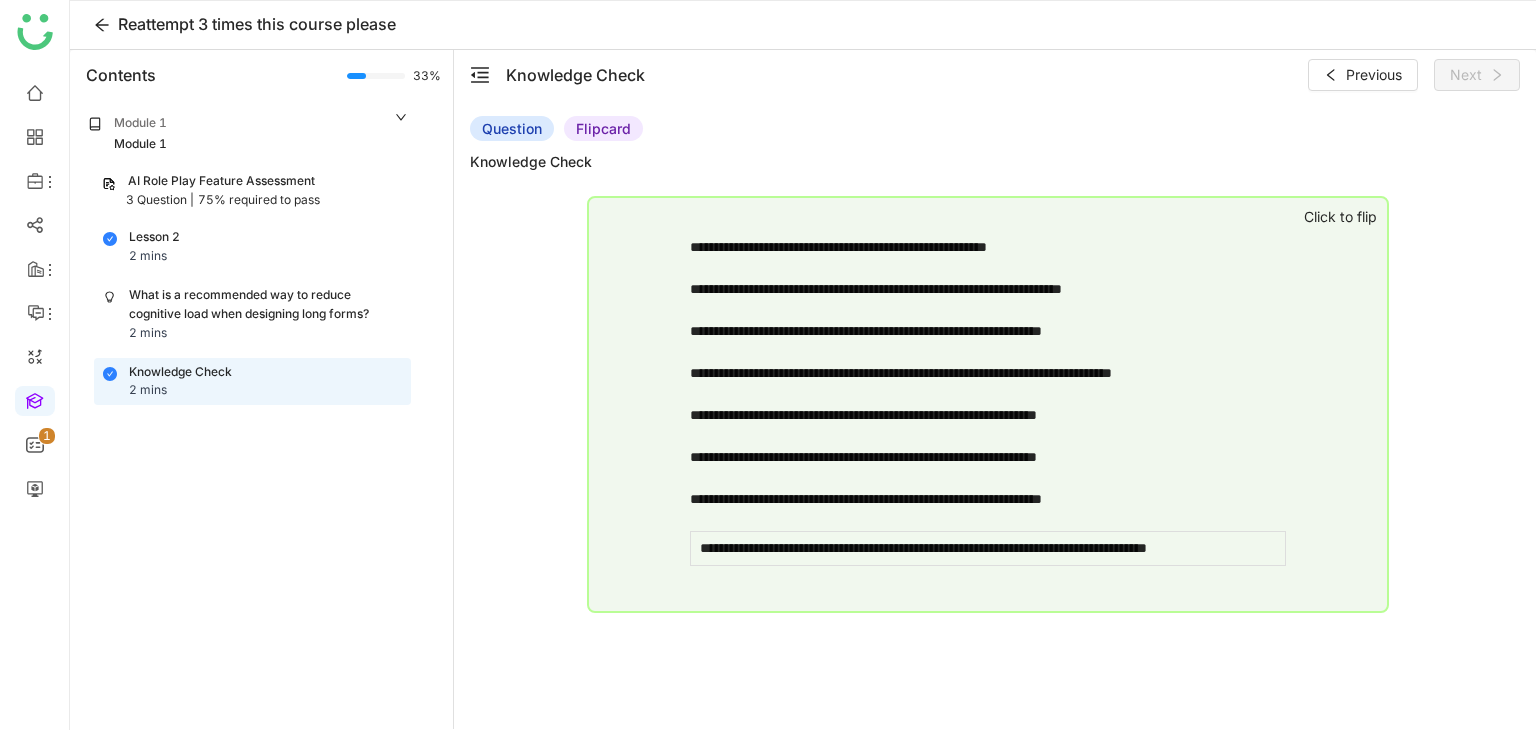 click on "**********" 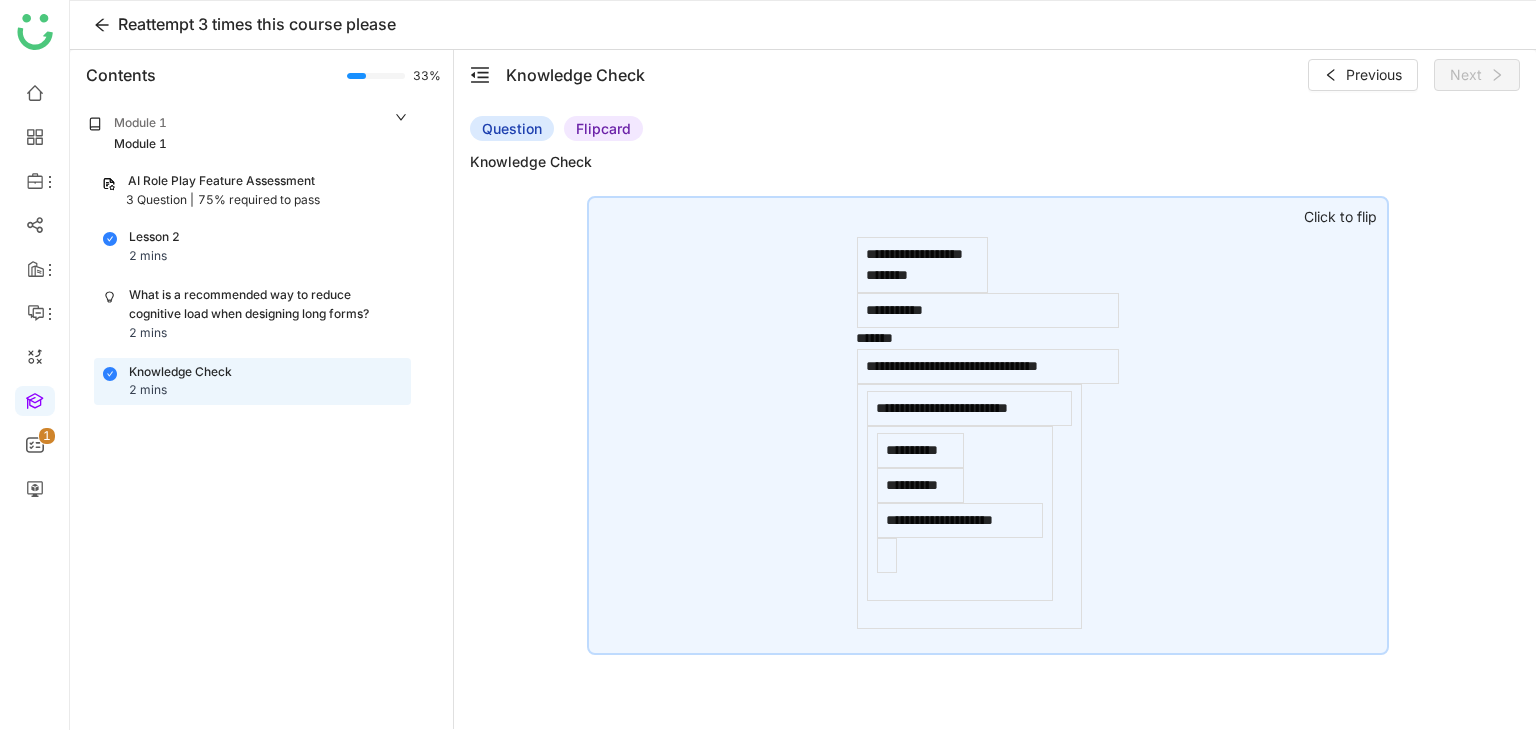 click on "Knowledge Check  Previous   Next" 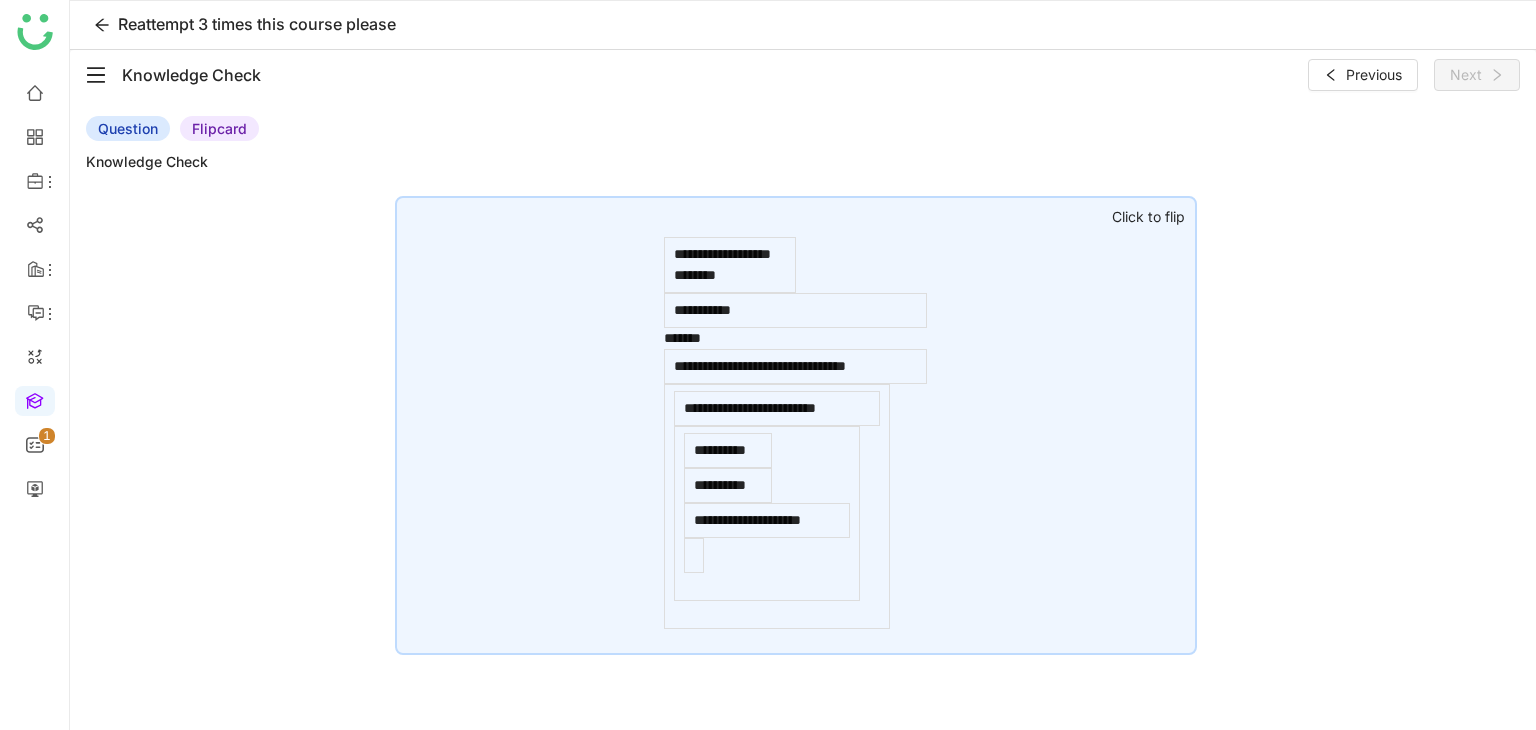 click on "Click to flip" 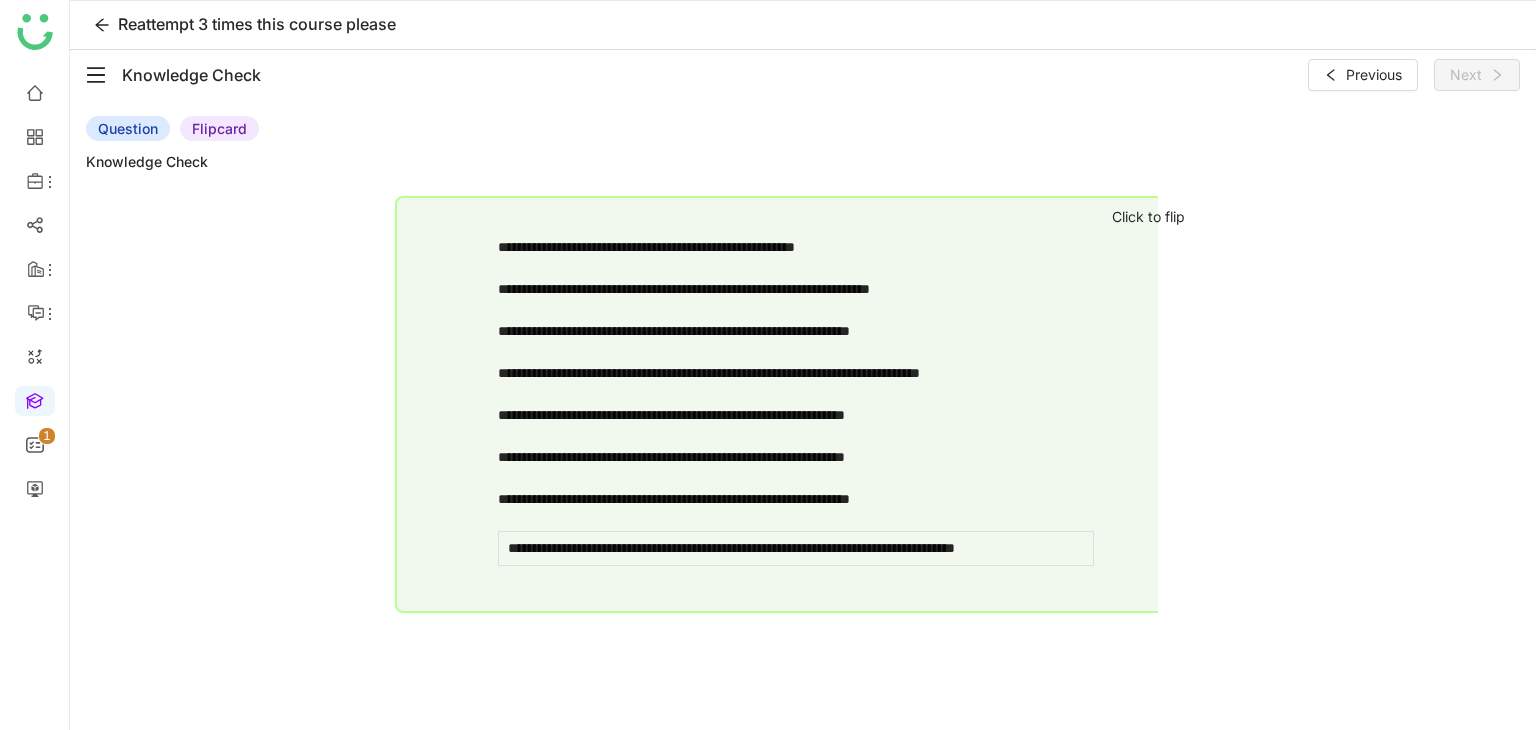 click on "Knowledge Check  Previous   Next" 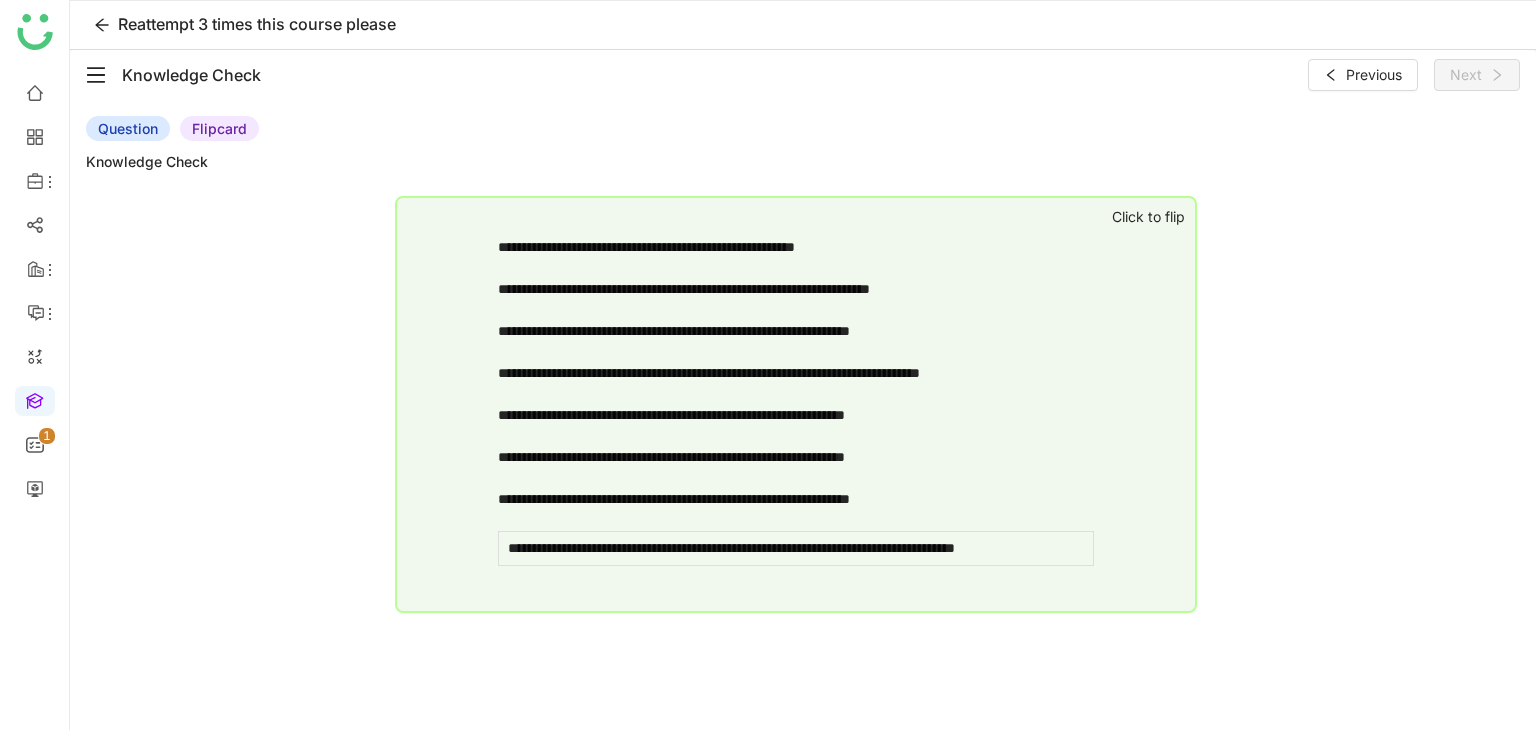 click 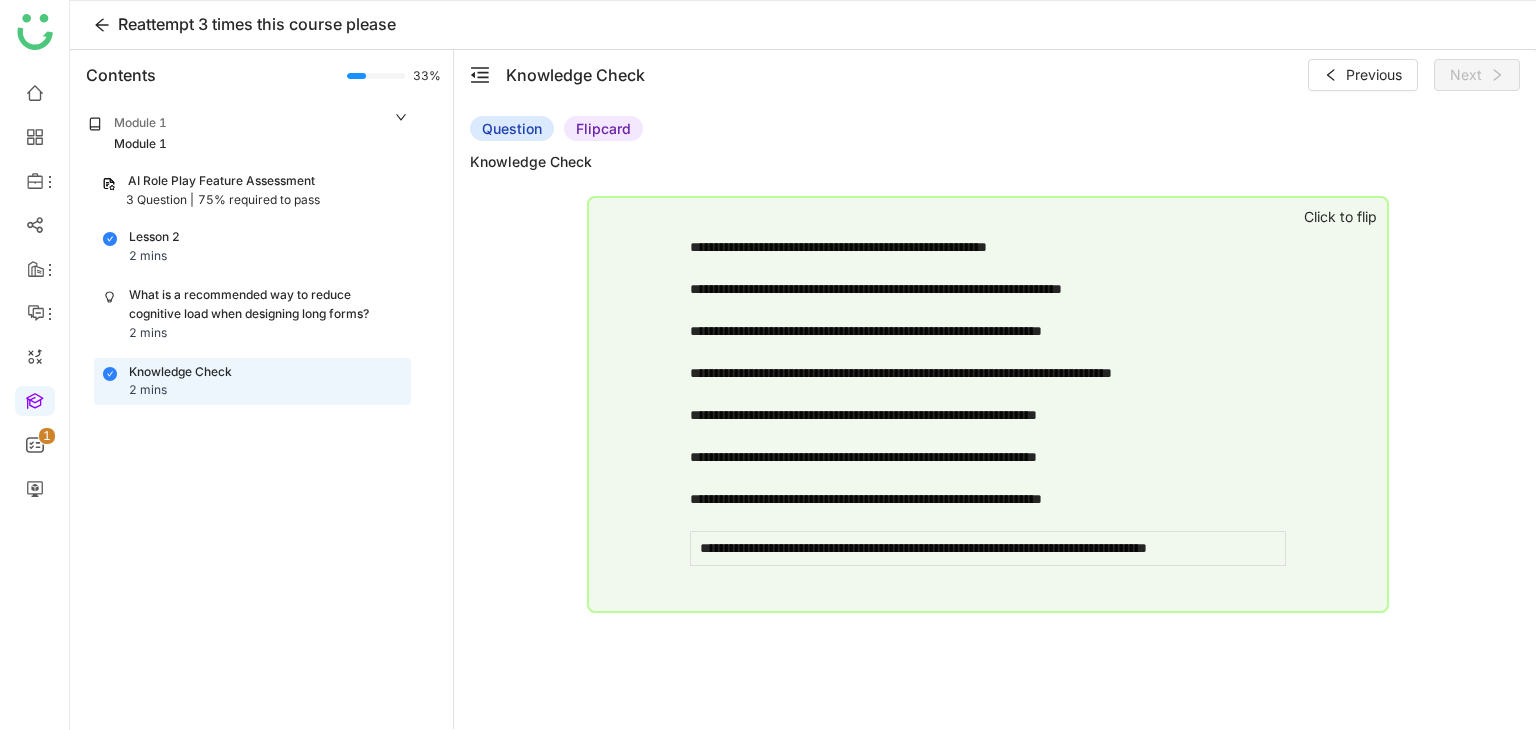click on "What is a recommended way to reduce cognitive load when designing long forms? 2 mins" 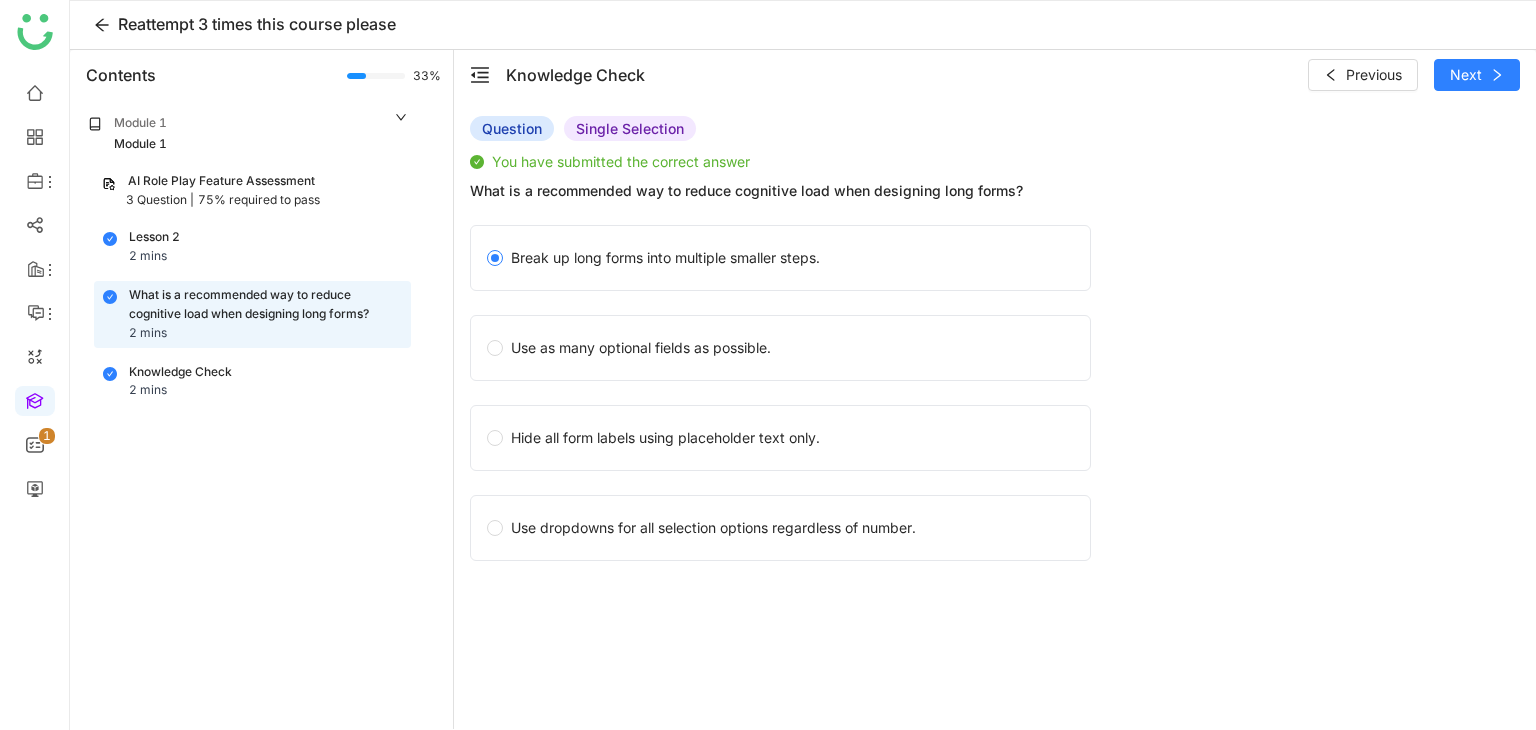 click on "Lesson 2 2 mins" 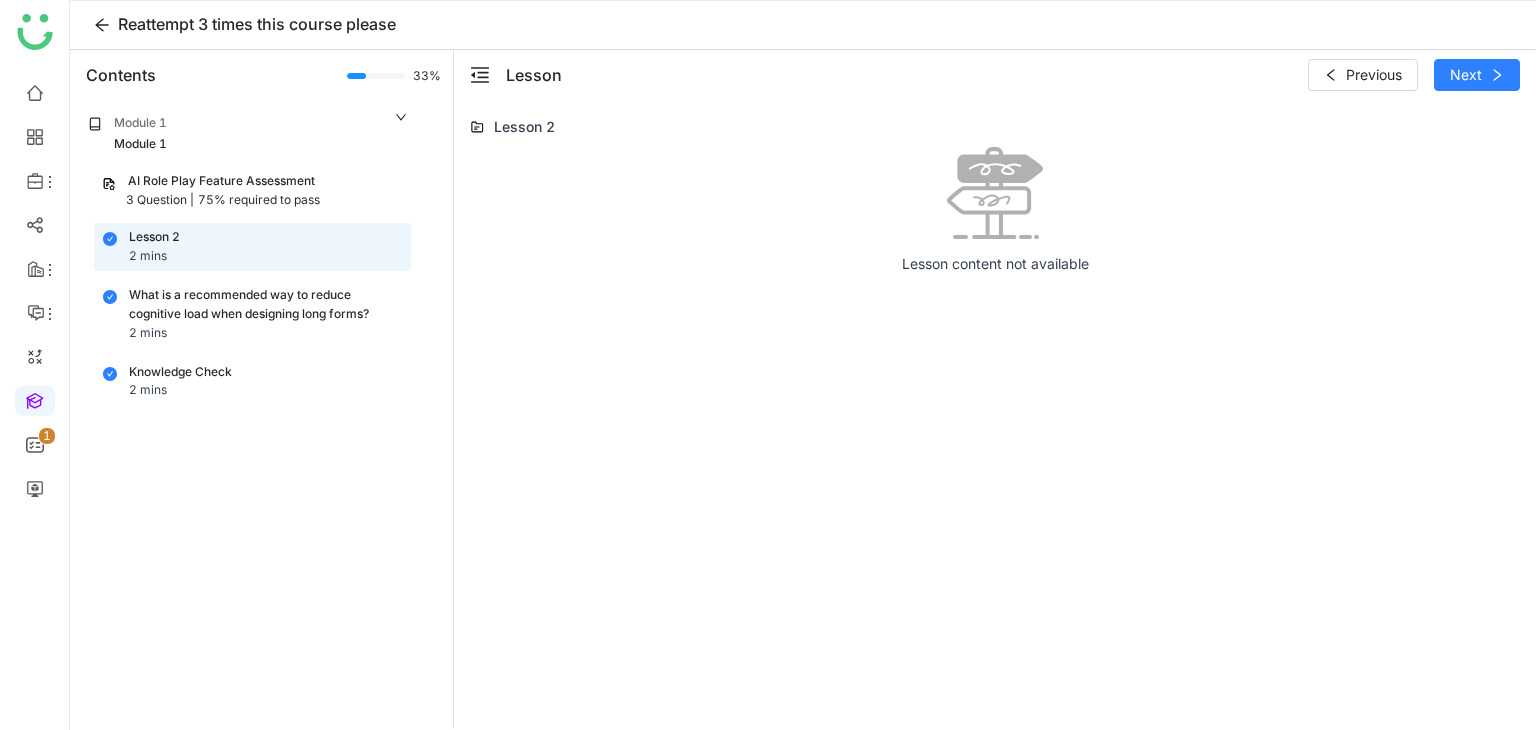 click on "75% required to pass" 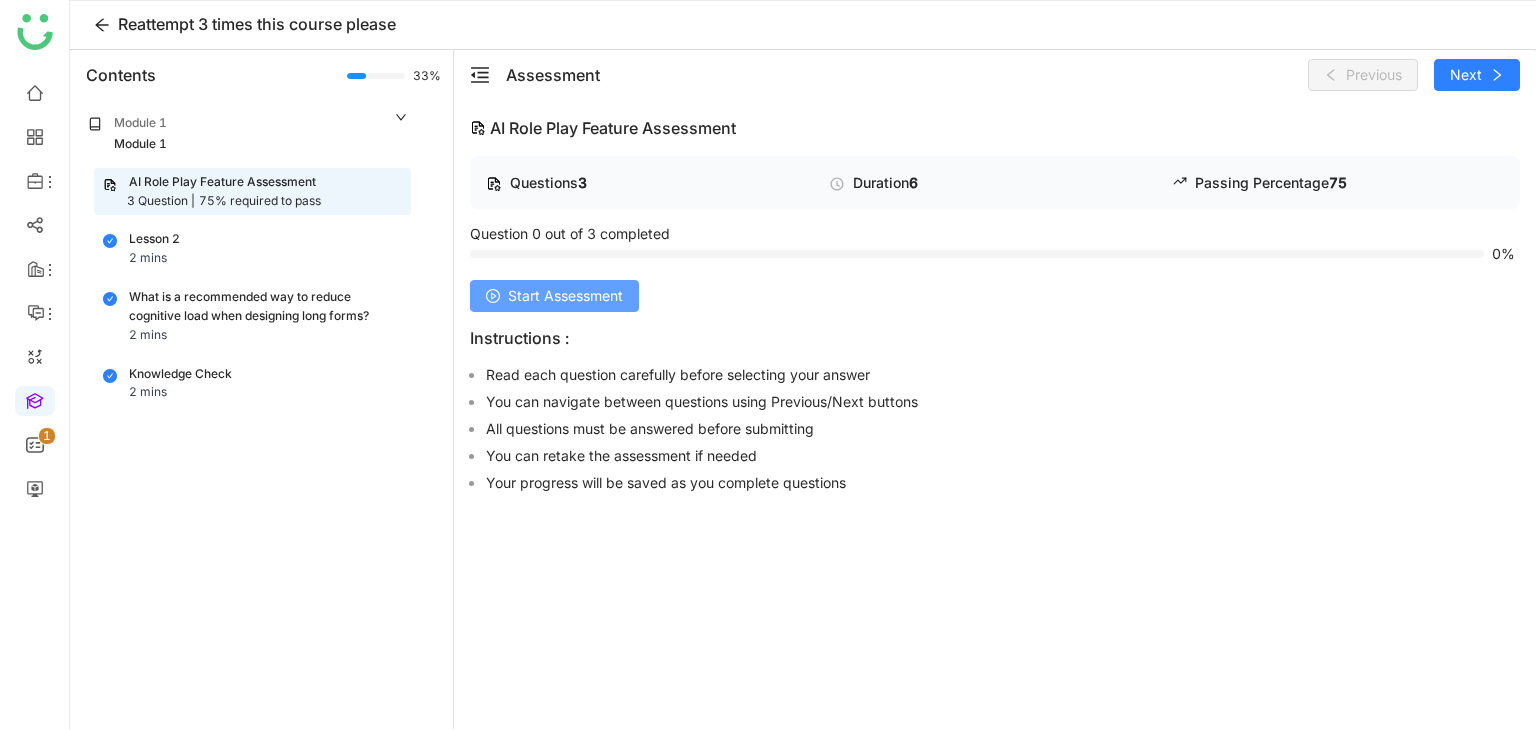 click on "Start Assessment" 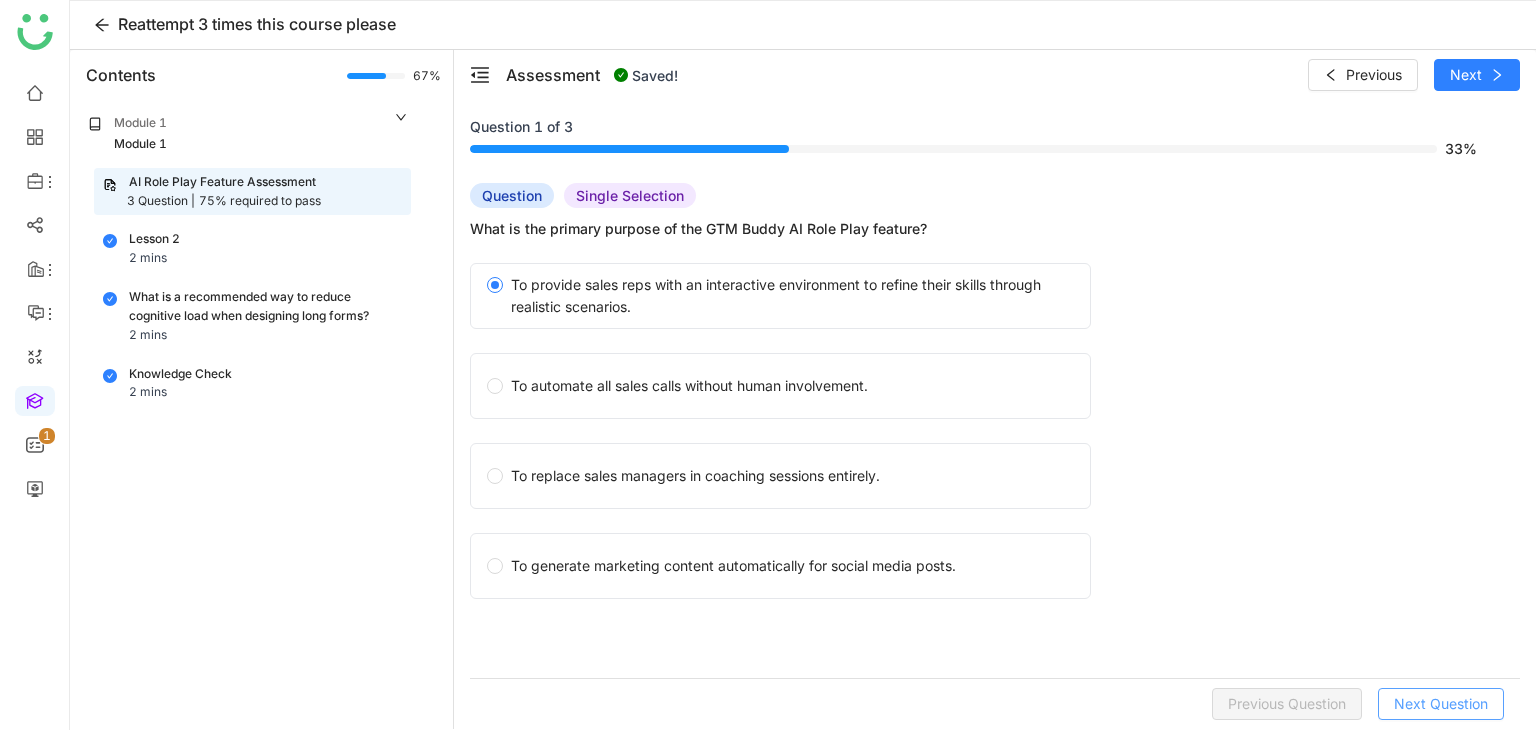 click on "Next Question" 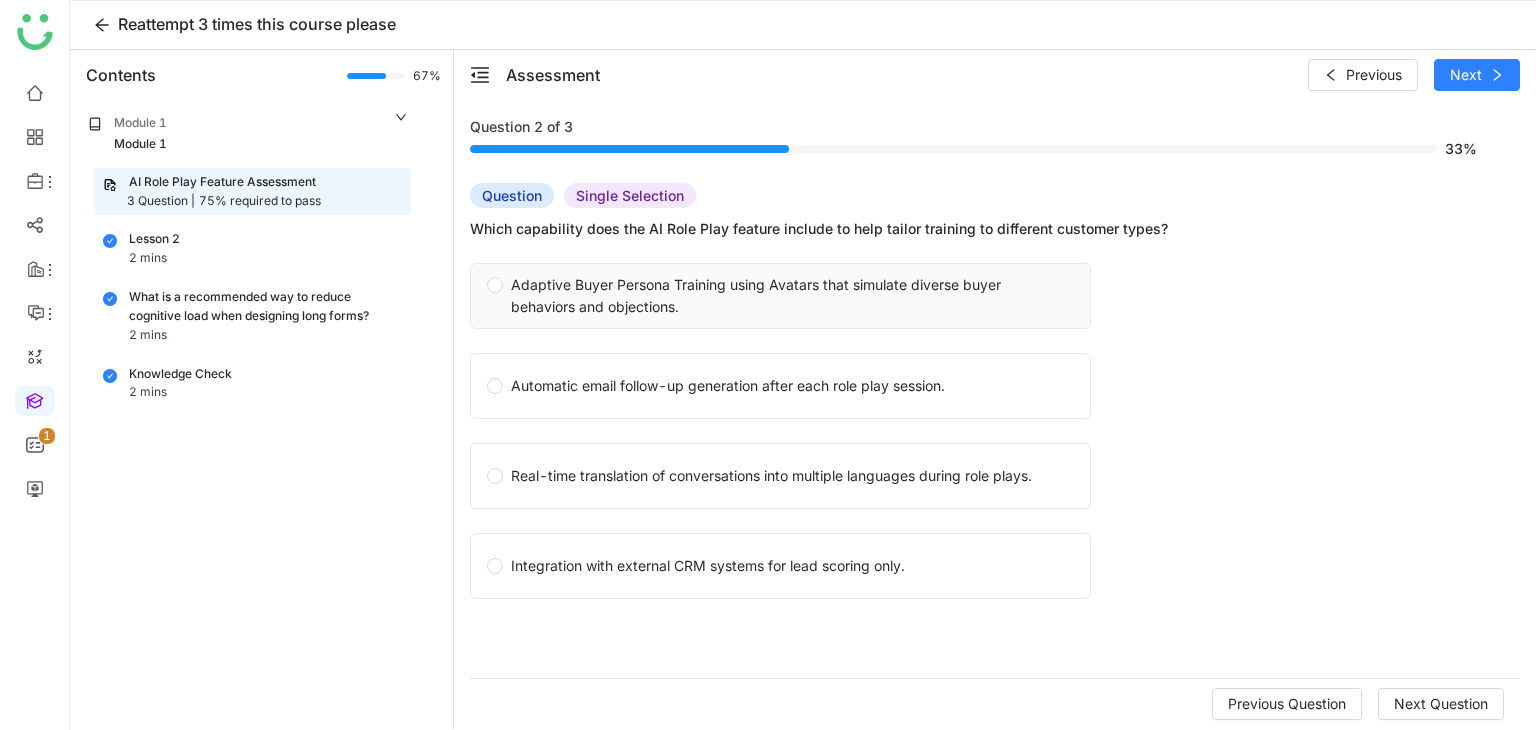 click on "Adaptive Buyer Persona Training using Avatars that simulate diverse buyer behaviors and objections." 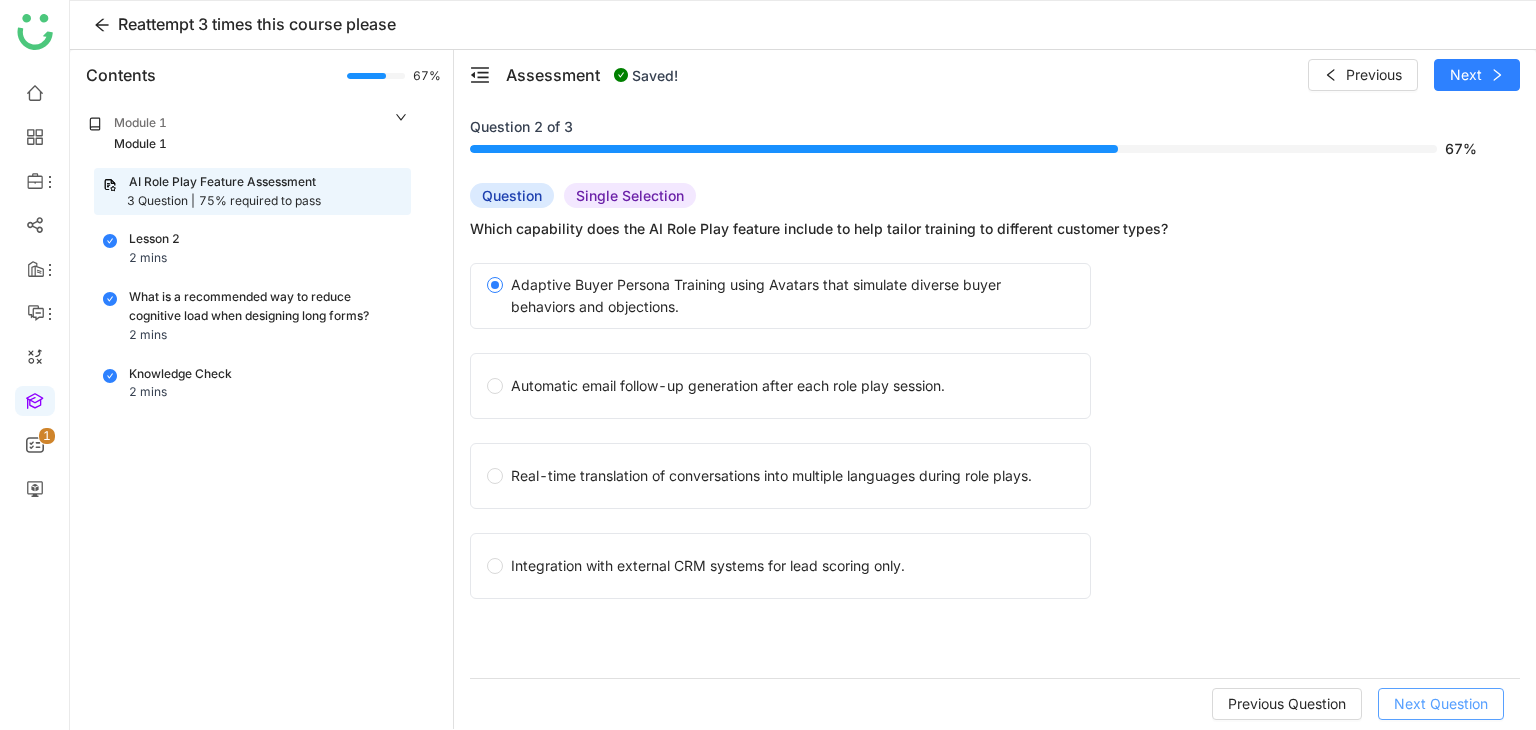 click on "Next Question" 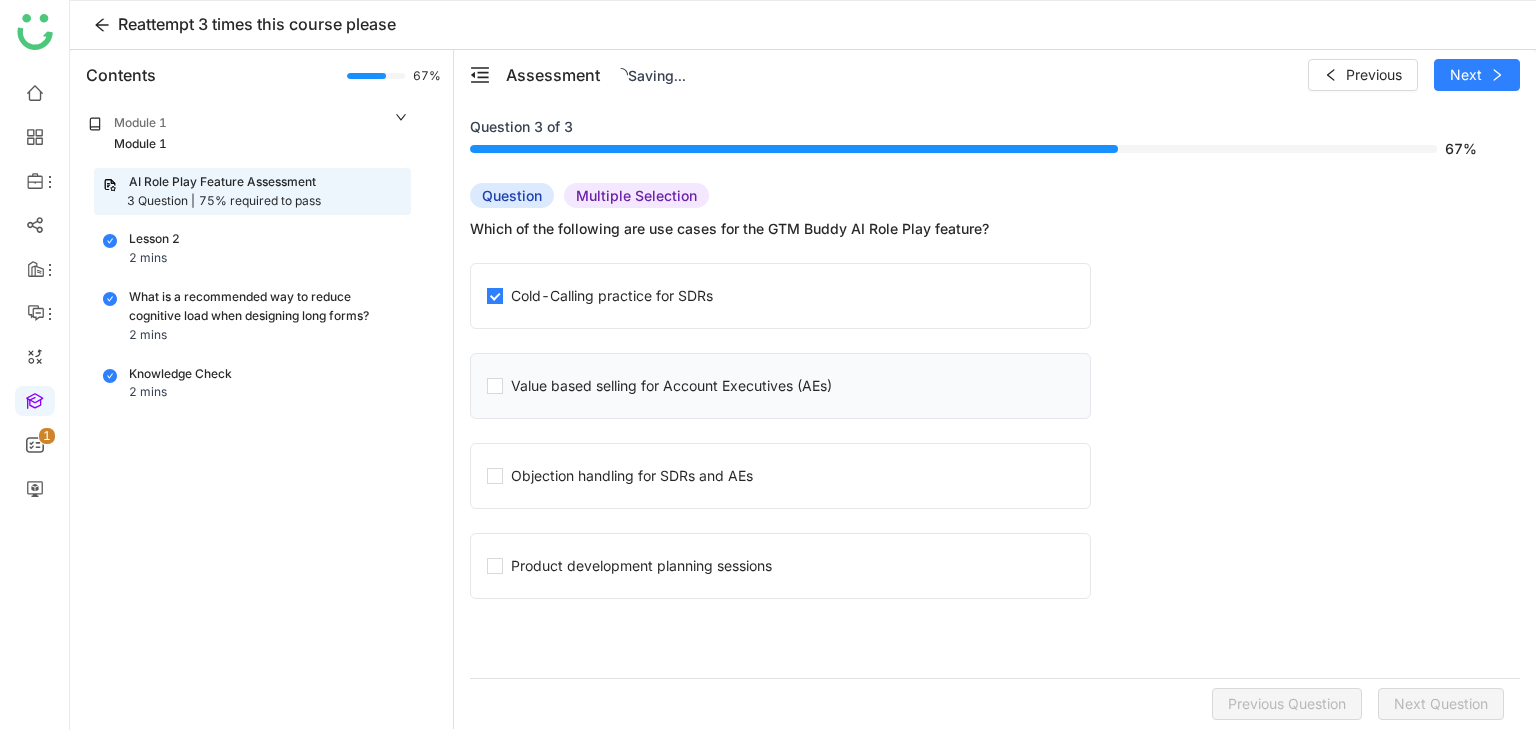 click on "Value based selling for Account Executives (AEs)" 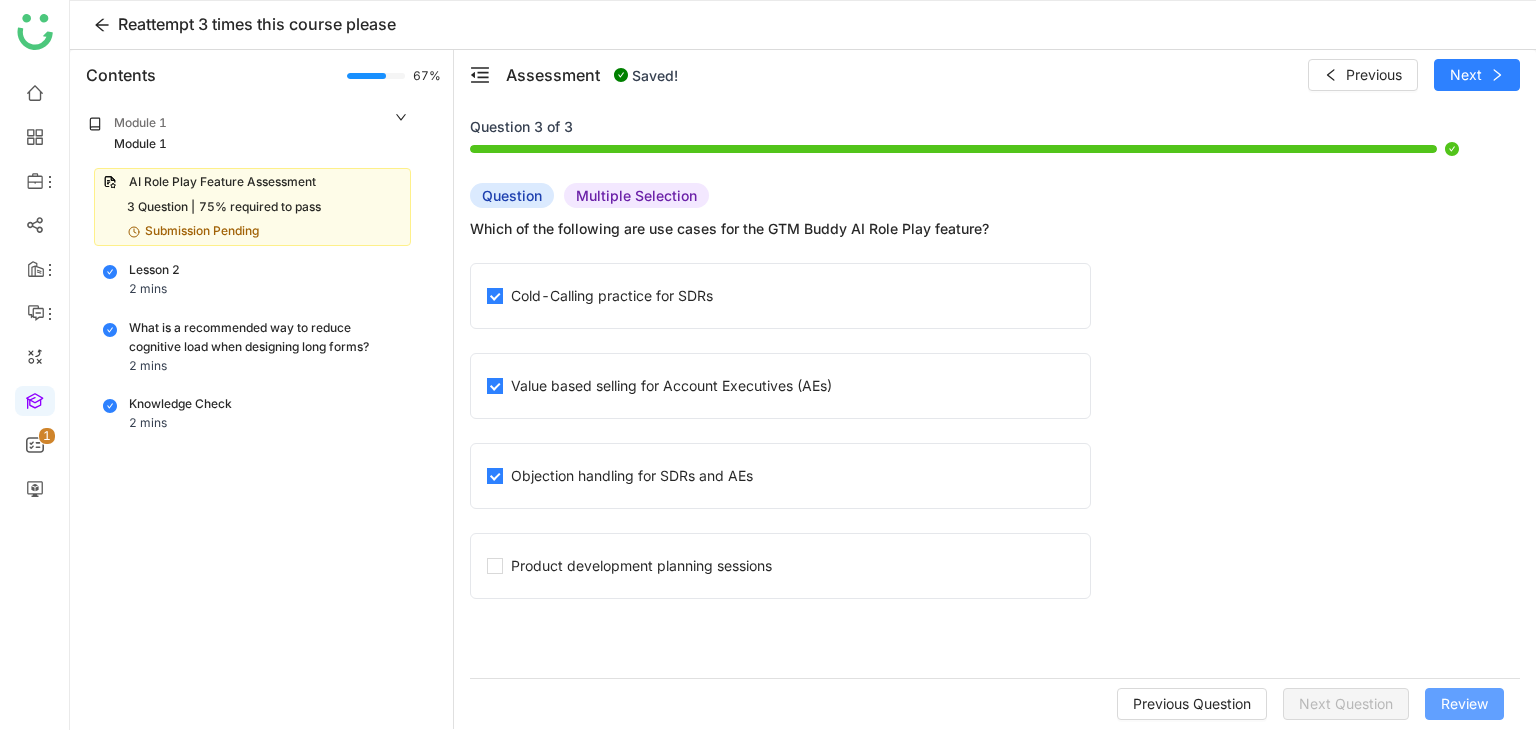 click on "Review" 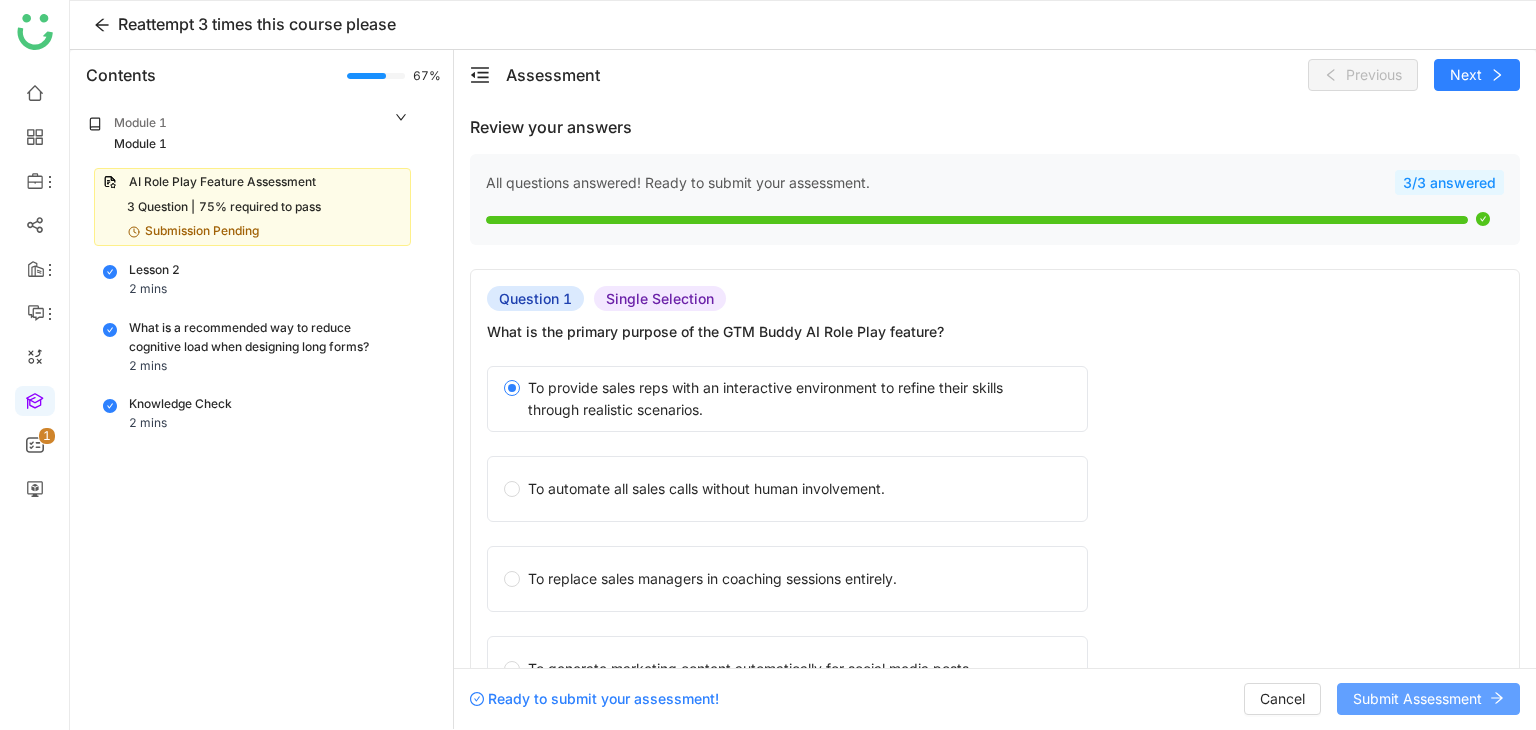 click on "Submit Assessment" 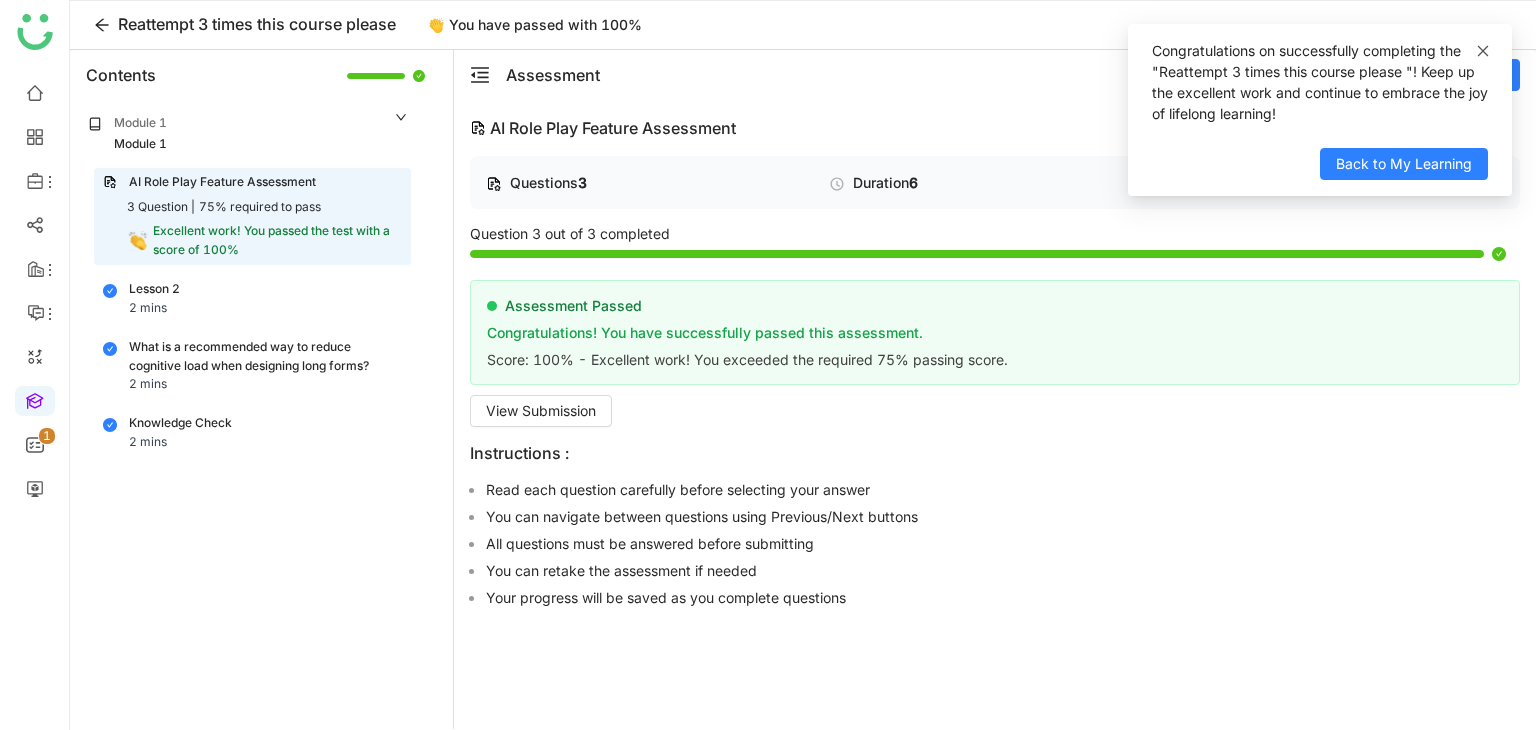 click 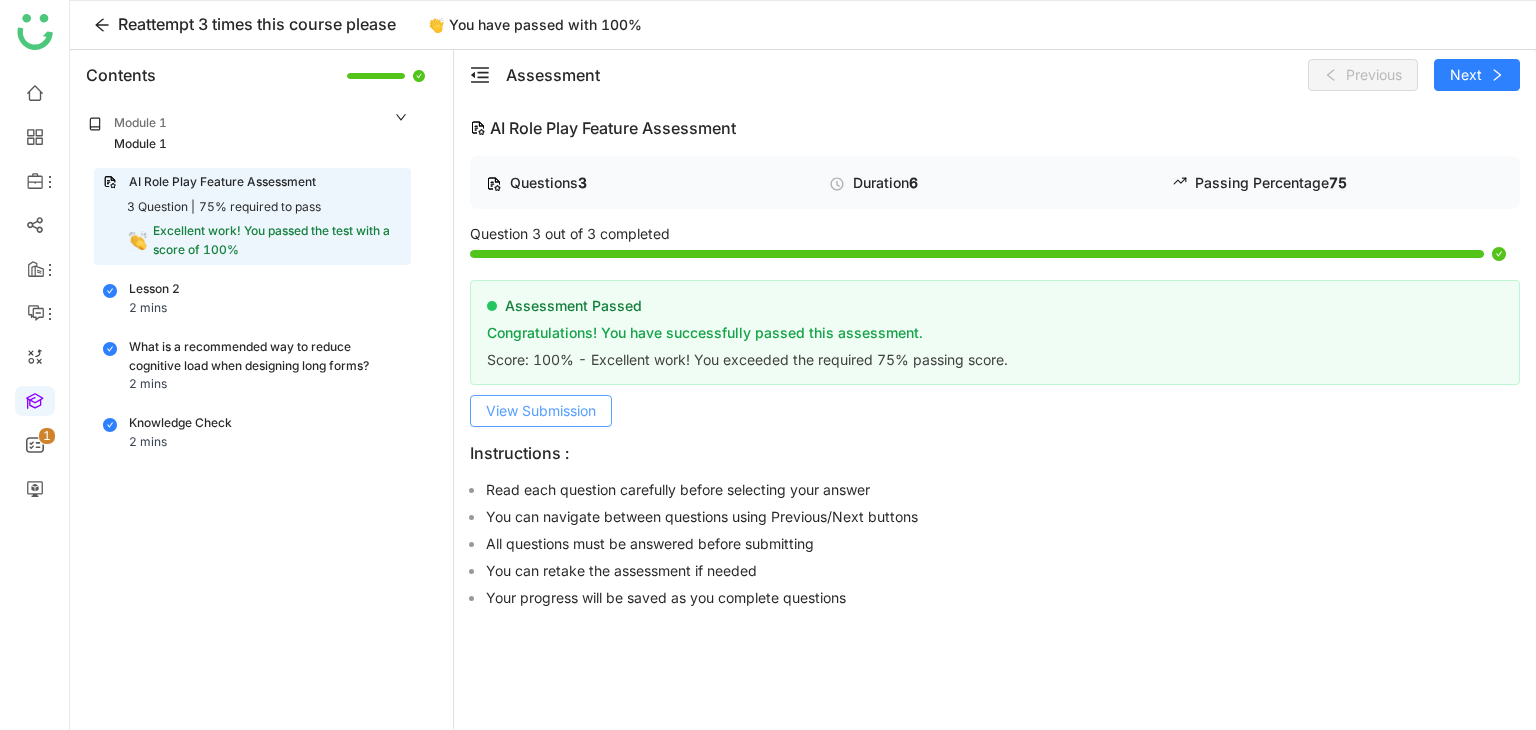 click on "View Submission" 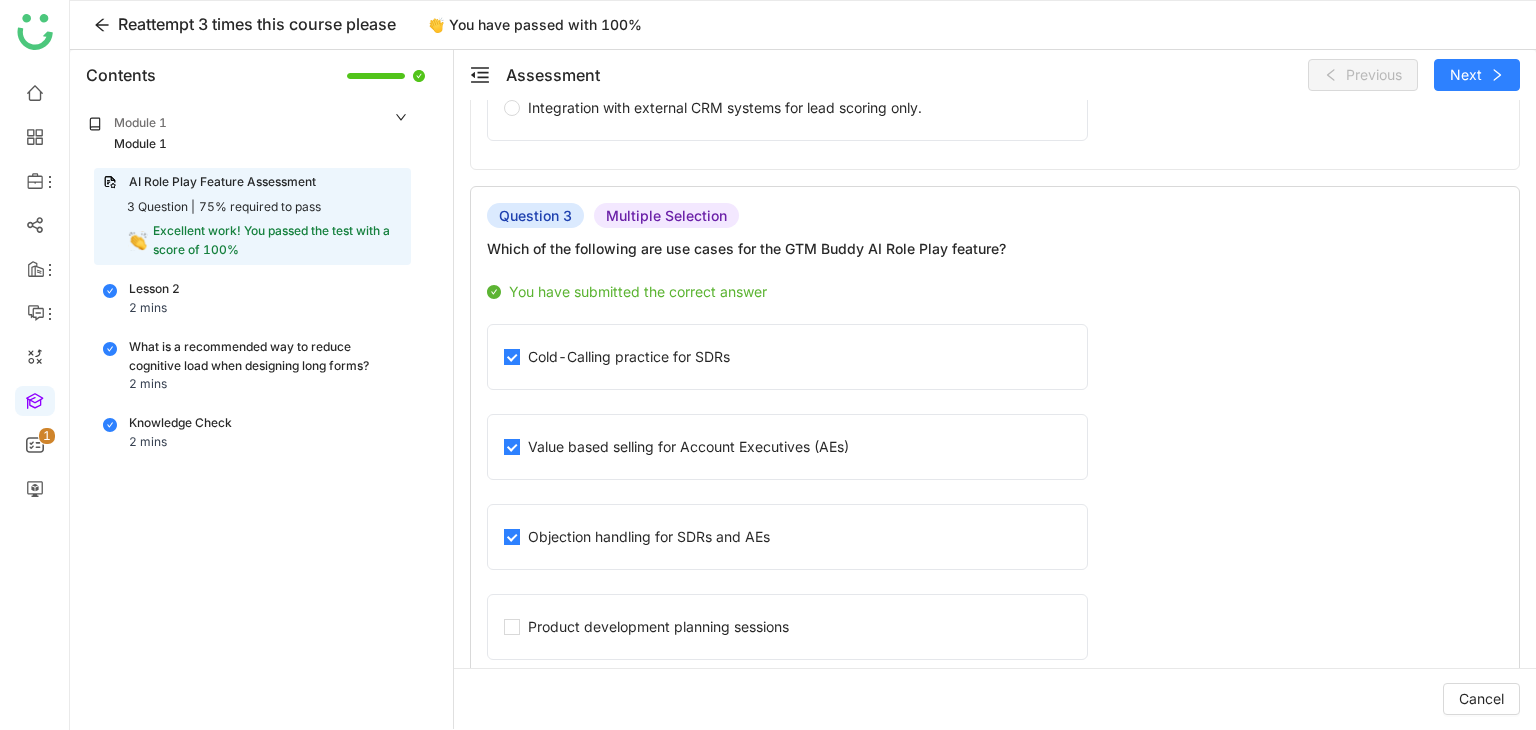 scroll, scrollTop: 1156, scrollLeft: 0, axis: vertical 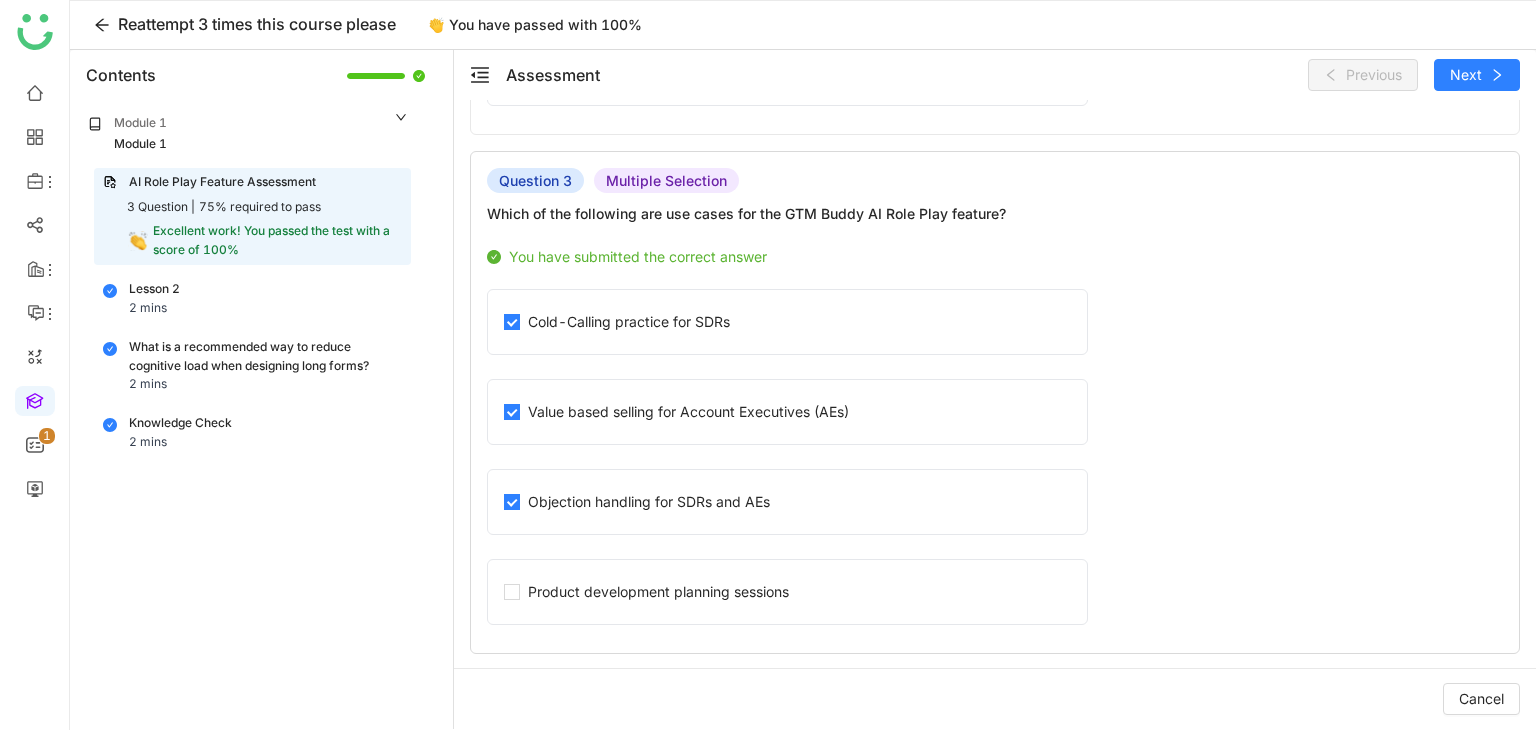 click on "Product development planning sessions" 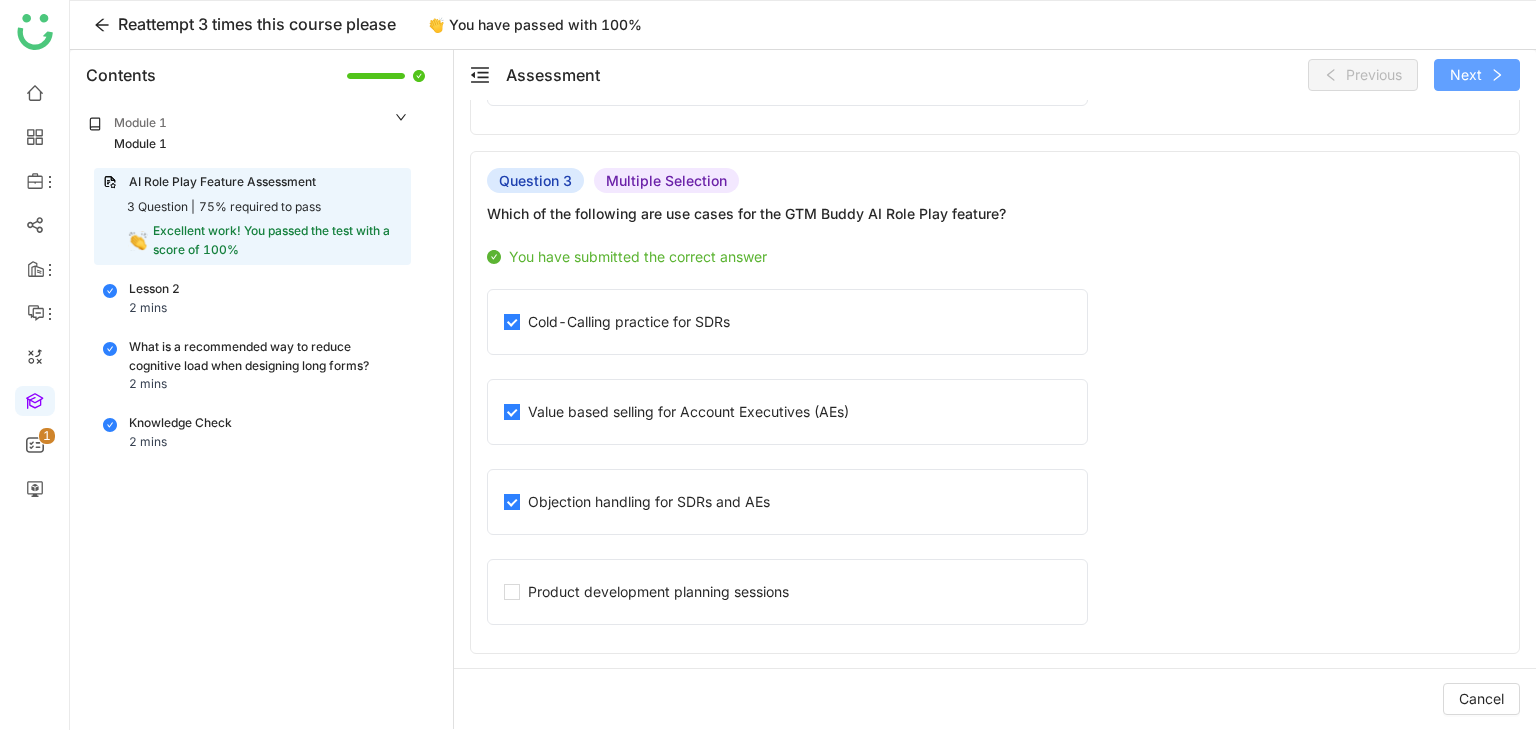 click on "Next" 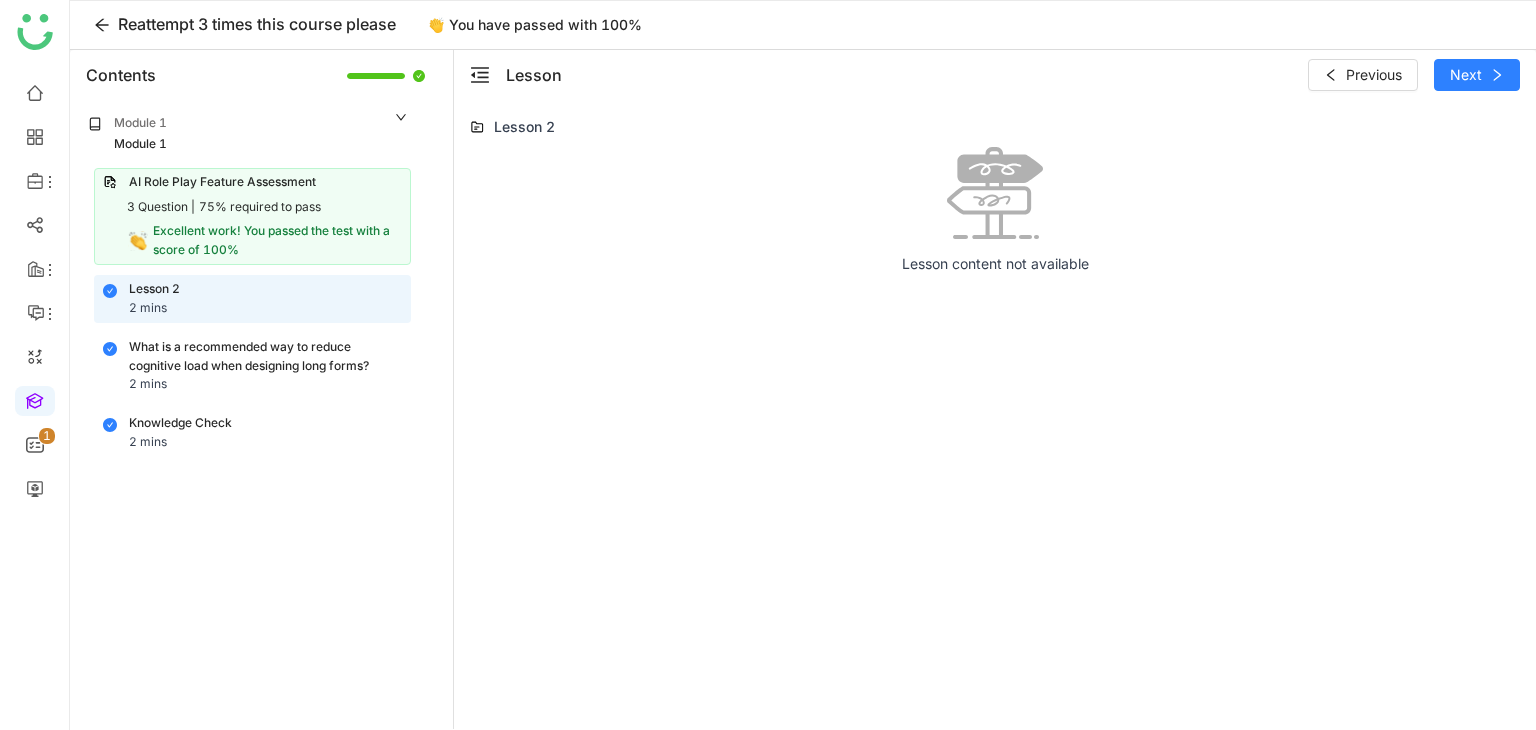 click on "What is a recommended way to reduce cognitive load when designing long forms? 2 mins" 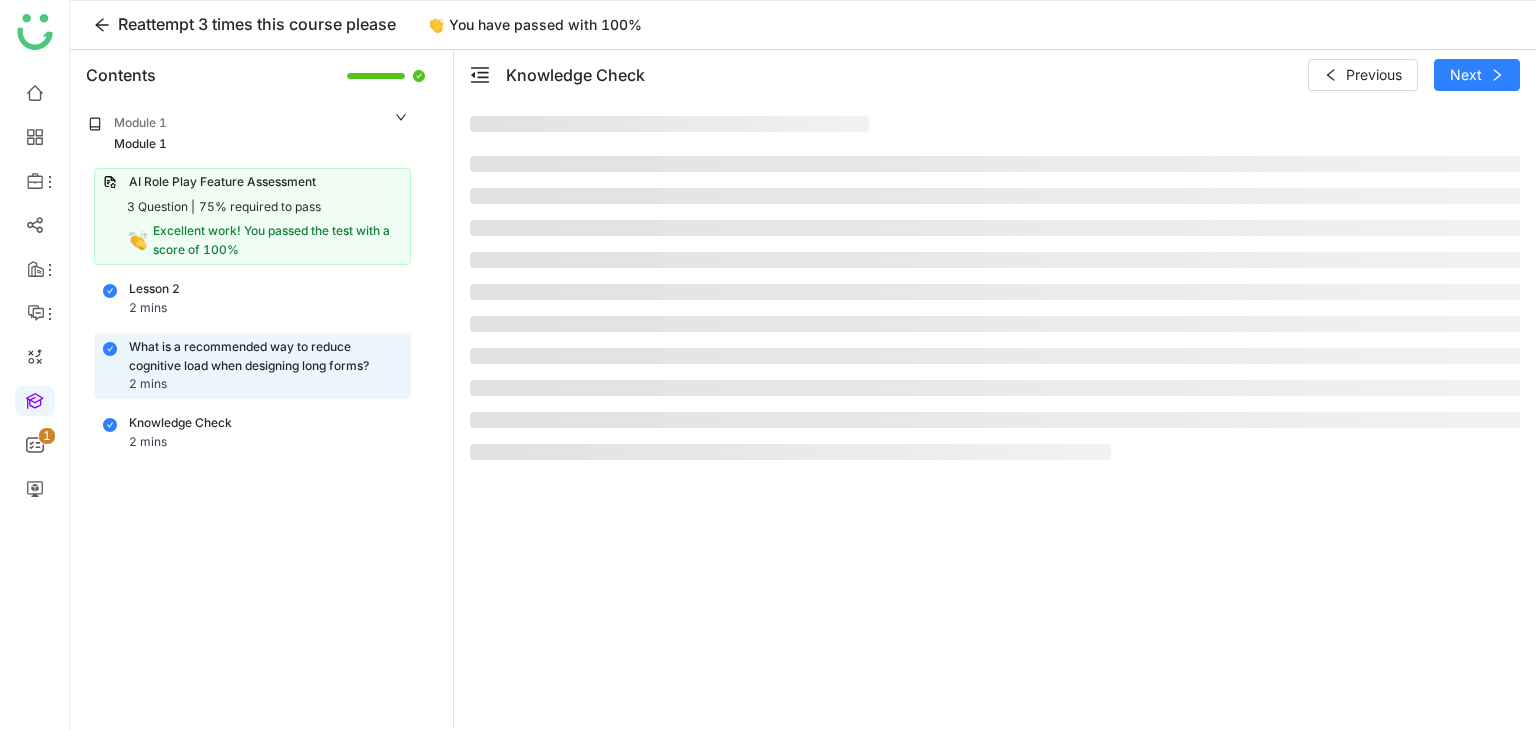 click on "Module 1 Module 1  AI Role Play Feature Assessment   3 Question |   75% required to pass  Excellent work! You passed the test with a score of 100% Lesson 2 2 mins  What is a recommended way to reduce cognitive load when designing long forms? 2 mins Knowledge Check 2 mins" 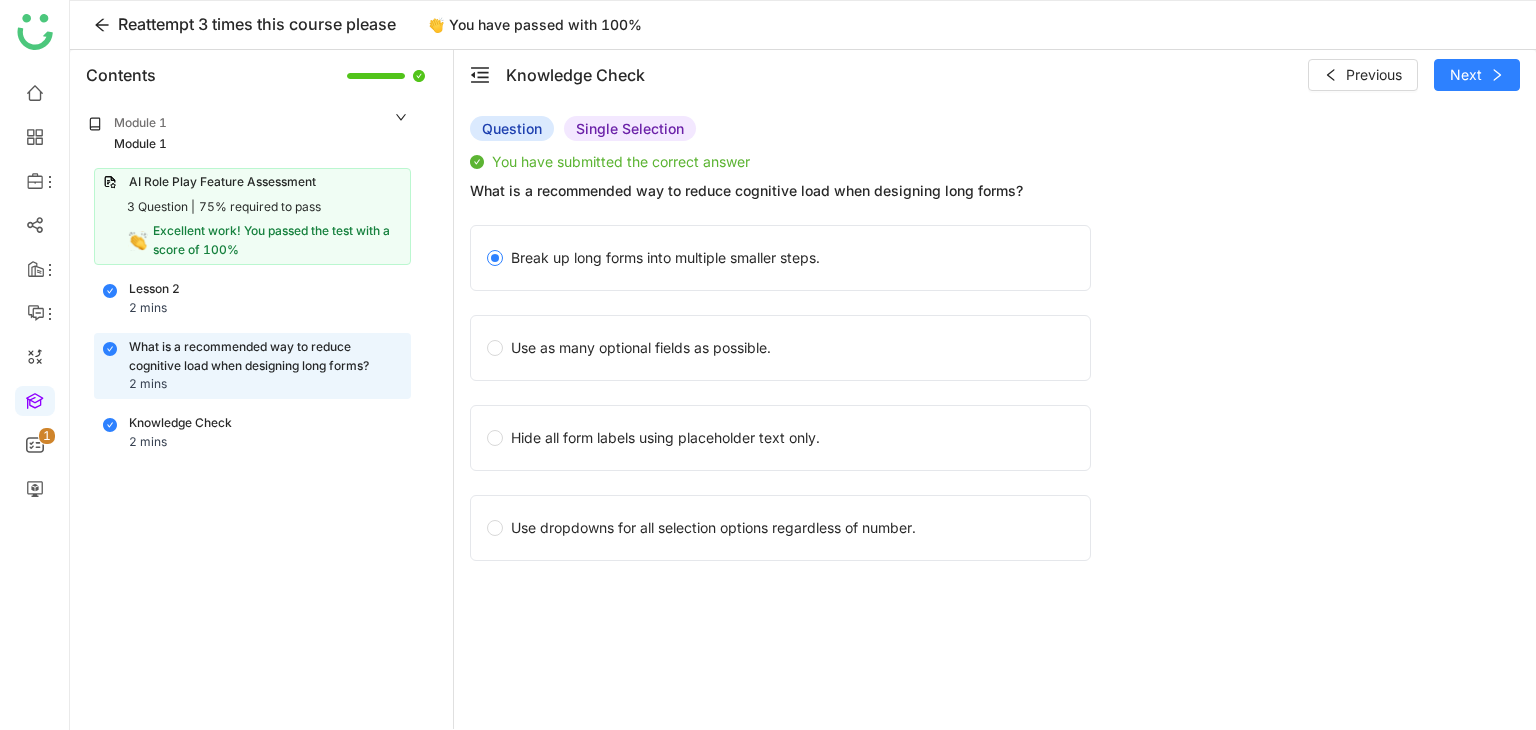 click on "Knowledge Check 2 mins" 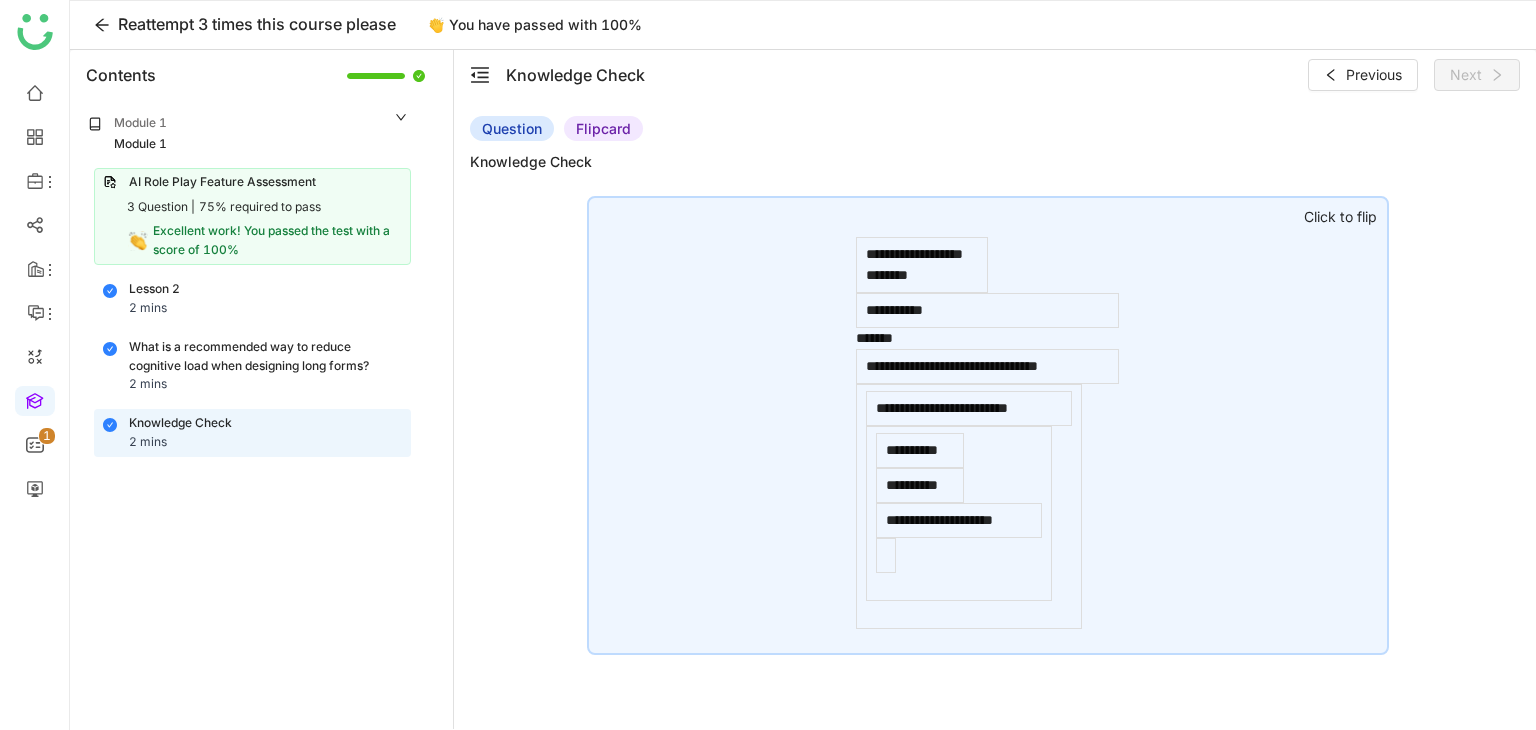click on "**********" 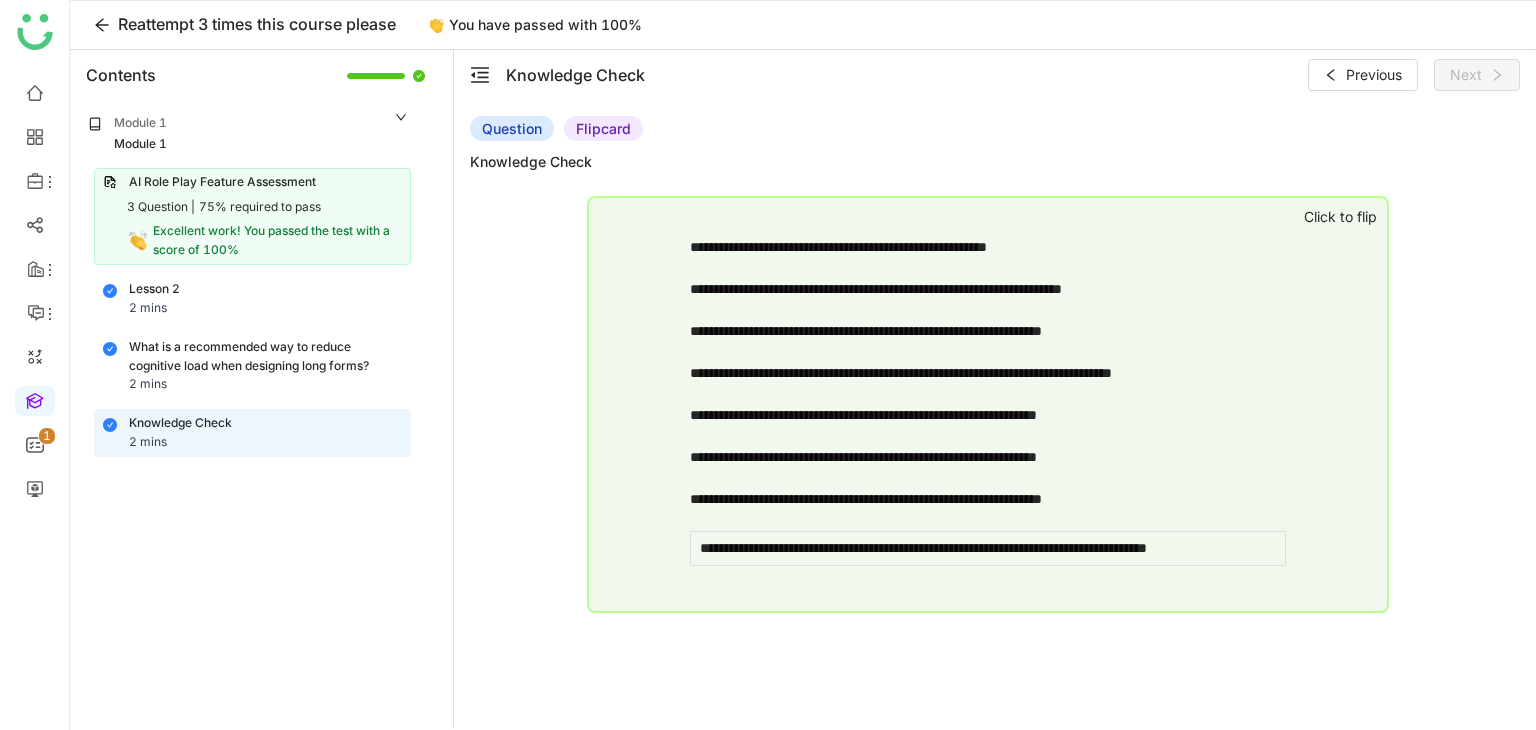 click on "Lesson 2 2 mins" 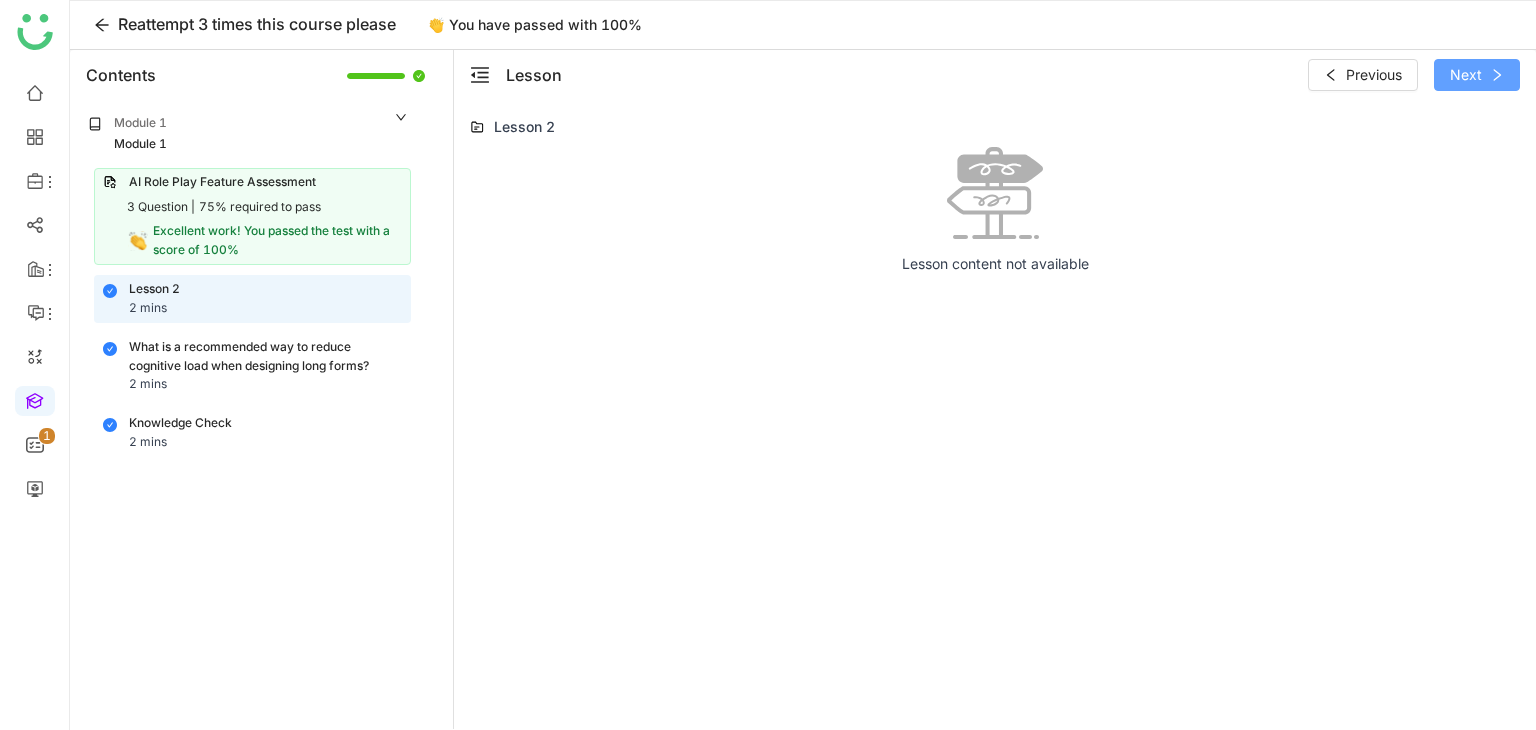 click on "Next" 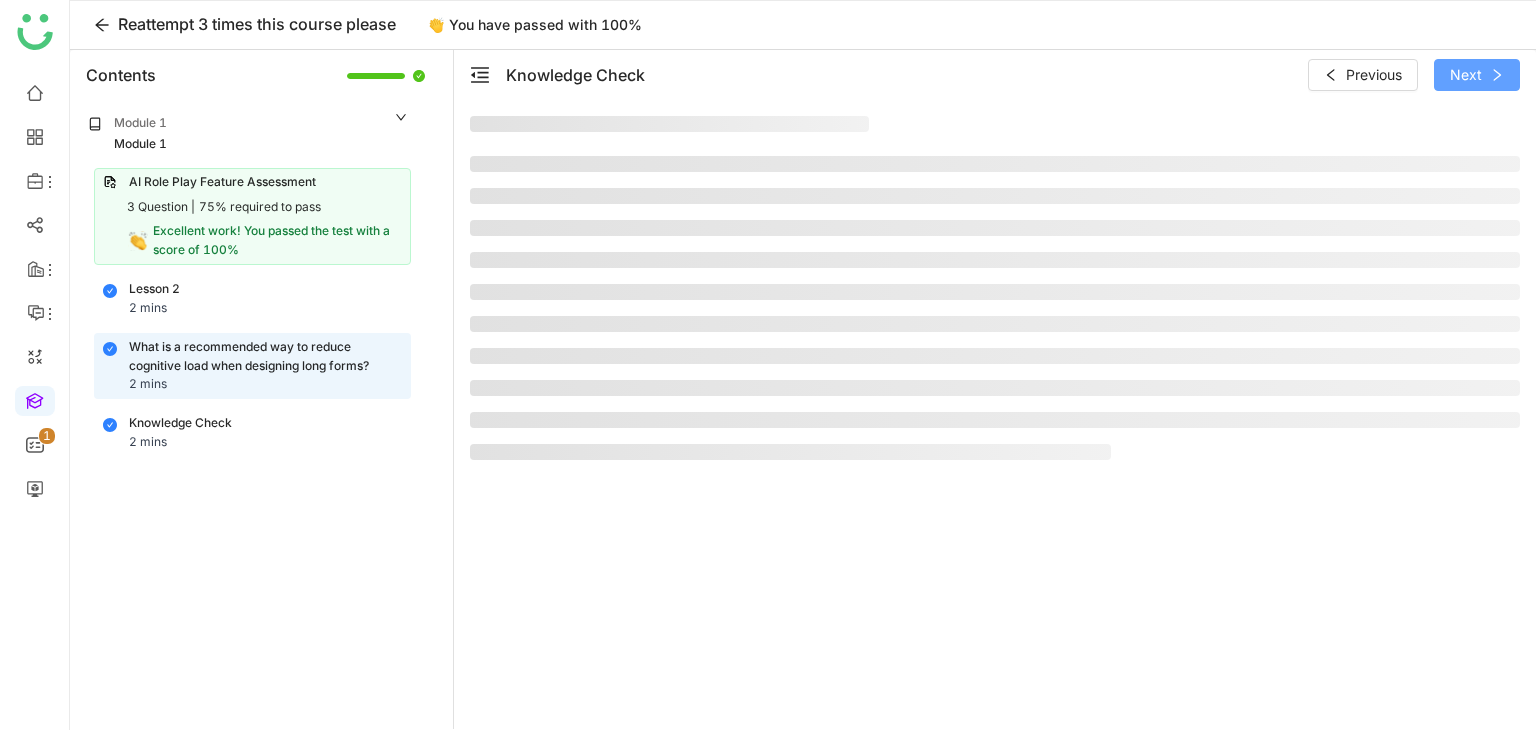 click on "Next" 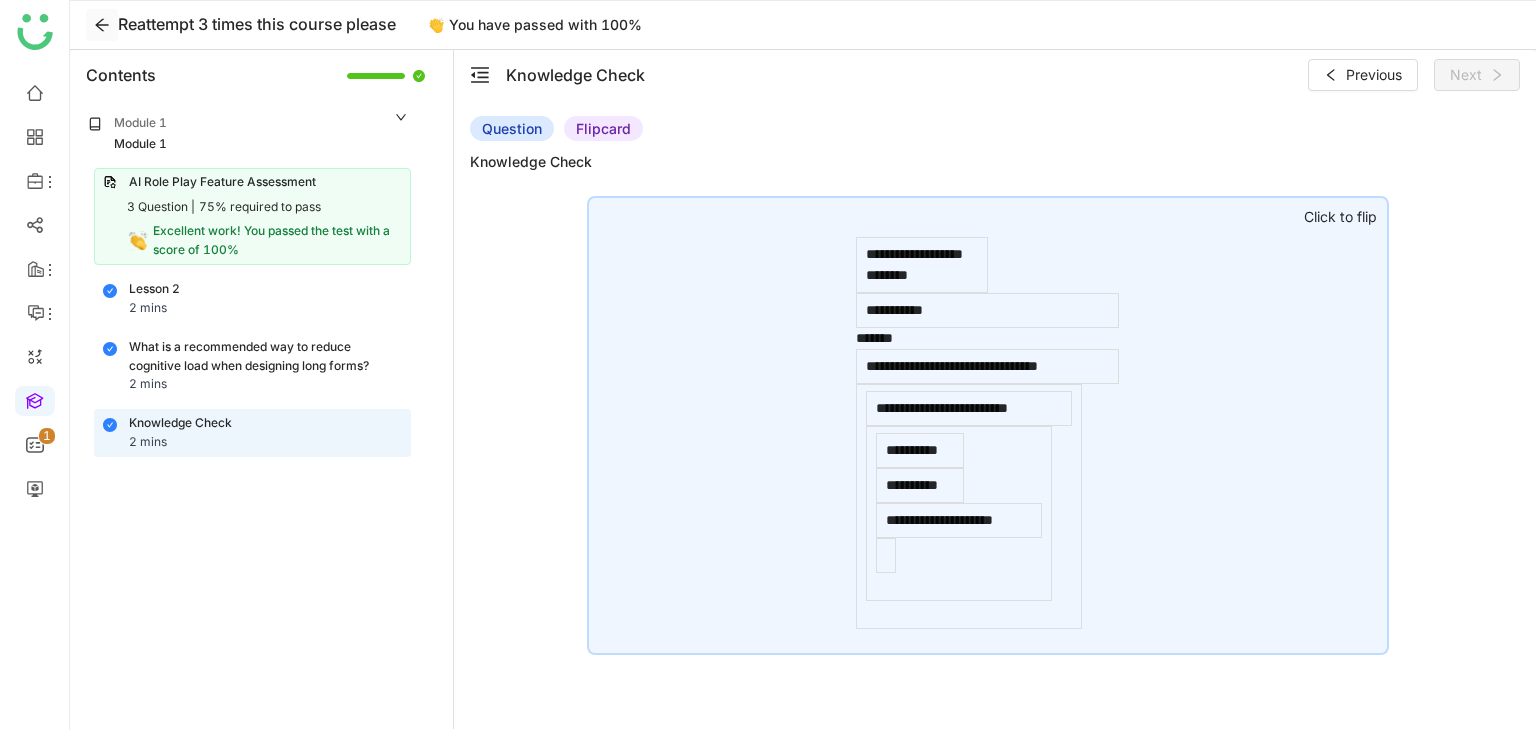 click 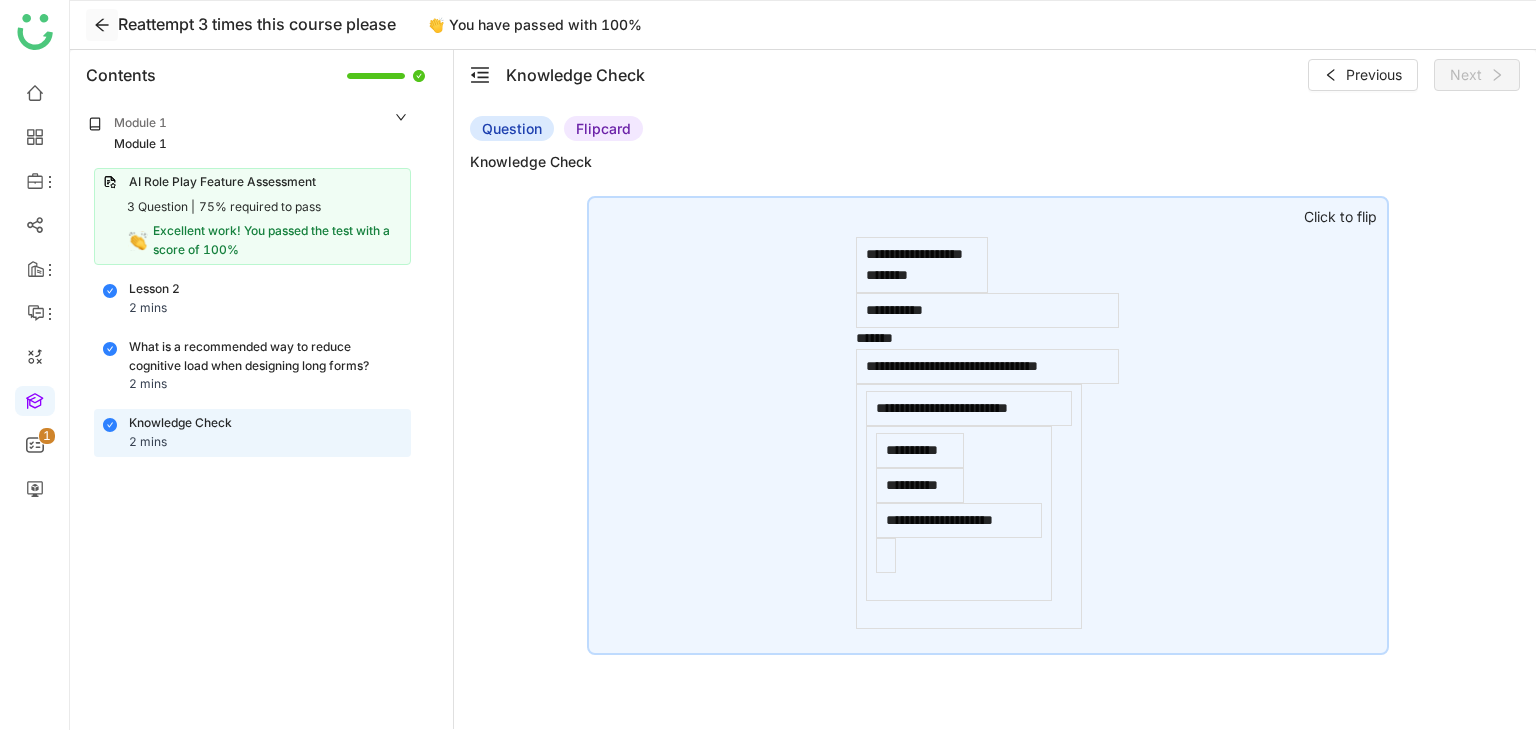 click 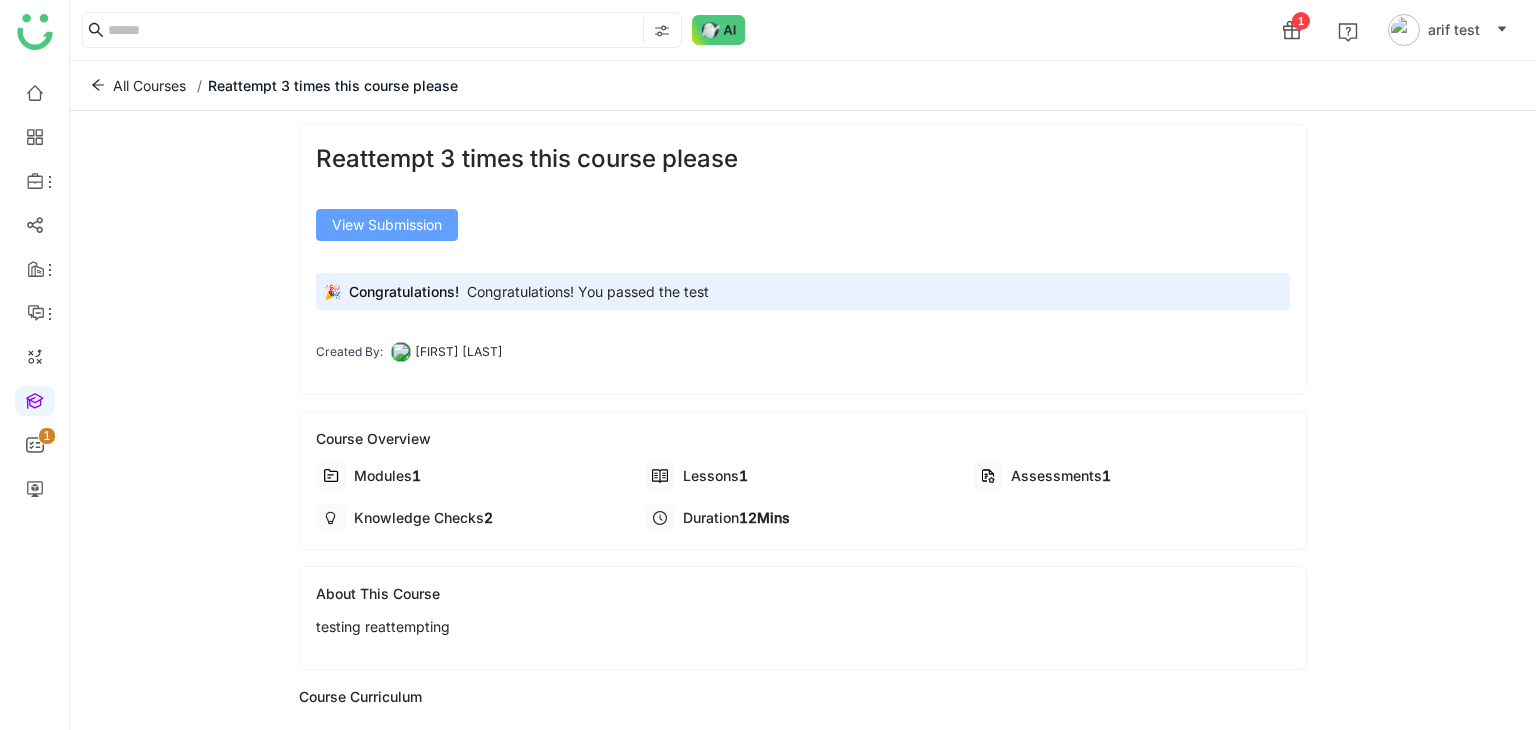 click on "View Submission" 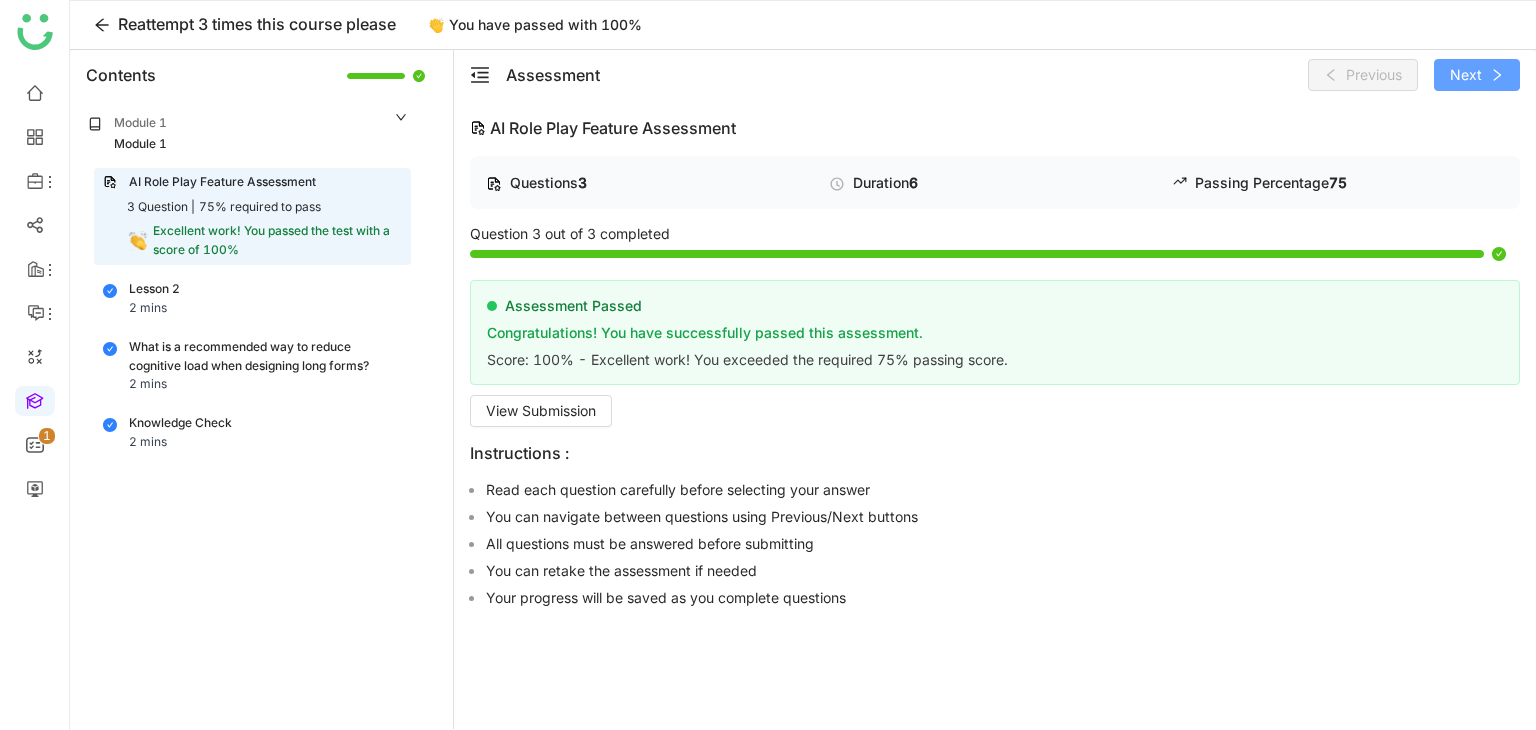 click on "Next" 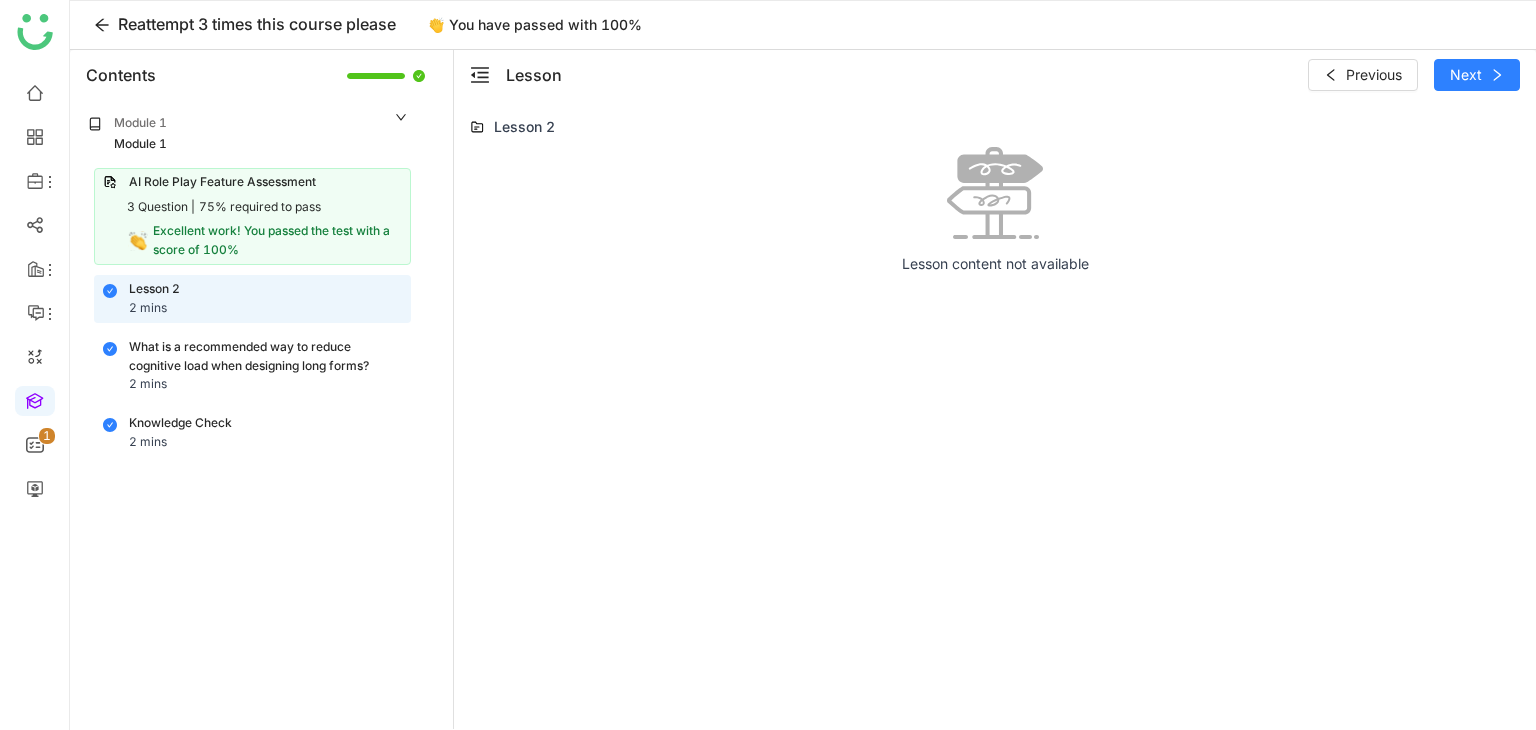 click on "Lesson  Previous   Next" 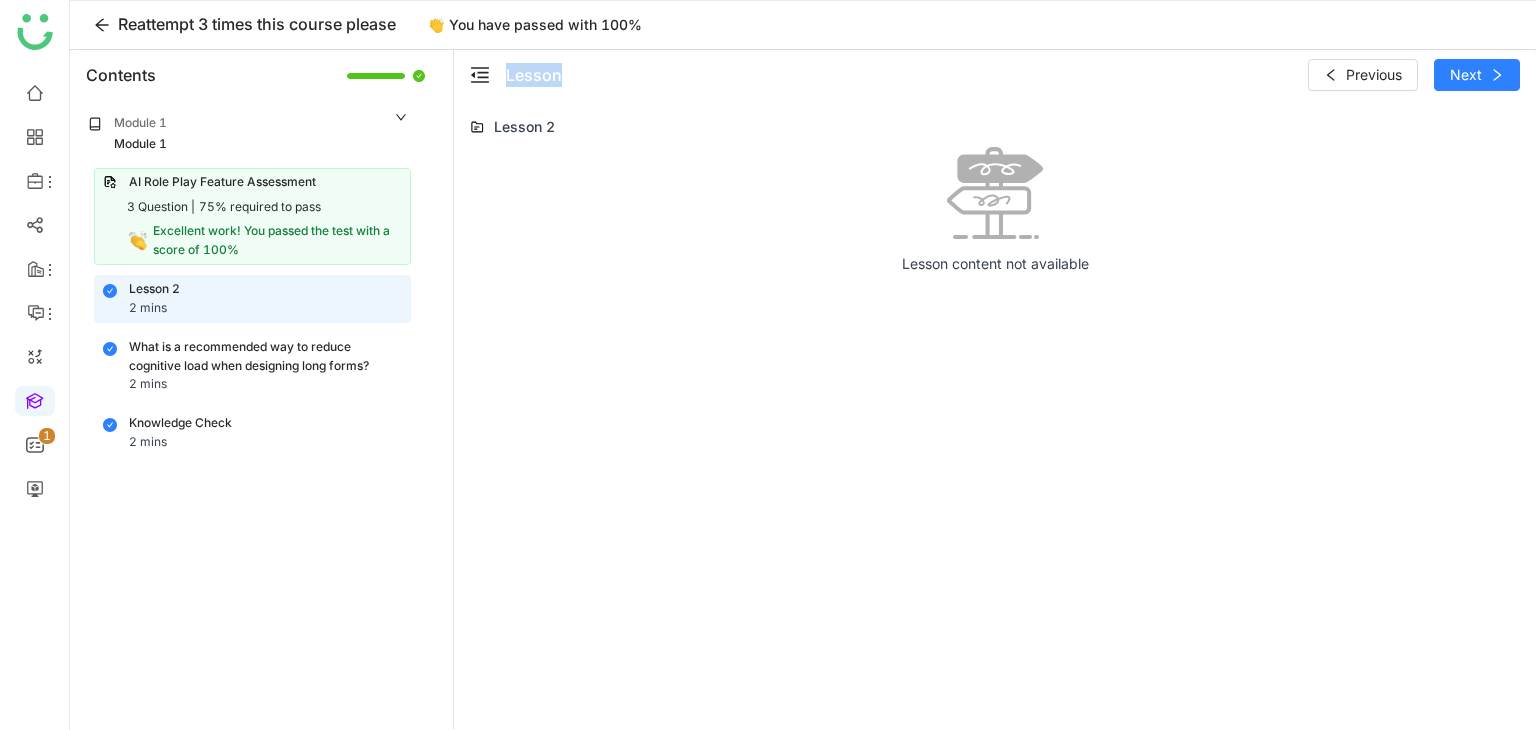 click 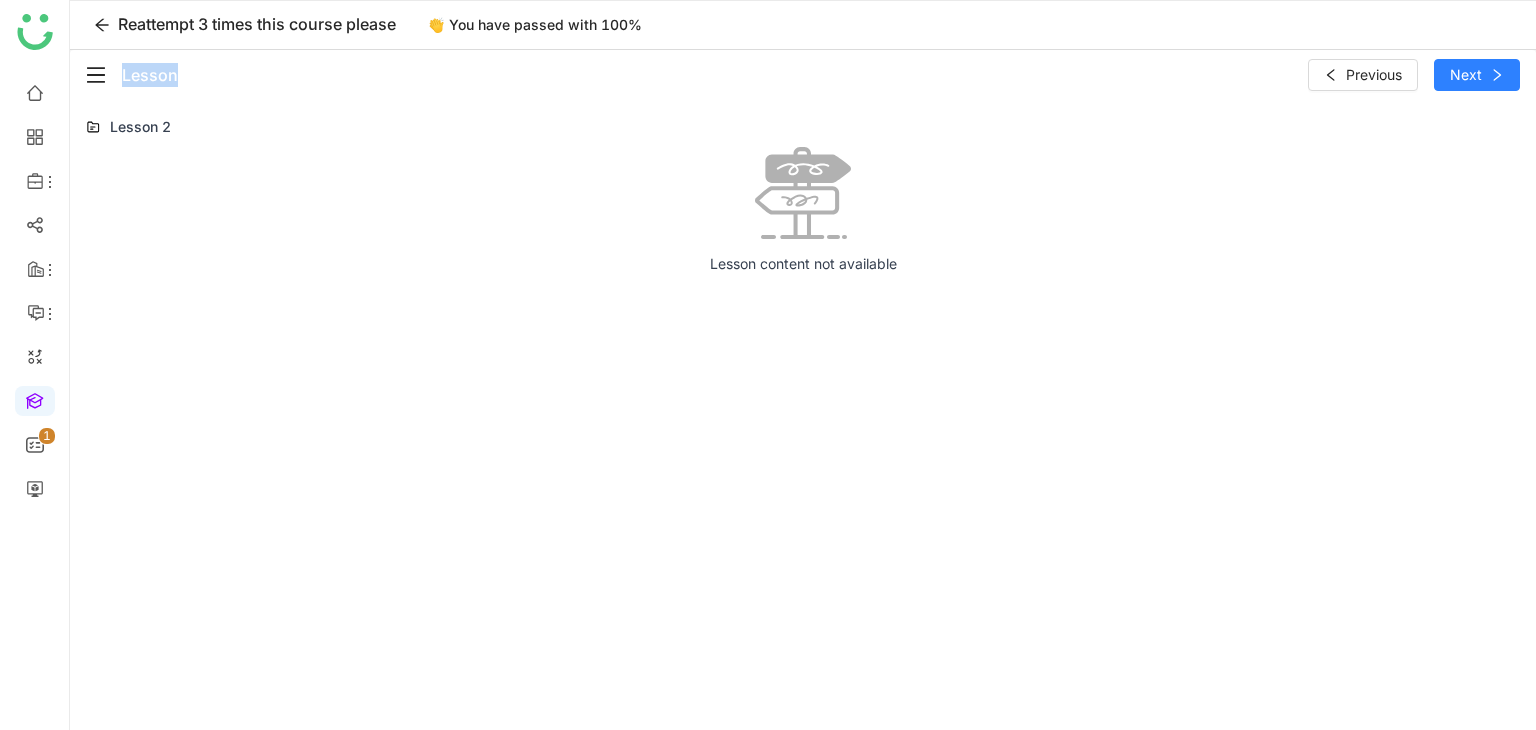 click 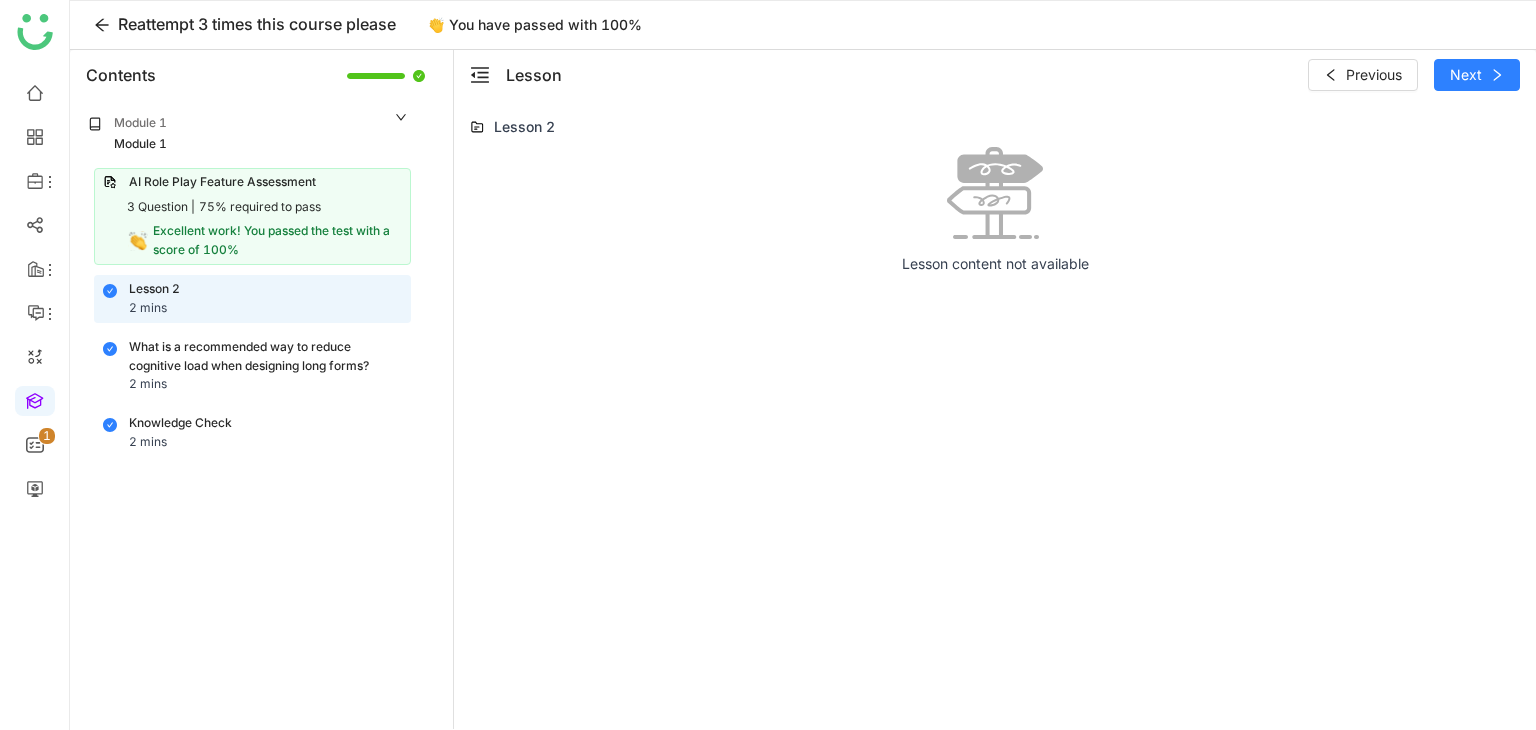 click on "AI Role Play Feature Assessment   3 Question |   75% required to pass  Excellent work! You passed the test with a score of 100% Lesson 2 2 mins  What is a recommended way to reduce cognitive load when designing long forms? 2 mins Knowledge Check 2 mins" 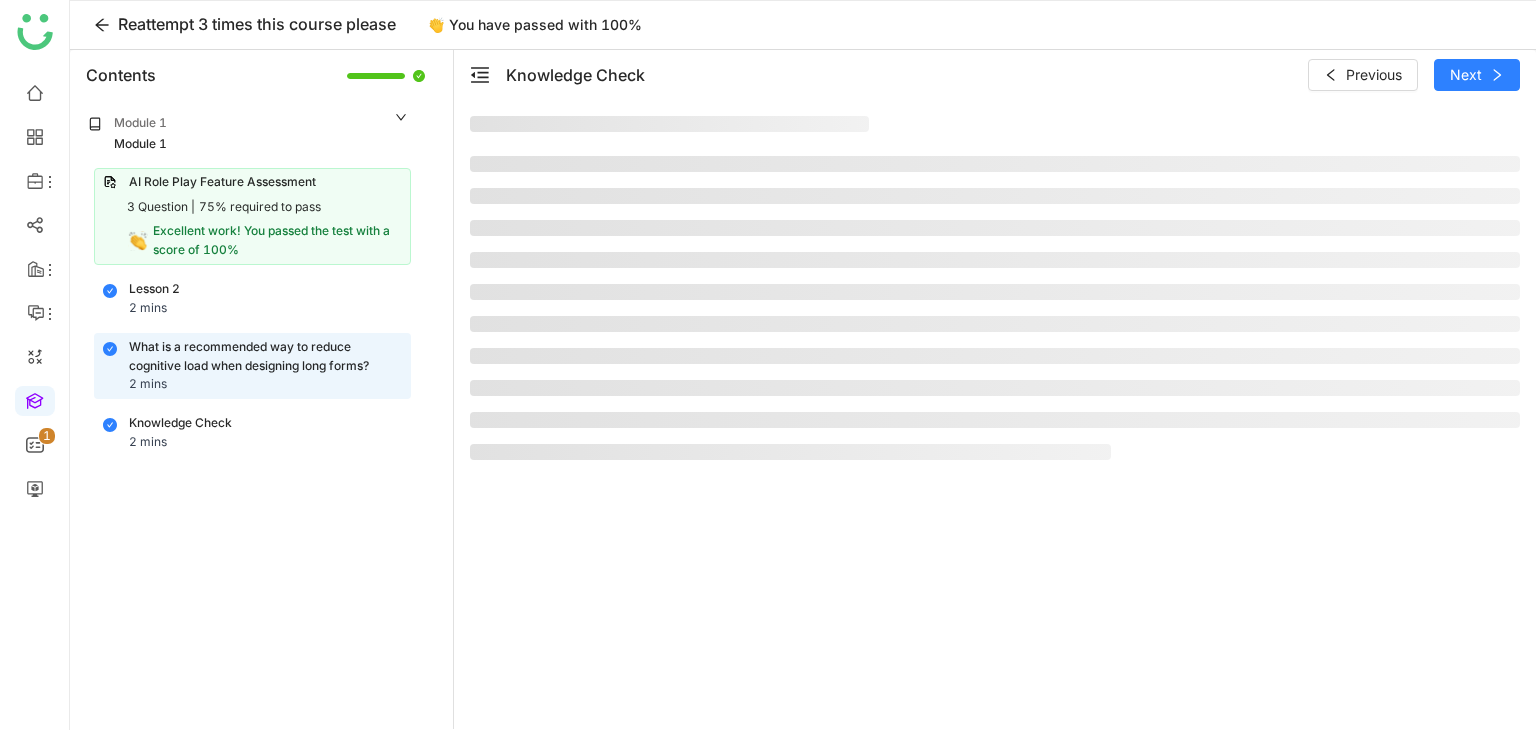 click on "Knowledge Check" 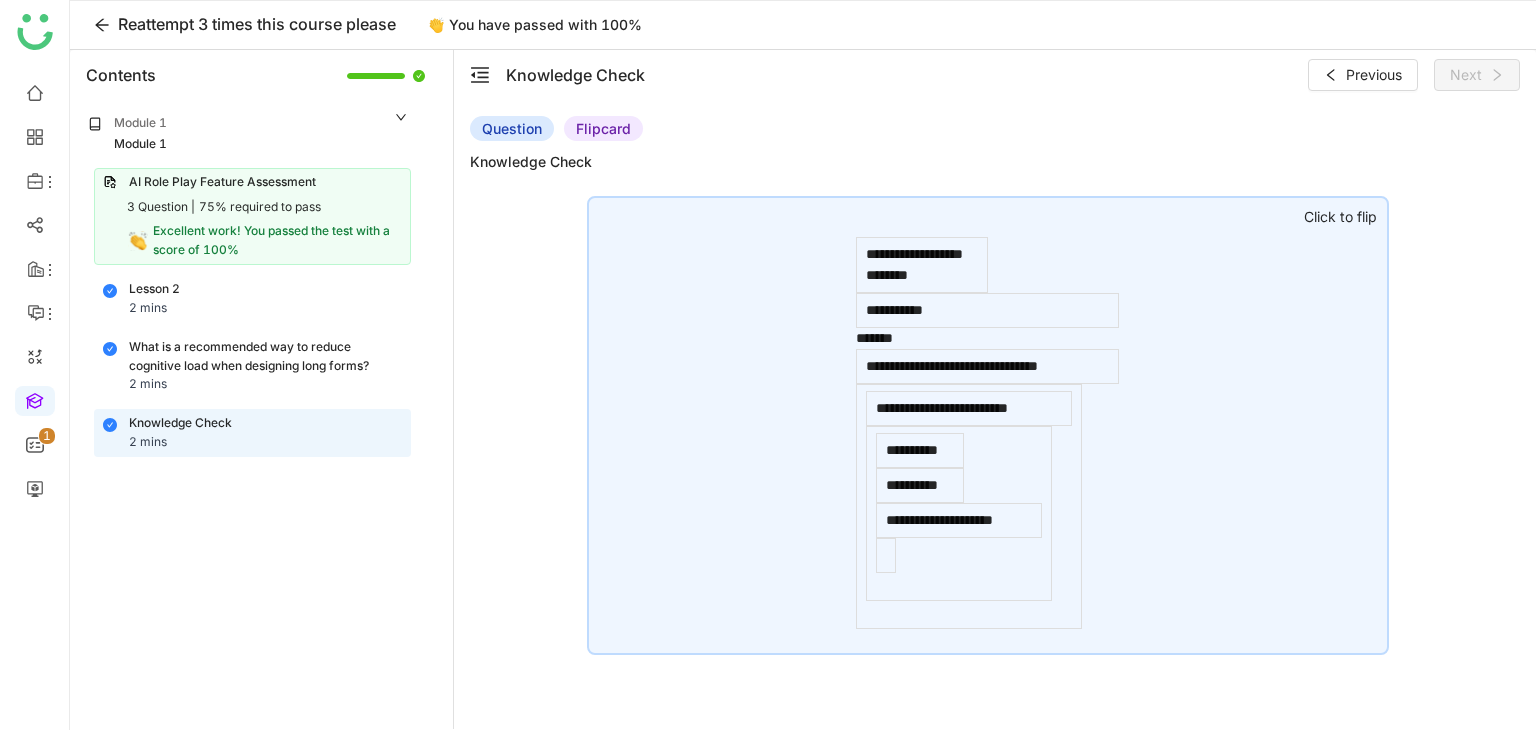 click on "**********" 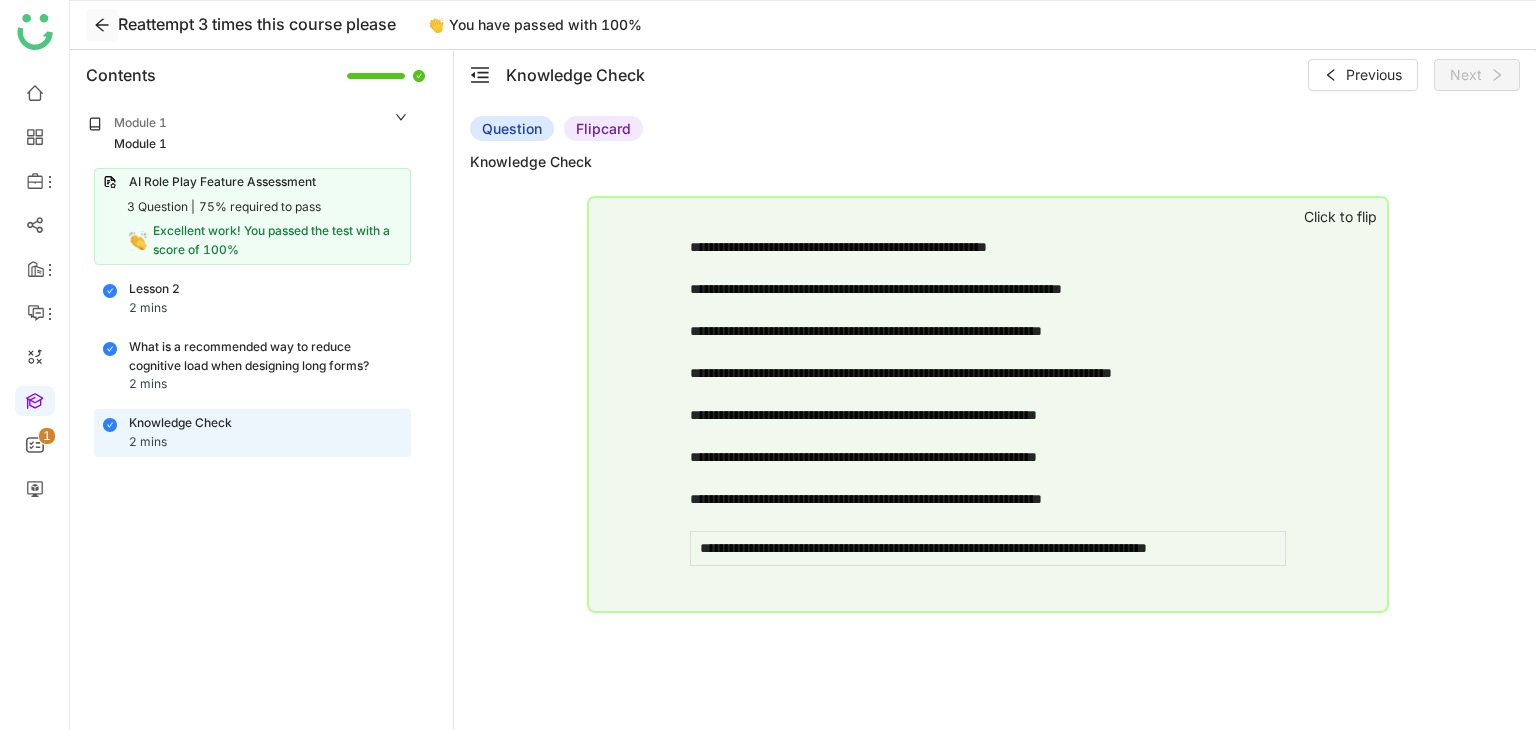 click 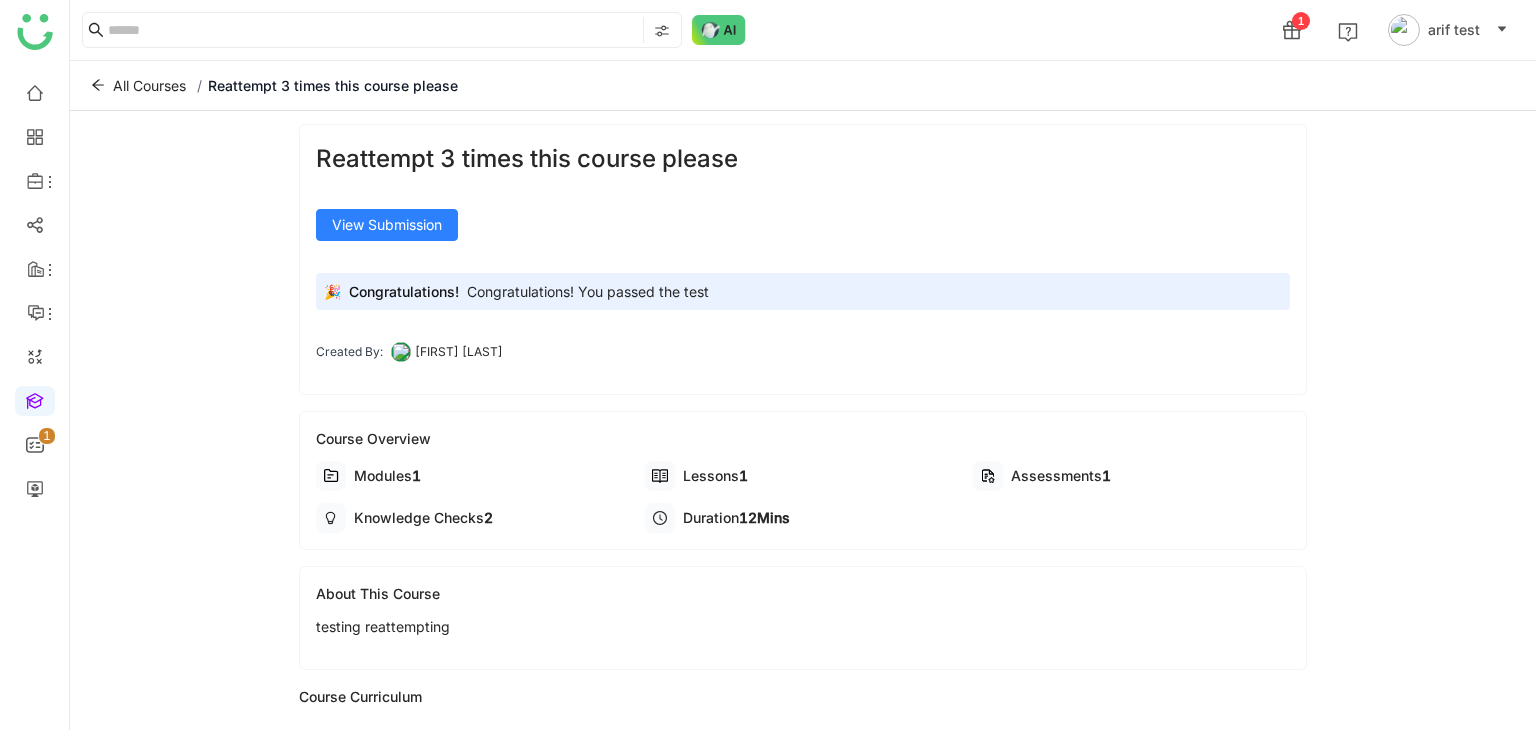 click on "View Submission" 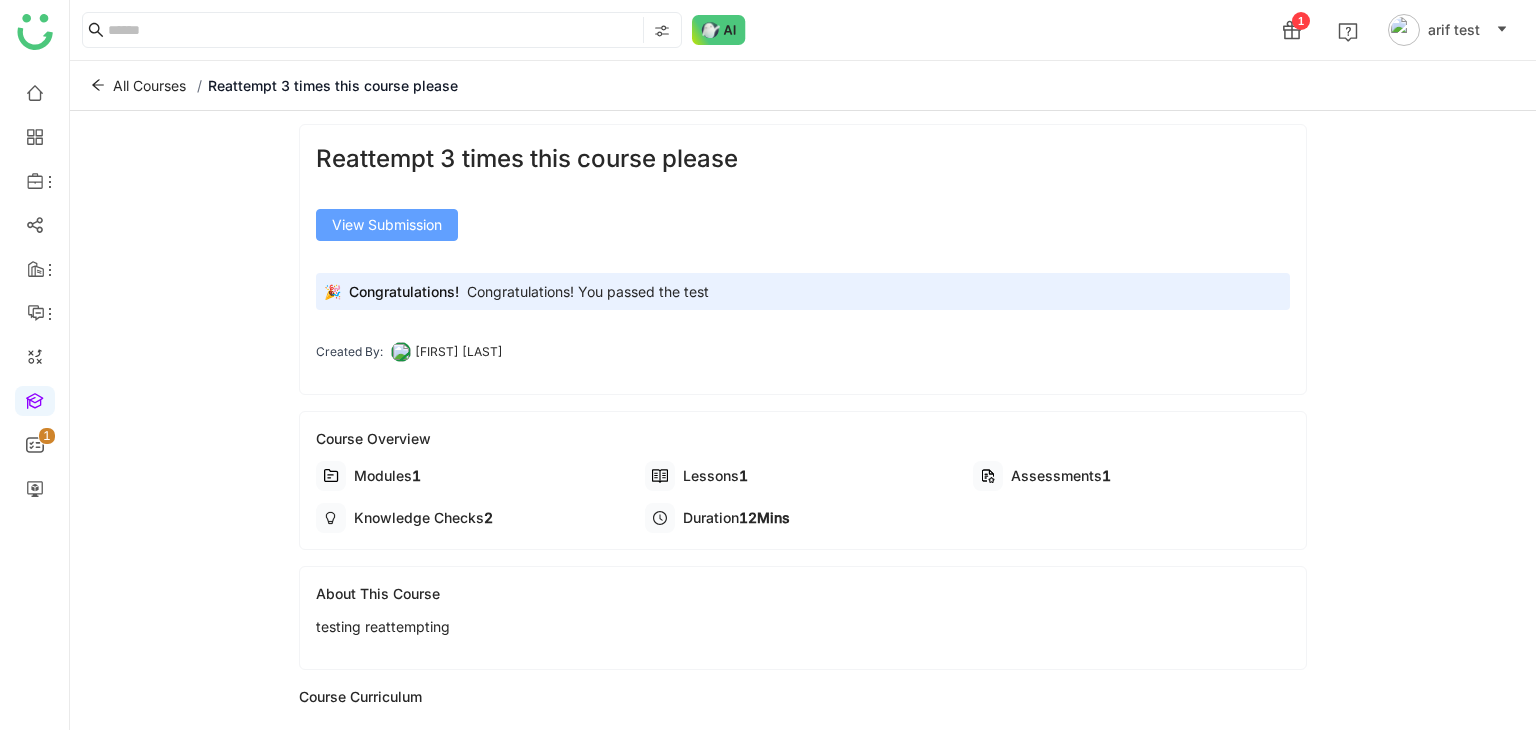 drag, startPoint x: 463, startPoint y: 240, endPoint x: 403, endPoint y: 221, distance: 62.936478 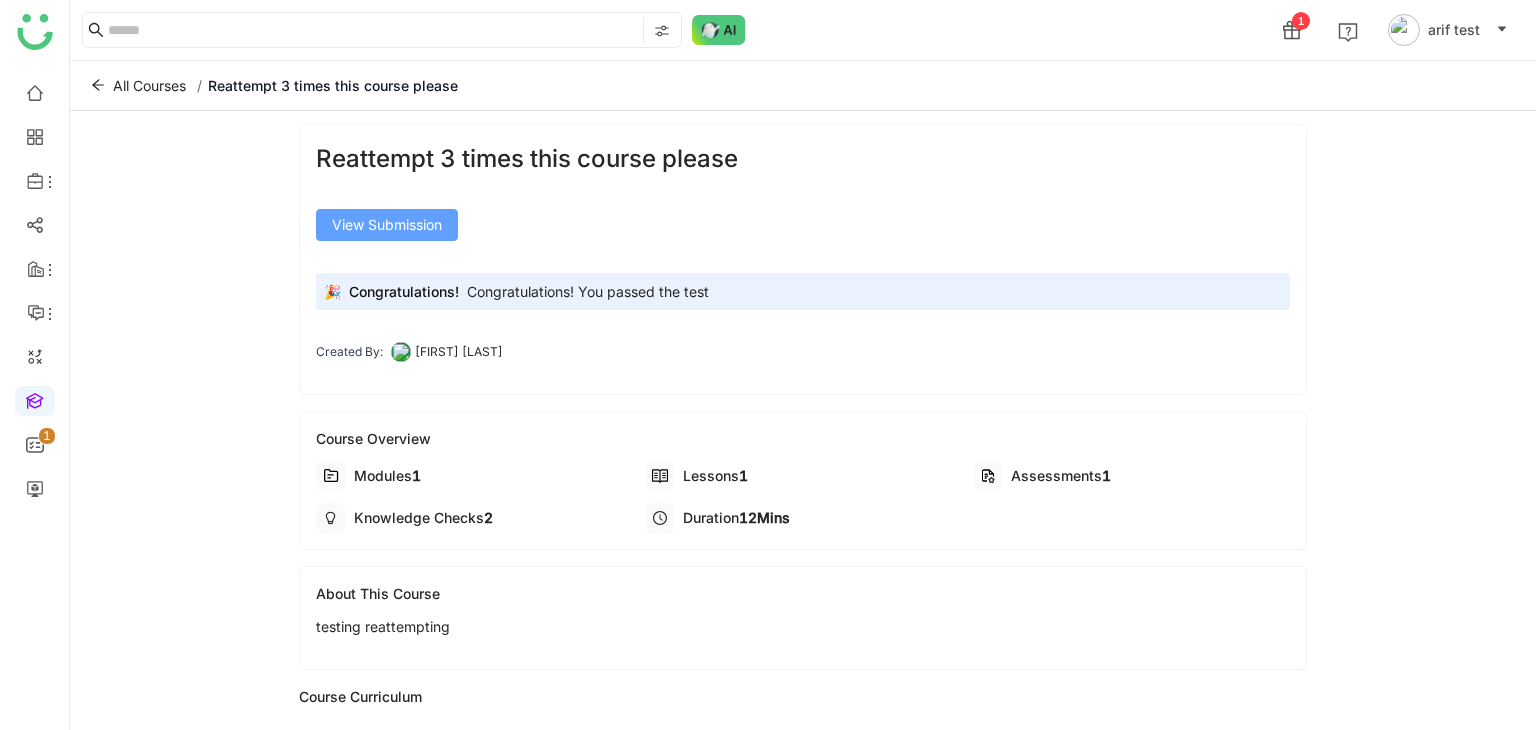 click on "View Submission" 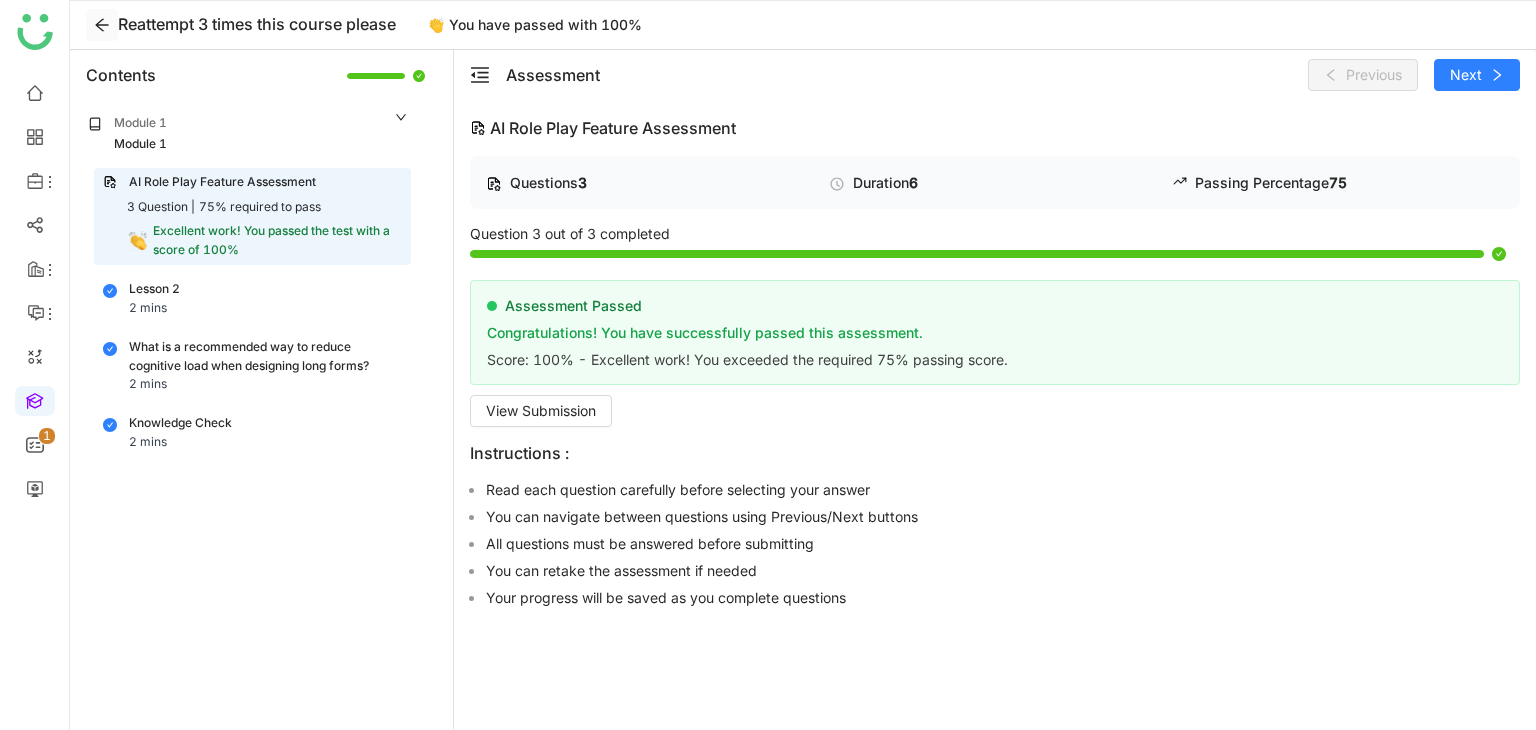 click 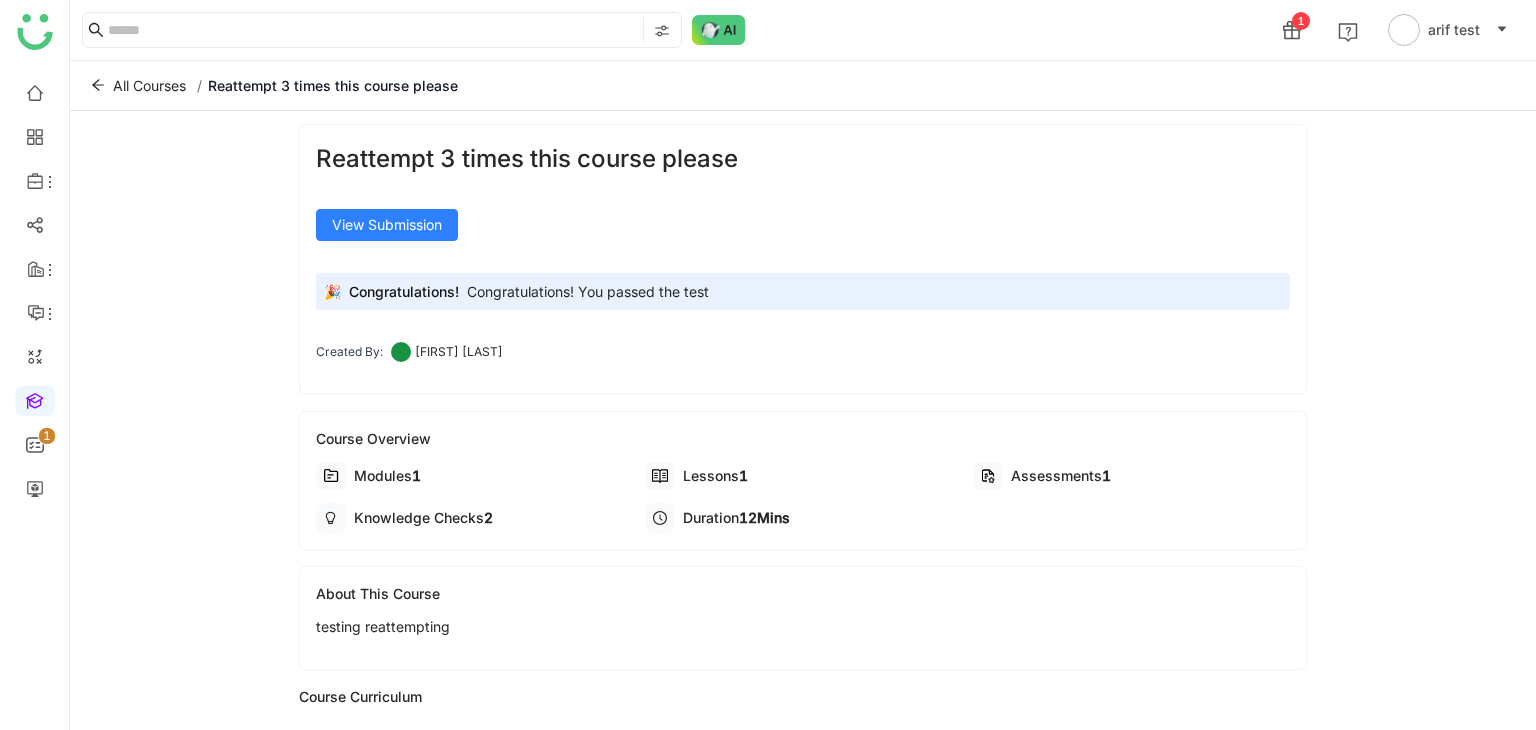 scroll, scrollTop: 100, scrollLeft: 0, axis: vertical 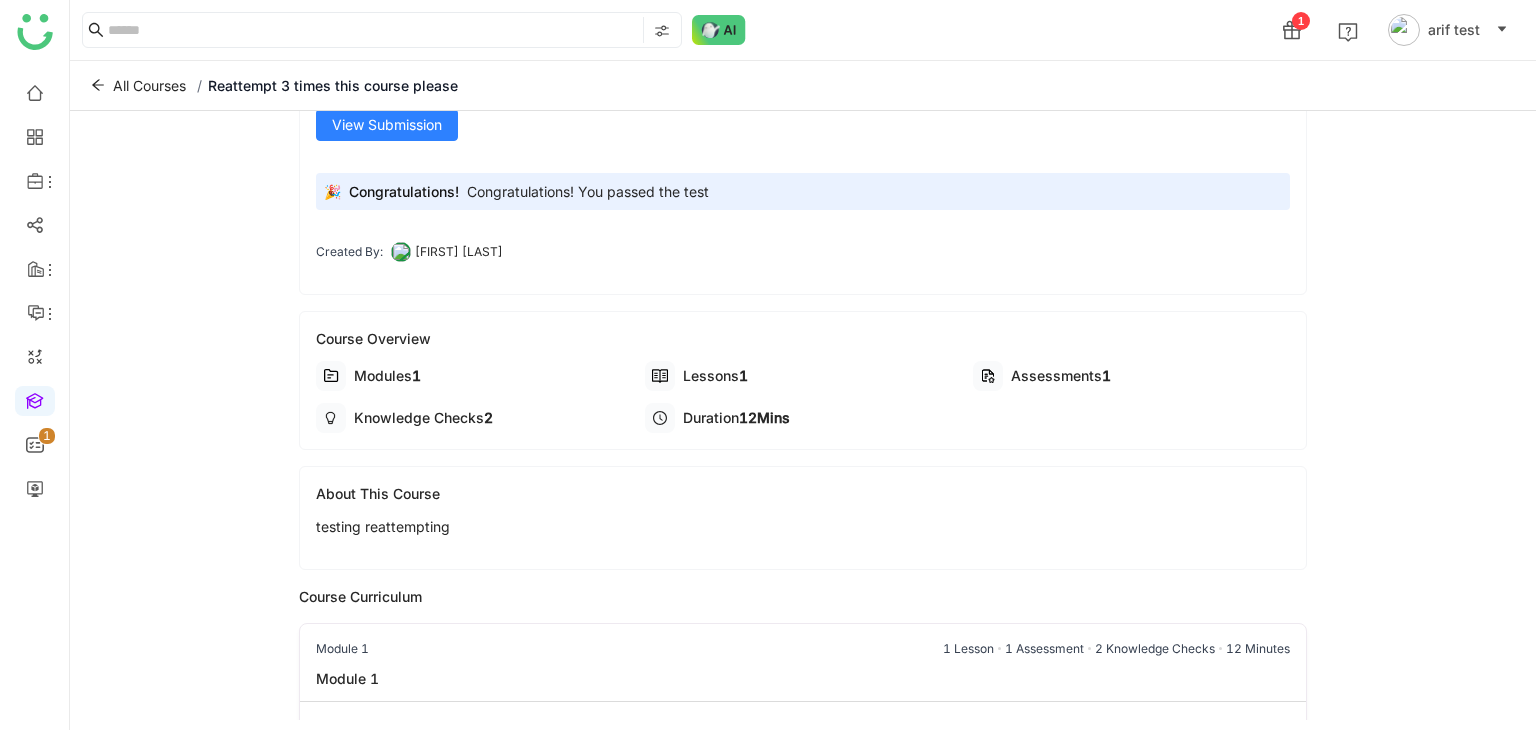 drag, startPoint x: 758, startPoint y: 187, endPoint x: 744, endPoint y: 187, distance: 14 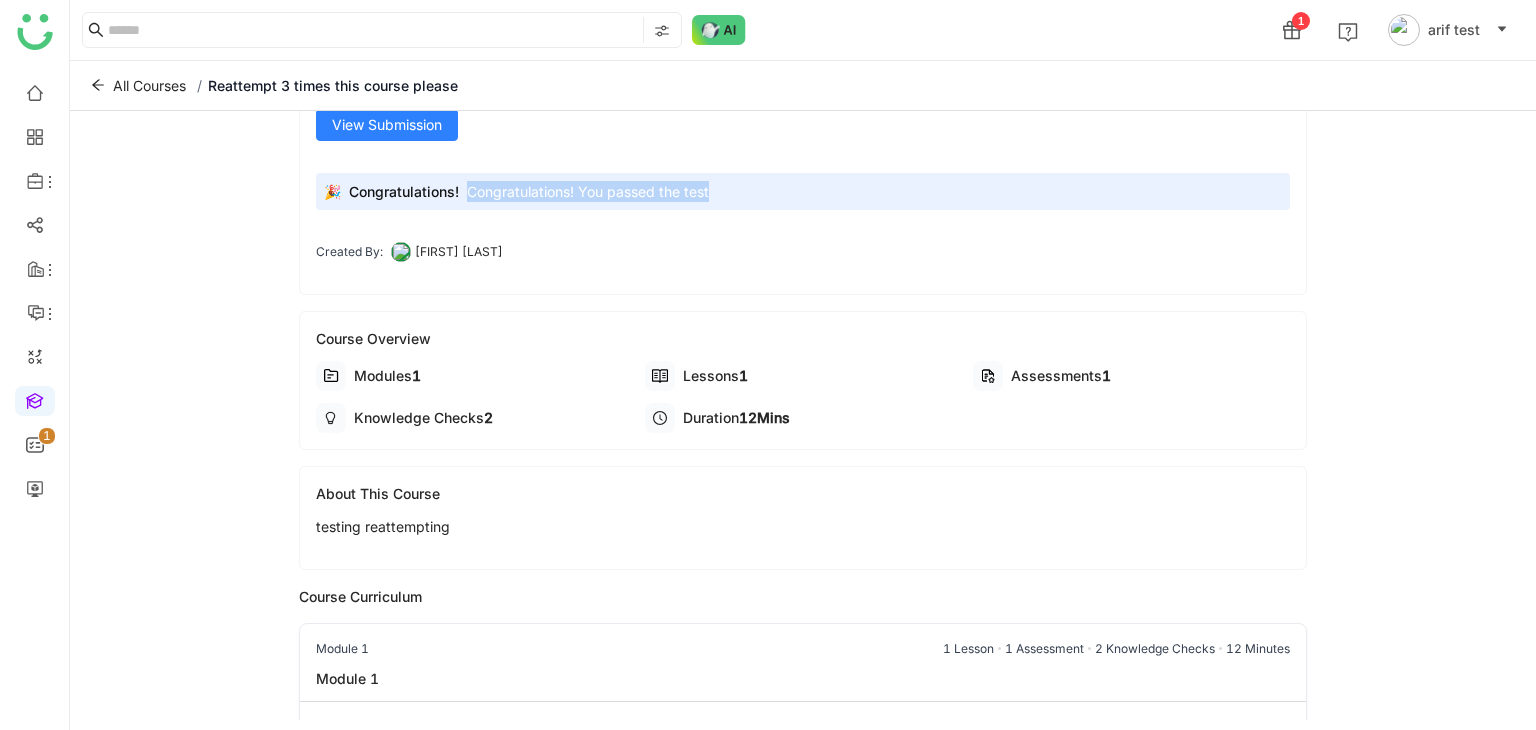 drag, startPoint x: 570, startPoint y: 187, endPoint x: 464, endPoint y: 186, distance: 106.004715 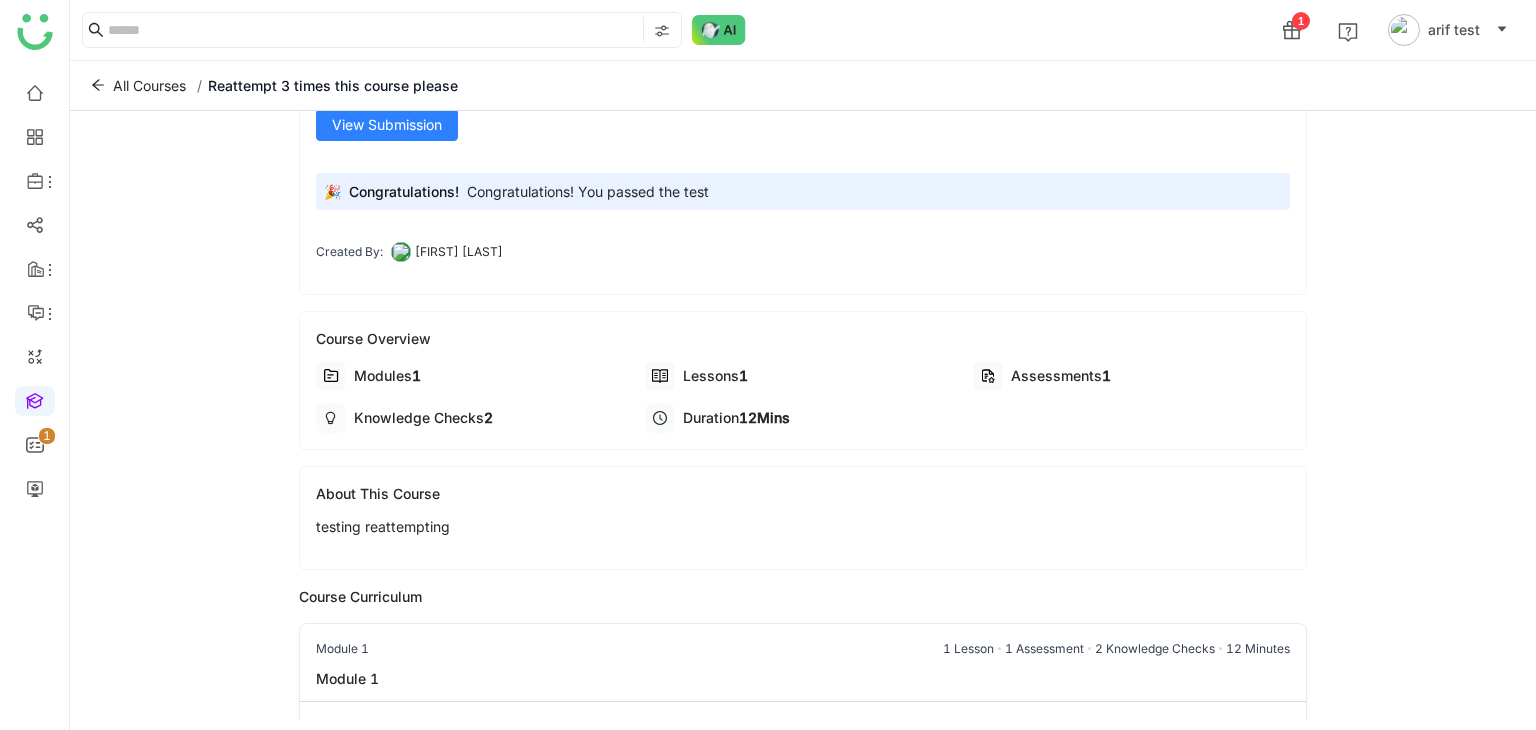click on "Reattempt 3 times this course please    View Submission   🎉  Congratulations! Congratulations! You passed the test  Created By:   Arif uddin" 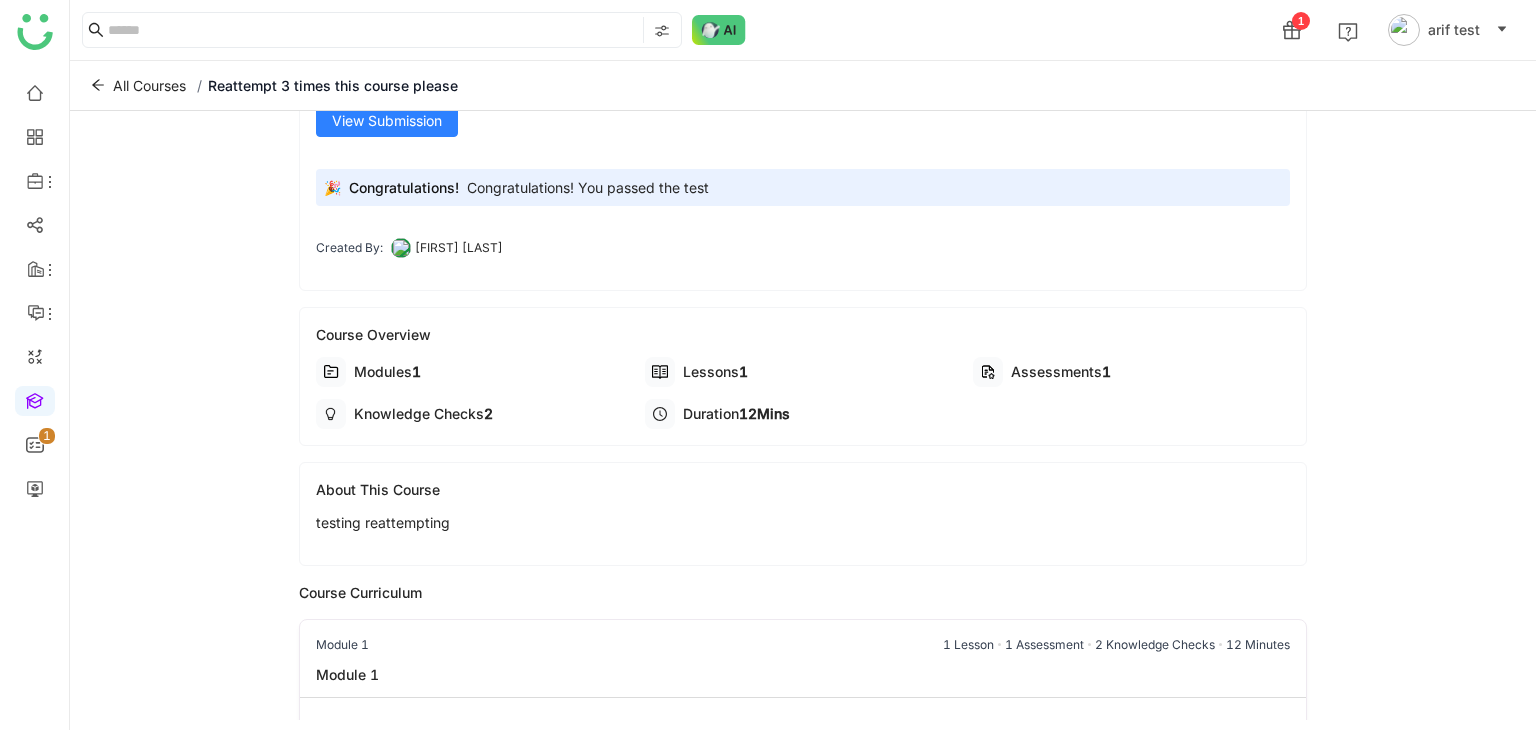 scroll, scrollTop: 0, scrollLeft: 0, axis: both 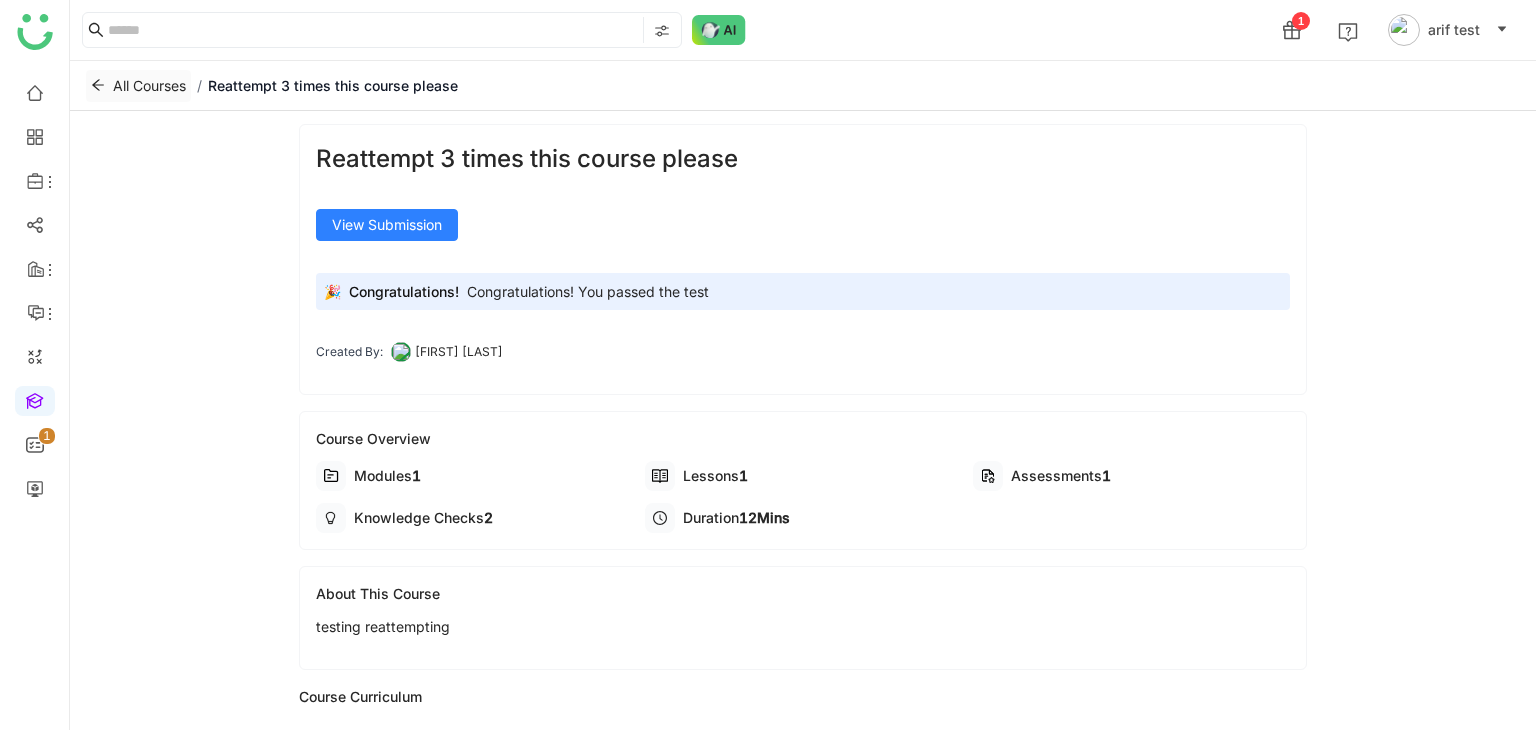 click 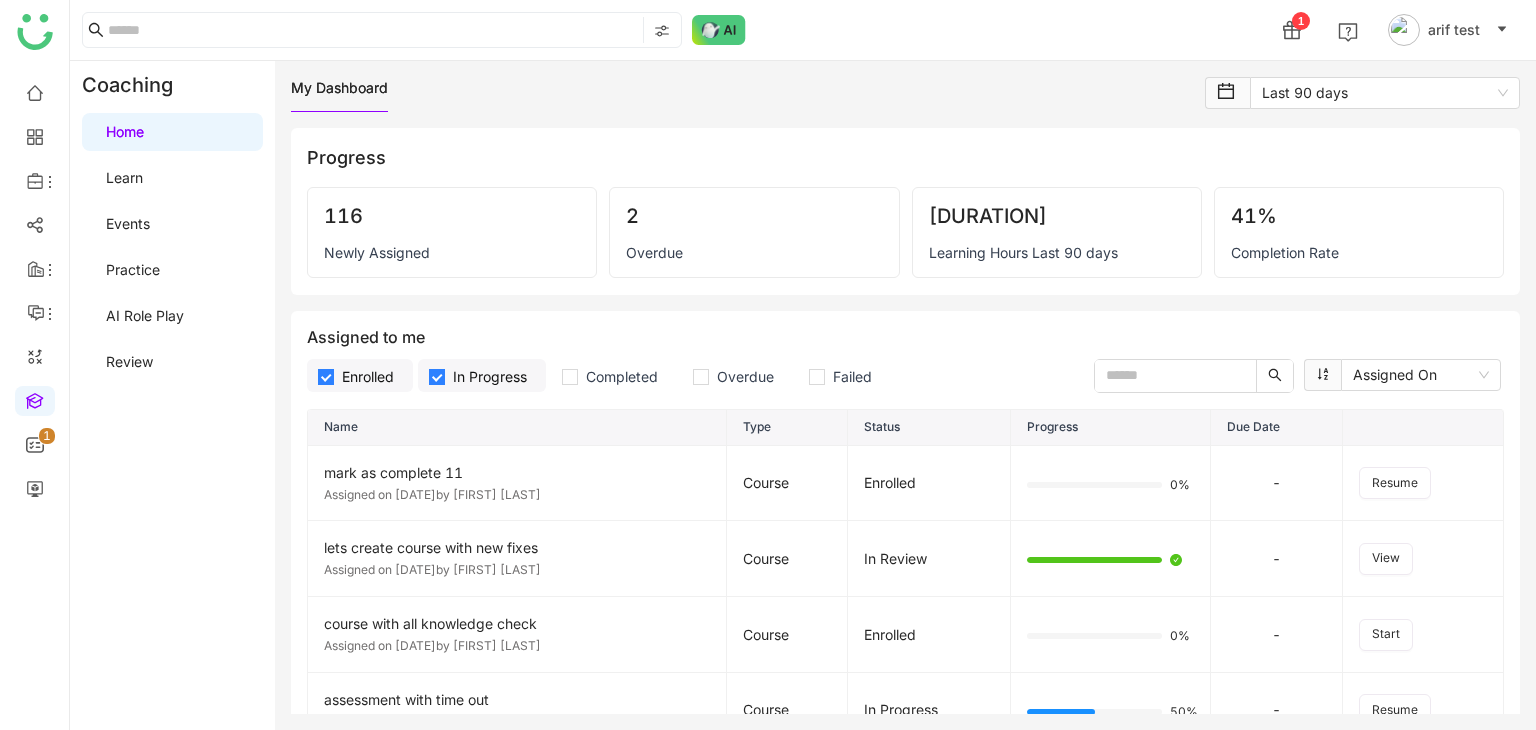 click on "Learn" at bounding box center (124, 177) 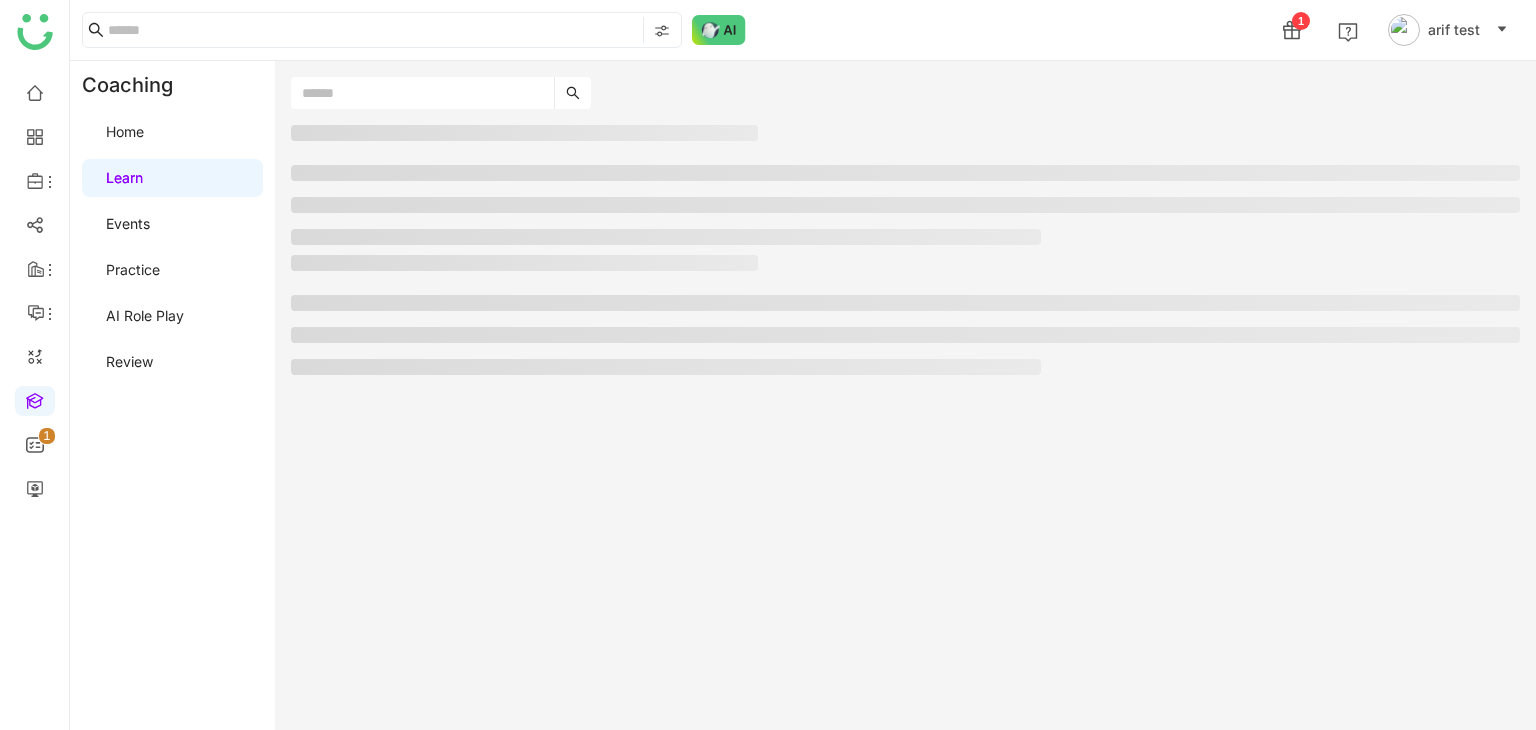 click on "Learn" at bounding box center (124, 177) 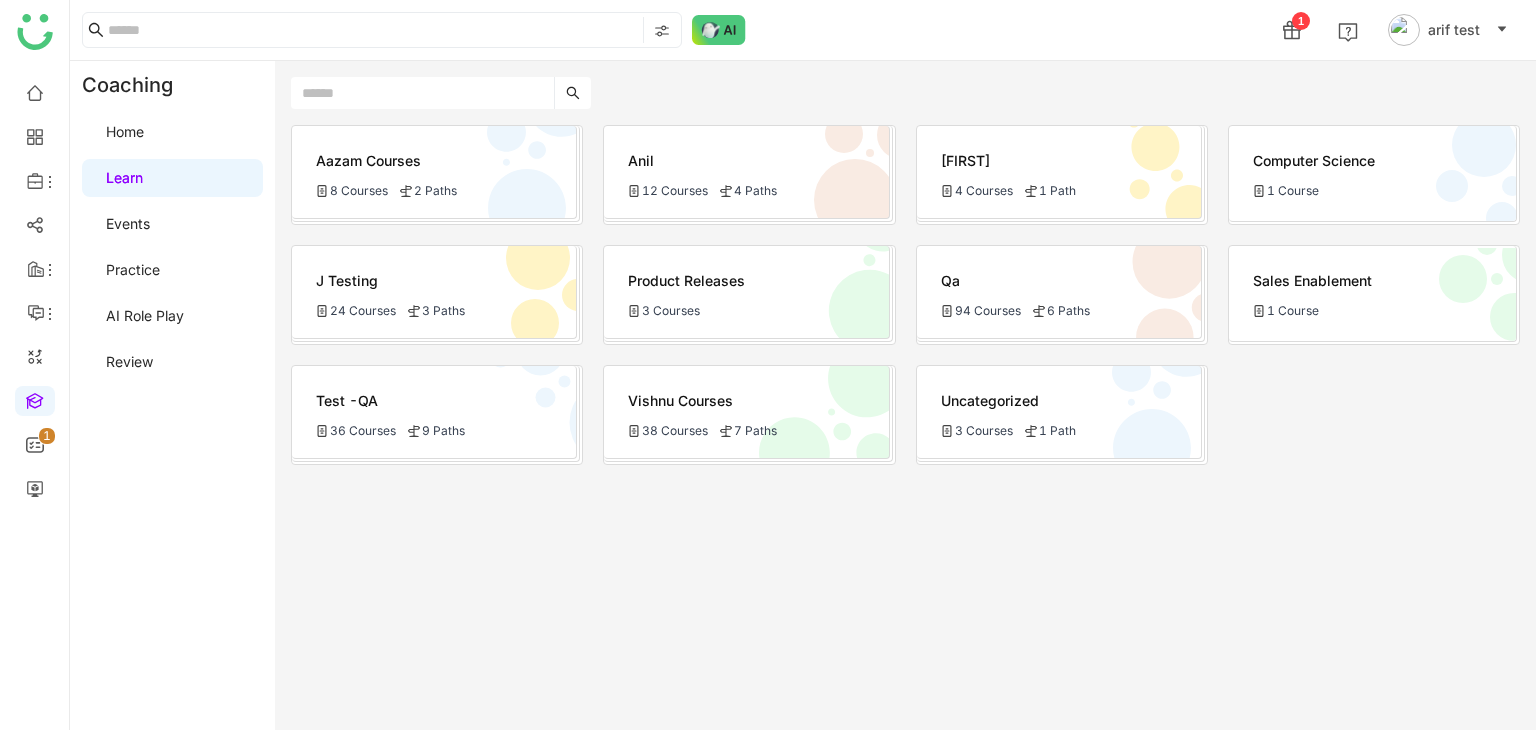 click on "Qa
94 Courses
6 Paths" 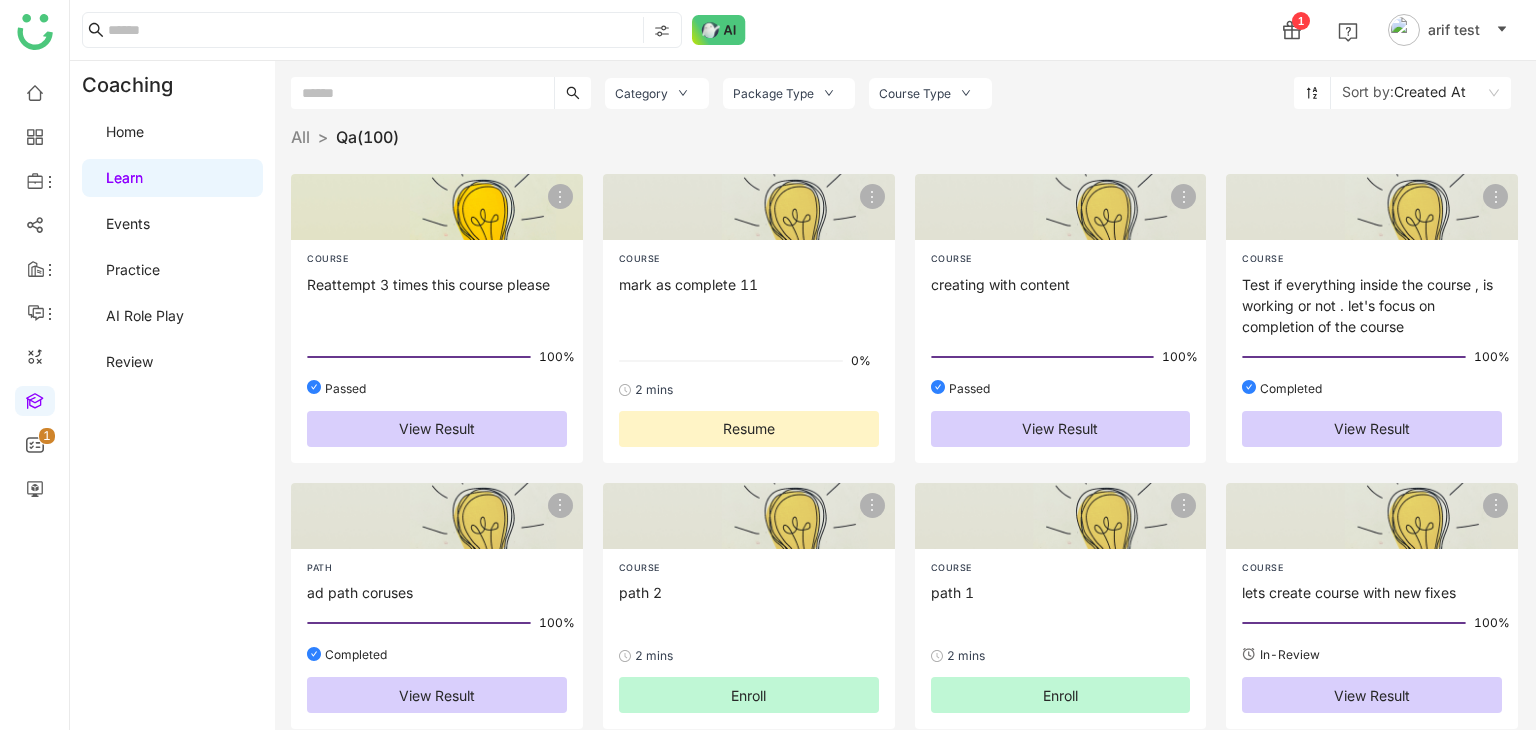 click on "Reattempt 3 times this course please" 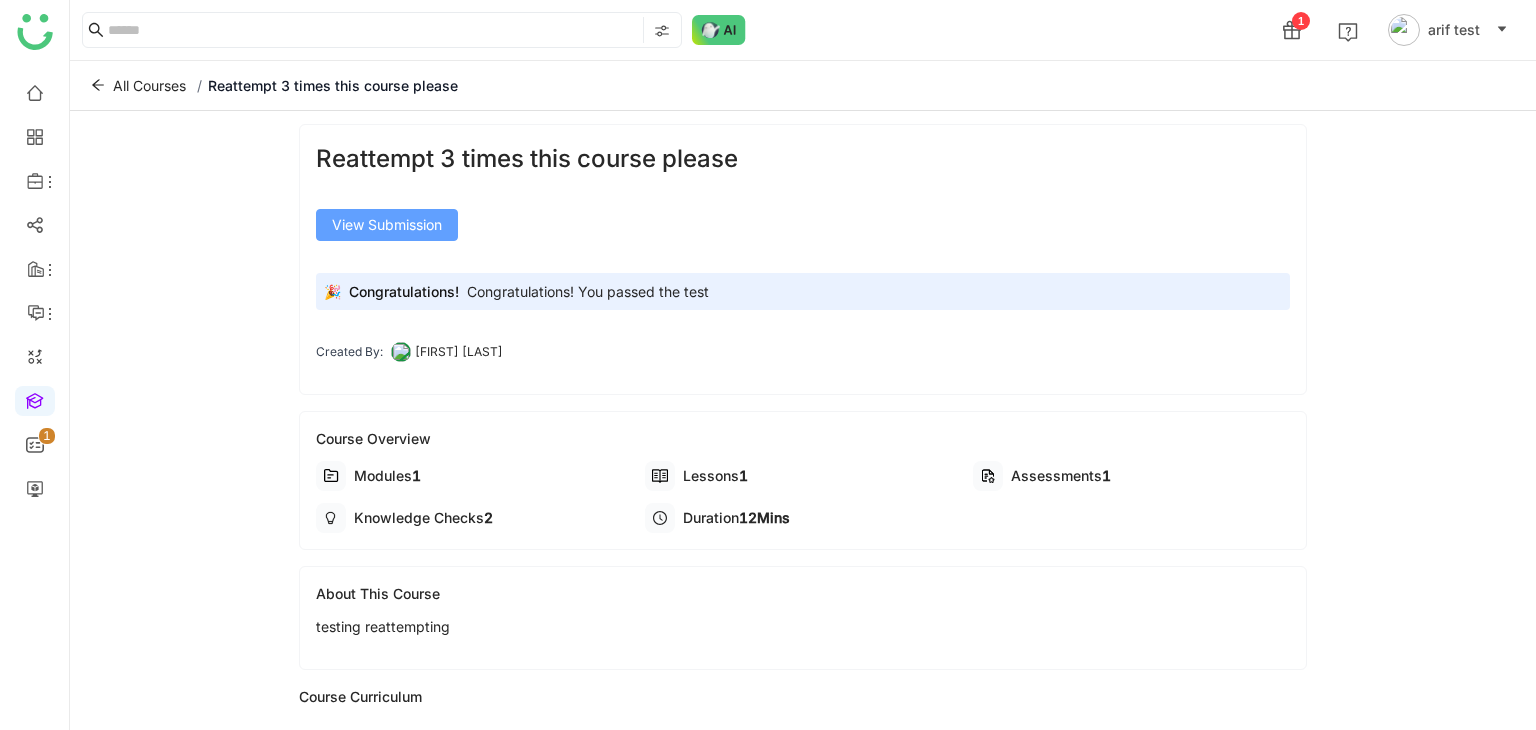 click on "View Submission" 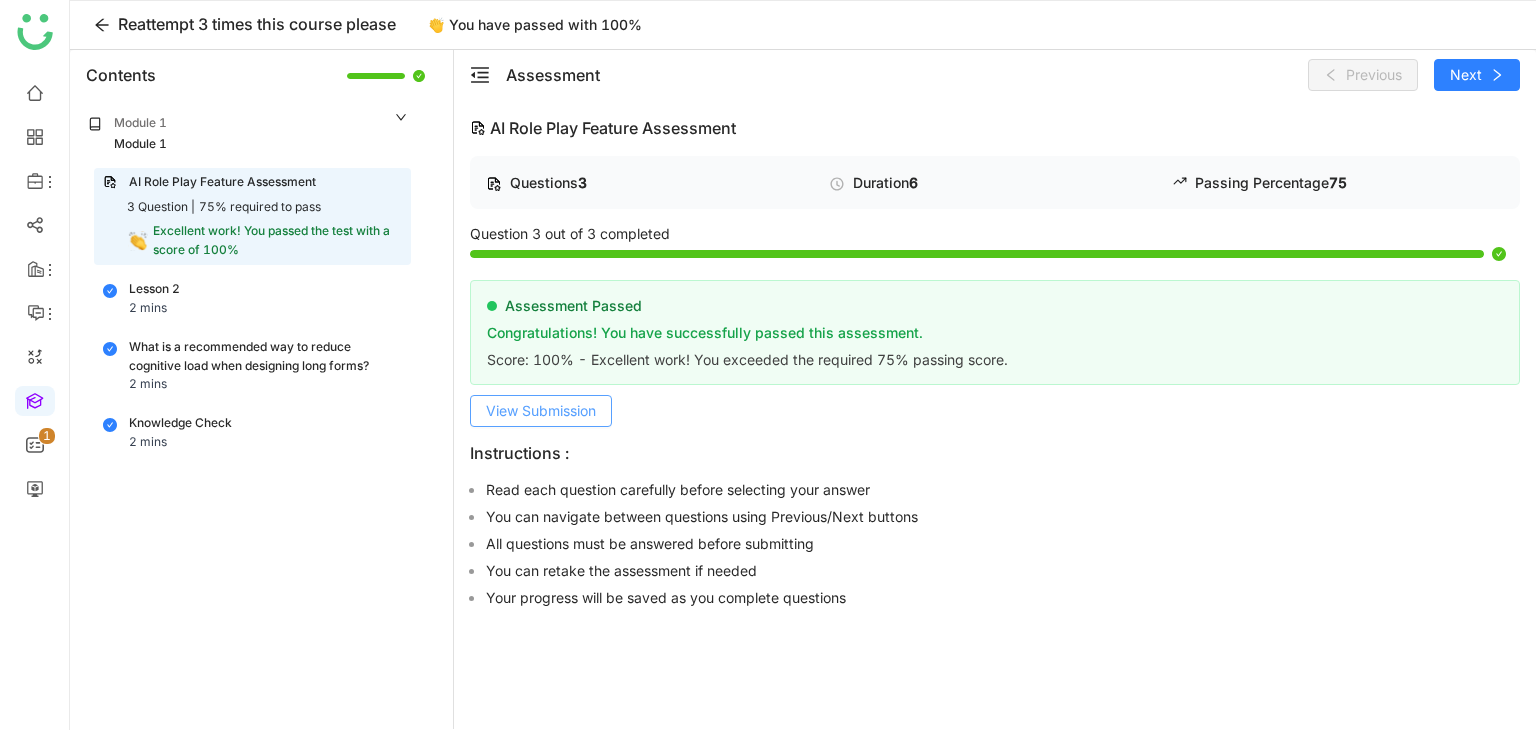 click on "View Submission" 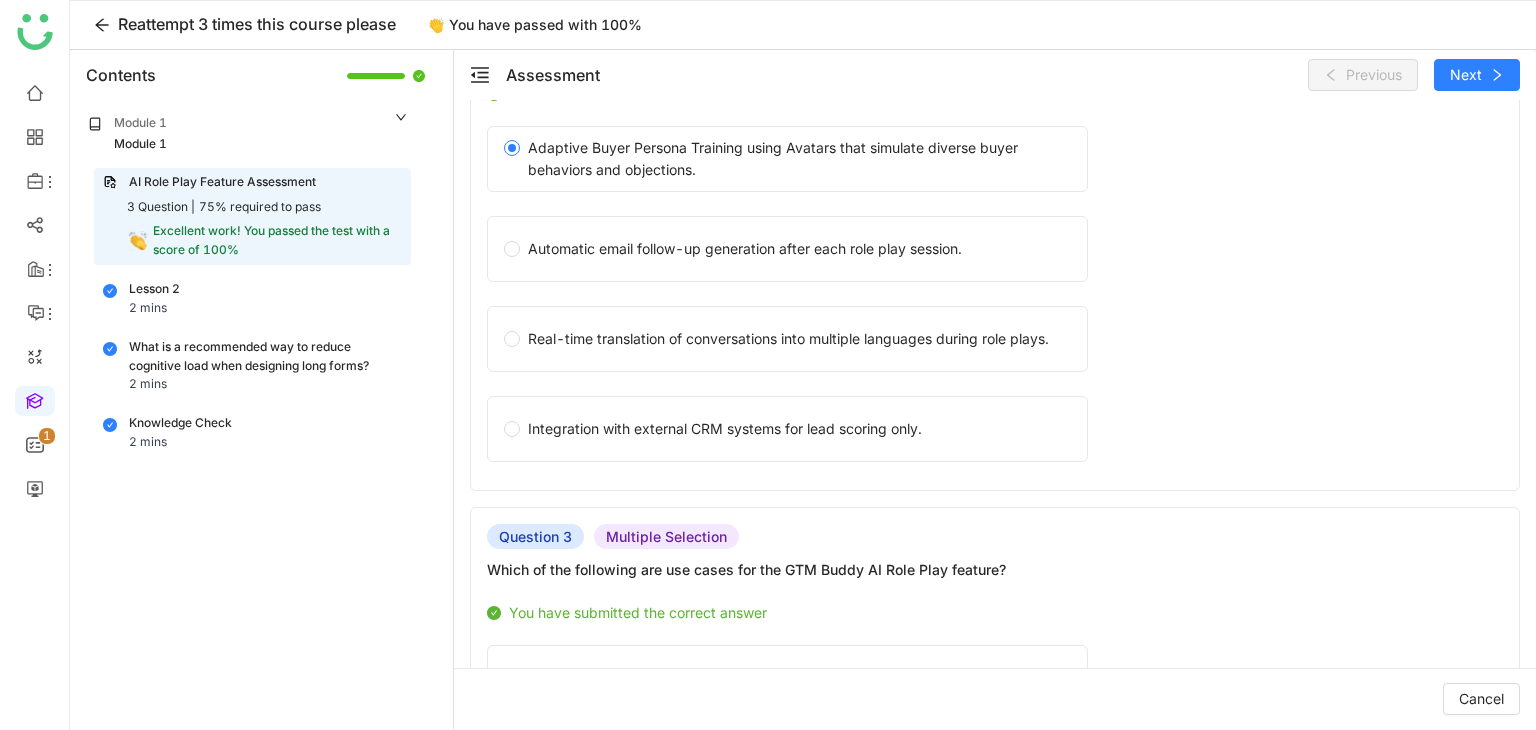 scroll, scrollTop: 1156, scrollLeft: 0, axis: vertical 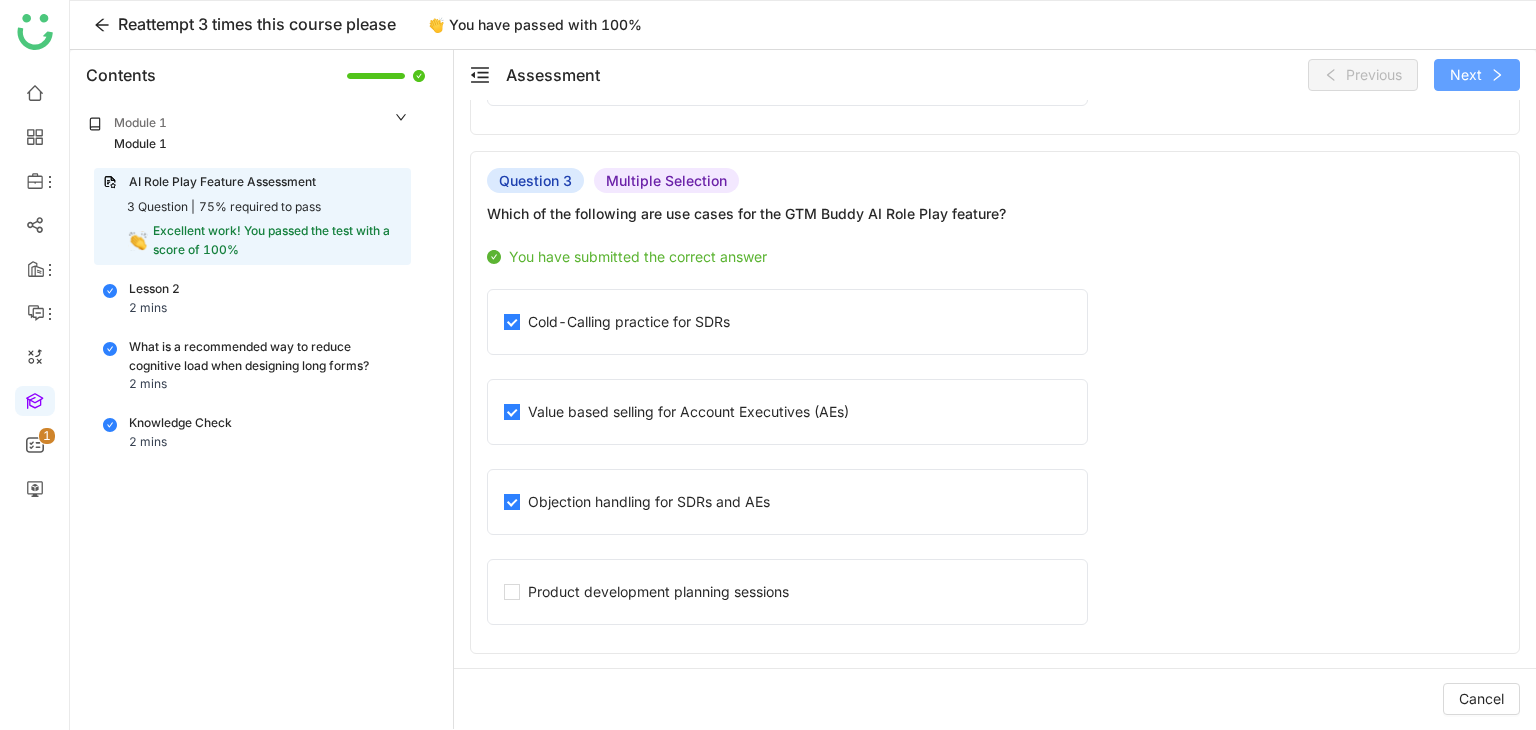 click on "Next" 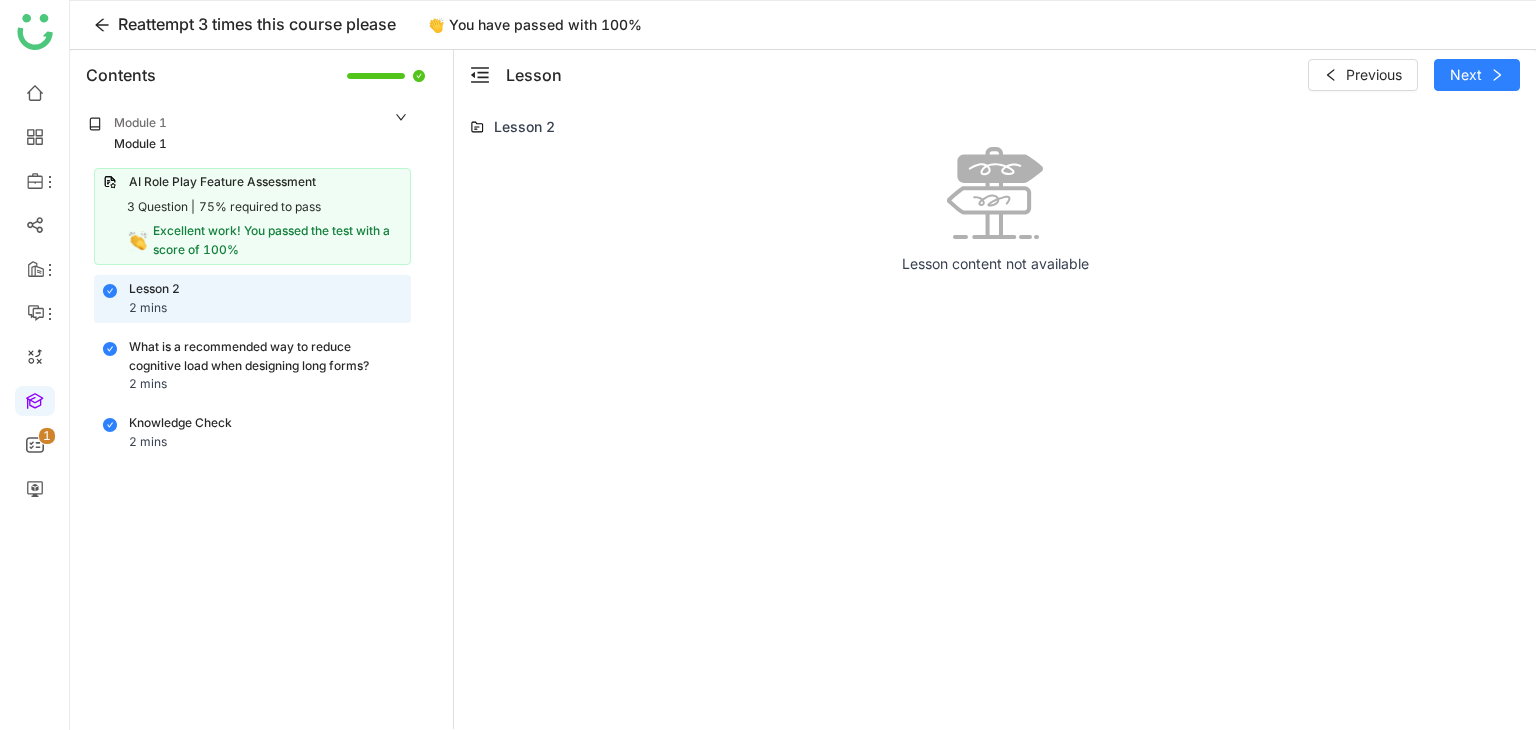 click on "What is a recommended way to reduce cognitive load when designing long forms?" 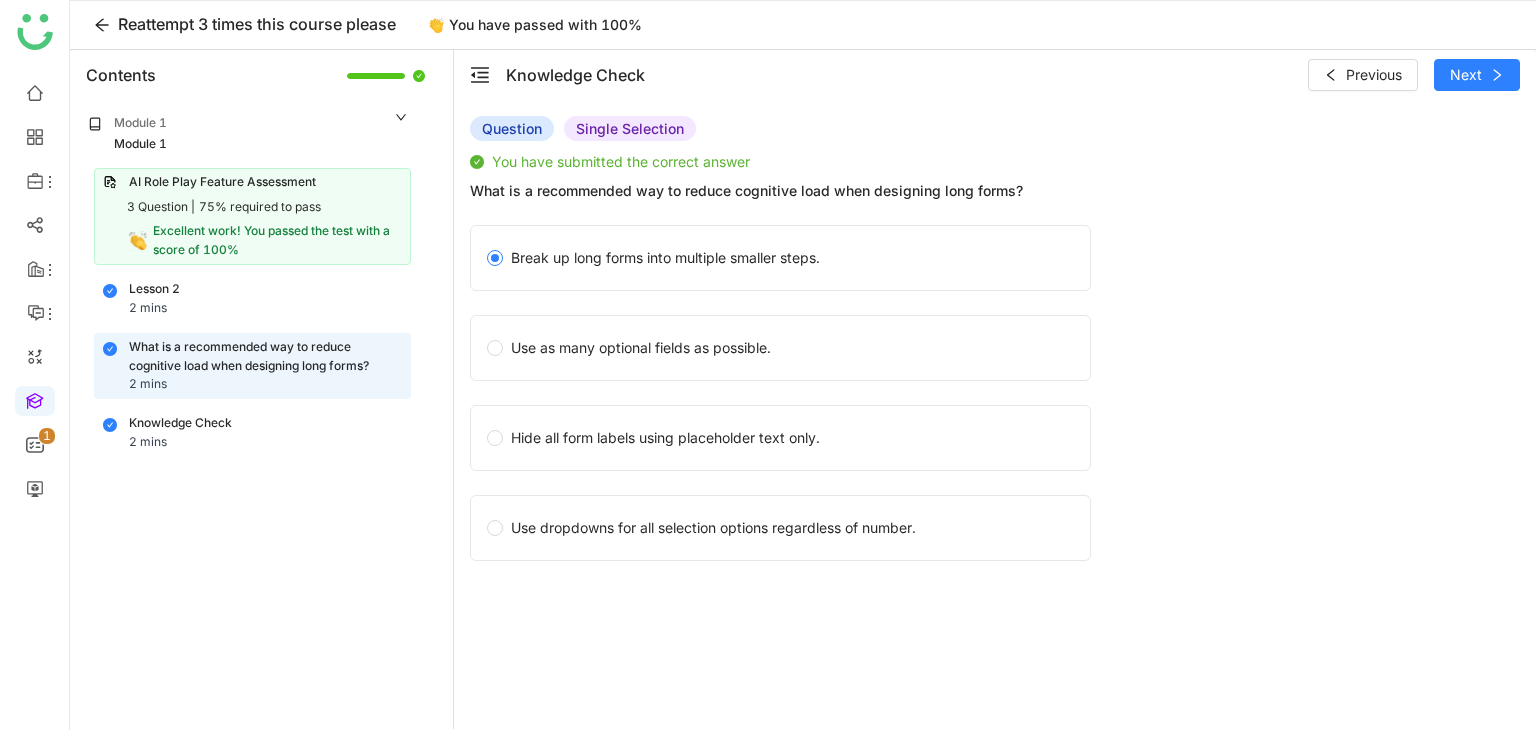 click on "Knowledge Check 2 mins" 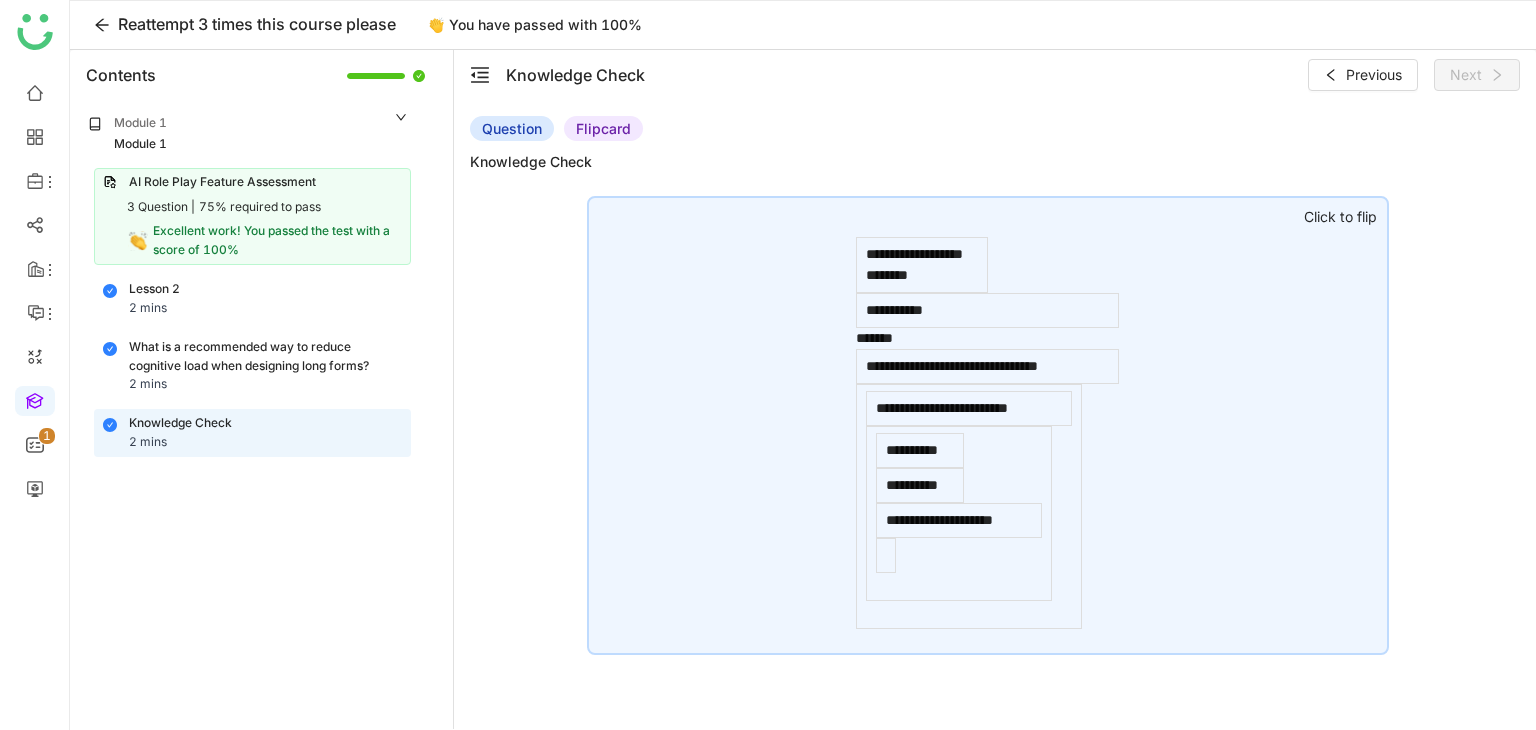 click on "**********" 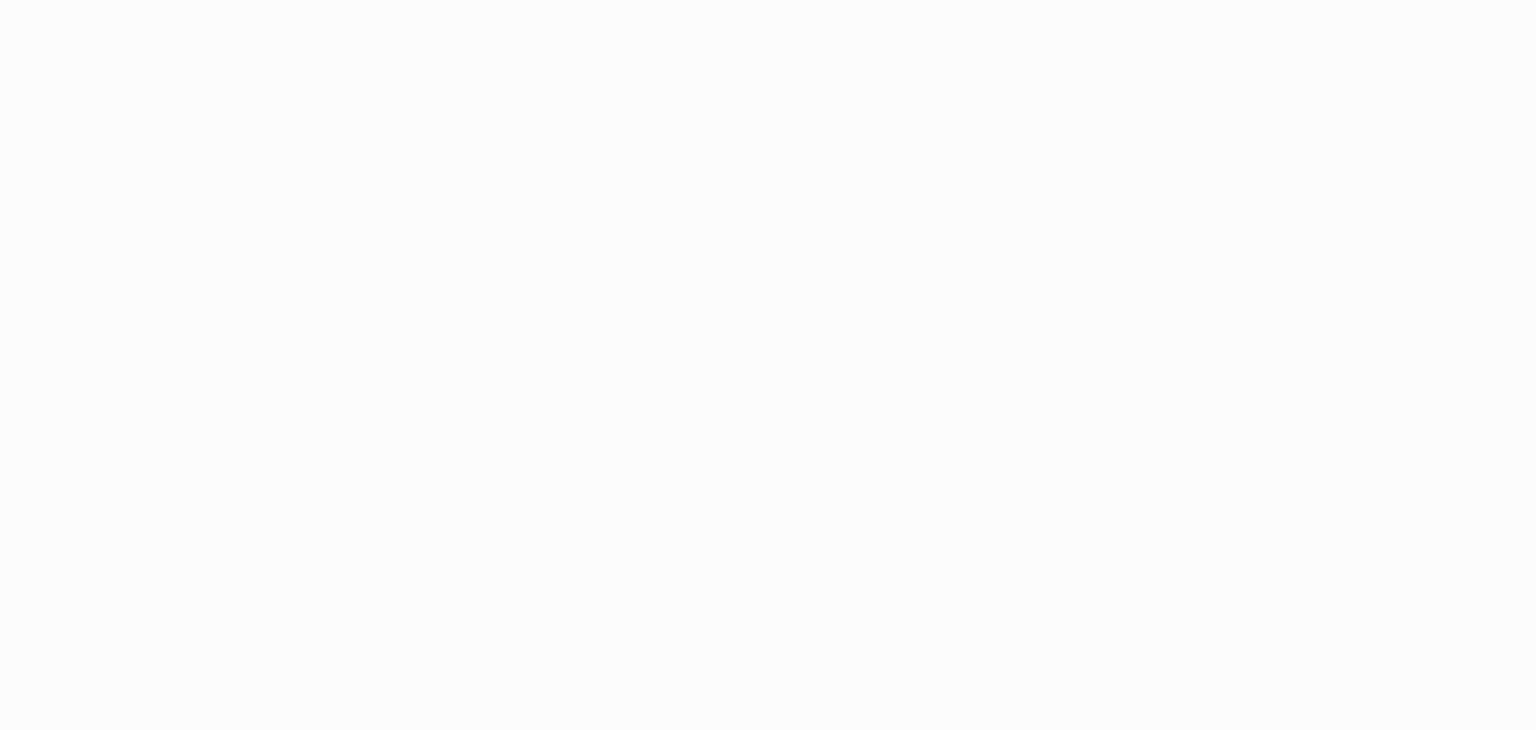 scroll, scrollTop: 0, scrollLeft: 0, axis: both 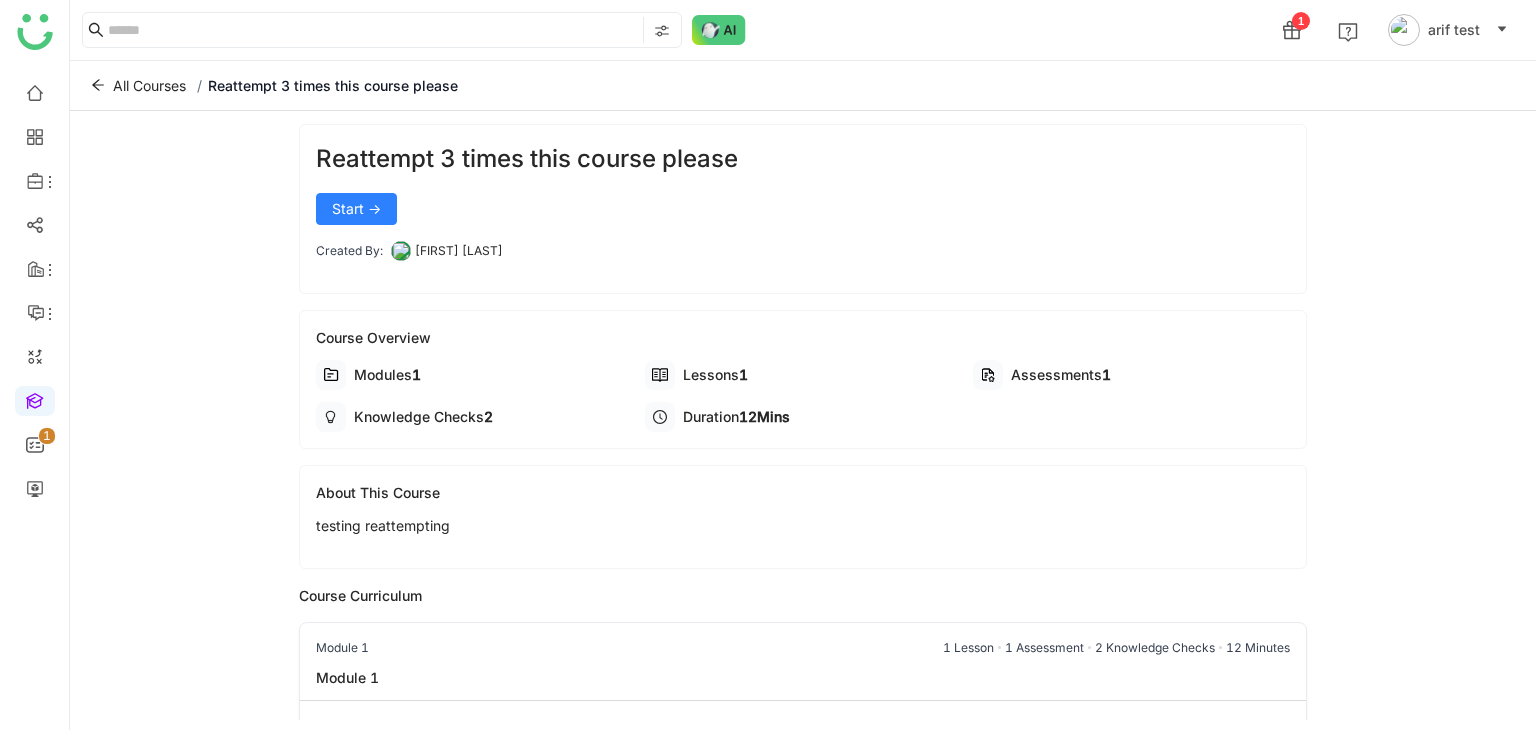 click on "Reattempt 3 times this course please    Start ->   Created By:   [FIRST] [LAST]" 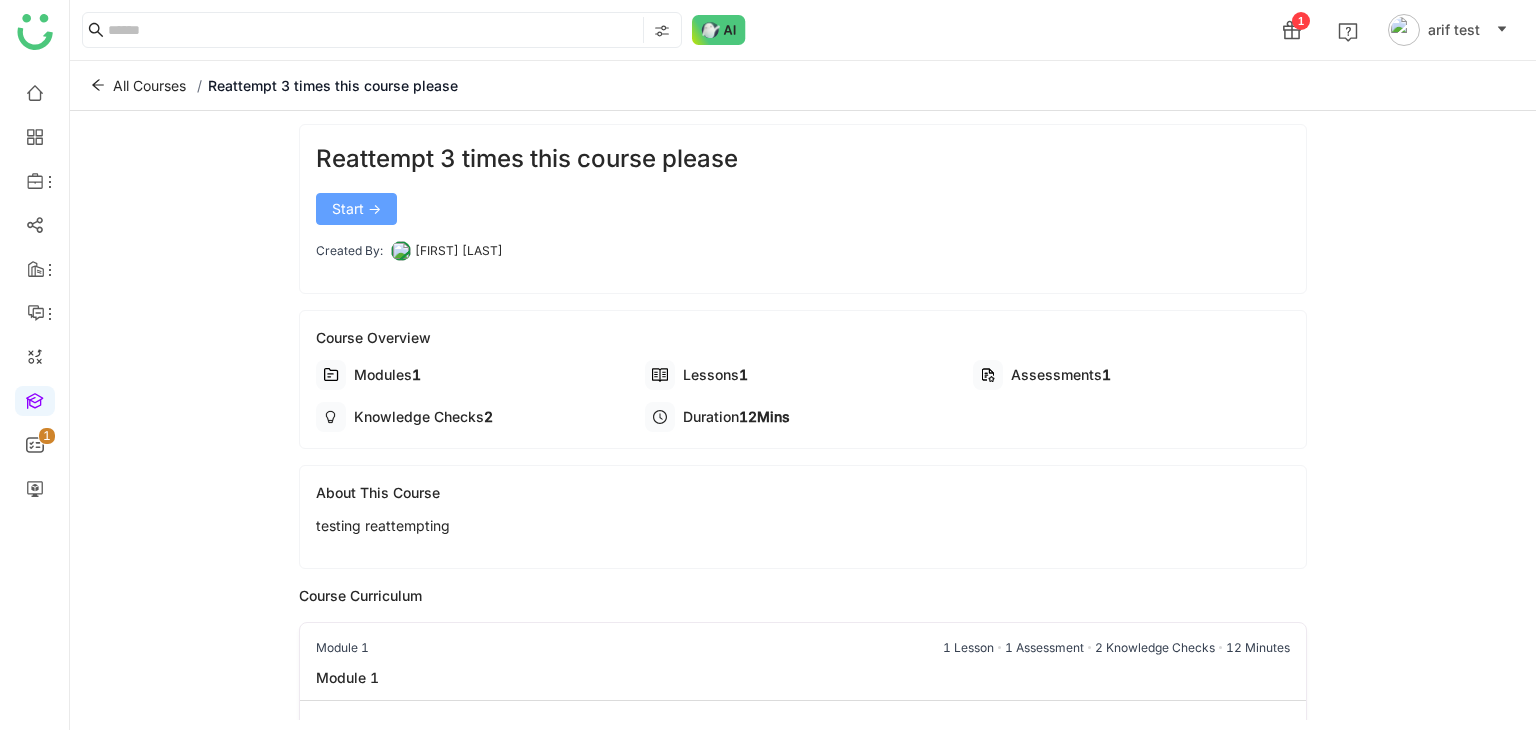 click on "Start ->" 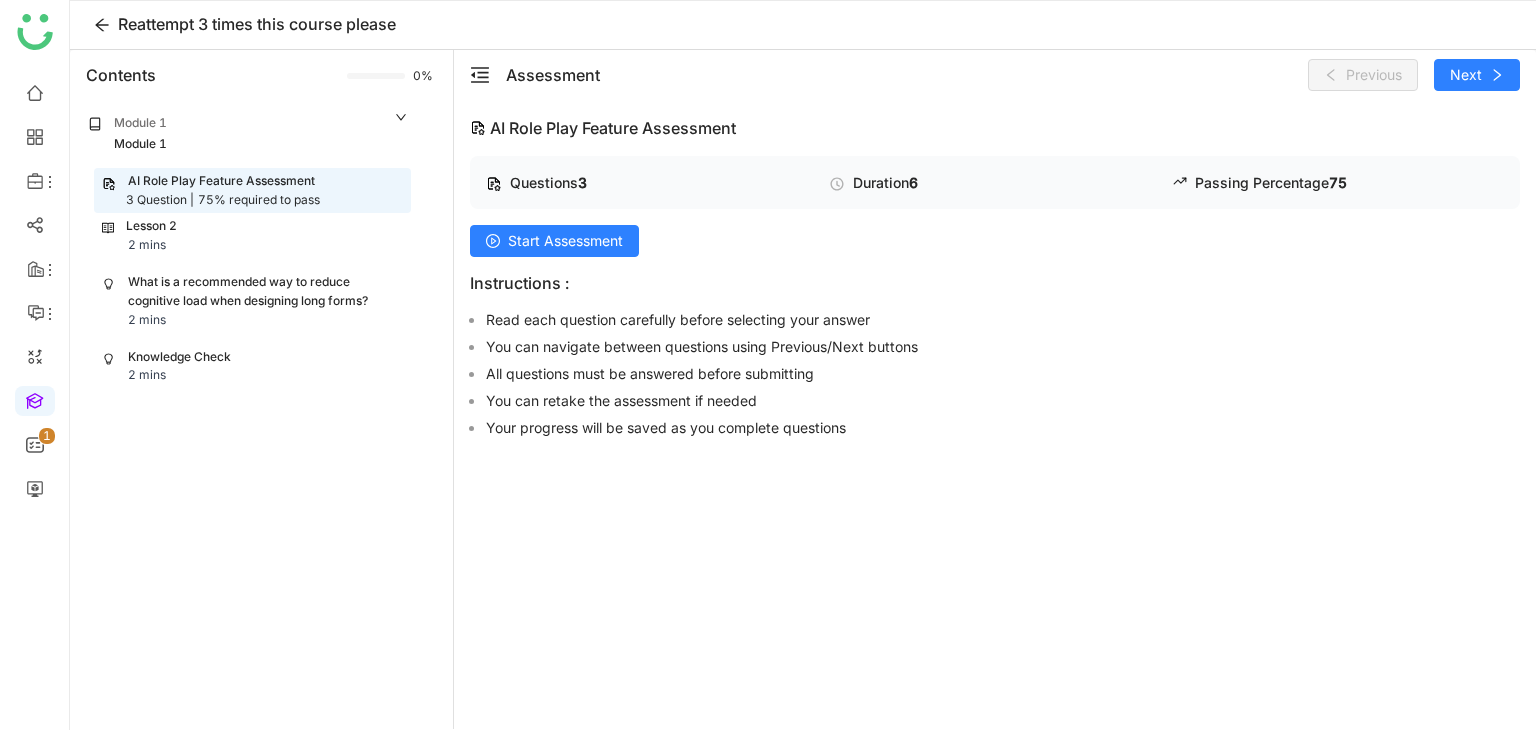 click on "Knowledge Check 2 mins" 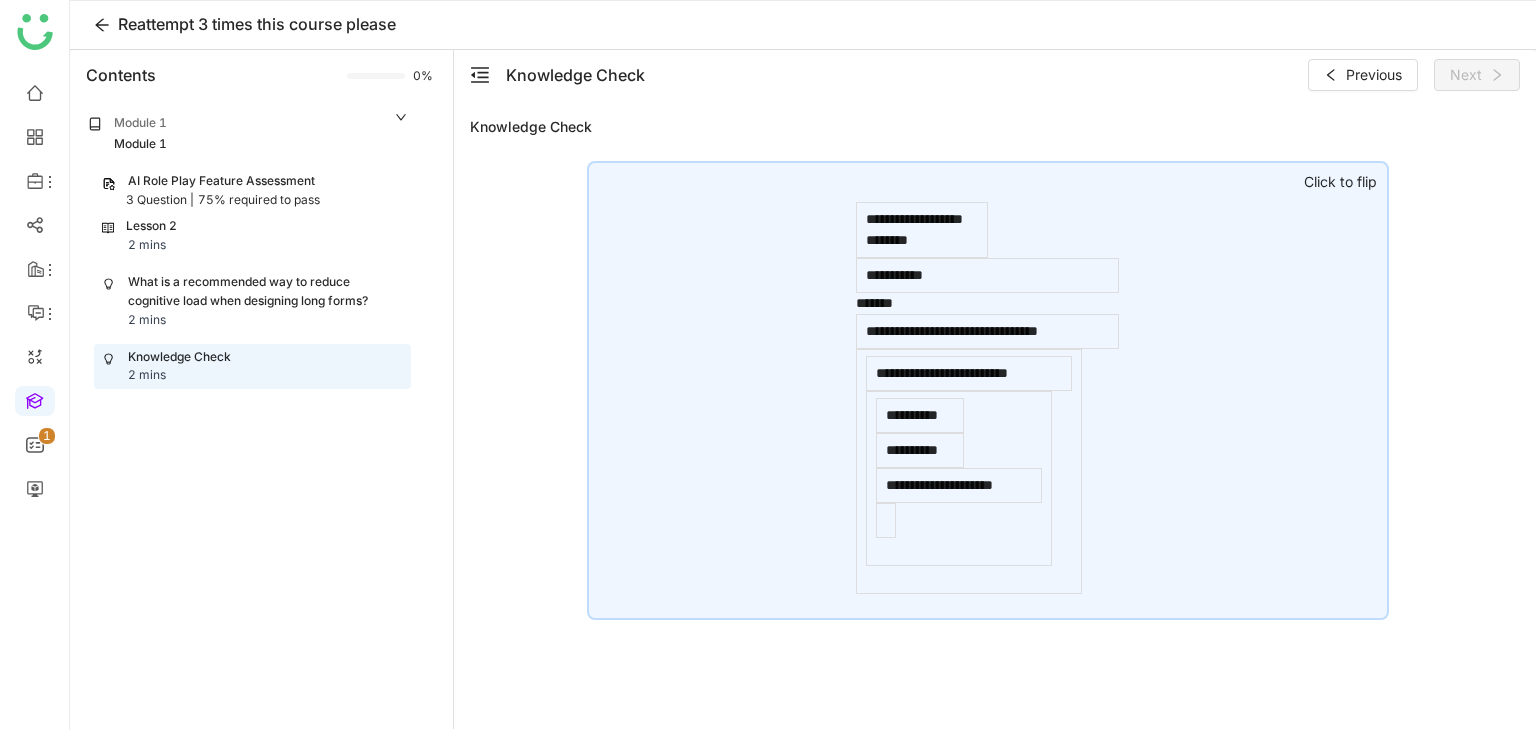 click on "What is a recommended way to reduce cognitive load when designing long forms?" 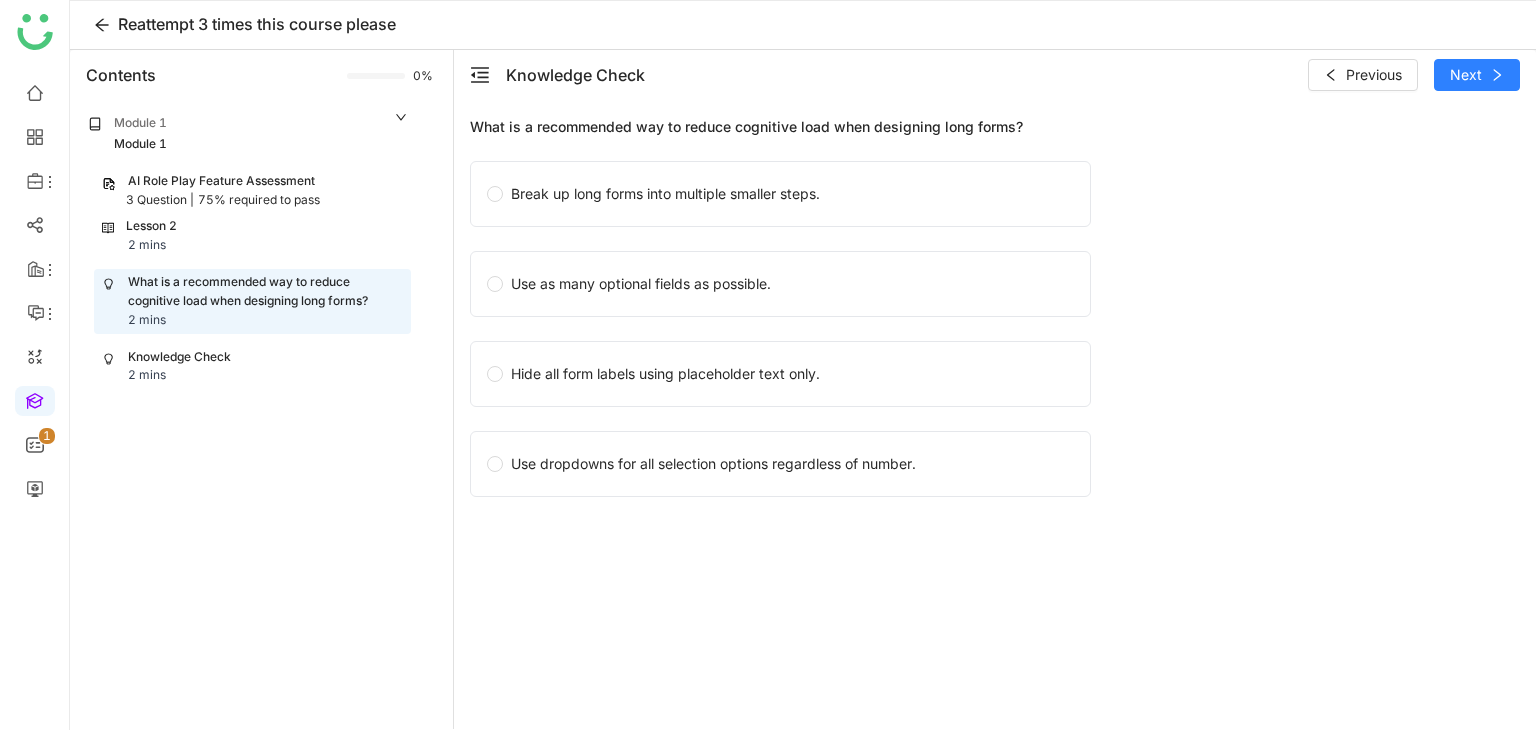 click on "AI Role Play Feature Assessment   3 Question |   75% required to pass" 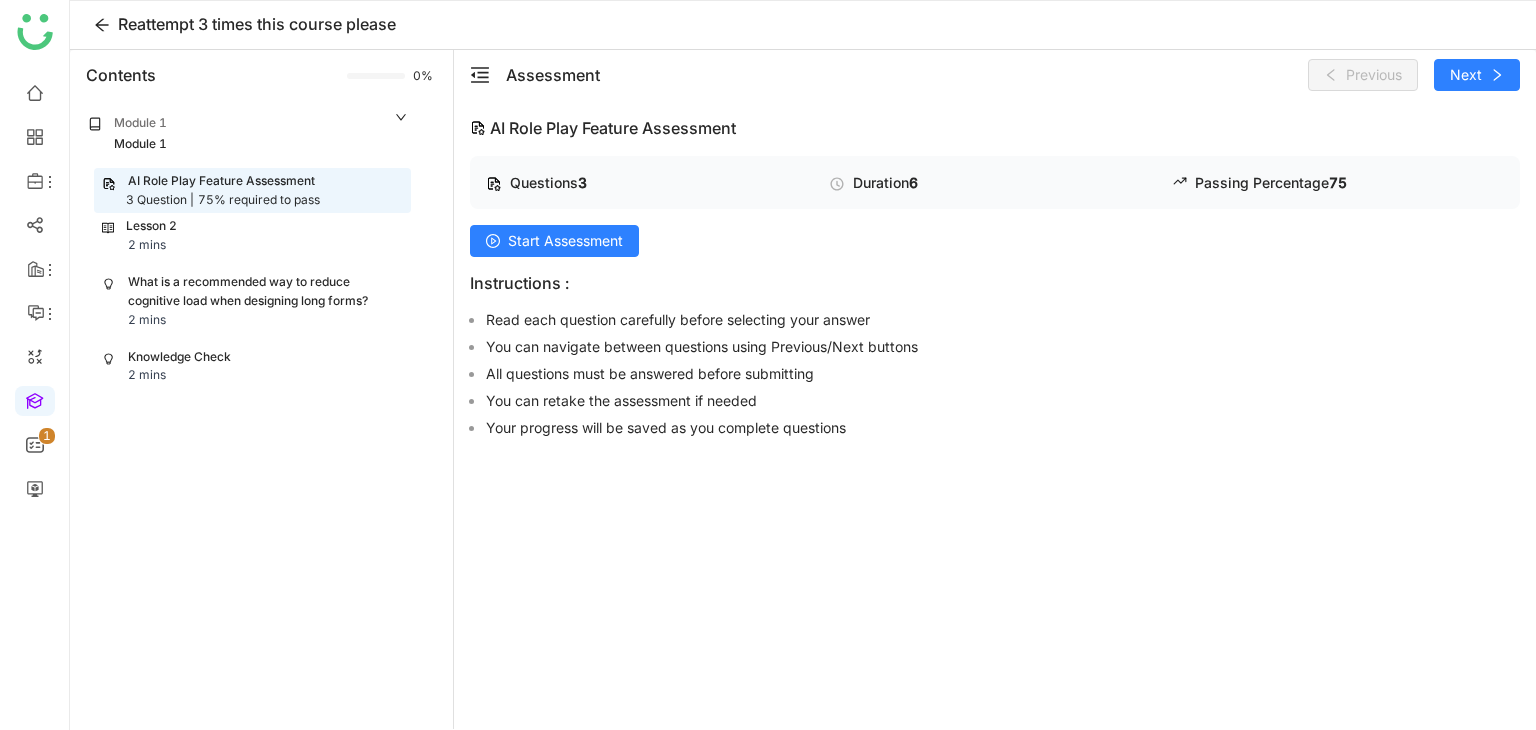 click on "Module 1" 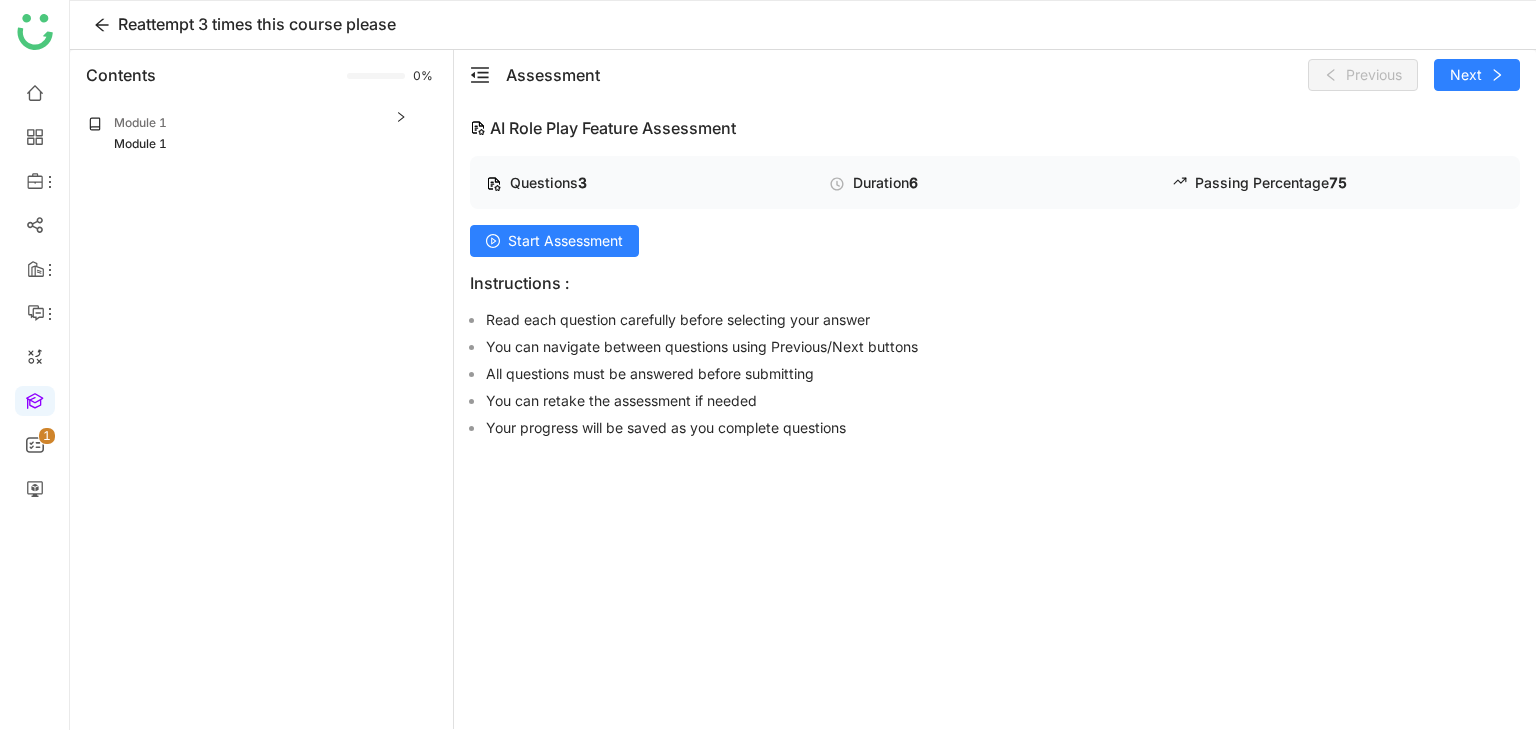 click on "Module 1" 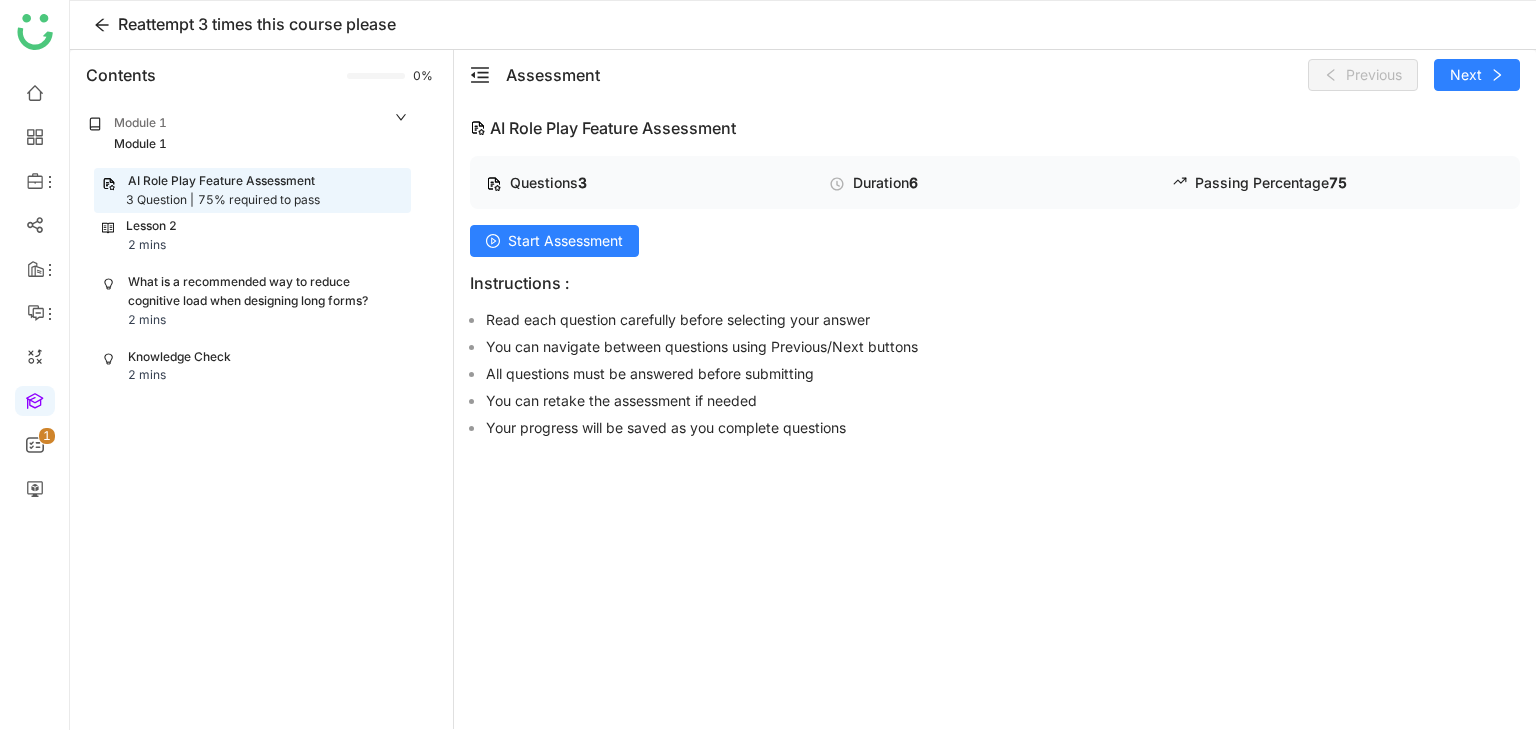 click on "Module 1" 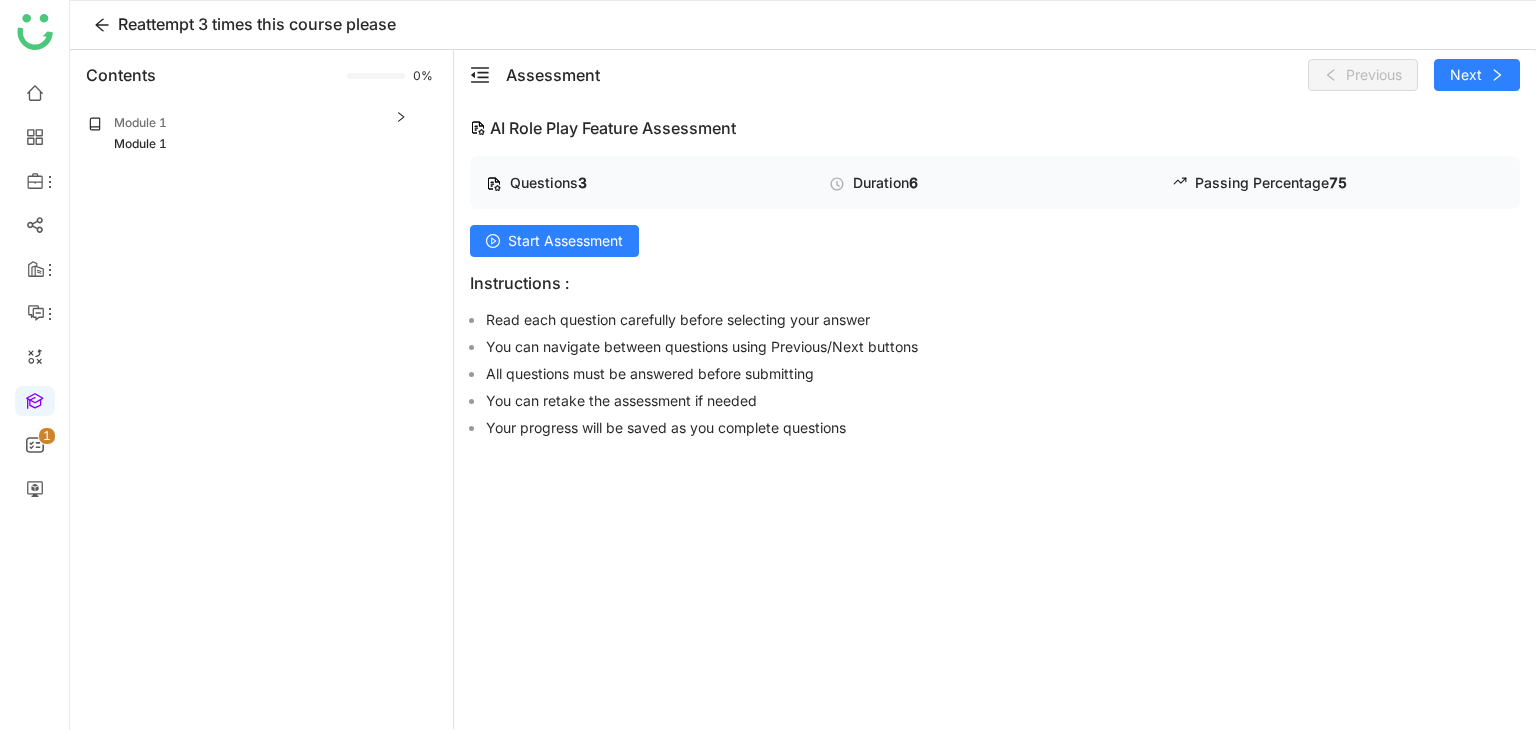 click on "Assessment   Previous   Next" 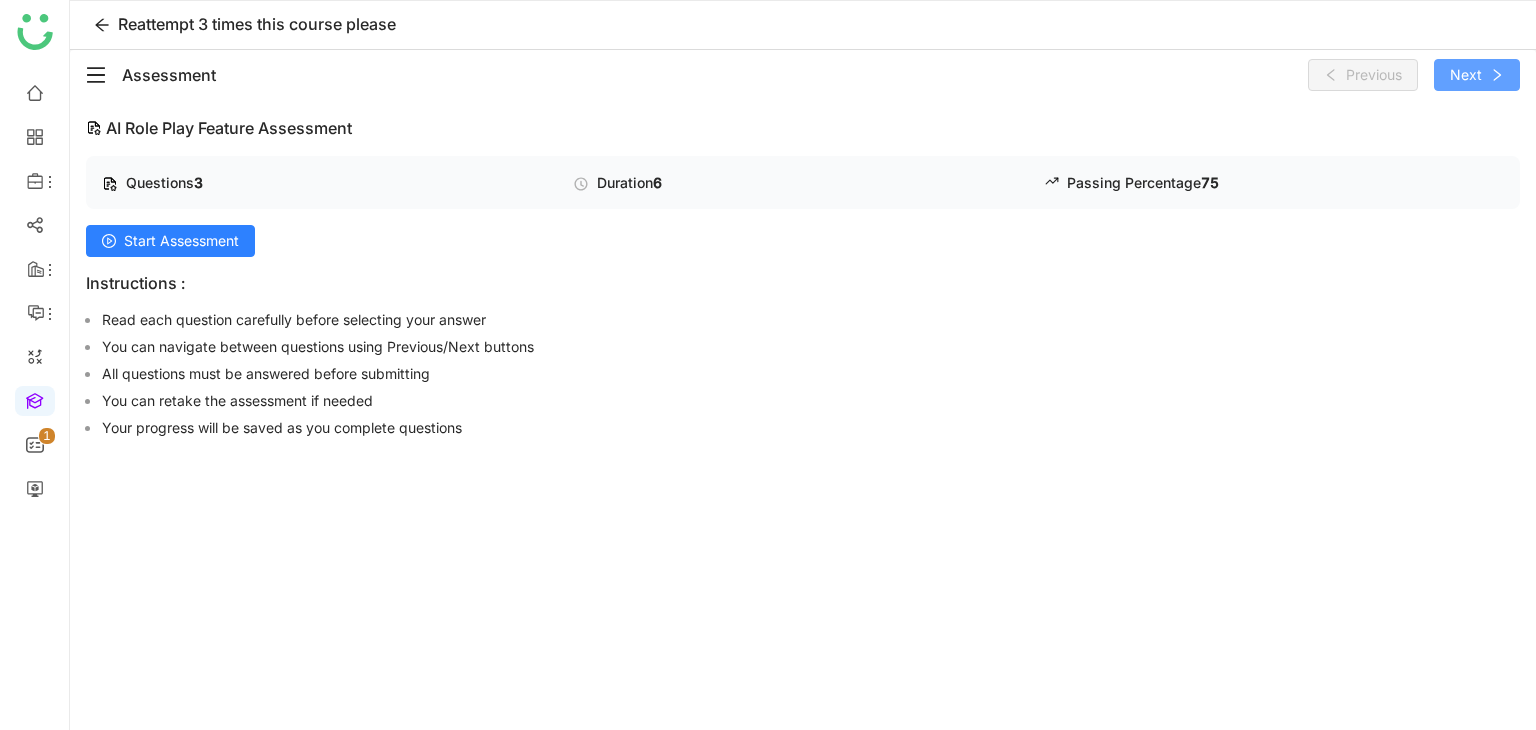 click on "Next" 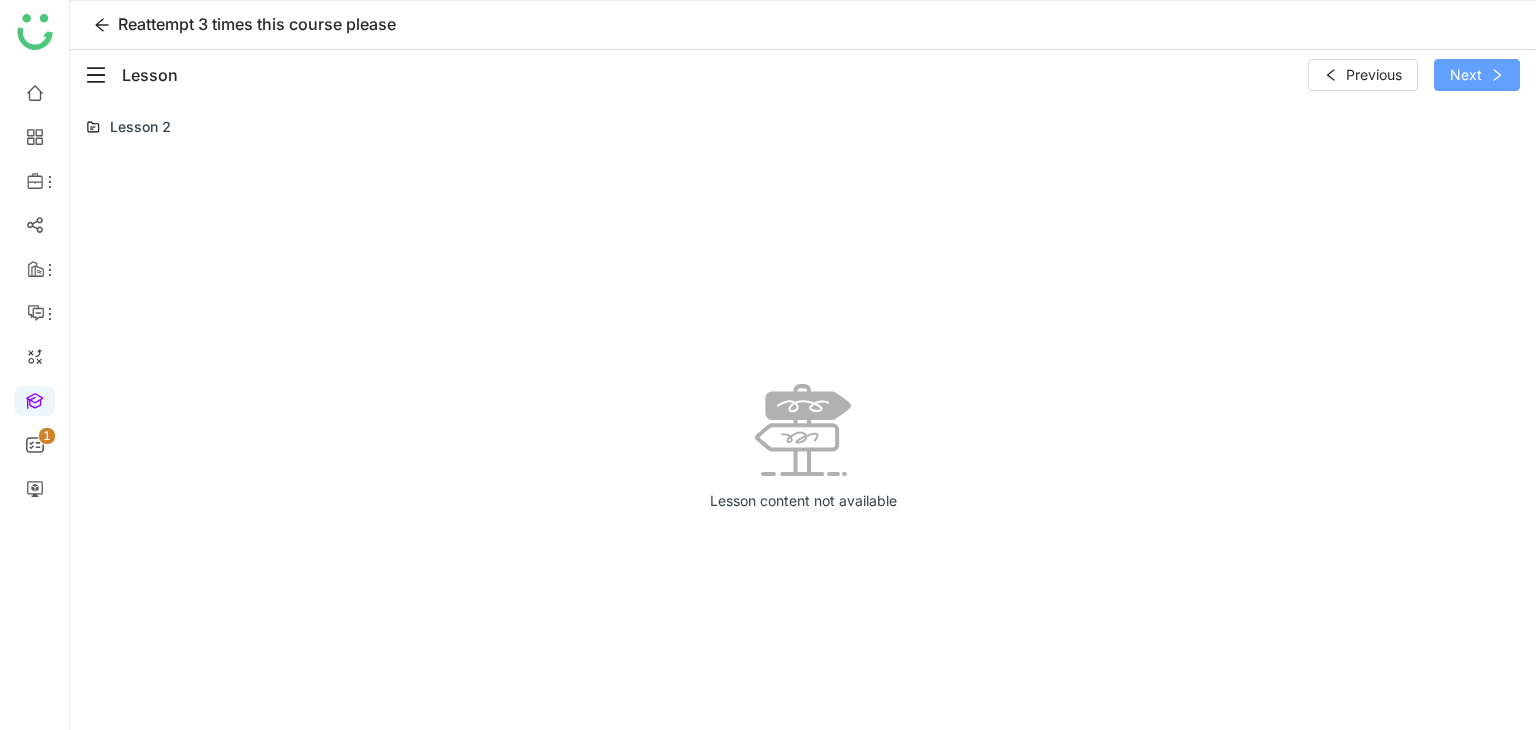 click on "Next" 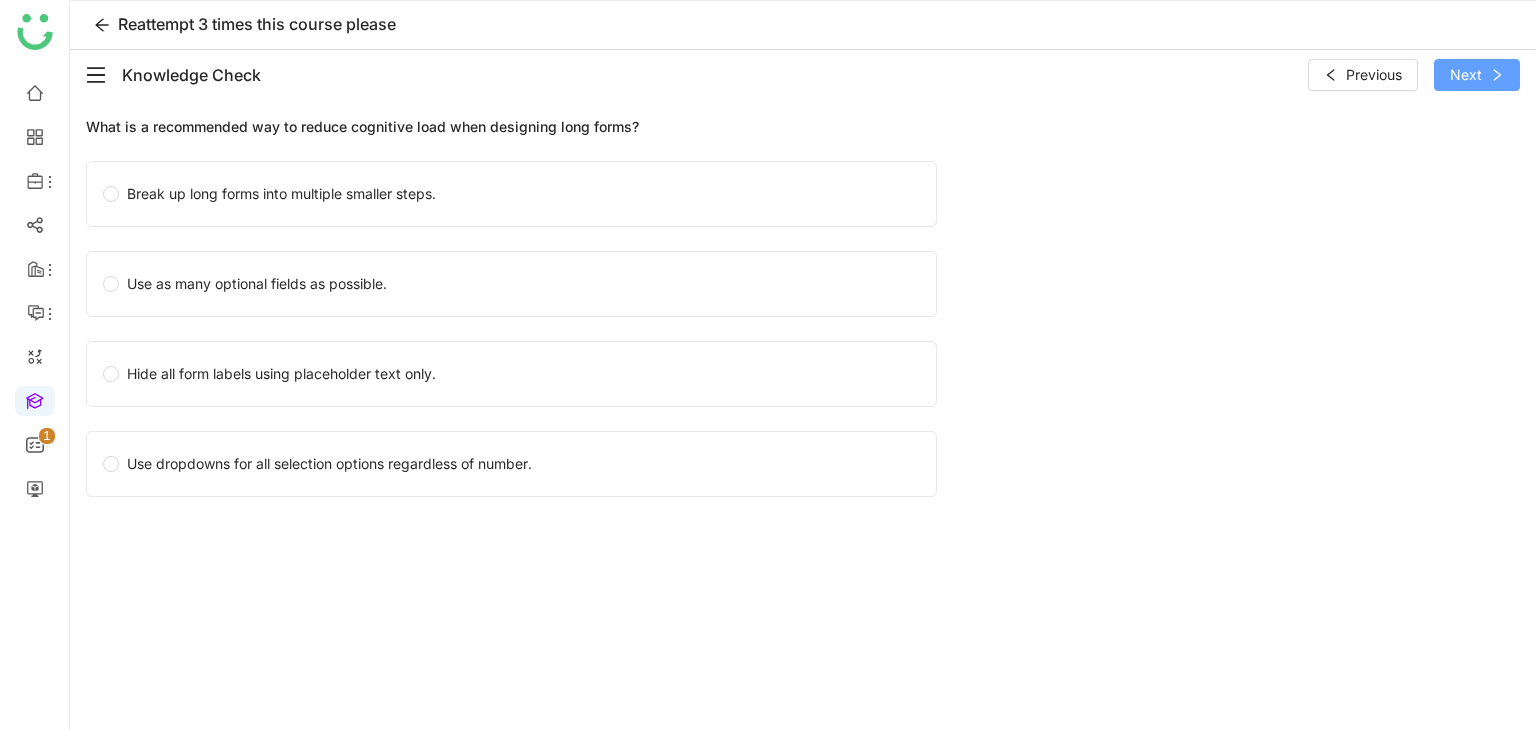 click on "Next" 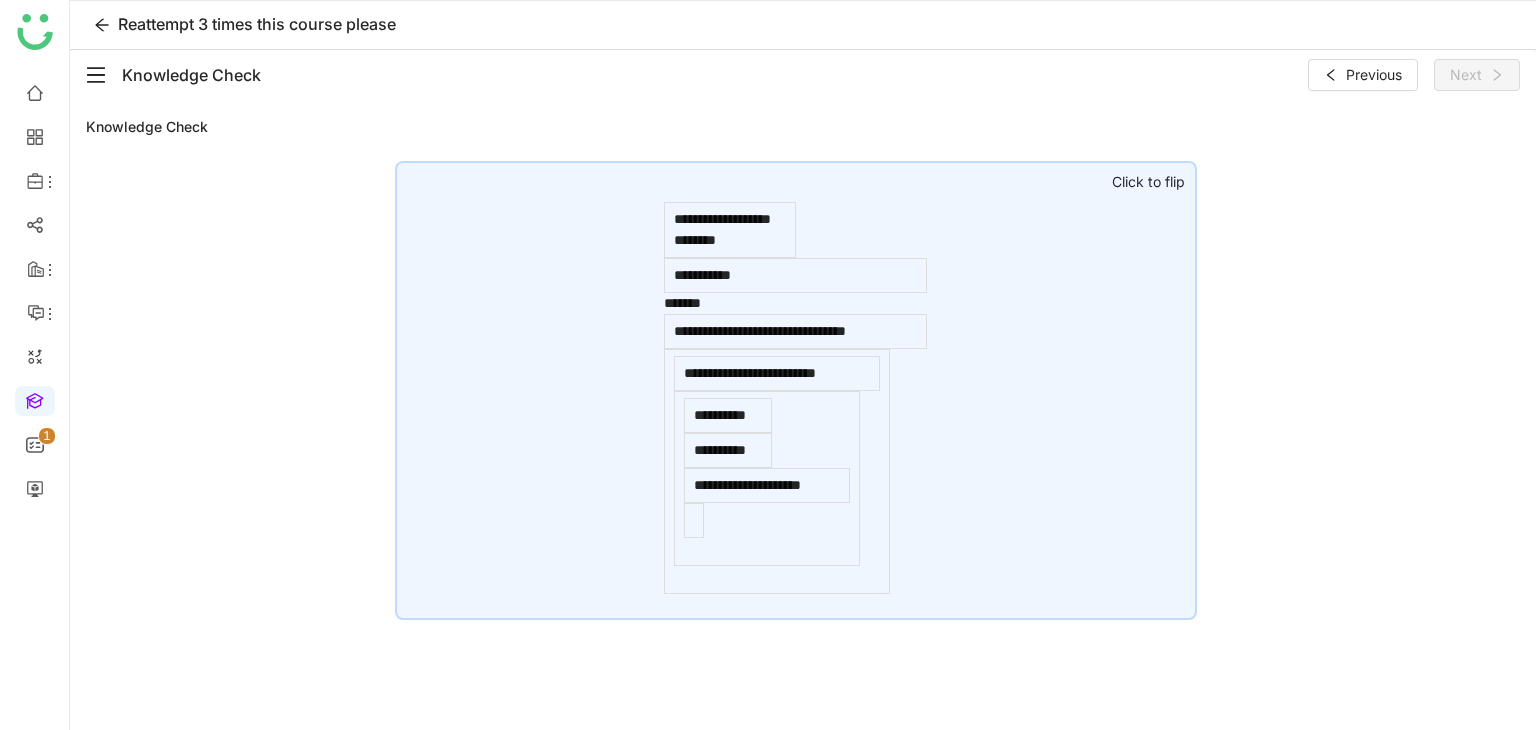 click on "**********" 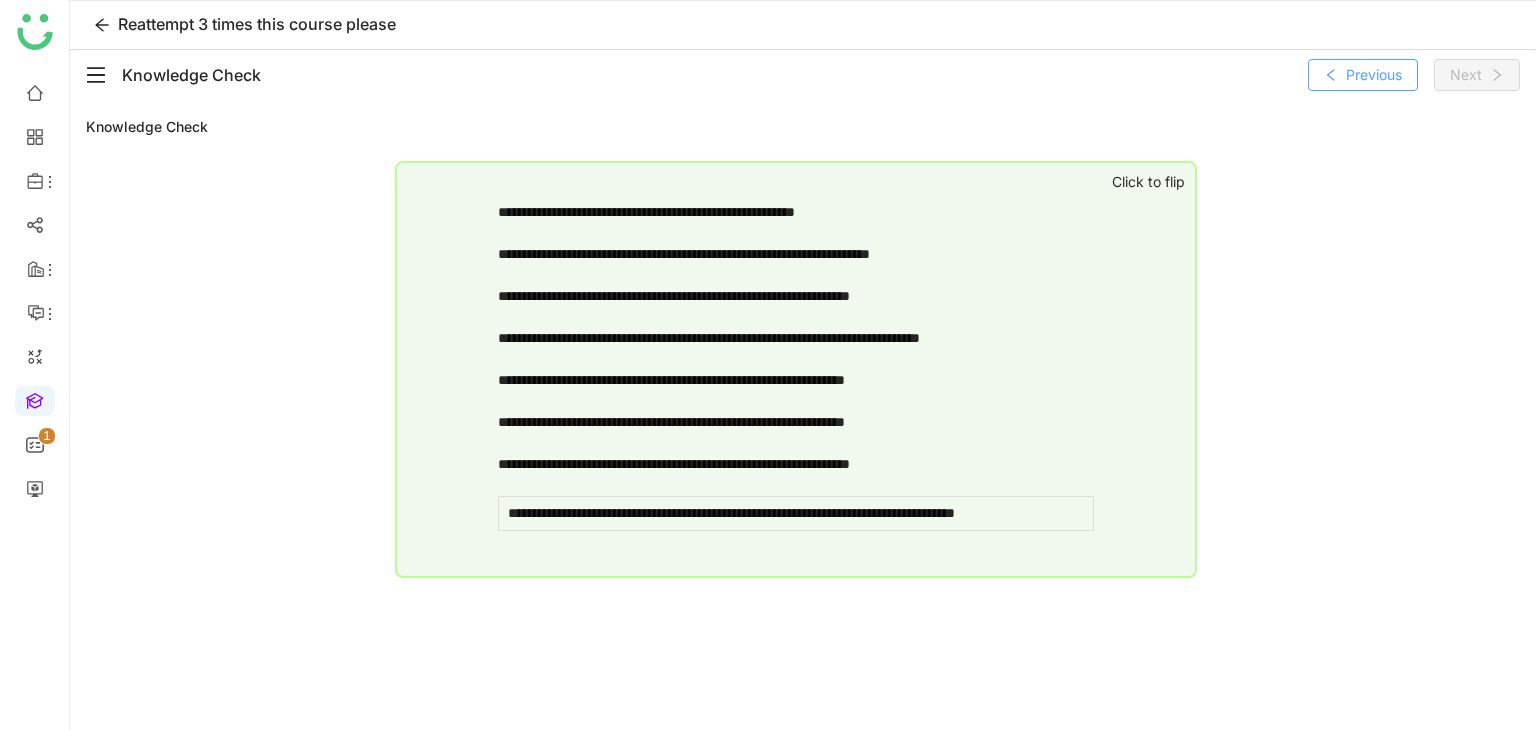 click on "Previous" 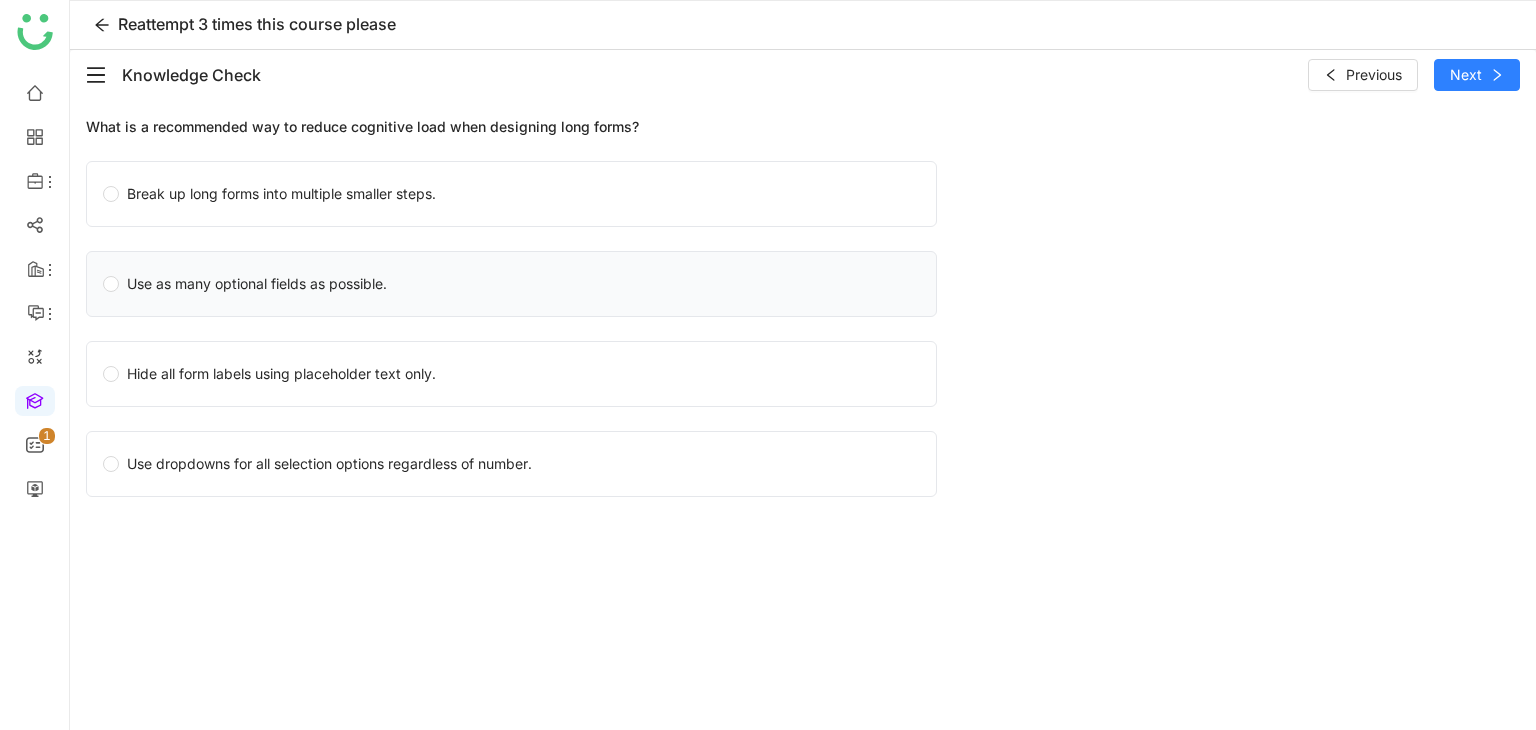click on "Use as many optional fields as possible." 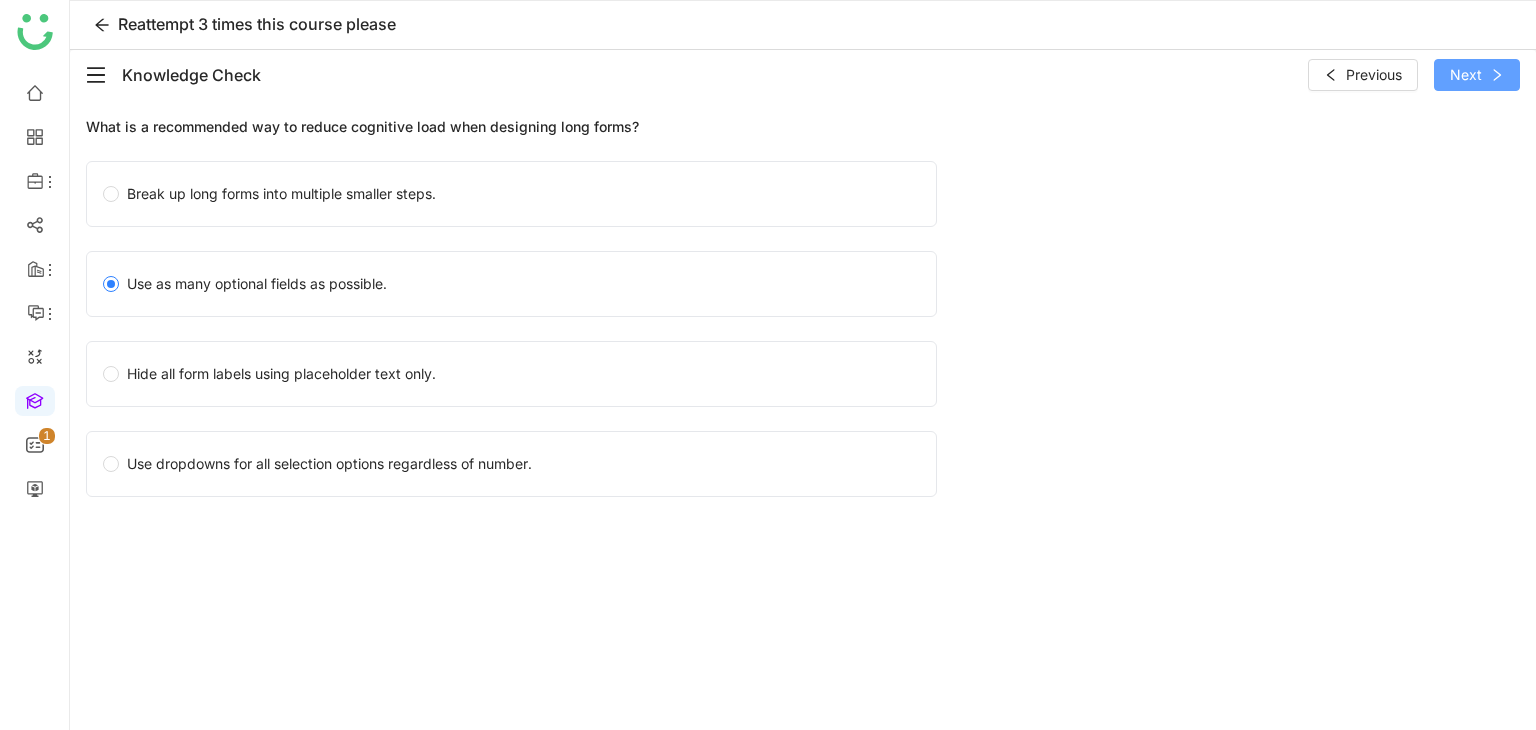 click on "Next" 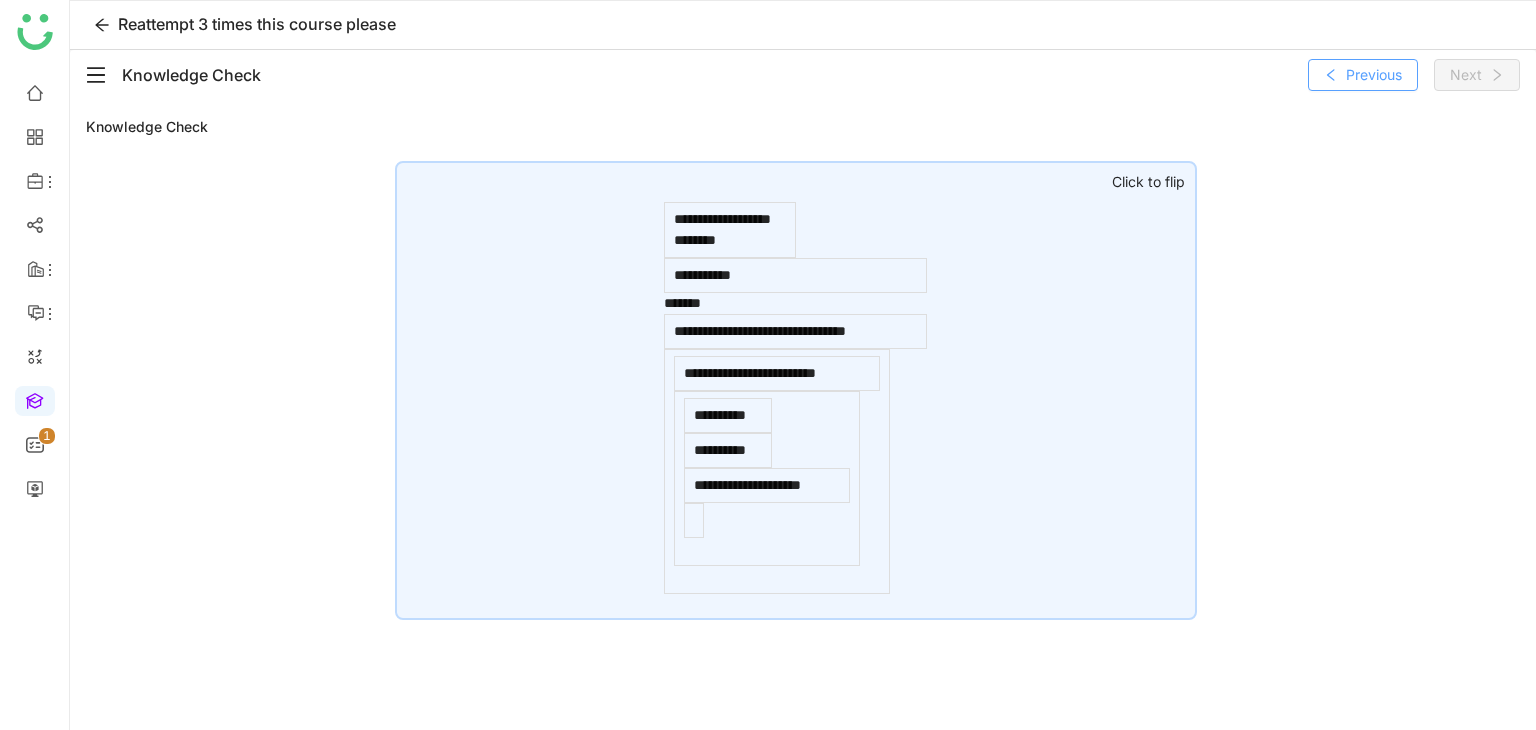 click on "Previous" 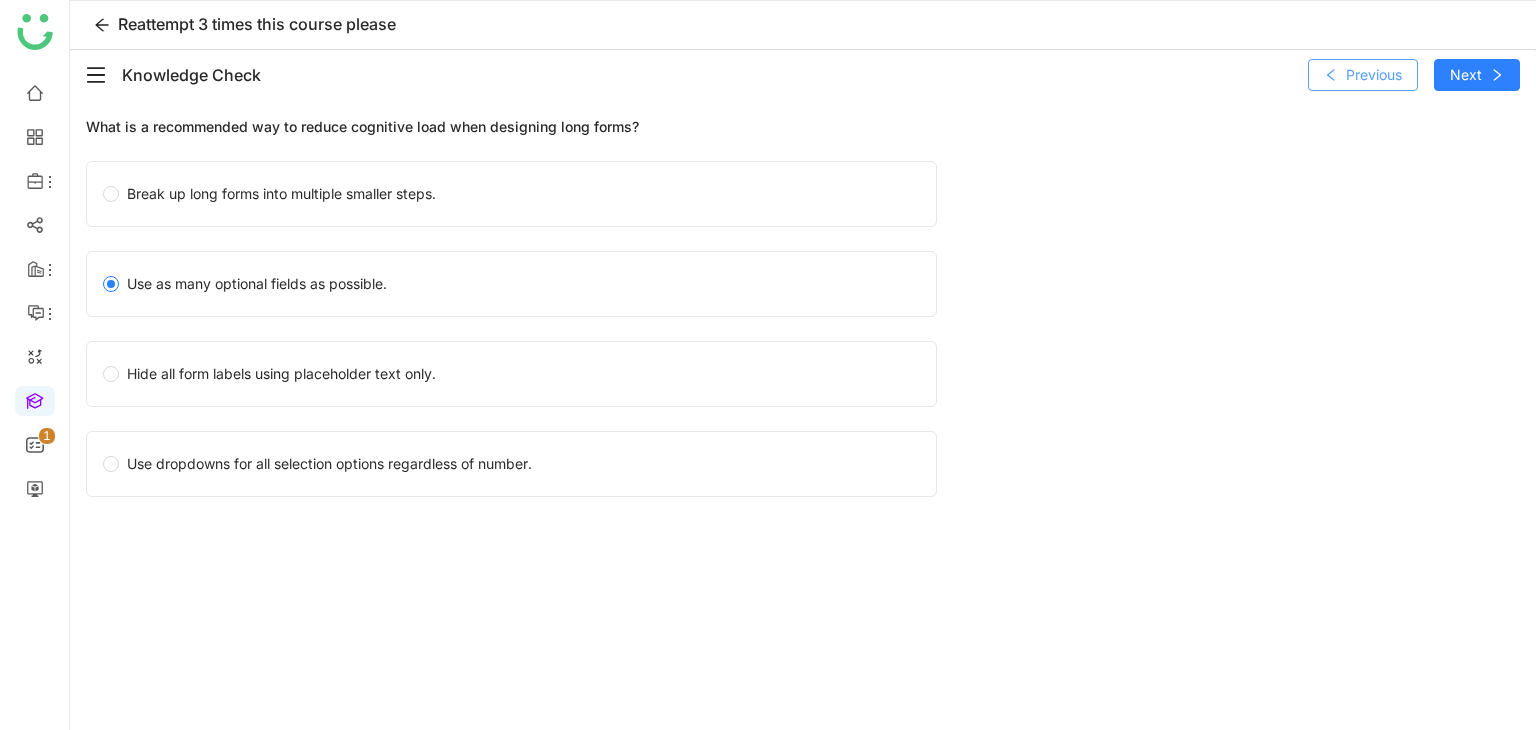 click on "Previous" 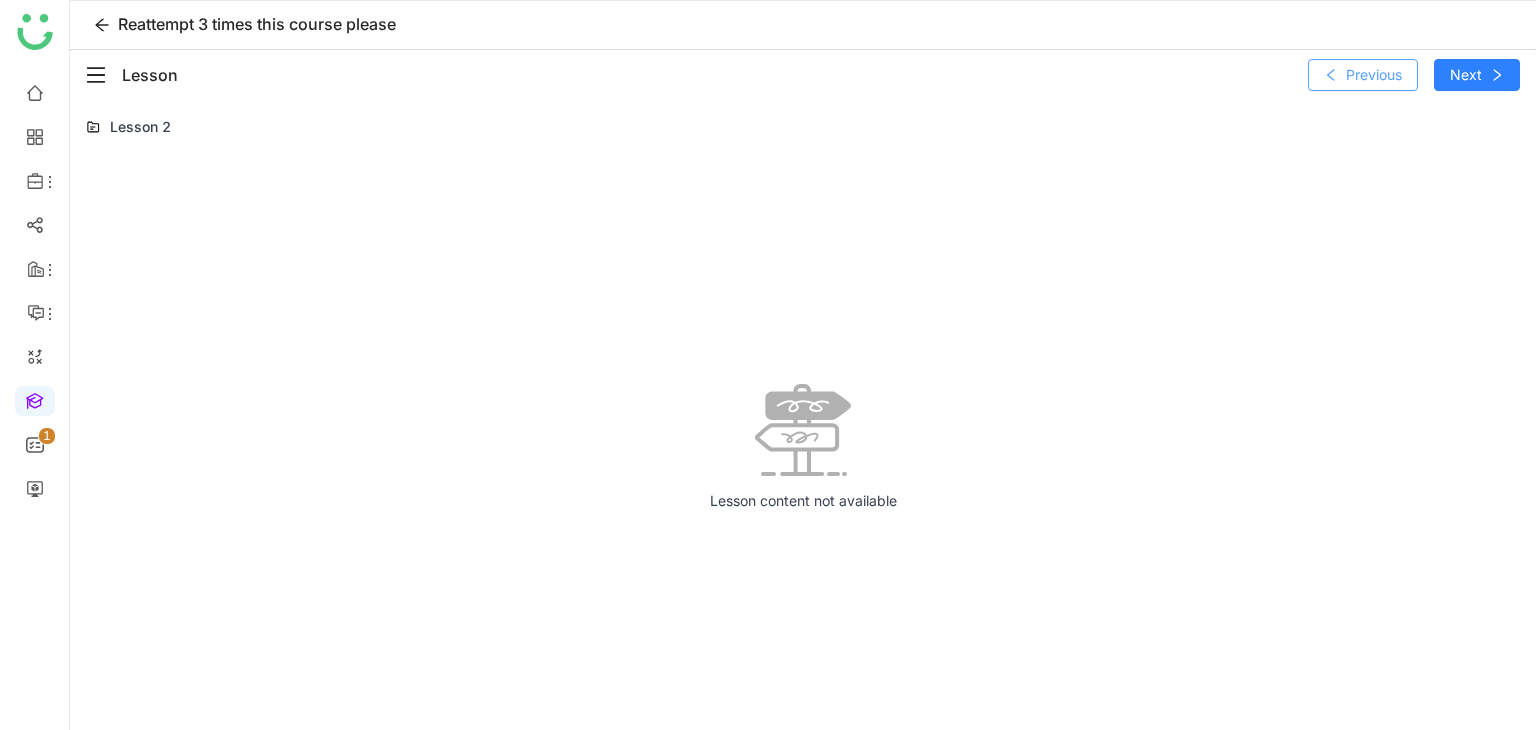 click 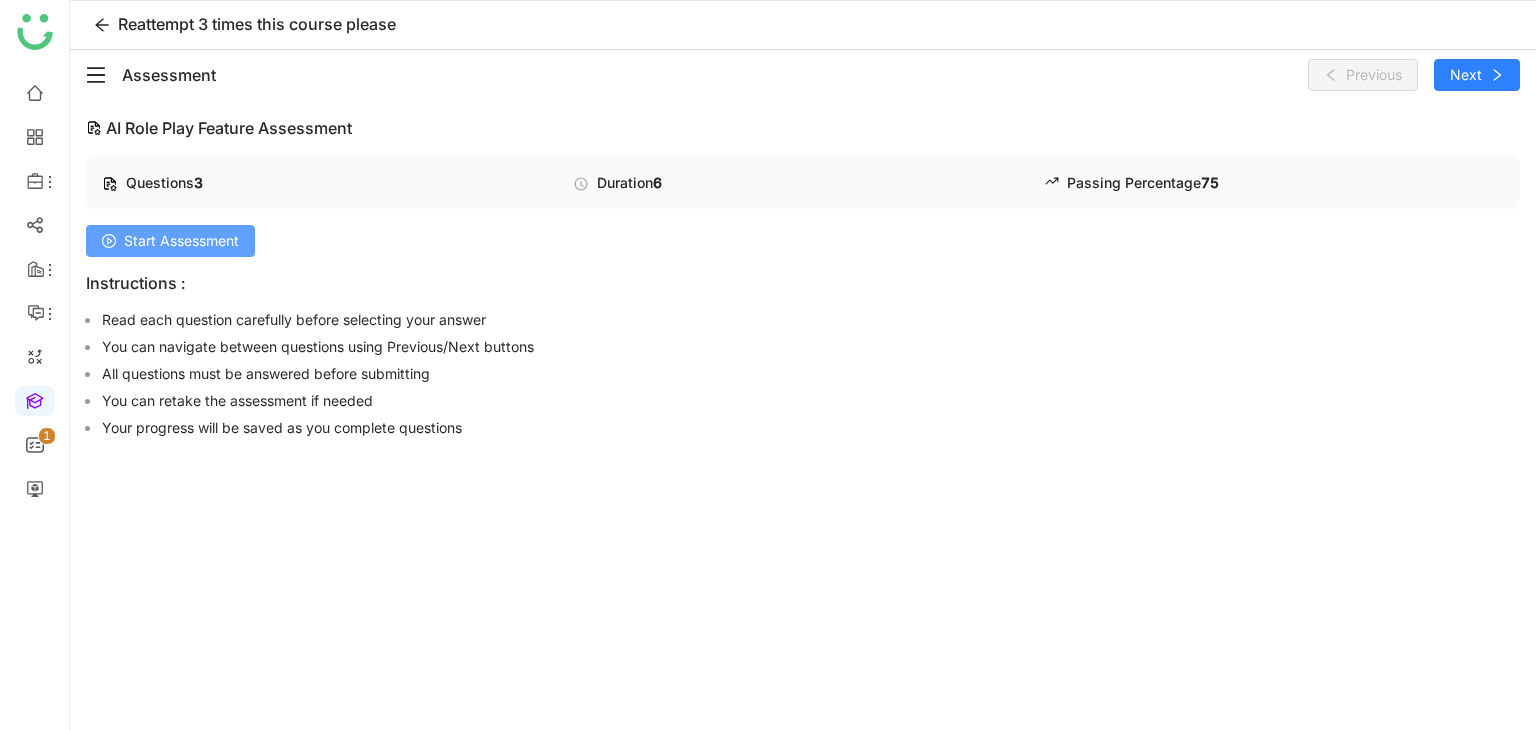 click on "Start Assessment" 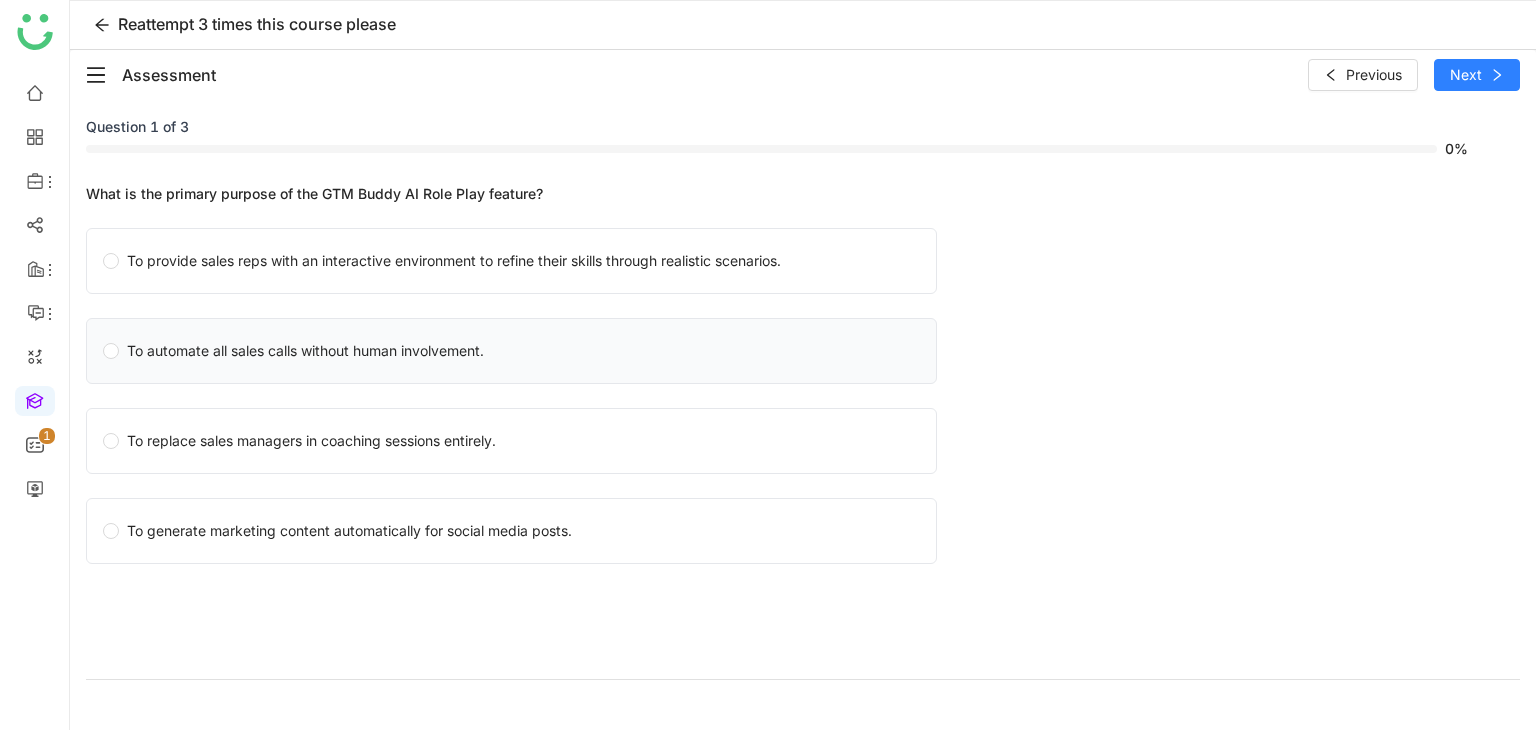 click on "To automate all sales calls without human involvement." 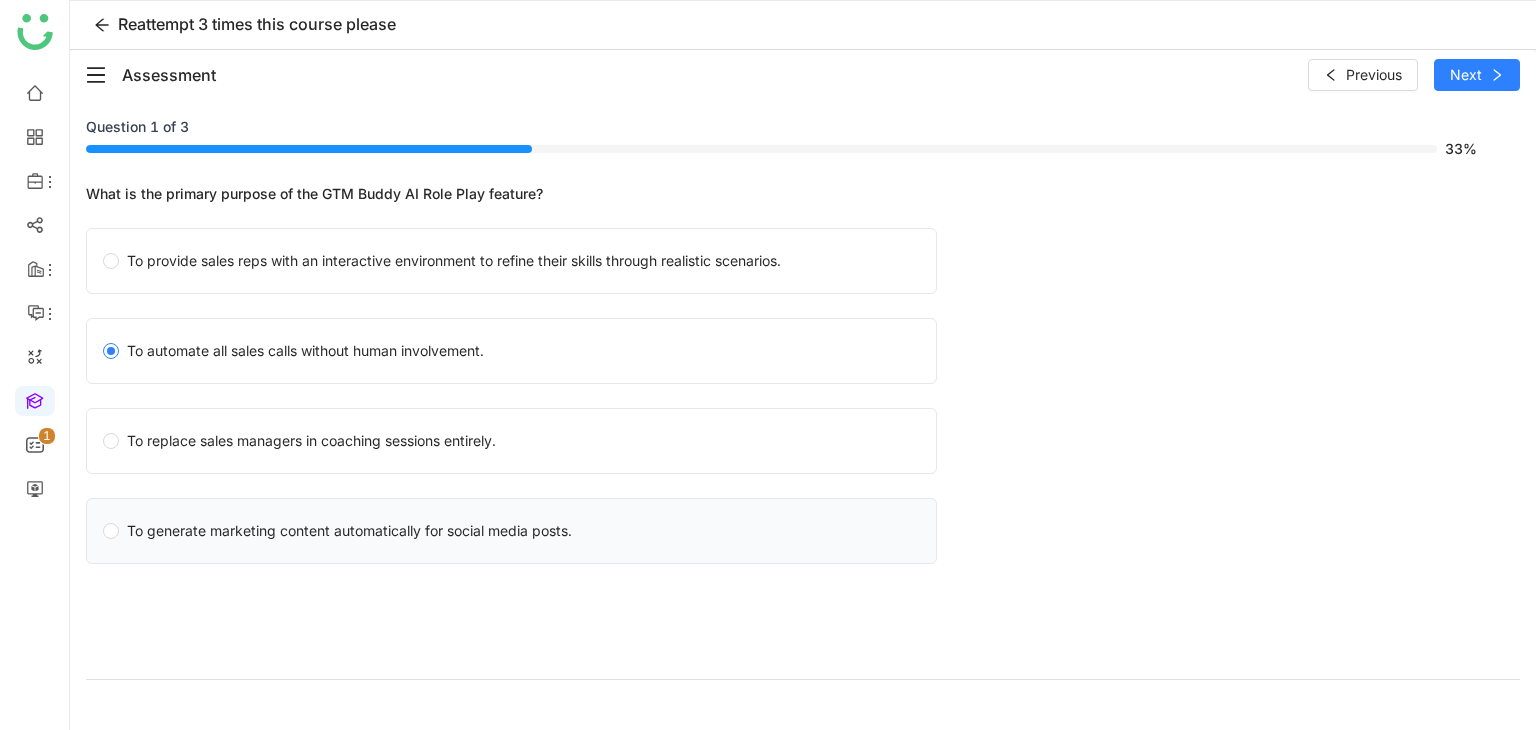click on "To generate marketing content automatically for social media posts." 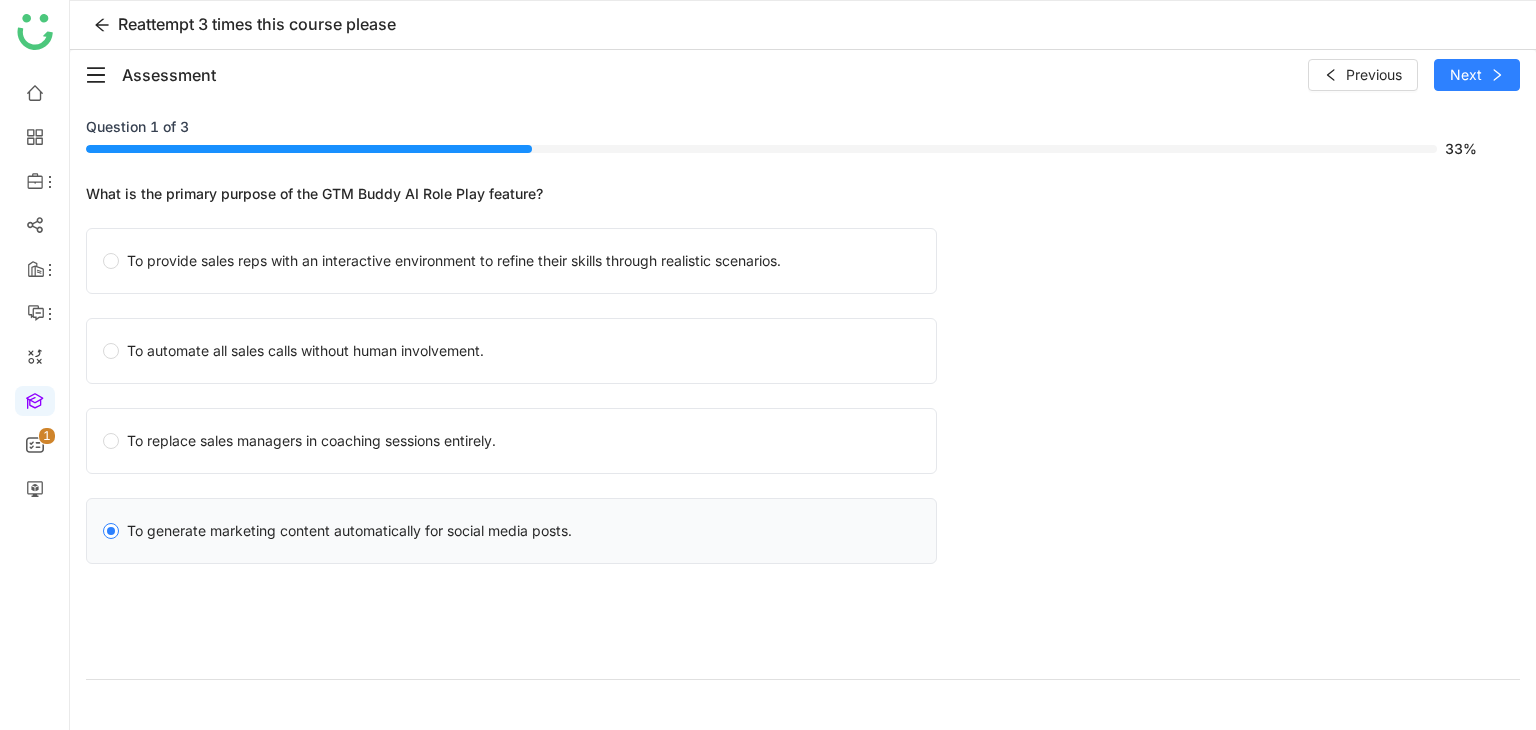 click on "To generate marketing content automatically for social media posts." 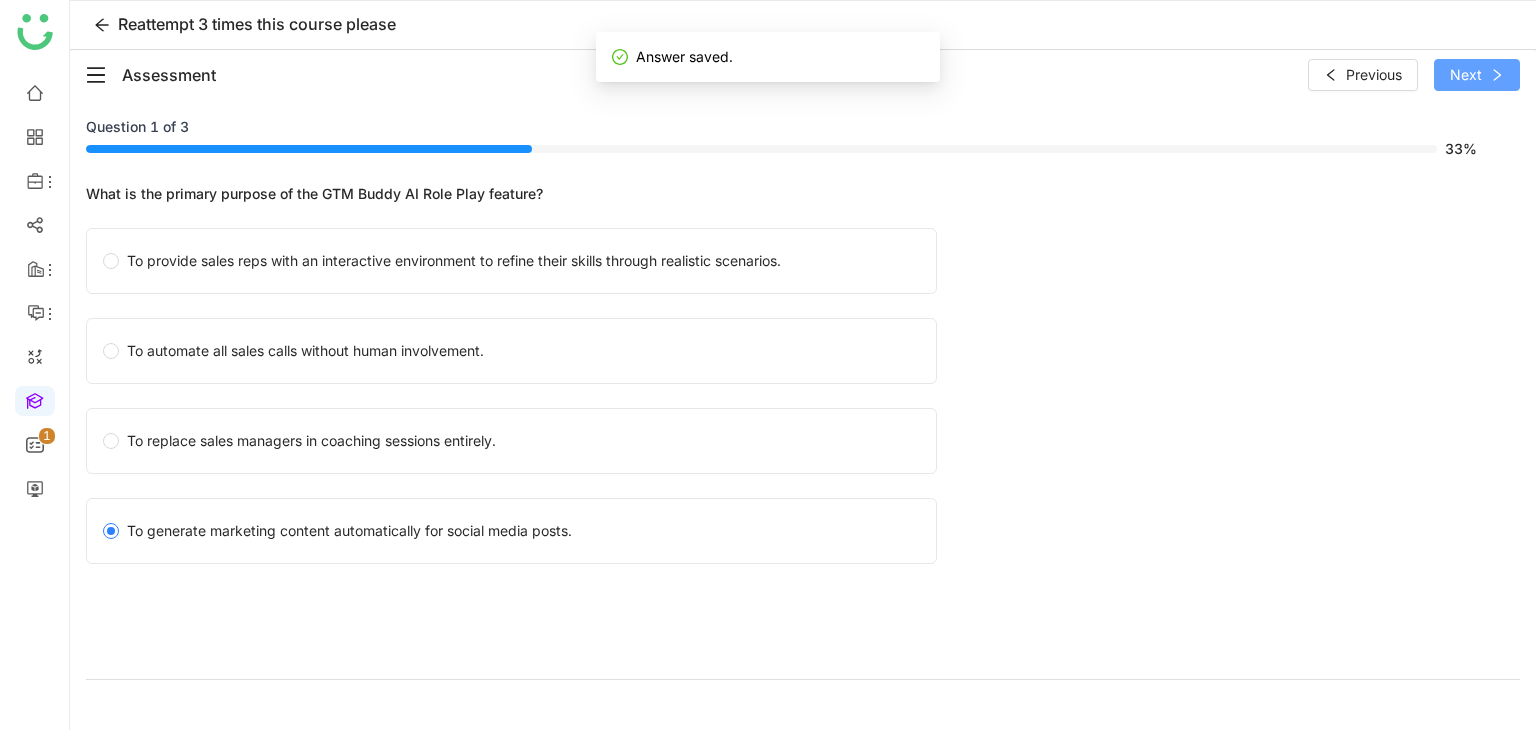 click on "Next" at bounding box center (1477, 75) 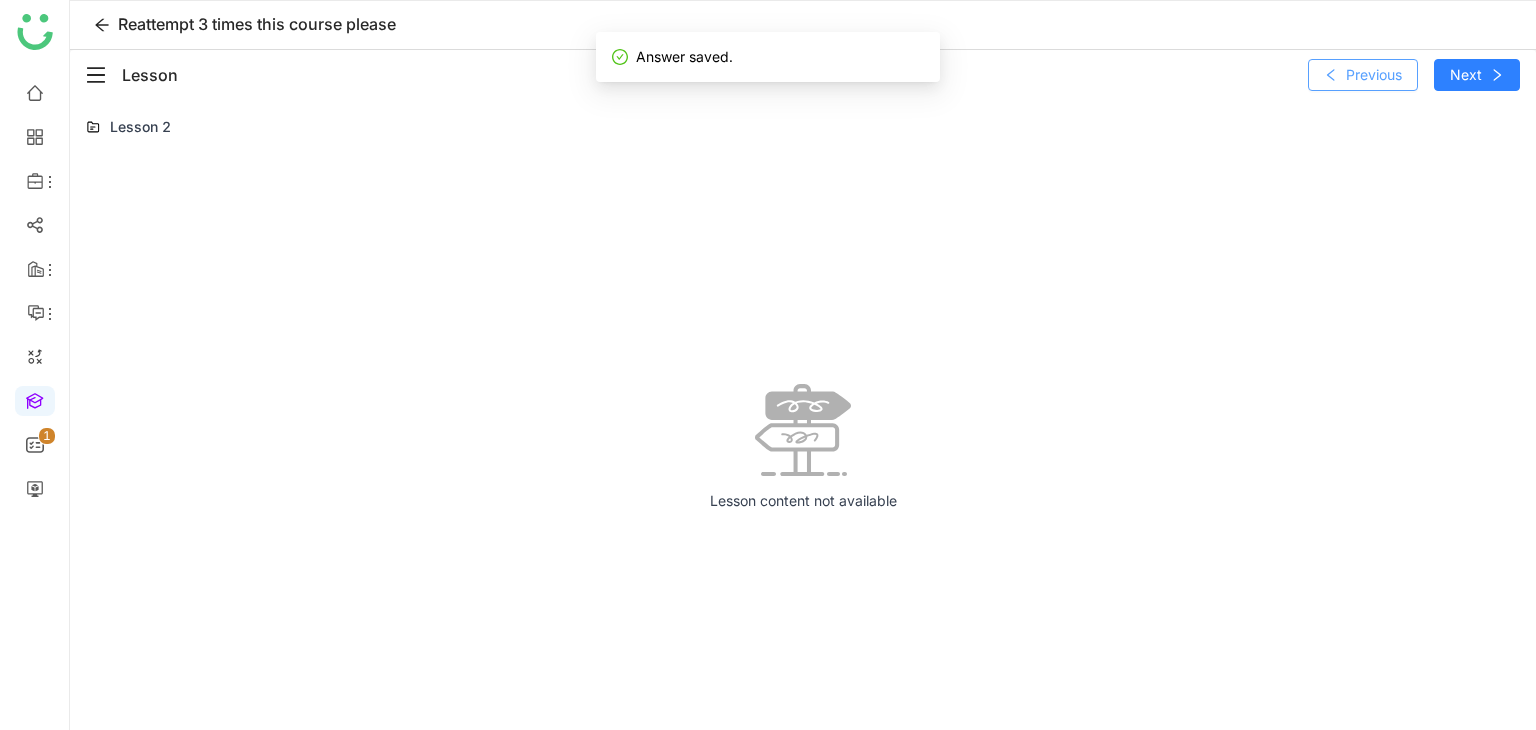 click on "Previous" 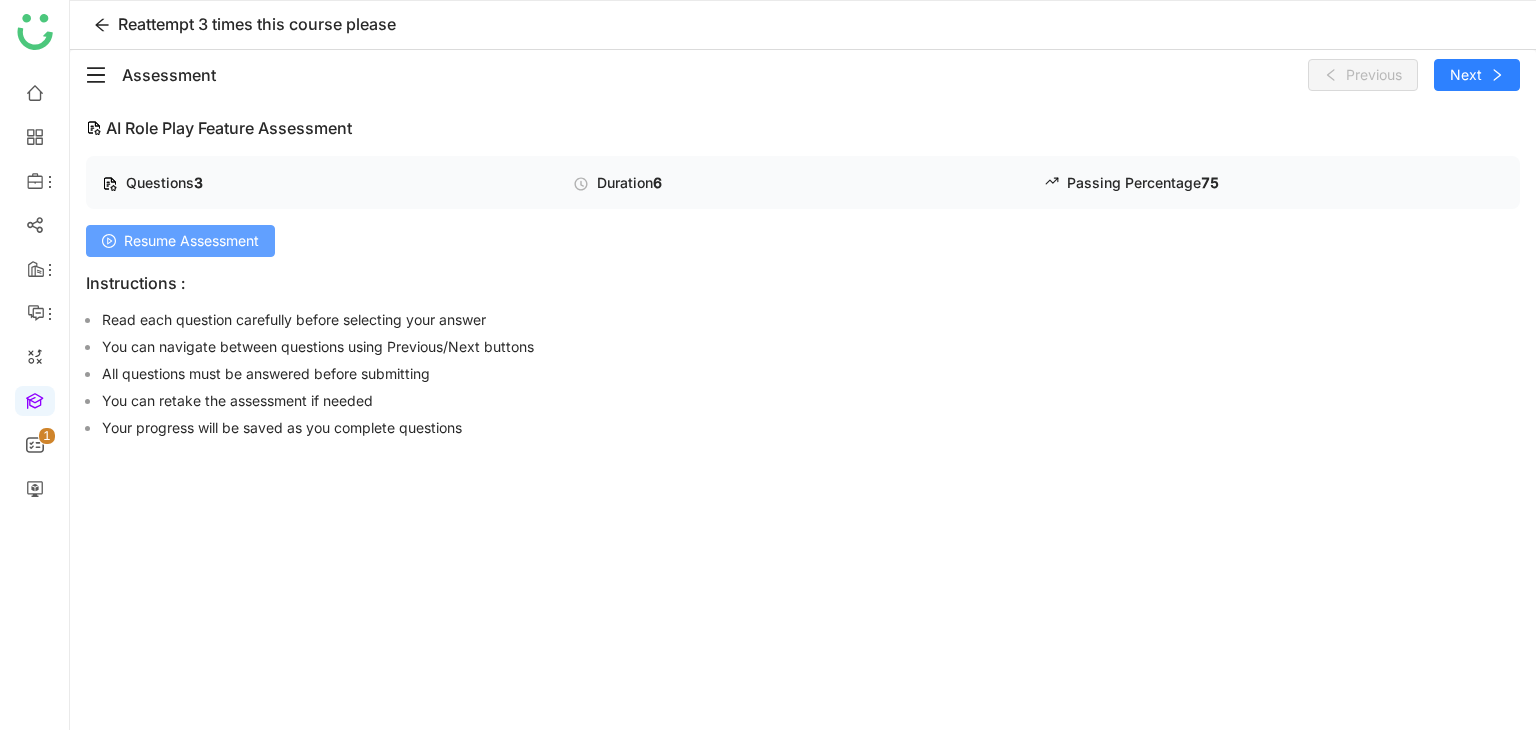 click on "Resume Assessment" 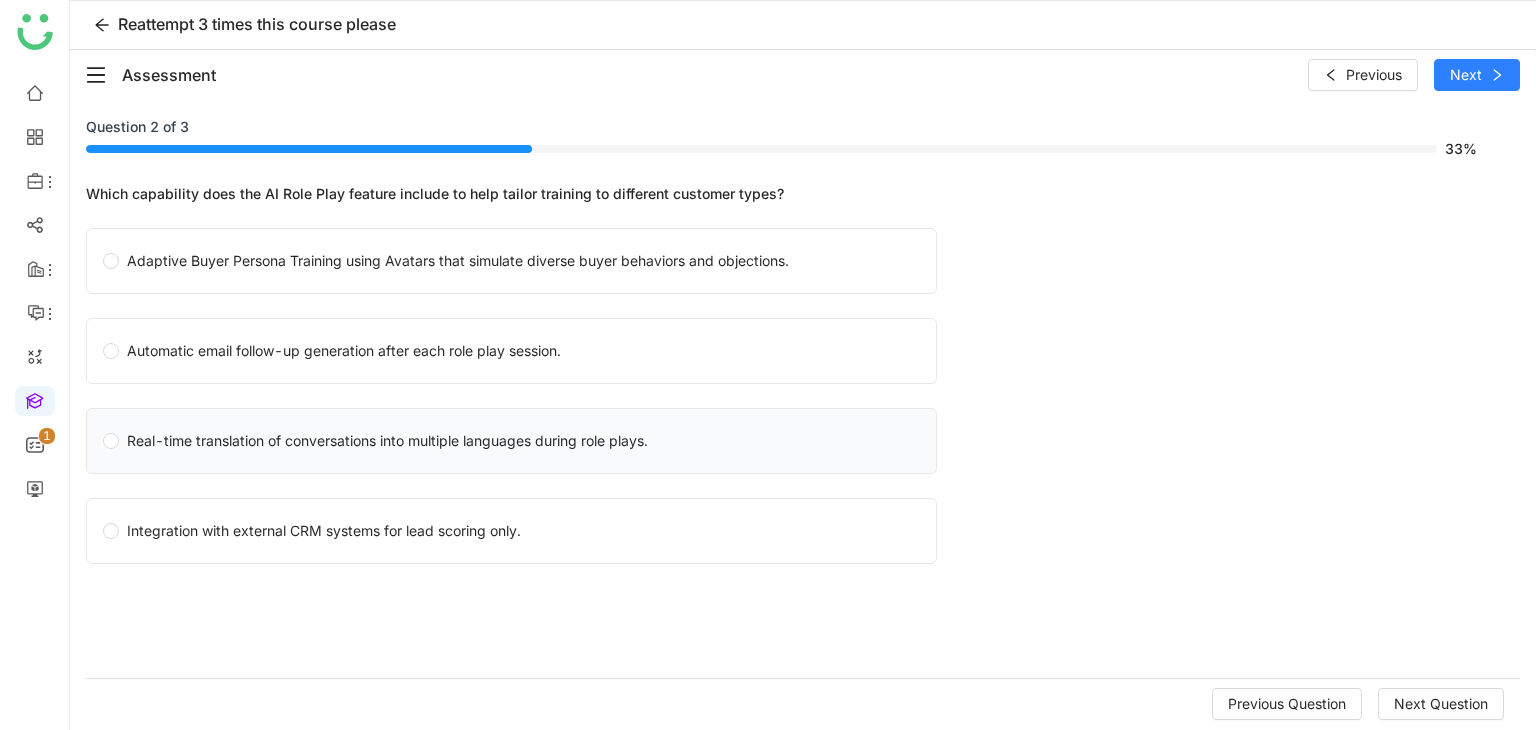 click on "Real-time translation of conversations into multiple languages during role plays." 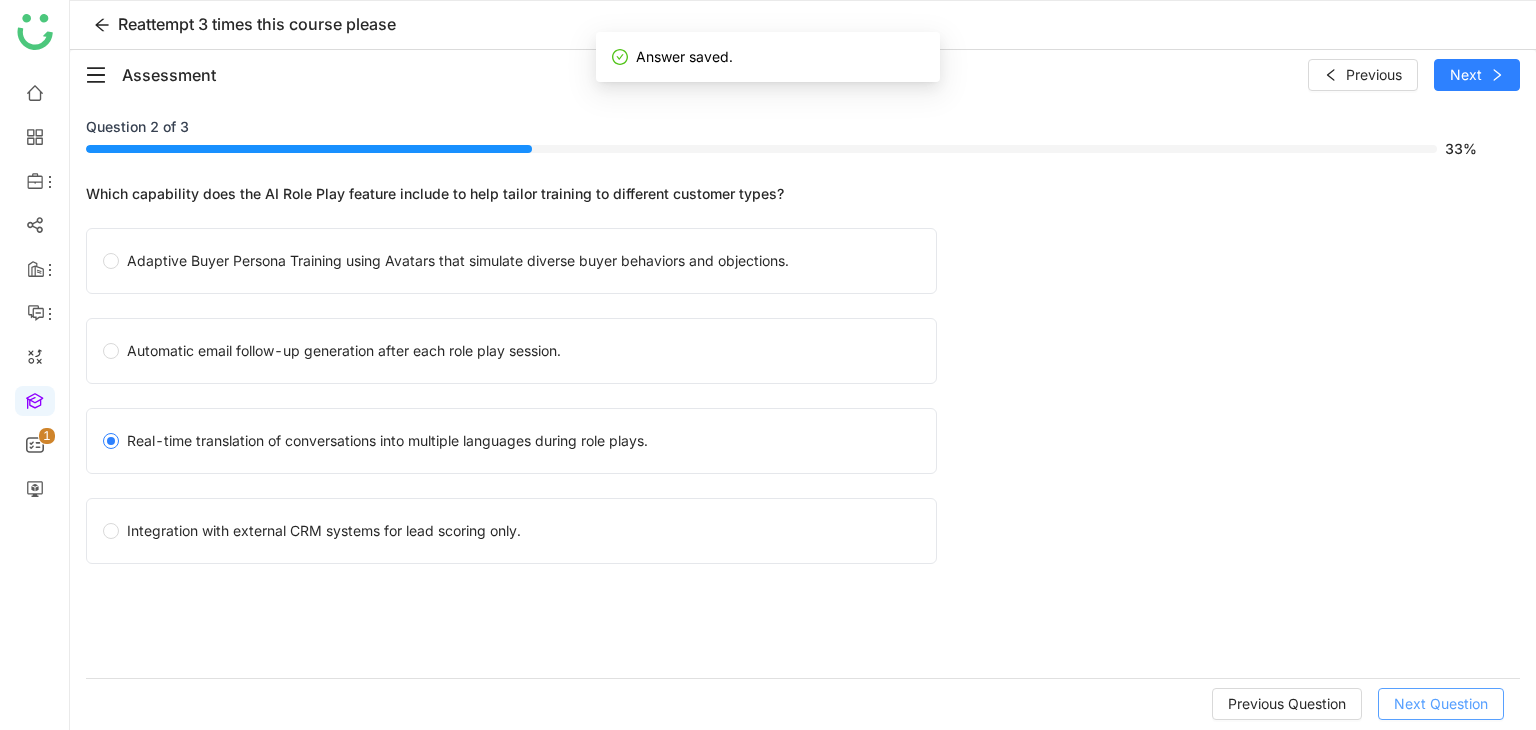 click on "Next Question" 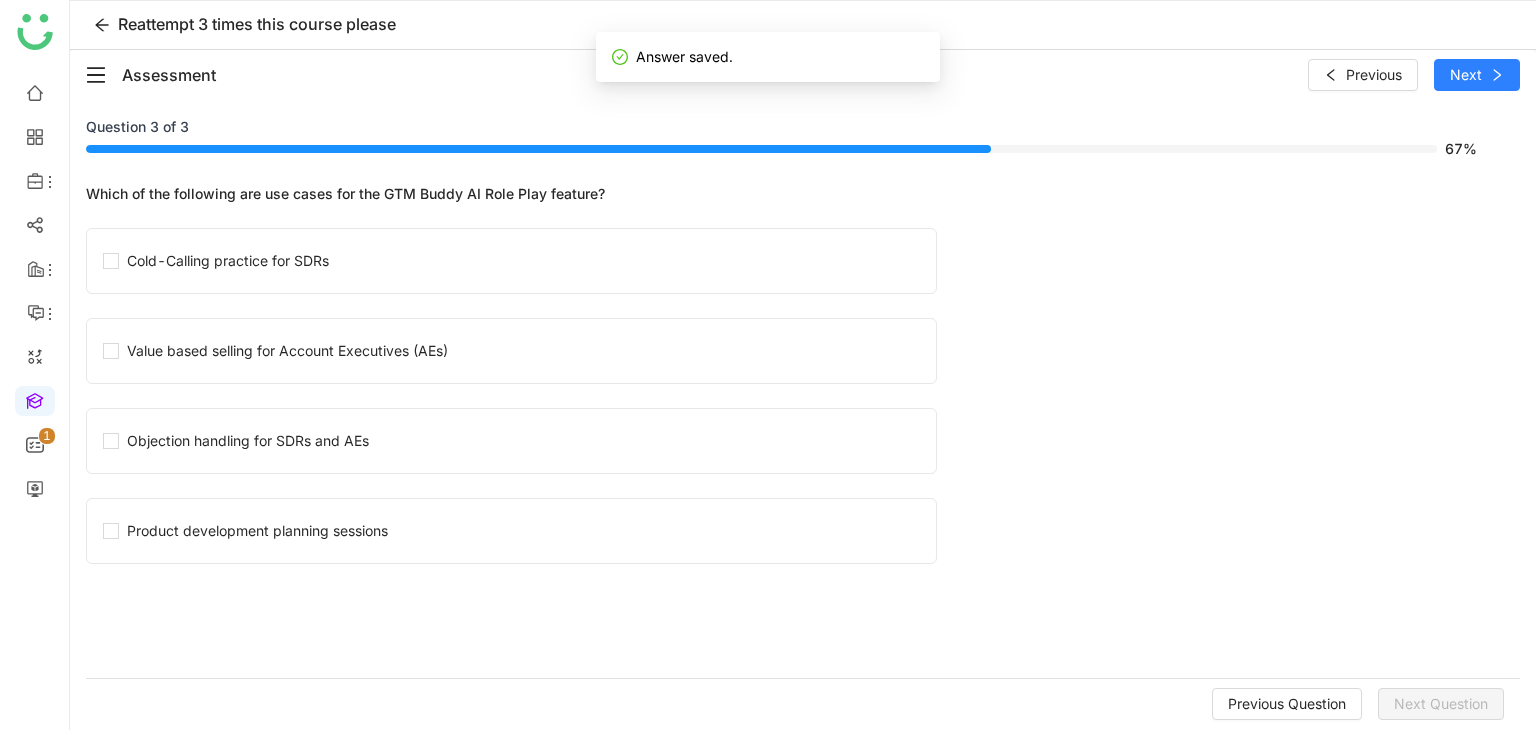 click on "Value based selling for Account Executives (AEs)" 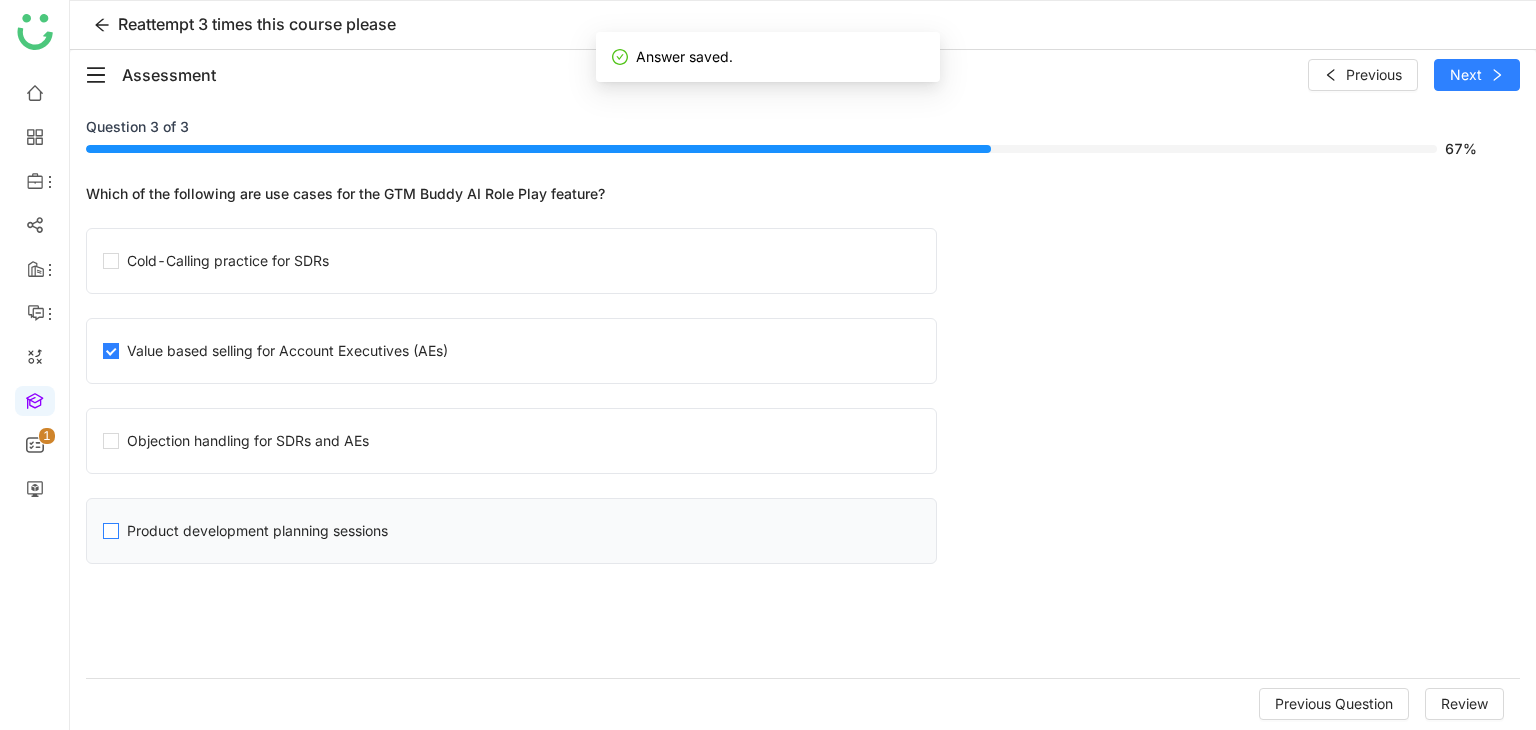 click on "Product development planning sessions" 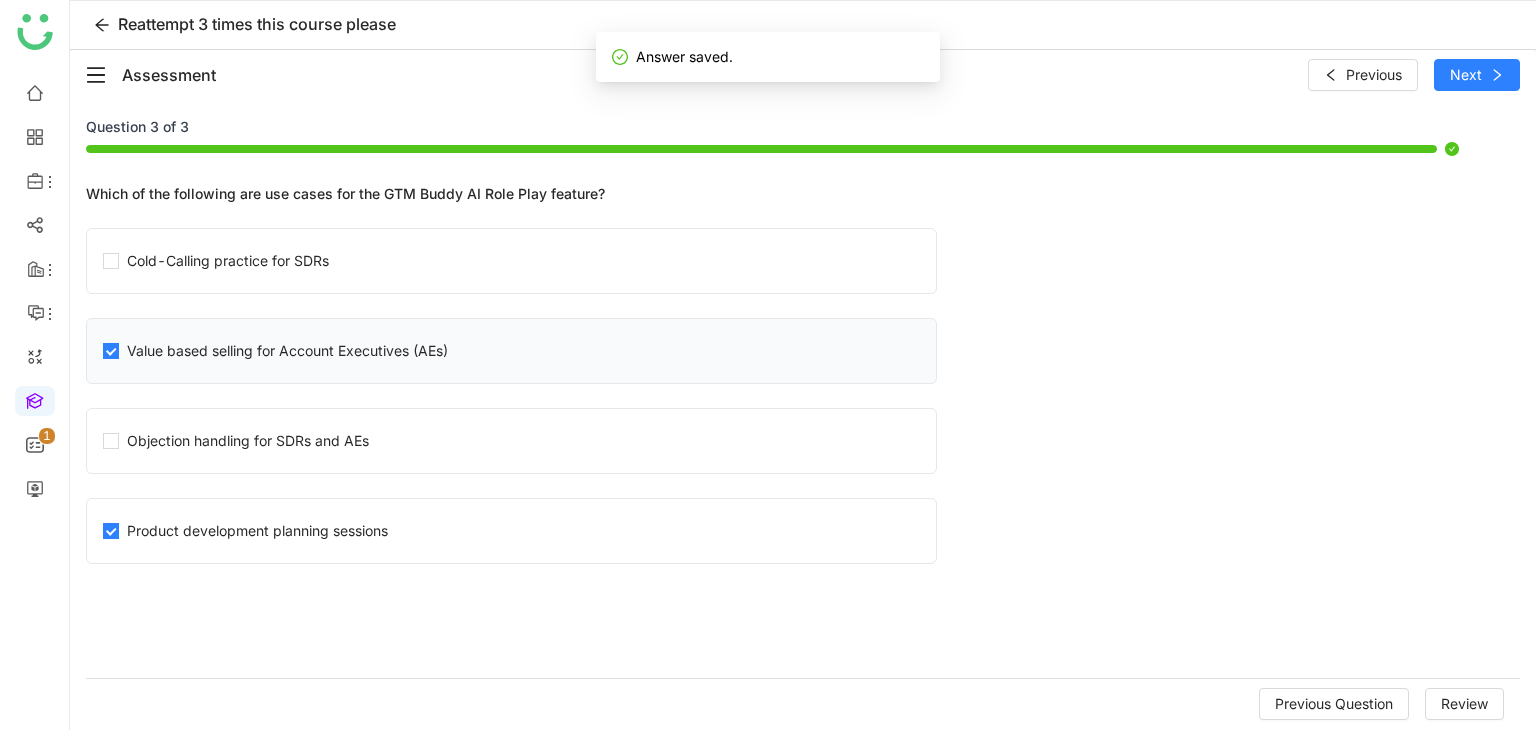click on "Value based selling for Account Executives (AEs)" 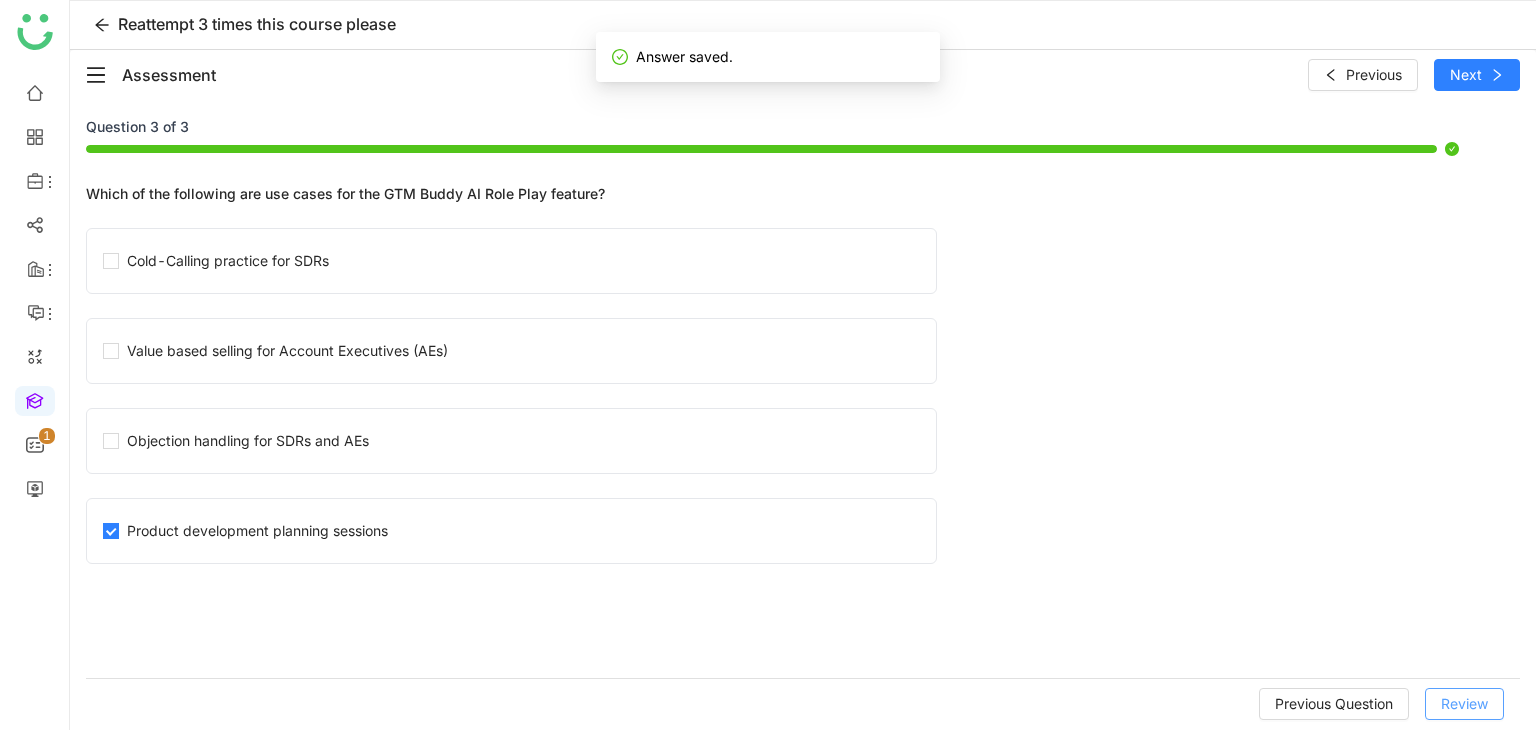 click on "Review" 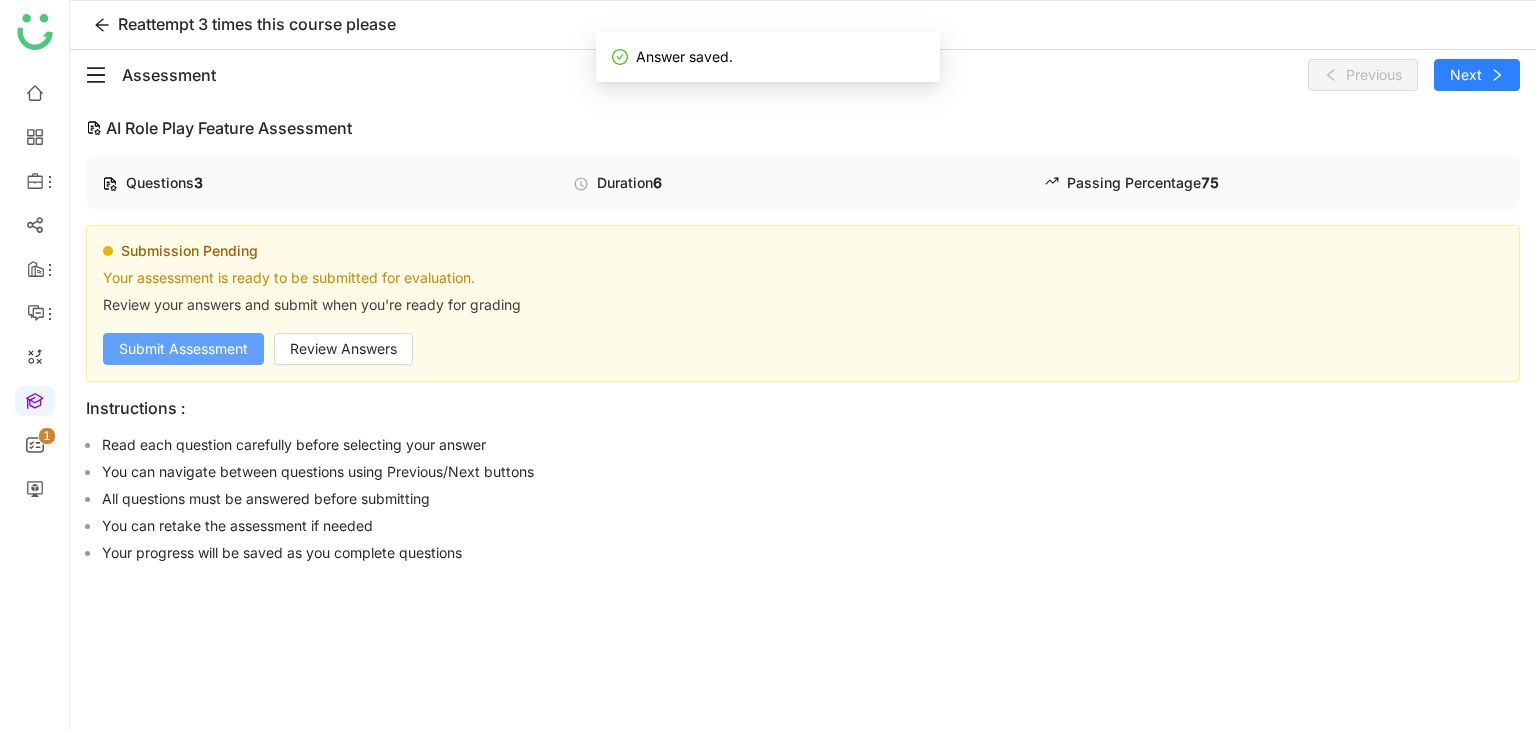 click on "Submit Assessment" 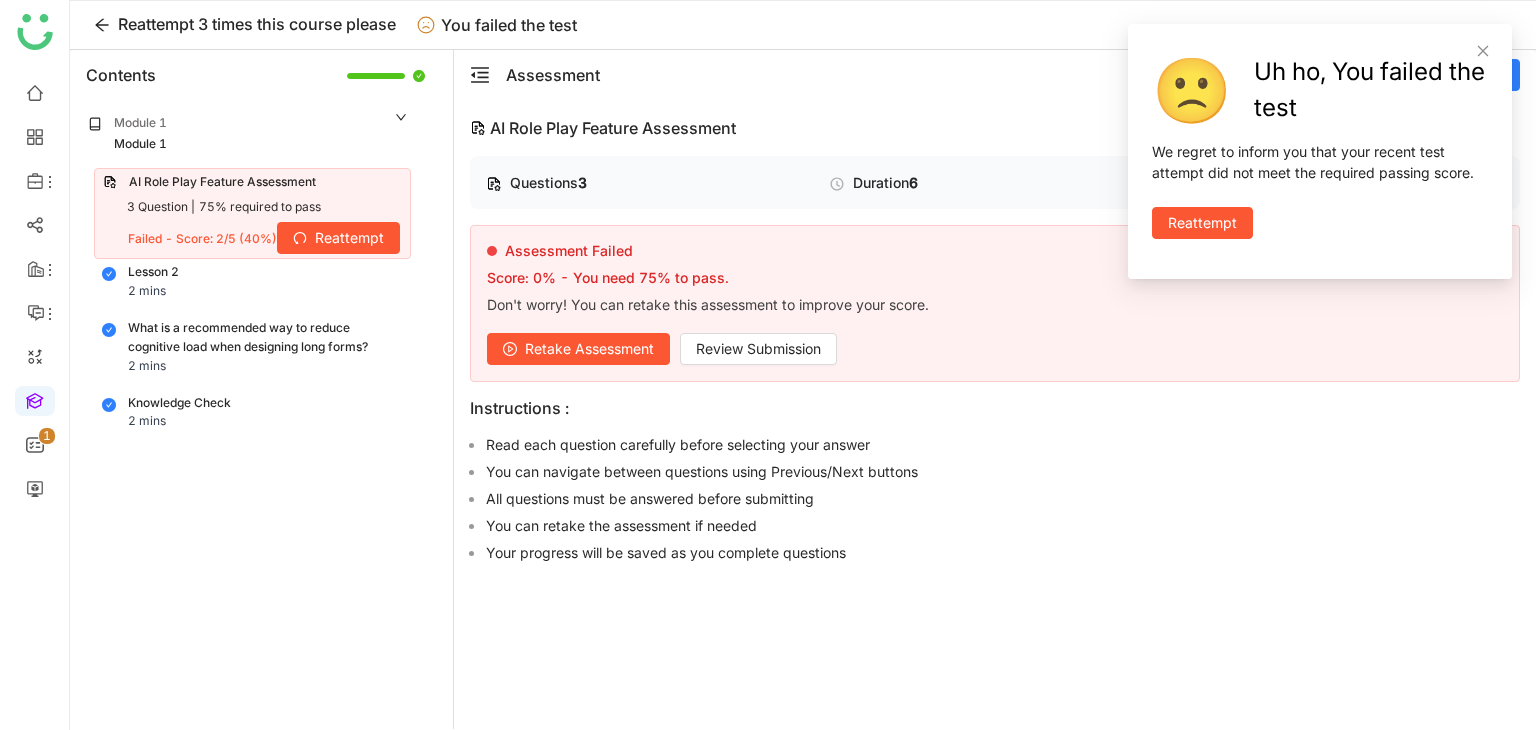 click on "Uh ho, You failed the test" at bounding box center [1371, 90] 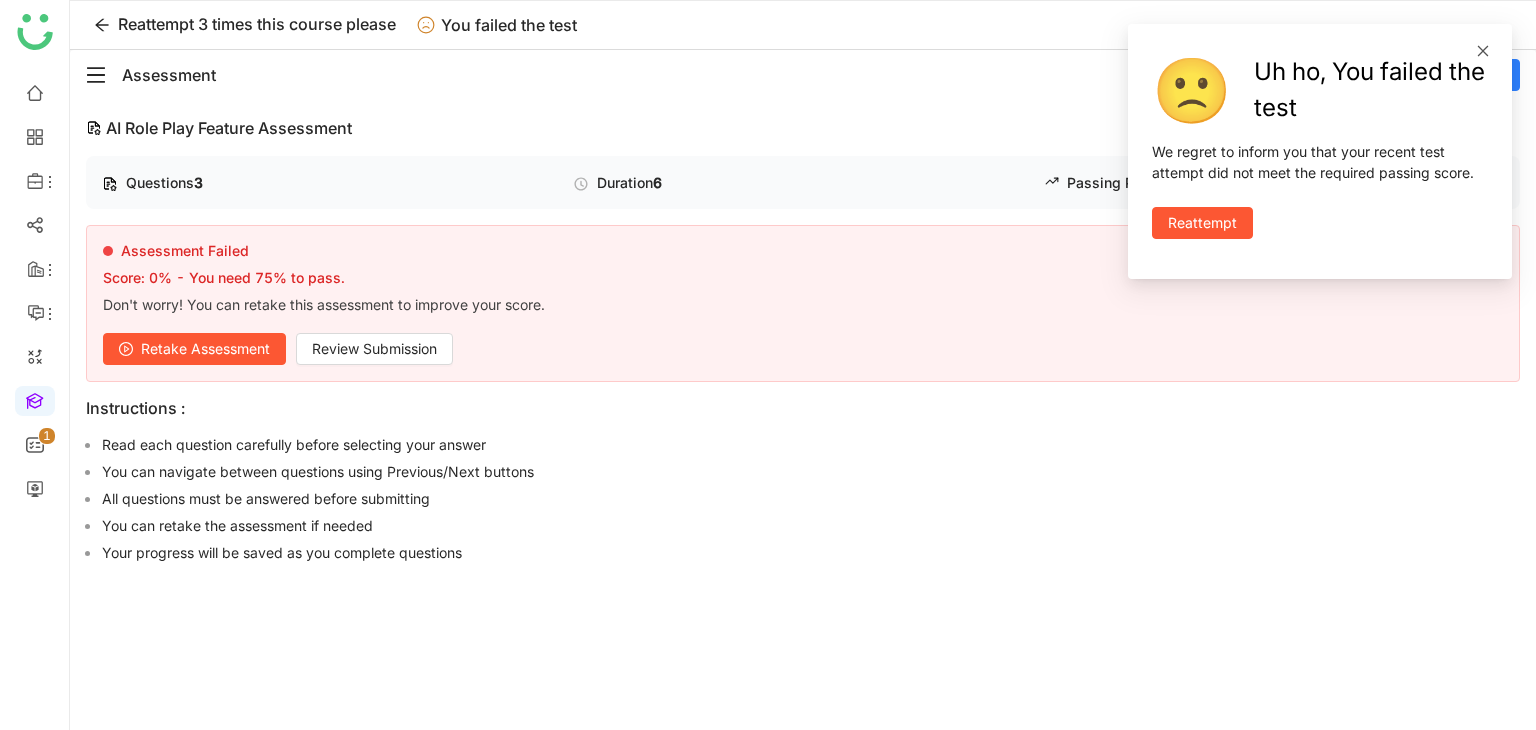 click 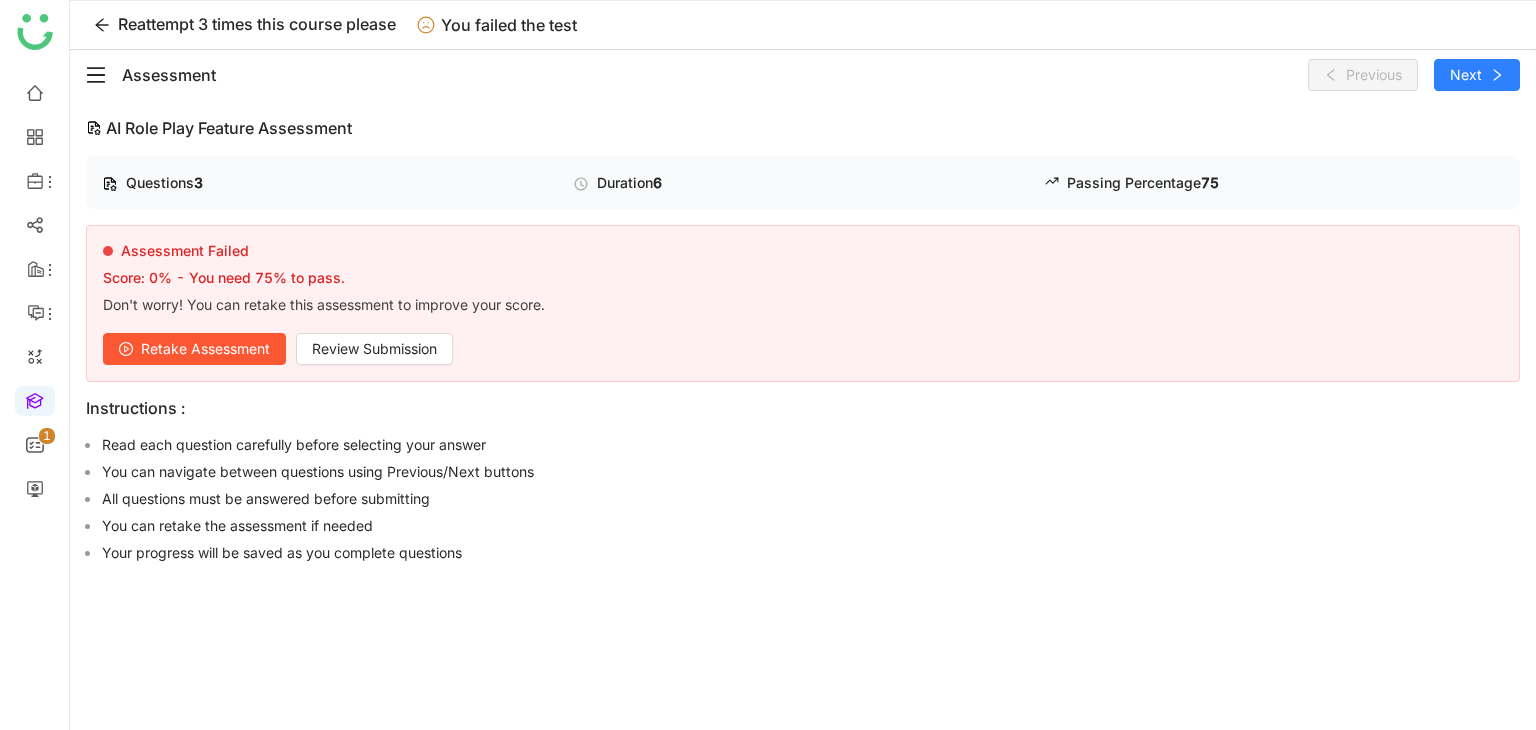 click on "Retake Assessment" 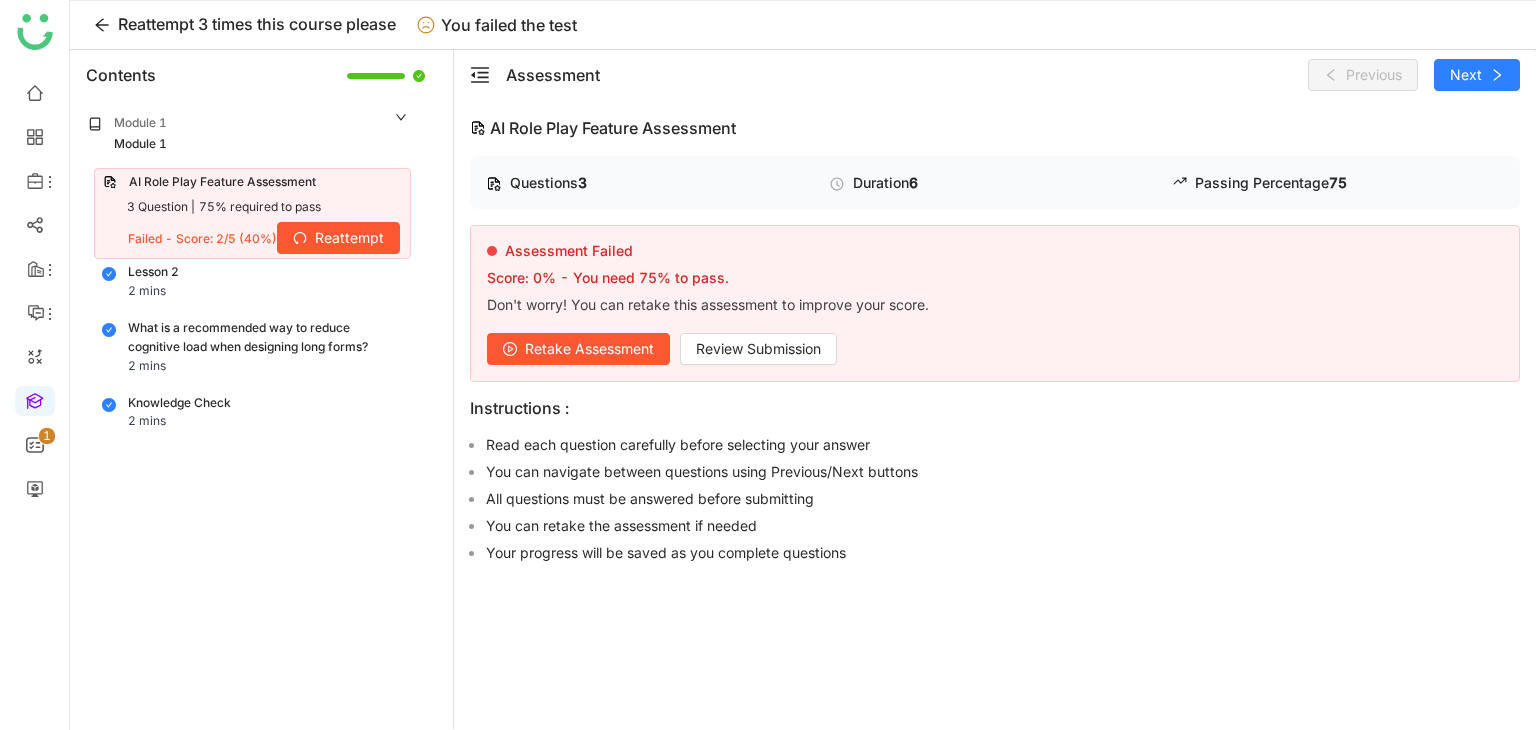 click on "Retake Assessment" 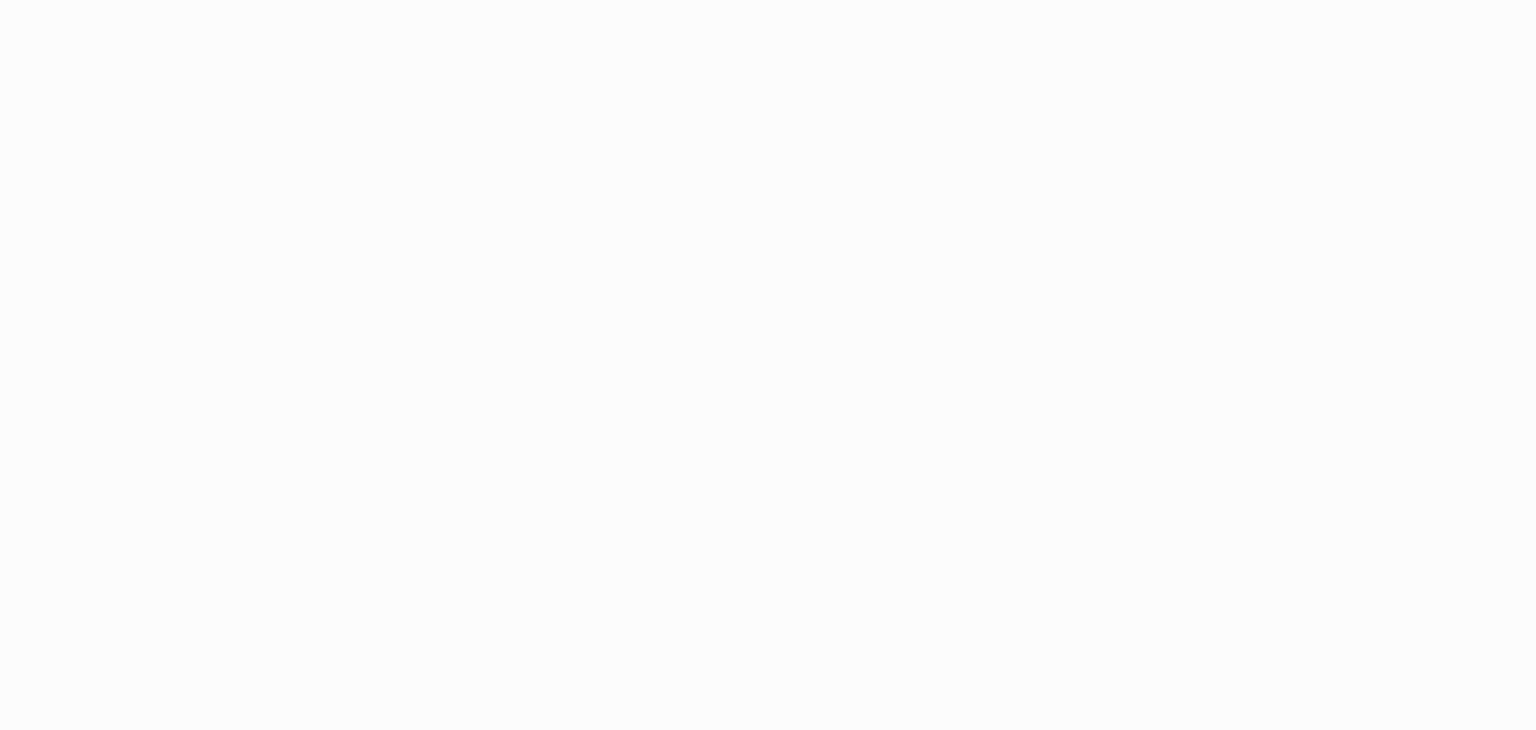 scroll, scrollTop: 0, scrollLeft: 0, axis: both 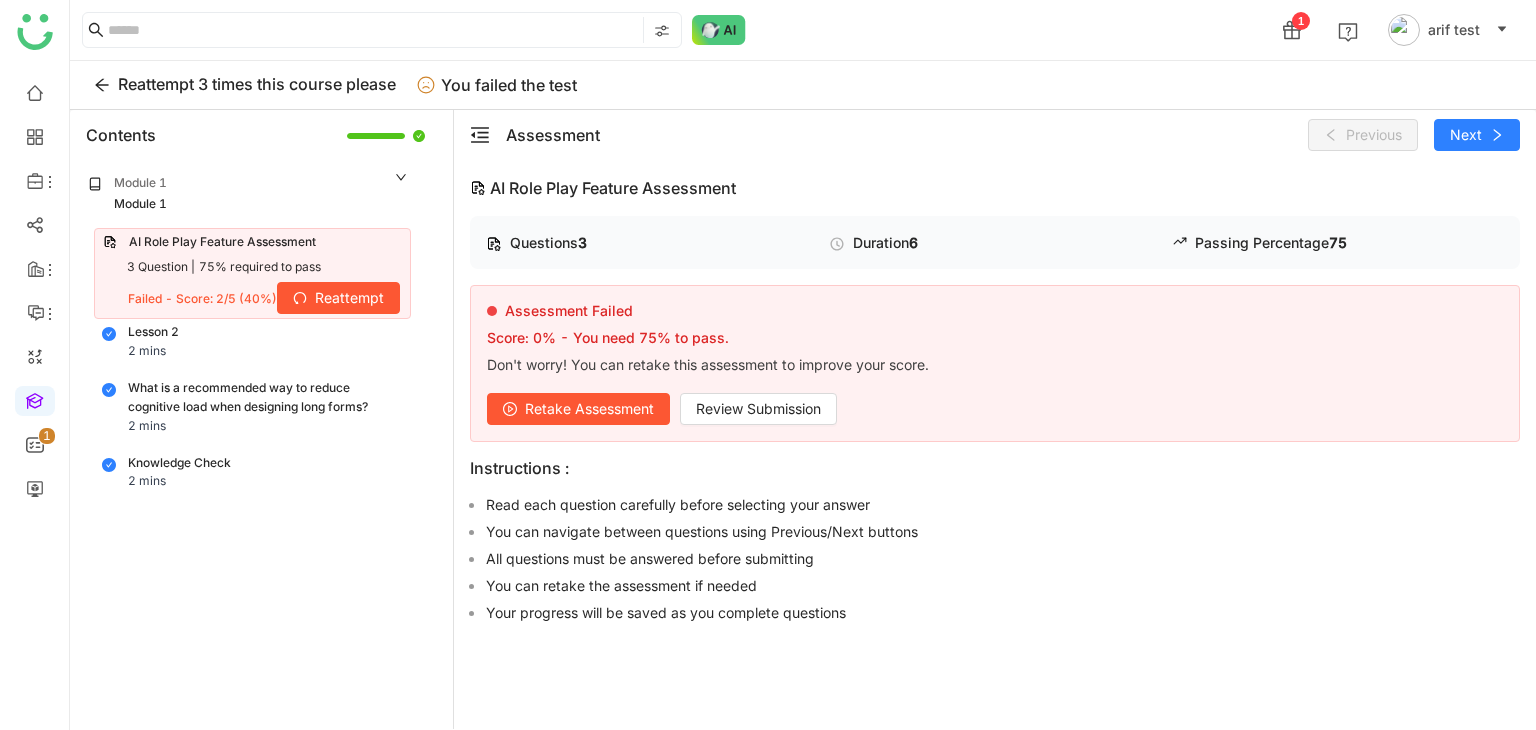 click on "Assessment" 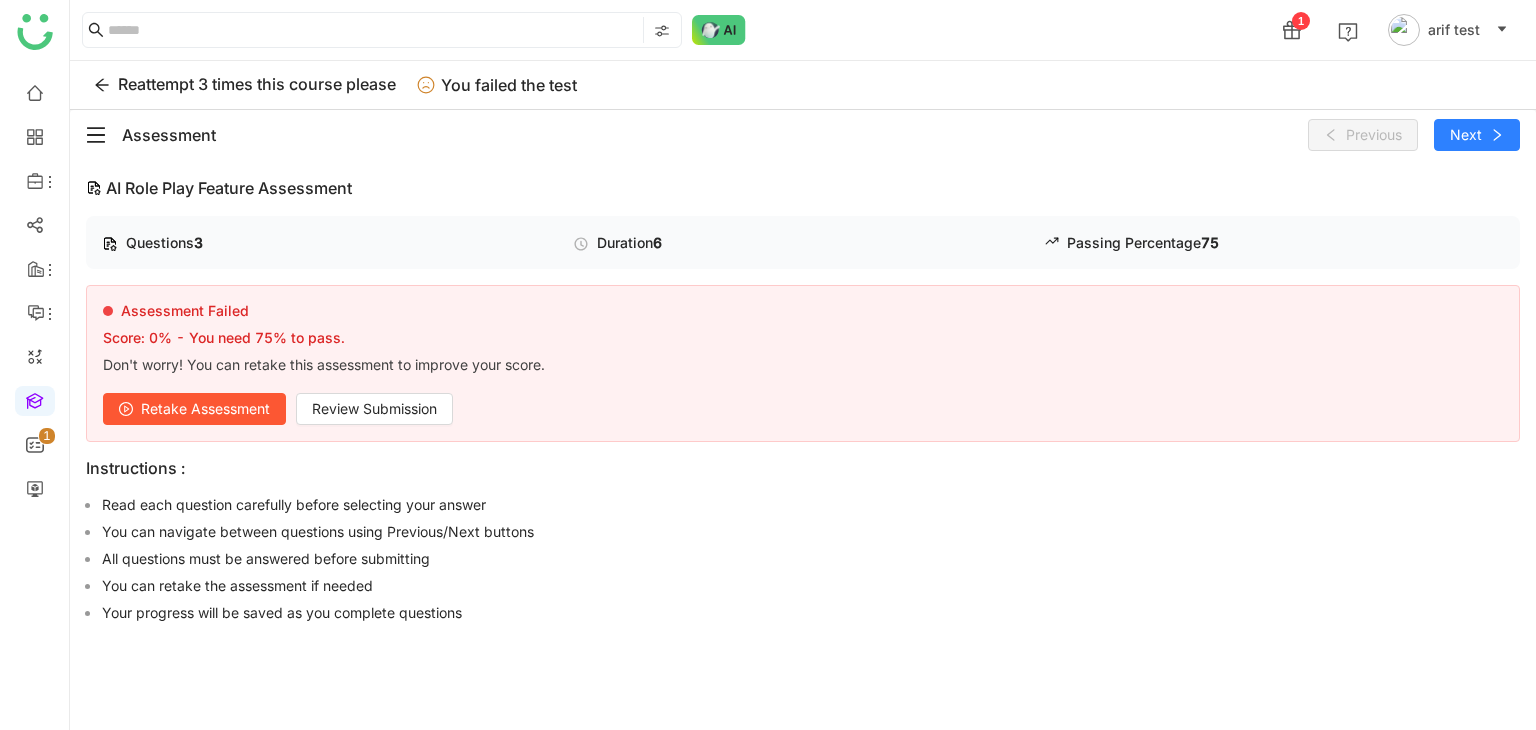 click on "Retake Assessment" 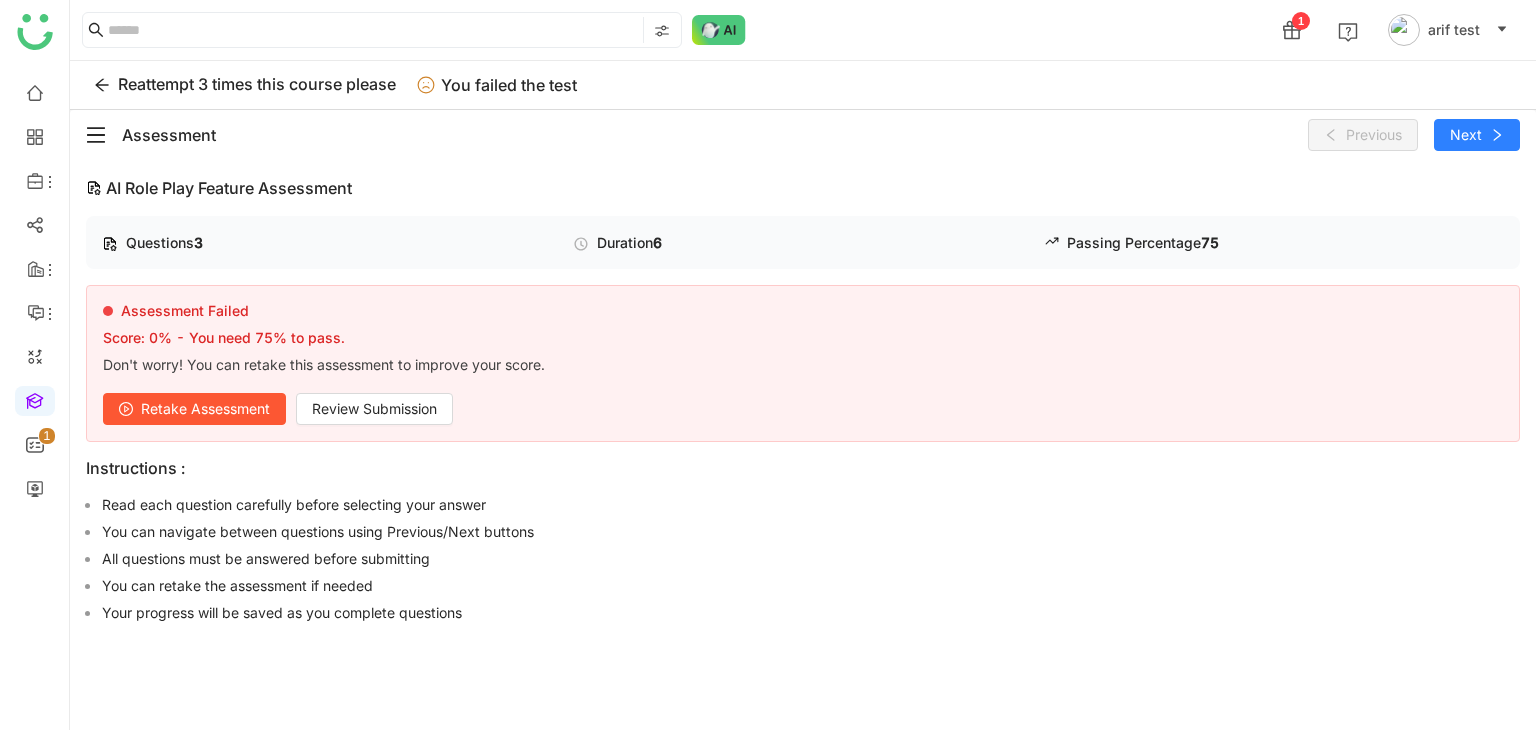 click 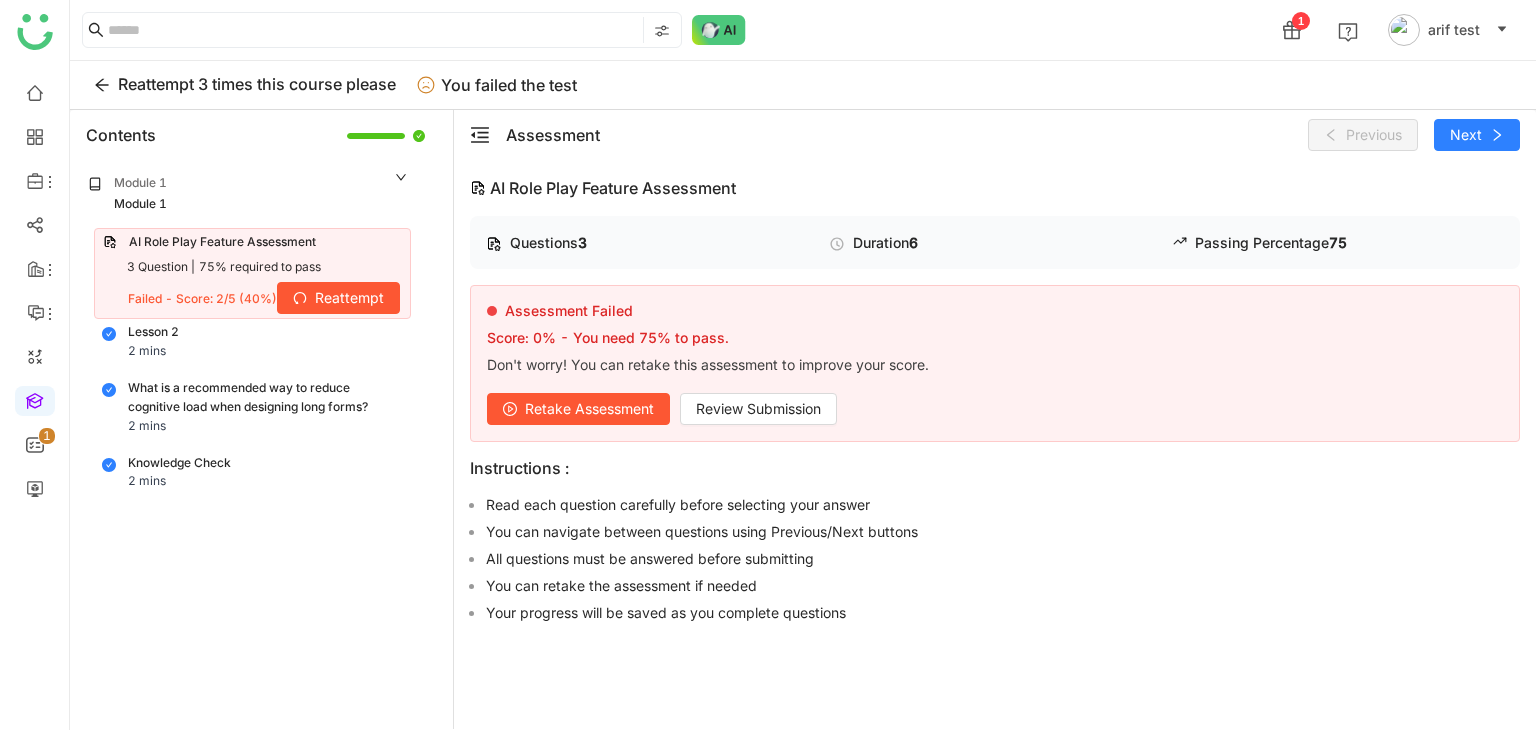 click on "Retake Assessment" 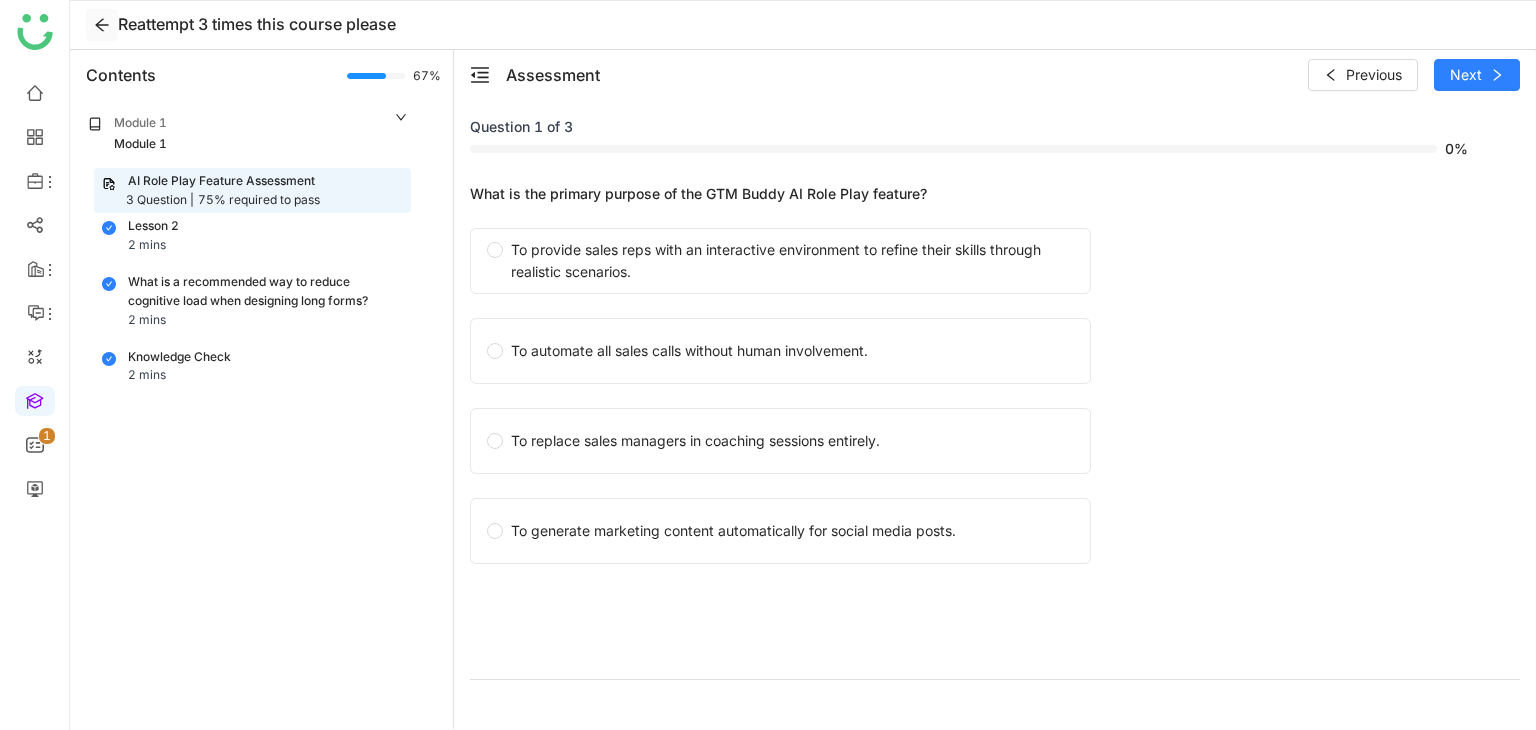 click 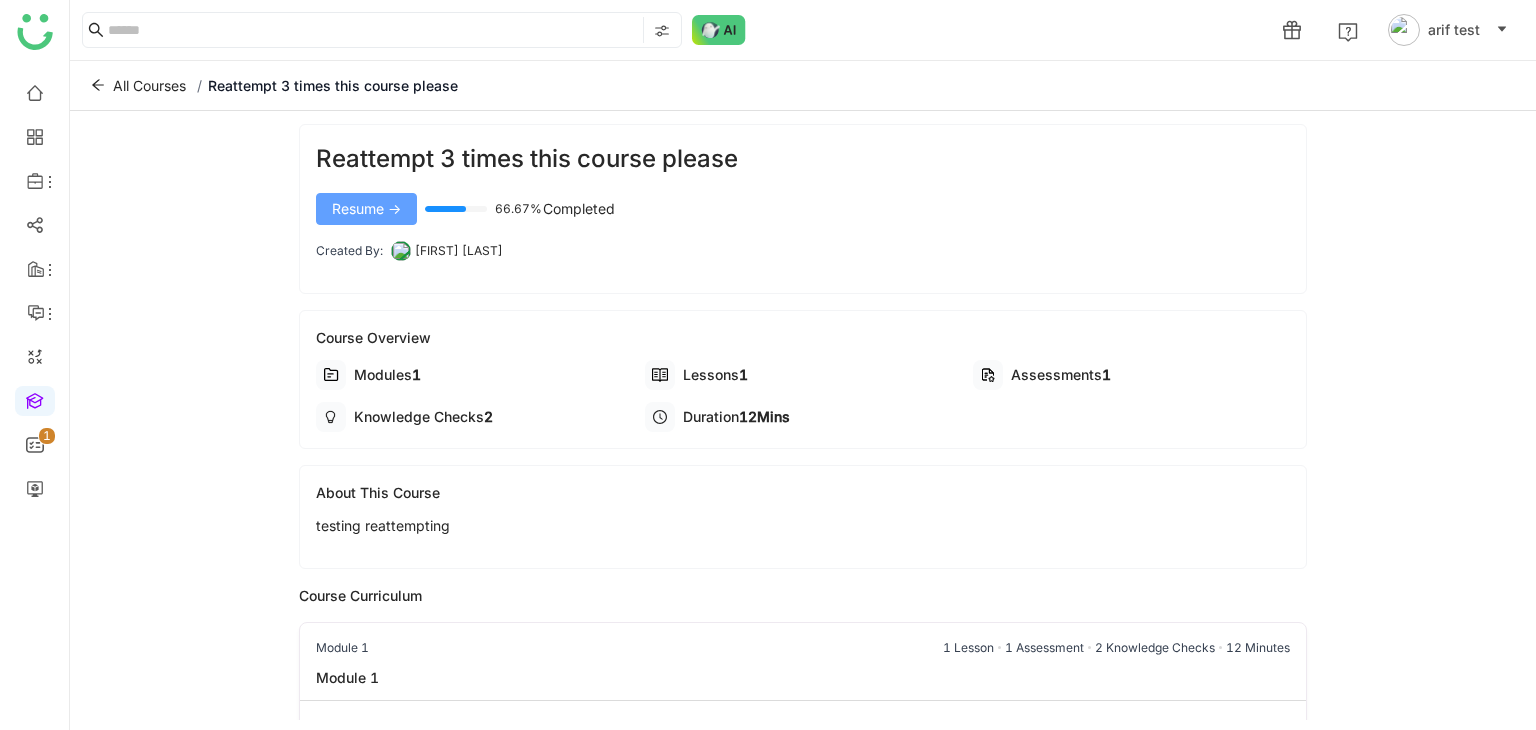 click on "Resume ->" 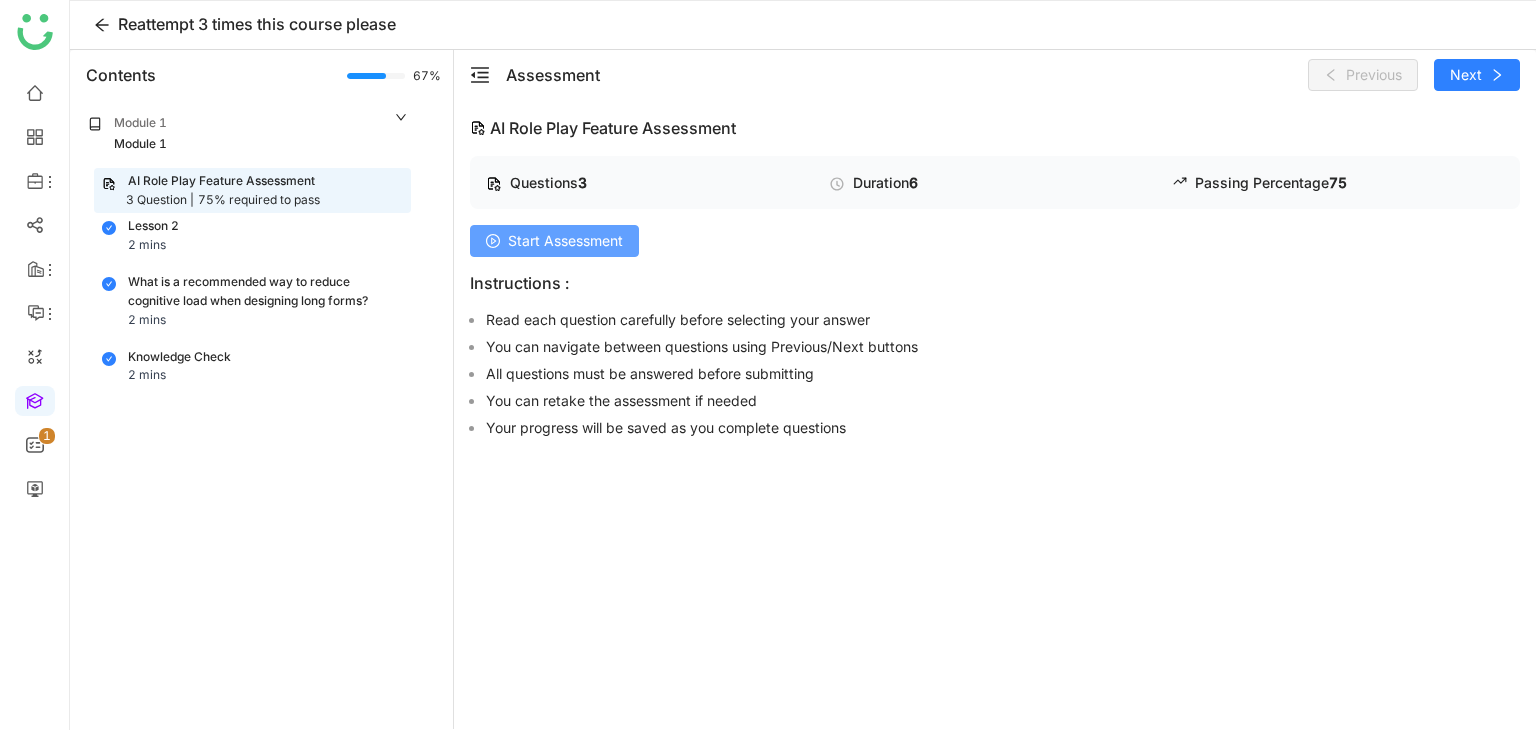click on "Start Assessment" 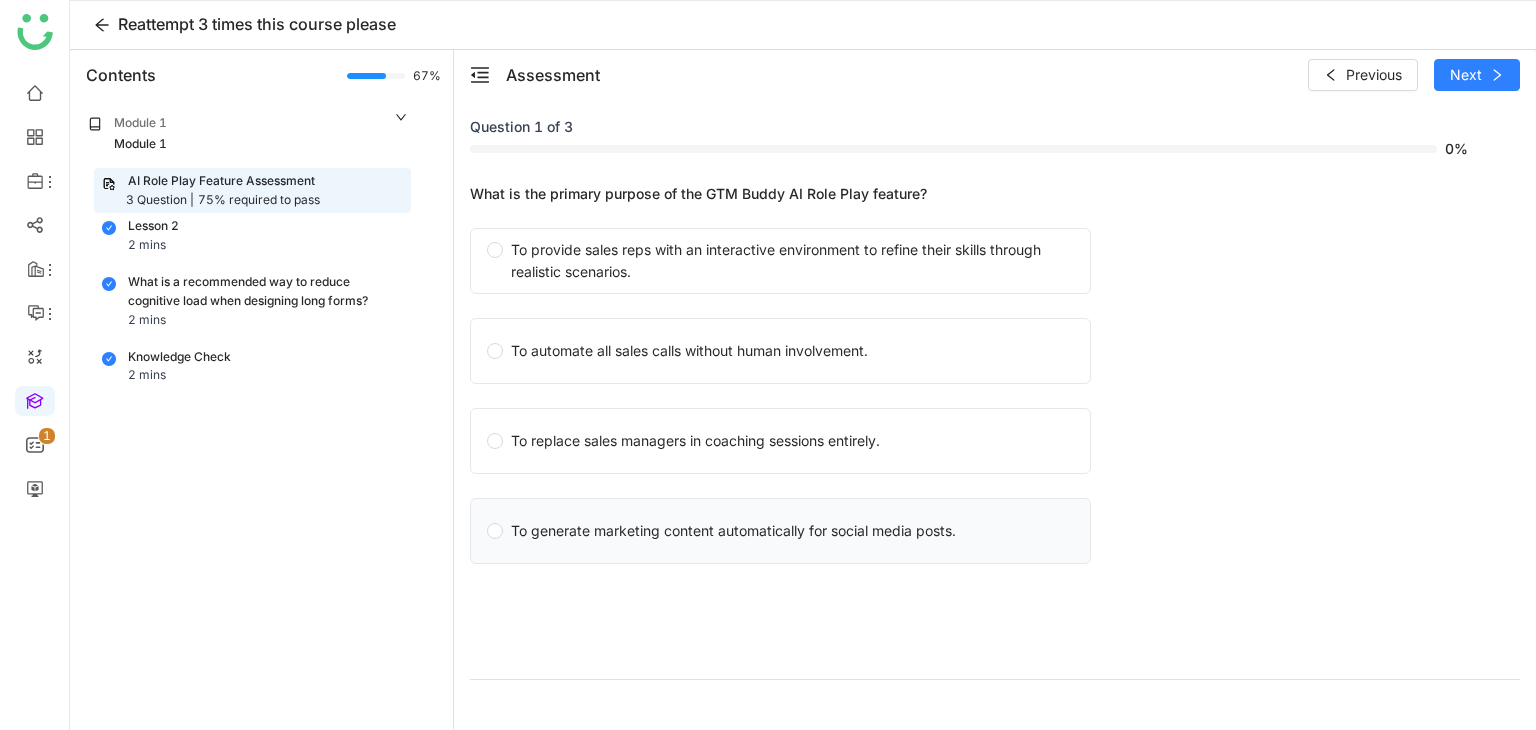 click on "To generate marketing content automatically for social media posts." 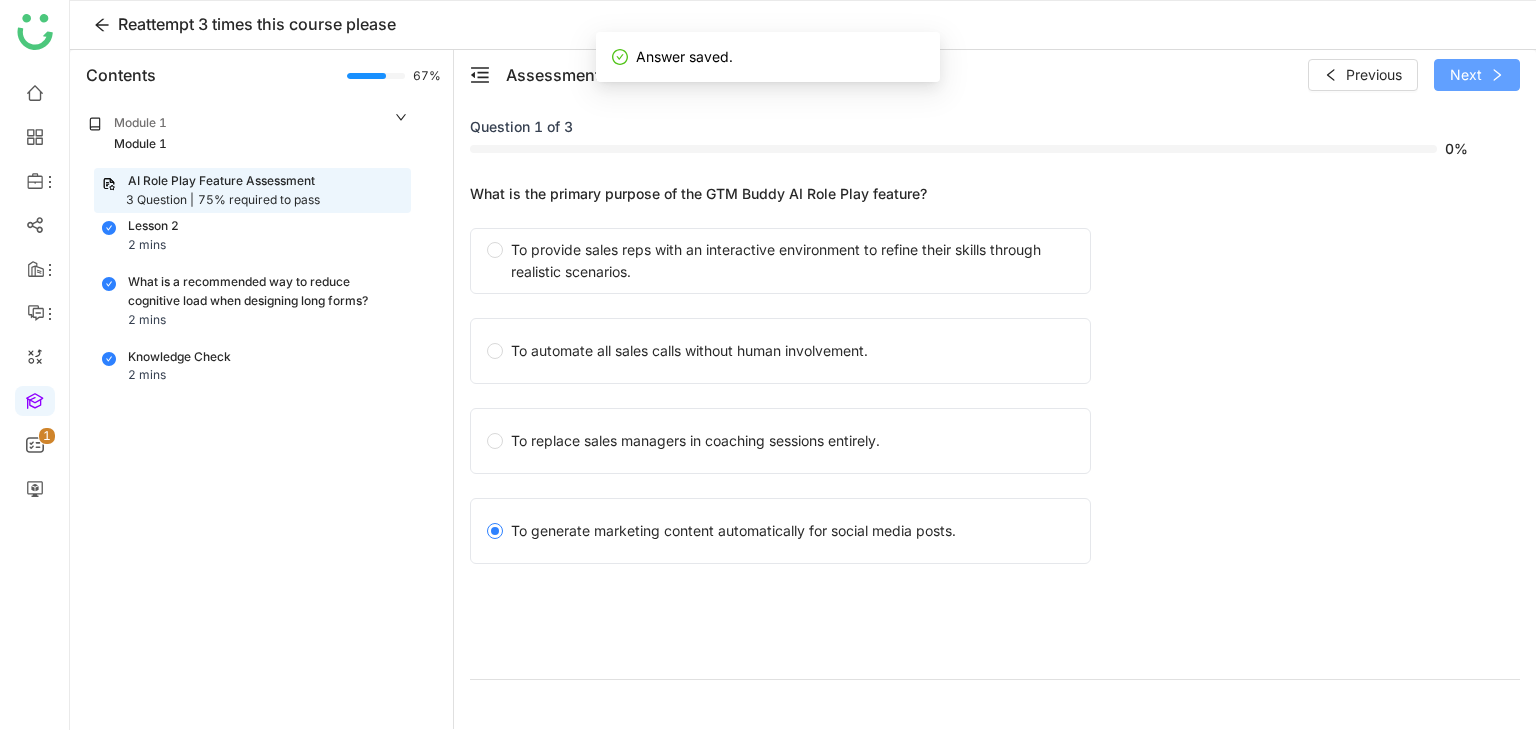 click on "Next" at bounding box center (1477, 75) 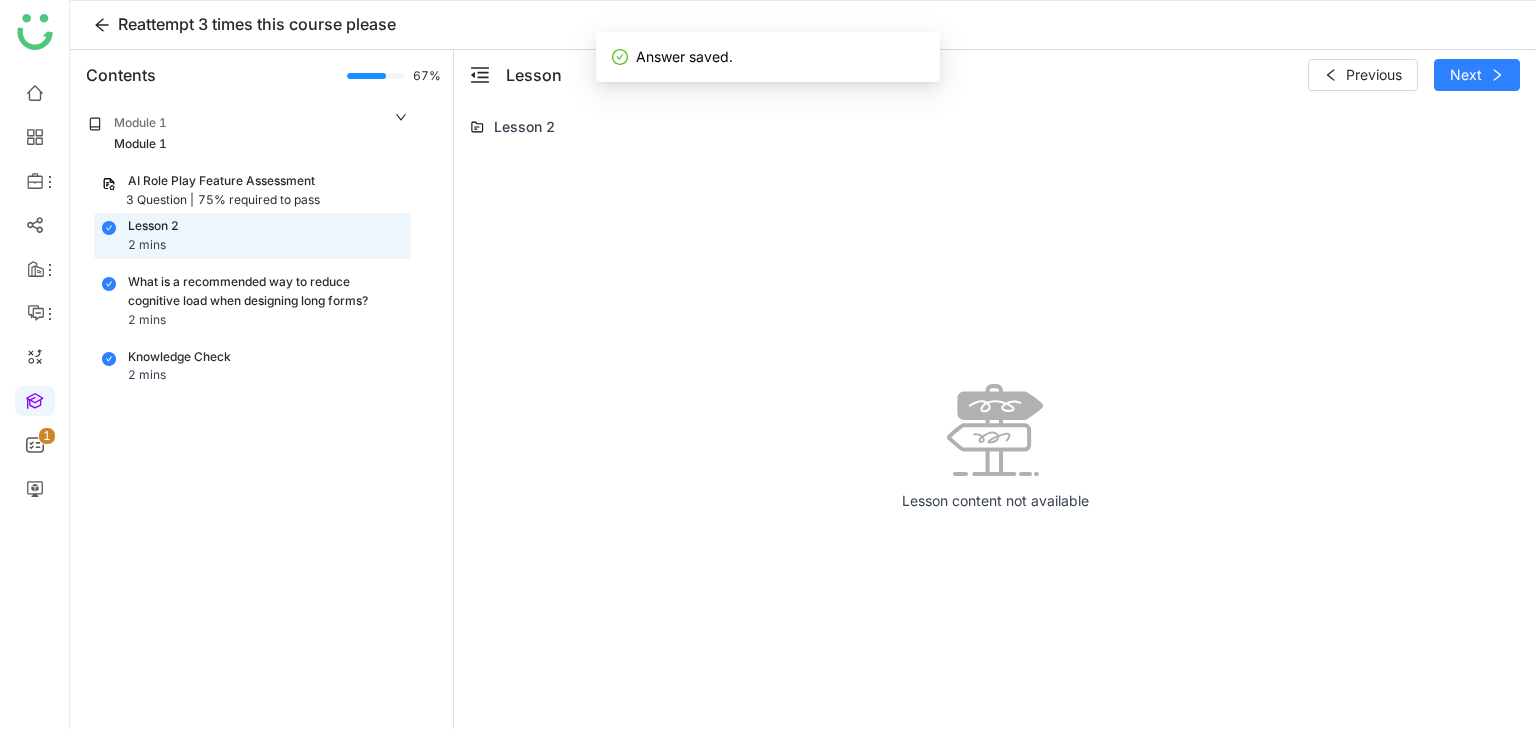 click on "75% required to pass" 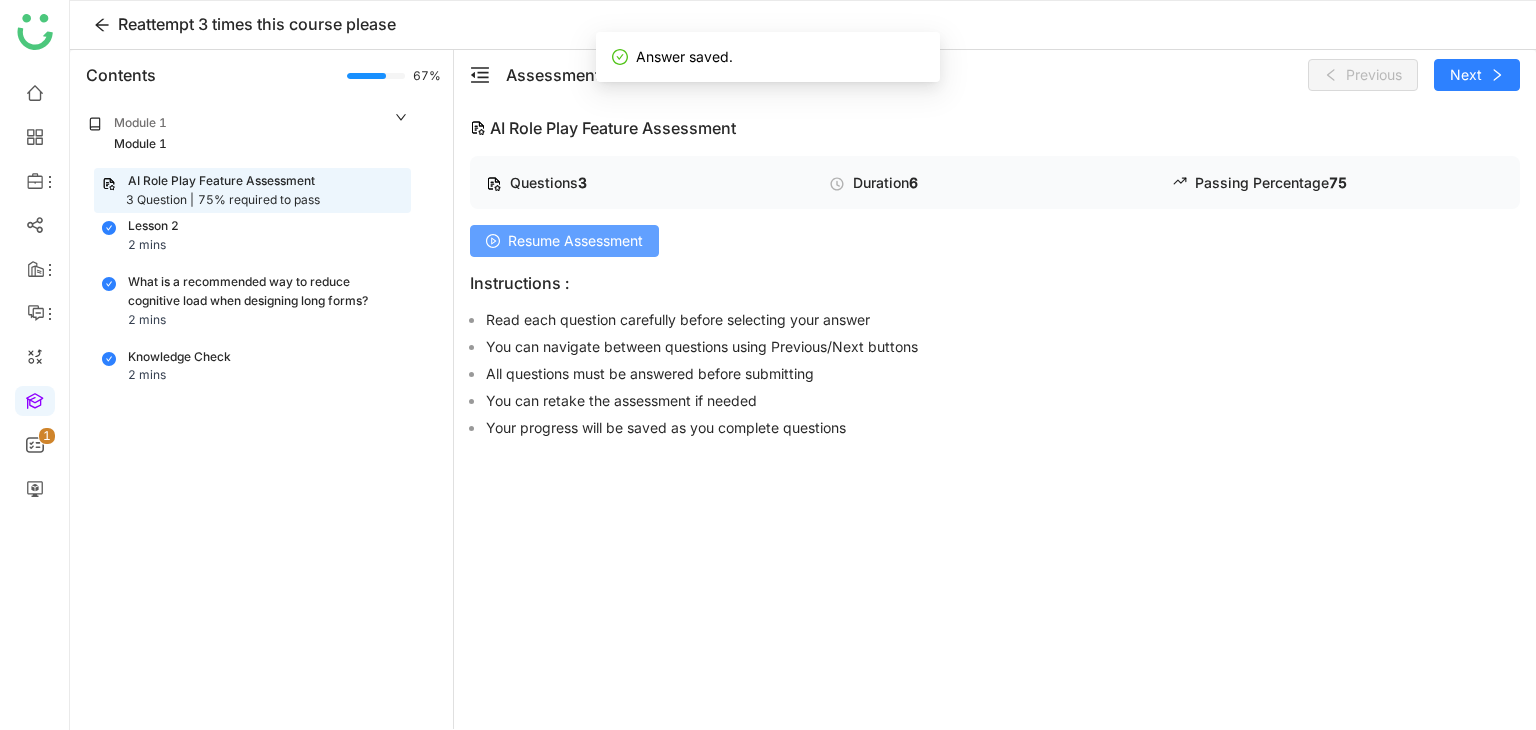 click on "Resume Assessment" 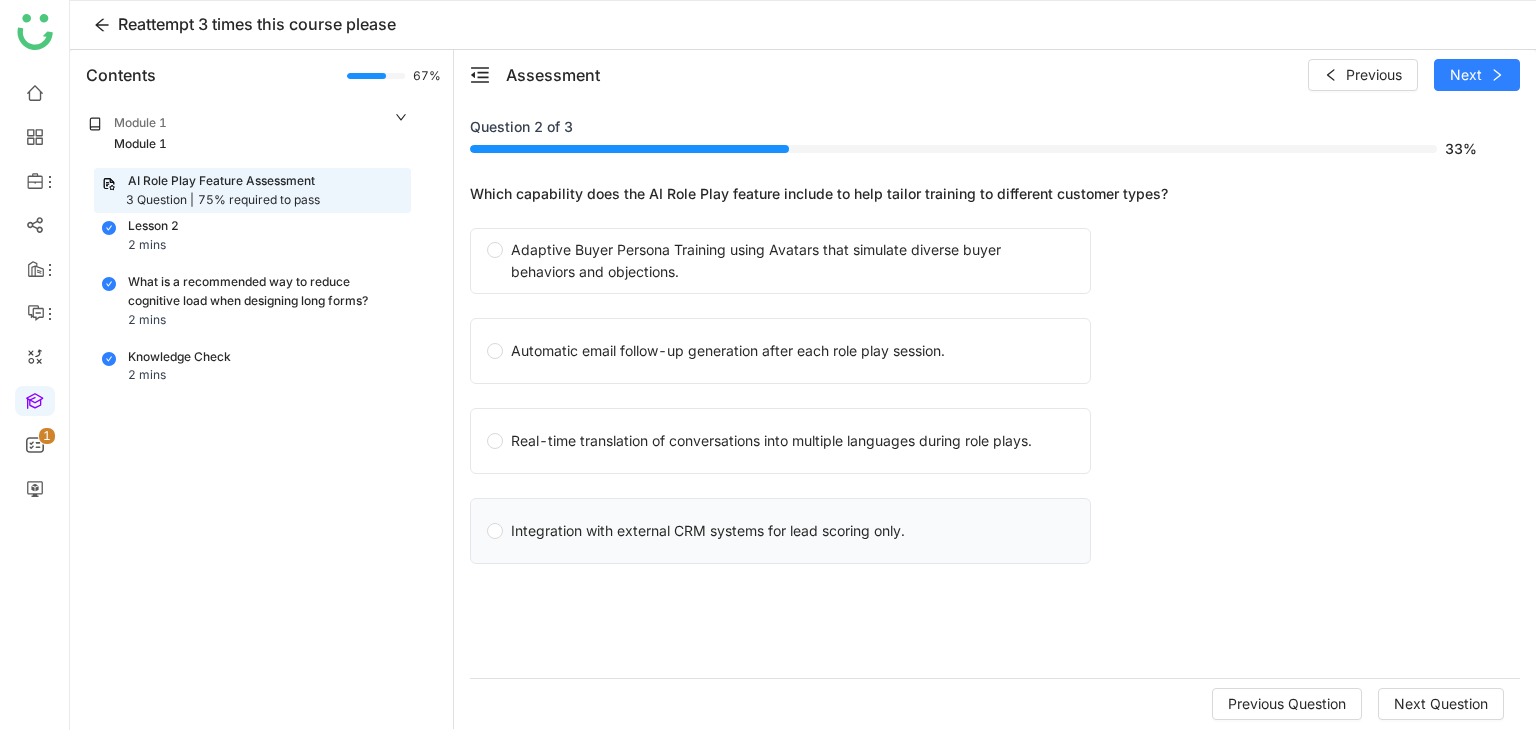 click on "Integration with external CRM systems for lead scoring only." 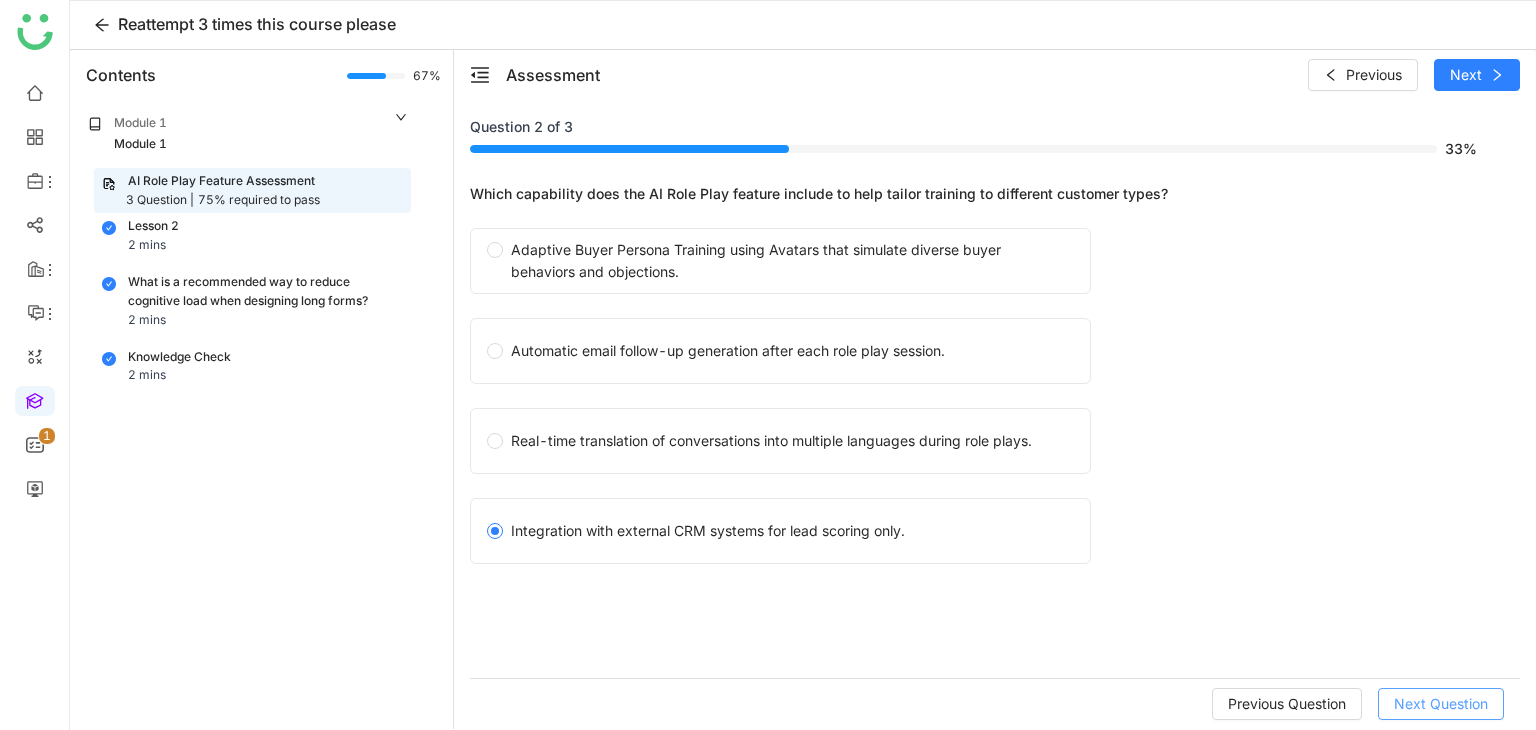 click on "Next Question" 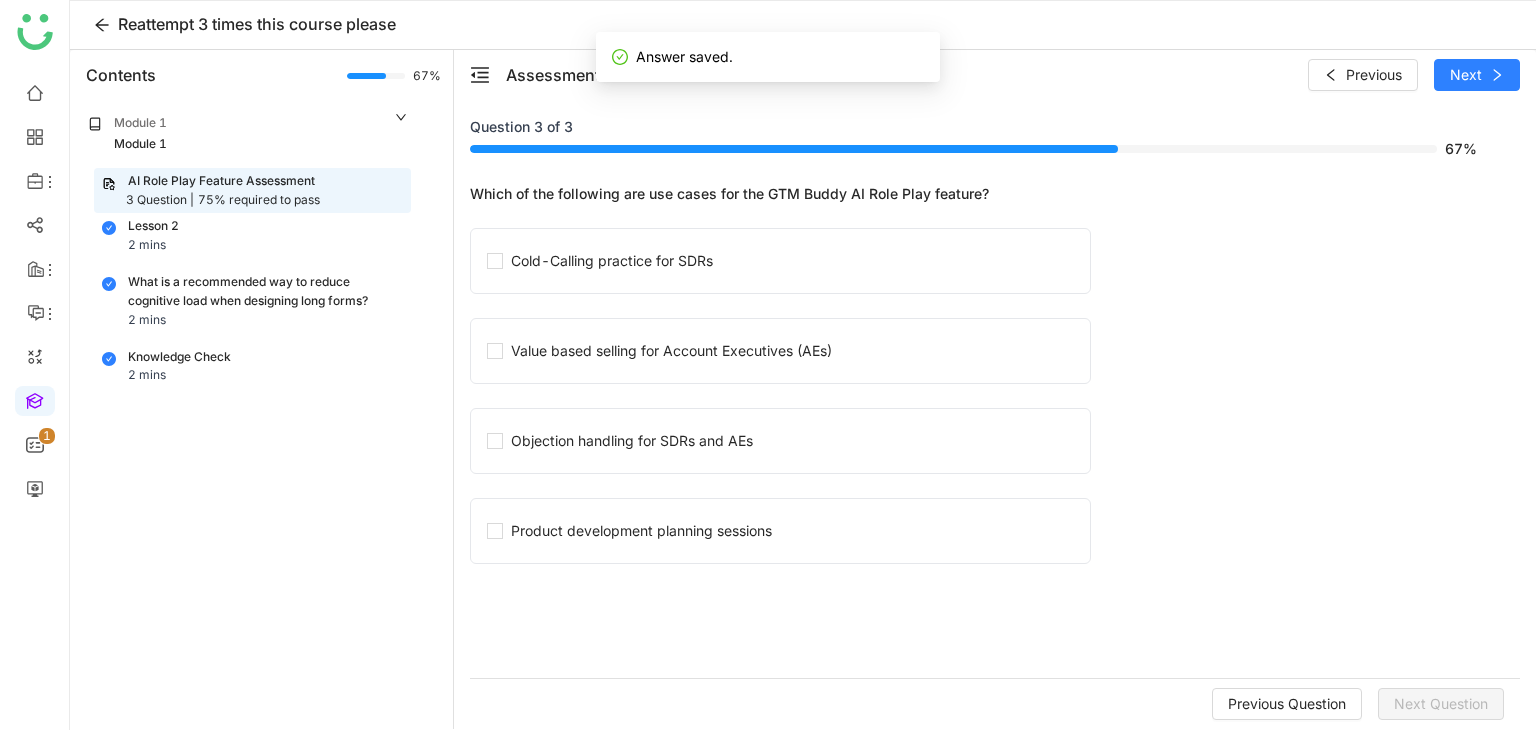 click on "Objection handling for SDRs and AEs" 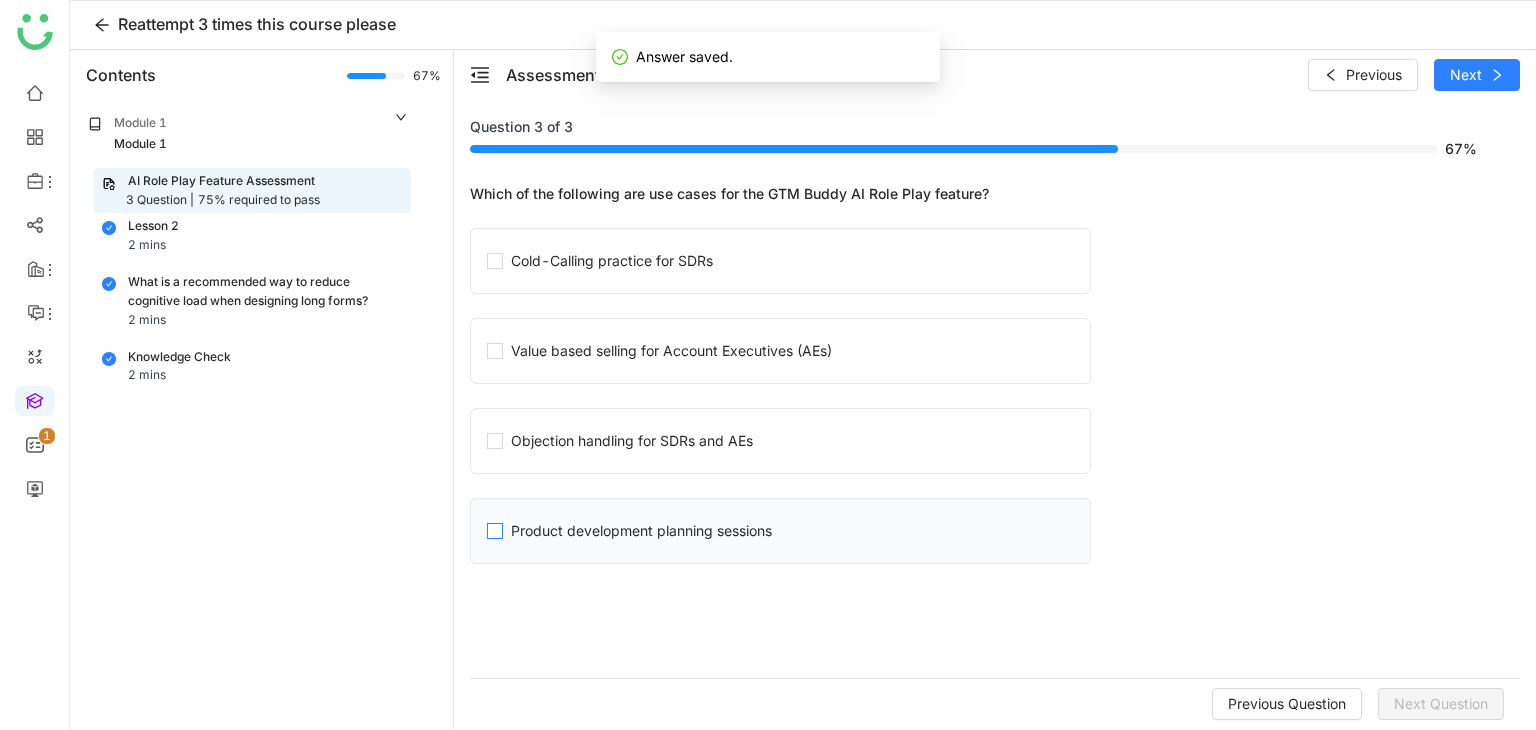 click on "Product development planning sessions" 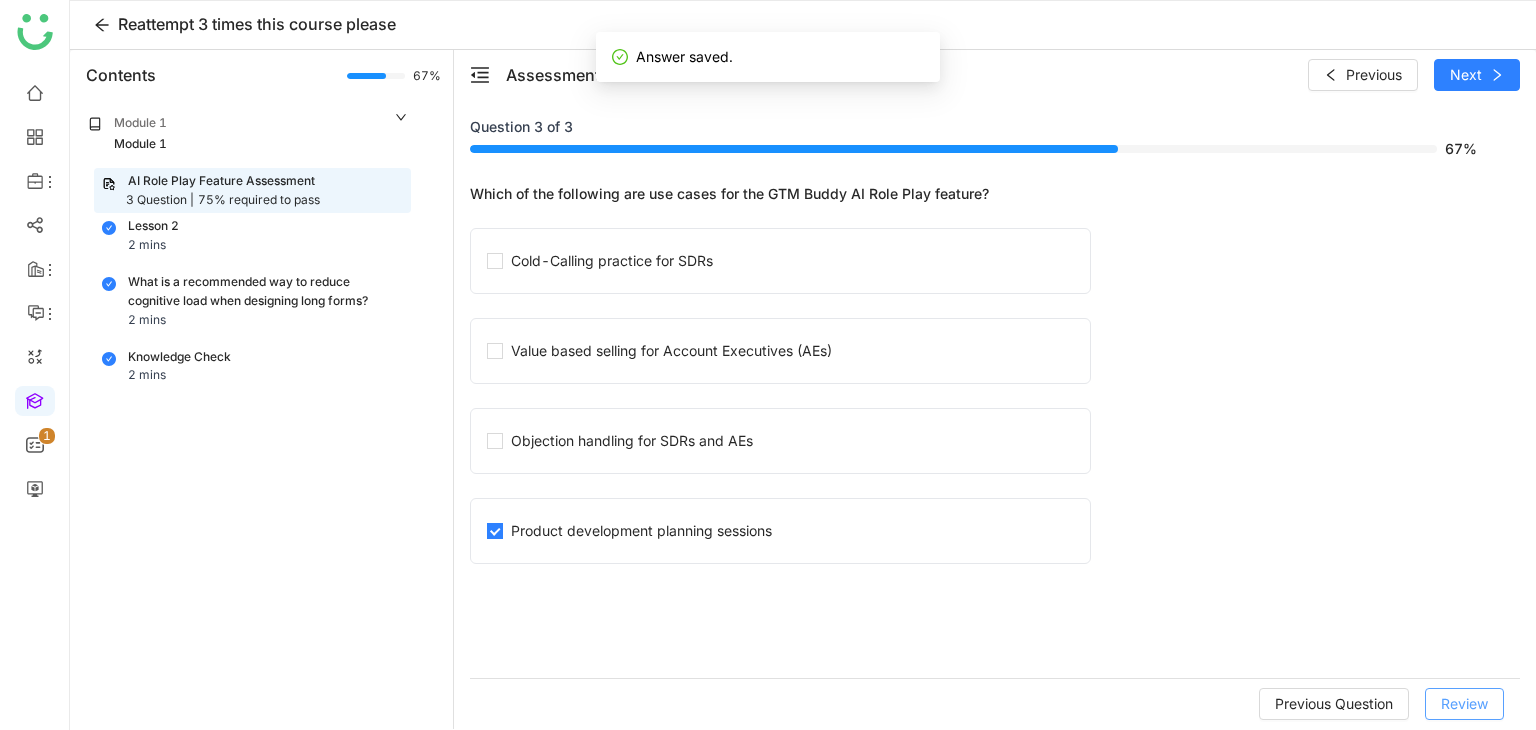 click on "Review" 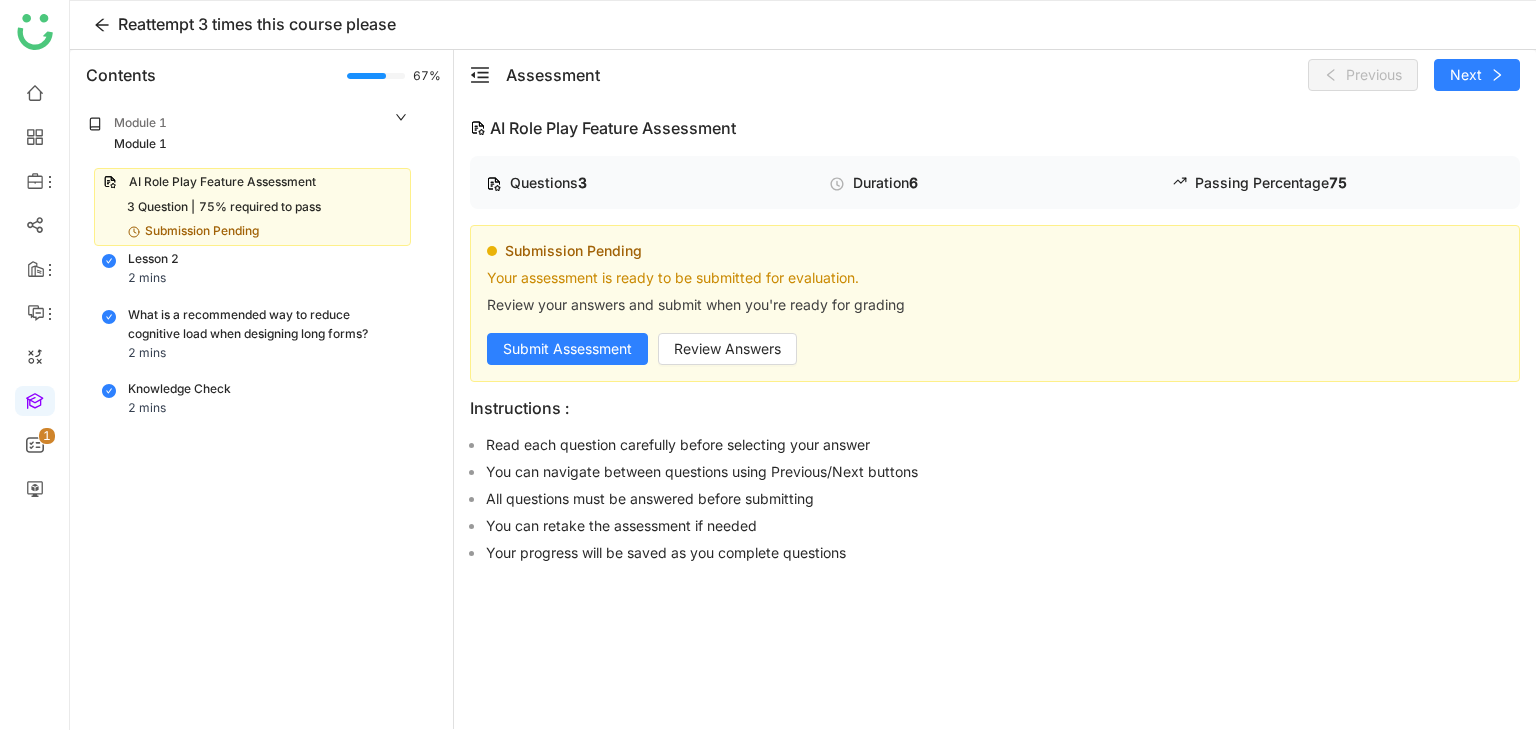 click on "Submission Pending Your assessment is ready to be submitted for evaluation.  Review your answers and submit when you're ready for grading Submit Assessment Review Answers" 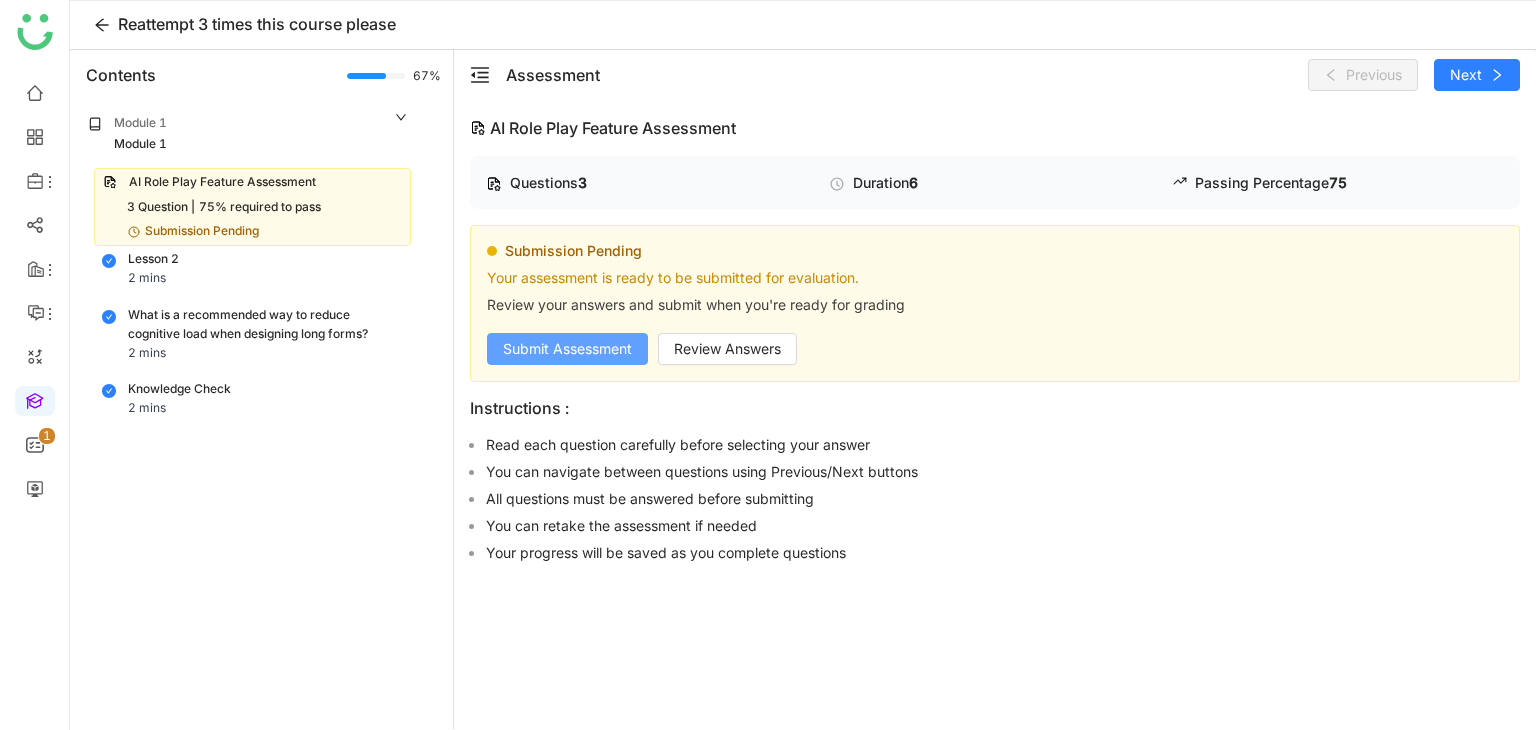 click on "Submit Assessment" 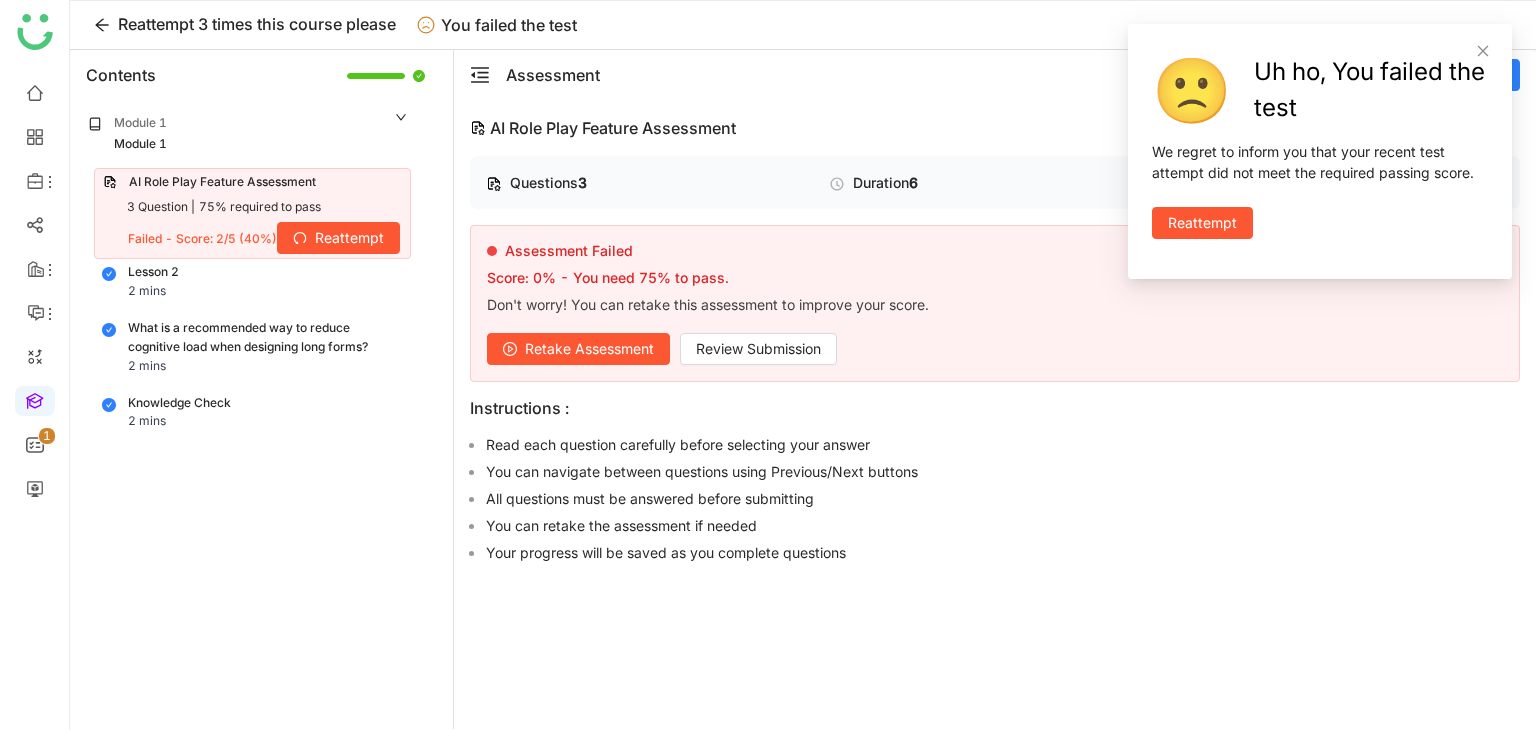 click on "Reattempt" at bounding box center [1202, 223] 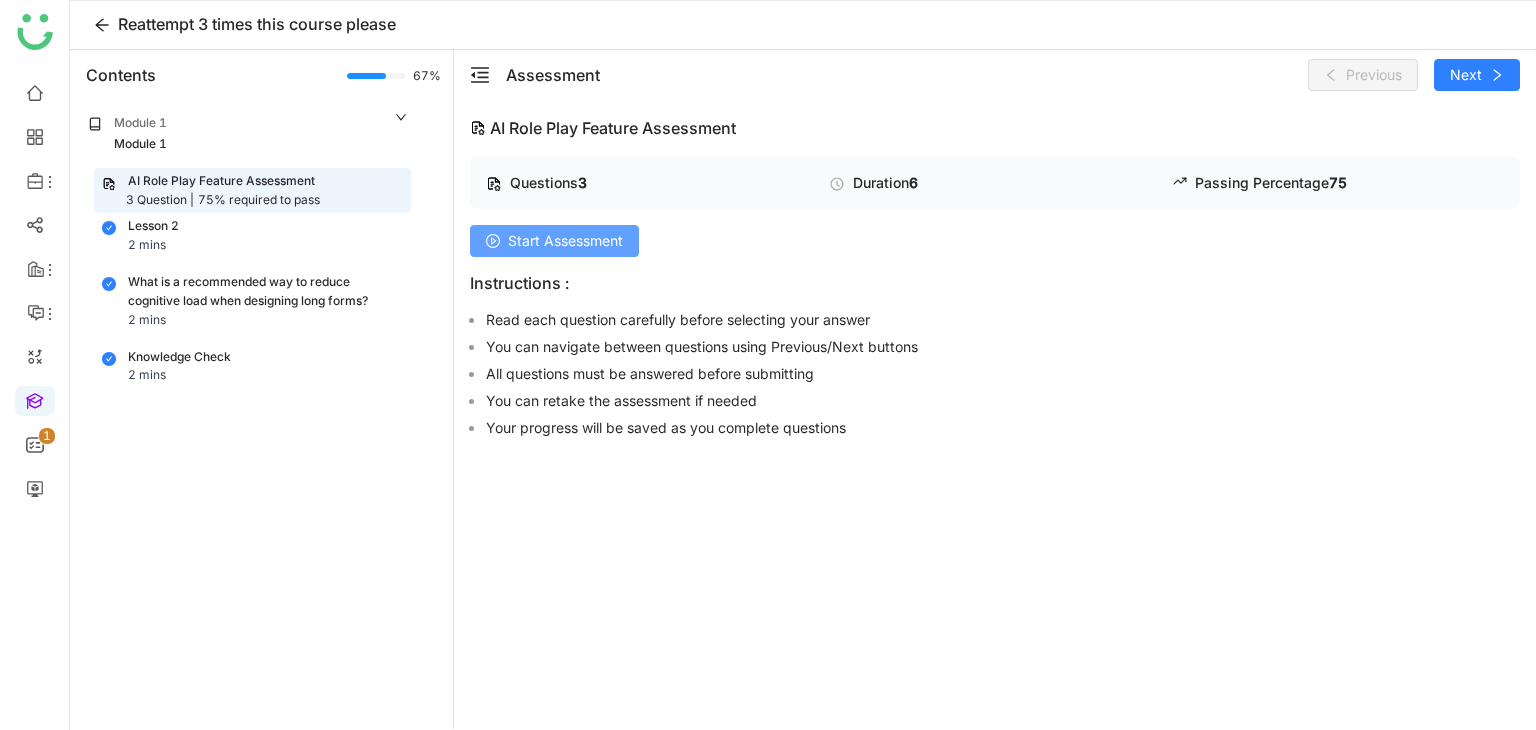 click on "Start Assessment" 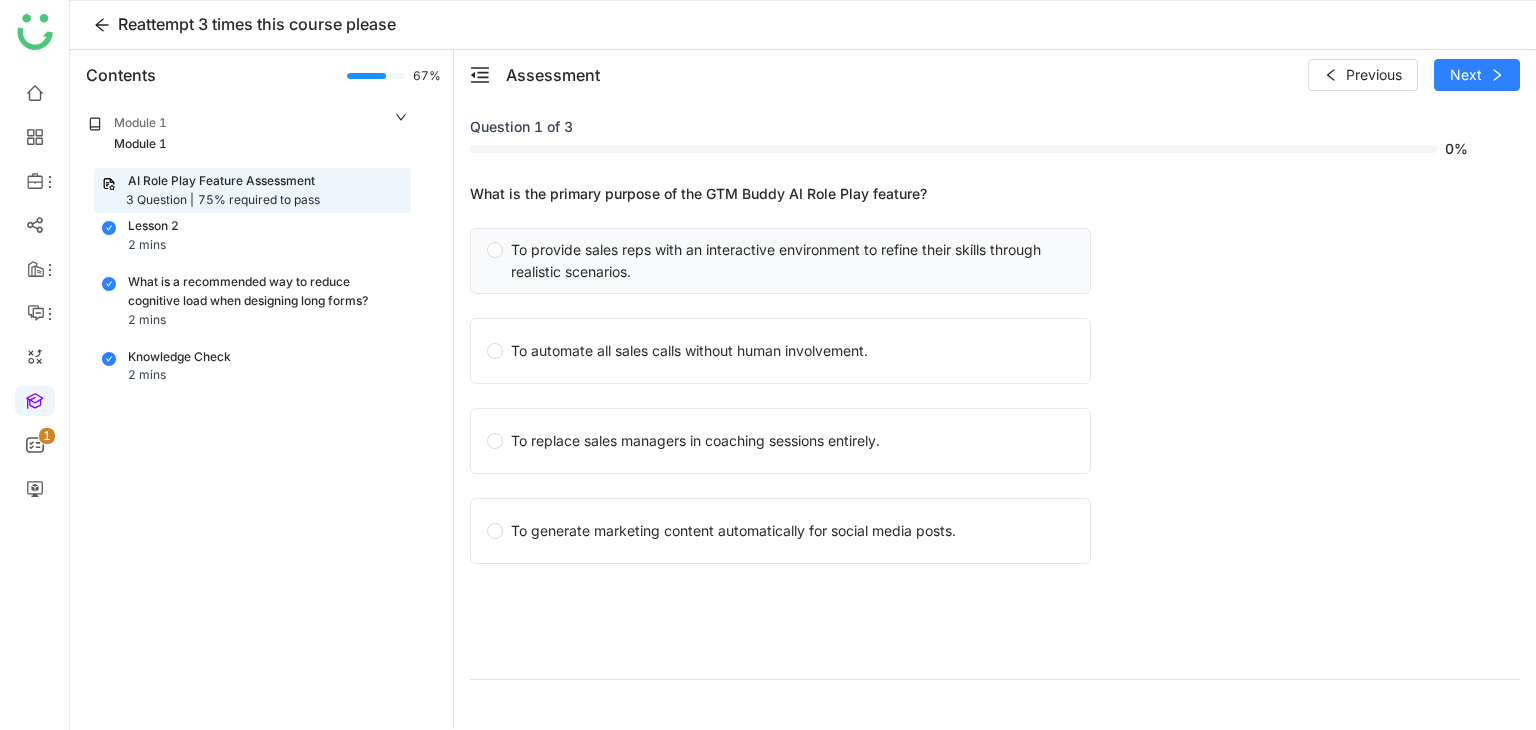 click on "To provide sales reps with an interactive environment to refine their skills through realistic scenarios." 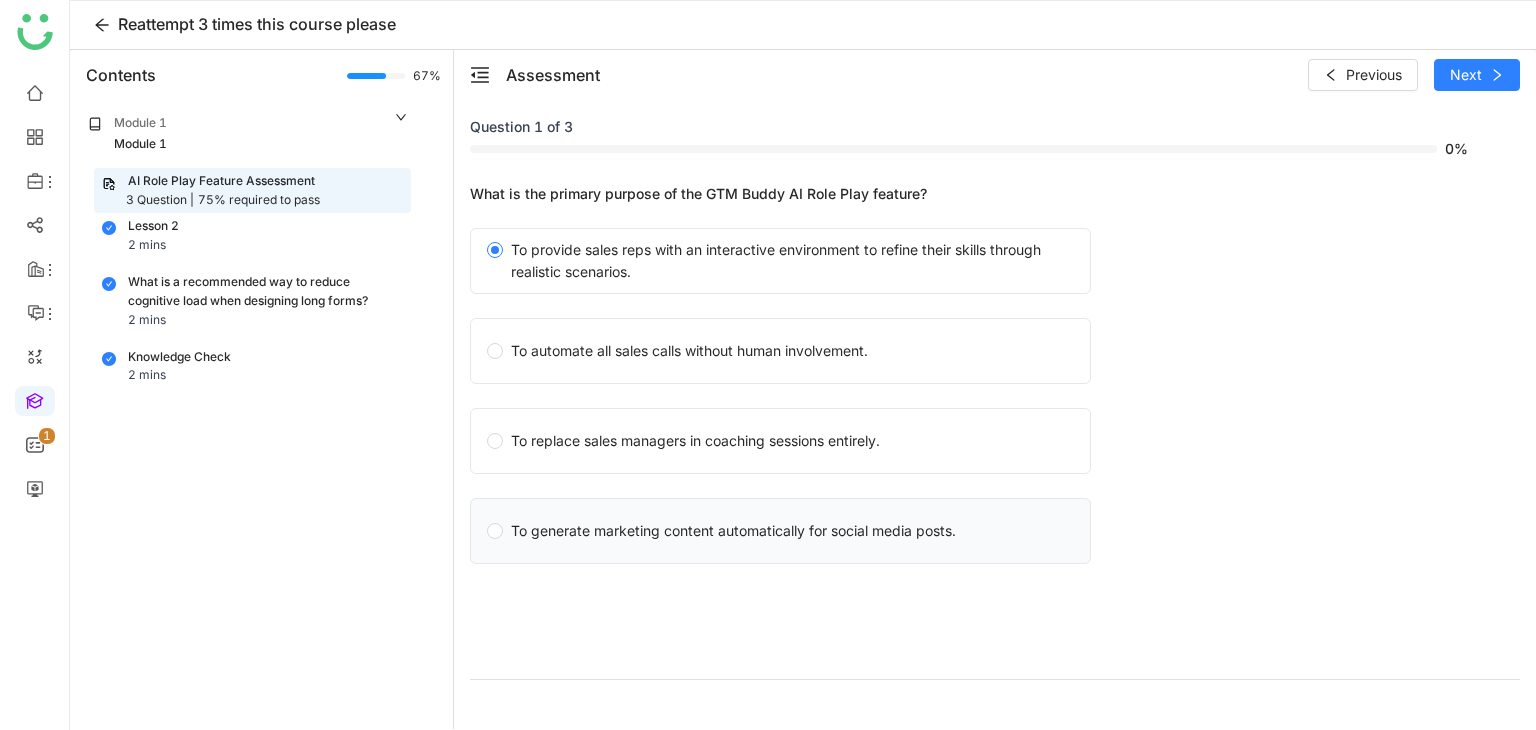 click on "To generate marketing content automatically for social media posts." 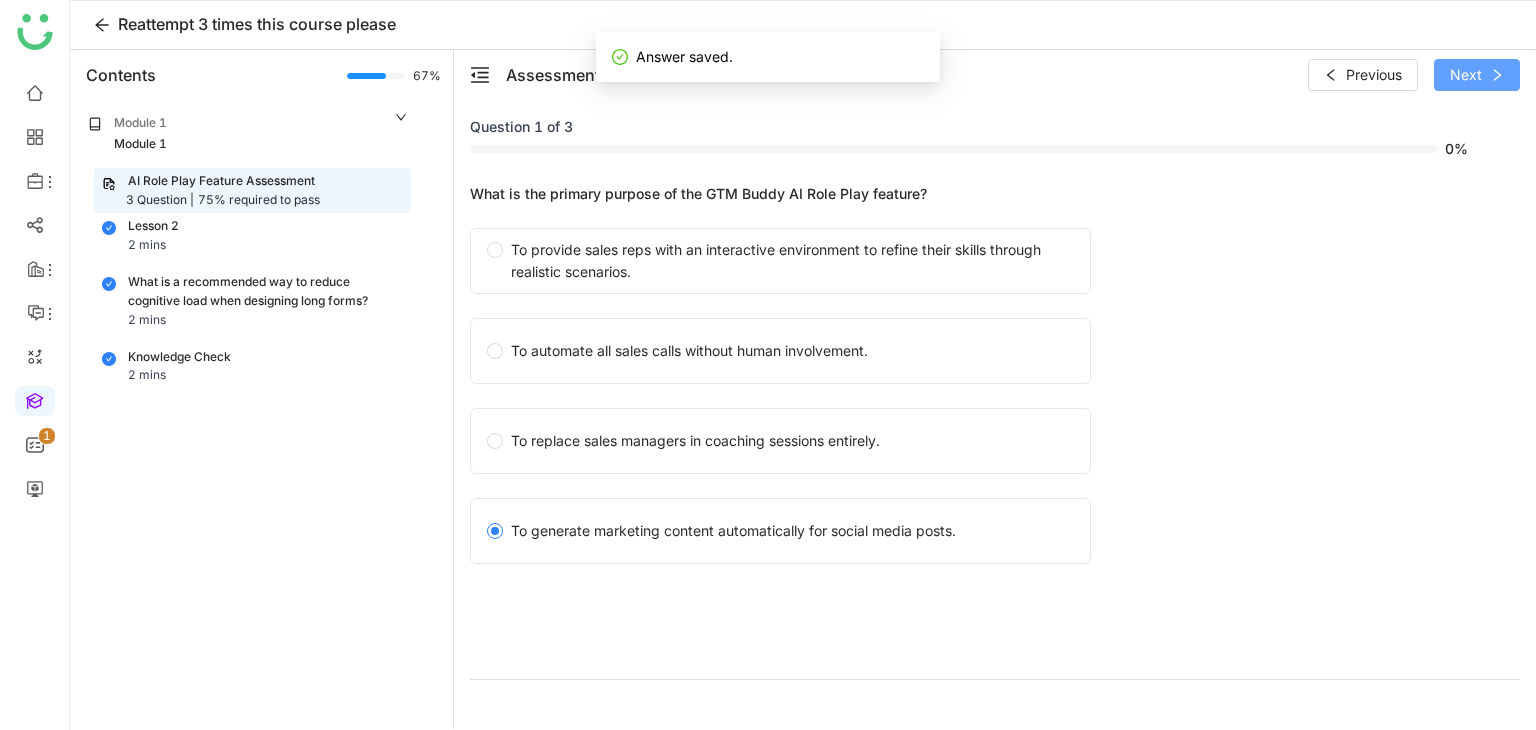 click on "Next" at bounding box center [1477, 75] 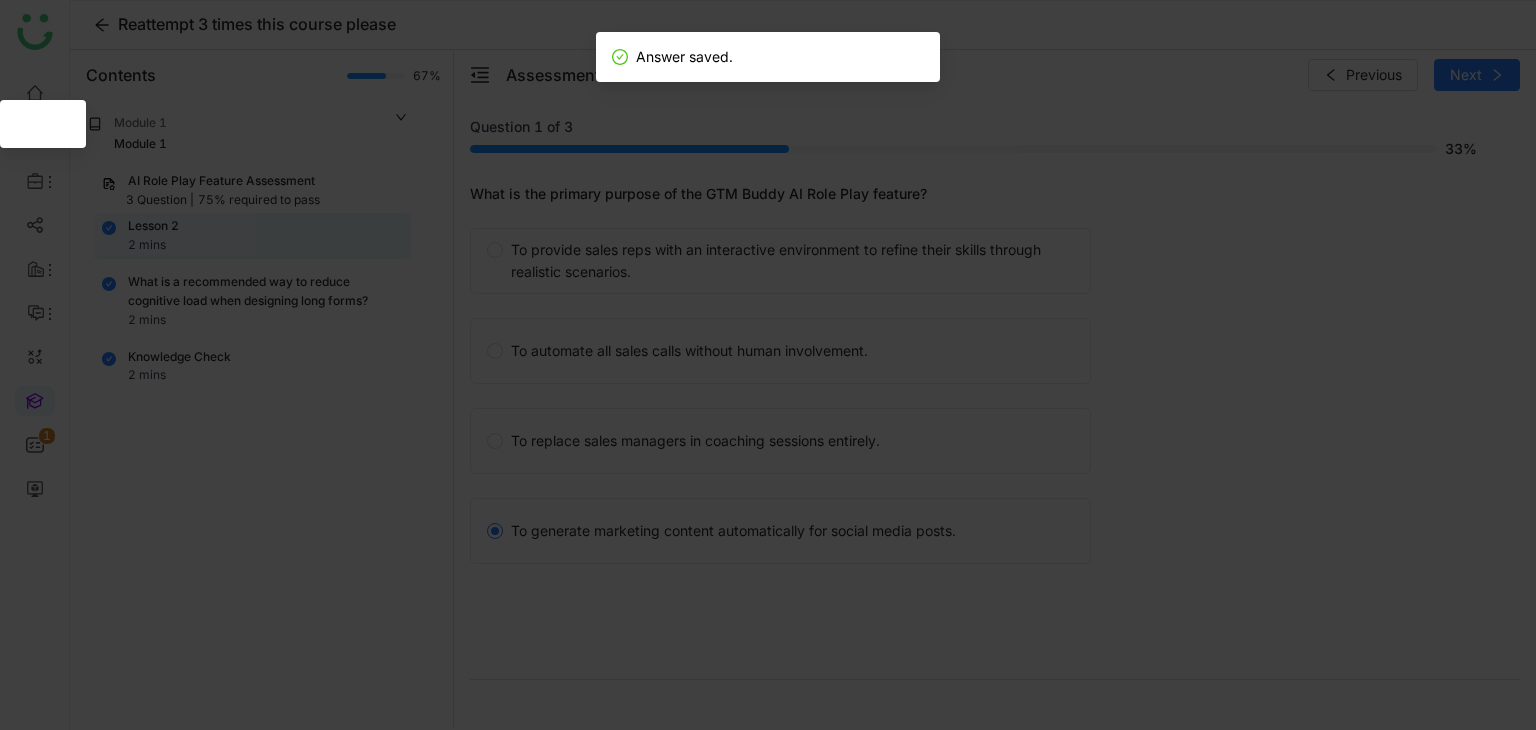 click at bounding box center [768, 365] 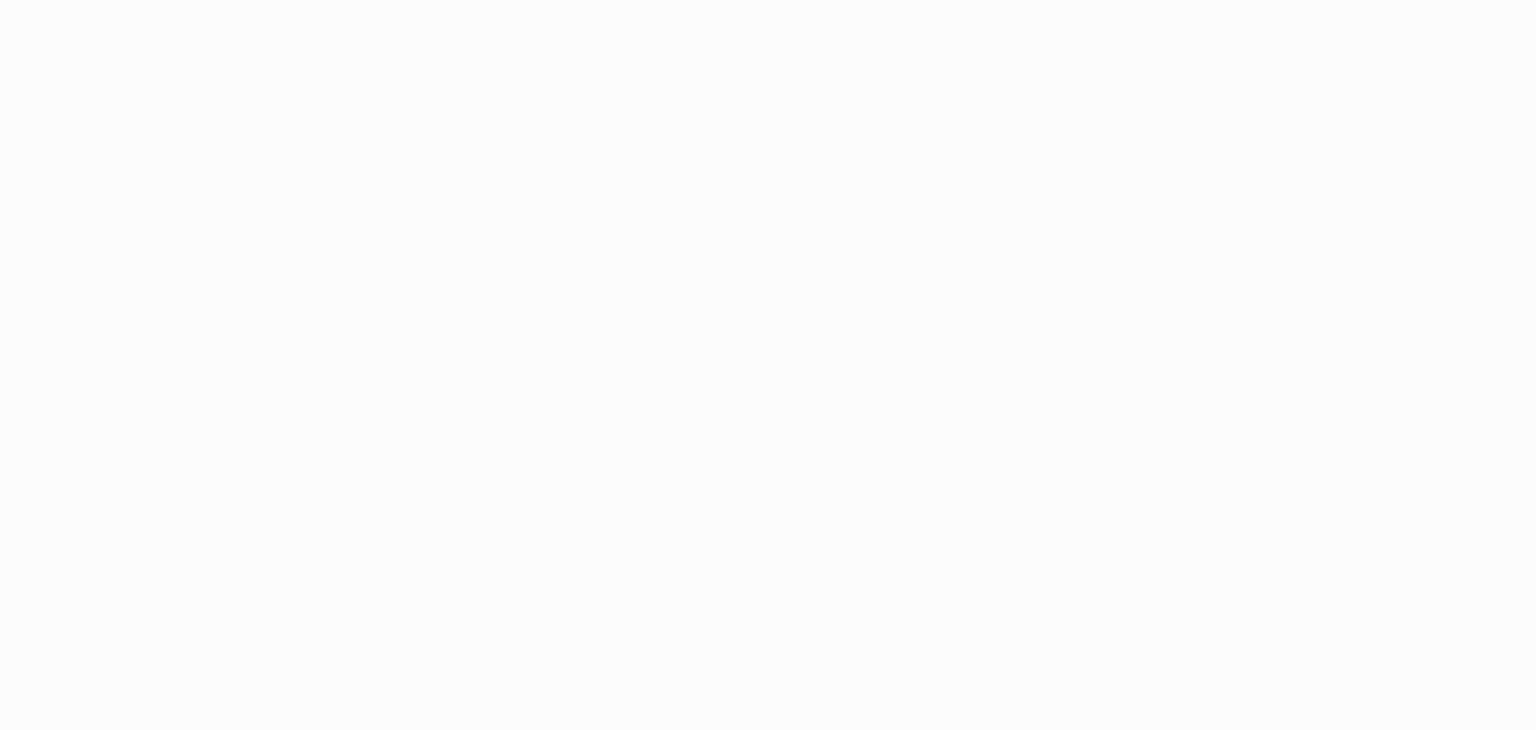 scroll, scrollTop: 0, scrollLeft: 0, axis: both 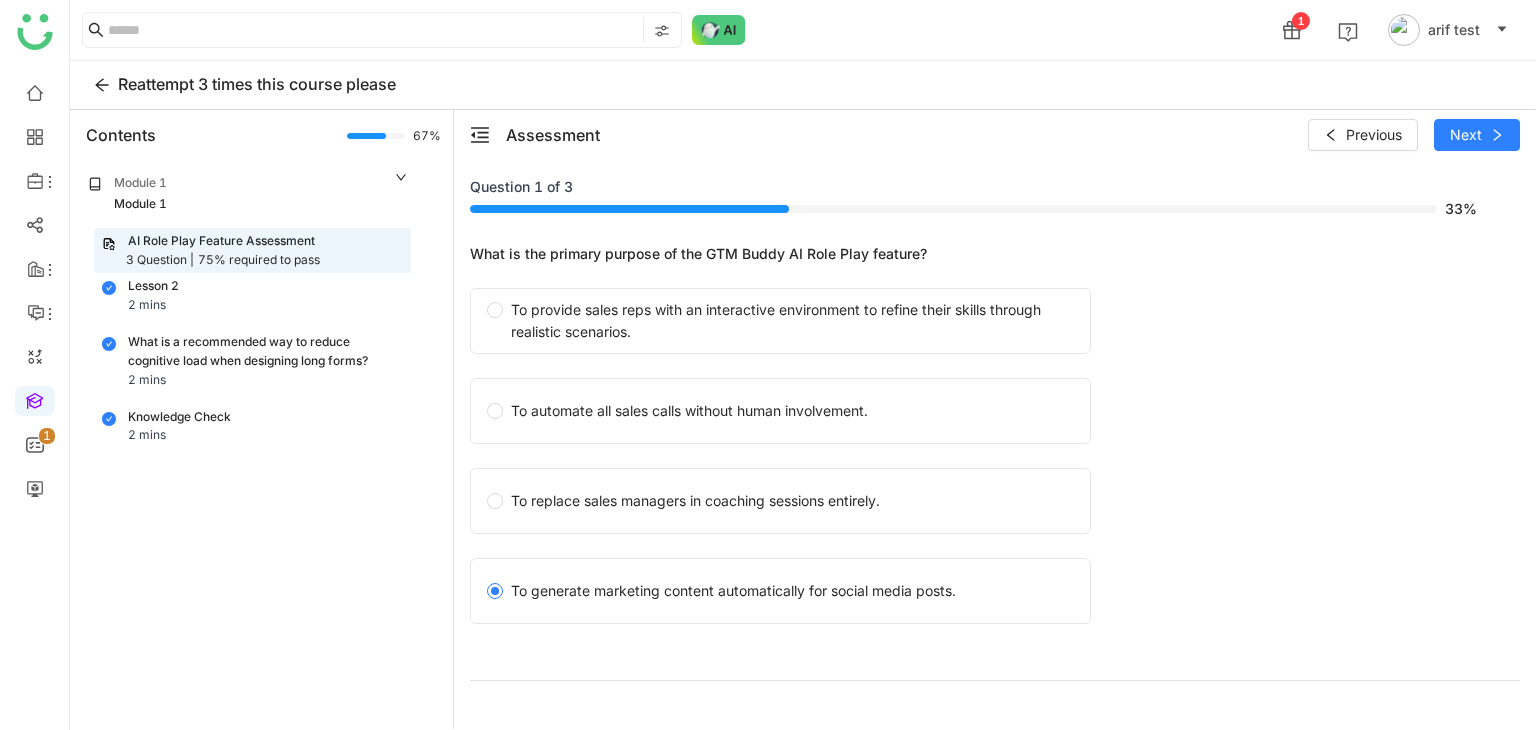 click on "What is a recommended way to reduce cognitive load when designing long forms?" 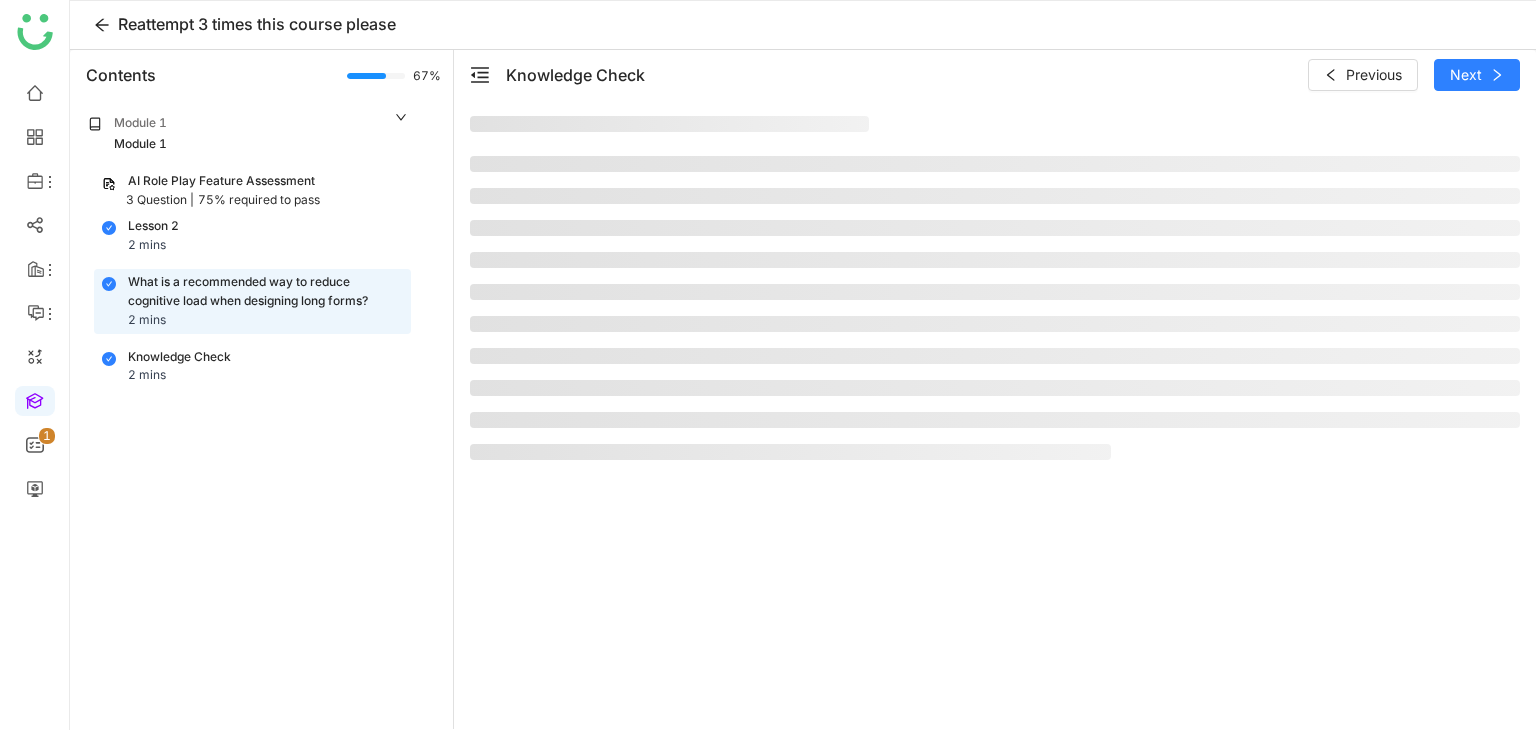 click on "Lesson 2 2 mins" 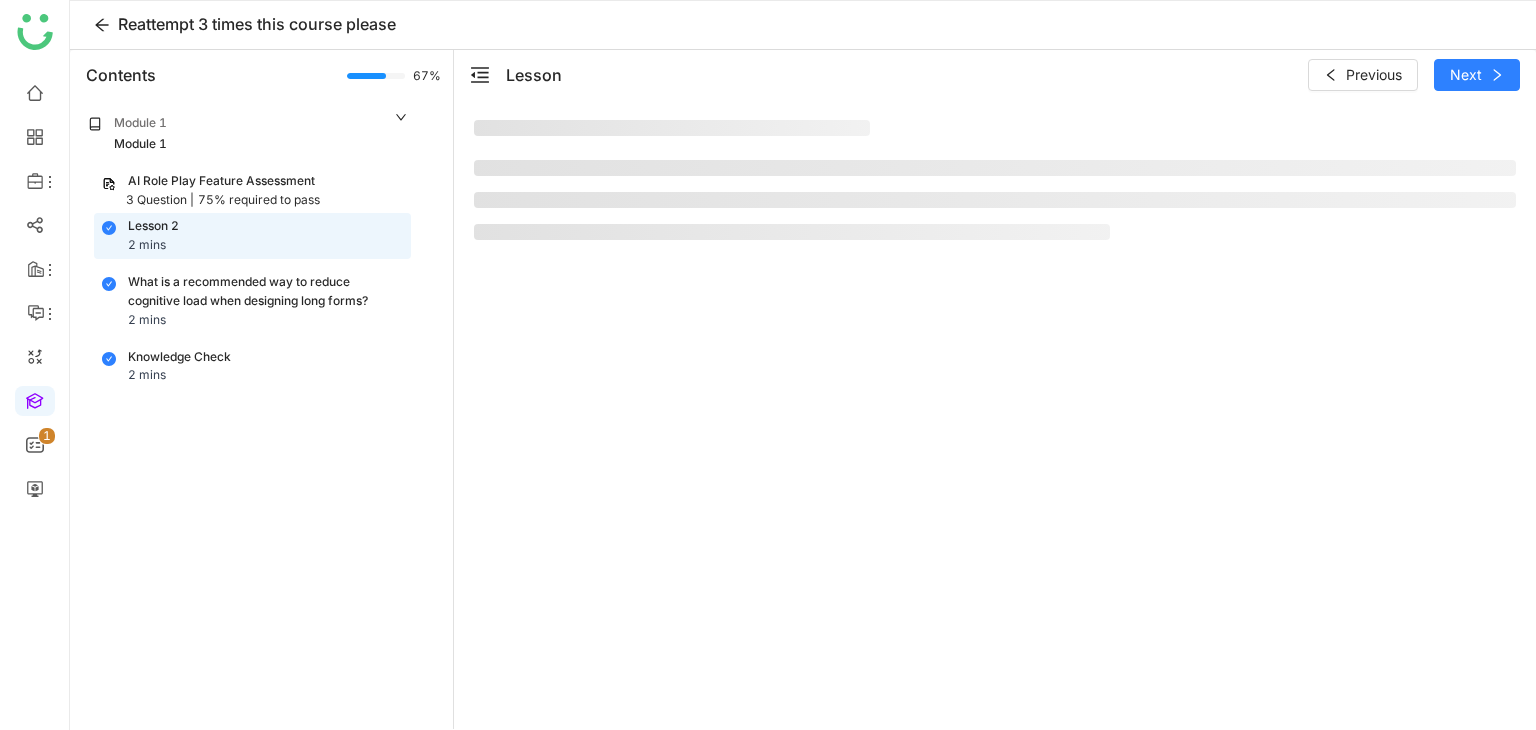 click on "3 Question |   75% required to pass" 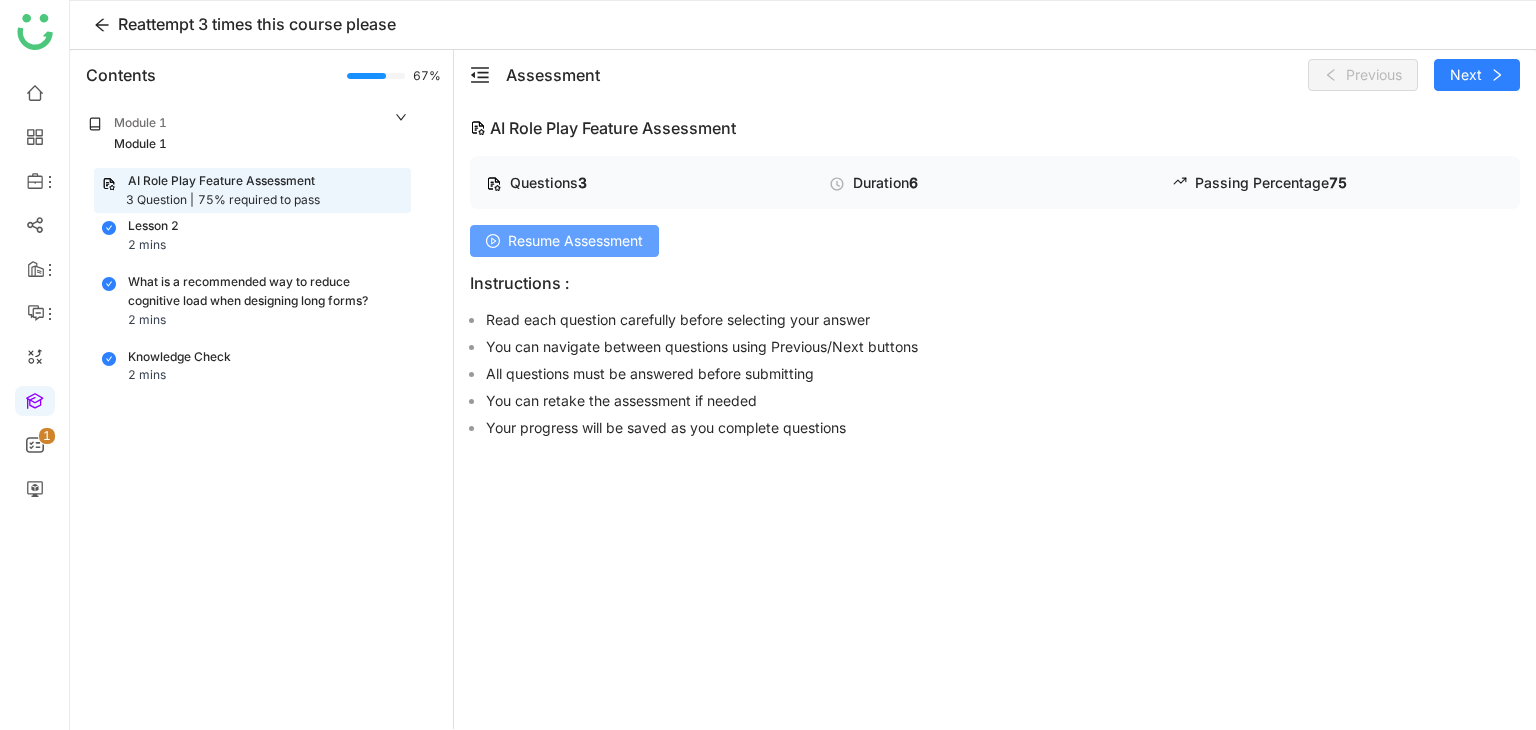click on "Resume Assessment" 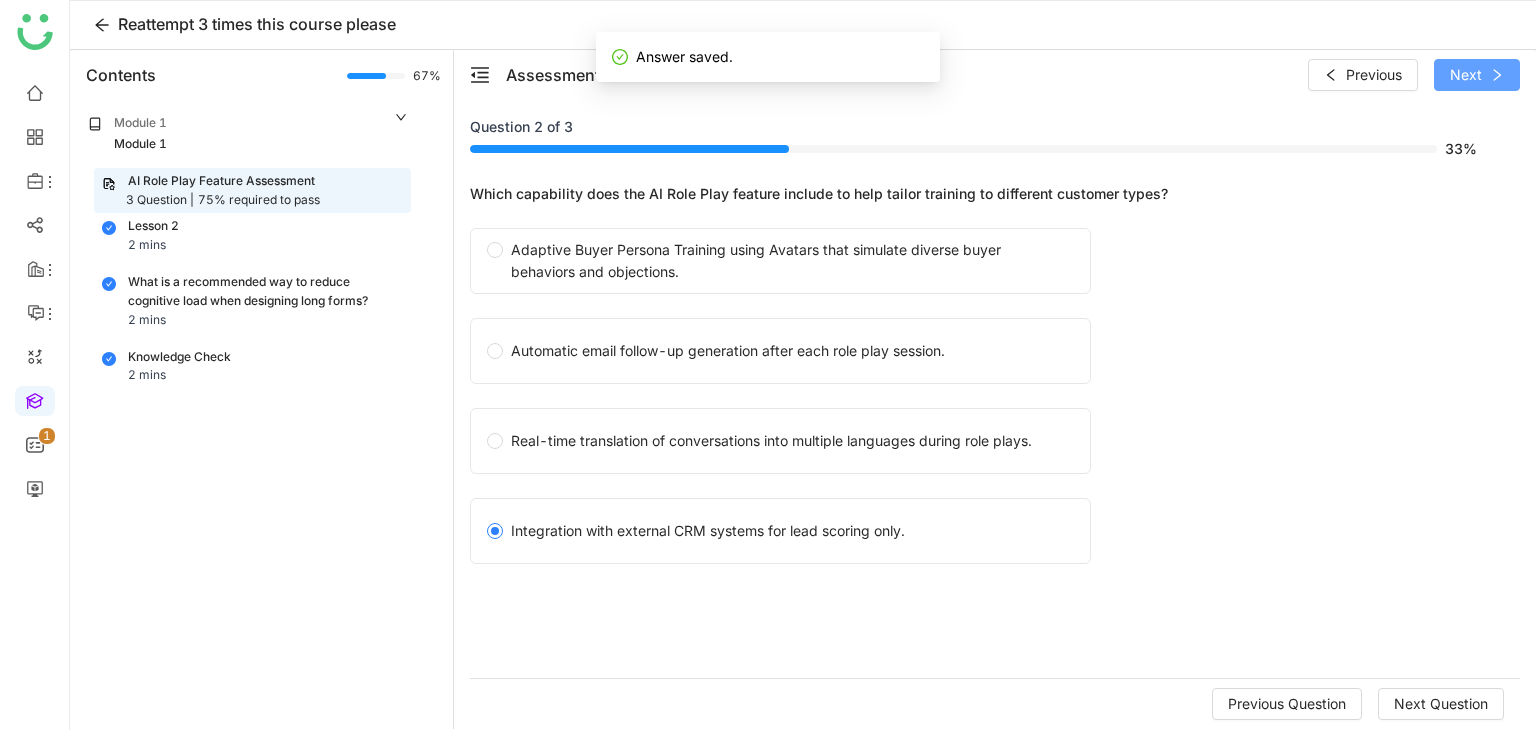 click on "Next" at bounding box center (1466, 75) 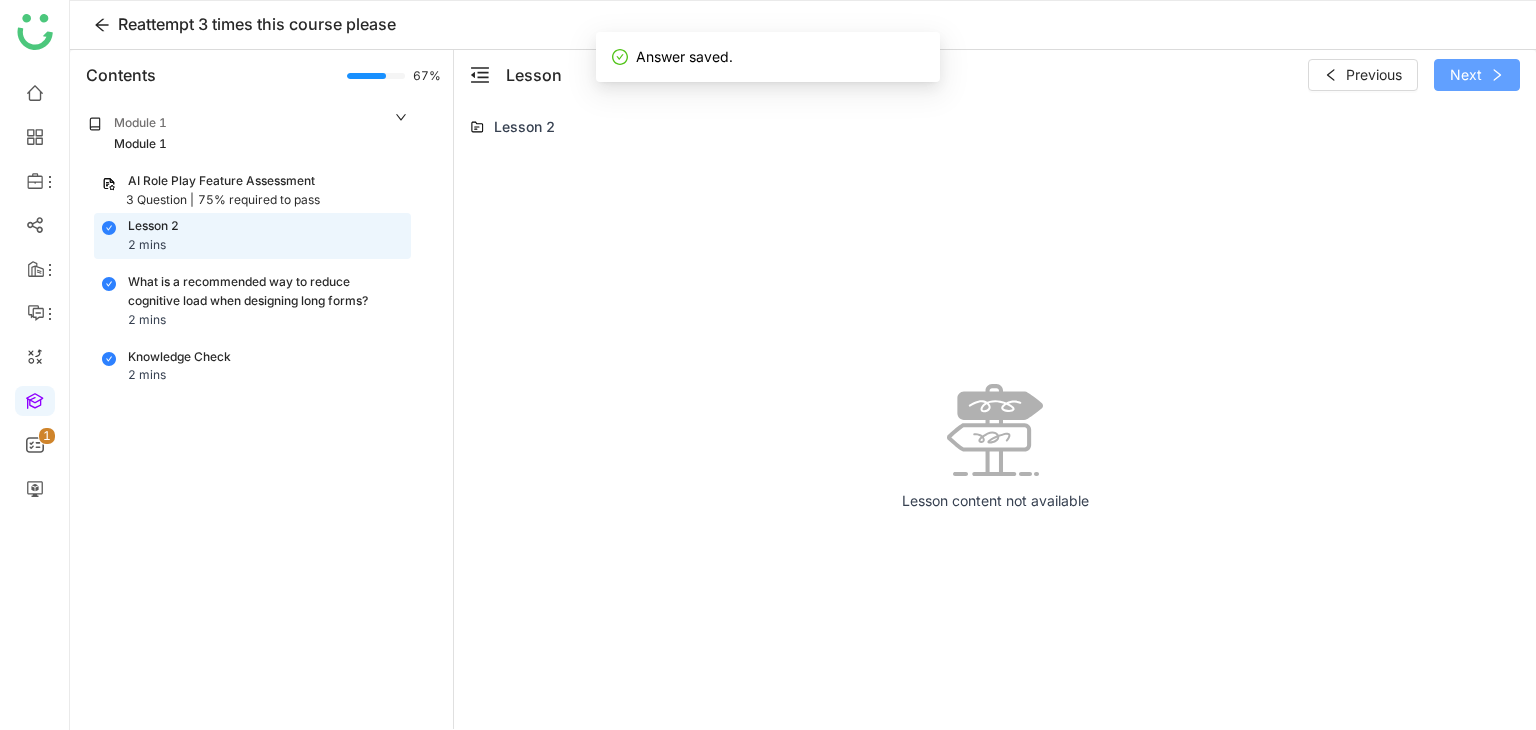 click on "Next" 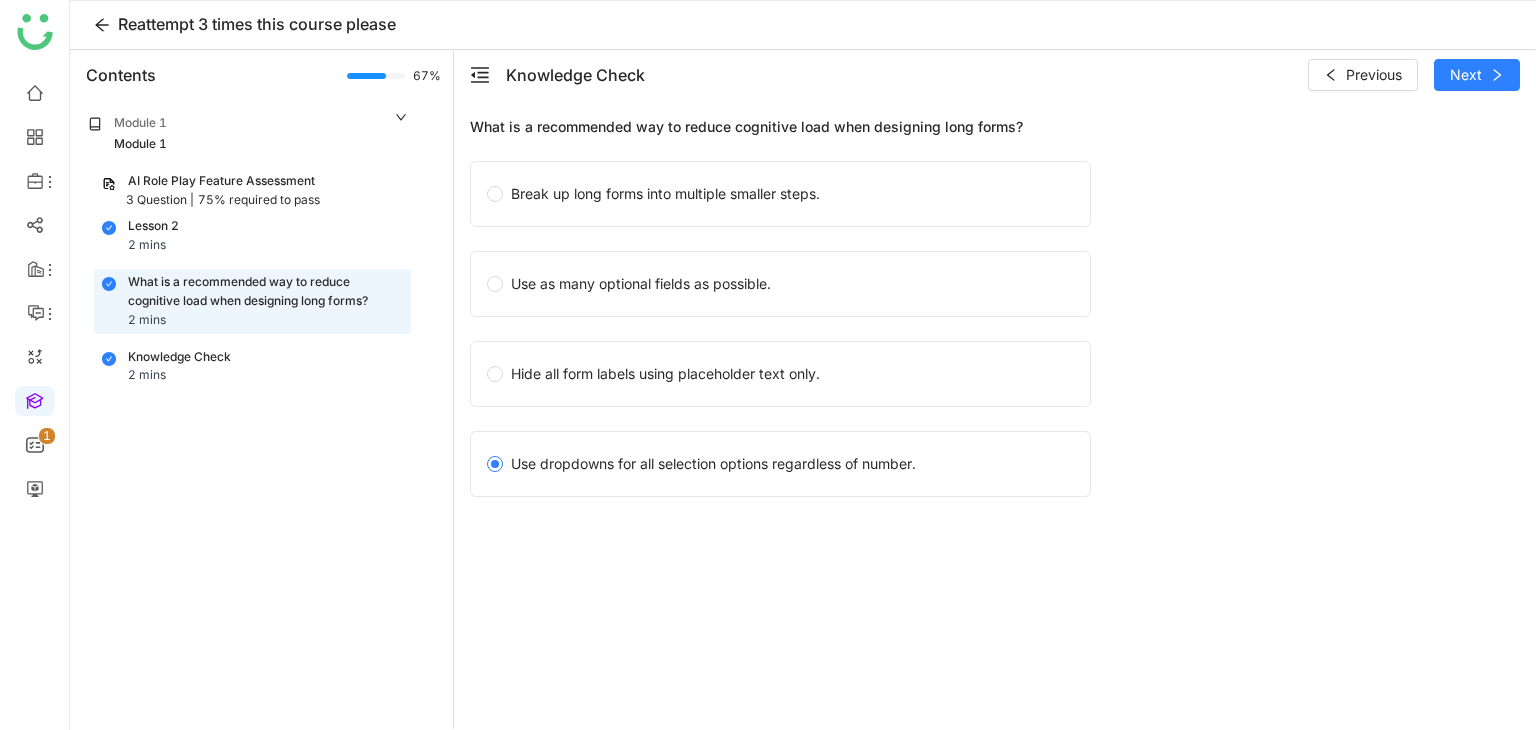 click on "Knowledge Check  Previous   Next" 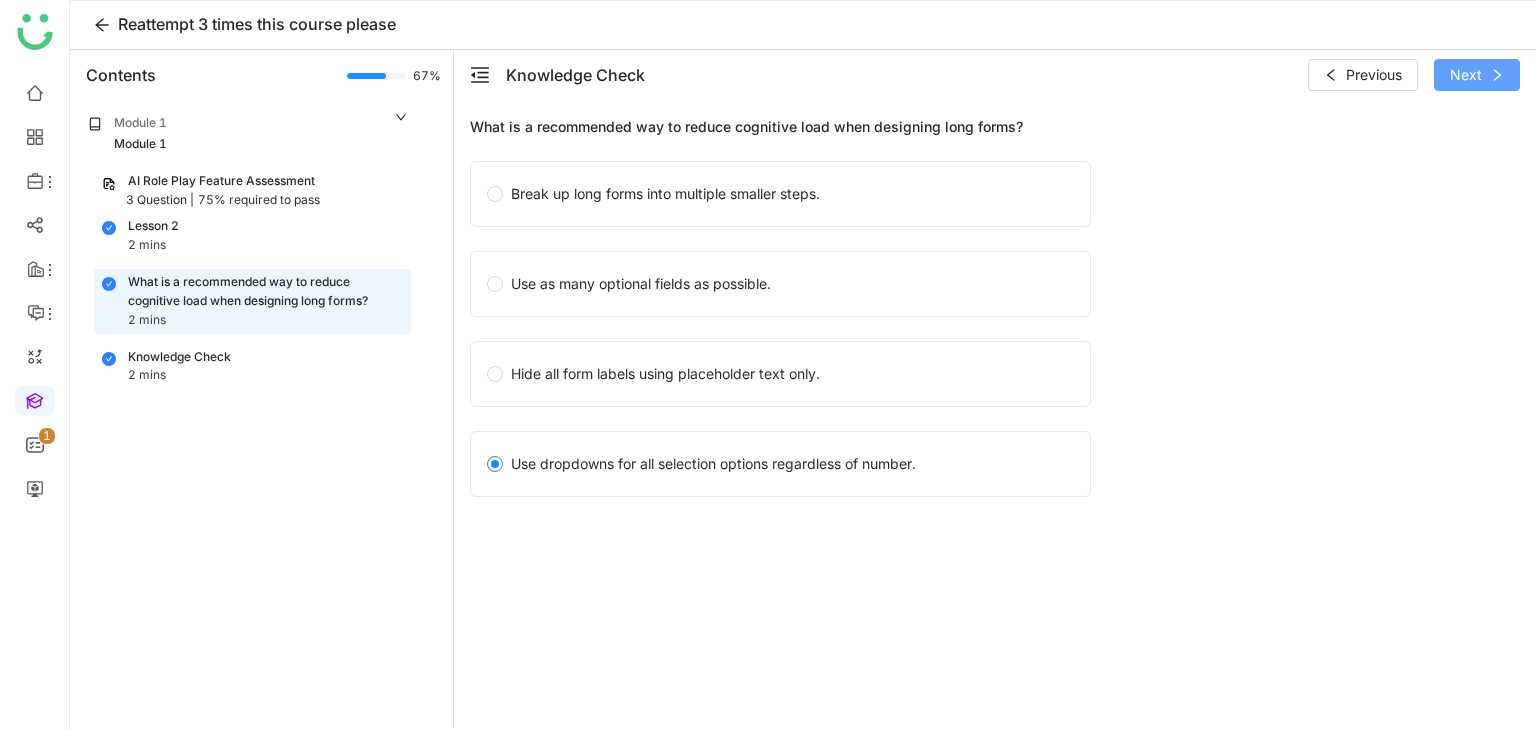 click 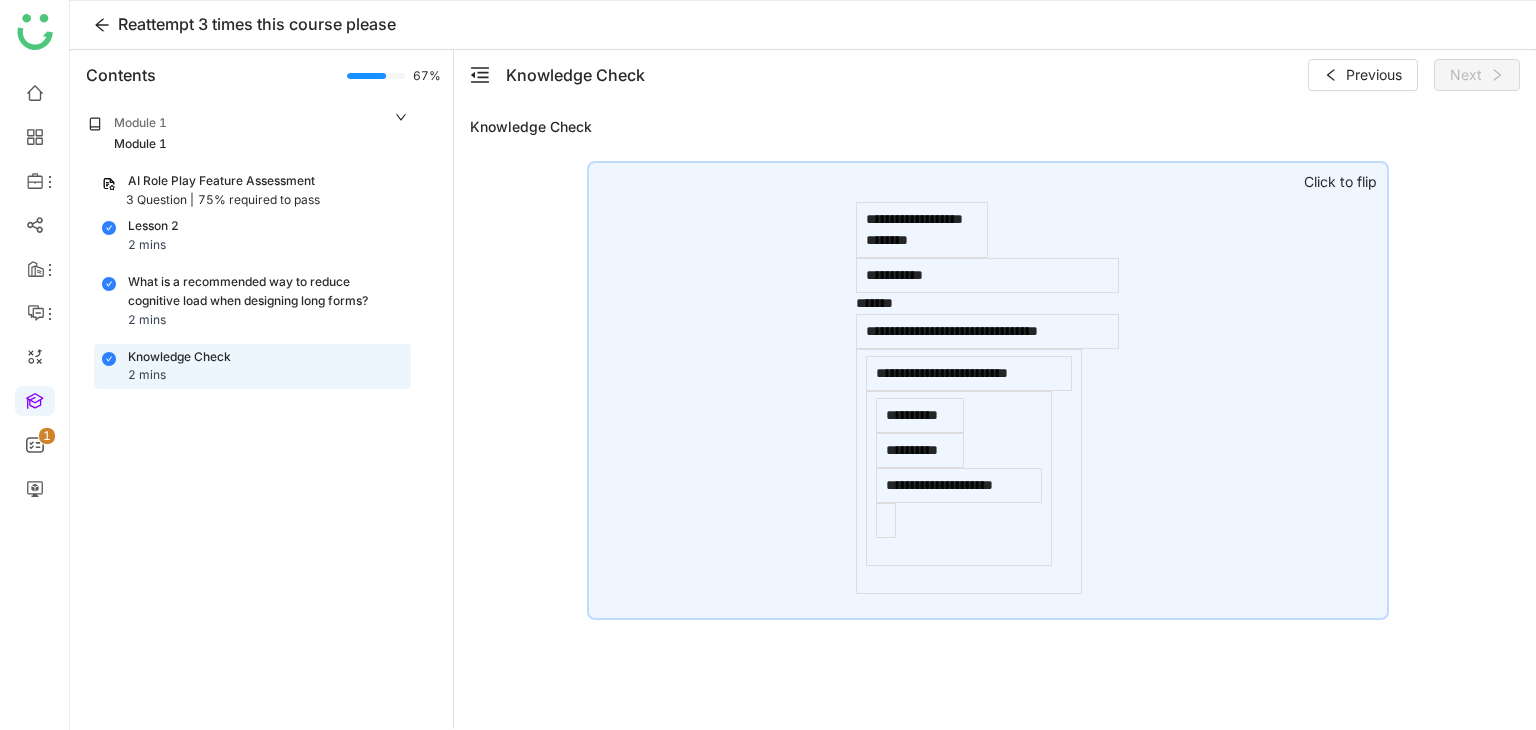click on "**********" 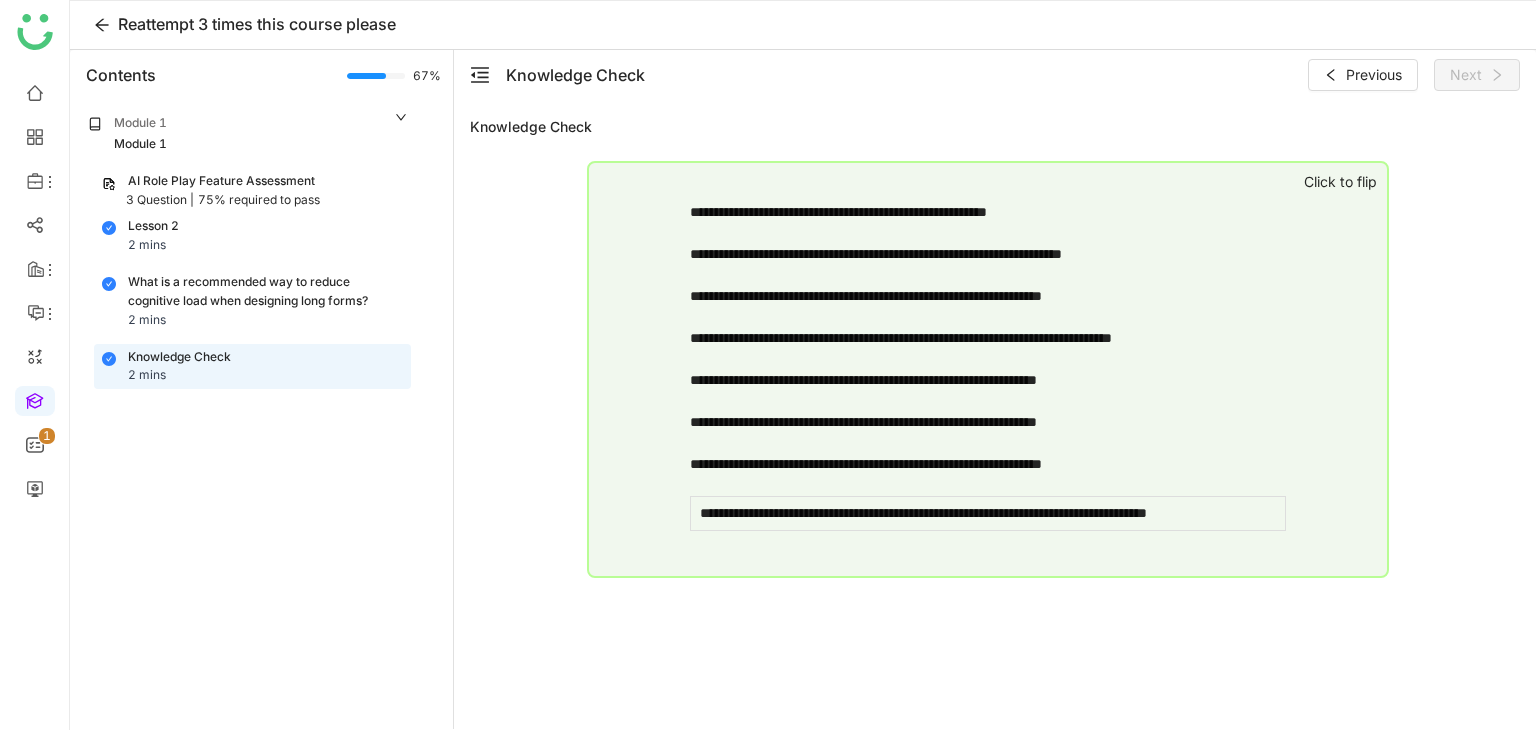 click on "75% required to pass" 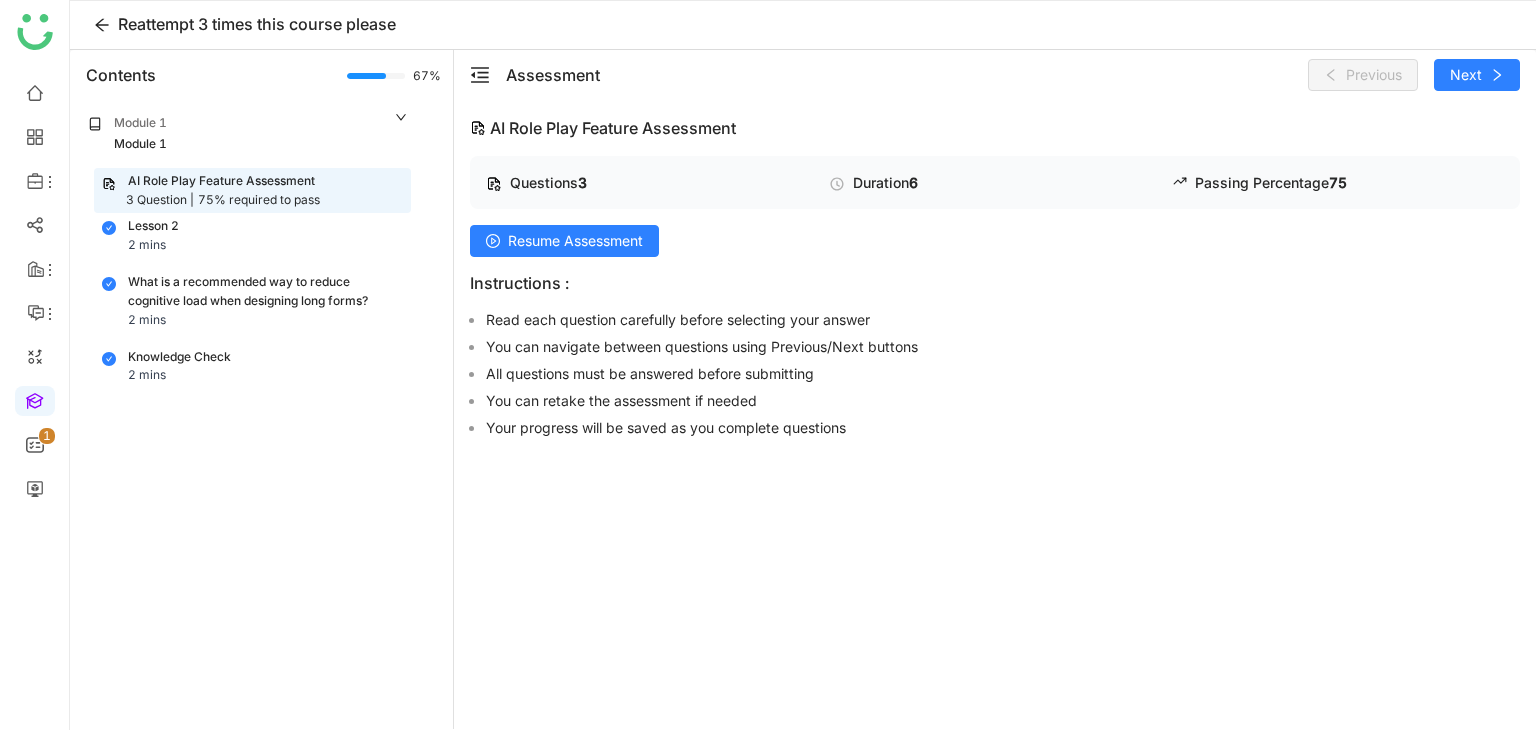 click on "Module 1" 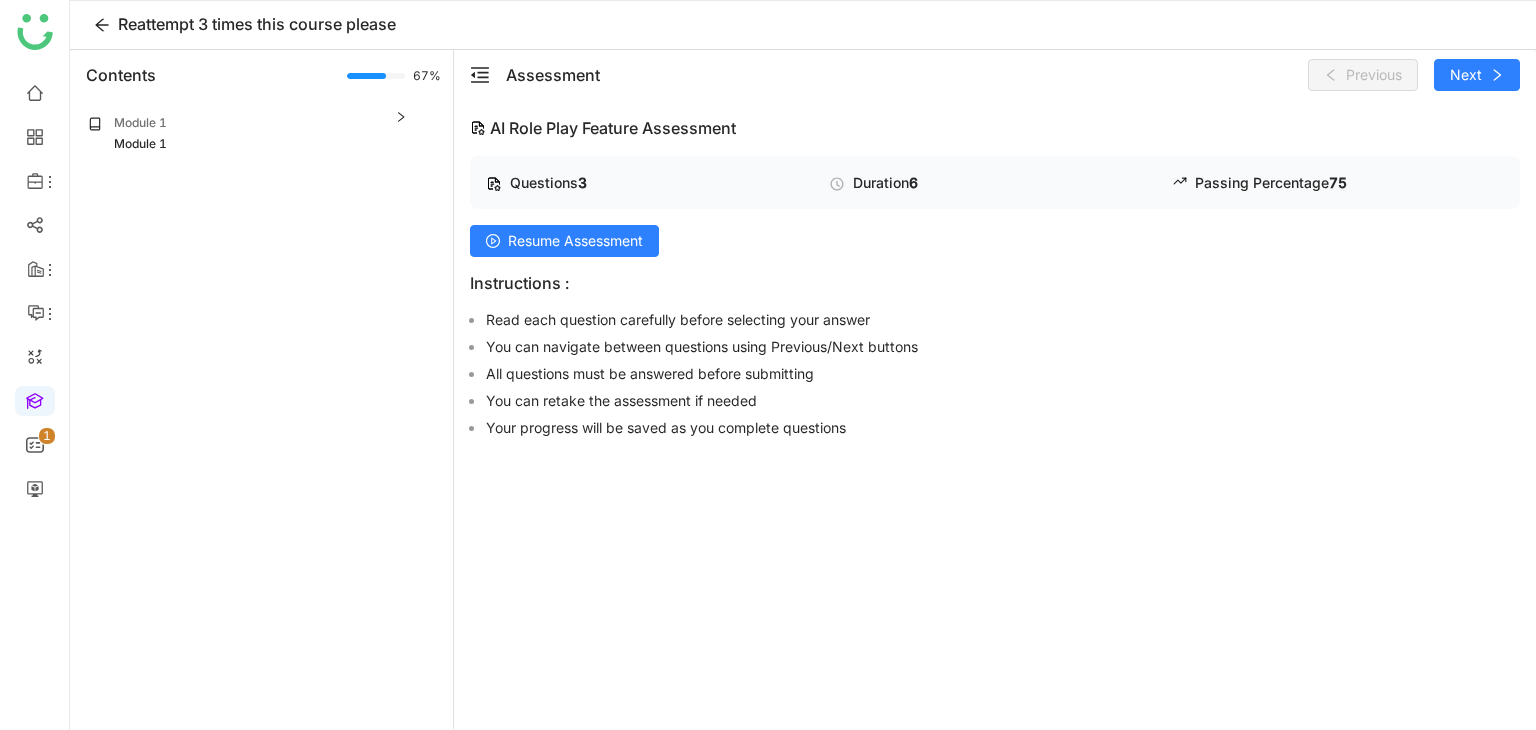 click on "Module 1" 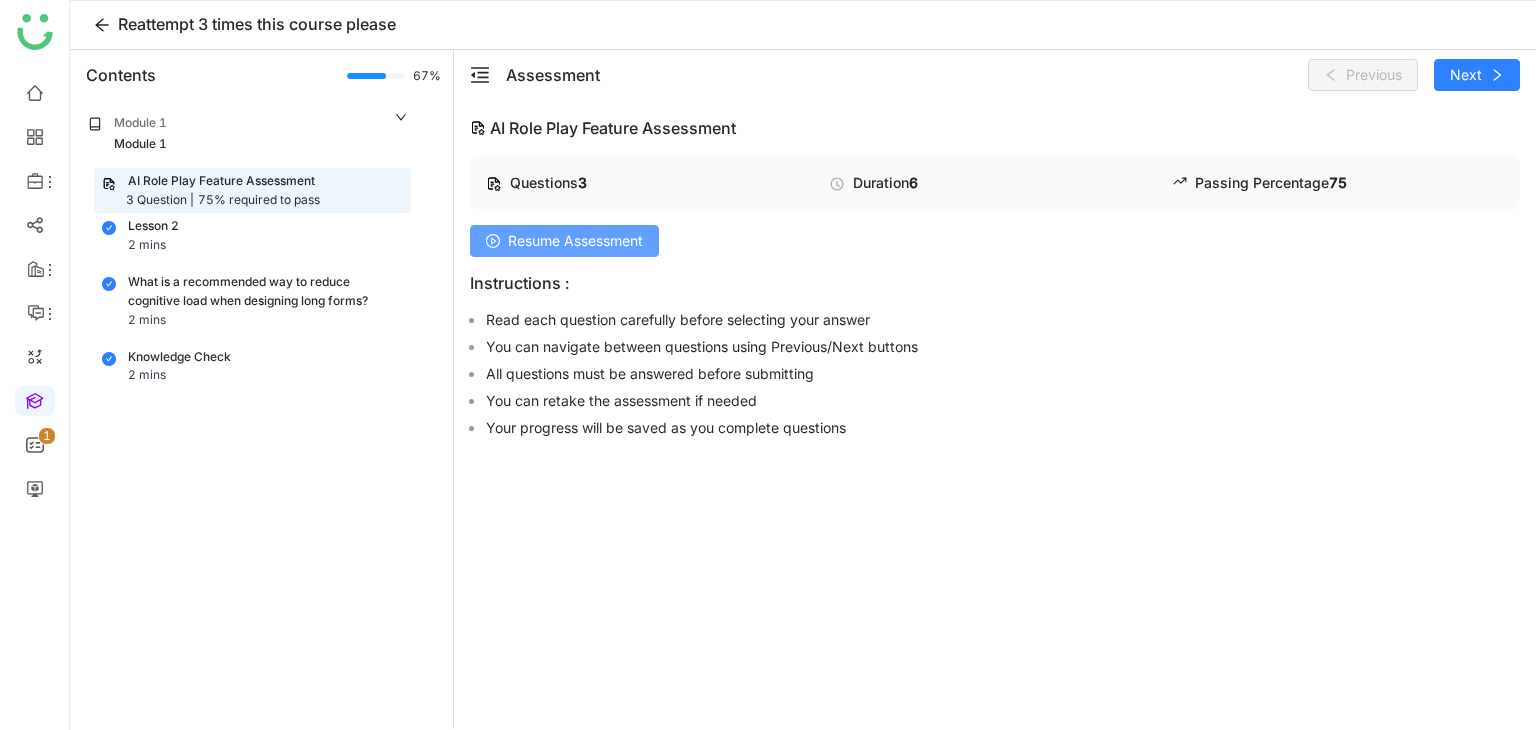 click on "Resume Assessment" 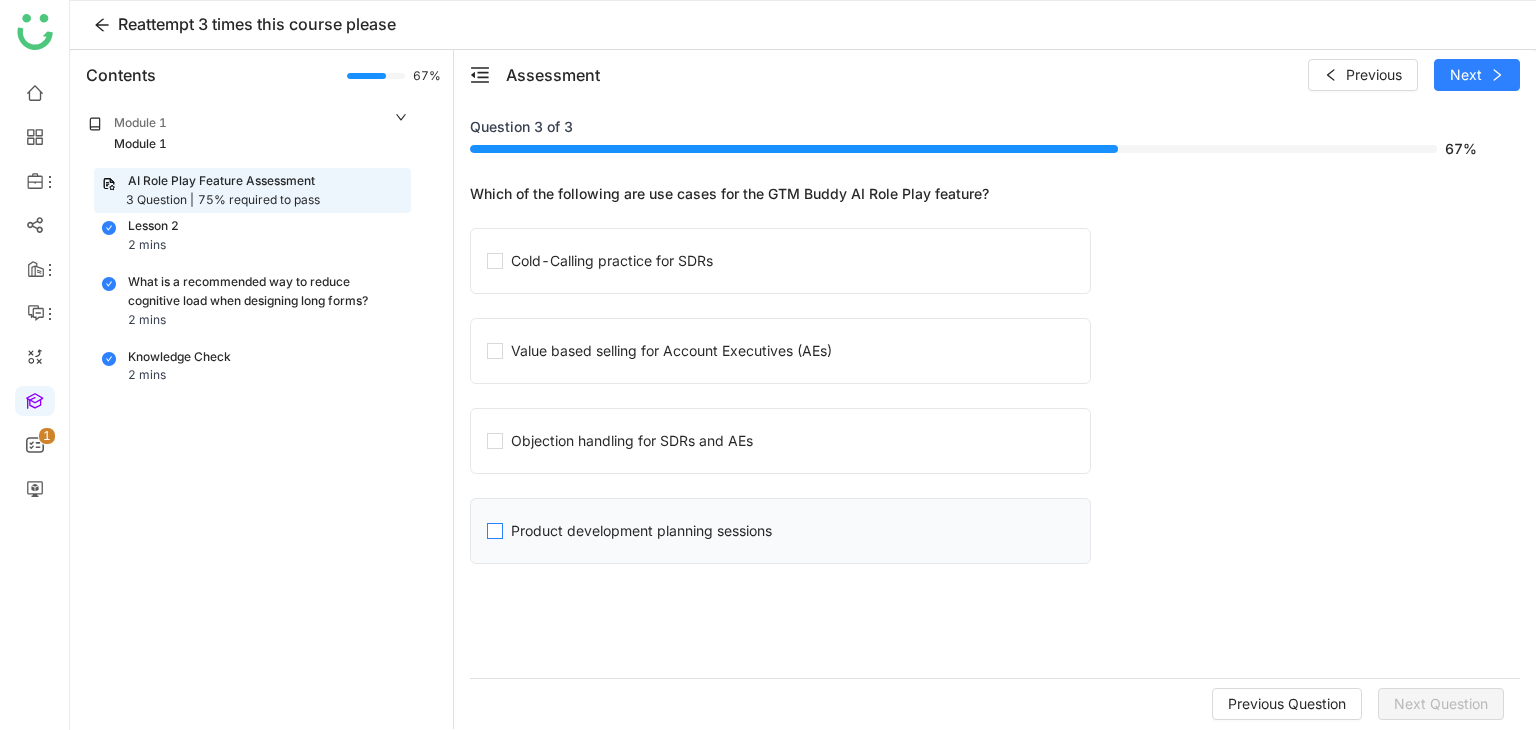 click on "Product development planning sessions" 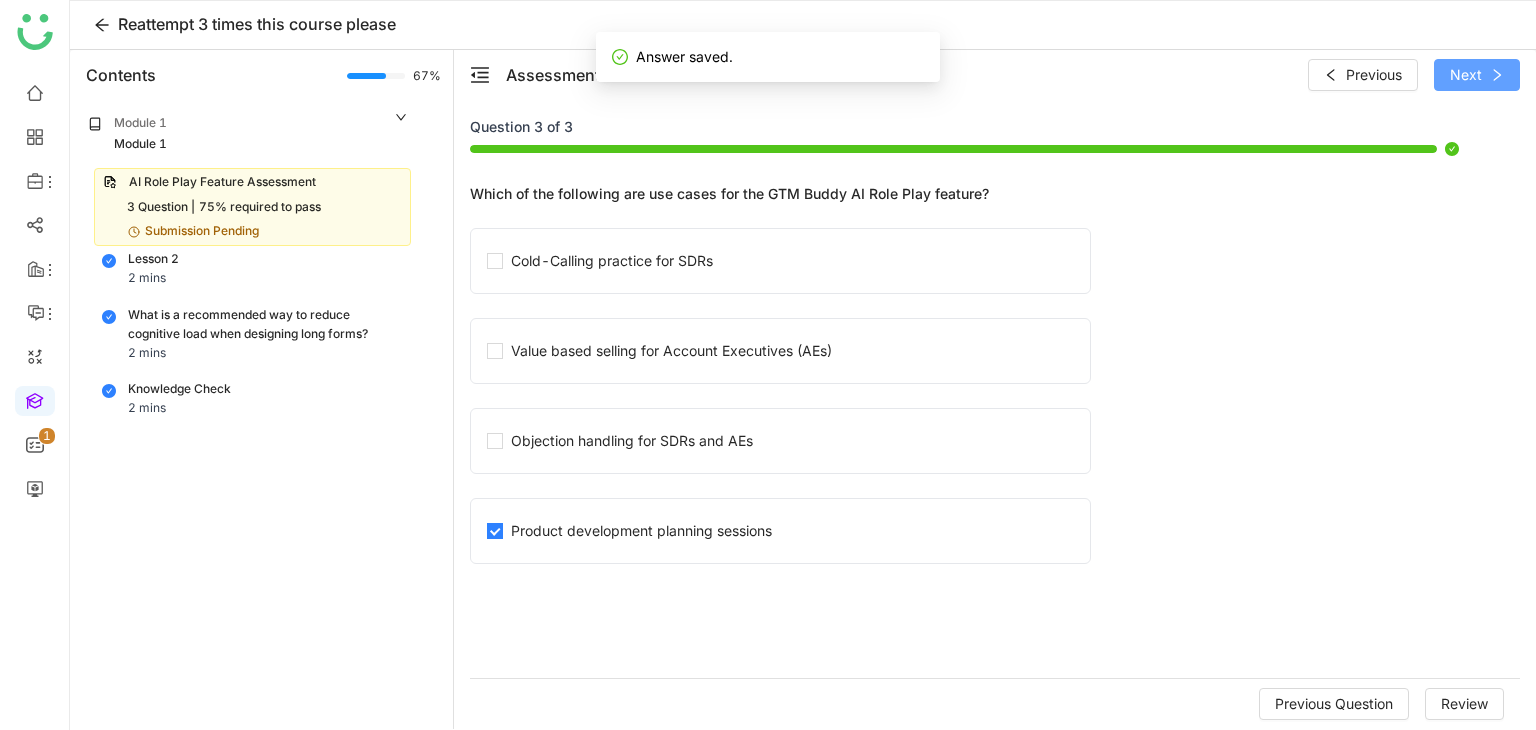 click on "Next" at bounding box center (1477, 75) 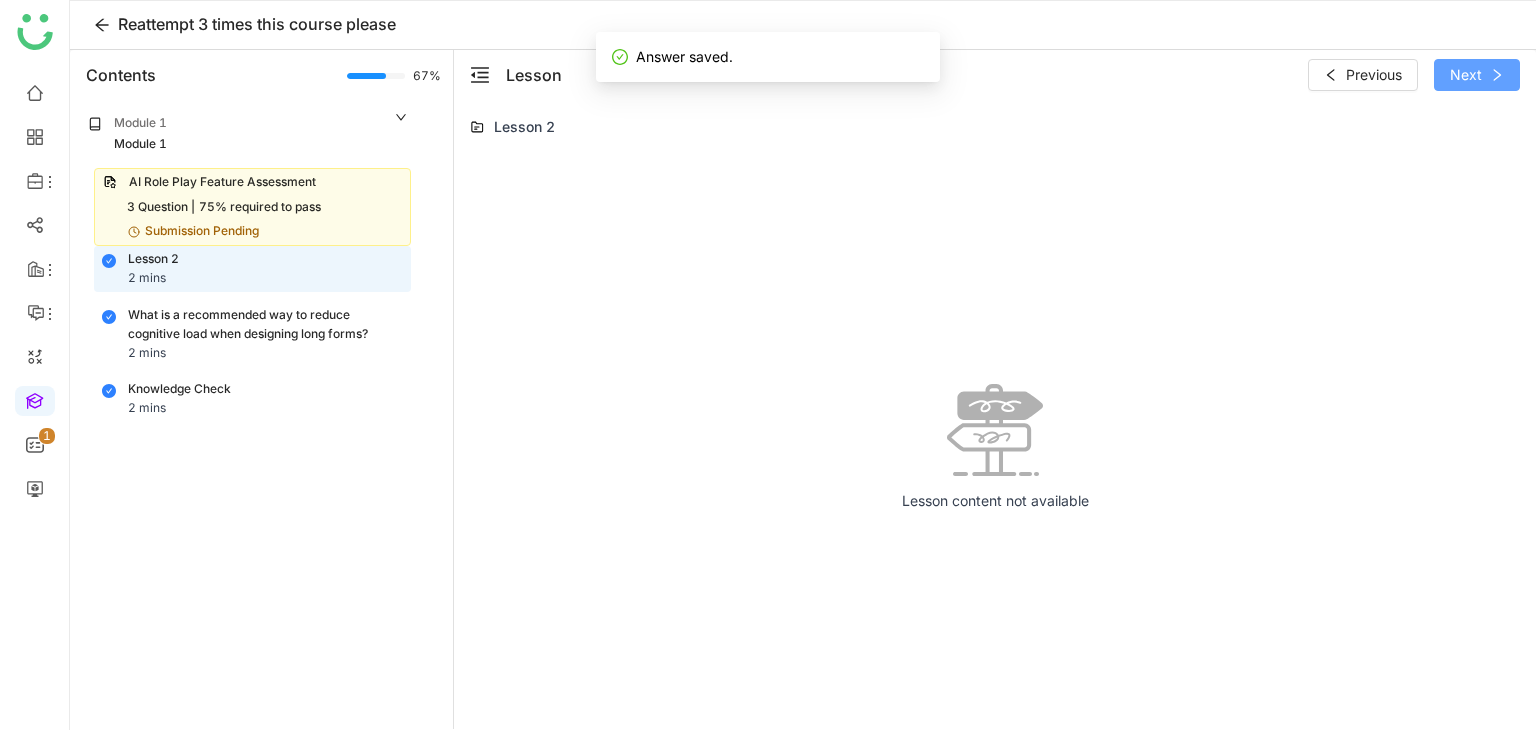 click on "Next" 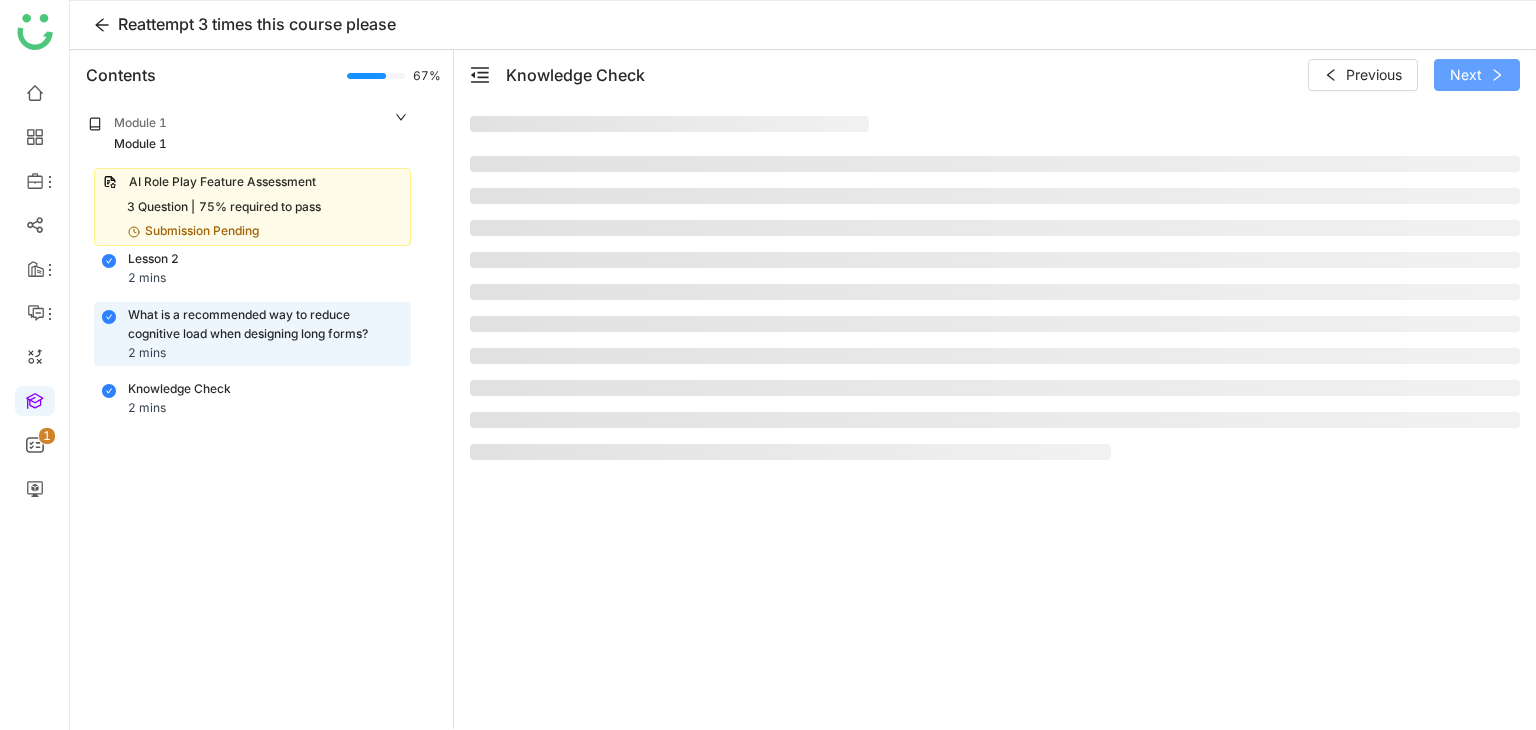 click on "Next" 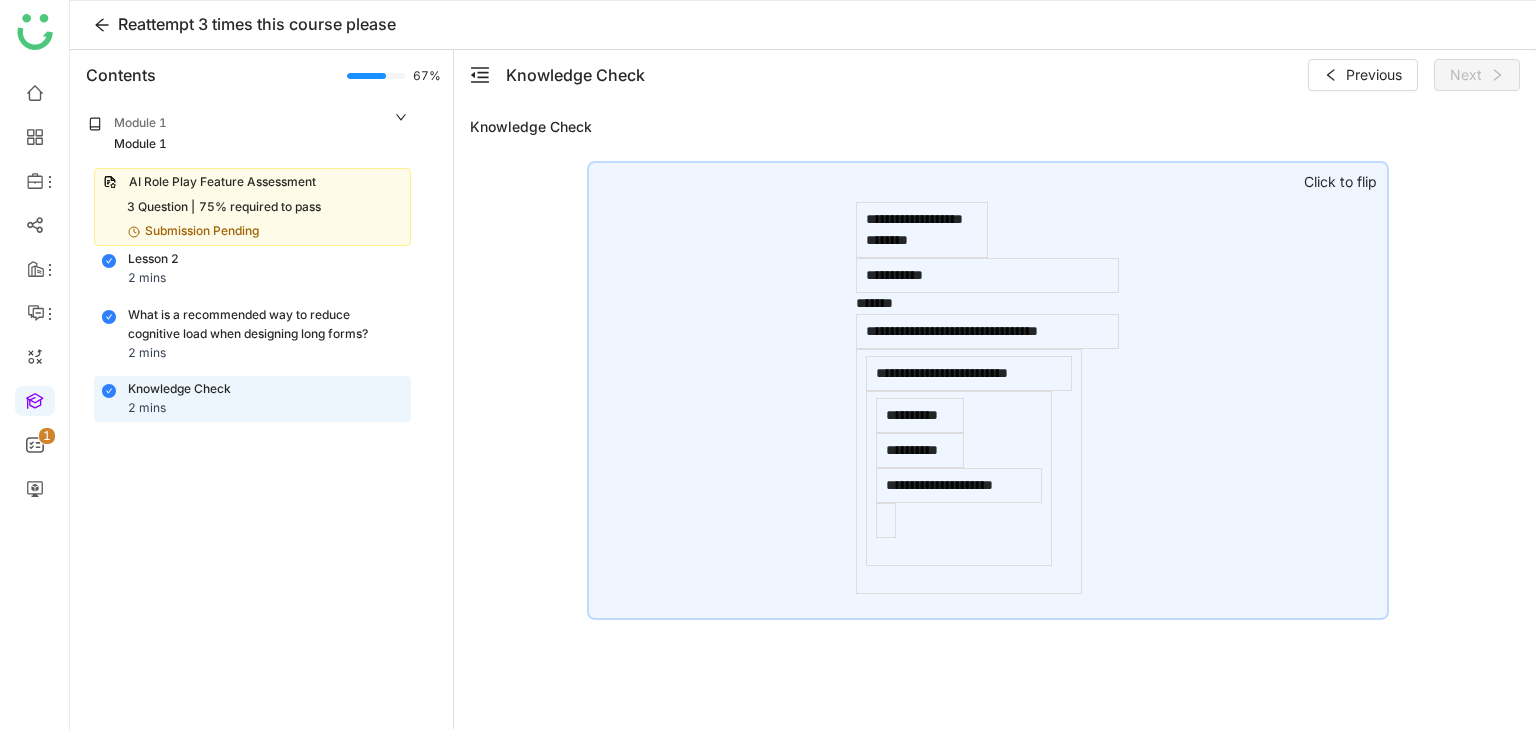 click on "AI Role Play Feature Assessment   3 Question |   75% required to pass   Submission Pending" 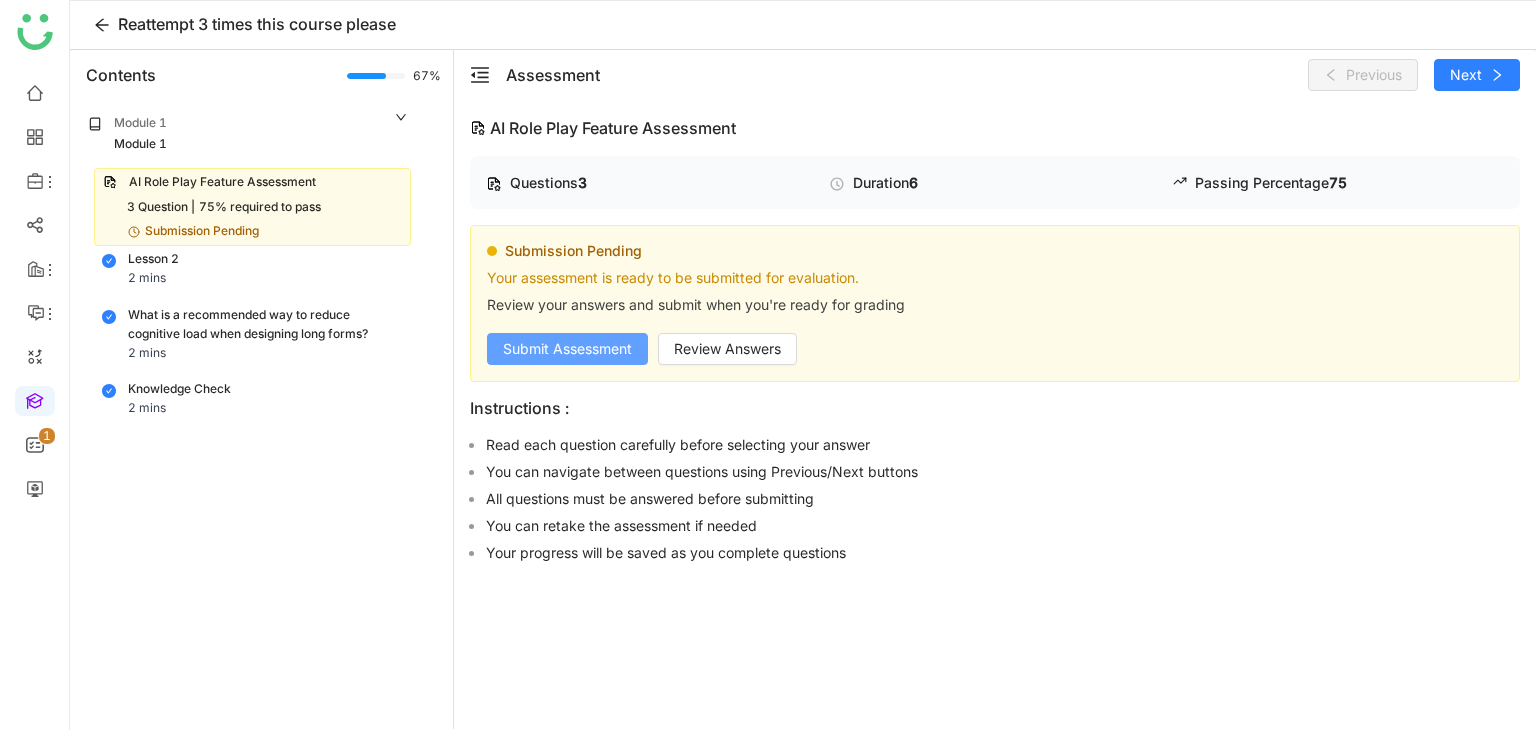 click on "Submit Assessment" 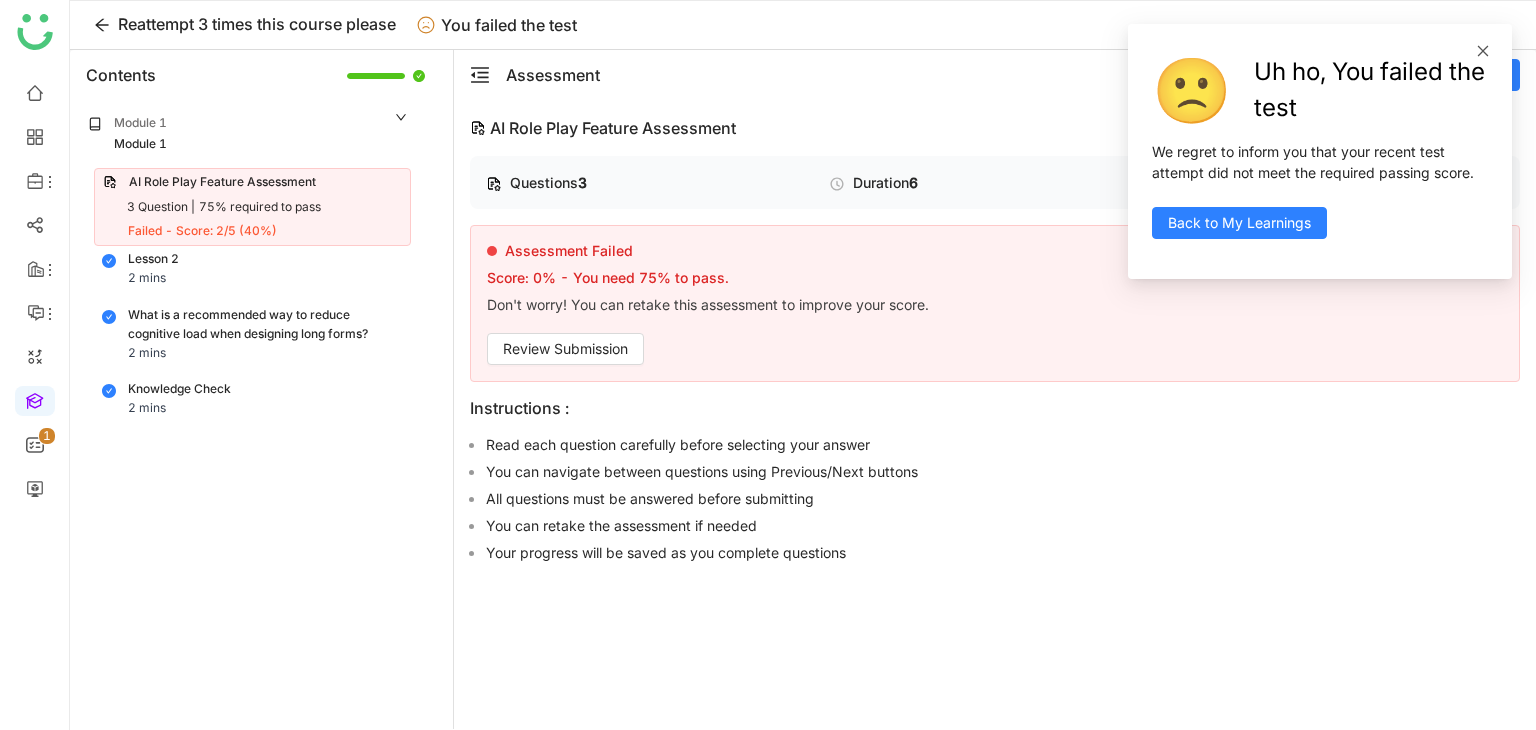 click 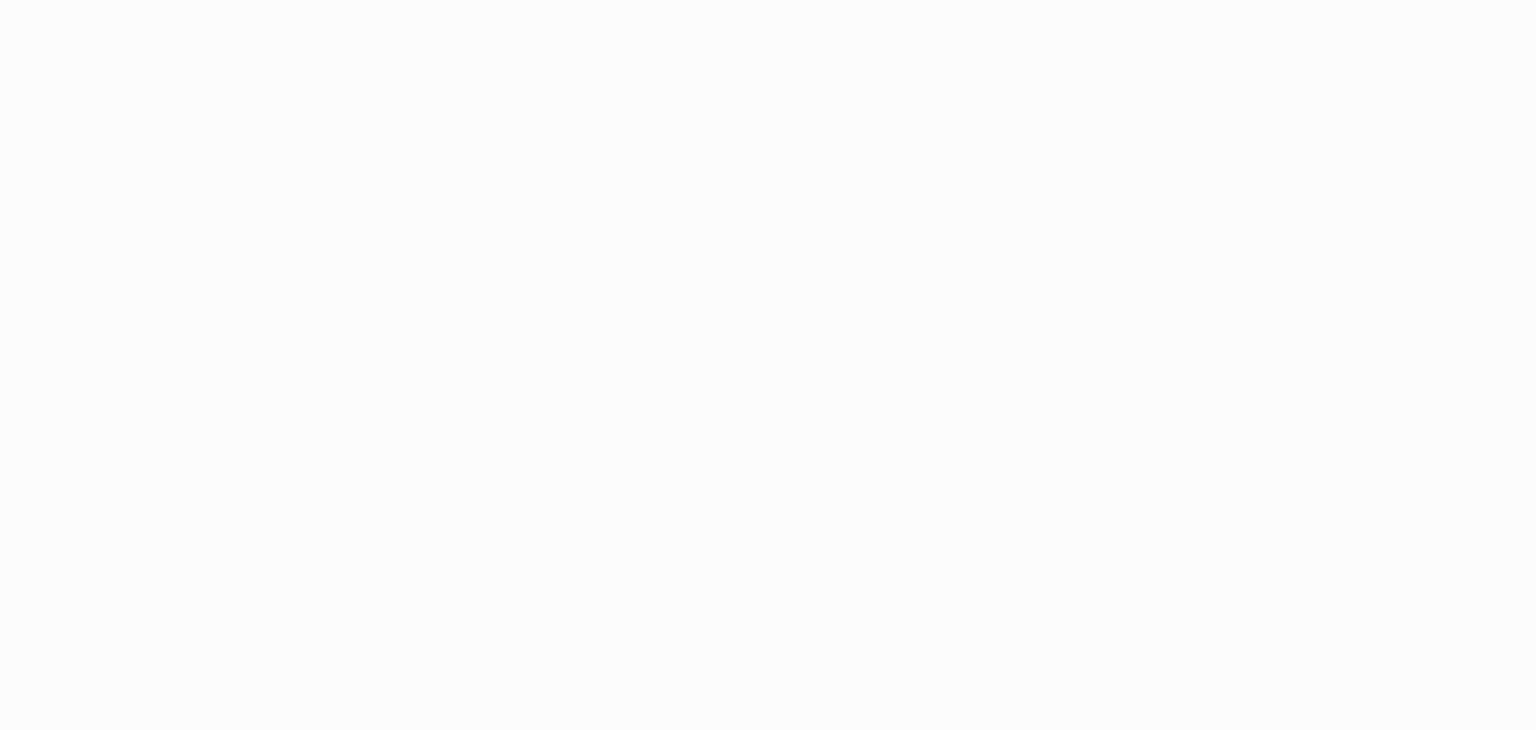 scroll, scrollTop: 0, scrollLeft: 0, axis: both 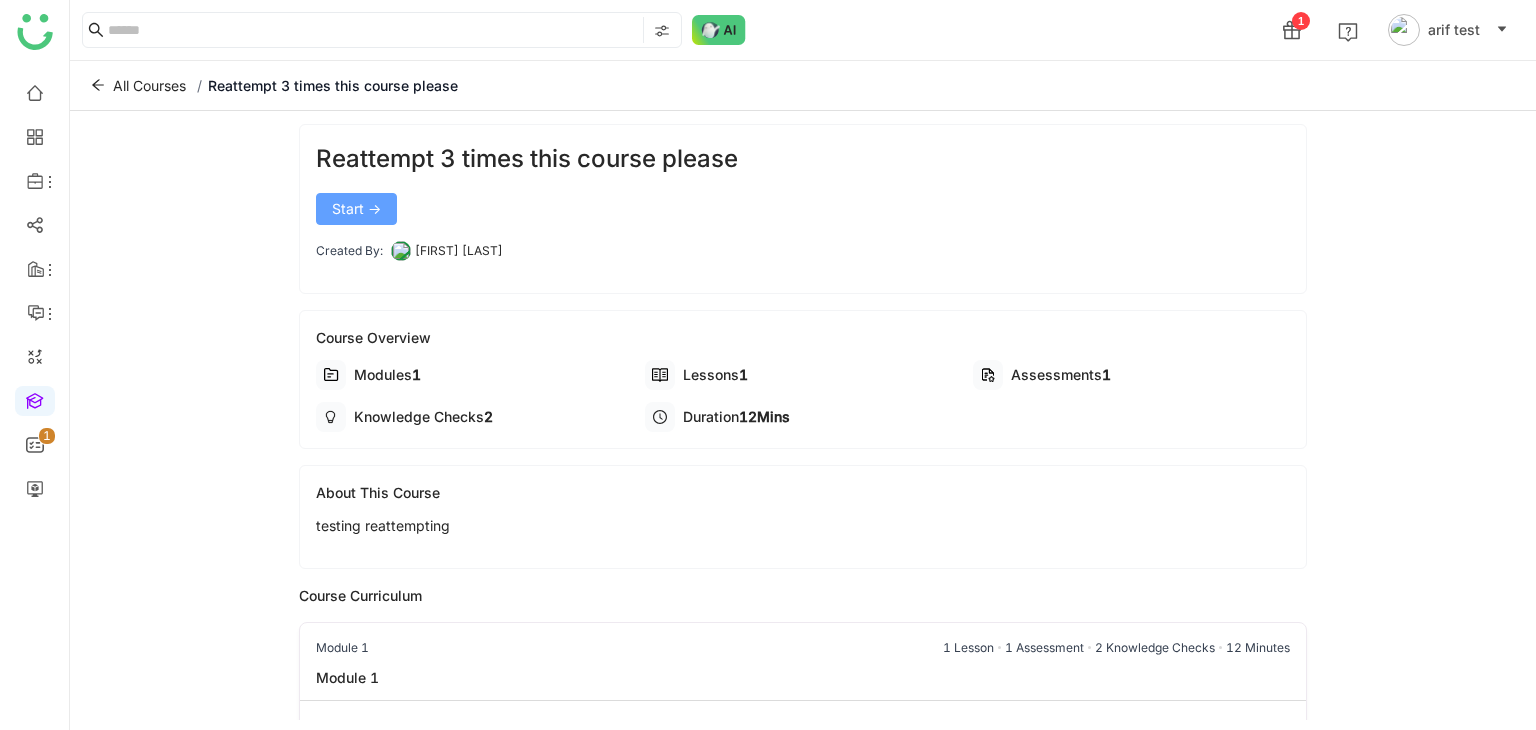 click on "Start ->" 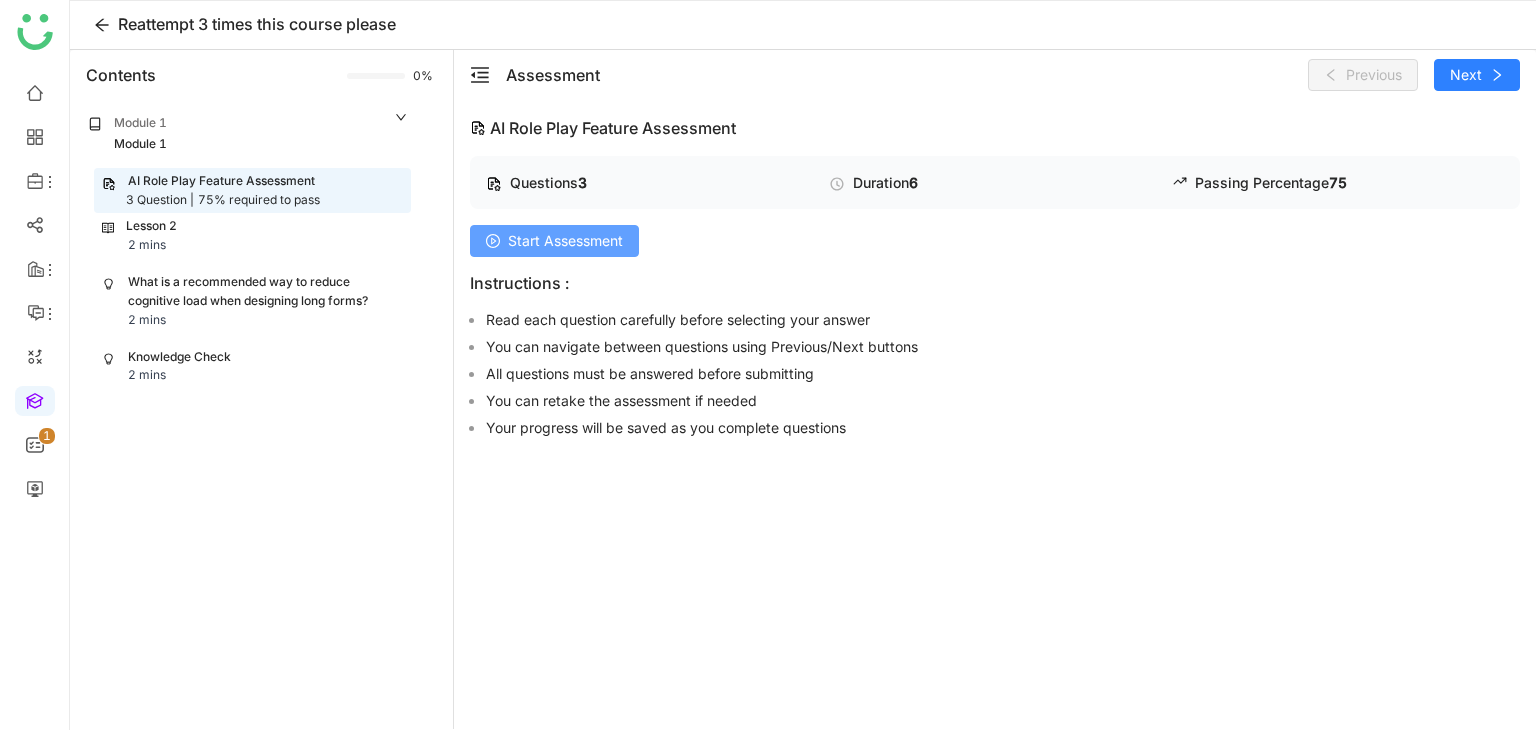 click on "Start Assessment" 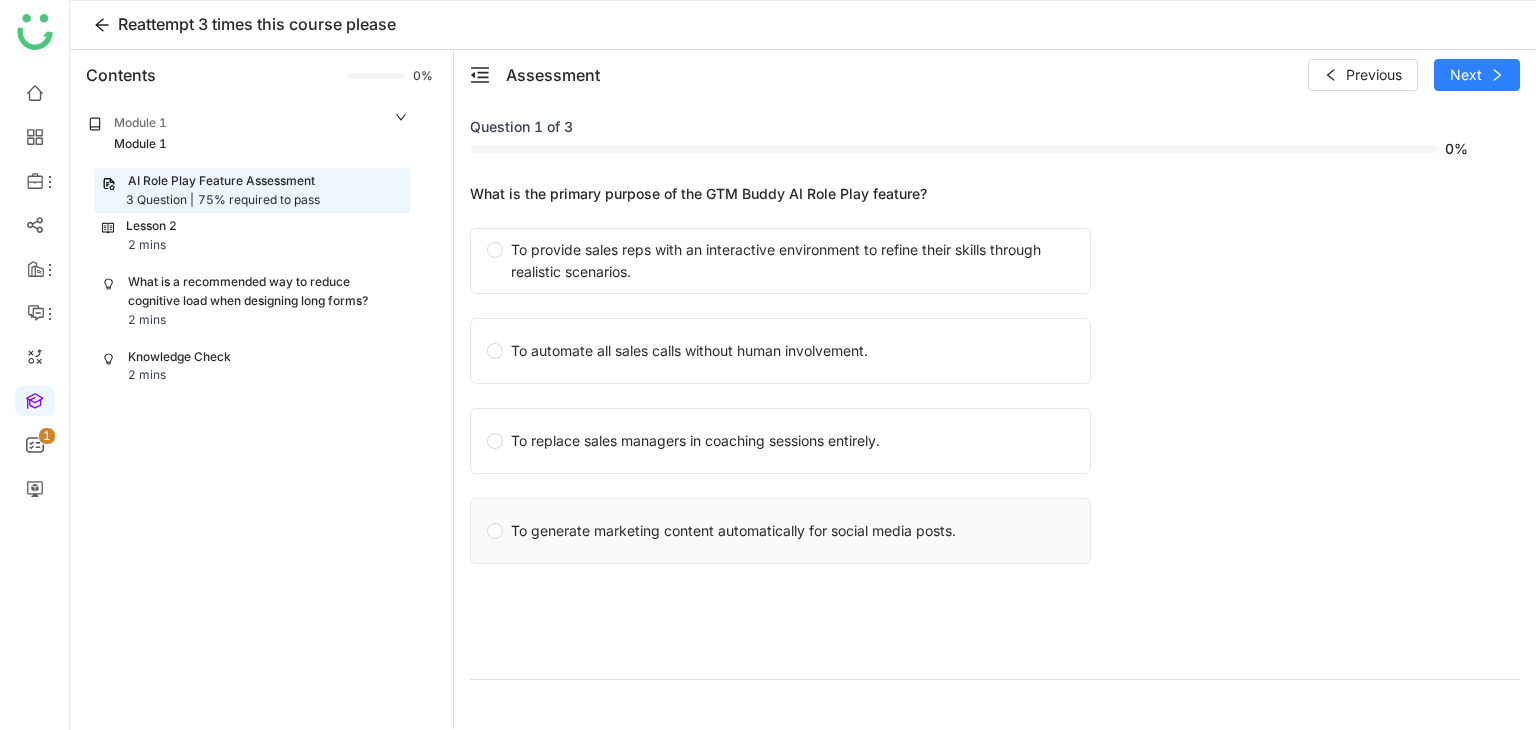 click on "To generate marketing content automatically for social media posts." 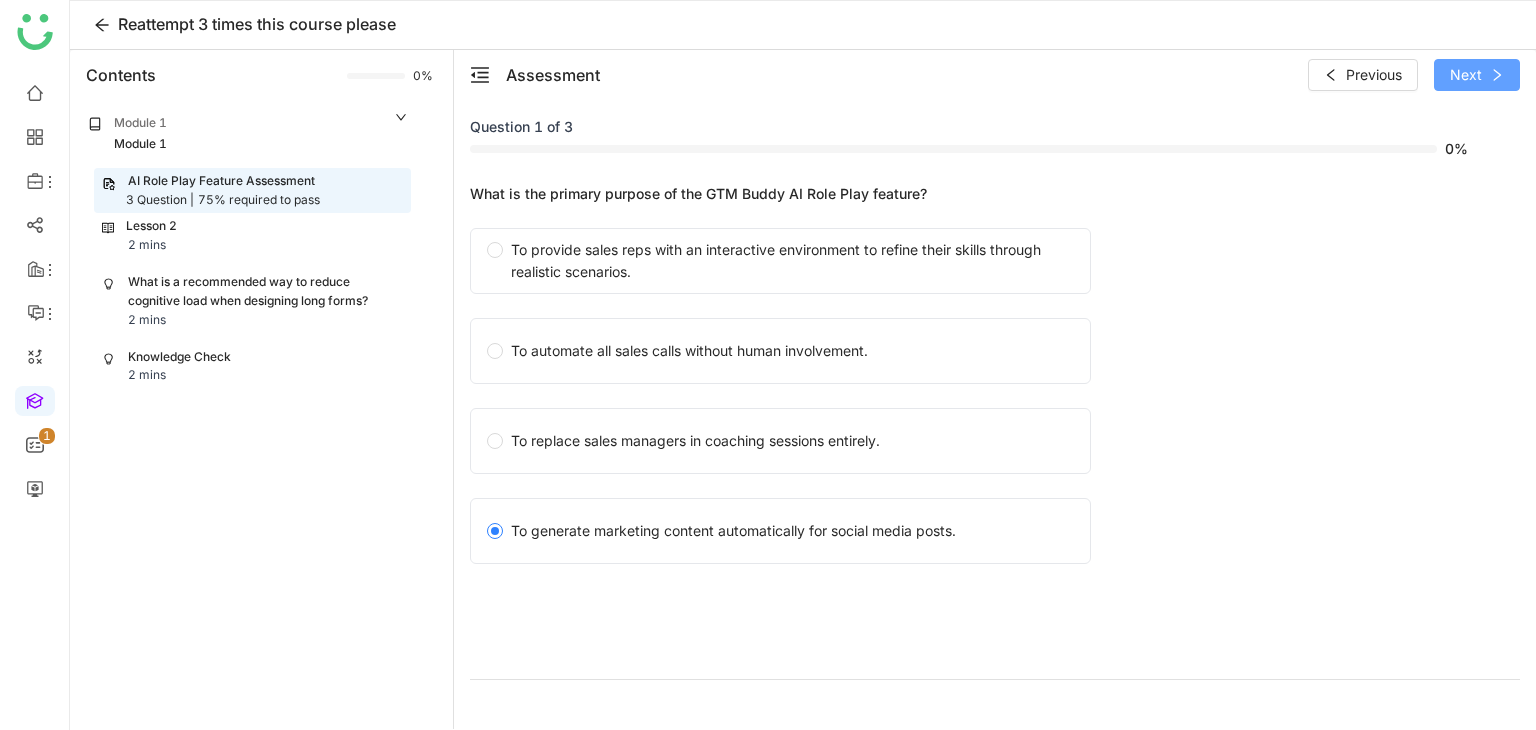 click on "Next" at bounding box center [1477, 75] 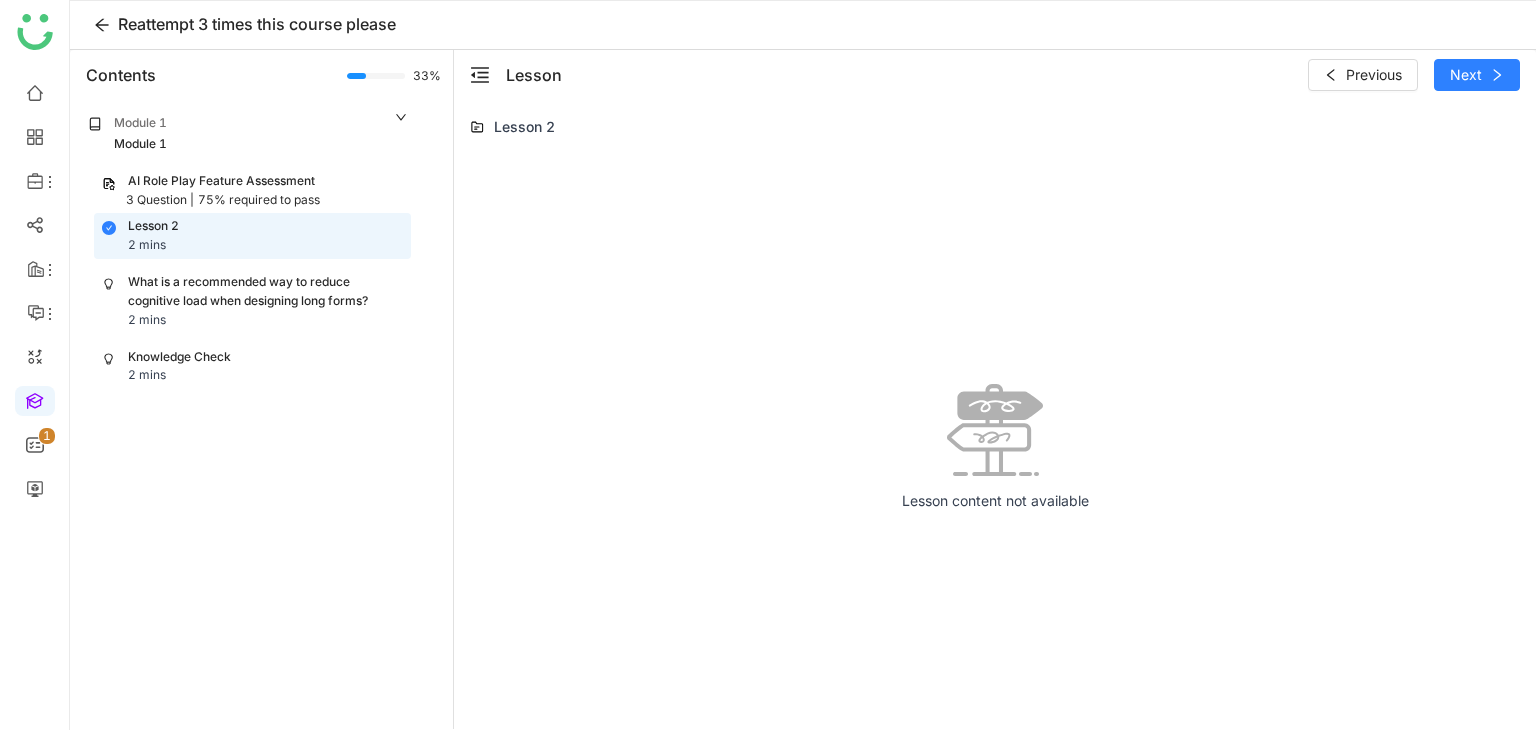 click on "What is a recommended way to reduce cognitive load when designing long forms?" 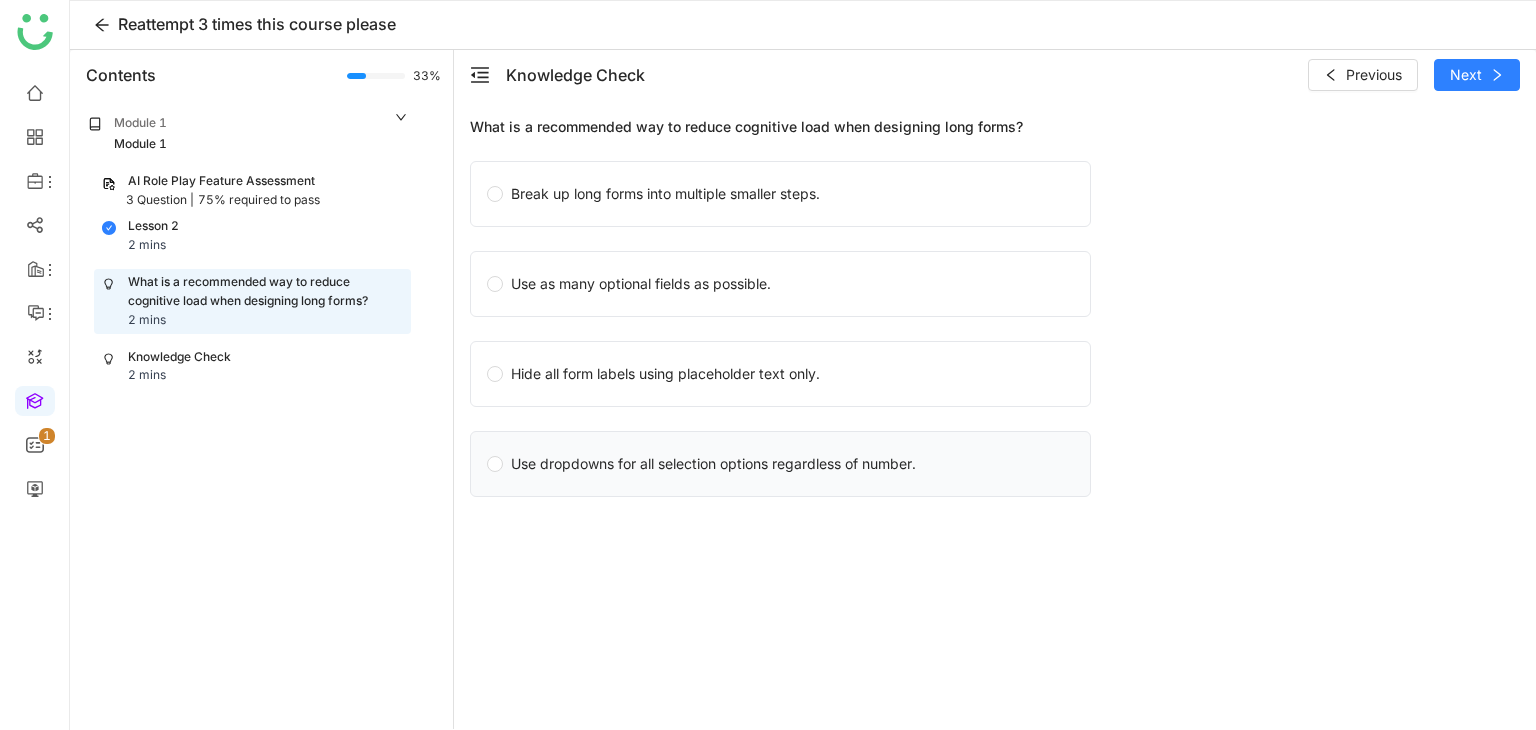 click on "Use dropdowns for all selection options regardless of number." 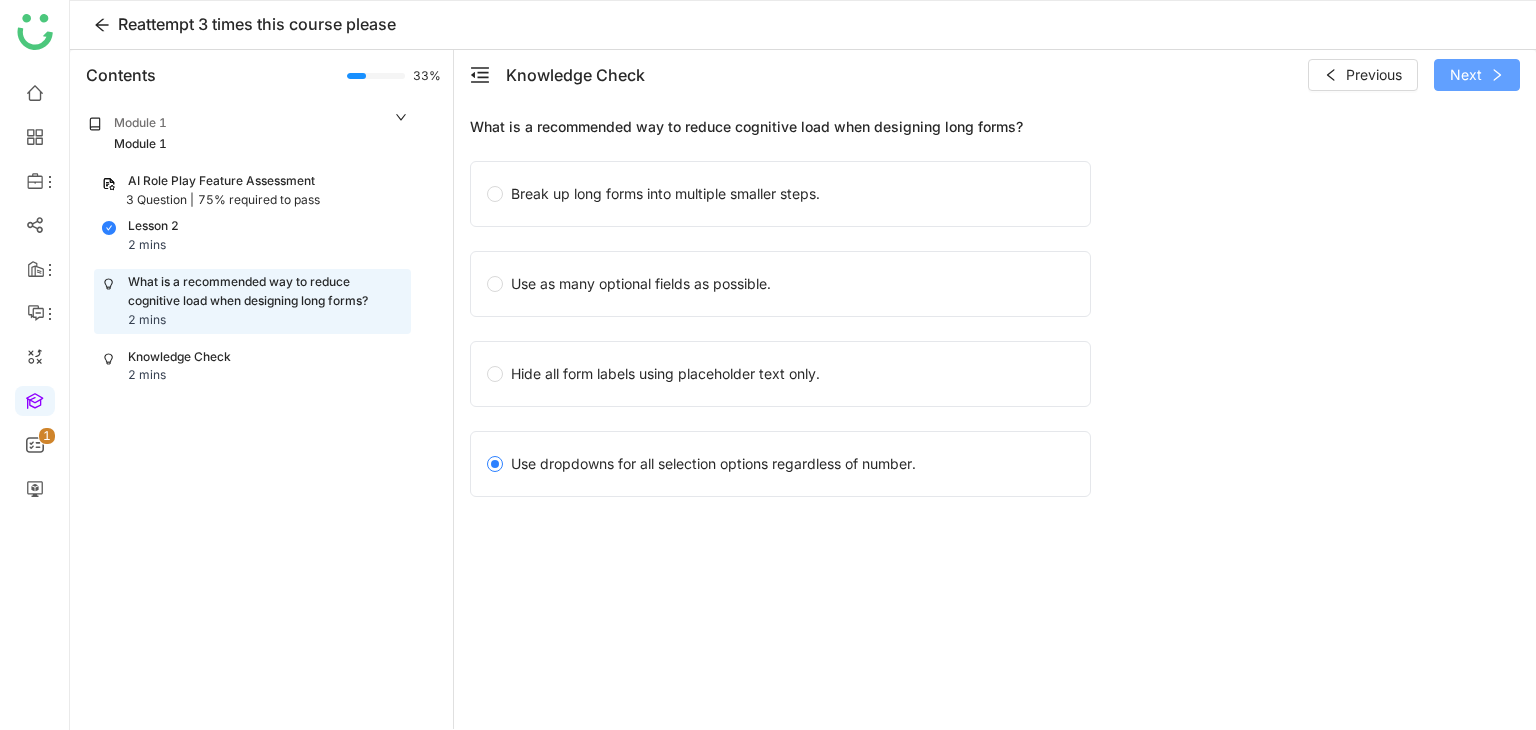 click 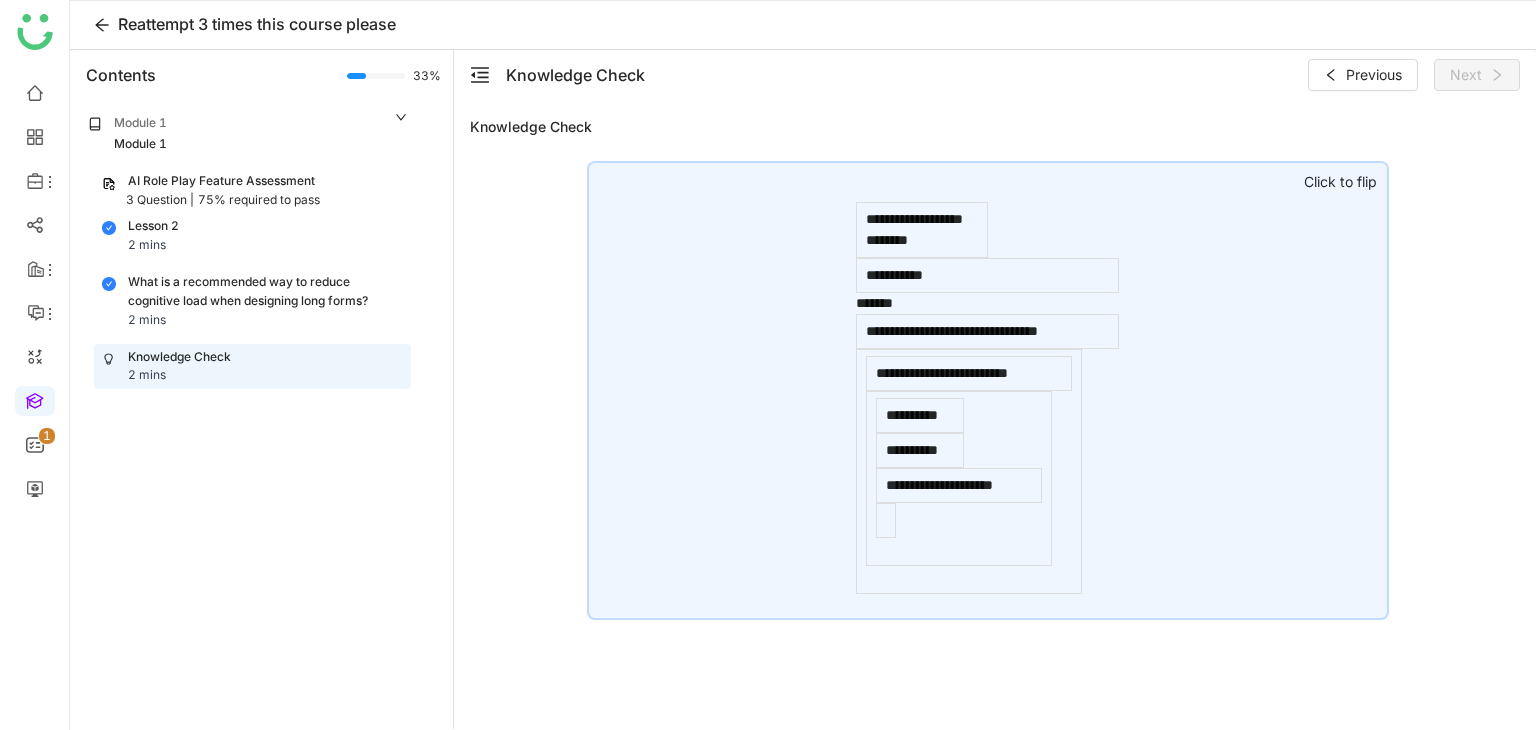 click on "Click to flip" 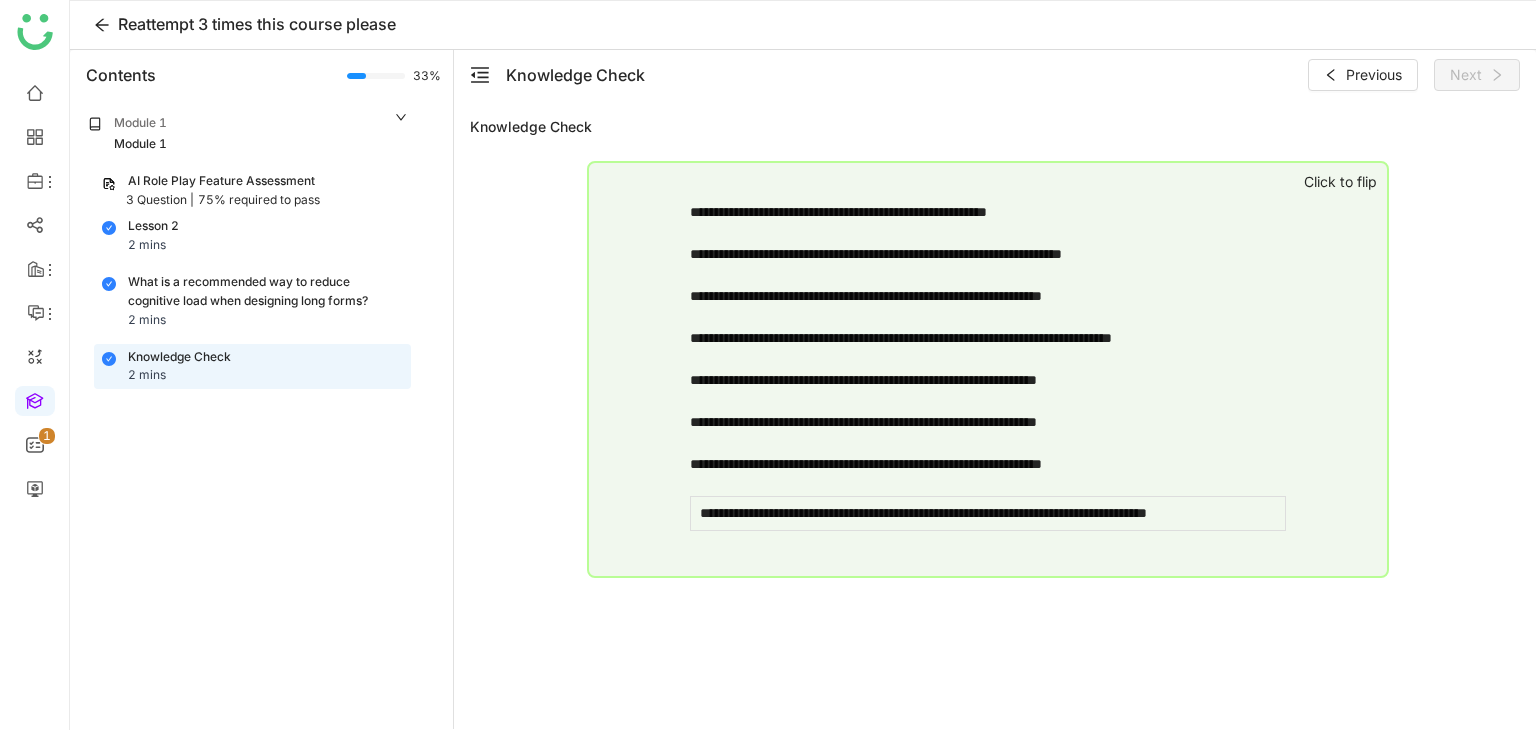 click on "Module 1 Module 1" 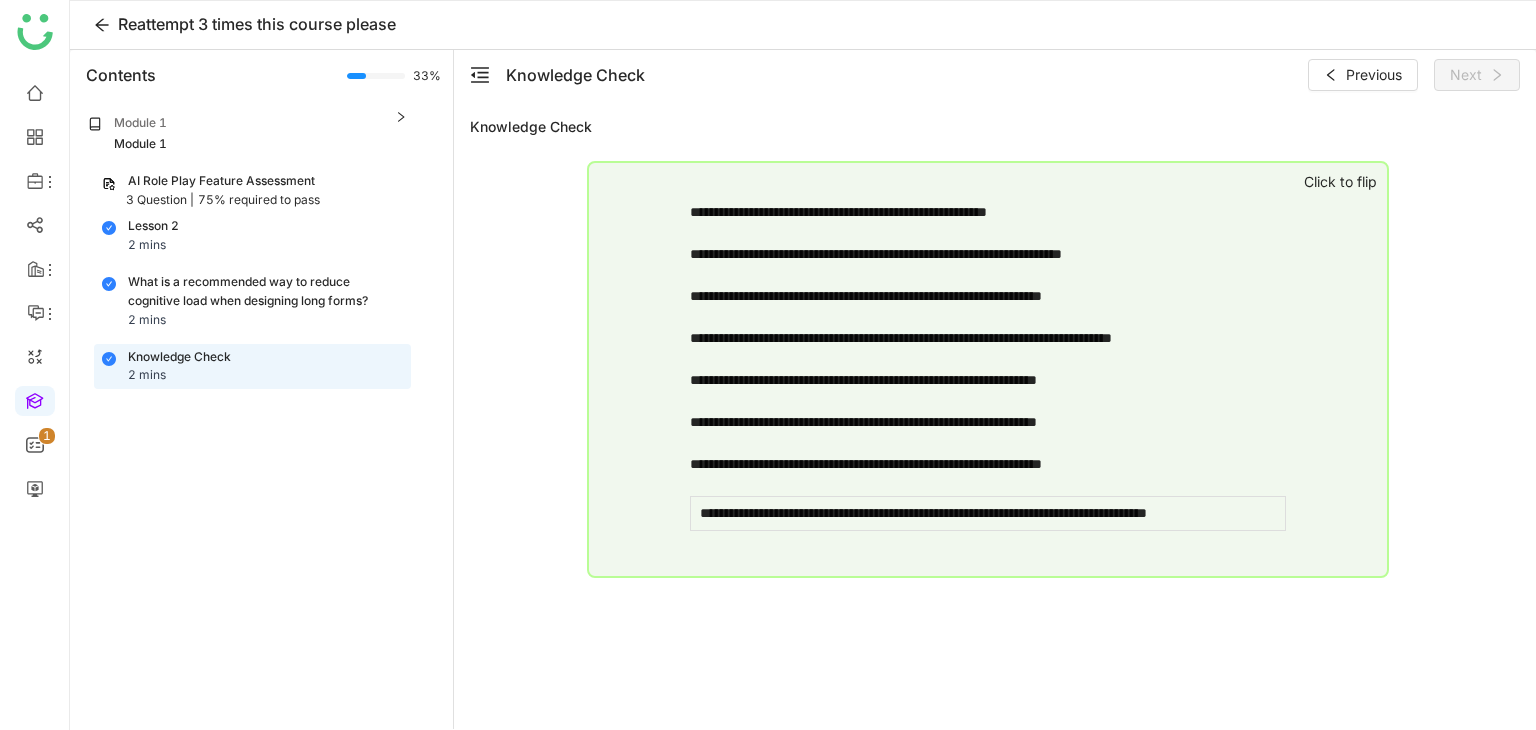 click on "Module 1 Module 1  AI Role Play Feature Assessment   3 Question |   75% required to pass  Lesson 2 2 mins What is a recommended way to reduce cognitive load when designing long forms? 2 mins Knowledge Check 2 mins" 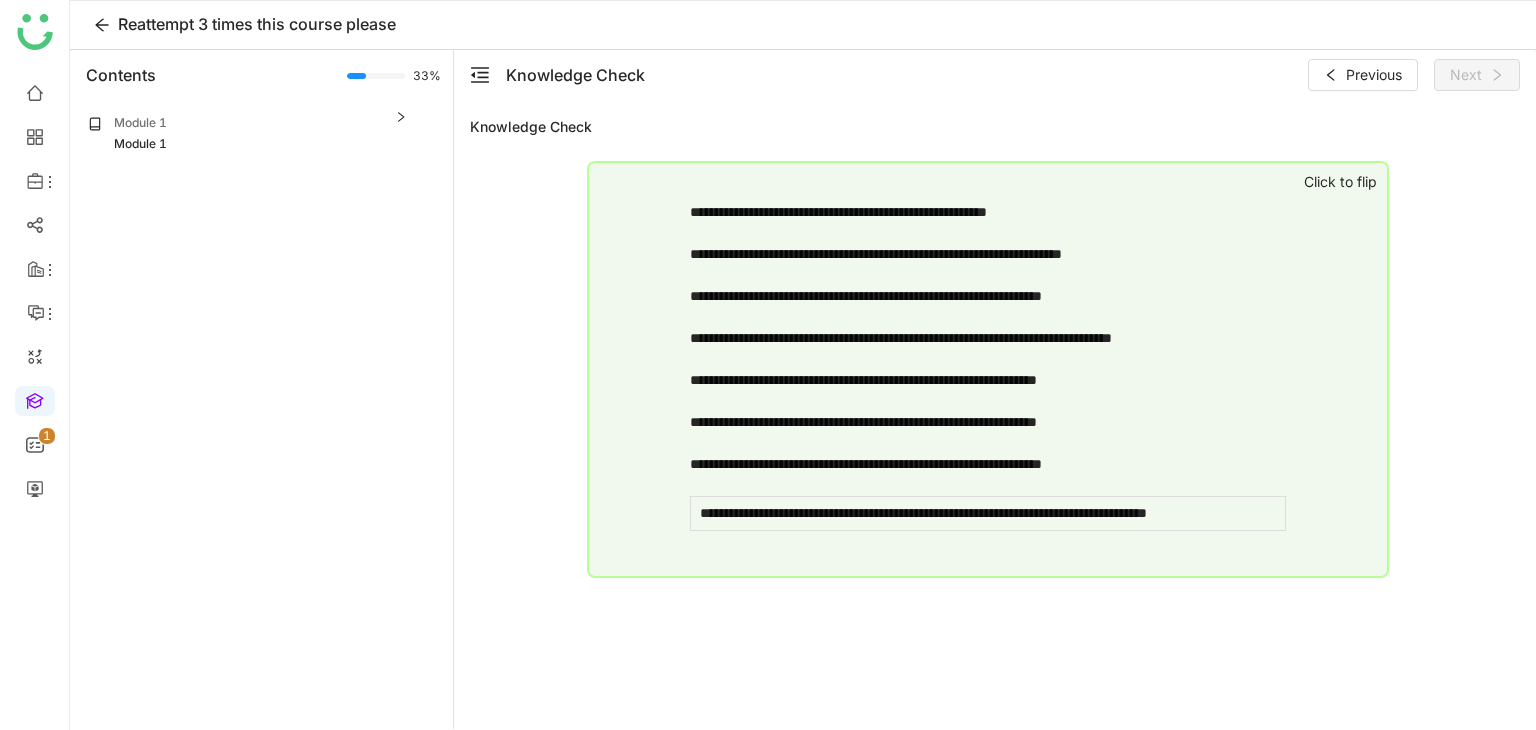 click on "Module 1" 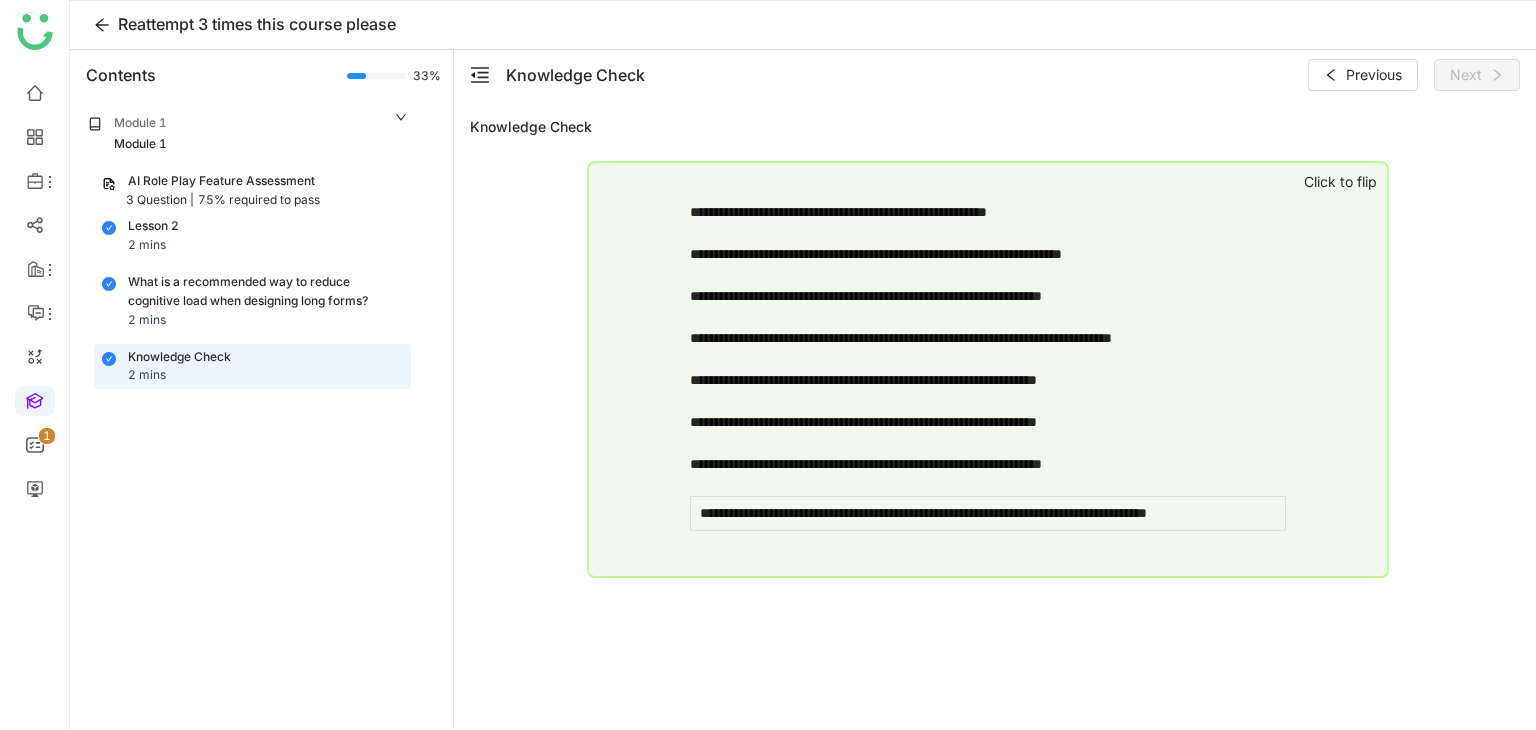 click on "75% required to pass" 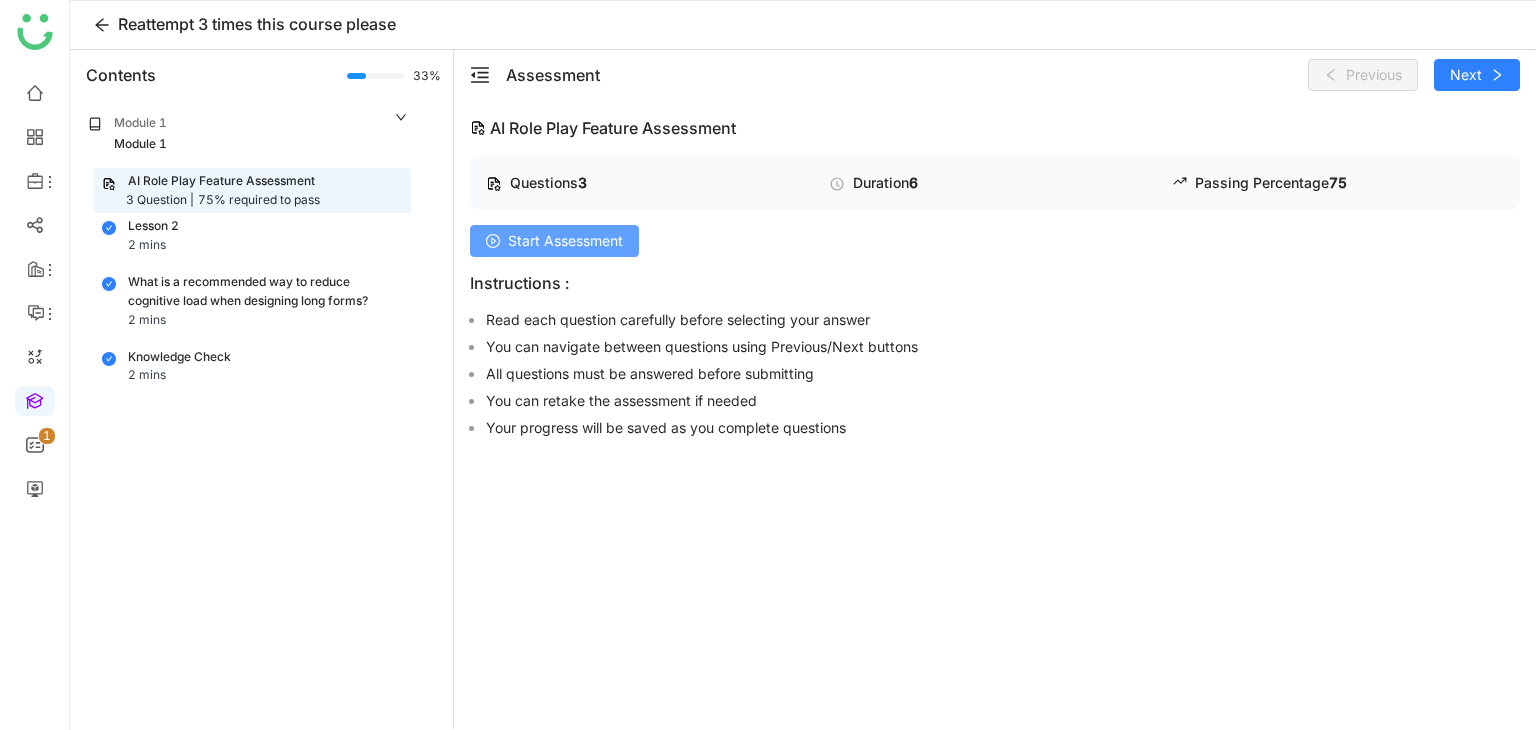 click on "Start Assessment" 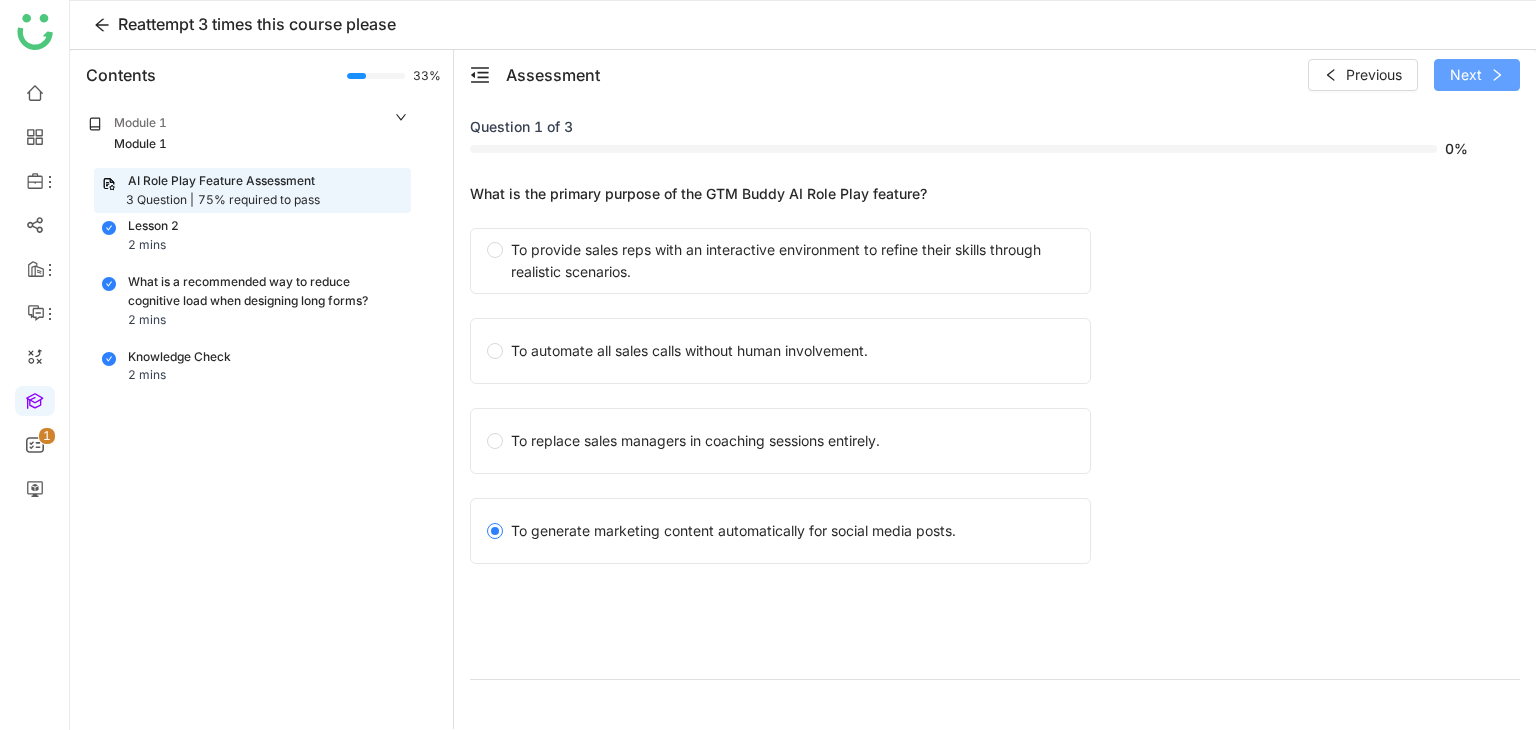 click on "Next" at bounding box center (1477, 75) 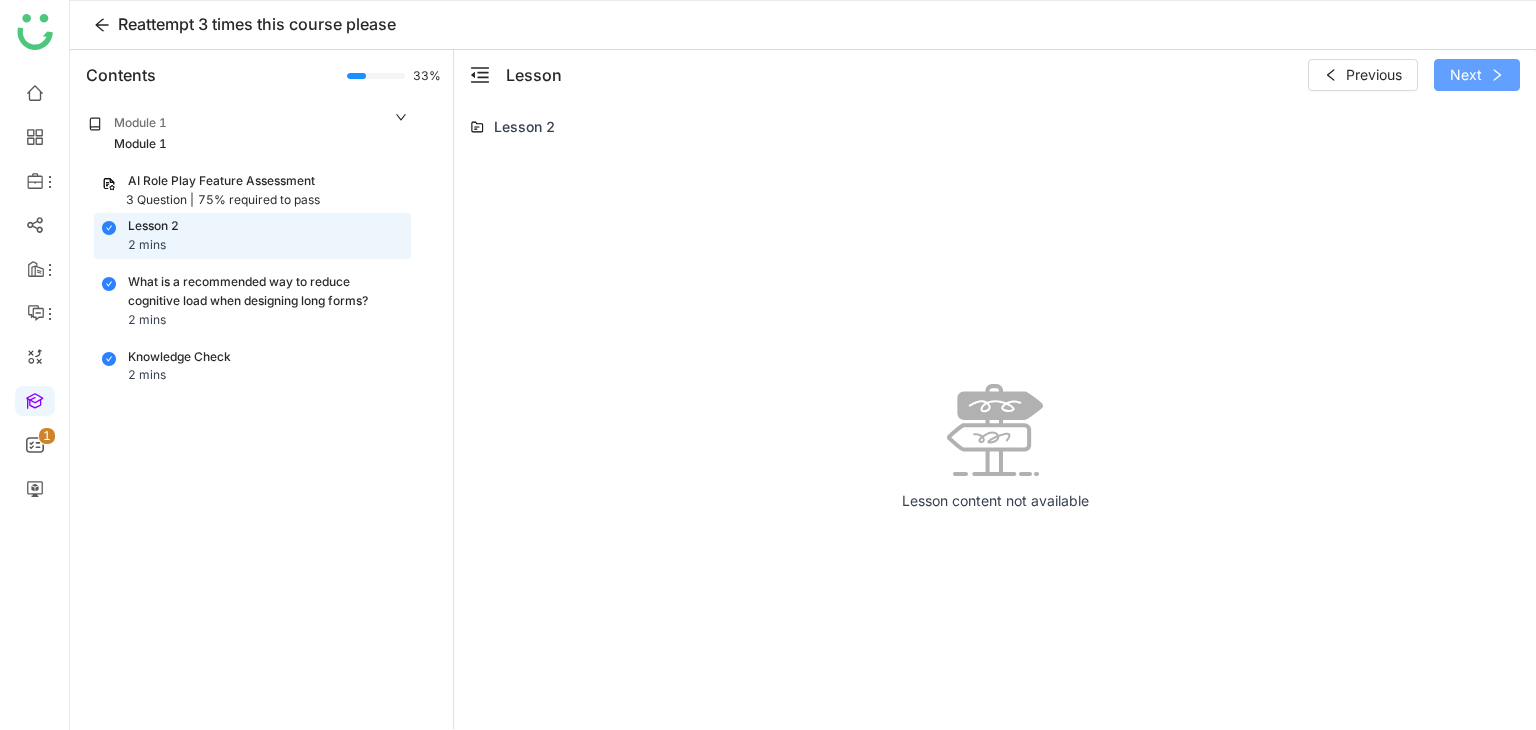 click on "Next" 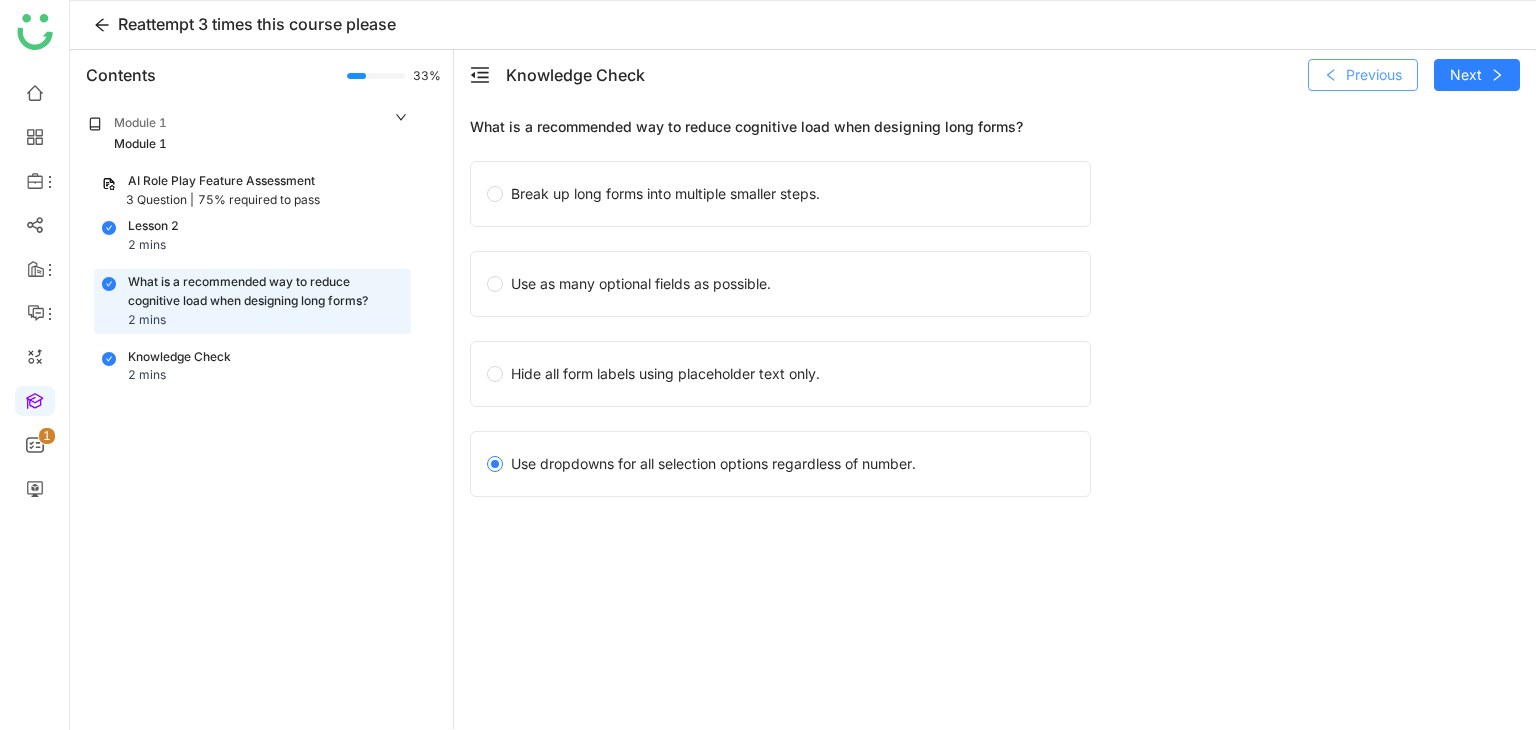 click on "Previous" 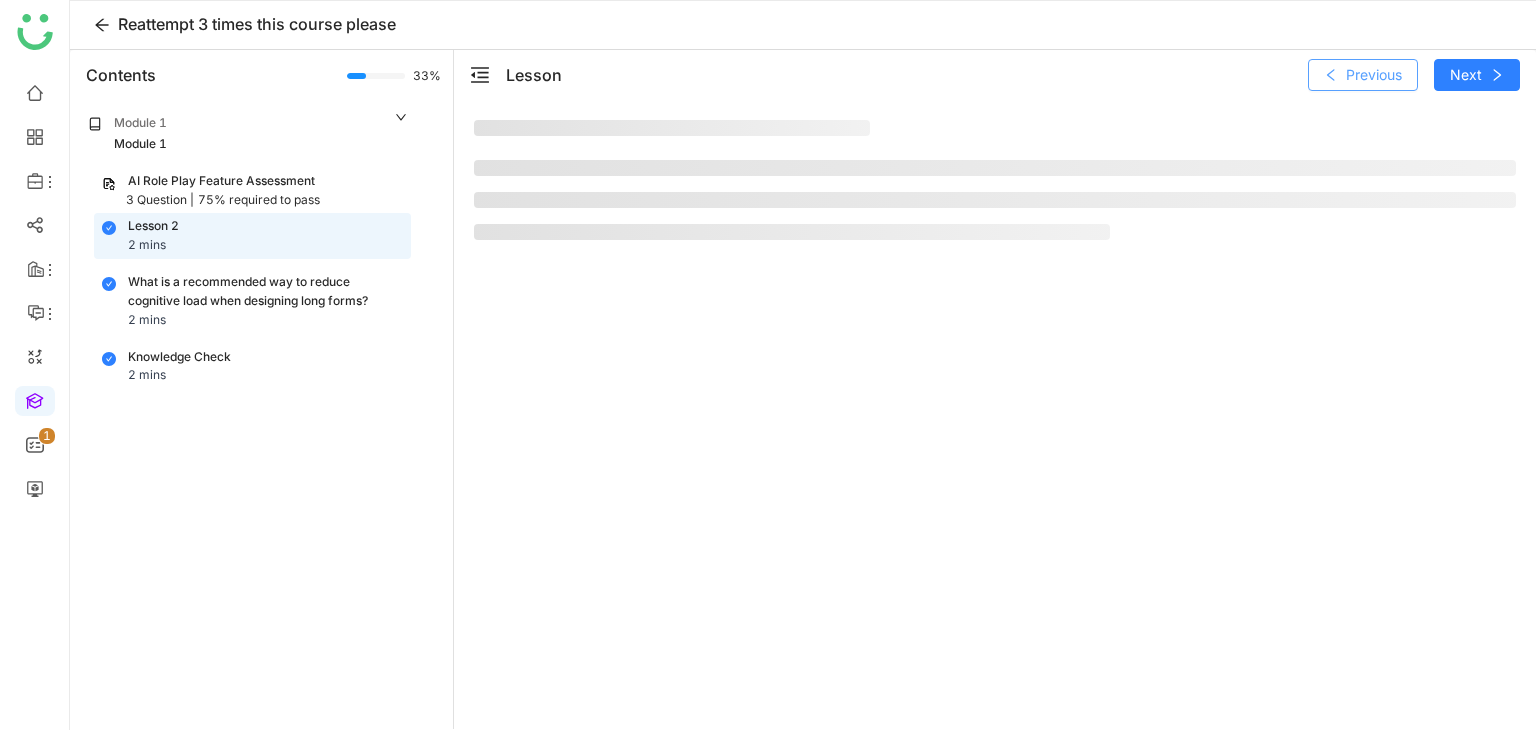 click on "Previous" 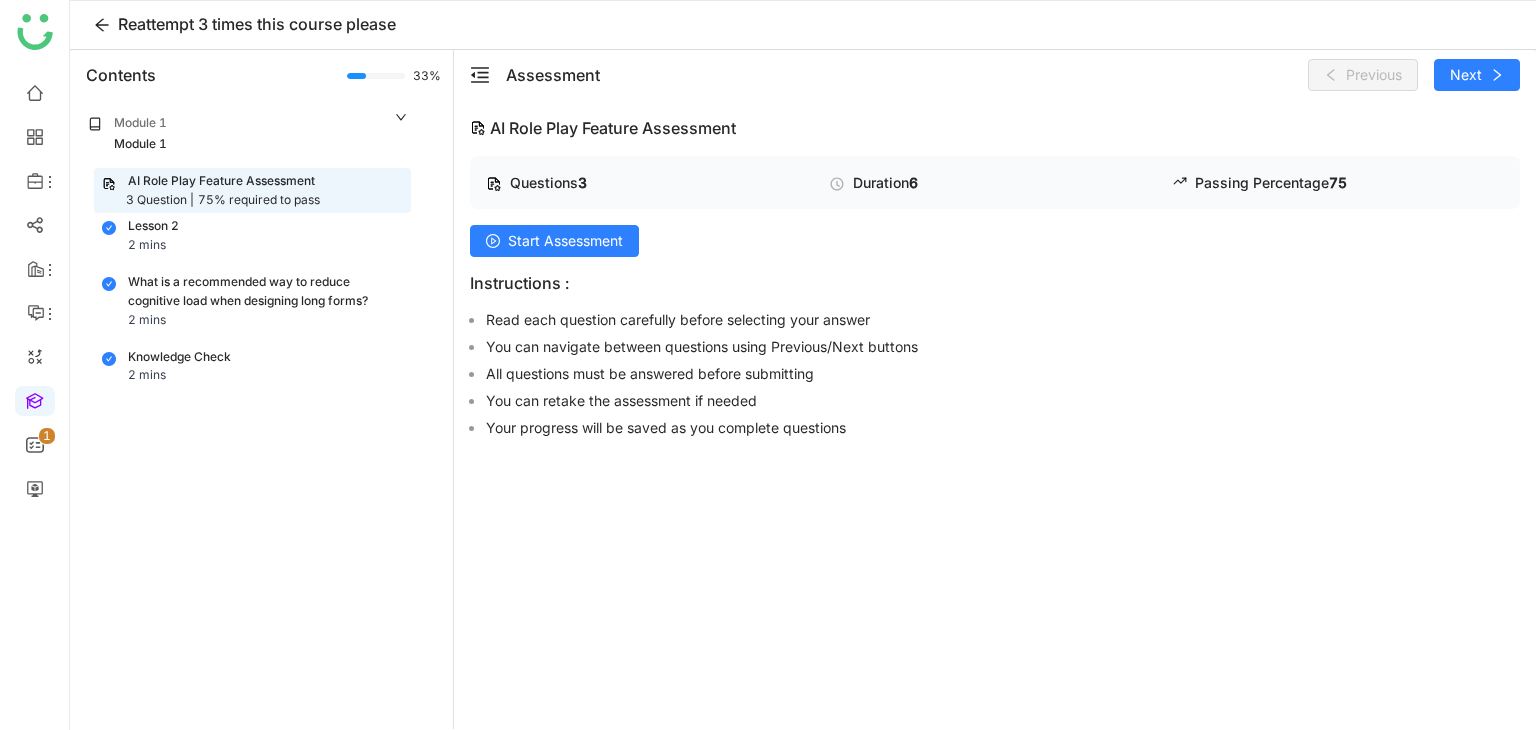 click on "Questions   3   Duration   6   Passing Percentage   75  Start Assessment Instructions : Read each question carefully before selecting your answer You can navigate between questions using Previous/Next buttons All questions must be answered before submitting You can retake the assessment if needed Your progress will be saved as you complete questions" 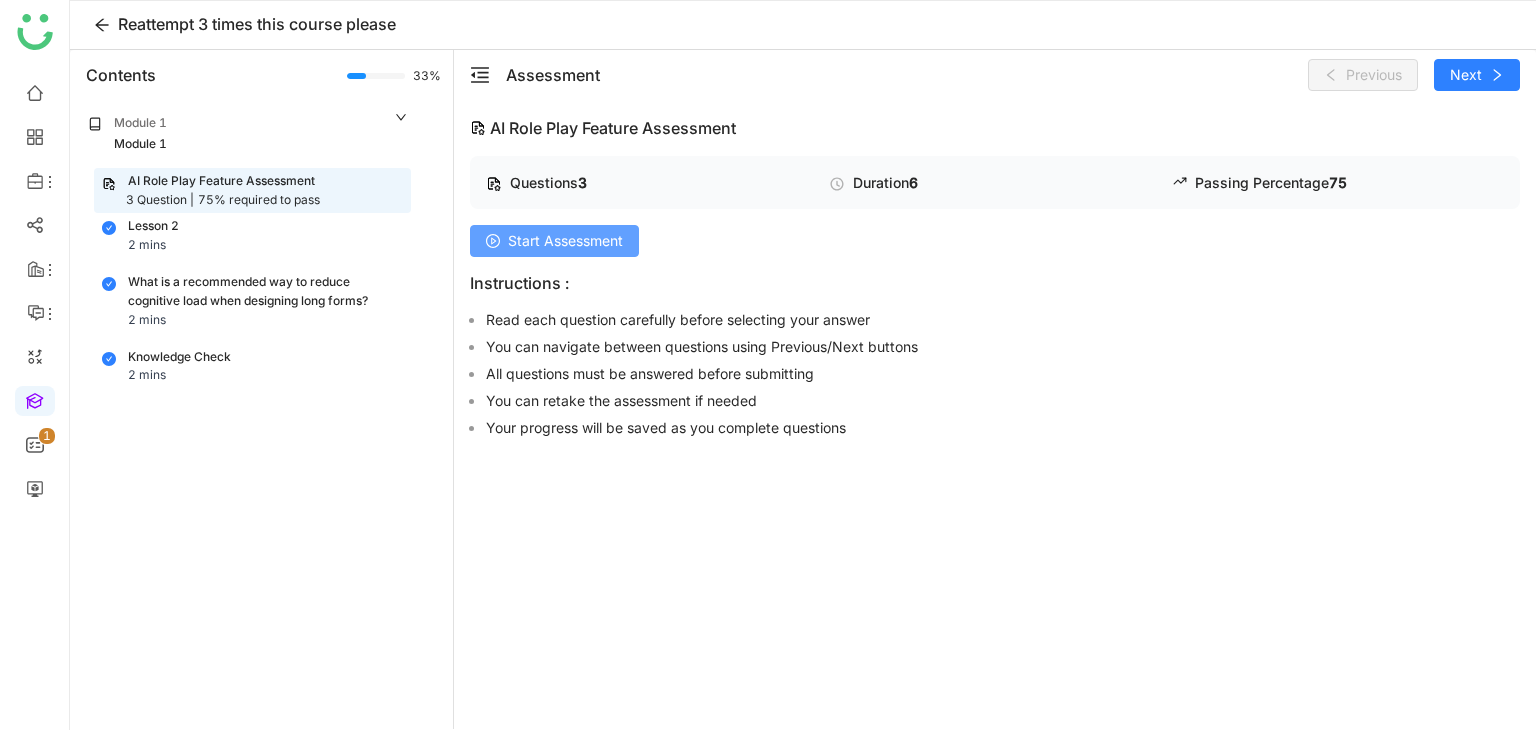 click on "Start Assessment" 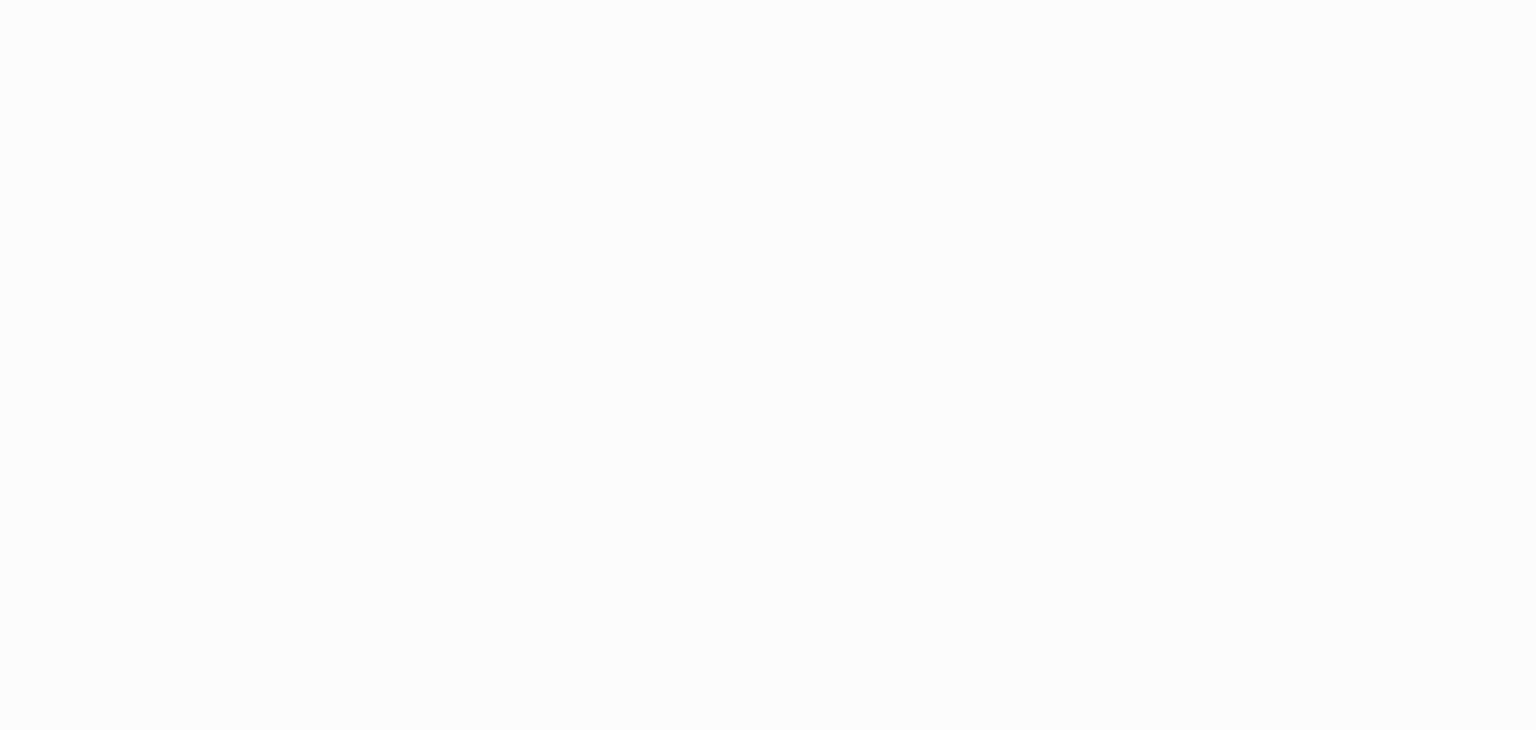 scroll, scrollTop: 0, scrollLeft: 0, axis: both 